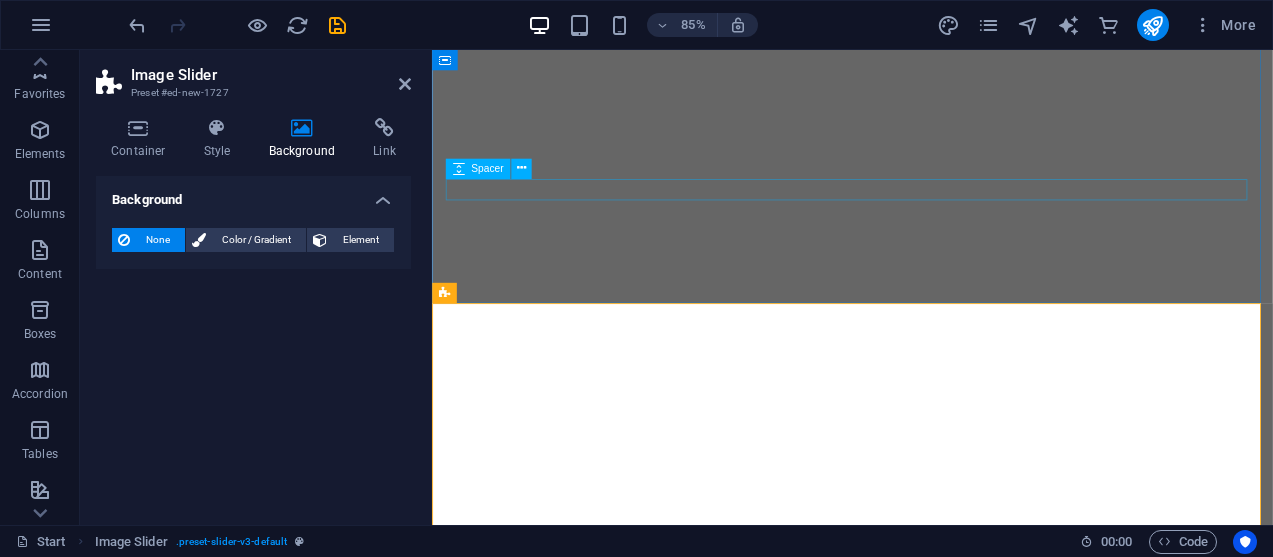 scroll, scrollTop: 0, scrollLeft: 0, axis: both 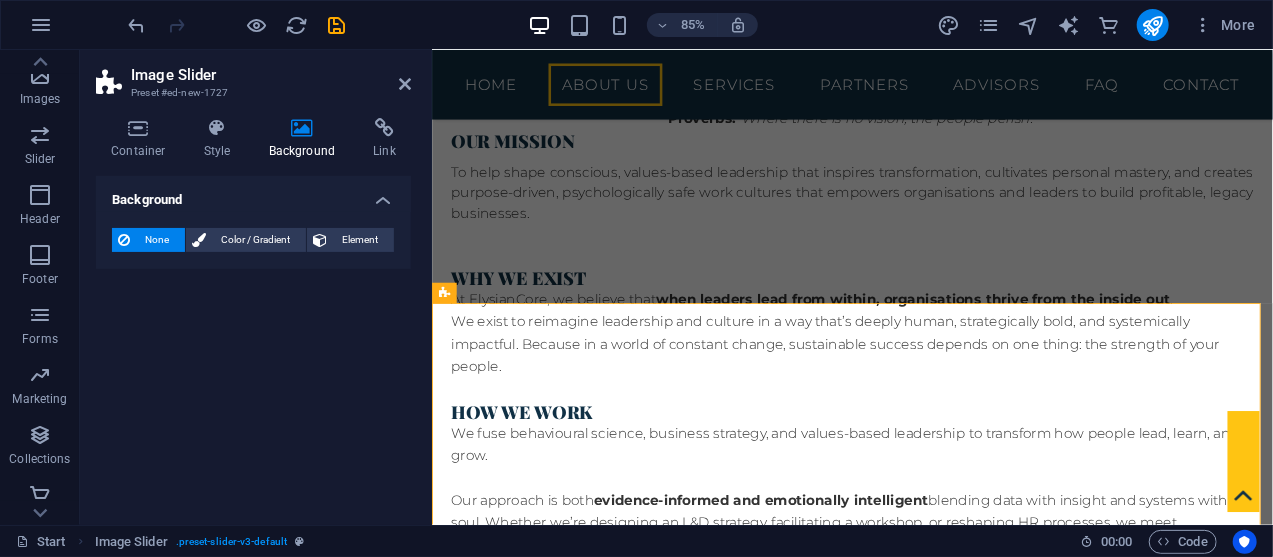 click on "Image Slider Preset #ed-new-[NUMBER]
Container Style Background Link Size Height Default px rem % vh vw Min. height None px rem % vh vw Width Default px rem % em vh vw Min. width None px rem % vh vw Content width Default Custom width Width Default px rem % em vh vw Min. width None px rem % vh vw Default padding Custom spacing Default content width and padding can be changed under Design. Edit design Layout (Flexbox) Alignment Determines the flex direction. Default Main axis Determine how elements should behave along the main axis inside this container (justify content). Default Side axis Control the vertical direction of the element inside of the container (align items). Default Wrap Default On Off Fill Controls the distances and direction of elements on the y-axis across several lines (align content). Default Accessibility ARIA helps assistive technologies (like screen readers) to understand the role, state, and behavior of web elements Role The ARIA role defines the purpose of an element.  None" at bounding box center [256, 287] 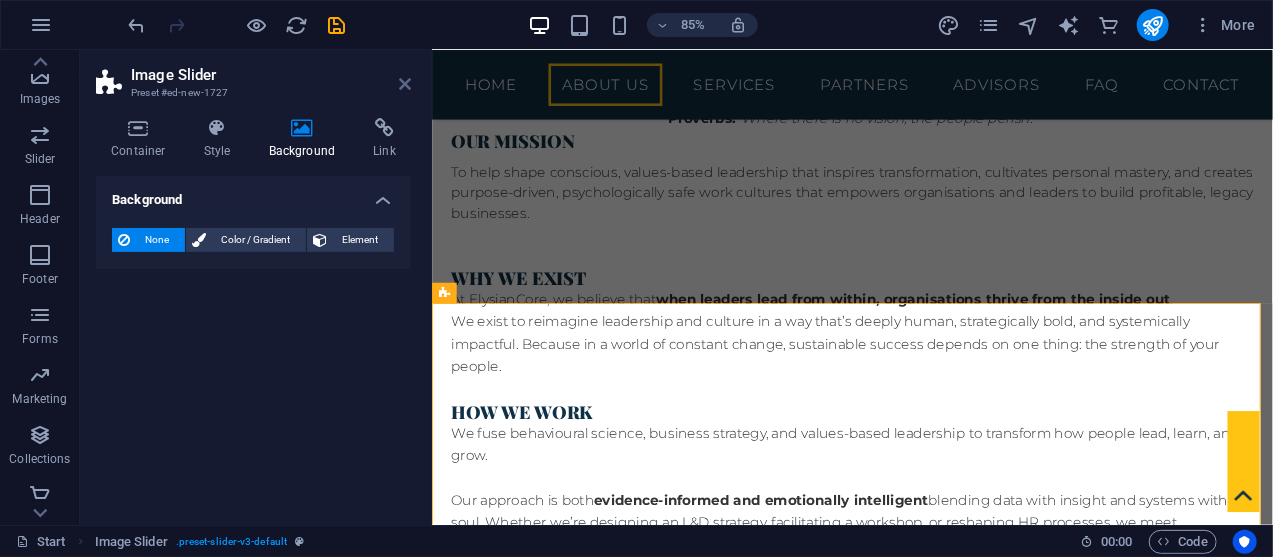 click at bounding box center (405, 84) 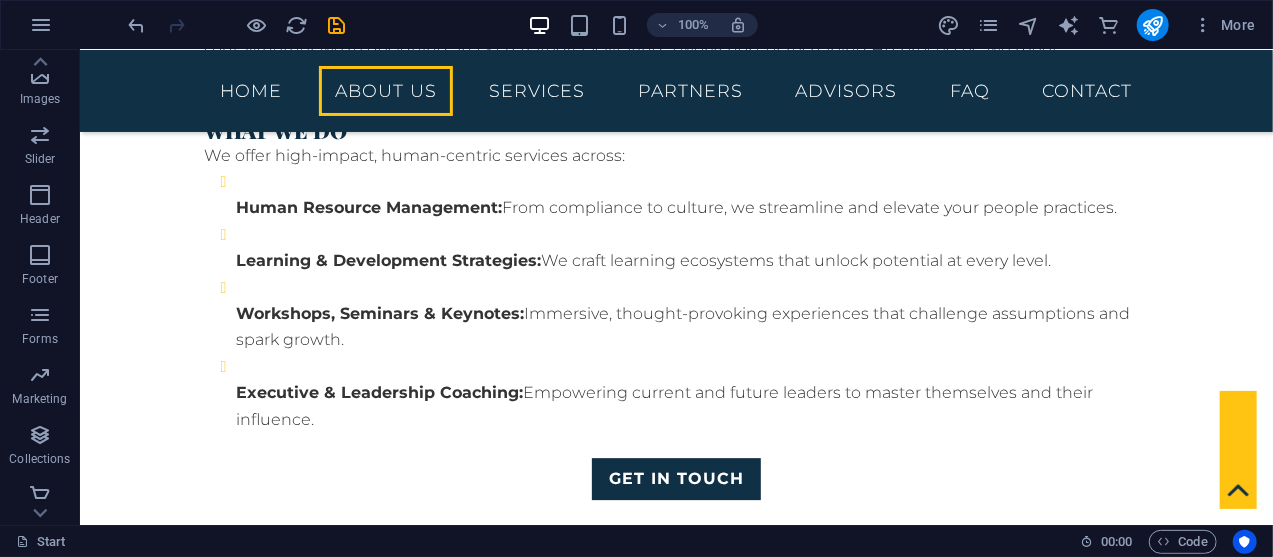 scroll, scrollTop: 2265, scrollLeft: 0, axis: vertical 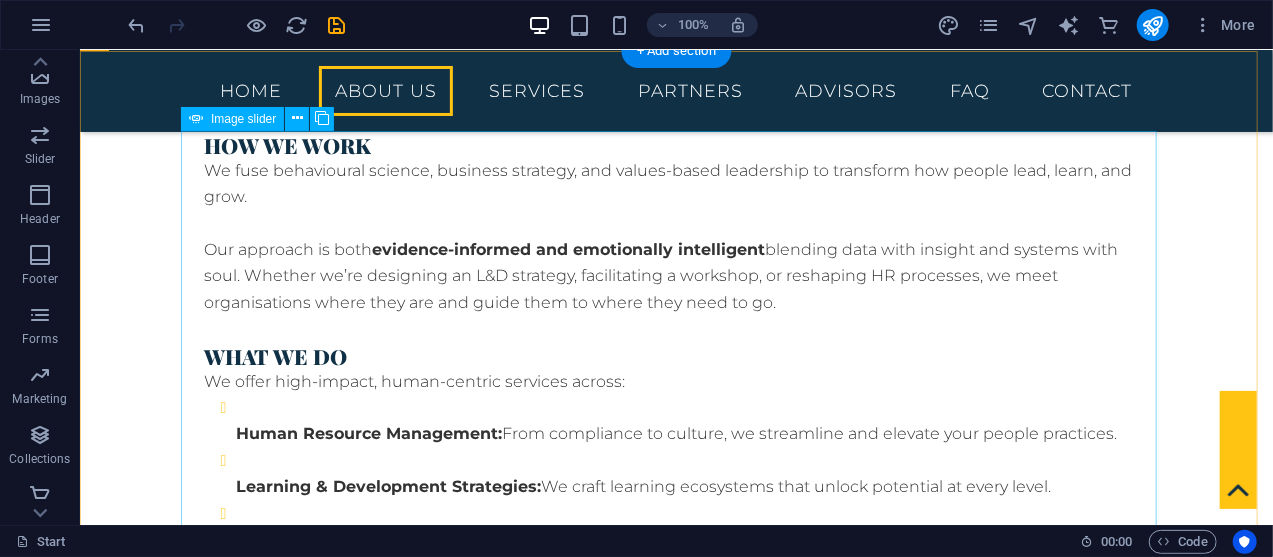 click at bounding box center [-276, 1574] 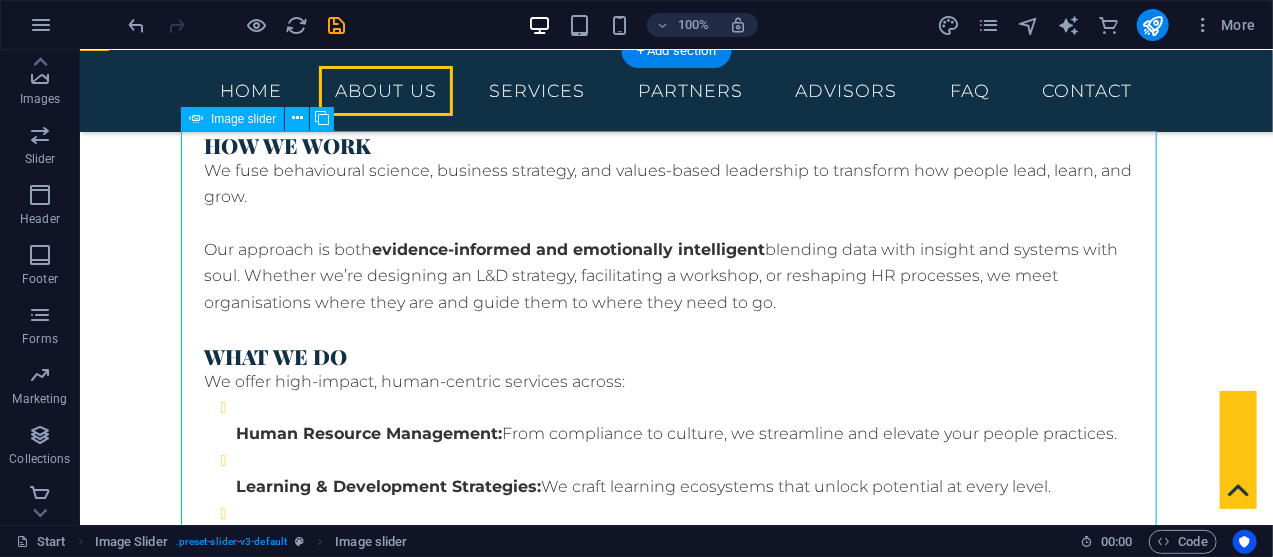 click at bounding box center (-276, 1574) 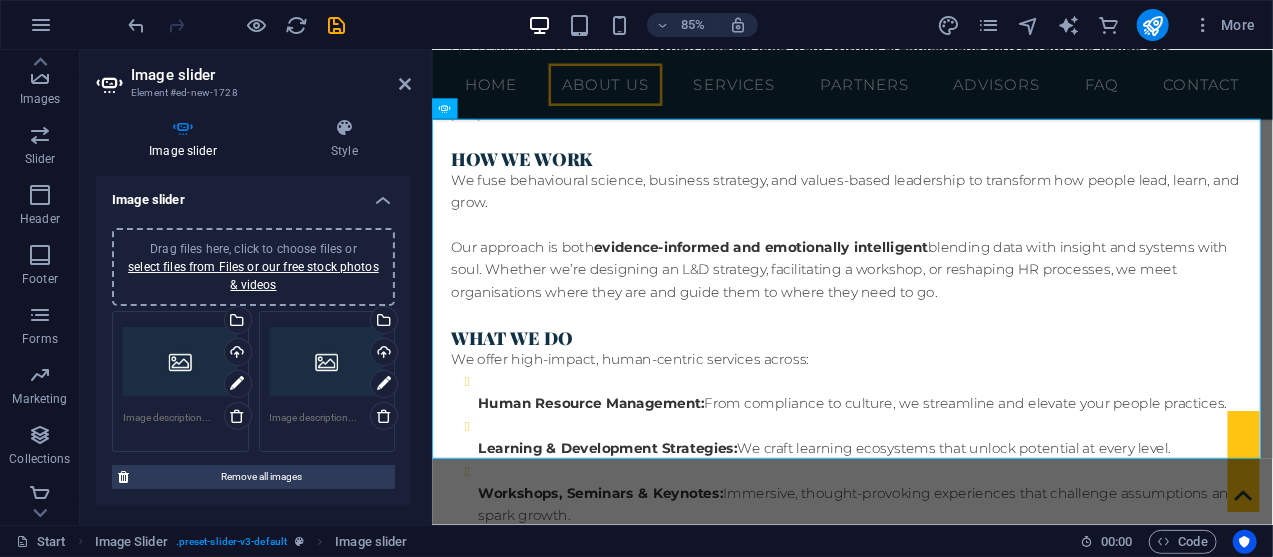 click on "Drag files here, click to choose files or select files from Files or our free stock photos & videos" at bounding box center (180, 362) 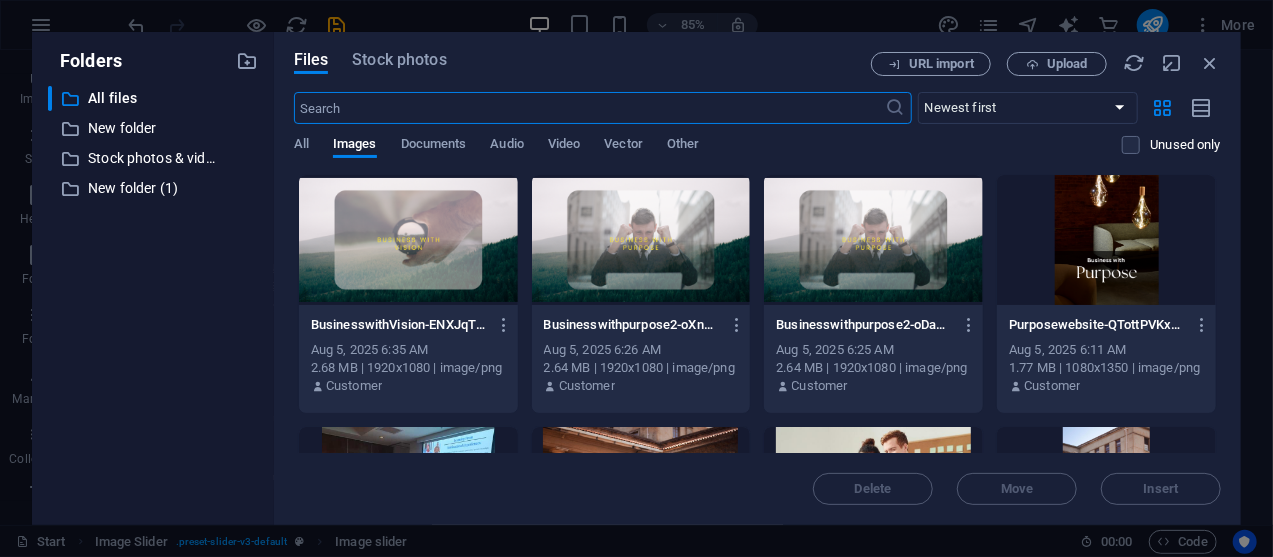 scroll, scrollTop: 2801, scrollLeft: 0, axis: vertical 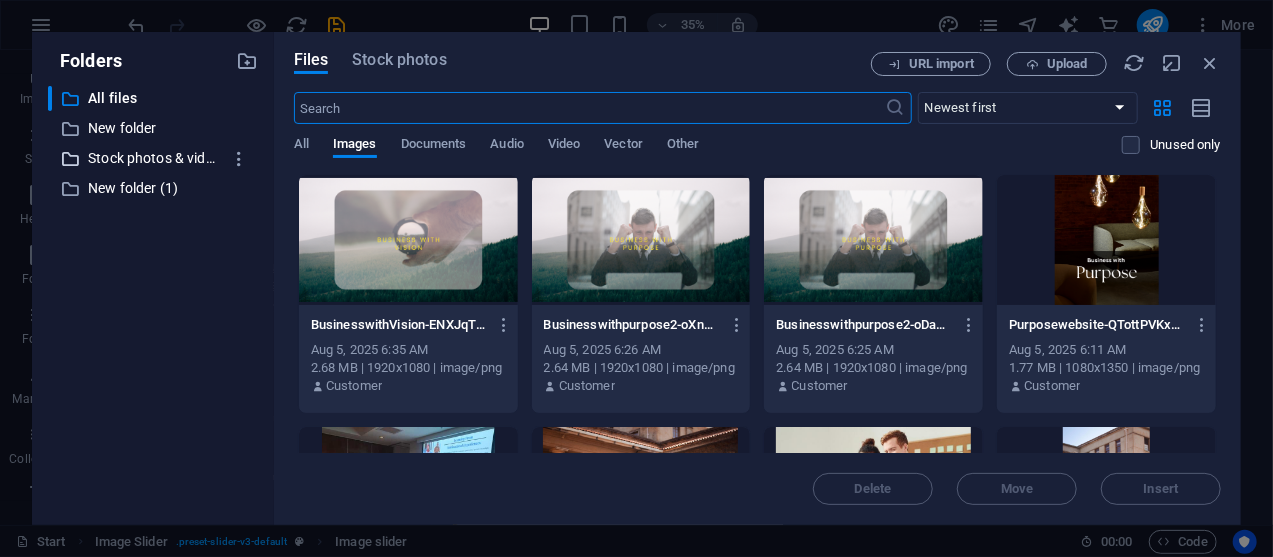 click on "Stock photos & videos" at bounding box center [154, 158] 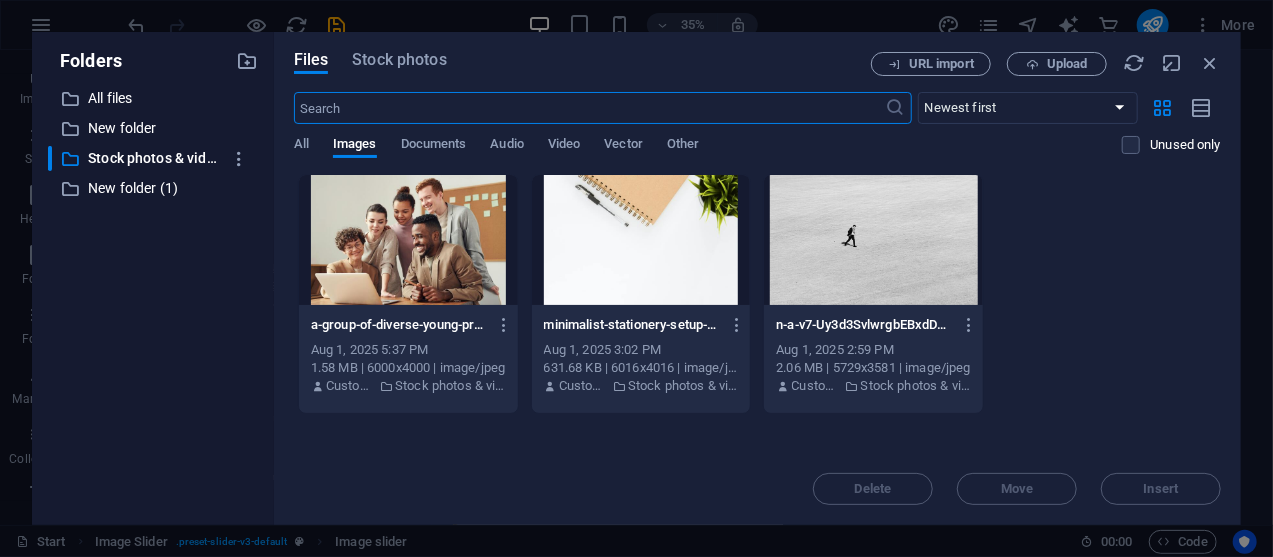 click at bounding box center (590, 108) 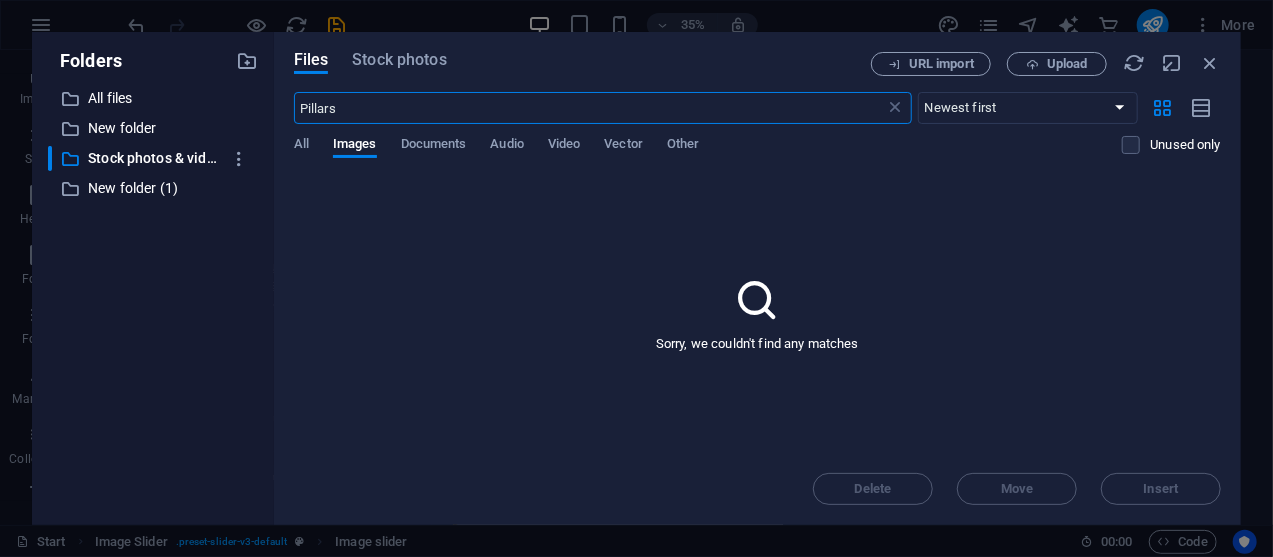 type on "Pillars" 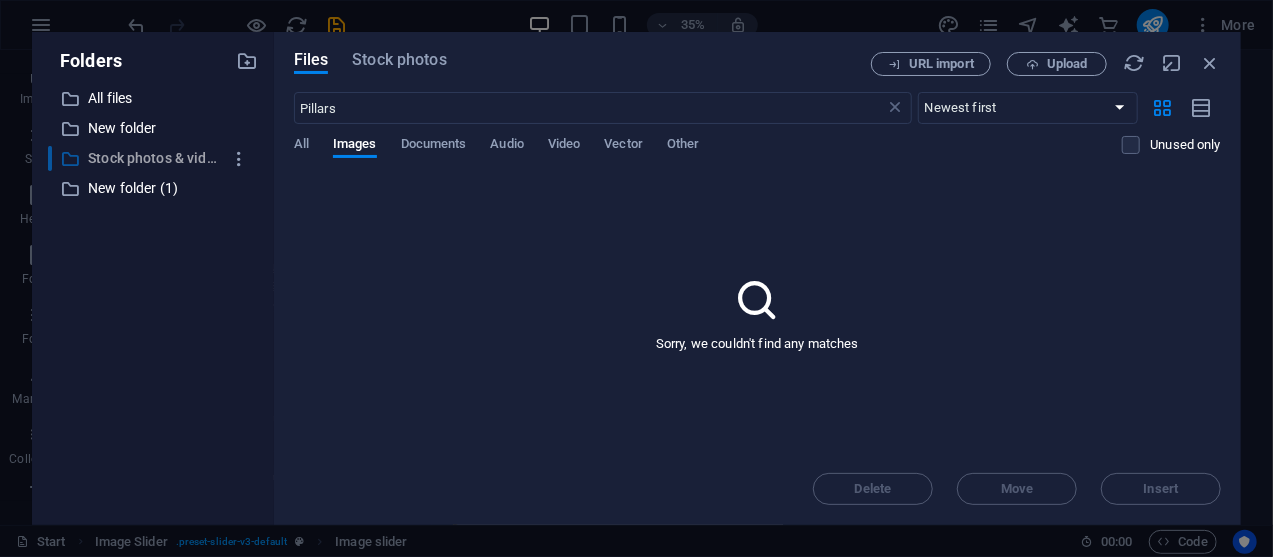 click on "Stock photos & videos" at bounding box center (154, 158) 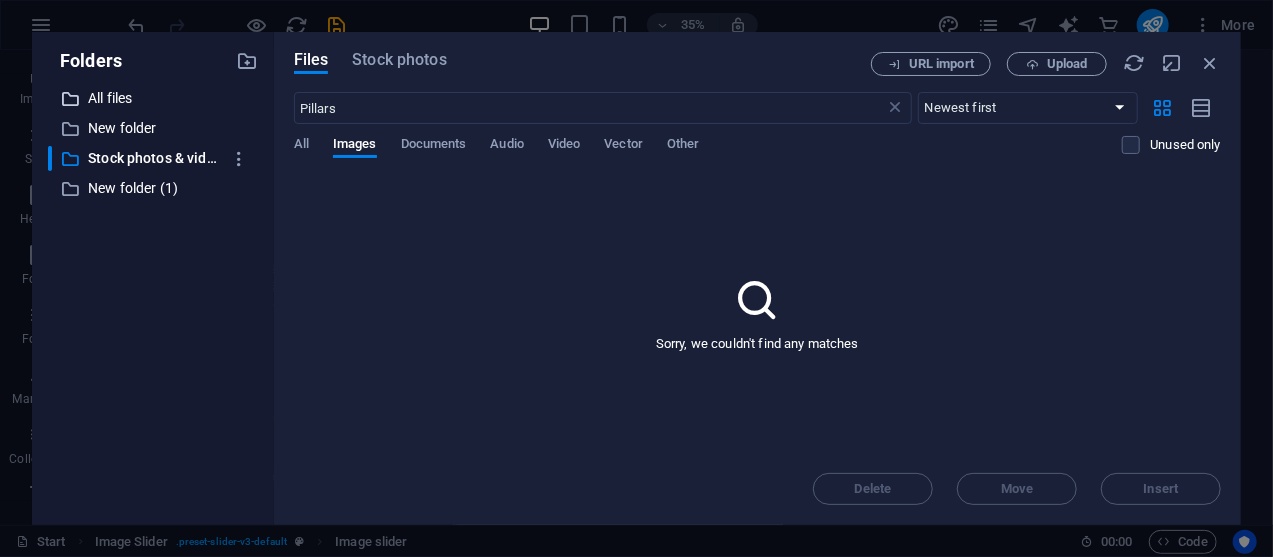 click on "All files" at bounding box center (154, 98) 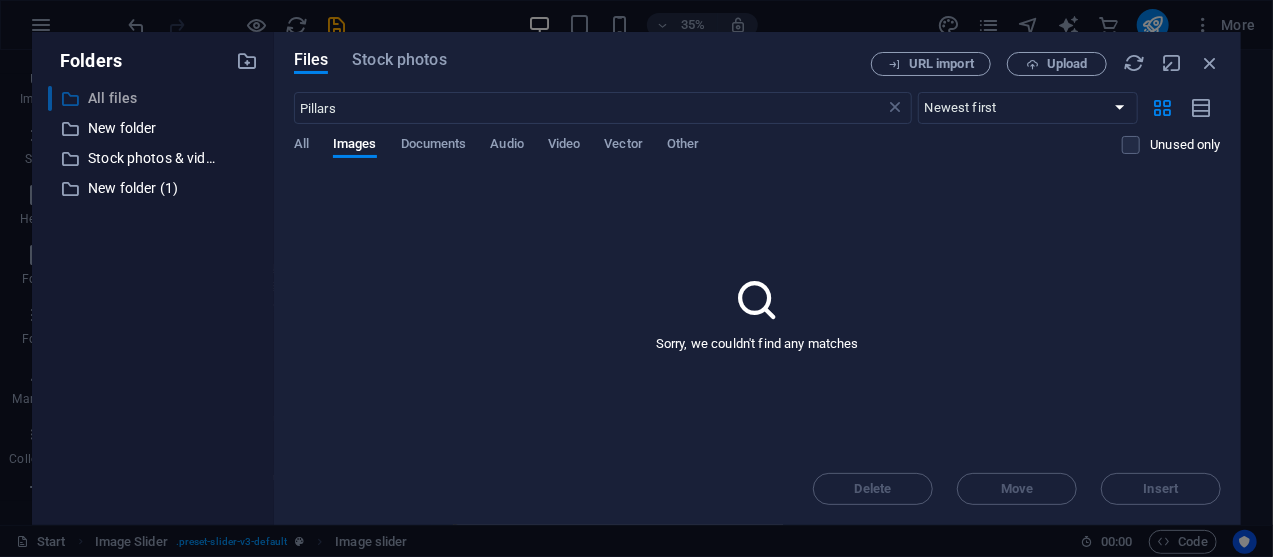 click on "All files" at bounding box center (154, 98) 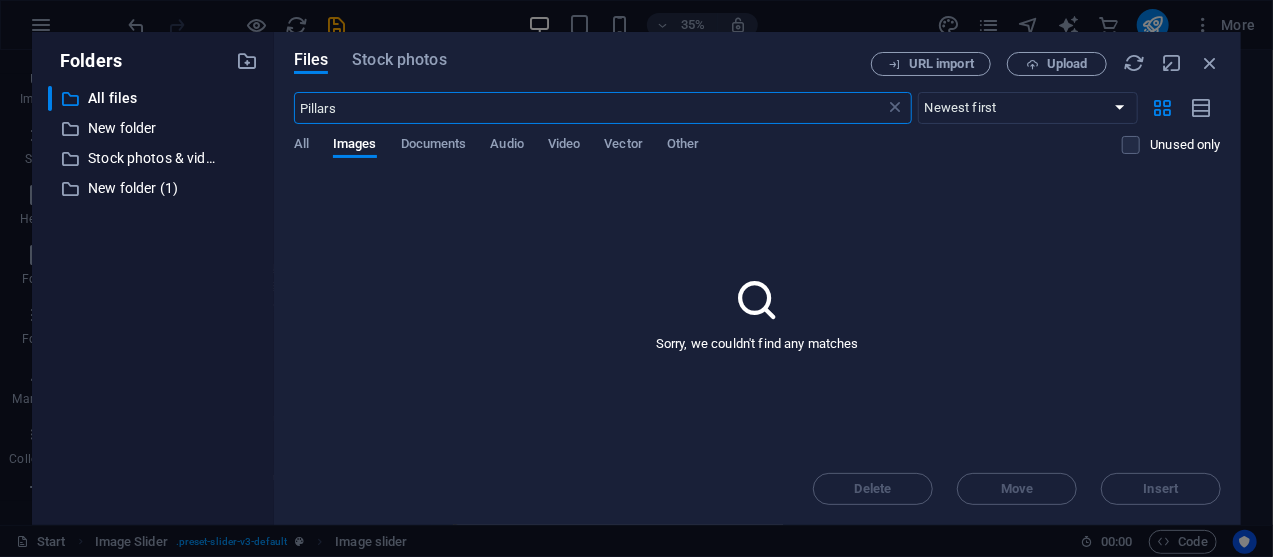 click on "Pillars" at bounding box center [590, 108] 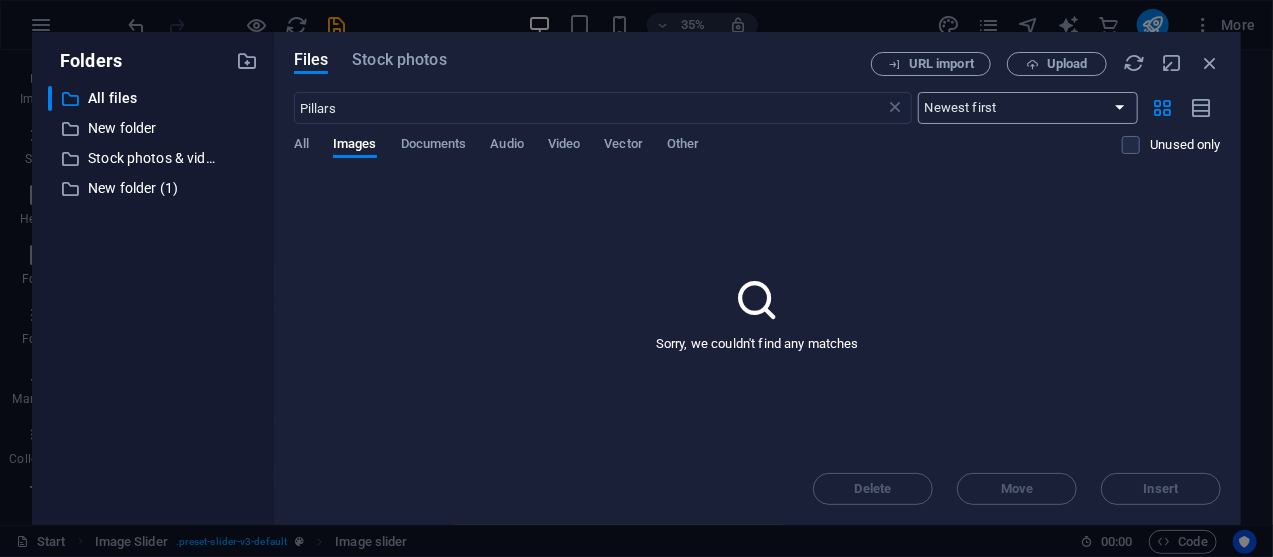 click on "Newest first Oldest first Name (A-Z) Name (Z-A) Size (0-9) Size (9-0) Resolution (0-9) Resolution (9-0)" at bounding box center (1028, 108) 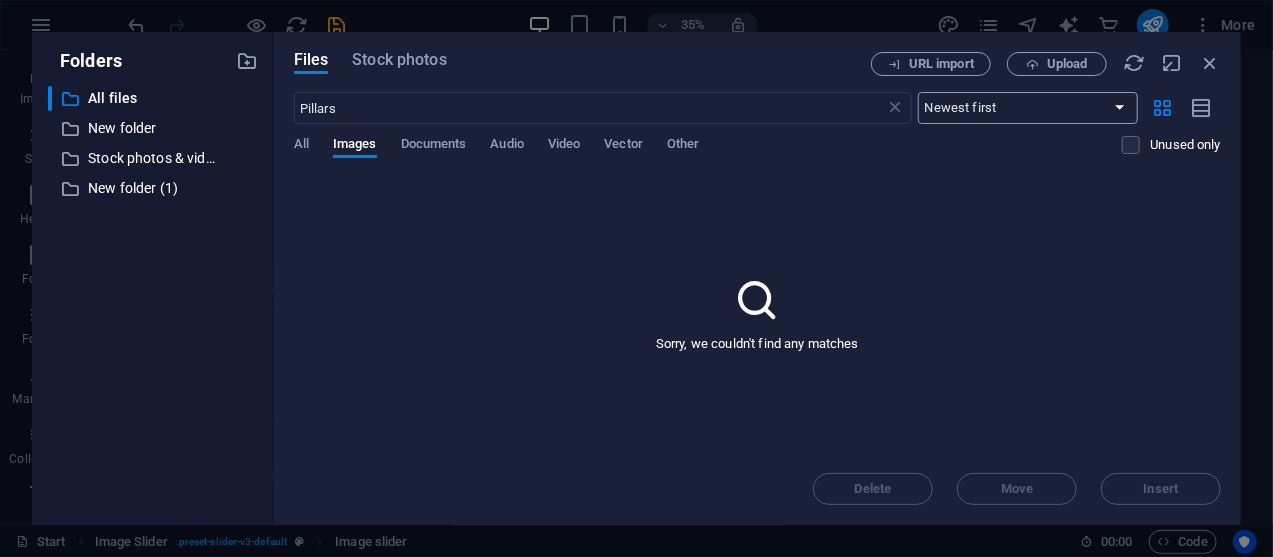 click on "Newest first Oldest first Name (A-Z) Name (Z-A) Size (0-9) Size (9-0) Resolution (0-9) Resolution (9-0)" at bounding box center [1028, 108] 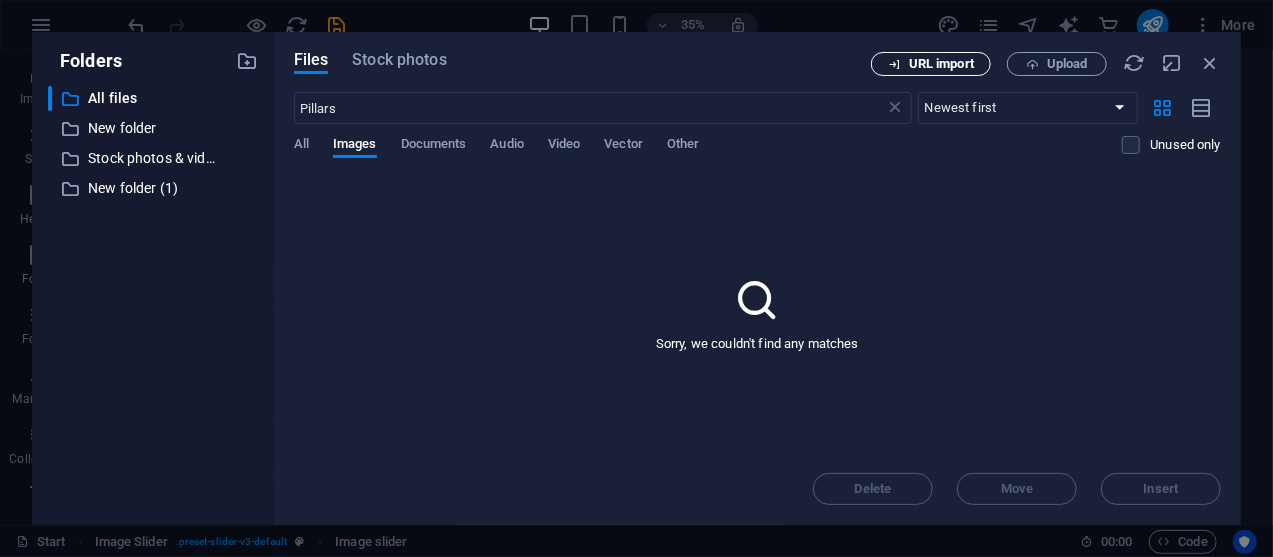 click on "URL import" at bounding box center [941, 64] 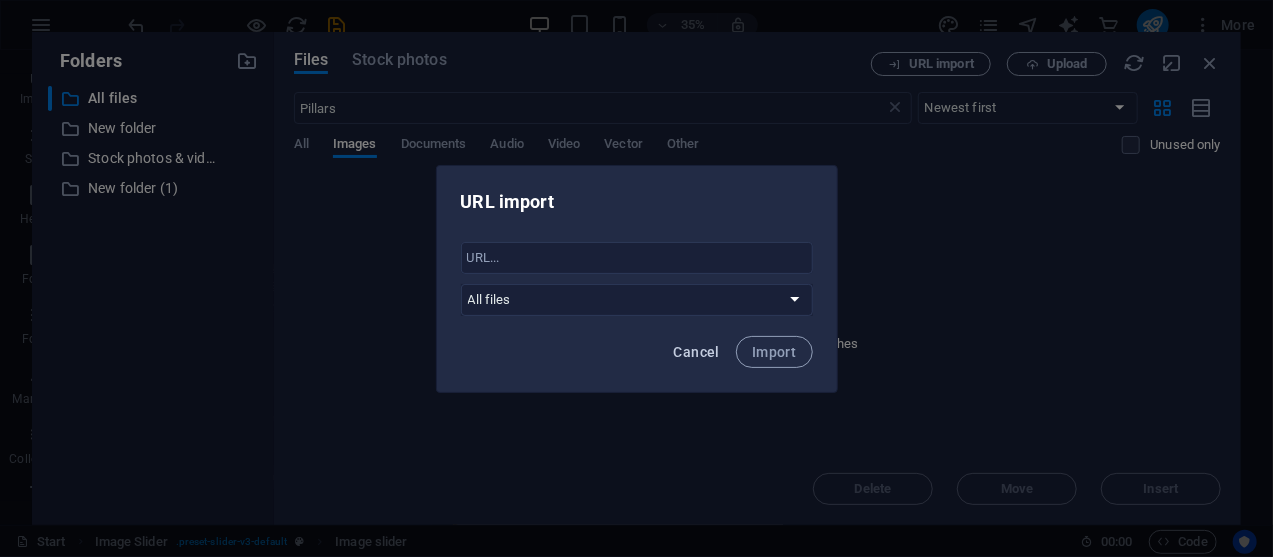 click on "Cancel" at bounding box center (697, 352) 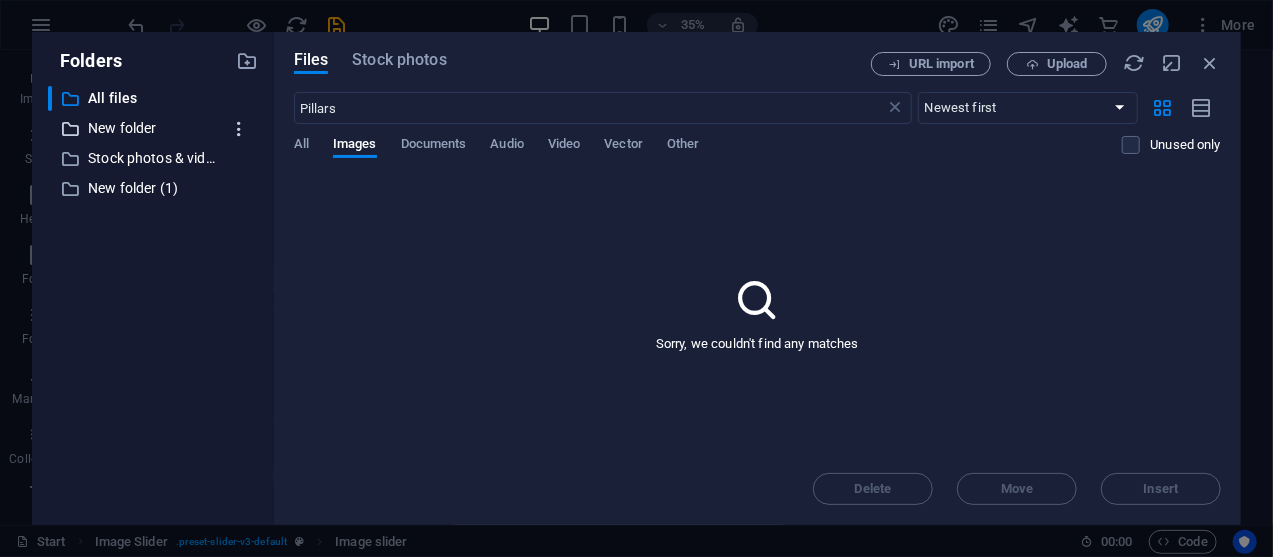 click at bounding box center [239, 129] 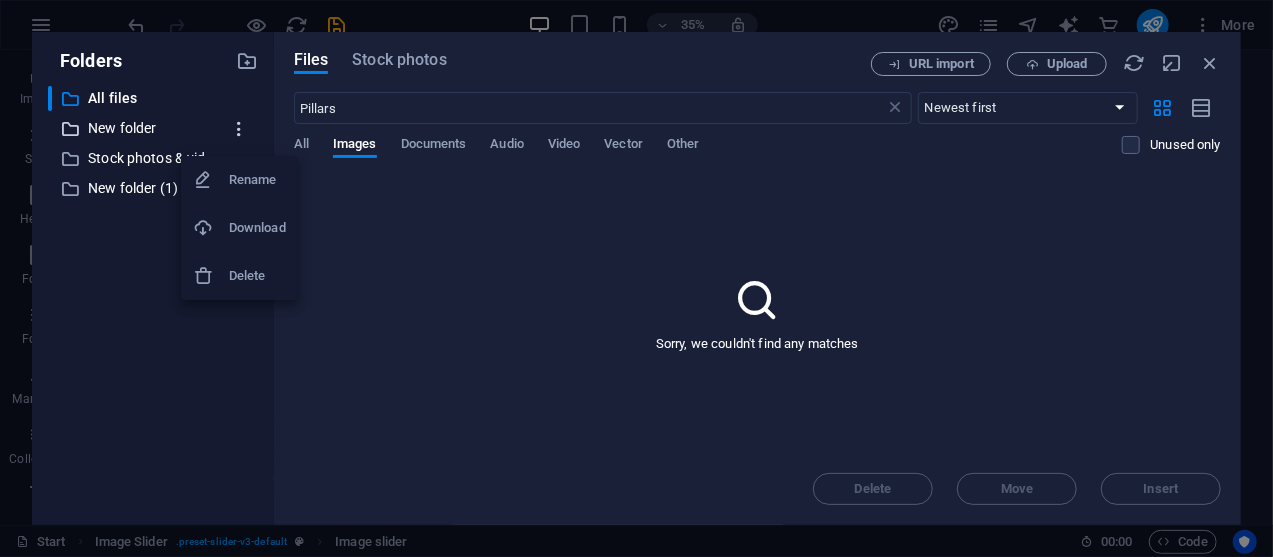 click at bounding box center [636, 278] 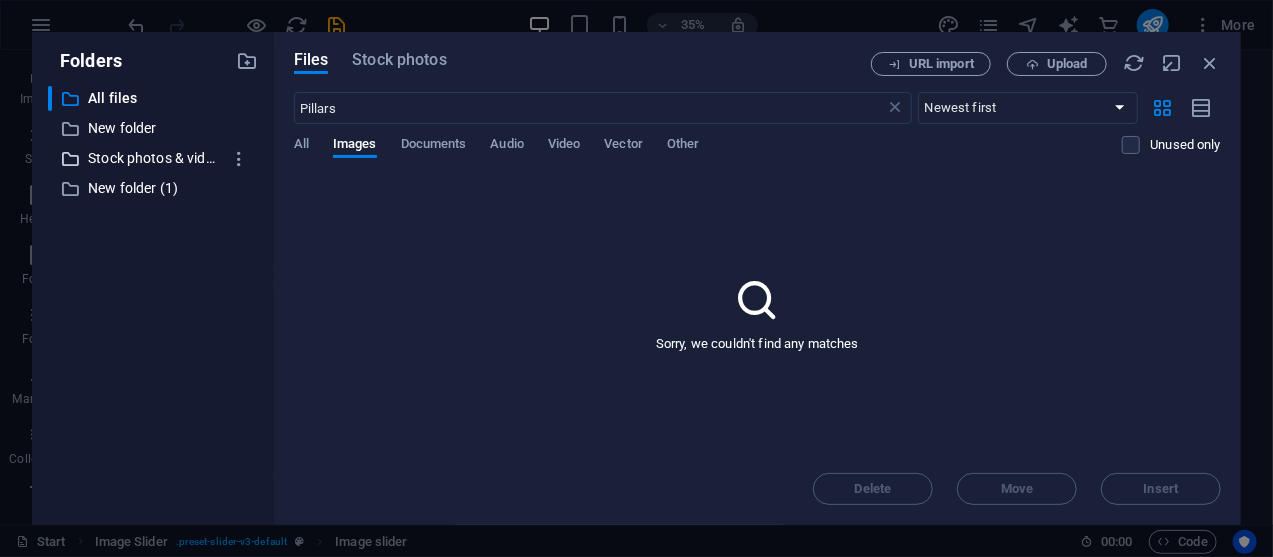 click on "Stock photos & videos" at bounding box center (154, 158) 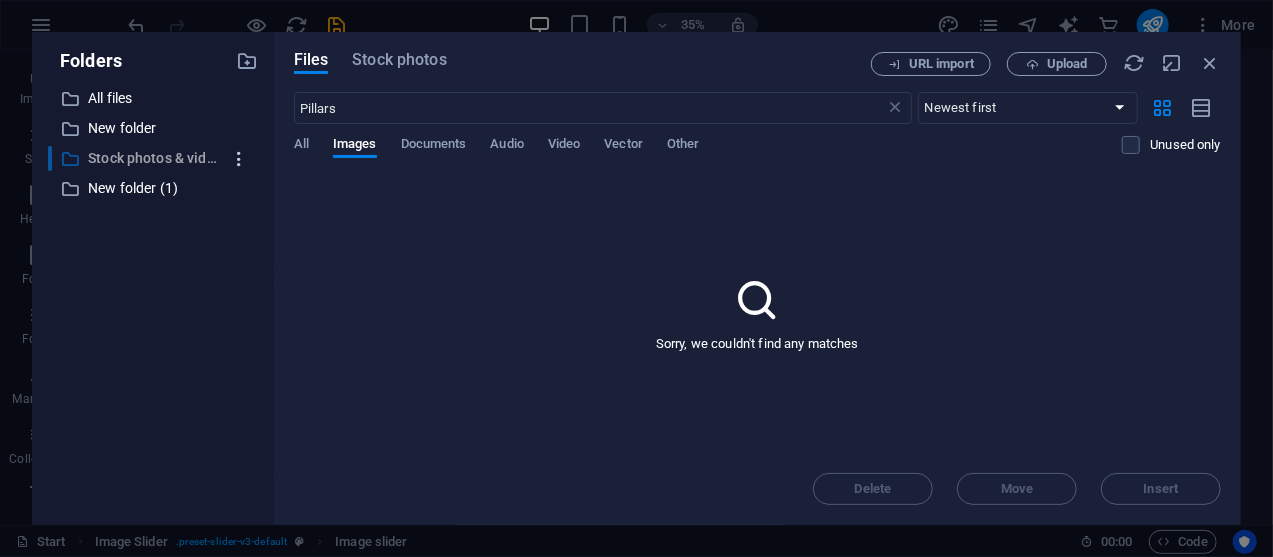 click at bounding box center (239, 159) 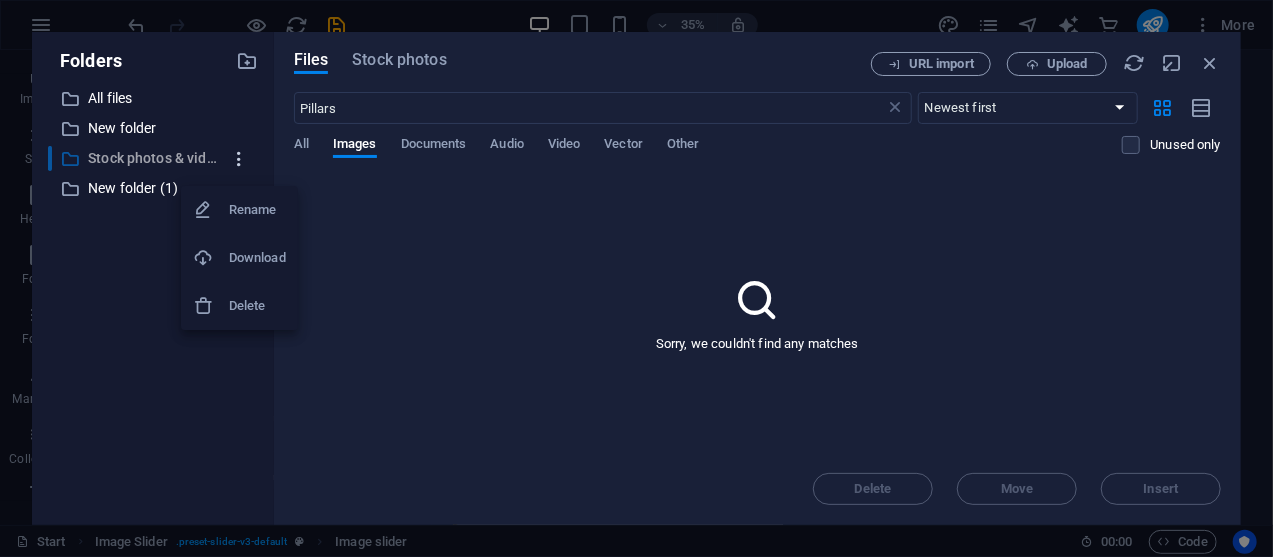 click at bounding box center (636, 278) 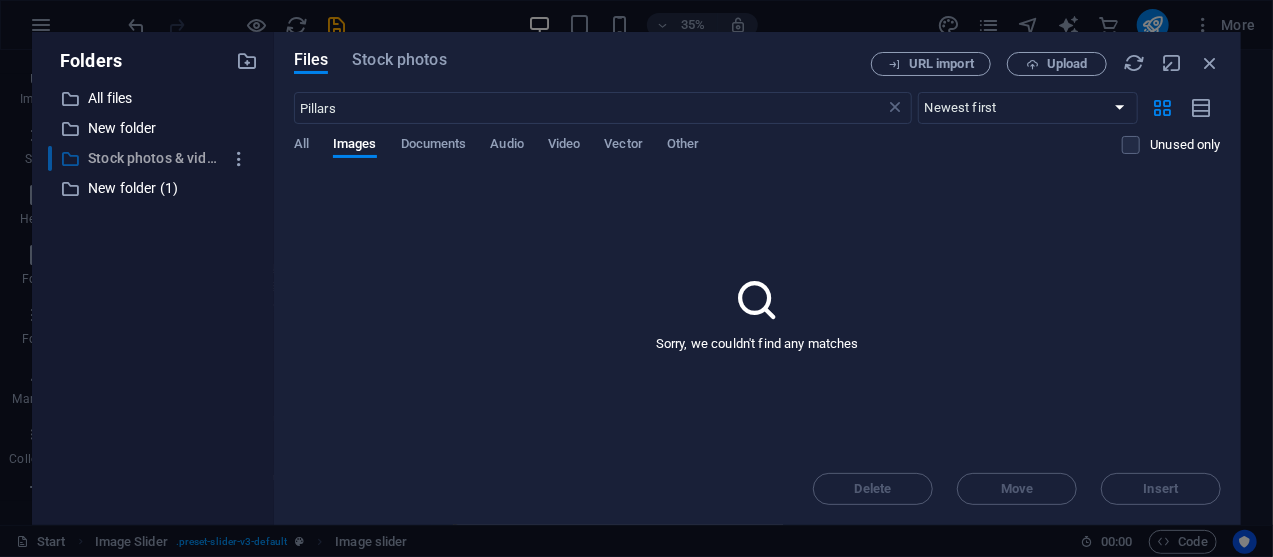 click on "Stock photos & videos" at bounding box center (154, 158) 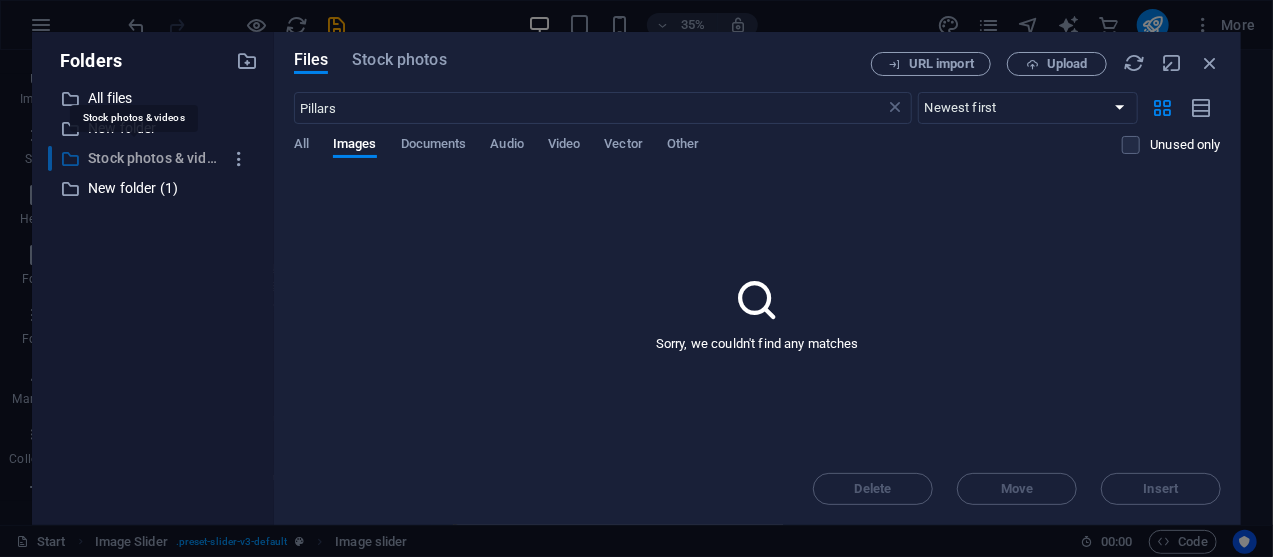 click on "Stock photos & videos" at bounding box center [154, 158] 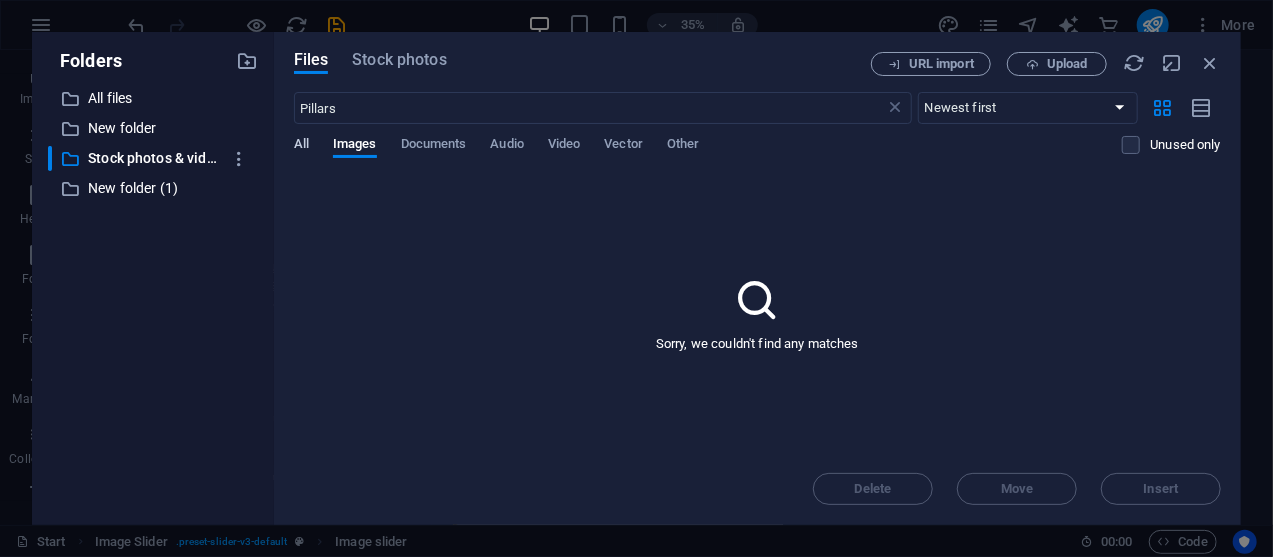 click on "All" at bounding box center [301, 146] 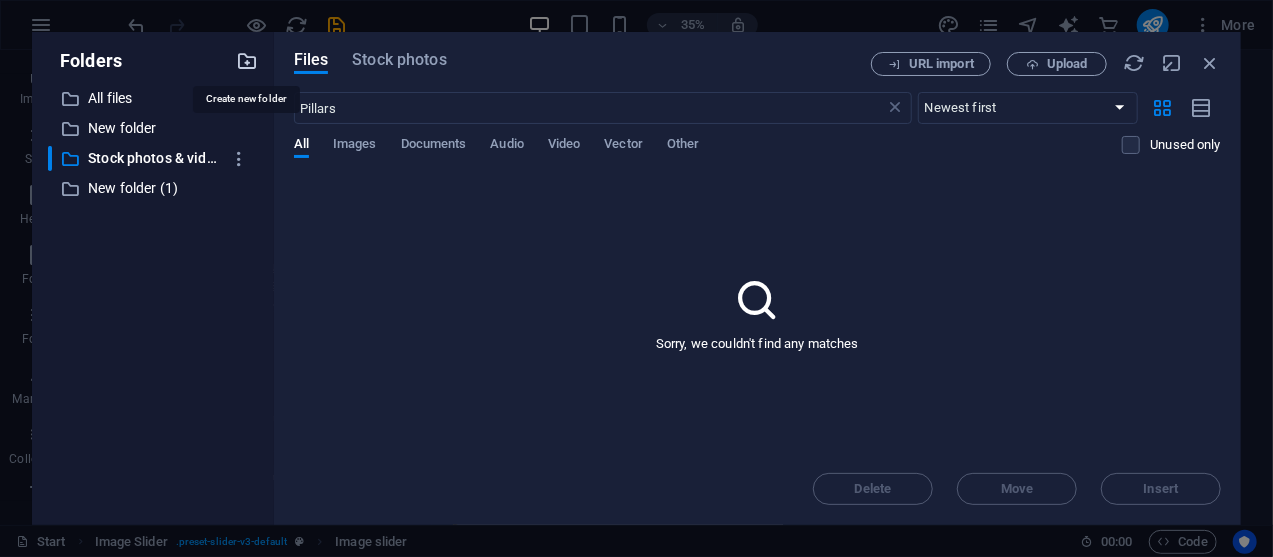 click at bounding box center [247, 61] 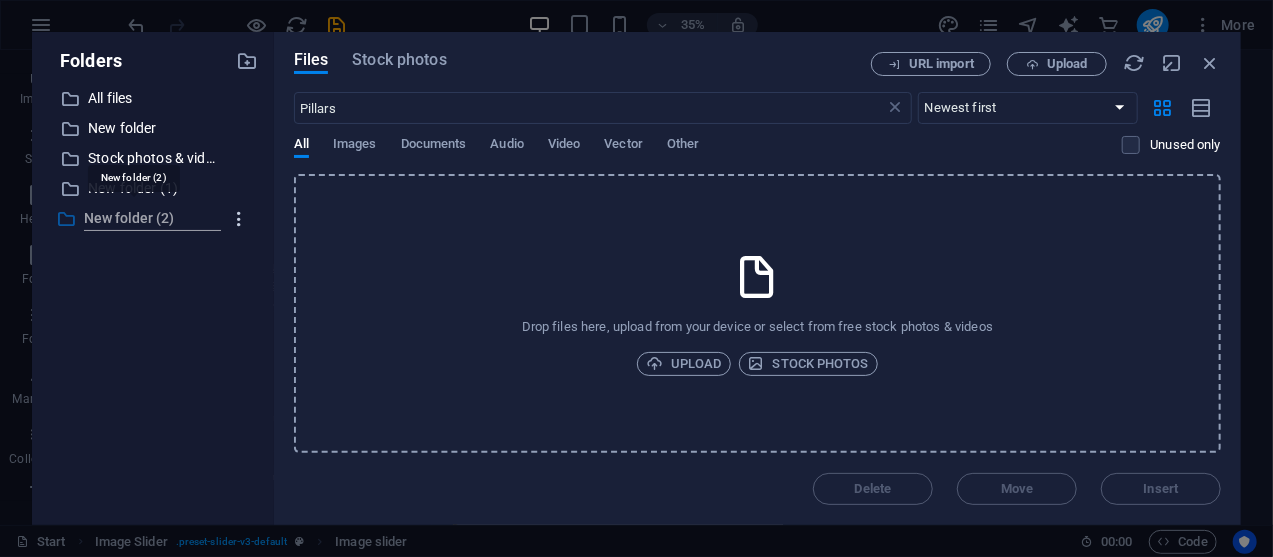 click at bounding box center (239, 219) 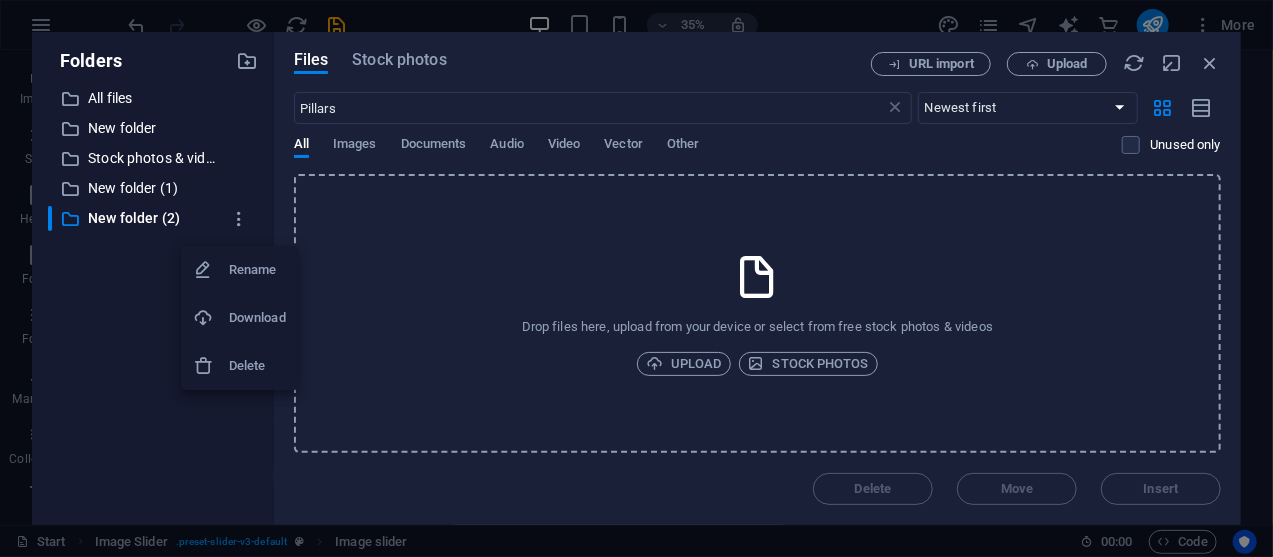 click on "Delete" at bounding box center (257, 366) 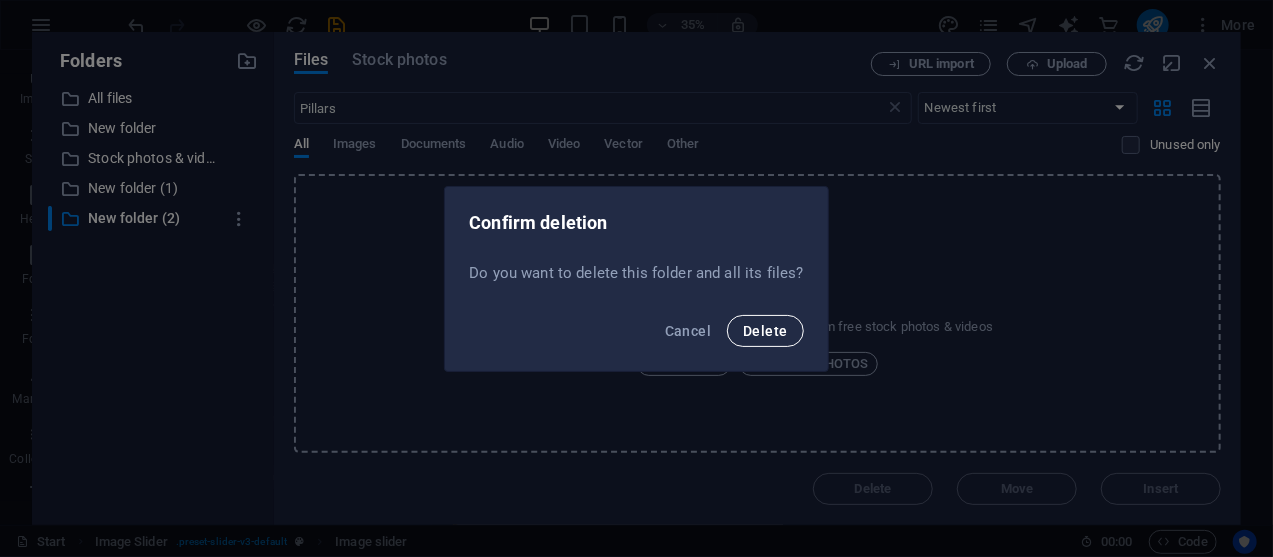 click on "Delete" at bounding box center [765, 331] 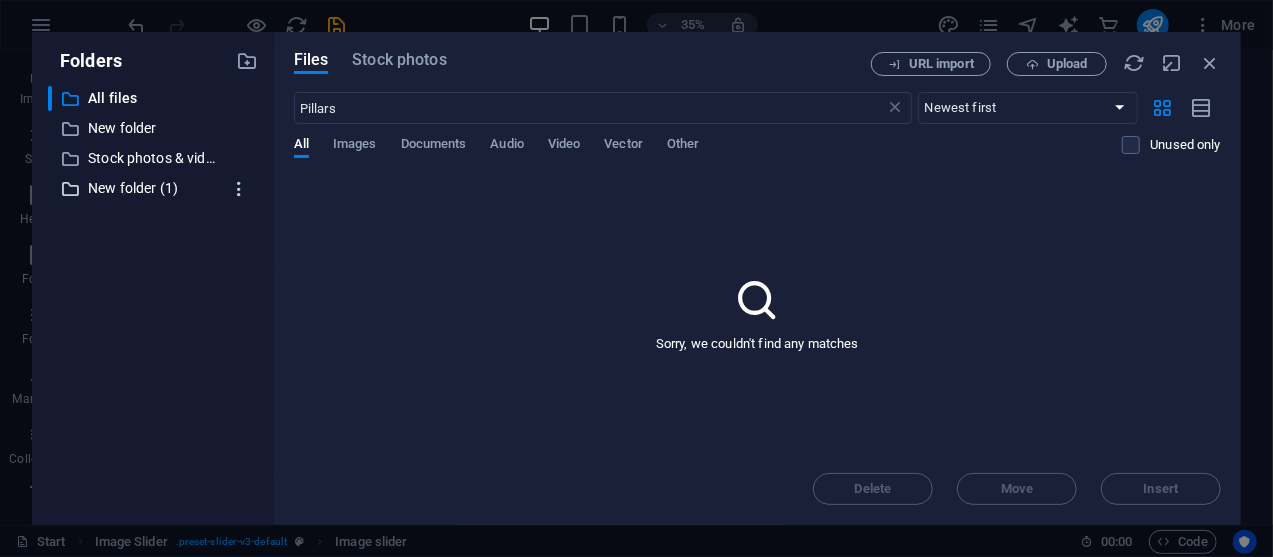 click at bounding box center (239, 189) 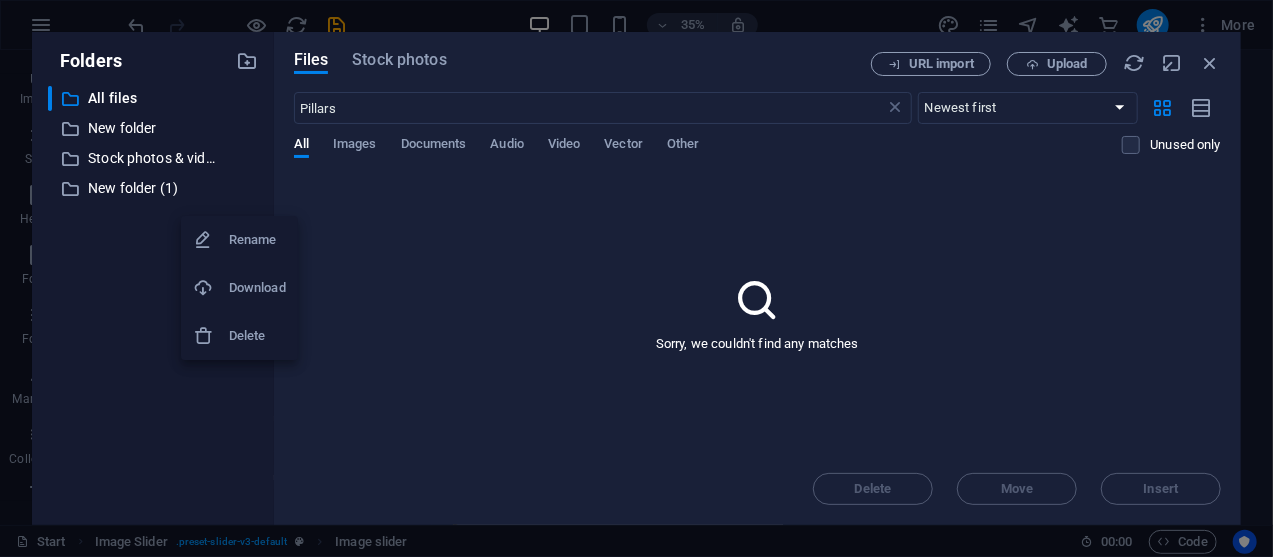 click on "Delete" at bounding box center [257, 336] 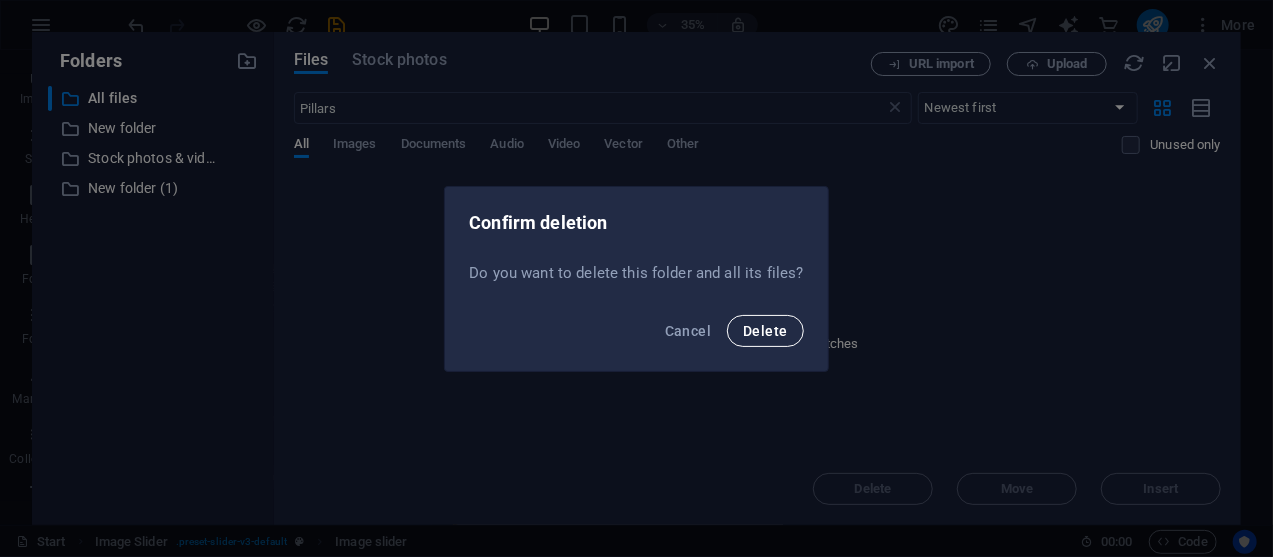 click on "Delete" at bounding box center (765, 331) 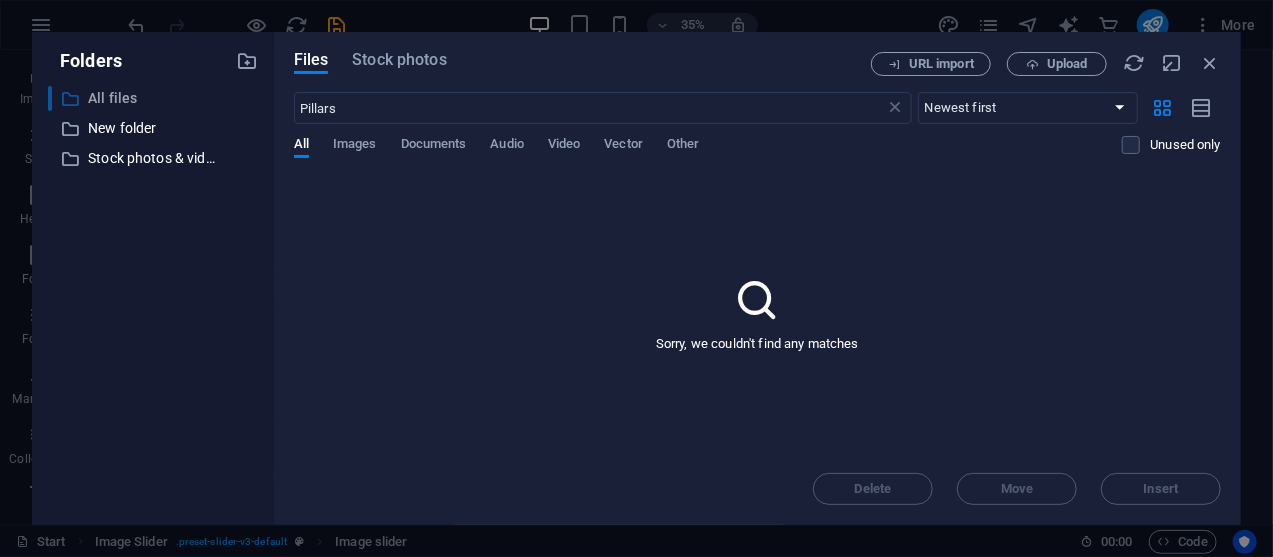 click on "All files" at bounding box center [154, 98] 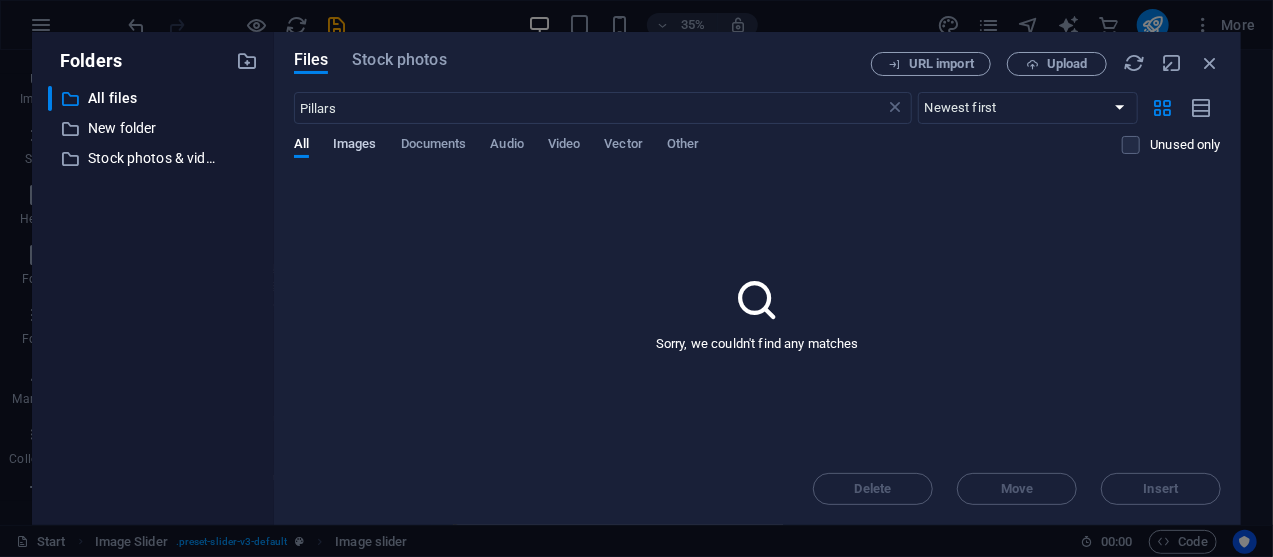 click on "Images" at bounding box center (355, 146) 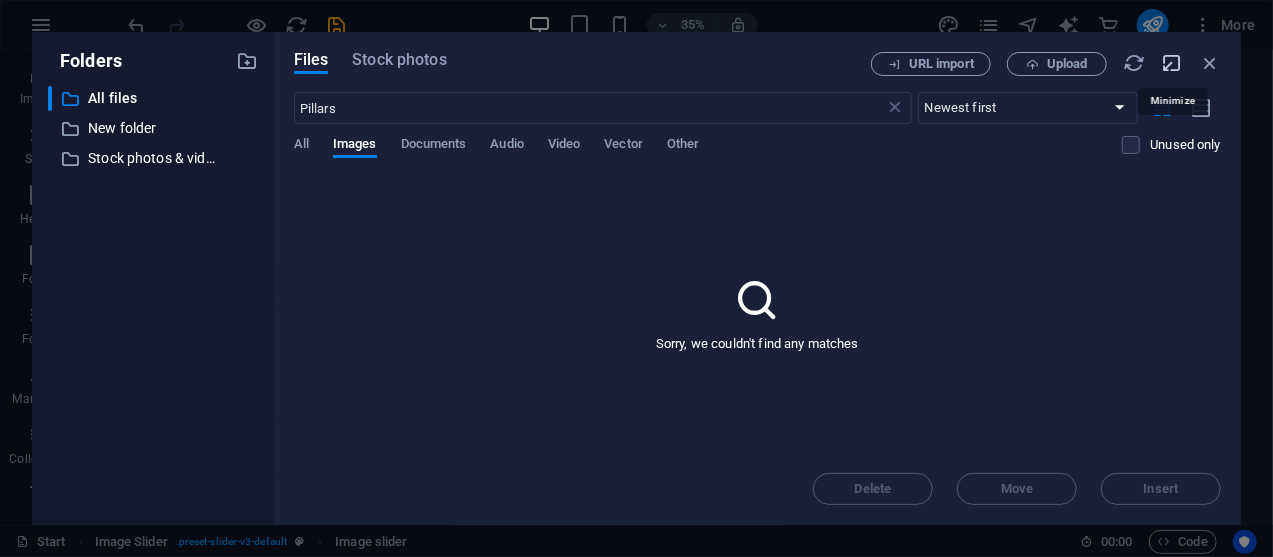click at bounding box center (1172, 63) 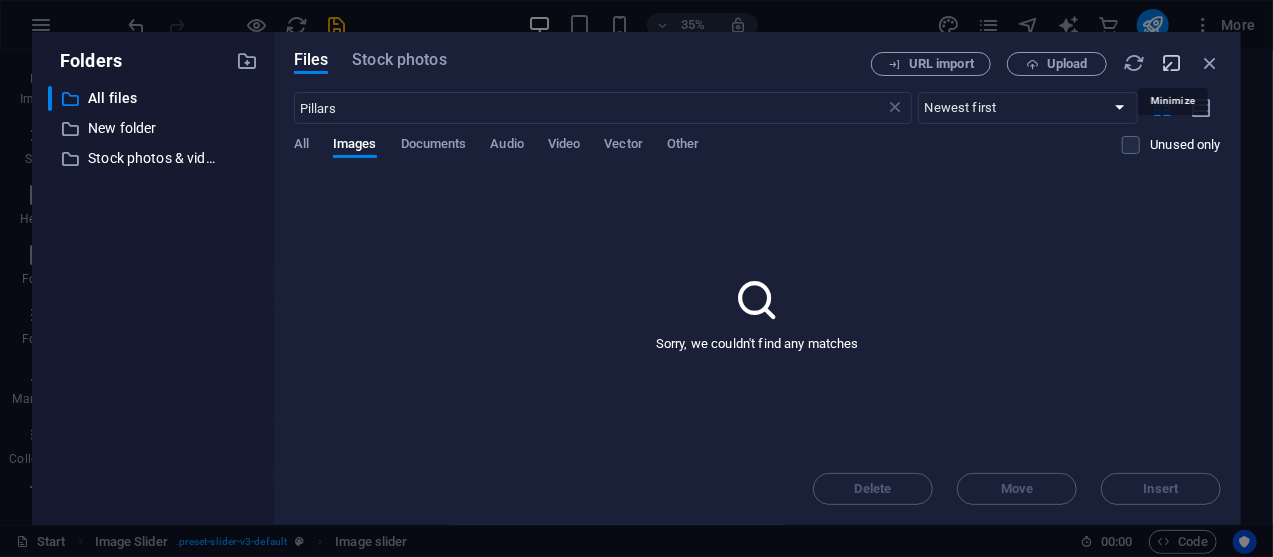 select on "image" 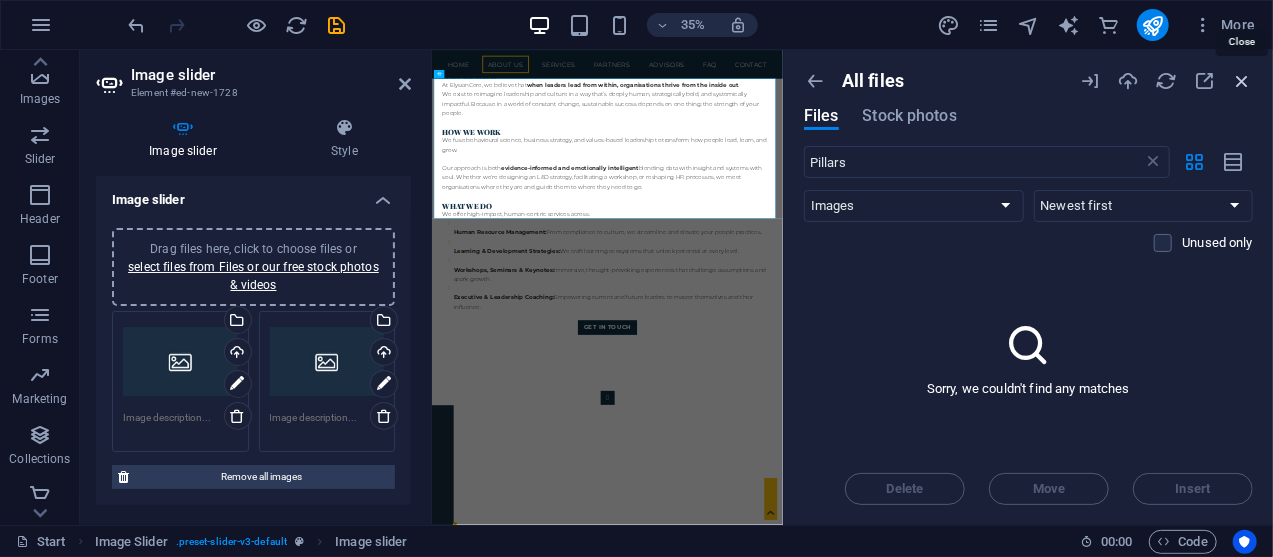 click at bounding box center (1242, 81) 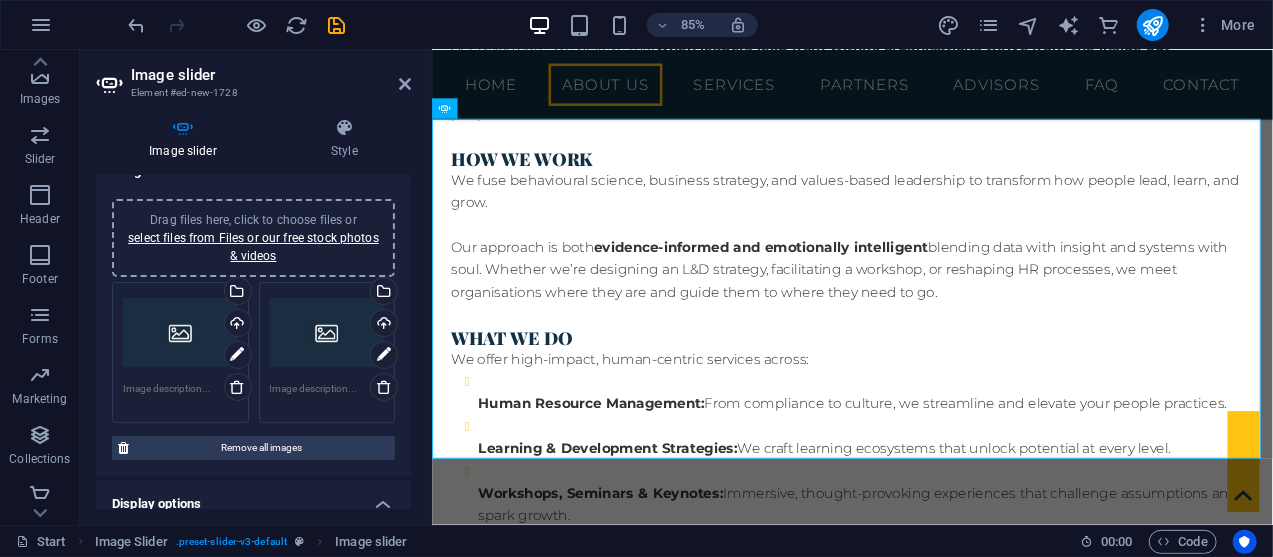 scroll, scrollTop: 17, scrollLeft: 0, axis: vertical 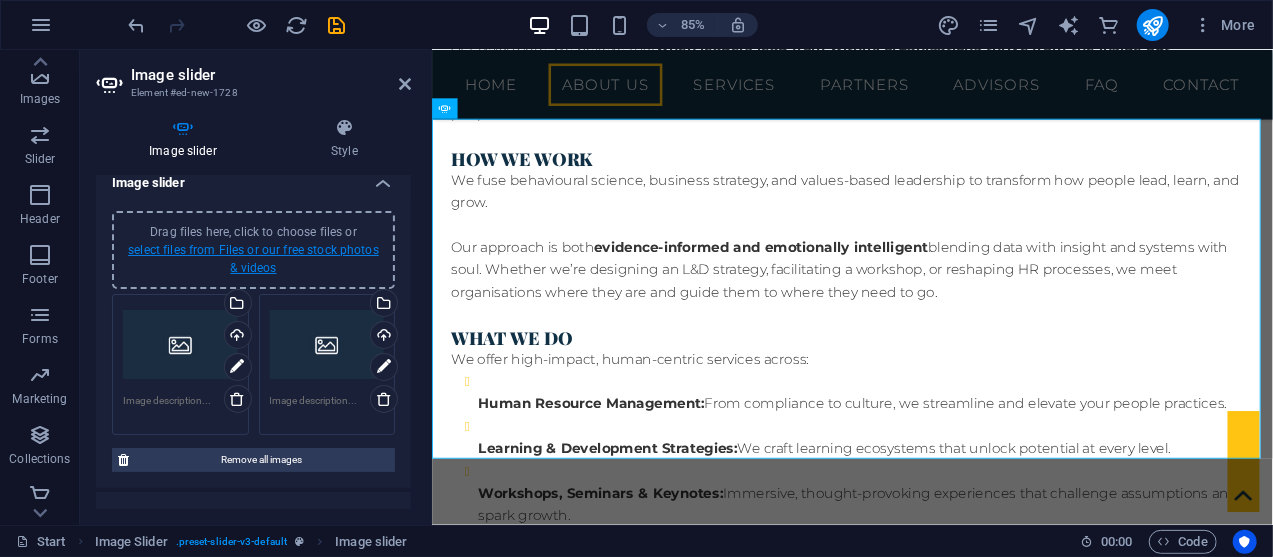 click on "select files from Files or our free stock photos & videos" at bounding box center [253, 259] 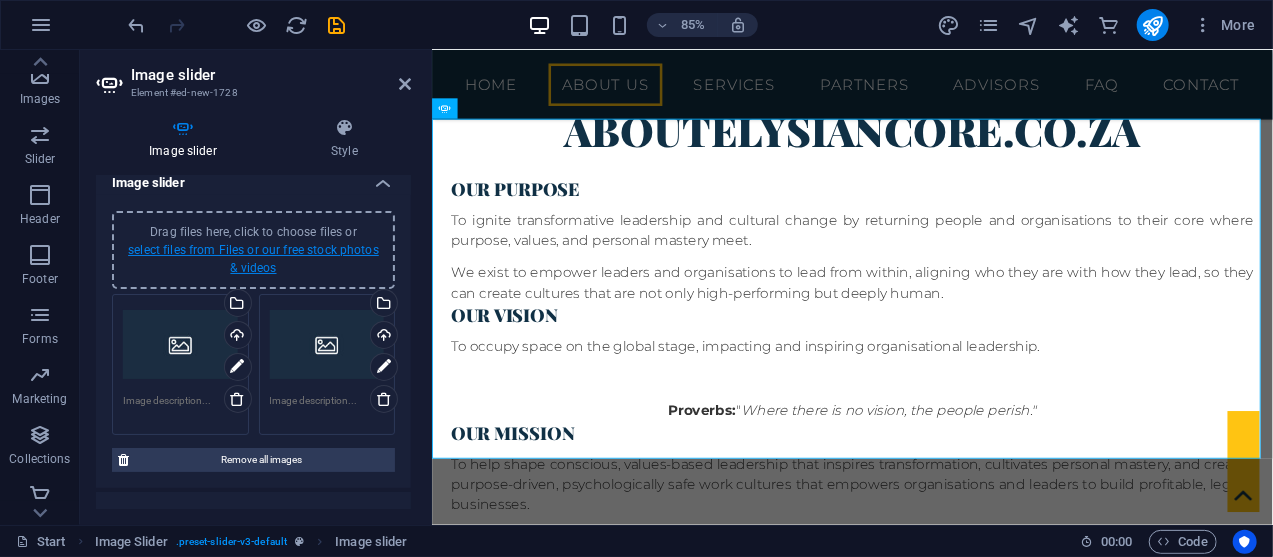 scroll, scrollTop: 2801, scrollLeft: 0, axis: vertical 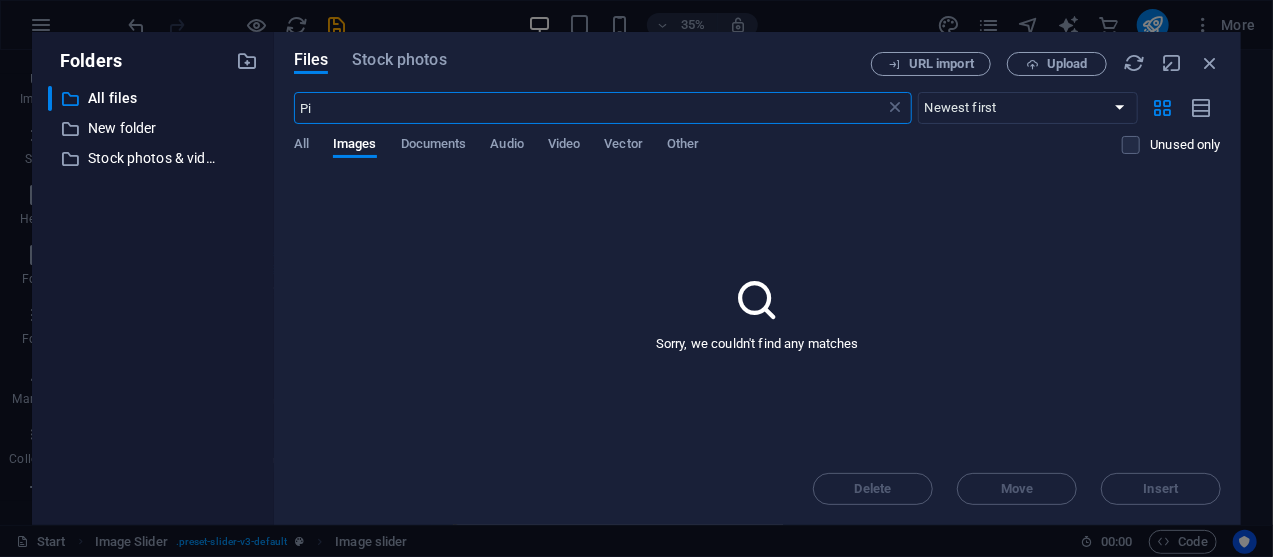 type on "P" 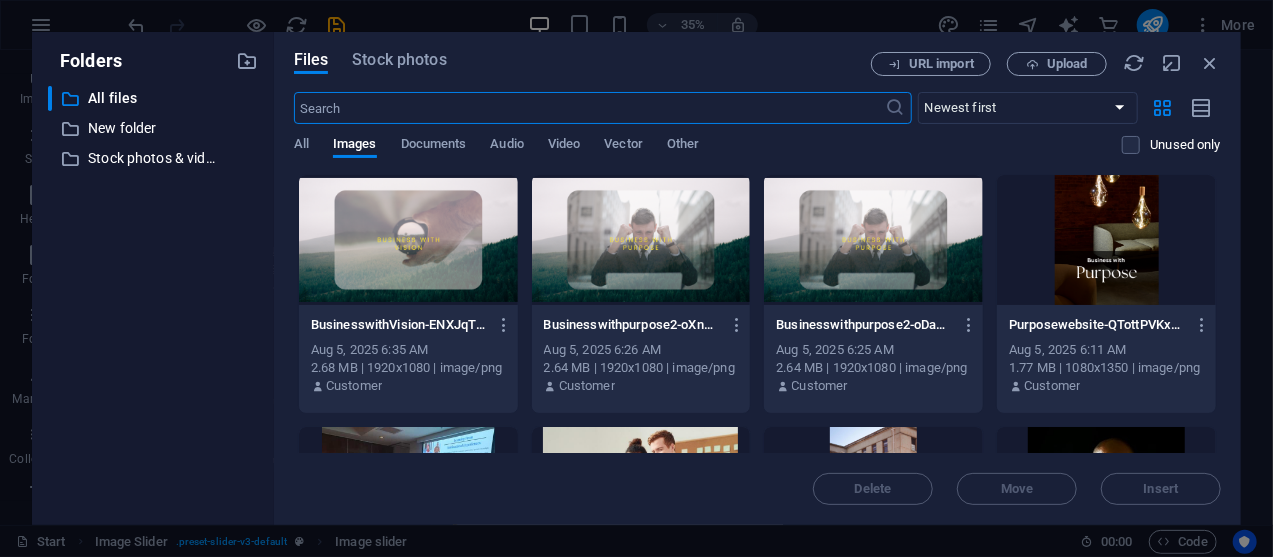 type 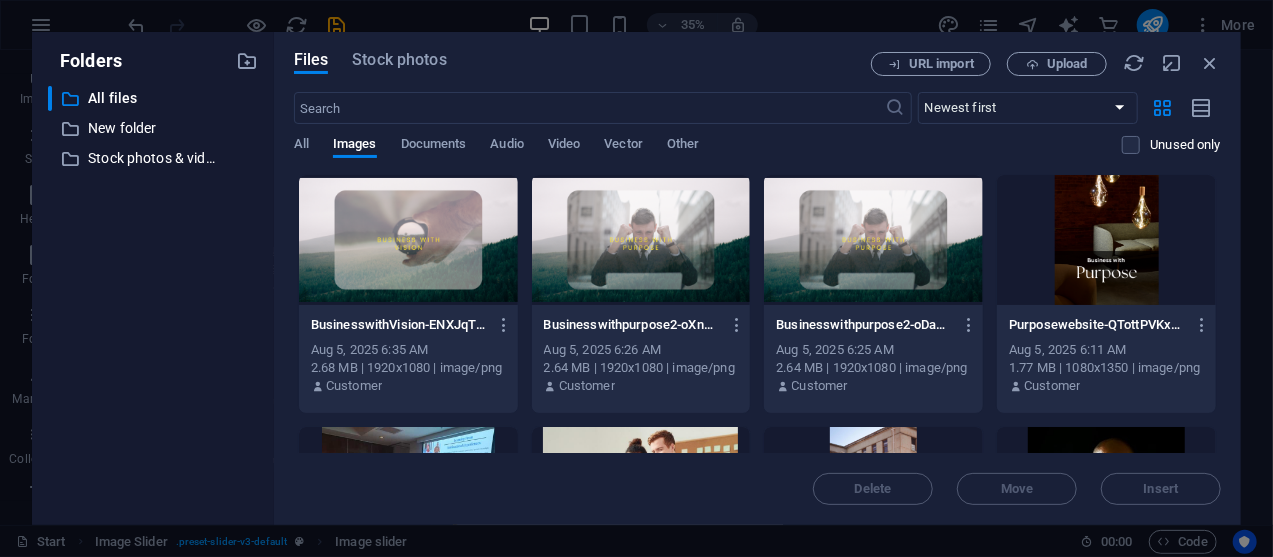 drag, startPoint x: 1226, startPoint y: 196, endPoint x: 1232, endPoint y: 253, distance: 57.31492 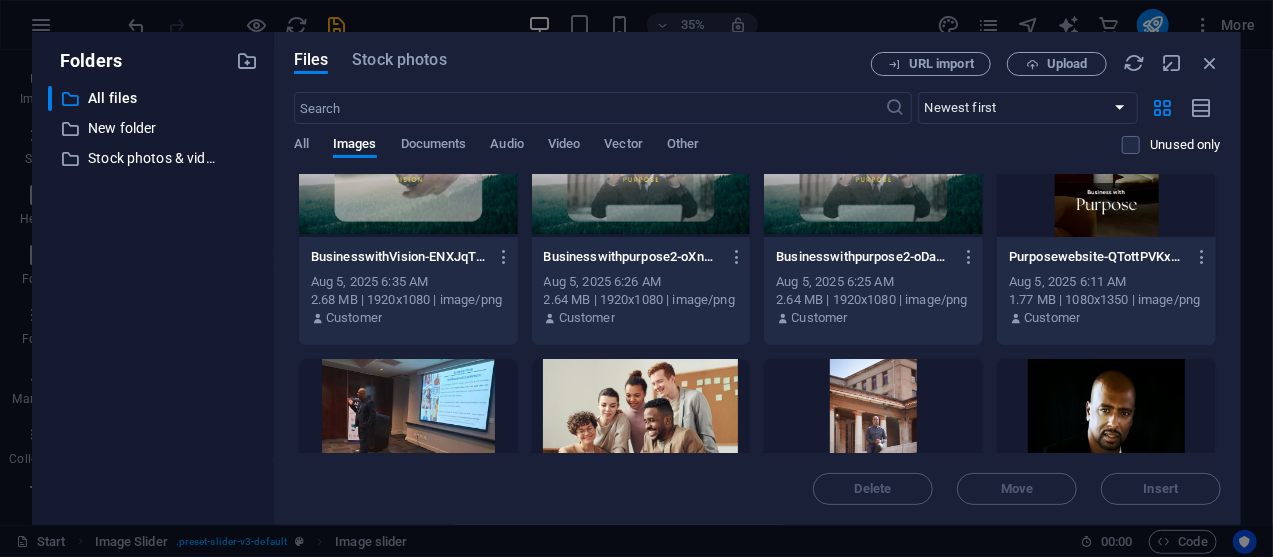 scroll, scrollTop: 16, scrollLeft: 0, axis: vertical 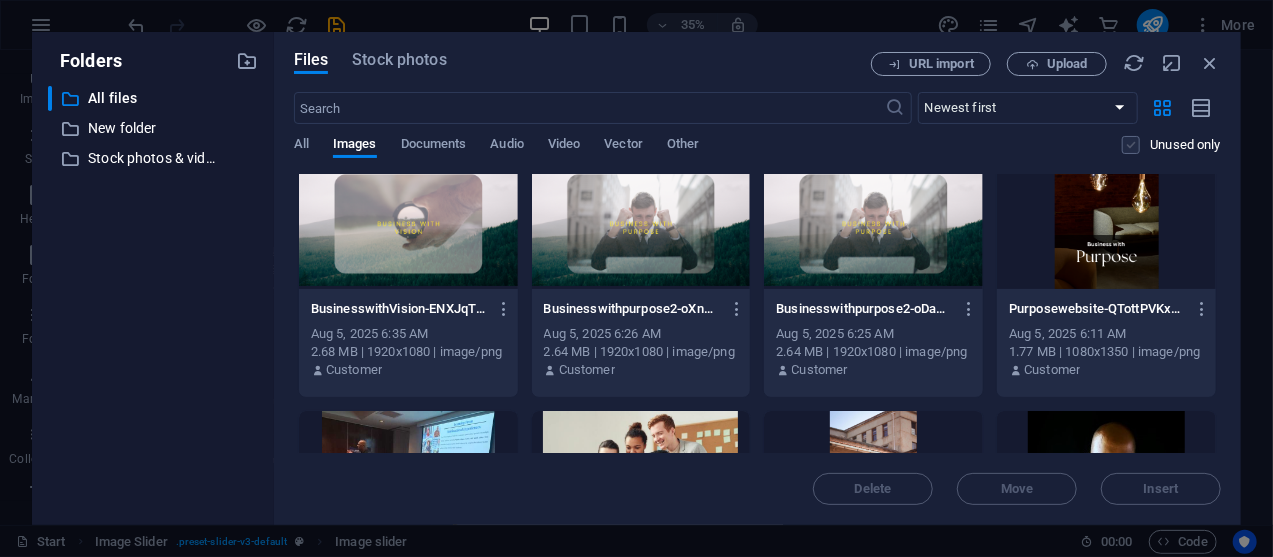 click at bounding box center [1131, 145] 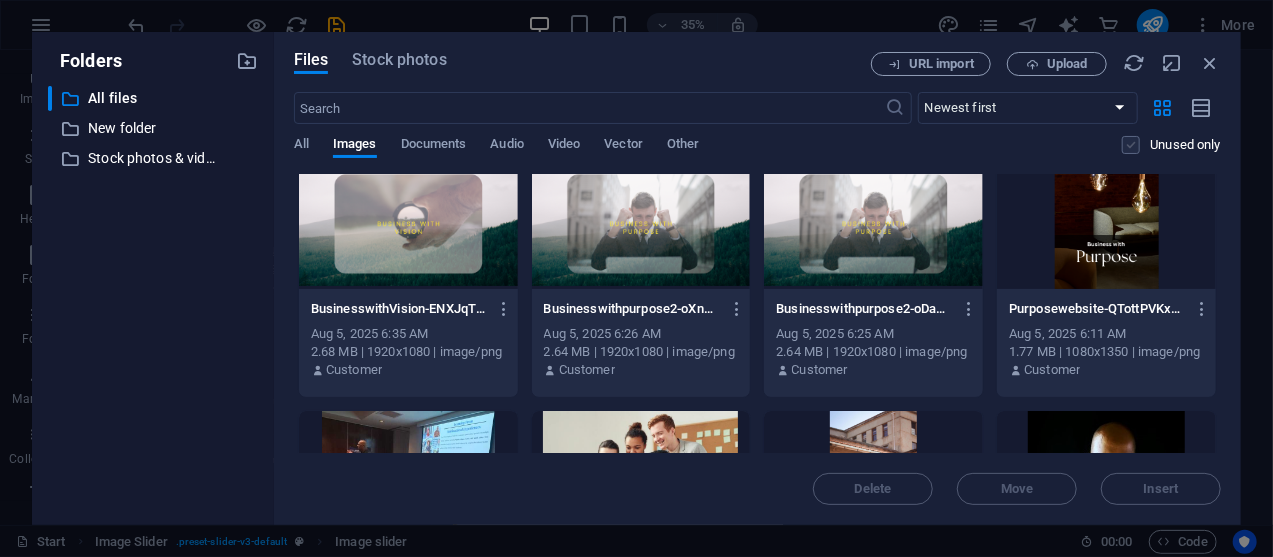 click at bounding box center (0, 0) 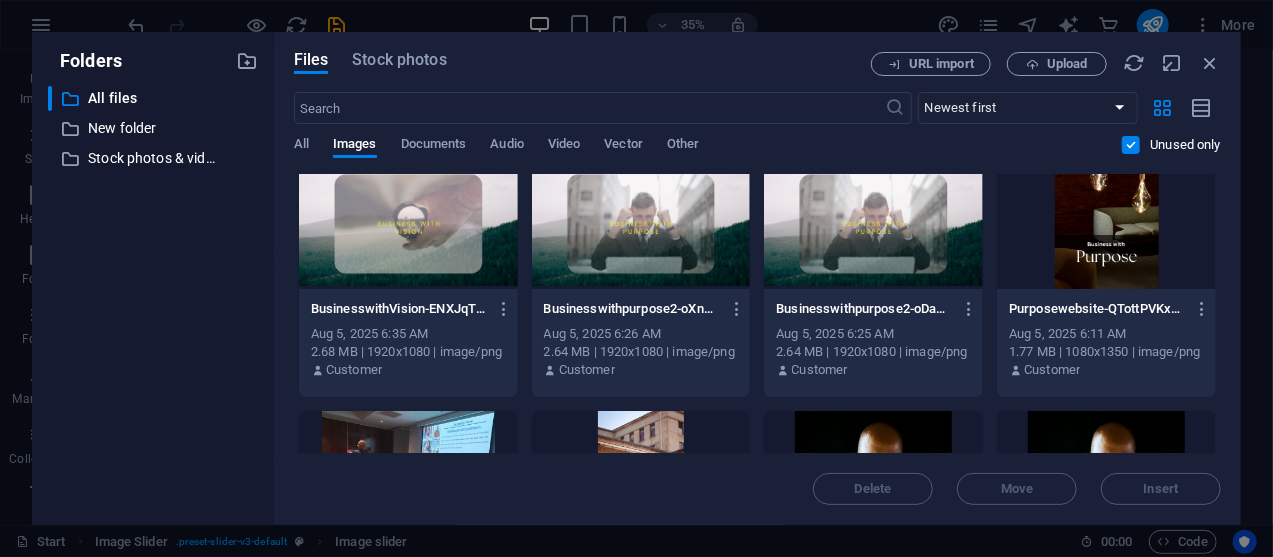 drag, startPoint x: 1217, startPoint y: 191, endPoint x: 1237, endPoint y: 303, distance: 113.7717 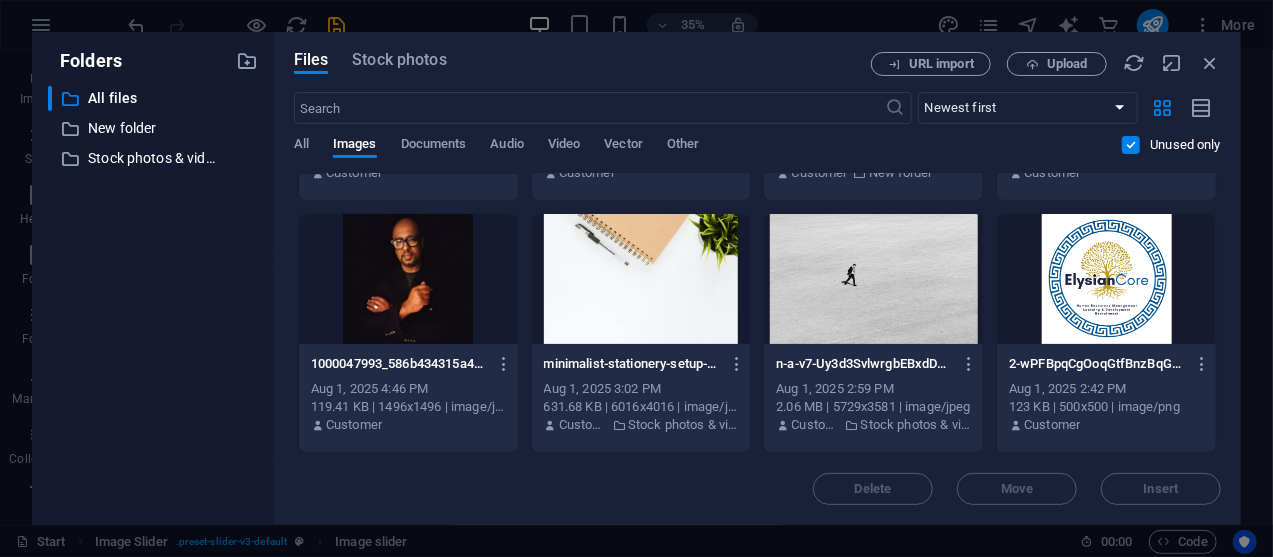 scroll, scrollTop: 0, scrollLeft: 0, axis: both 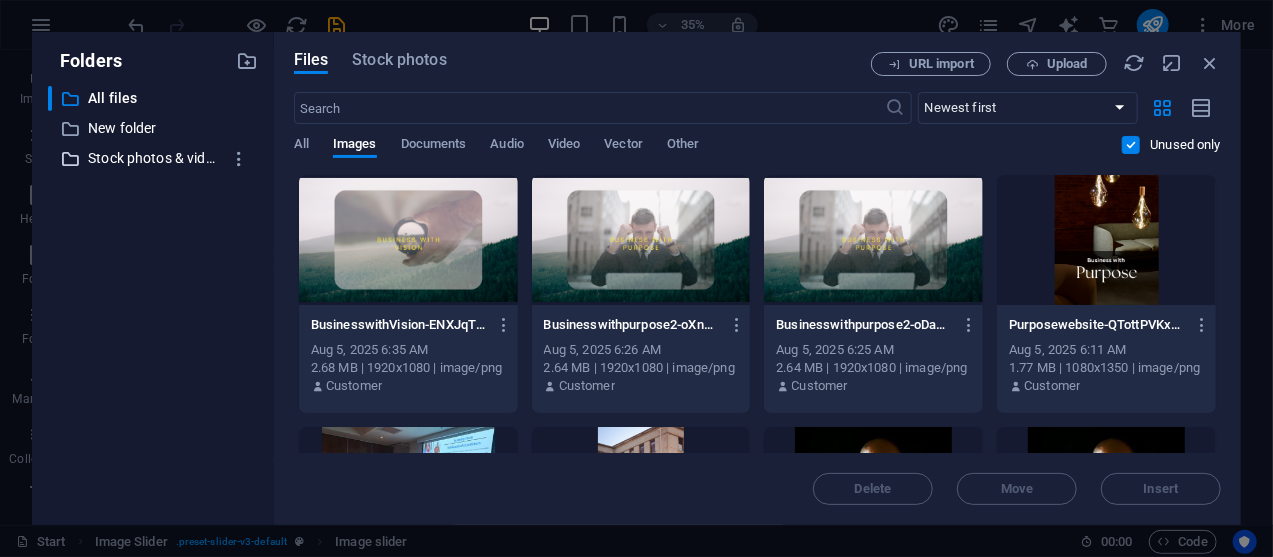 click on "Stock photos & videos" at bounding box center [154, 158] 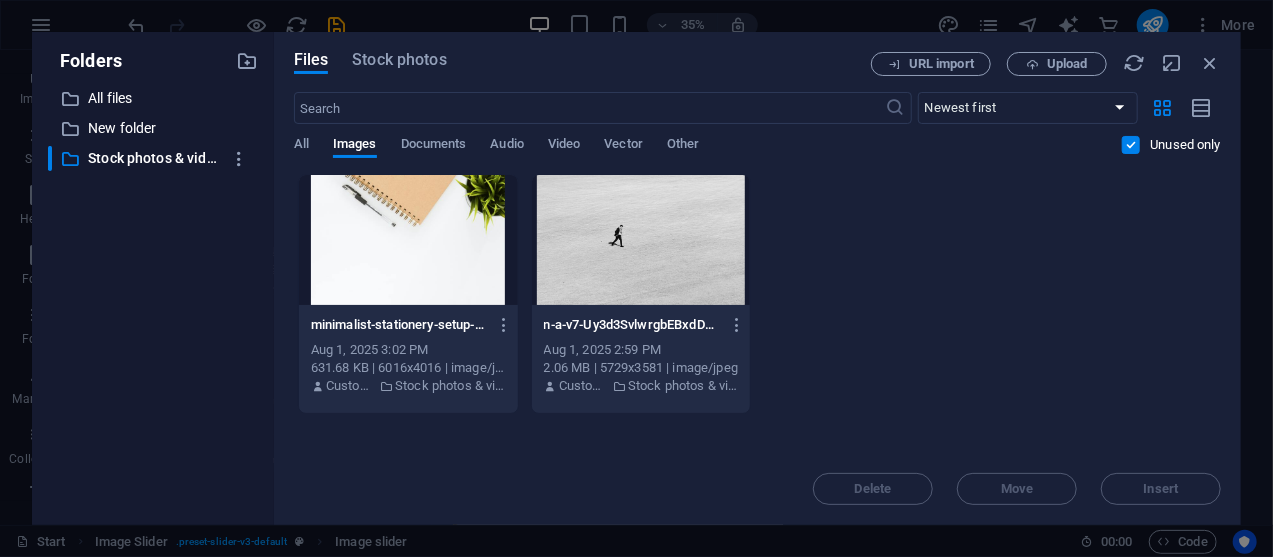 click on "Files Stock photos URL import Upload ​ Newest first Oldest first Name (A-Z) Name (Z-A) Size (0-9) Size (9-0) Resolution (0-9) Resolution (9-0) All Images Documents Audio Video Vector Other Unused only Drop files here to upload them instantly [FILENAME] [FILENAME] Aug 1, 2025 3:02 PM 631.68 KB | 6016x4016 | image/jpeg Customer Stock photos & videos [FILENAME] [FILENAME] Aug 1, 2025 2:59 PM 2.06 MB | 5729x3581 | image/jpeg Customer Stock photos & videos Delete Move Insert" at bounding box center [757, 278] 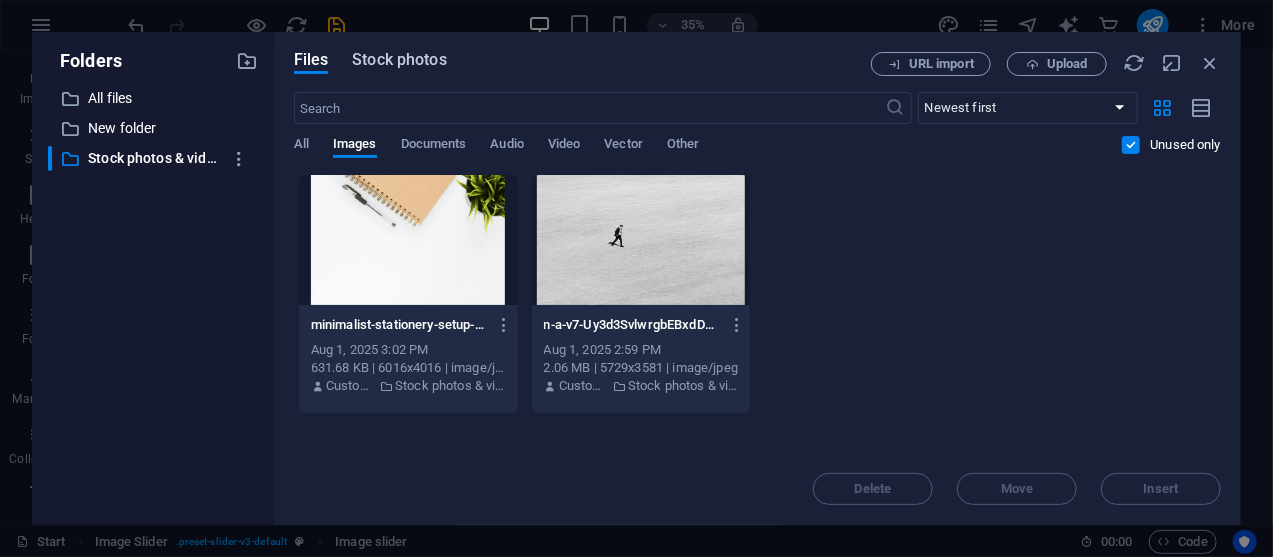 click on "Stock photos" at bounding box center (399, 60) 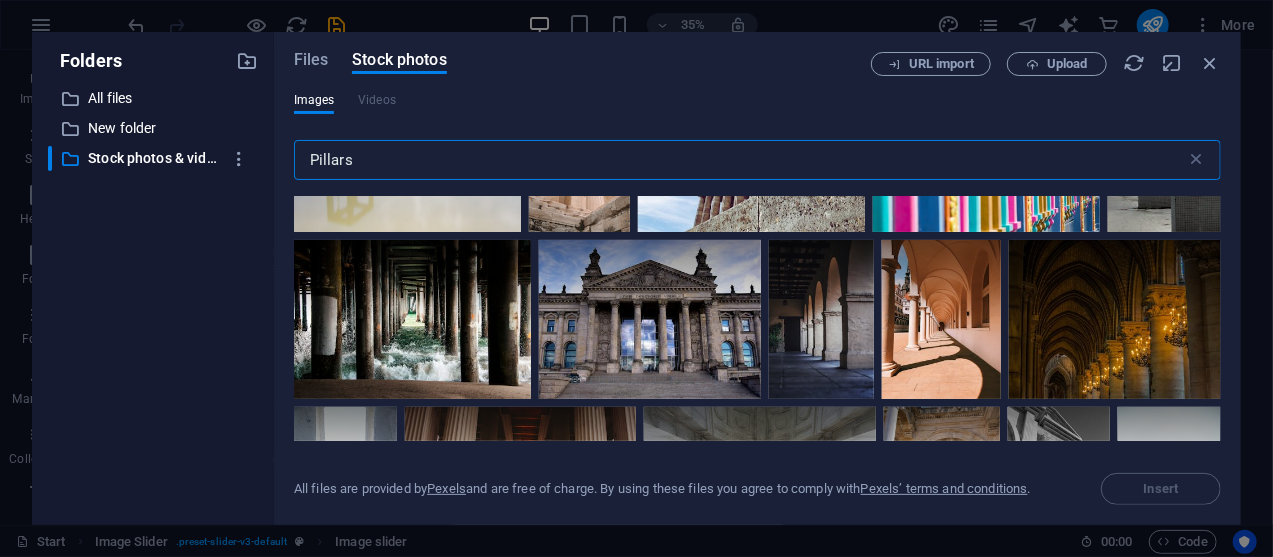 scroll, scrollTop: 1080, scrollLeft: 0, axis: vertical 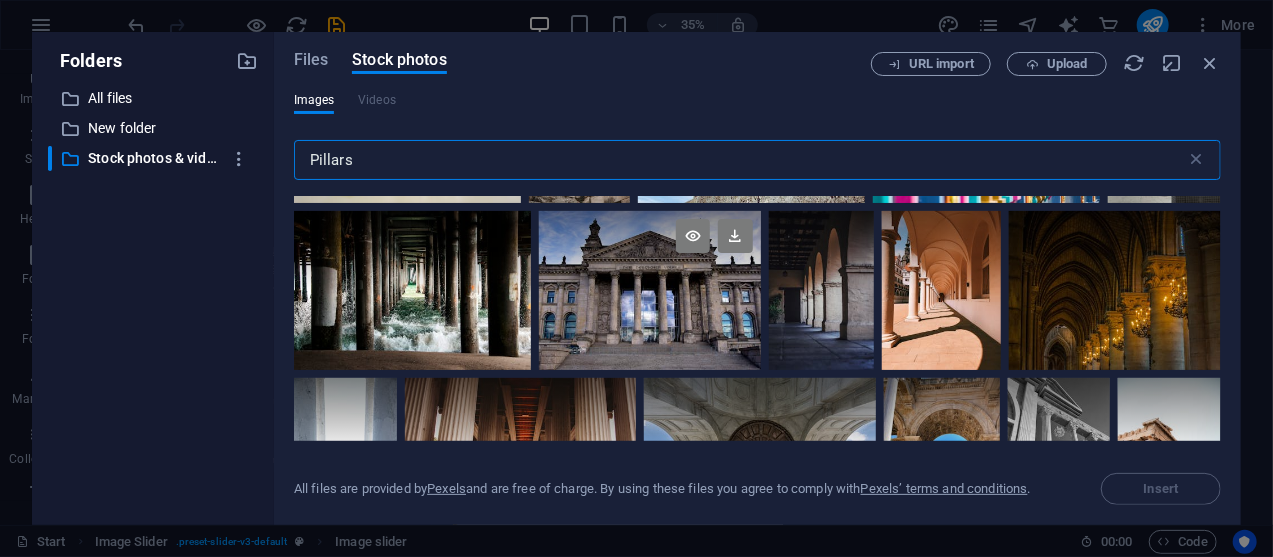 type on "Pillars" 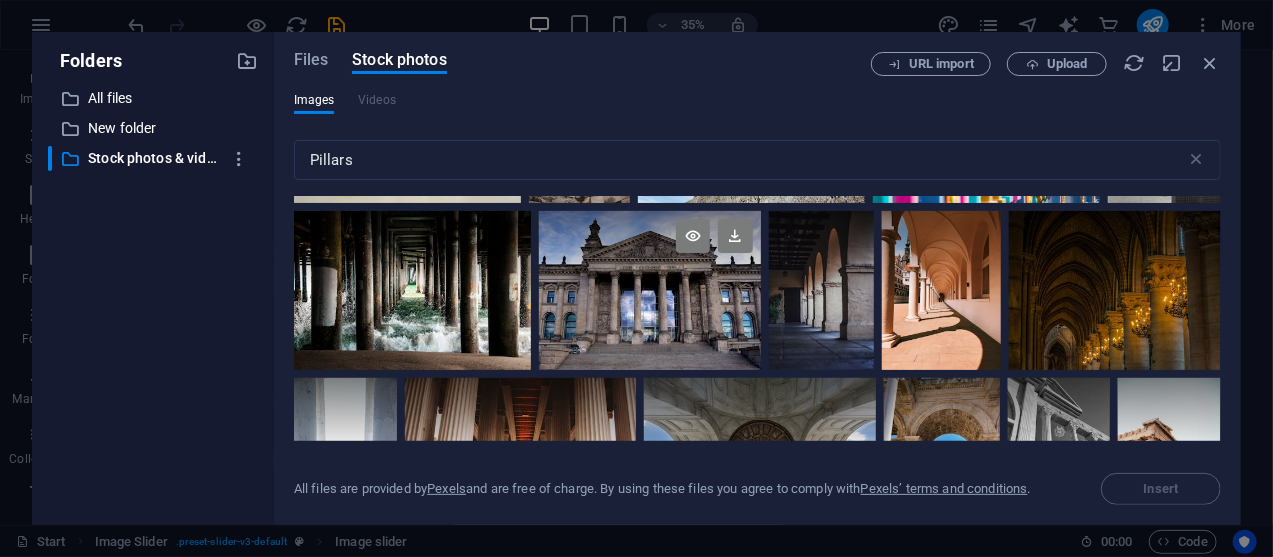 click at bounding box center (650, 290) 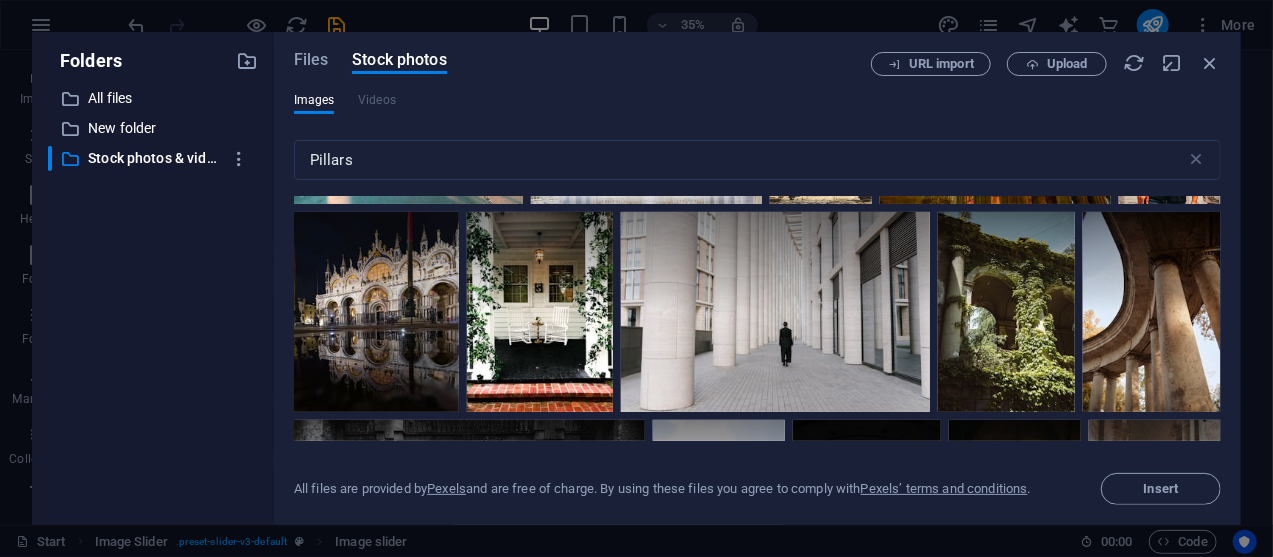scroll, scrollTop: 3559, scrollLeft: 0, axis: vertical 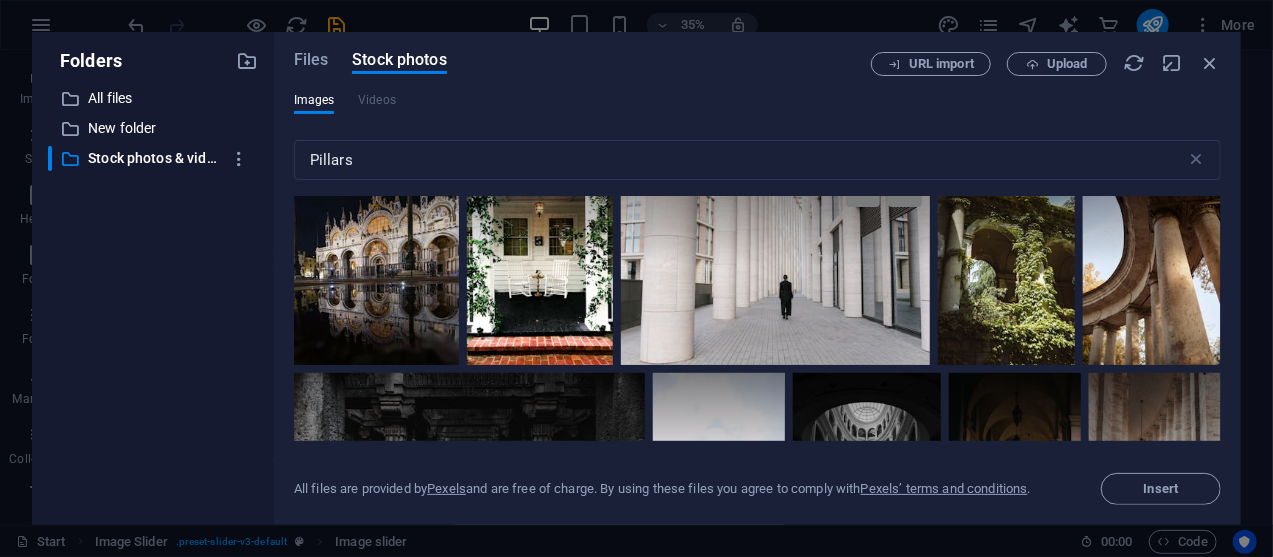 click at bounding box center (775, 265) 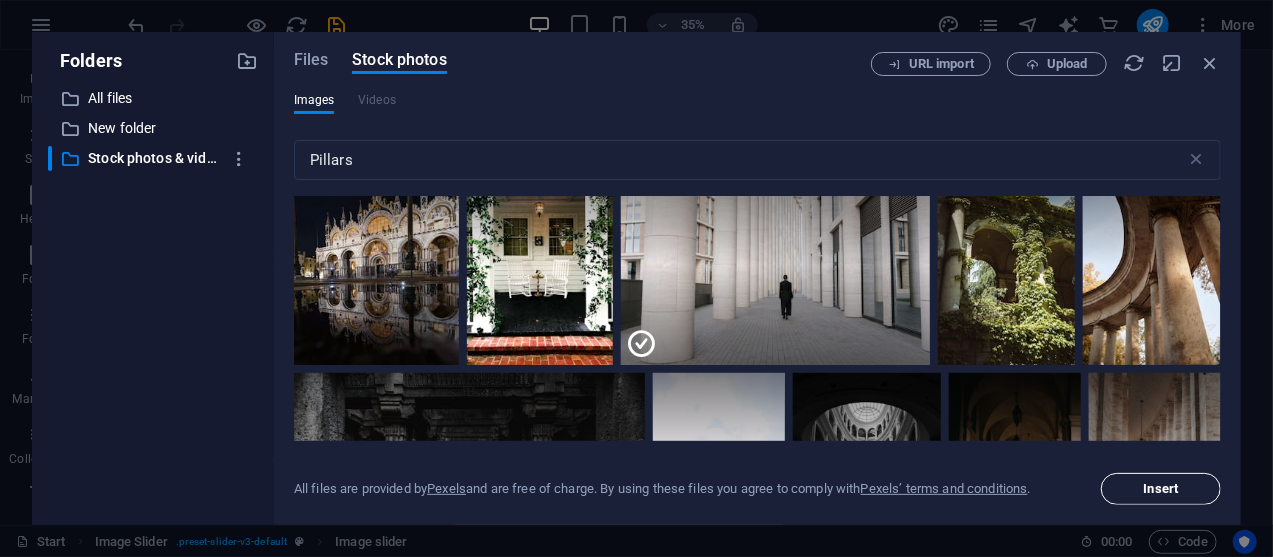click on "Insert" at bounding box center (1161, 489) 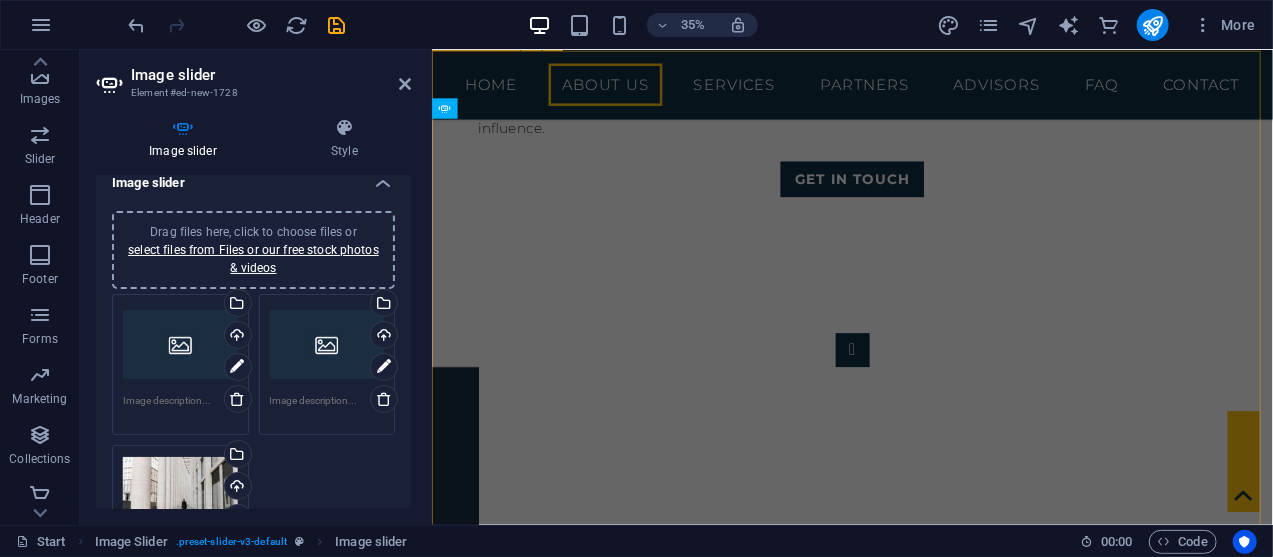 scroll, scrollTop: 2265, scrollLeft: 0, axis: vertical 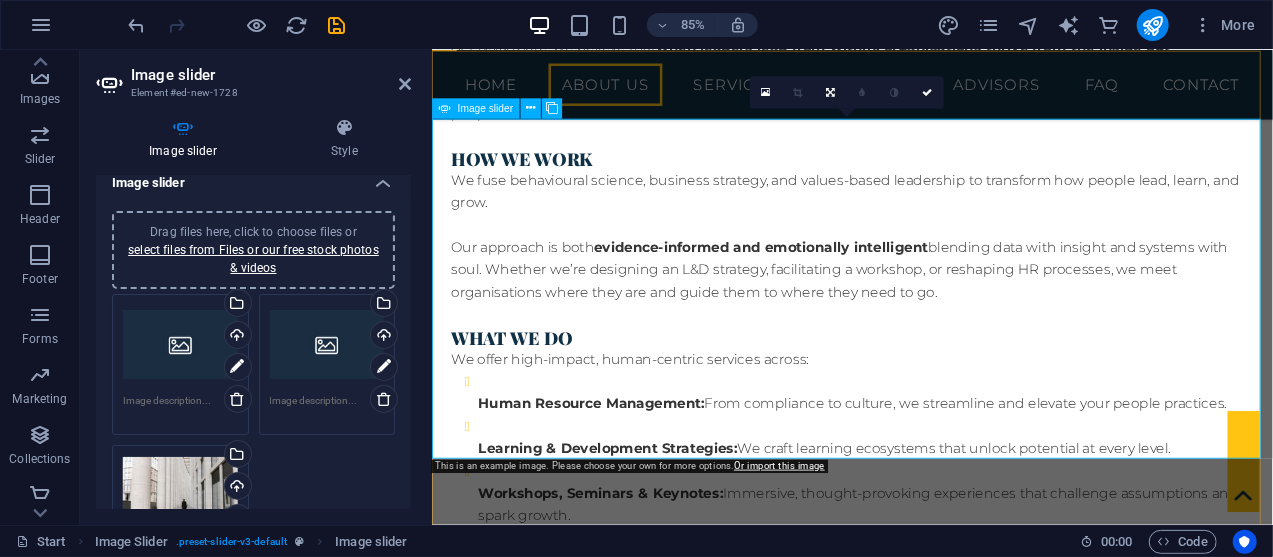 click at bounding box center [926, 3117] 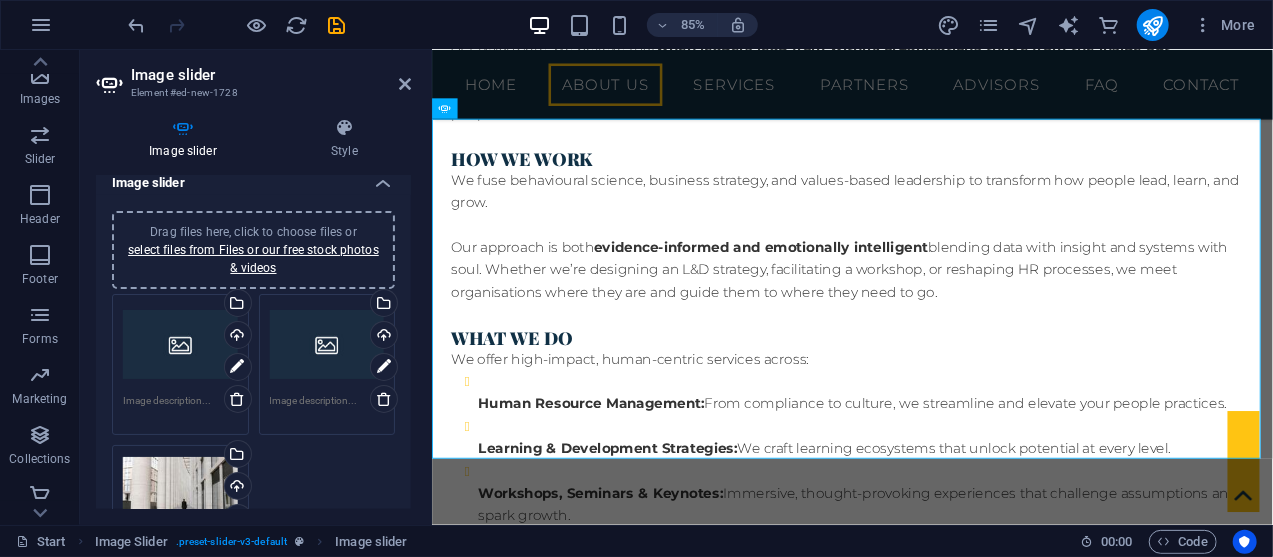click on "Drag files here, click to choose files or select files from Files or our free stock photos & videos" at bounding box center (180, 345) 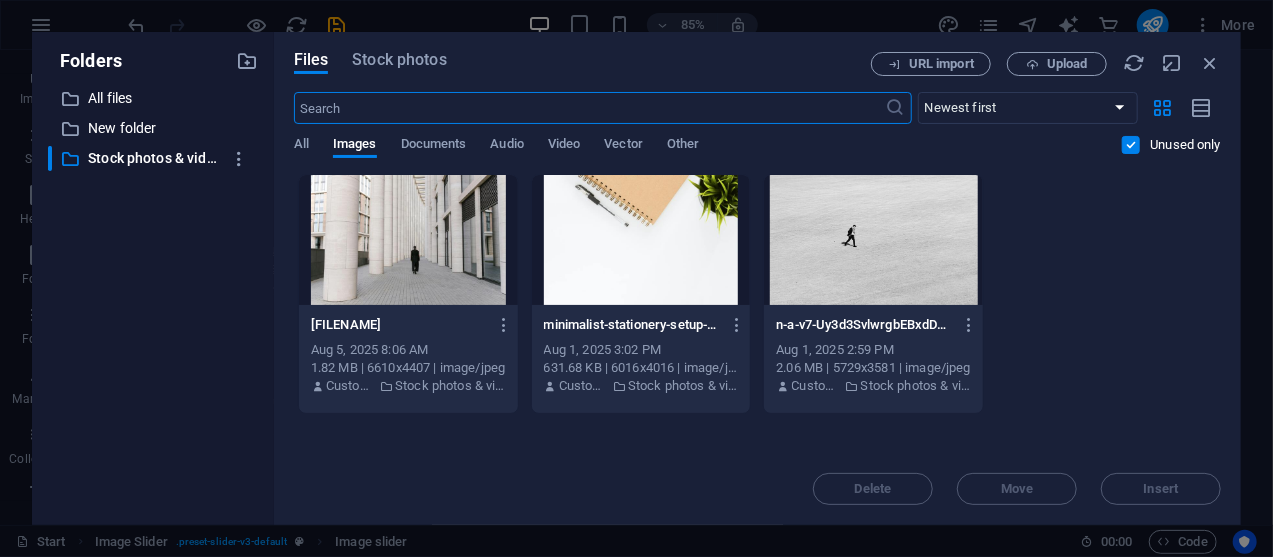 scroll, scrollTop: 2801, scrollLeft: 0, axis: vertical 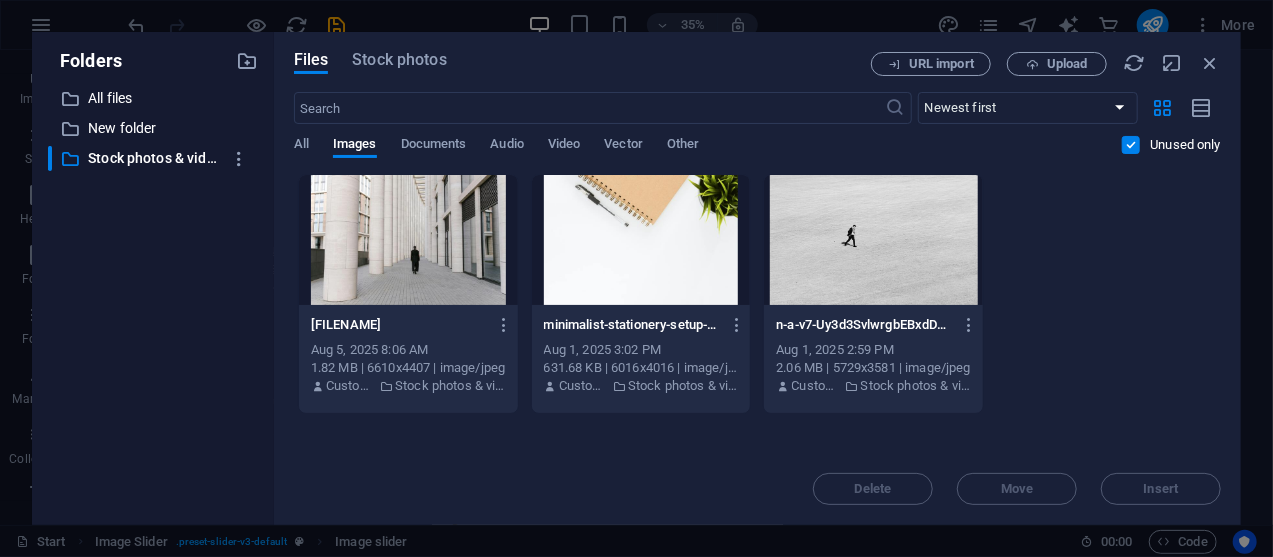 click on "Stock photos" at bounding box center [399, 60] 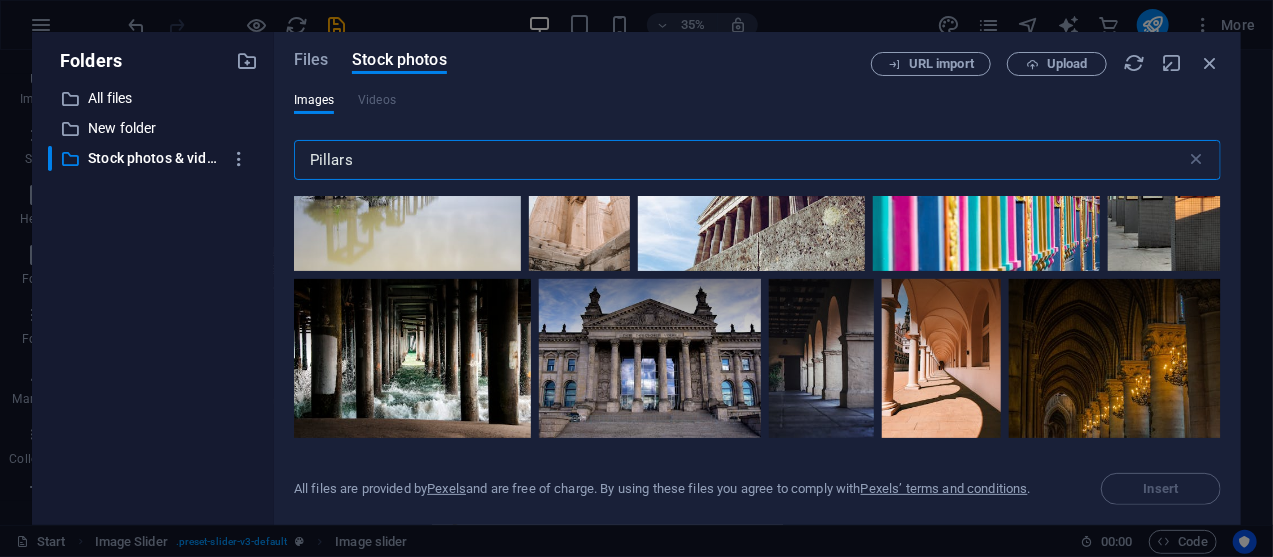 scroll, scrollTop: 1044, scrollLeft: 0, axis: vertical 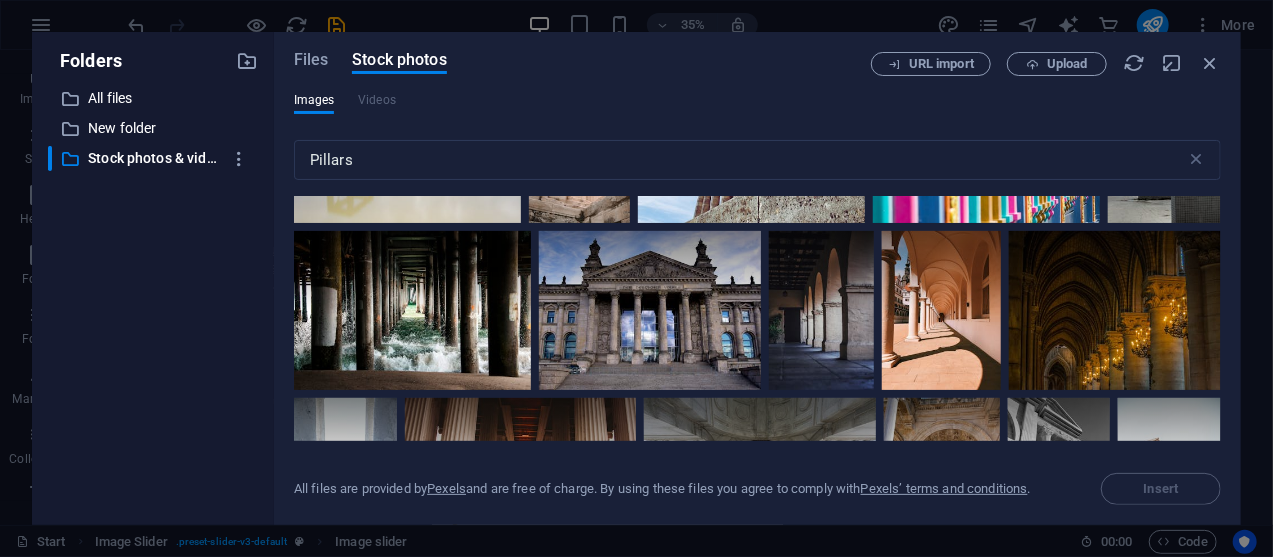 click on "Files Stock photos URL import Upload Images Videos Pillars ​ All files are provided by  Pexels  and are free of charge. By using these files you agree to comply with  Pexels’ terms and conditions . Insert" at bounding box center (757, 278) 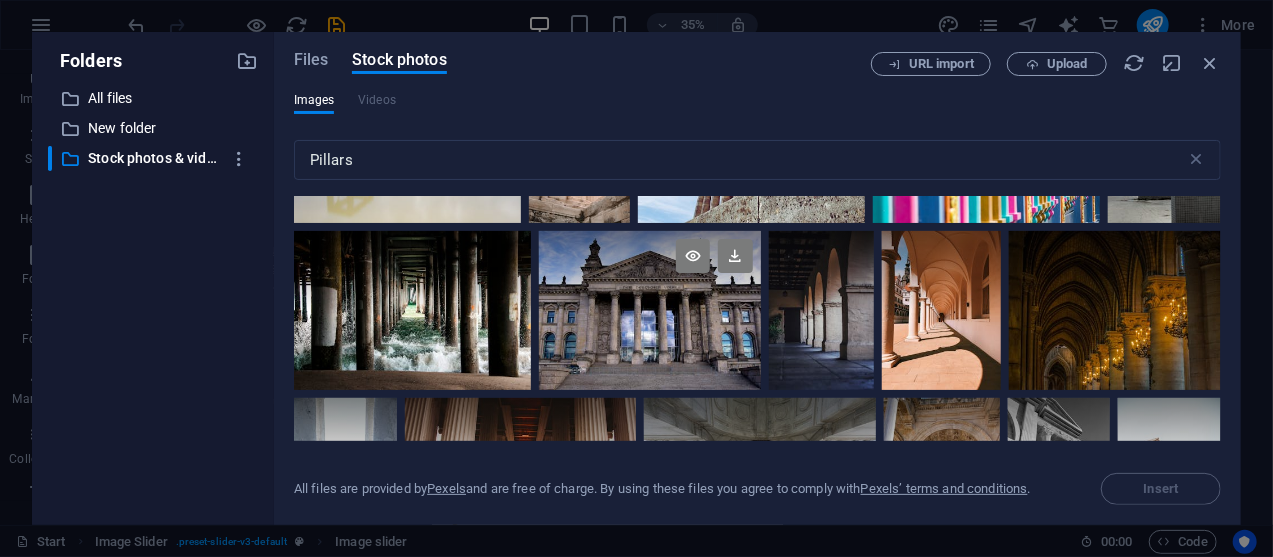 click at bounding box center [650, 270] 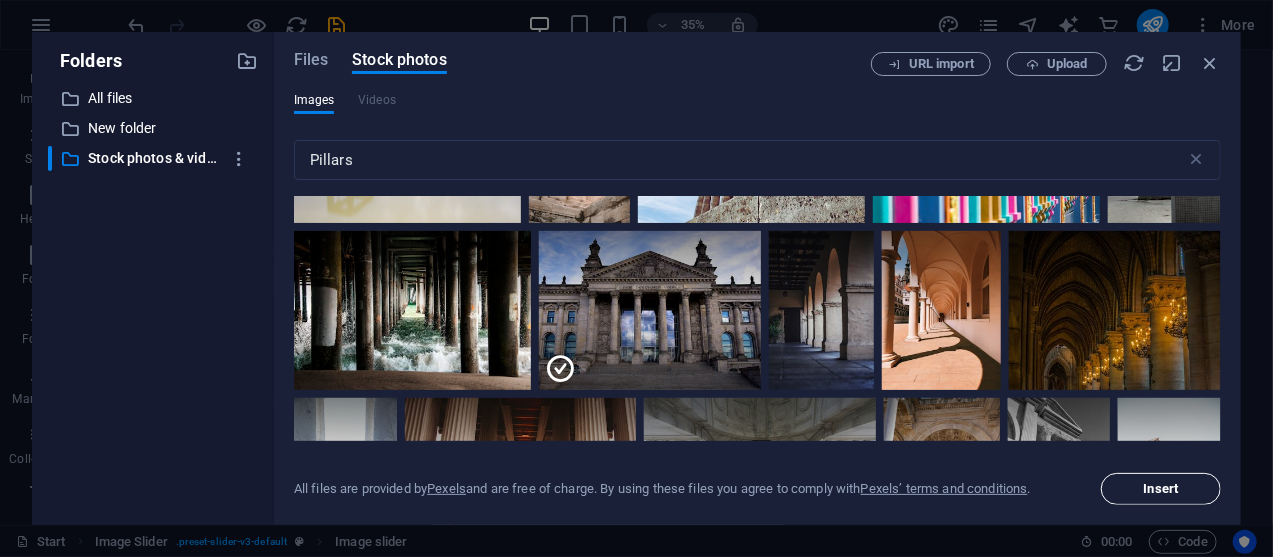 click on "Insert" at bounding box center [1161, 489] 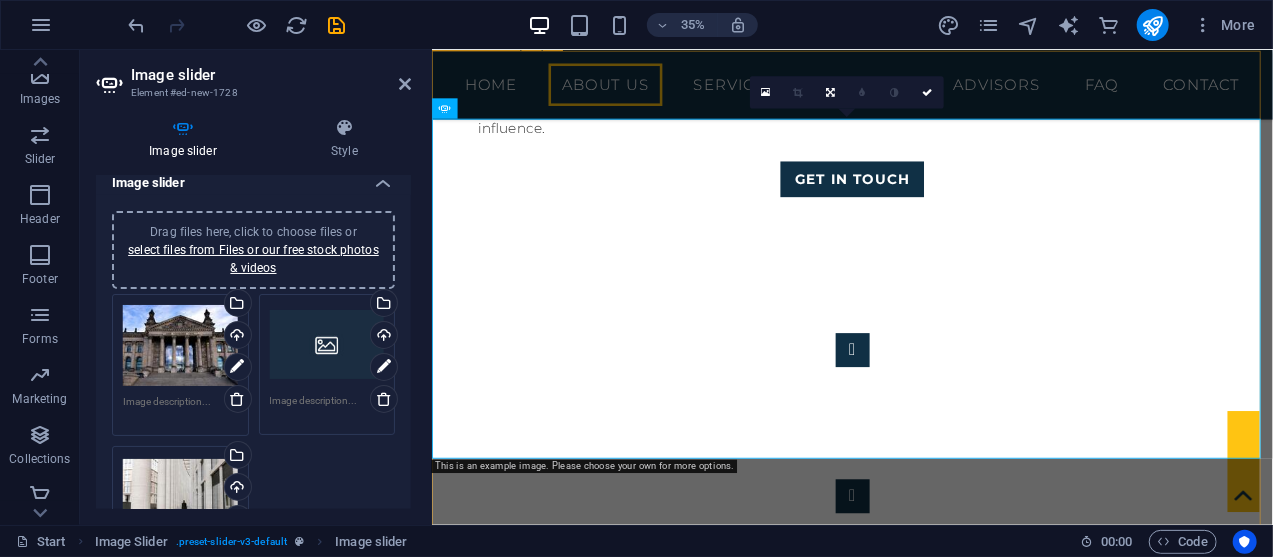 scroll, scrollTop: 2265, scrollLeft: 0, axis: vertical 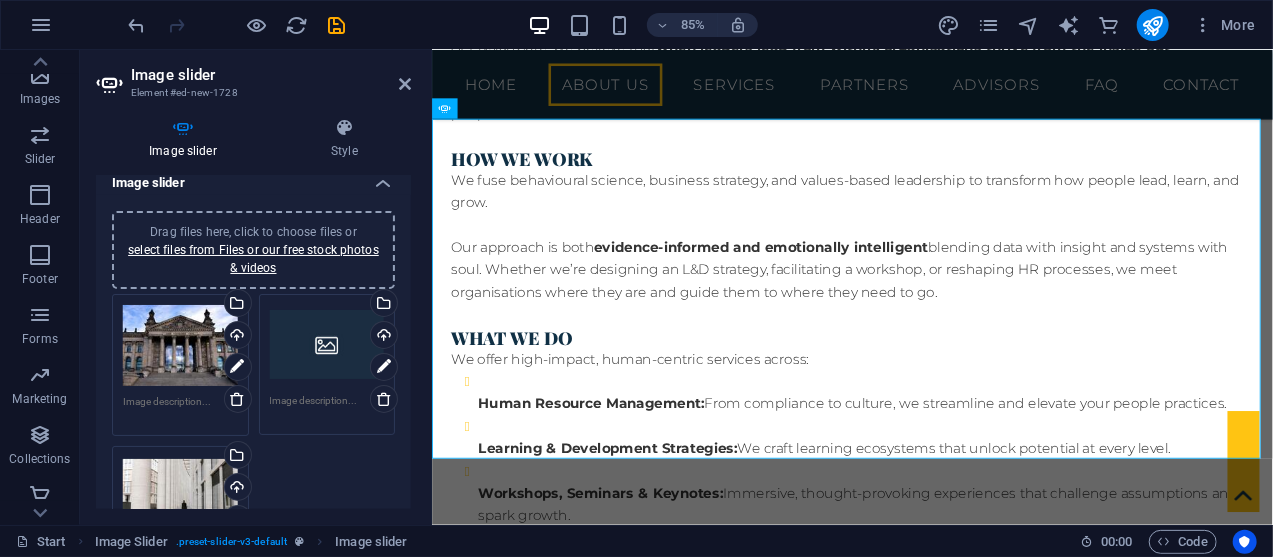 click on "Drag files here, click to choose files or select files from Files or our free stock photos & videos" at bounding box center [327, 345] 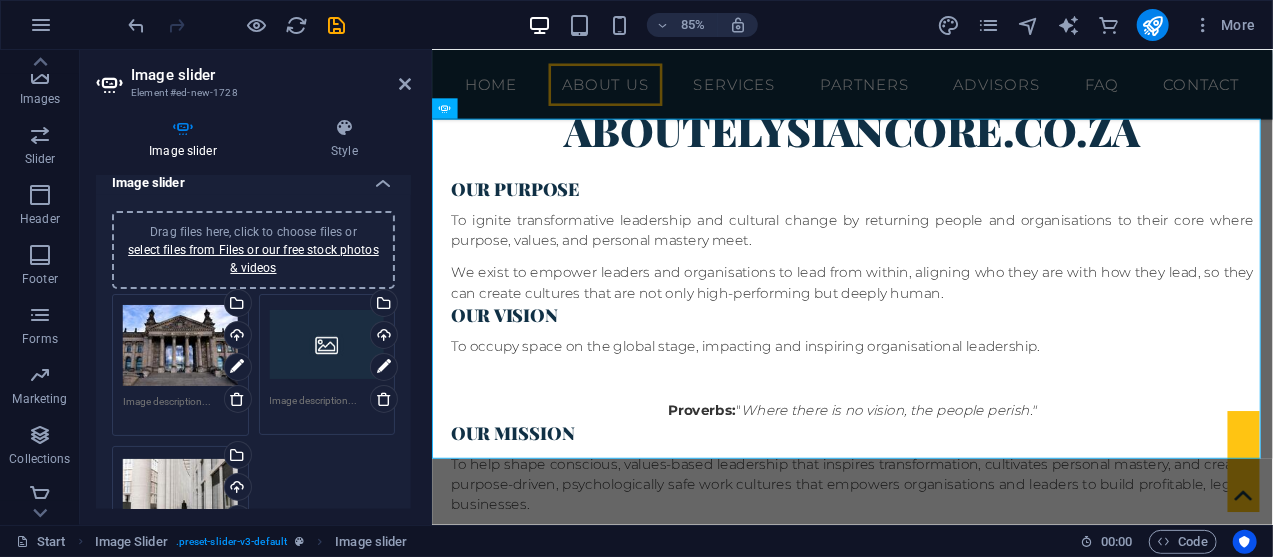 scroll, scrollTop: 2801, scrollLeft: 0, axis: vertical 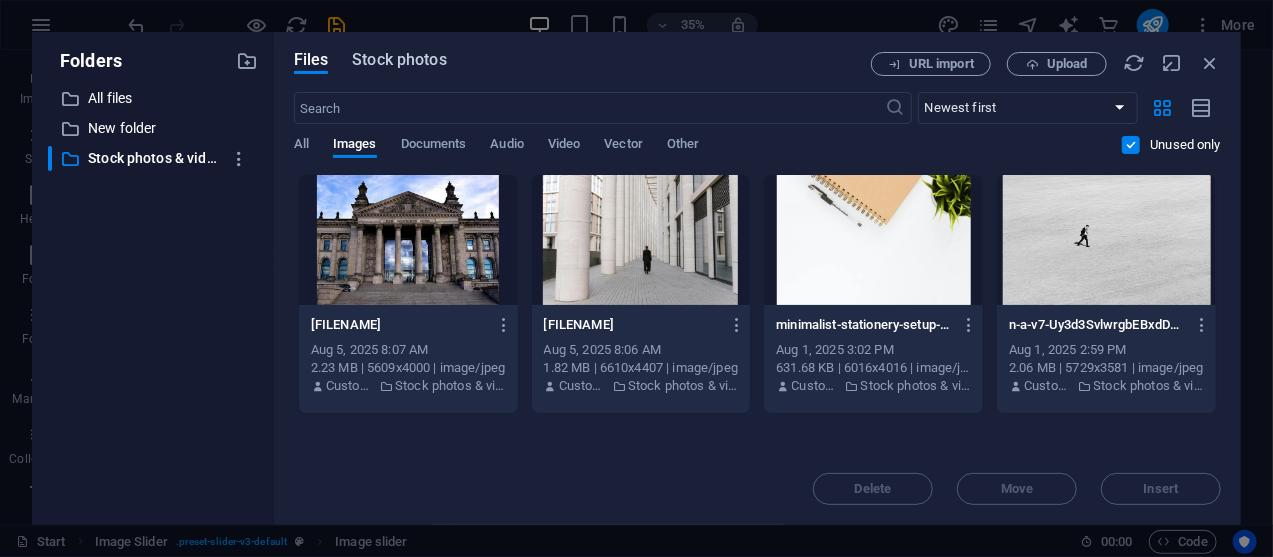 click on "Stock photos" at bounding box center (399, 60) 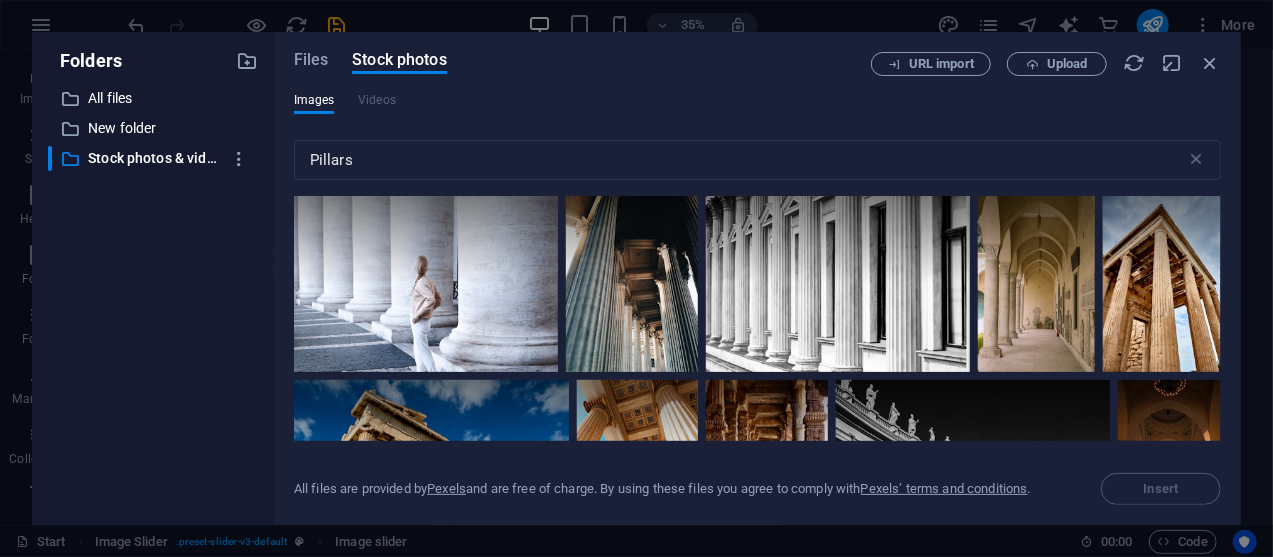 drag, startPoint x: 1217, startPoint y: 202, endPoint x: 1225, endPoint y: 283, distance: 81.394104 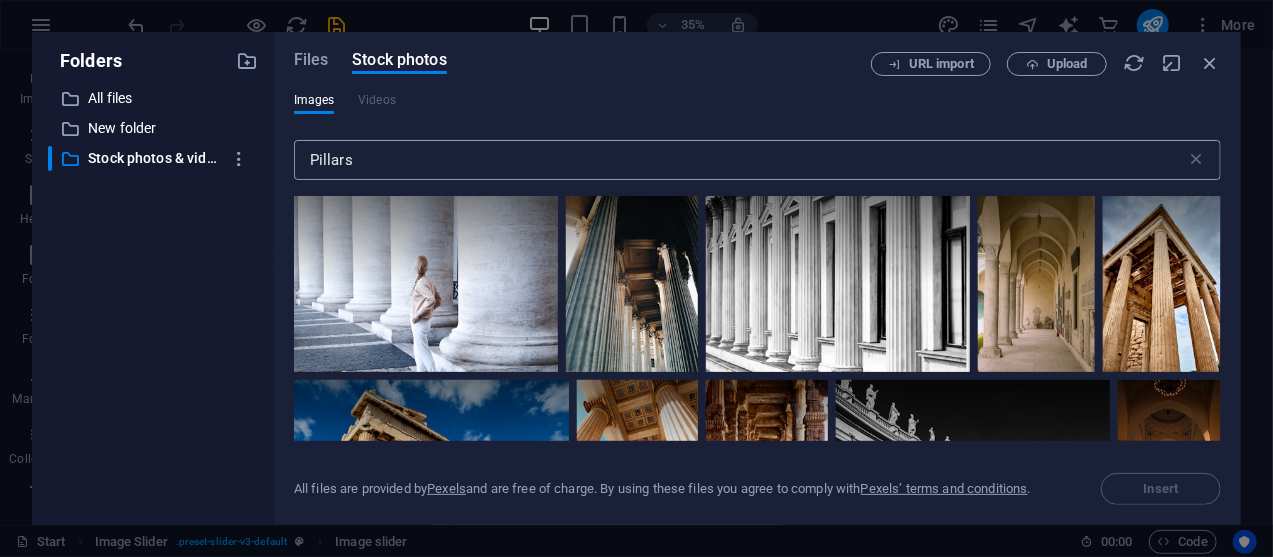 click on "Pillars" at bounding box center [740, 160] 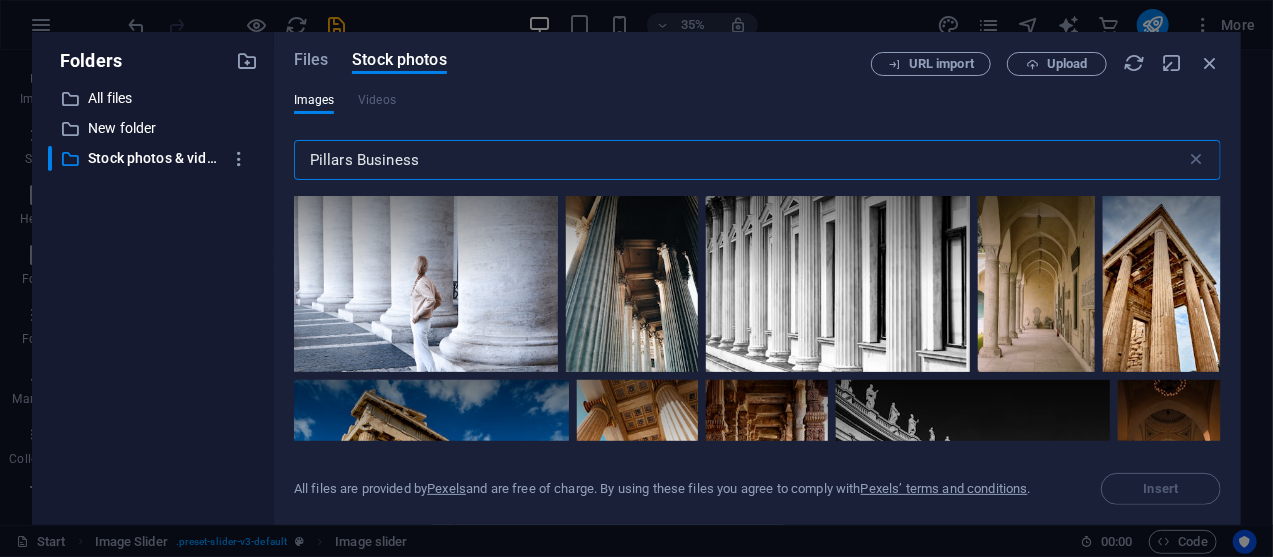 type on "Pillars Business" 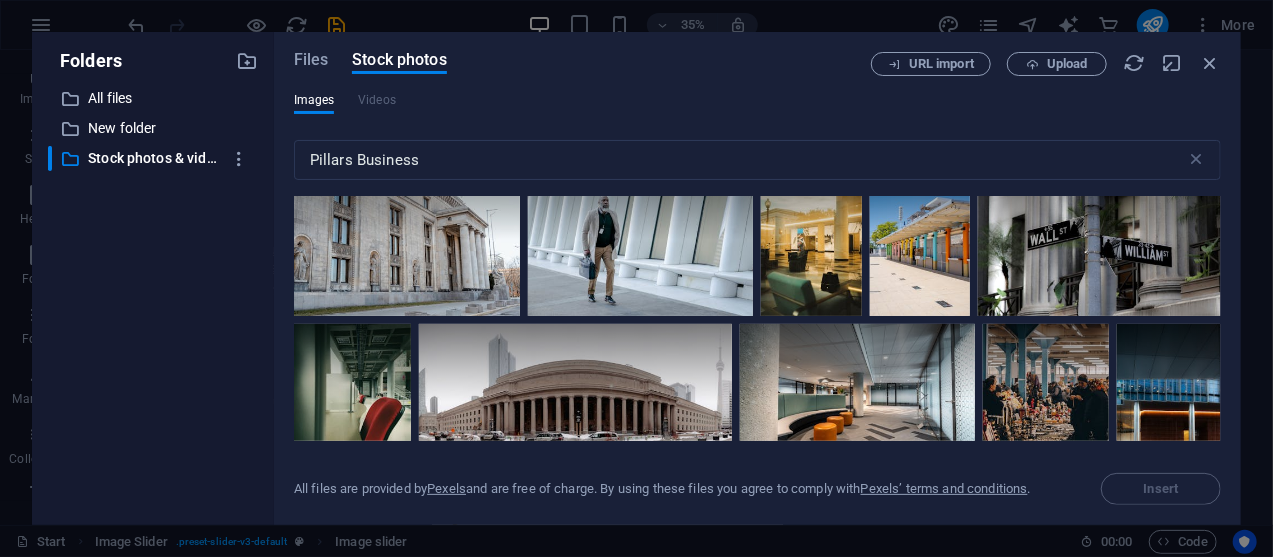 scroll, scrollTop: 375, scrollLeft: 0, axis: vertical 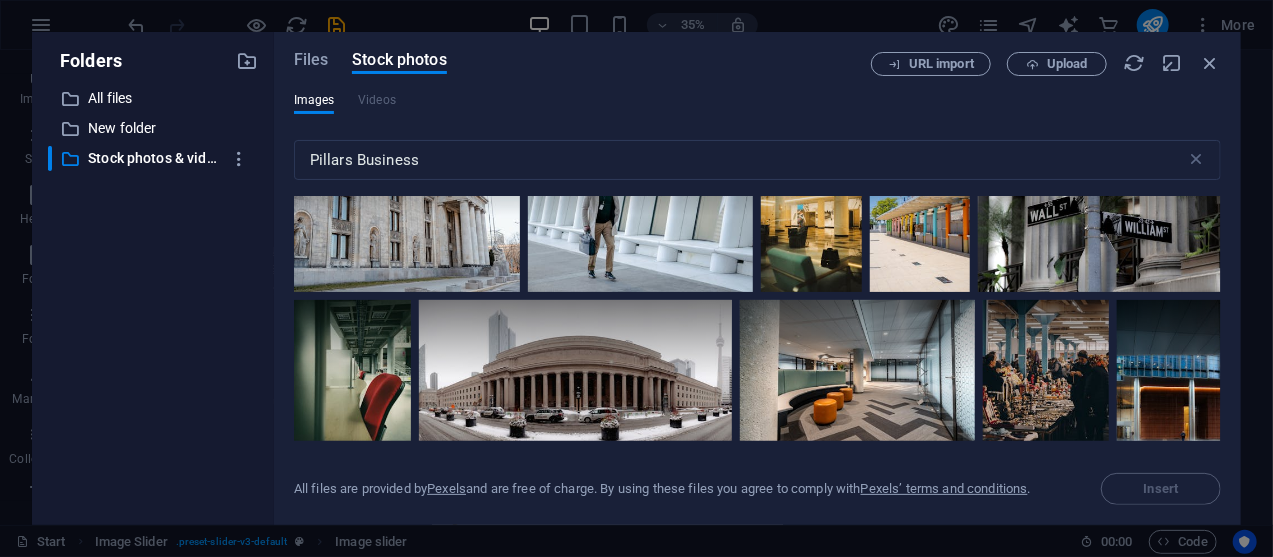click at bounding box center (1106, 56) 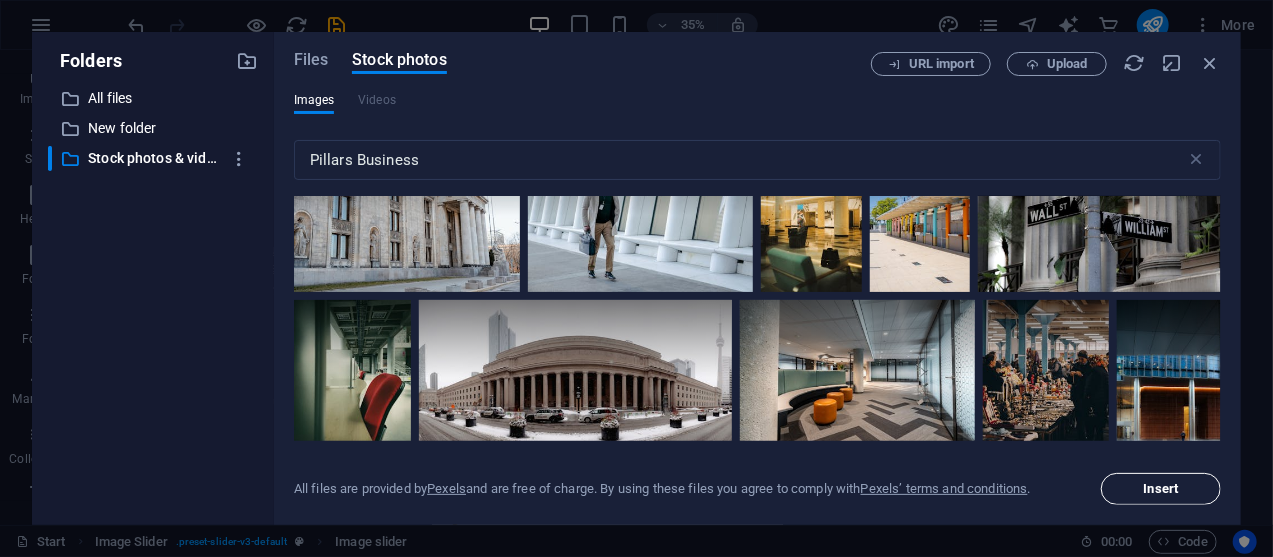 click on "Insert" at bounding box center (1161, 489) 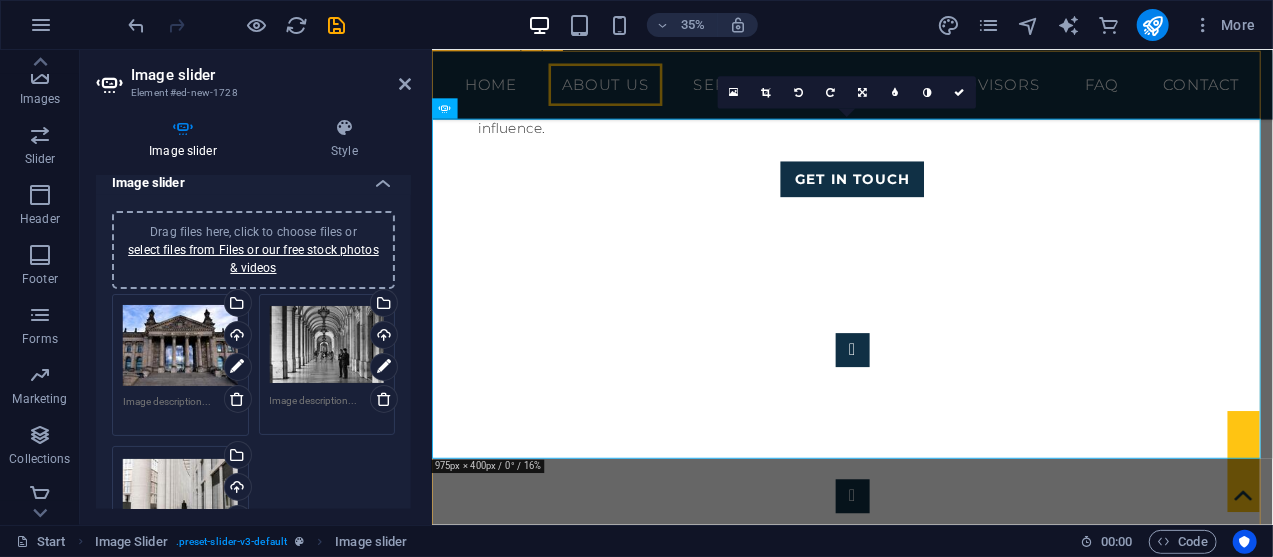 scroll, scrollTop: 2265, scrollLeft: 0, axis: vertical 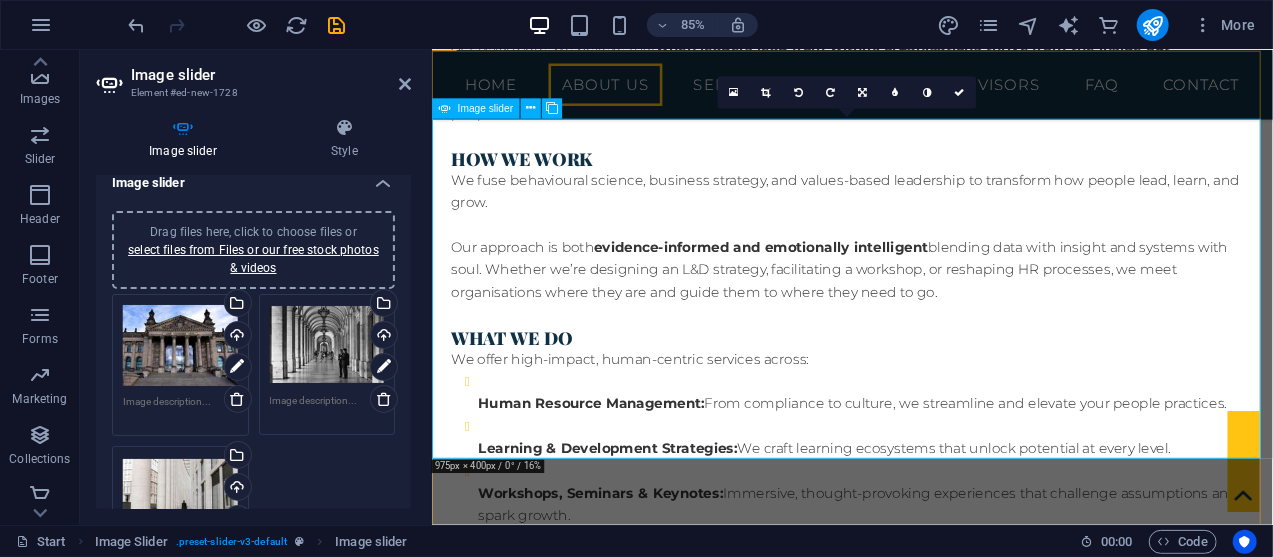 click at bounding box center (926, 3961) 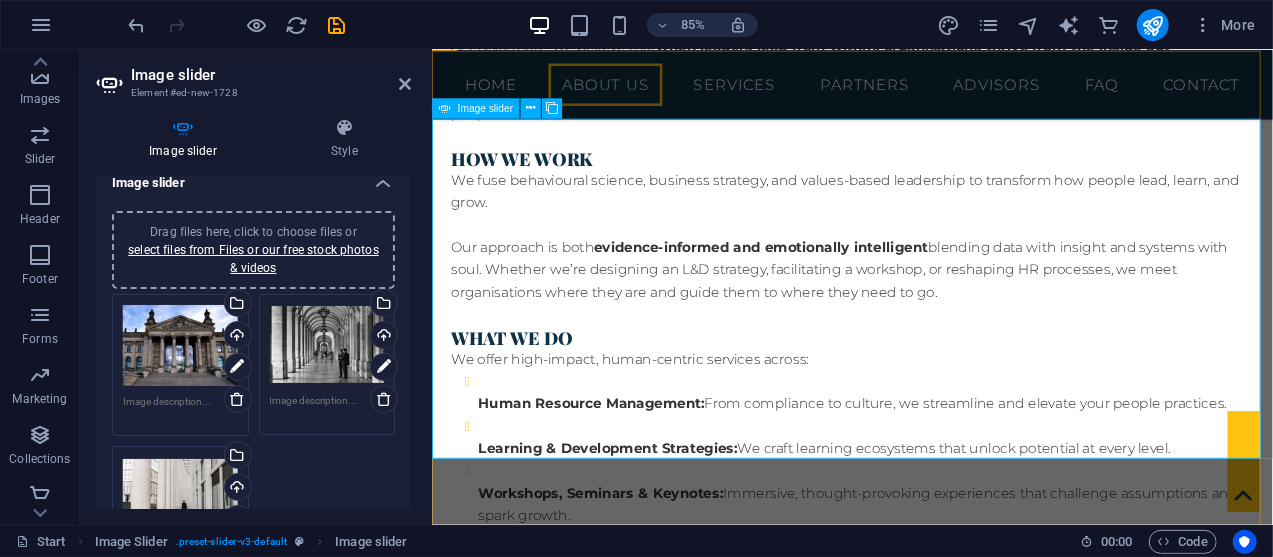 click at bounding box center (926, 3961) 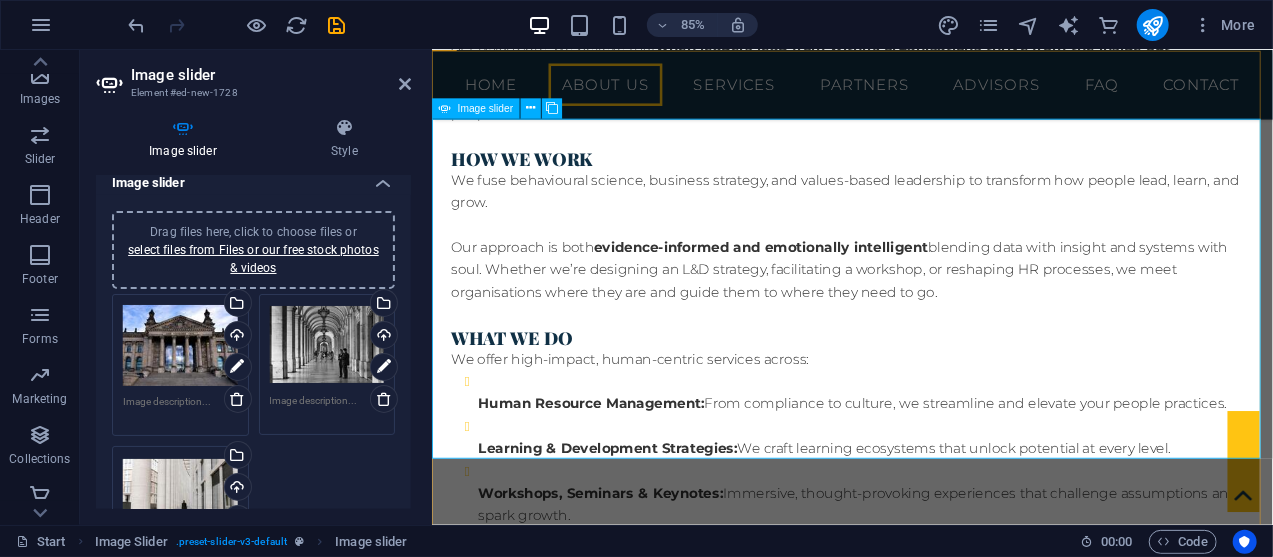 click at bounding box center (926, 3961) 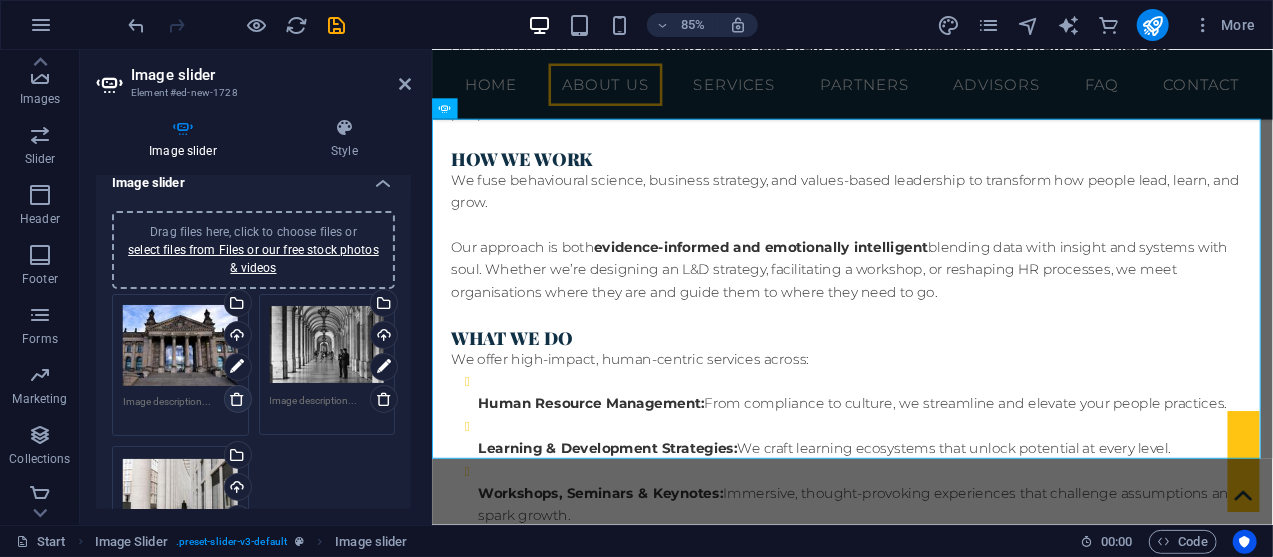click at bounding box center [237, 399] 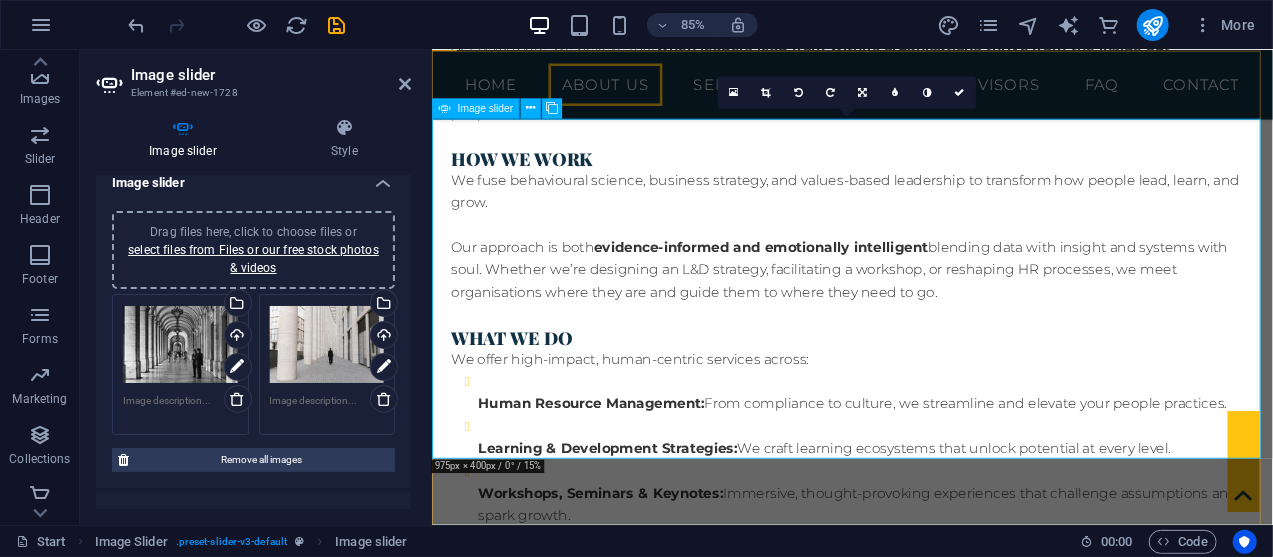 click at bounding box center [926, 3184] 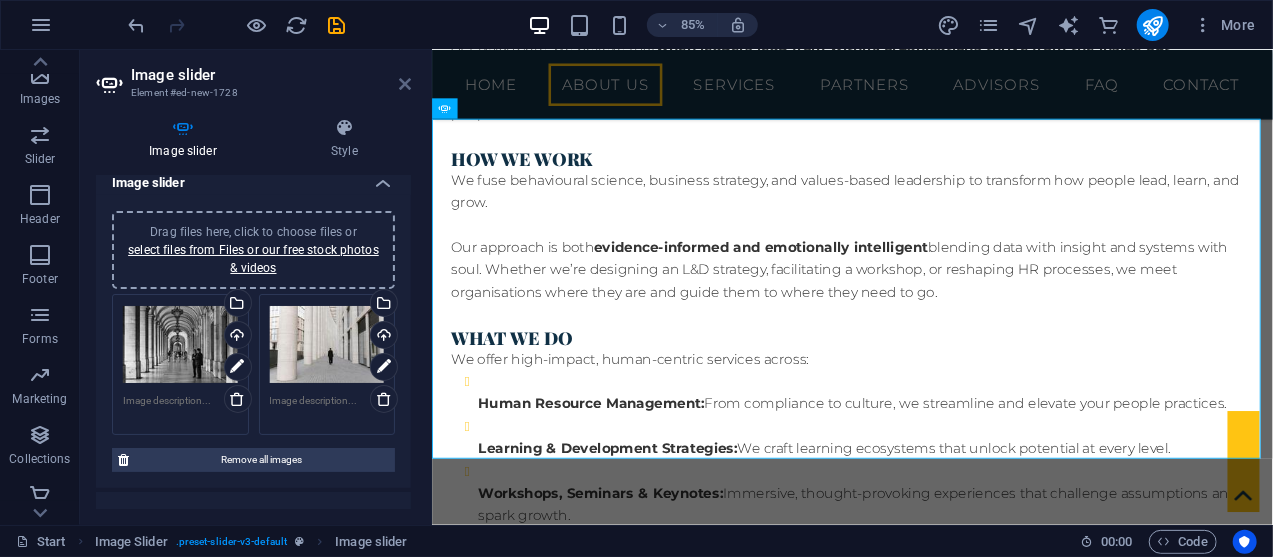 click at bounding box center (405, 84) 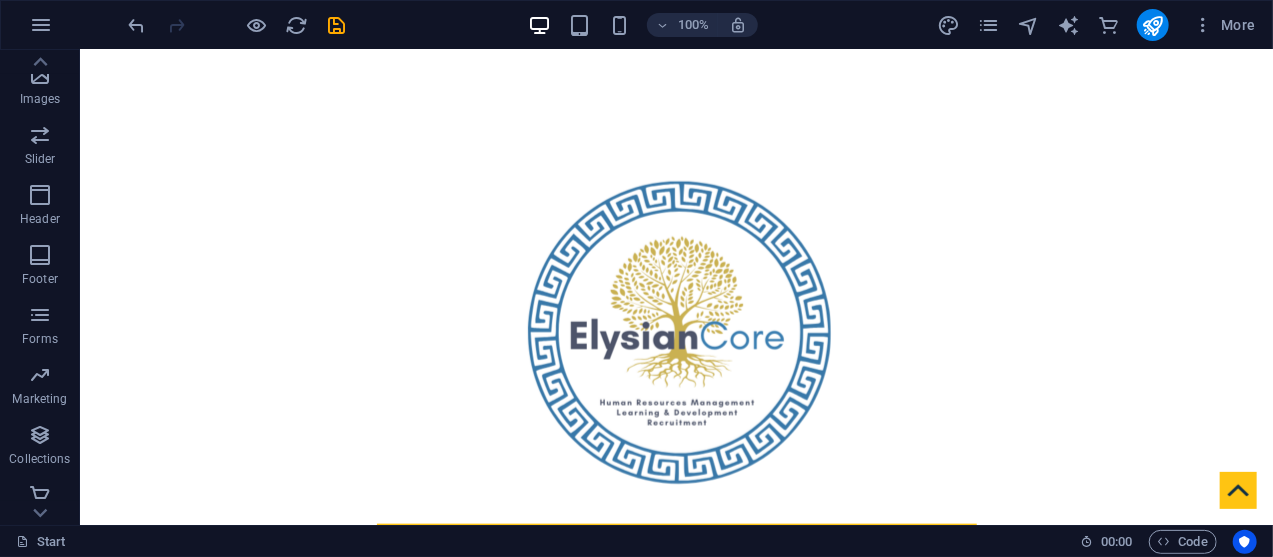 scroll, scrollTop: 683, scrollLeft: 0, axis: vertical 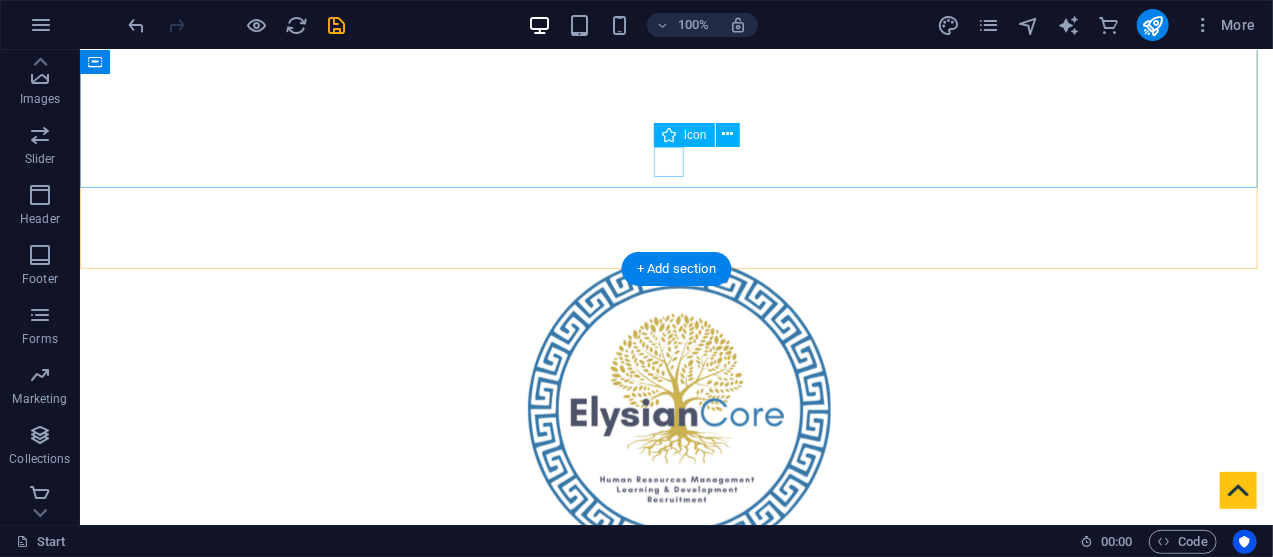 click at bounding box center [676, -190] 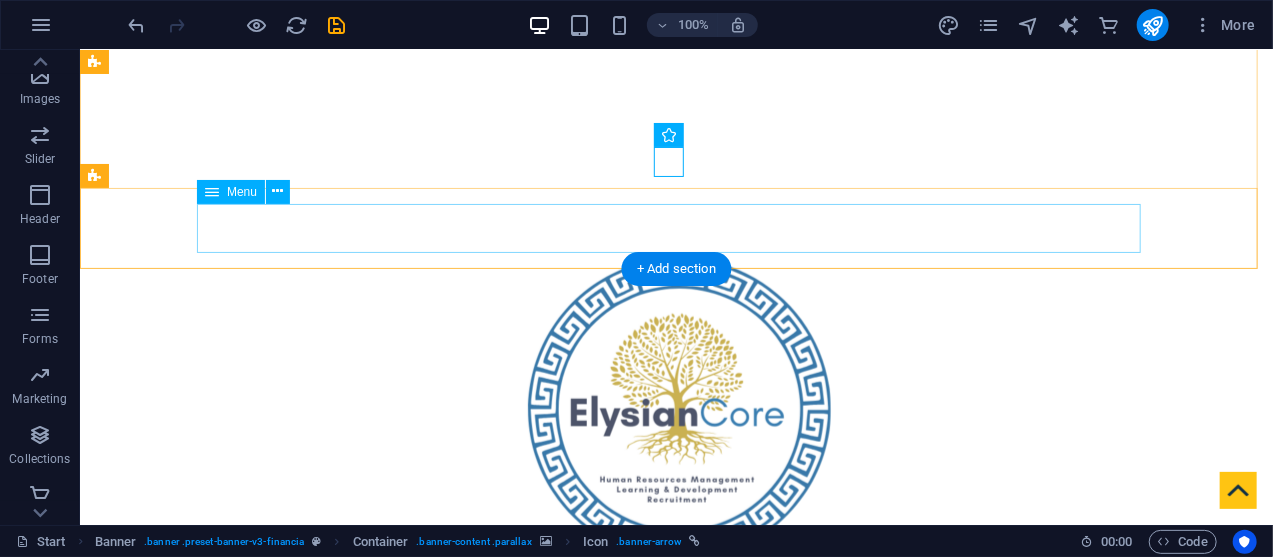 click on "Home About us Services Partners Advisors FAQ Contact" at bounding box center [676, 983] 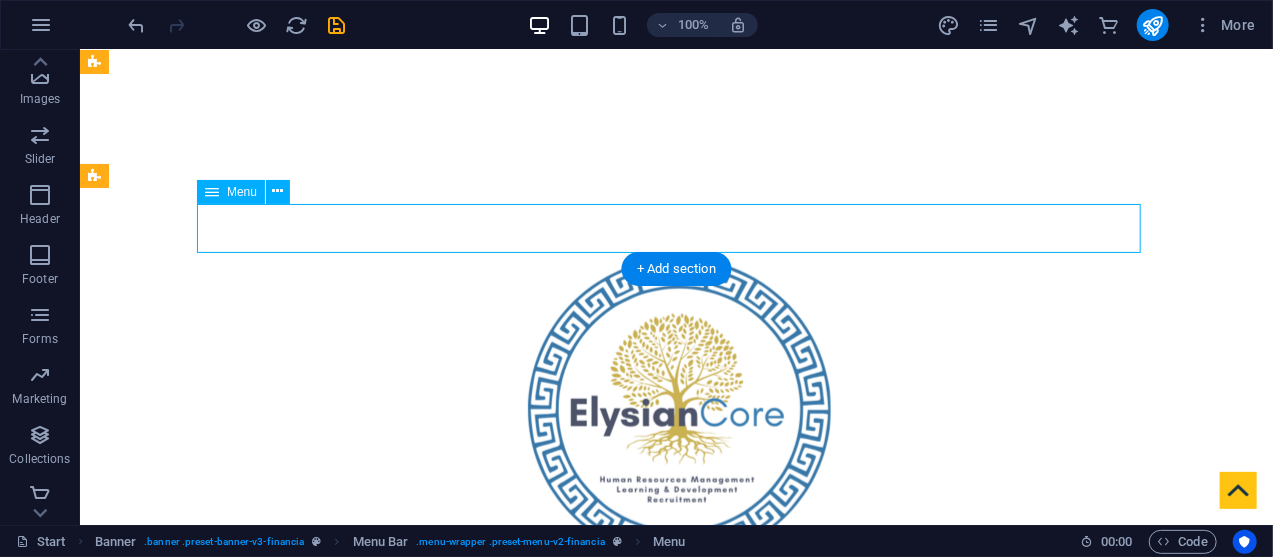 click on "Home About us Services Partners Advisors FAQ Contact" at bounding box center [676, 983] 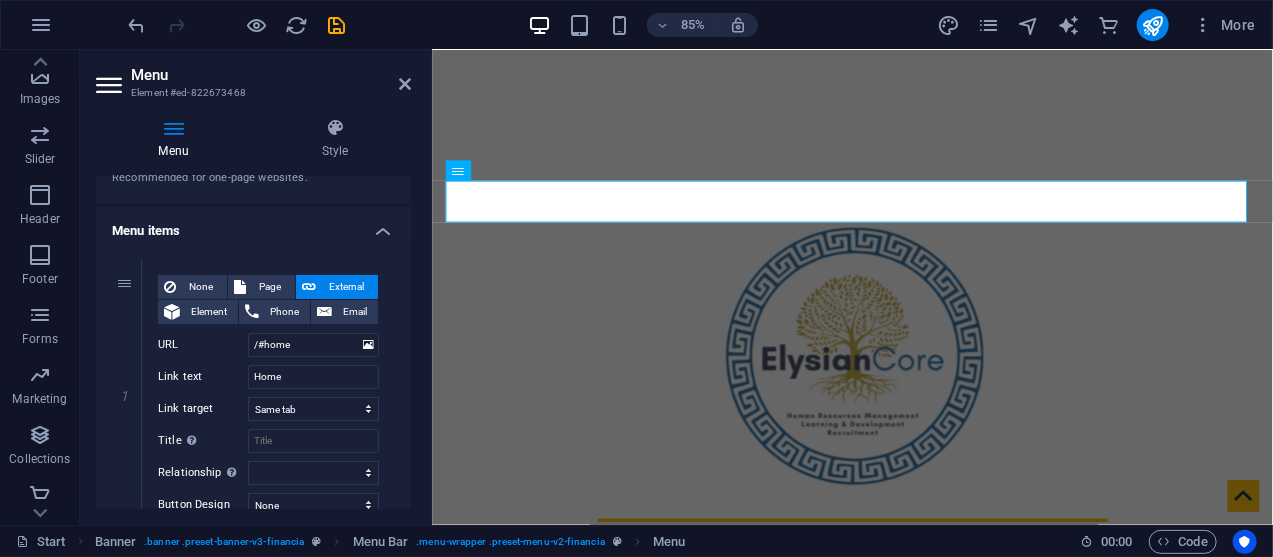 scroll, scrollTop: 77, scrollLeft: 0, axis: vertical 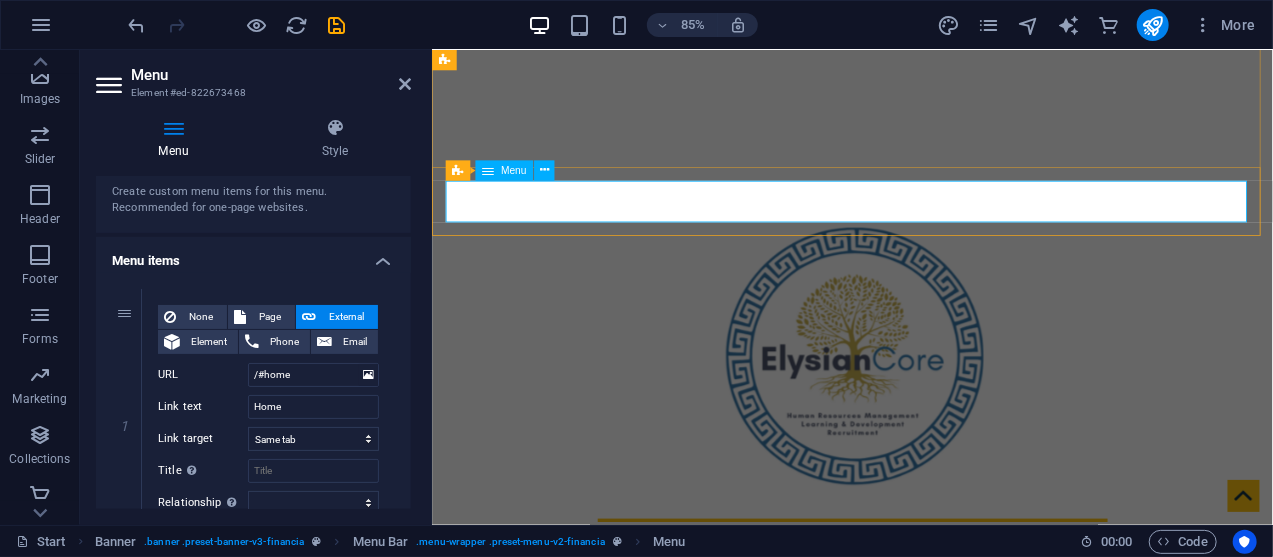 click on "Home About us Services Partners Advisors FAQ Contact" at bounding box center [926, 983] 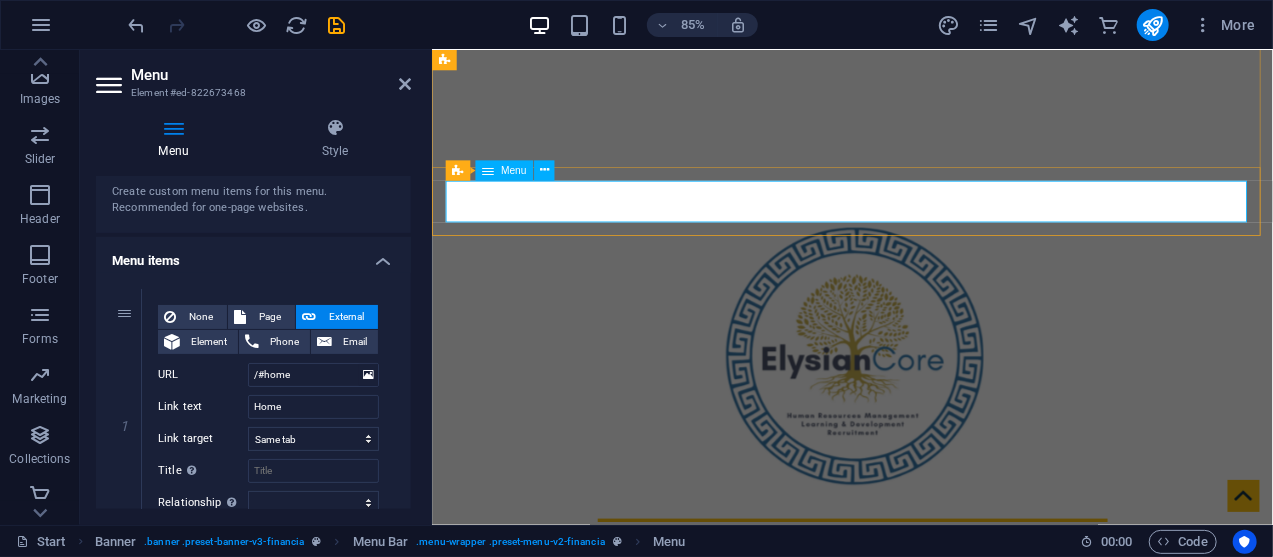 click on "Home About us Services Partners Advisors FAQ Contact" at bounding box center [926, 983] 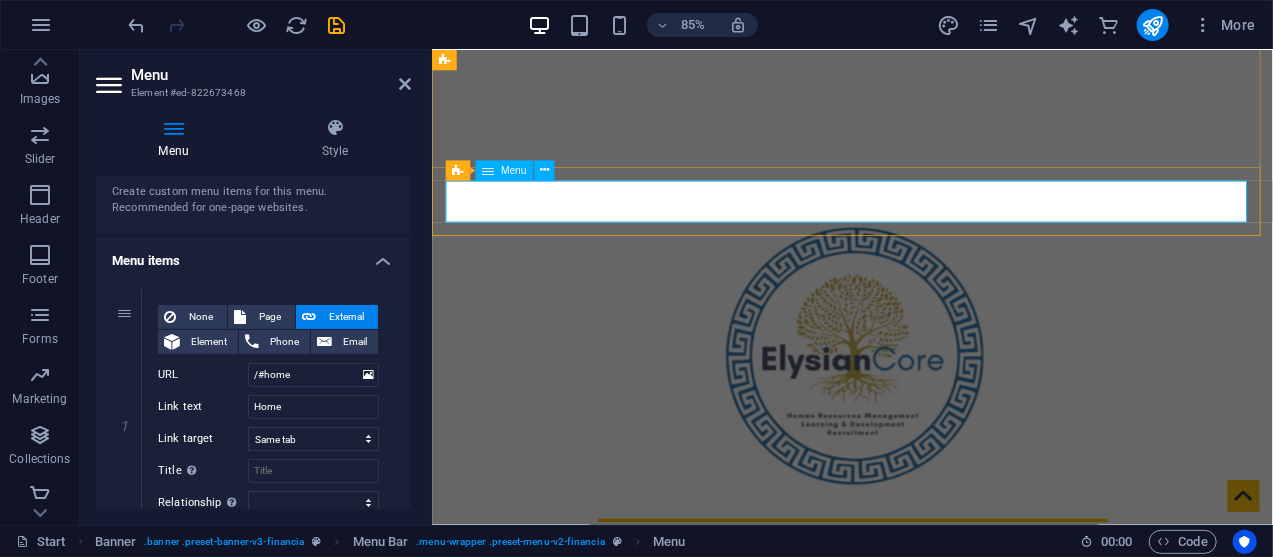 click on "Home About us Services Partners Advisors FAQ Contact" at bounding box center (926, 983) 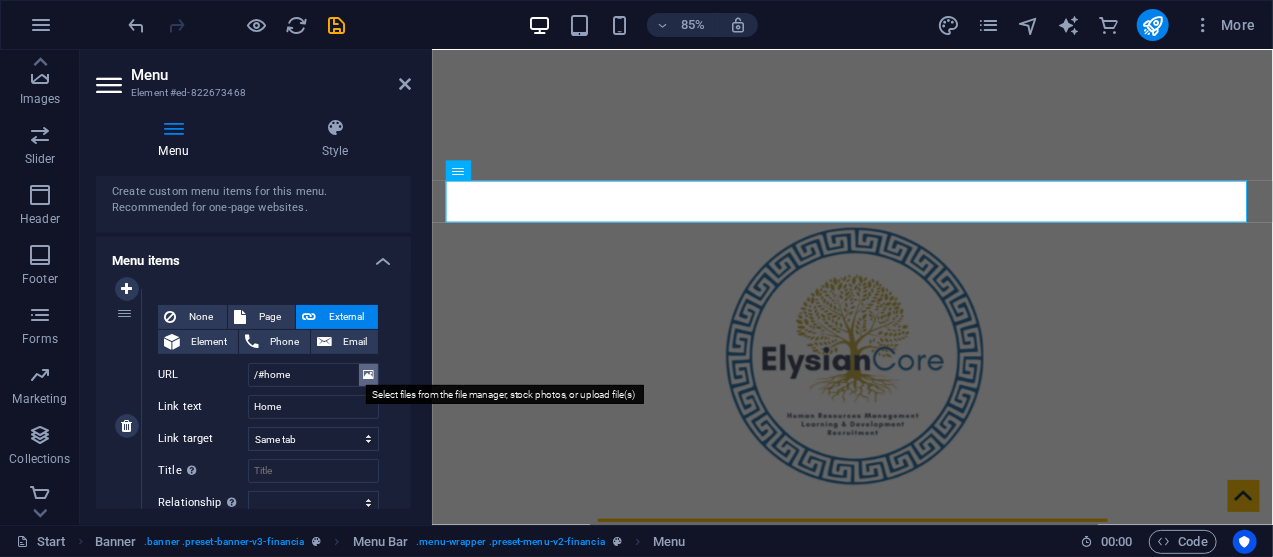 click at bounding box center [368, 375] 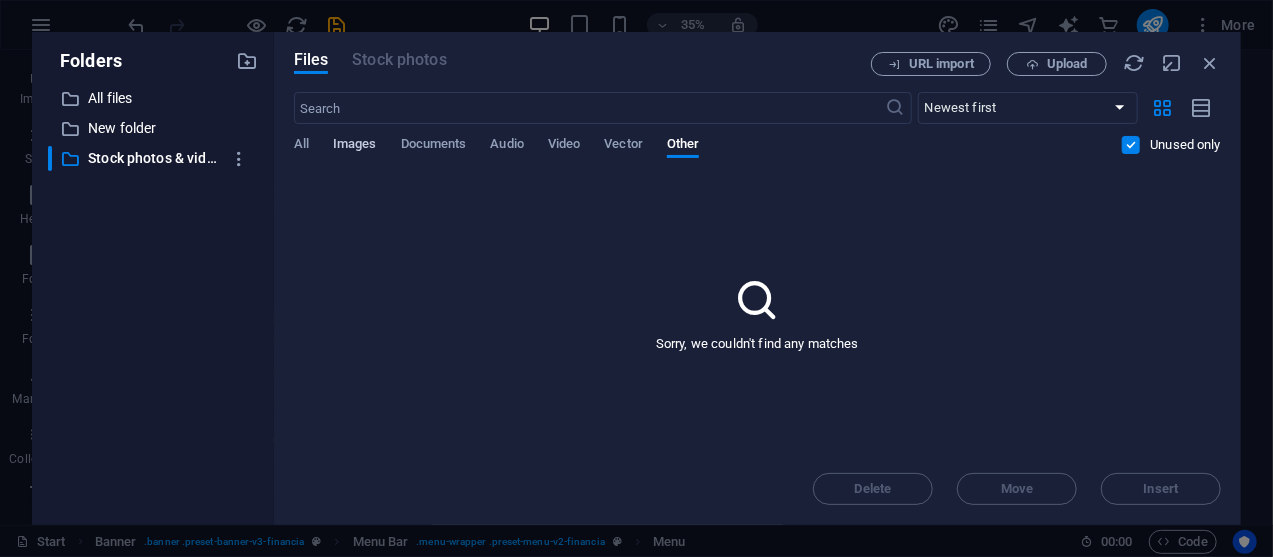 click on "Images" at bounding box center [355, 146] 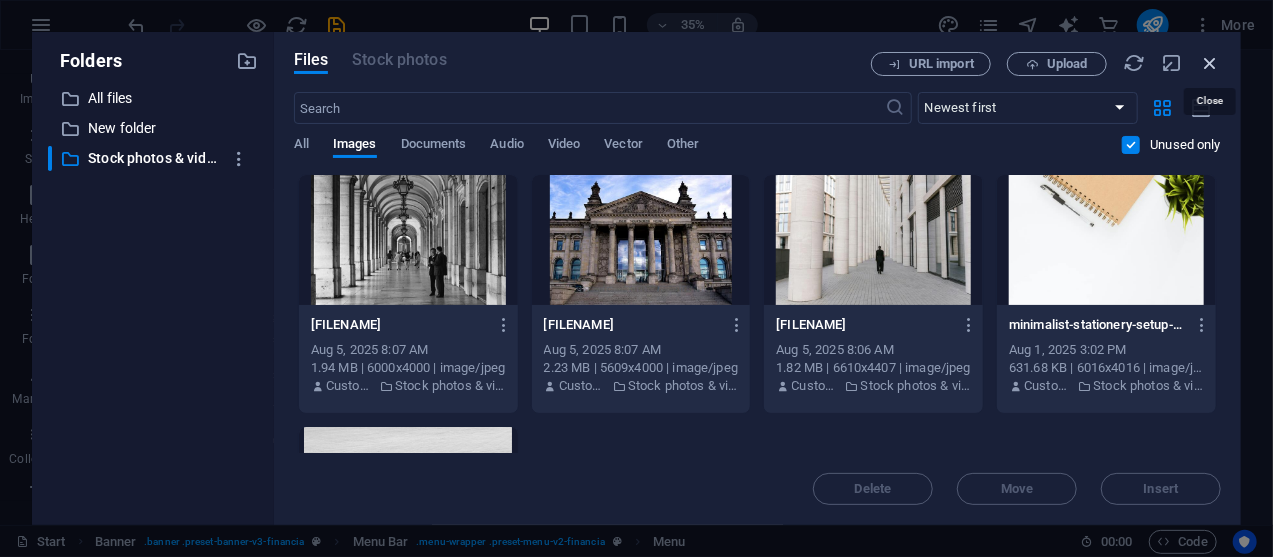 click at bounding box center (1210, 63) 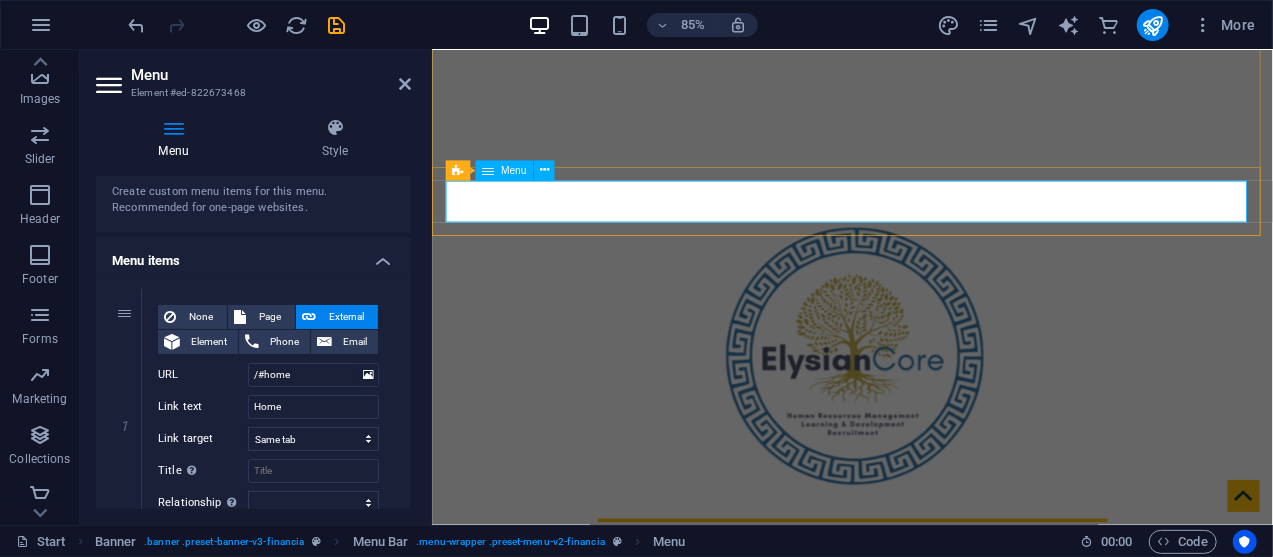 click on "Home About us Services Partners Advisors FAQ Contact" at bounding box center (926, 983) 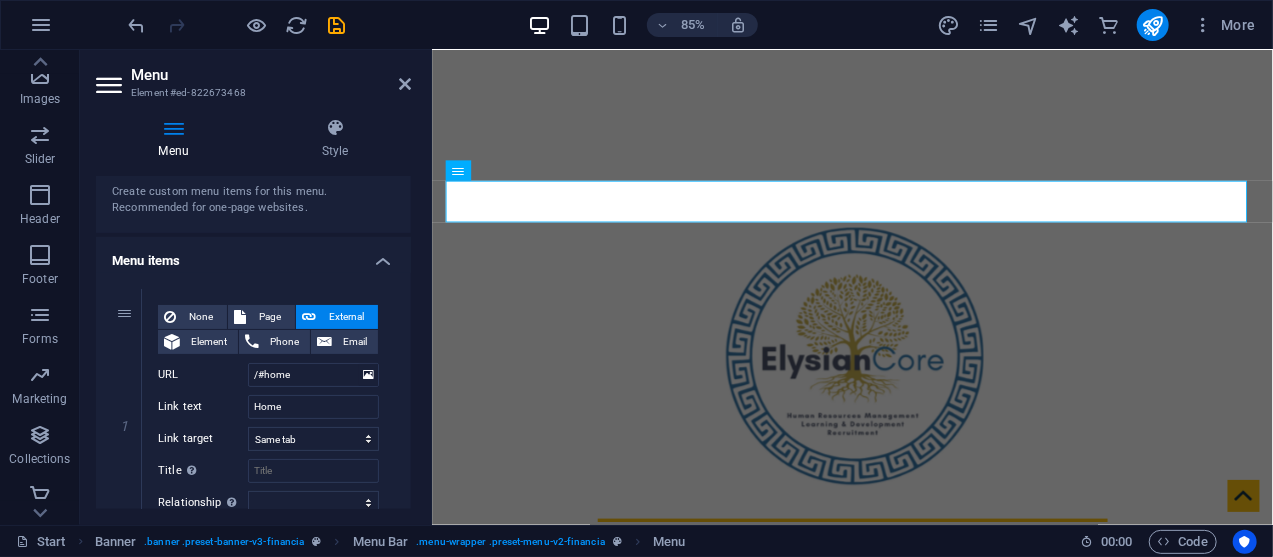 click on "Menu Style Menu Auto Custom Create custom menu items for this menu. Recommended for one-page websites. Manage pages Menu items 1 None Page External Element Phone Email Page Start Subpage Legal Notice Privacy Element
URL /#home Phone Email Link text Home Link target New tab Same tab Overlay Title Additional link description, should not be the same as the link text. The title is most often shown as a tooltip text when the mouse moves over the element. Leave empty if uncertain. Relationship Sets the  relationship of this link to the link target . For example, the value "nofollow" instructs search engines not to follow the link. Can be left empty. alternate author bookmark external help license next nofollow noreferrer noopener prev search tag Button Design None Default Primary Secondary 2 None Page External Element Phone Email Page Start Subpage Legal Notice Privacy Element
URL /#about-us Phone Email Link text About us Link target New tab Same tab Overlay Title tag" at bounding box center (253, 313) 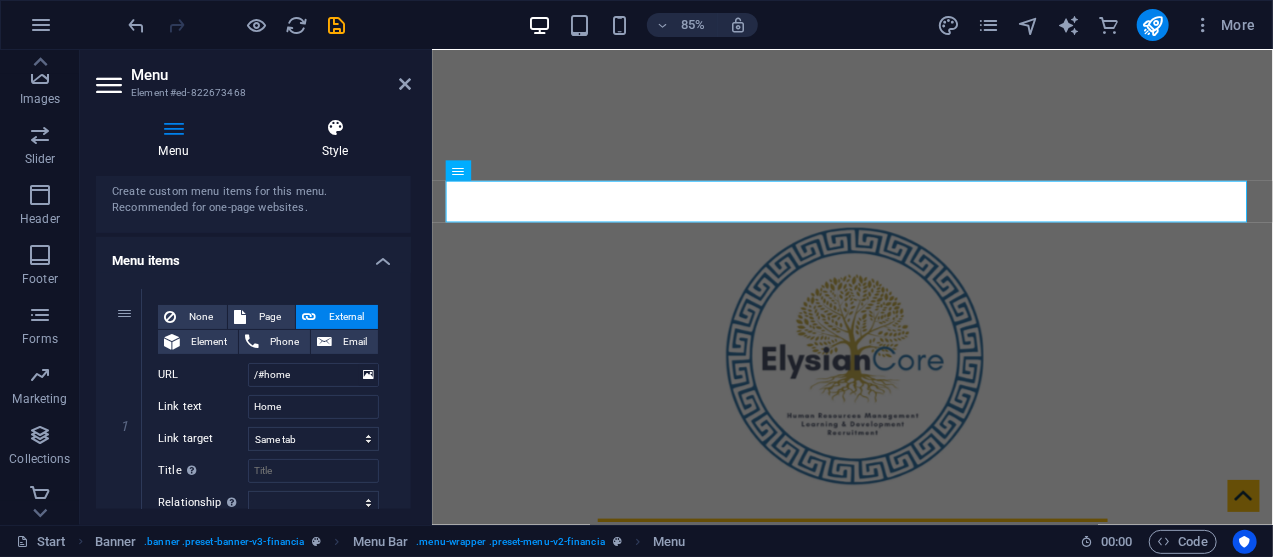 click at bounding box center [335, 128] 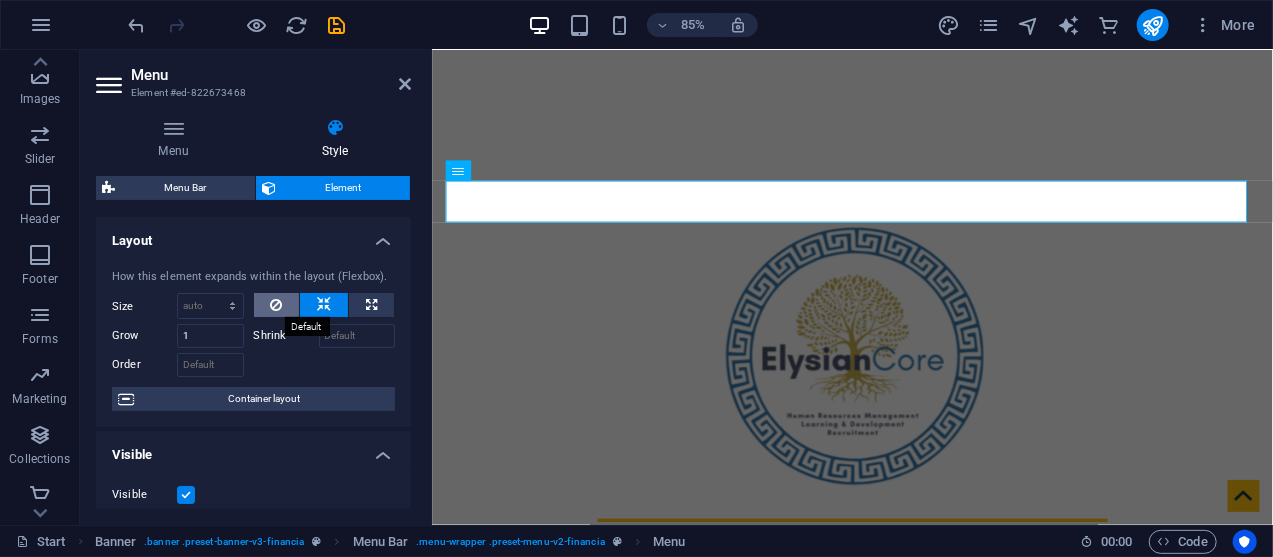 click at bounding box center [276, 305] 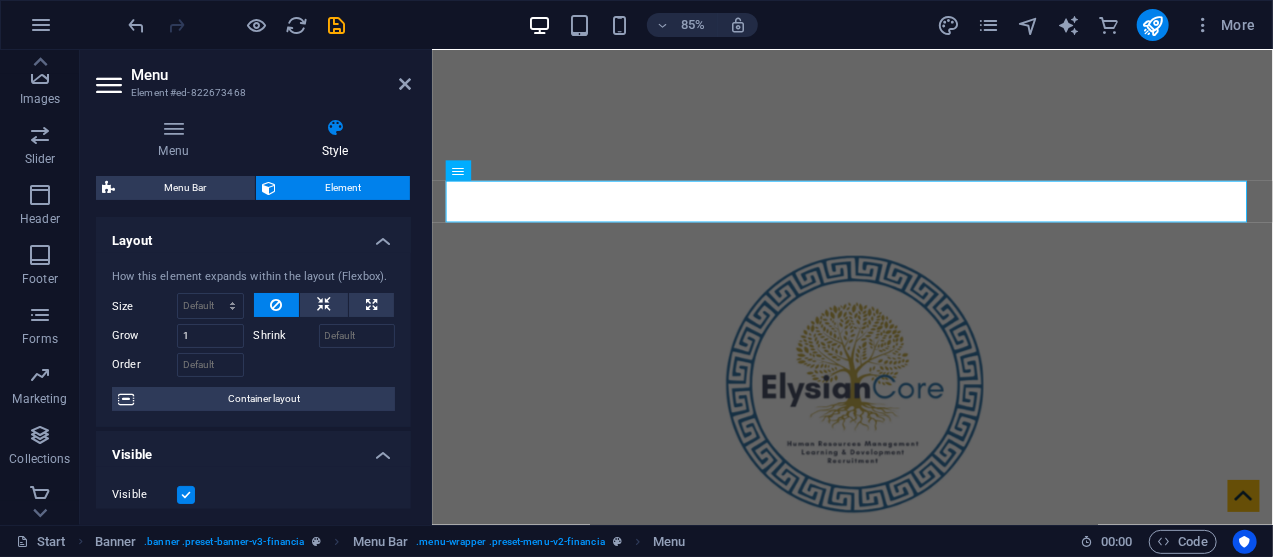 click at bounding box center (276, 305) 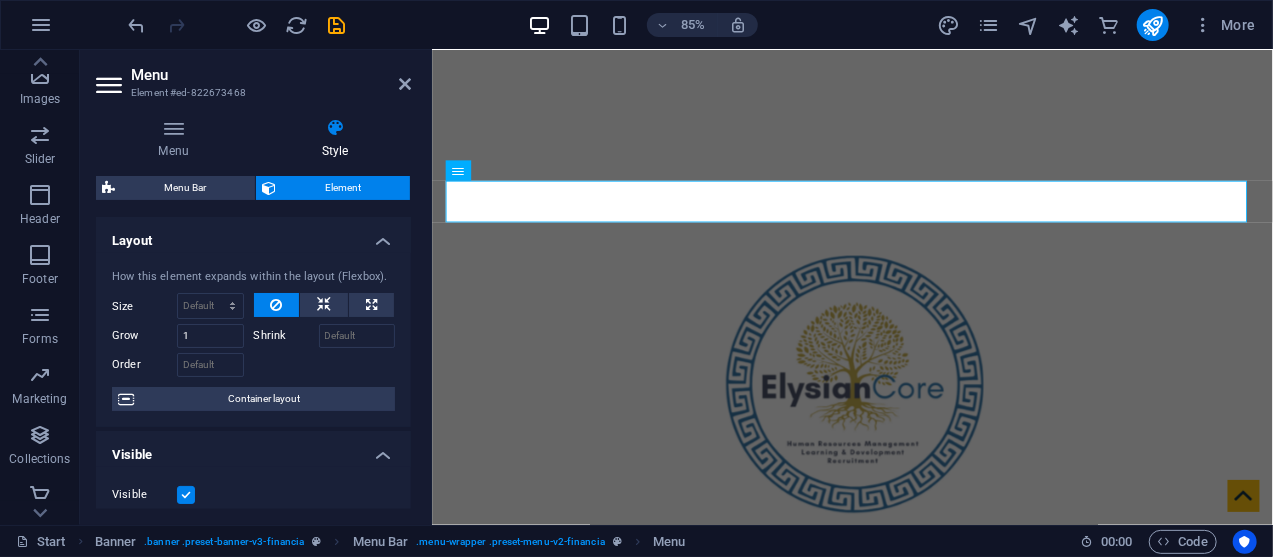 click at bounding box center (276, 305) 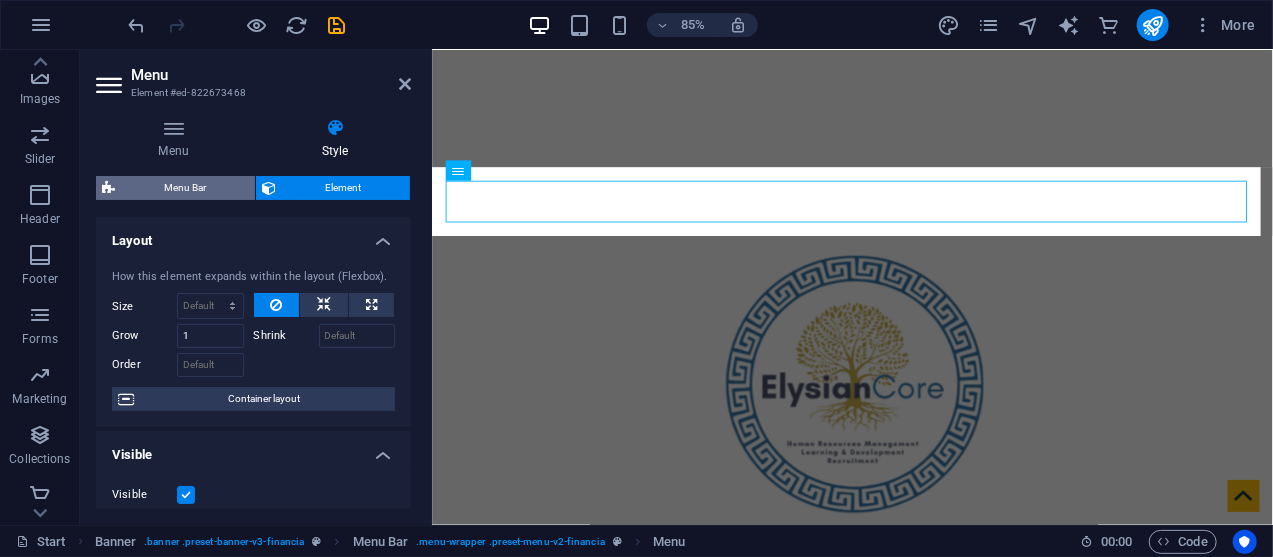 click on "Menu Bar" at bounding box center (185, 188) 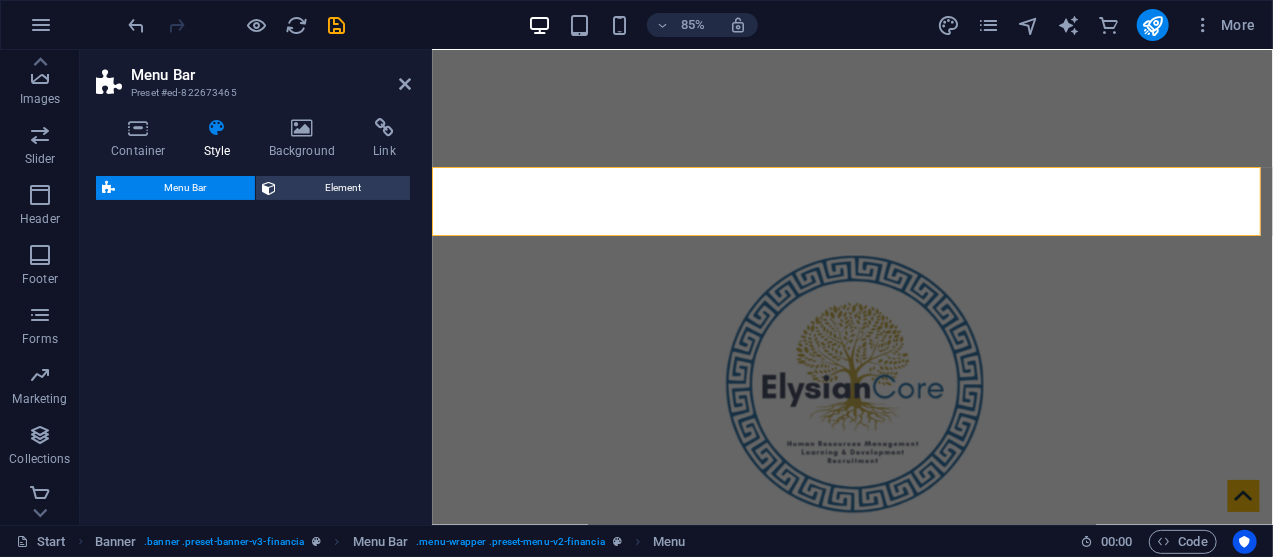 select on "rem" 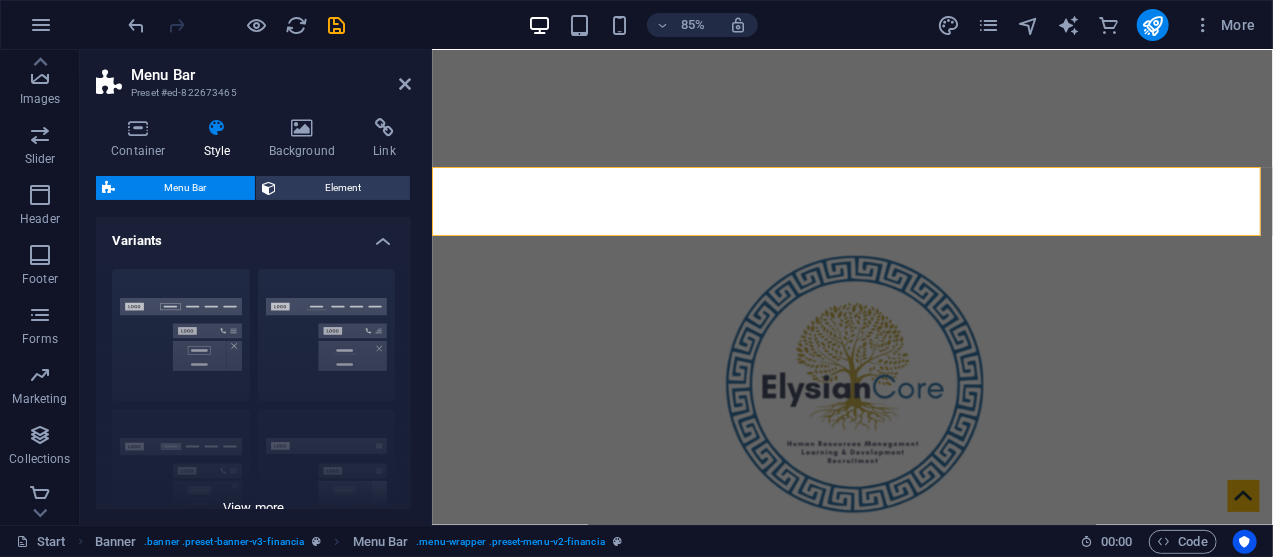 click on "Border Centered Default Fixed Loki Trigger Wide XXL" at bounding box center (253, 403) 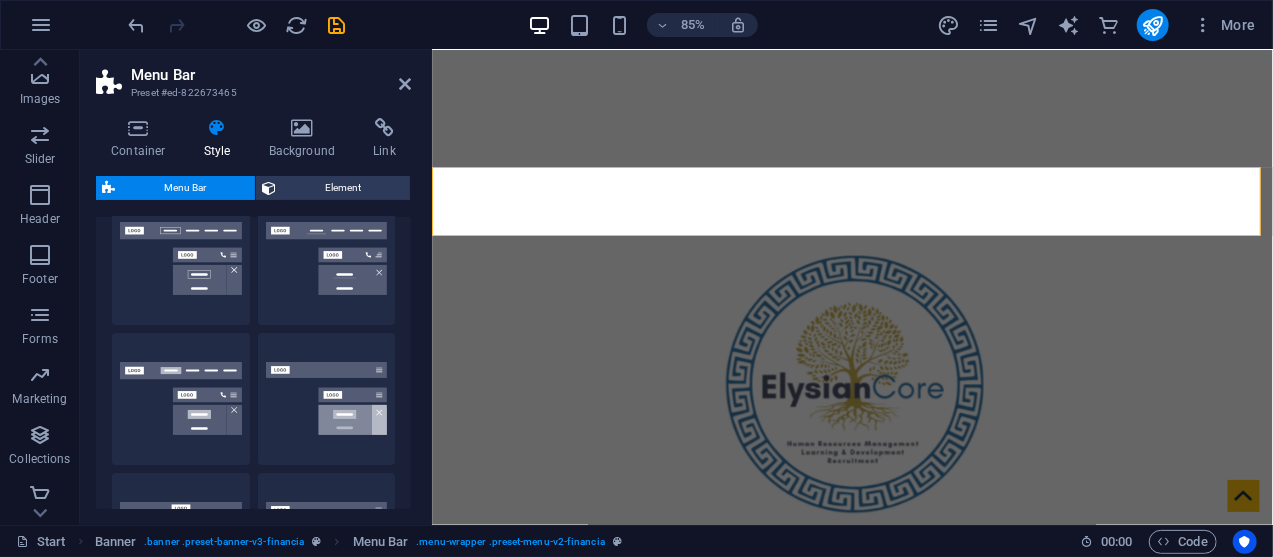 scroll, scrollTop: 86, scrollLeft: 0, axis: vertical 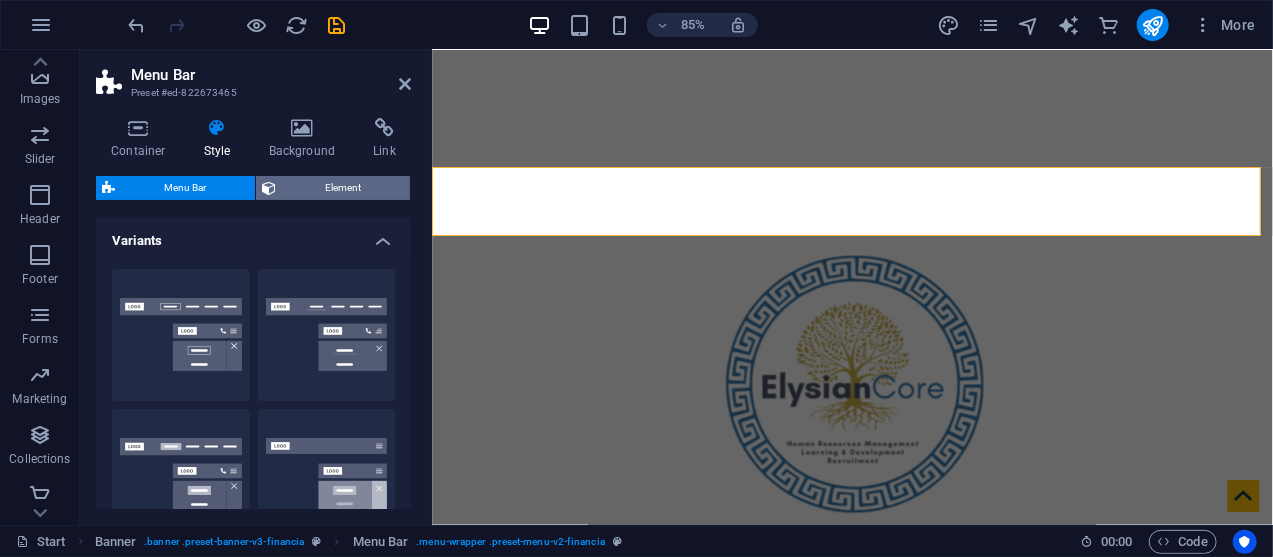 click on "Element" at bounding box center [343, 188] 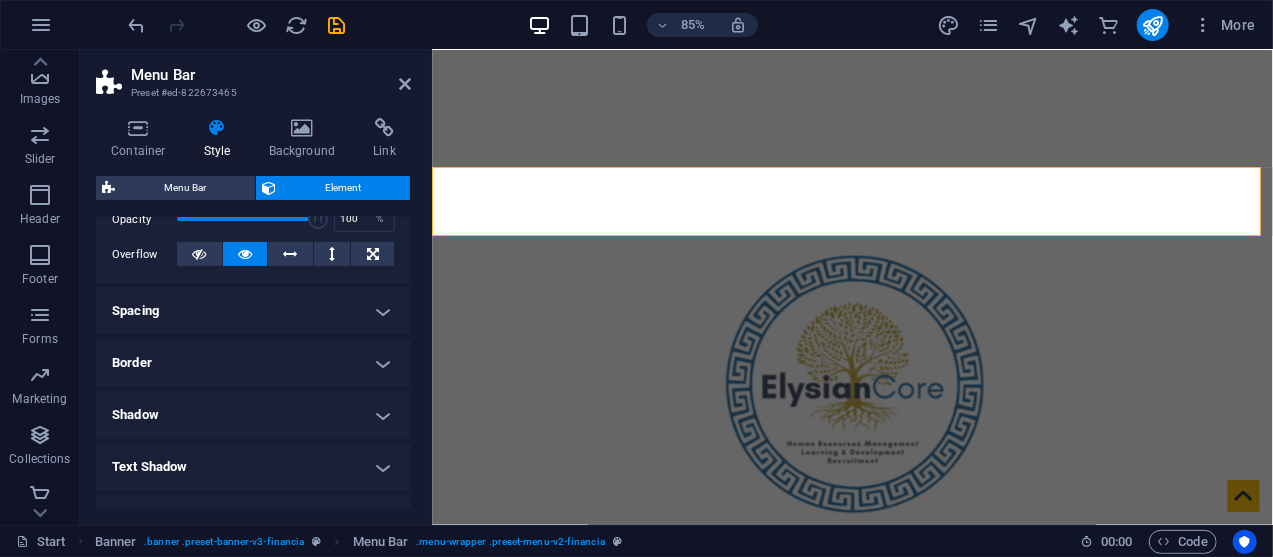 scroll, scrollTop: 317, scrollLeft: 0, axis: vertical 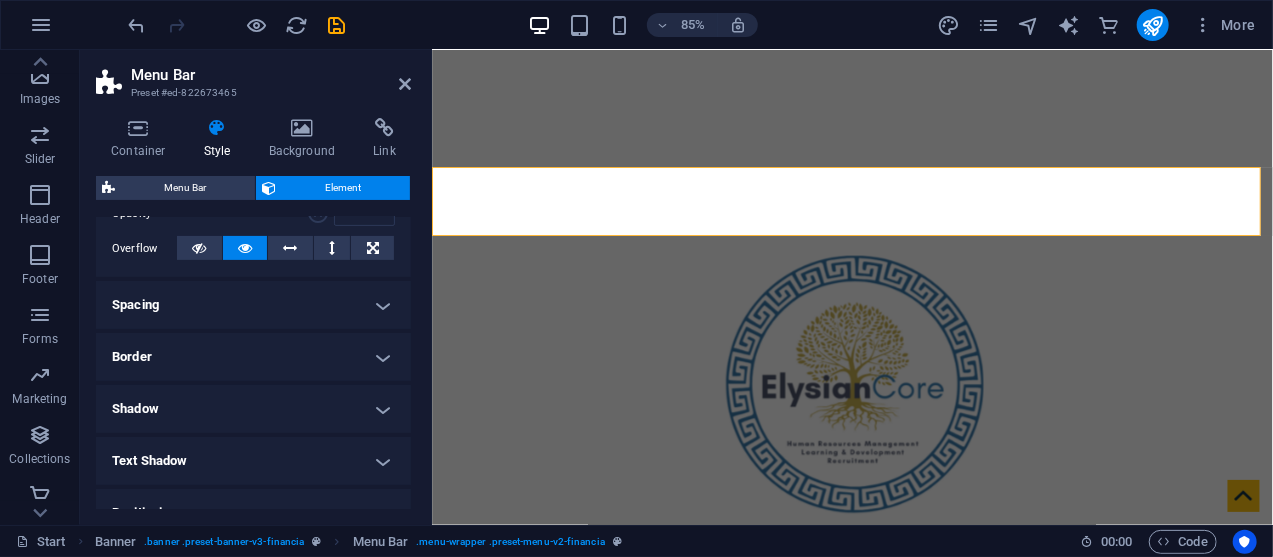 click on "Shadow" at bounding box center (253, 409) 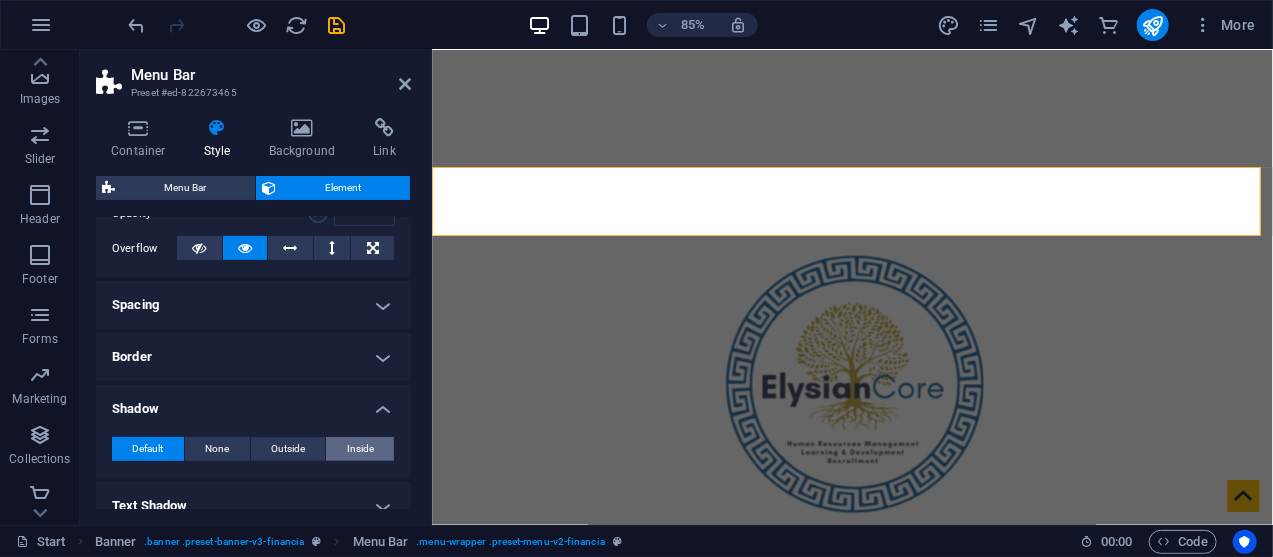 click on "Inside" at bounding box center [360, 449] 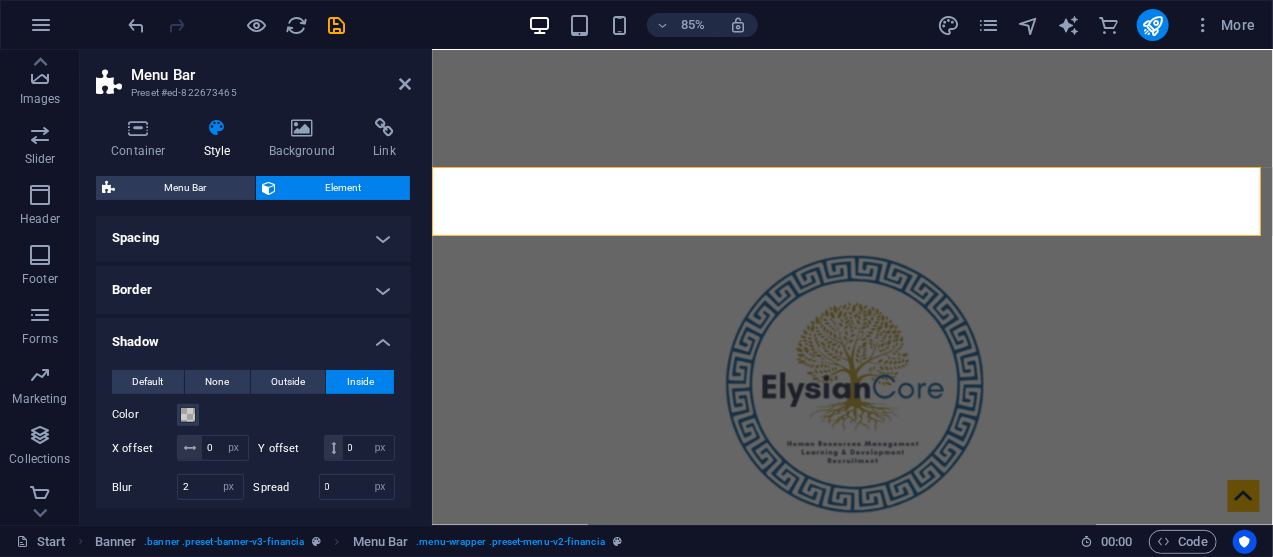 scroll, scrollTop: 388, scrollLeft: 0, axis: vertical 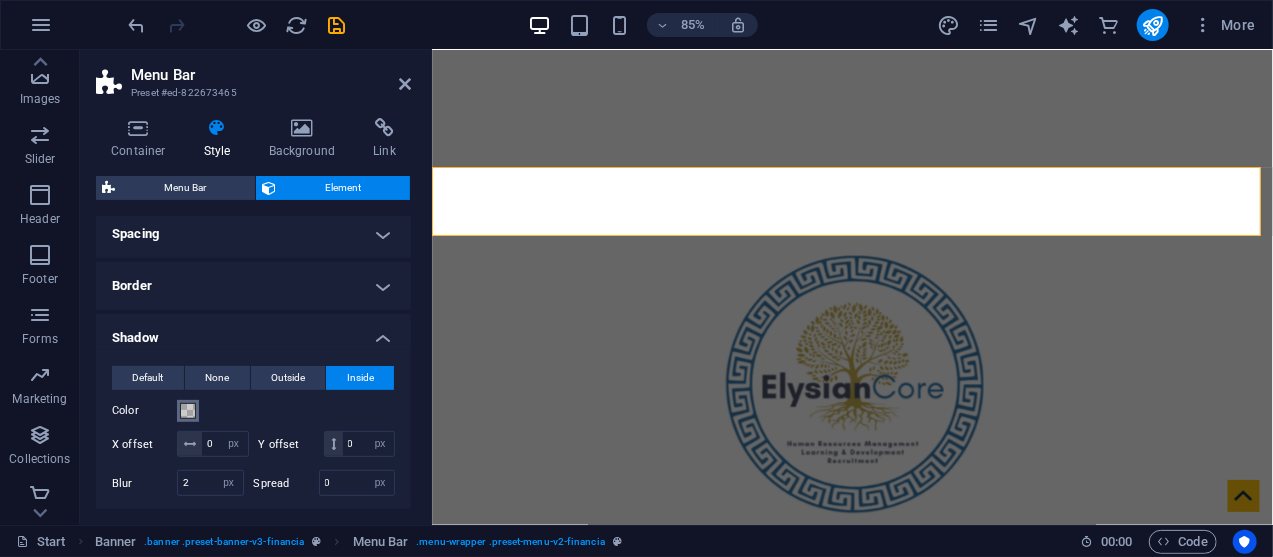 click at bounding box center [188, 411] 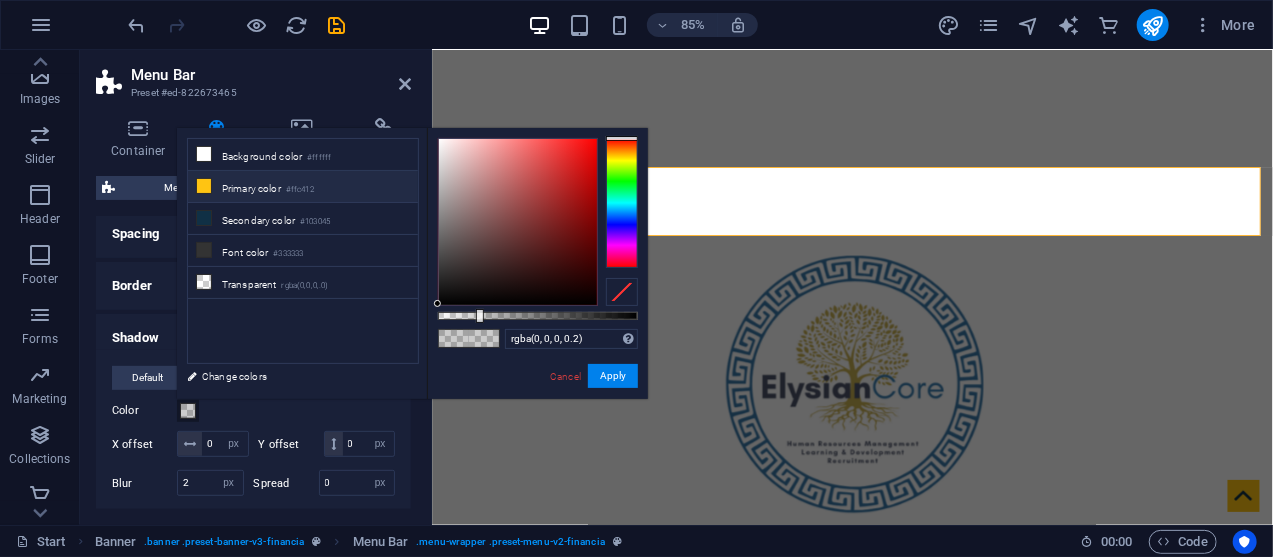 click on "Primary color
#ffc412" at bounding box center [303, 187] 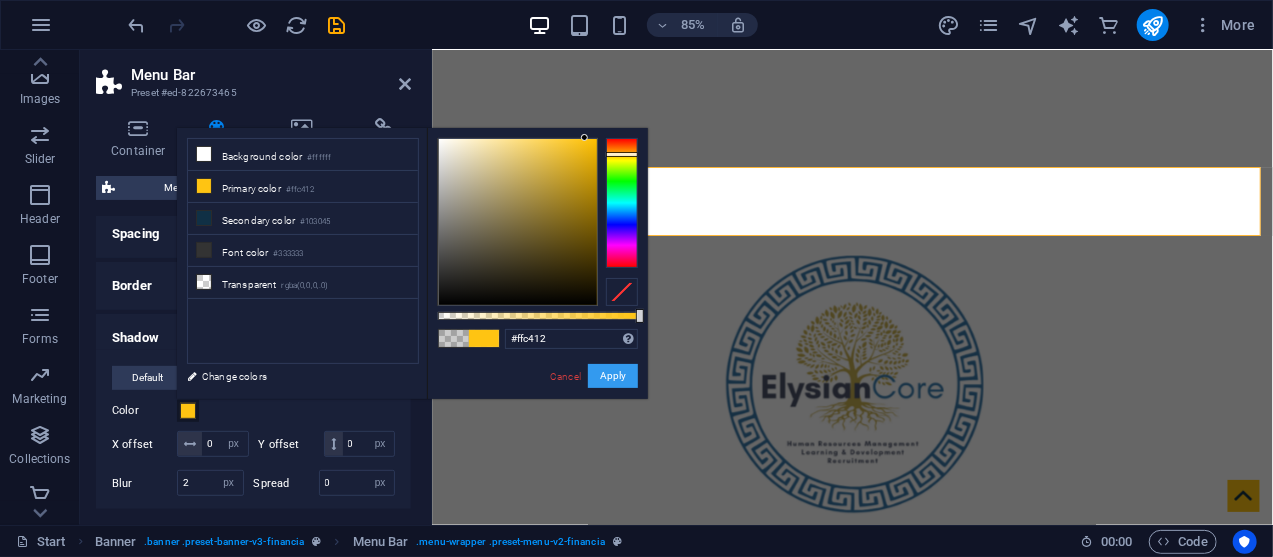 click on "Apply" at bounding box center (613, 376) 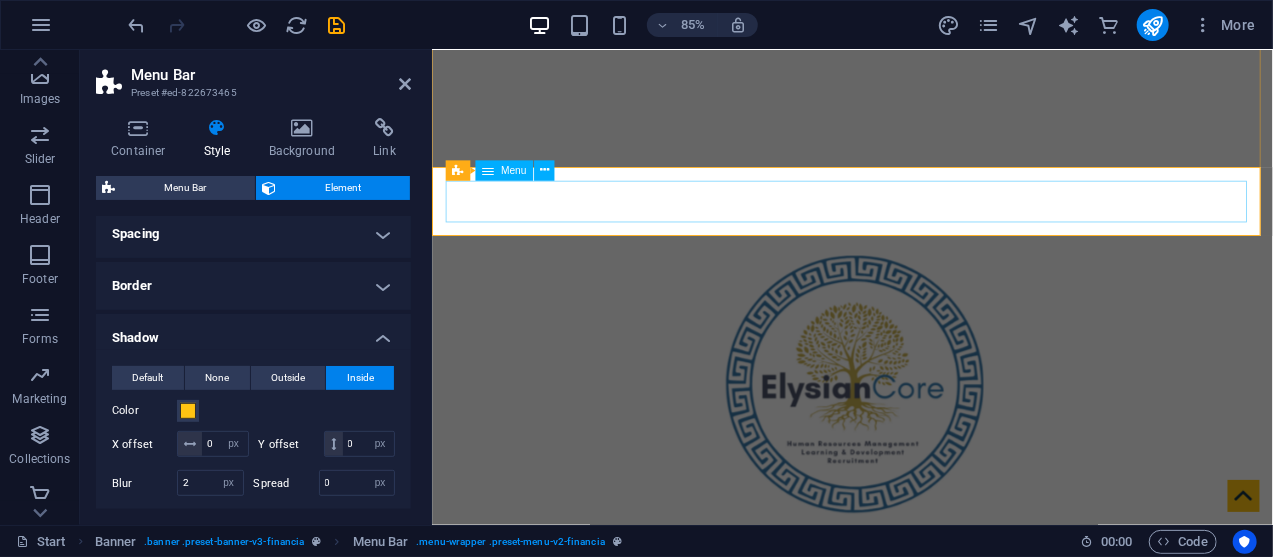 click on "Home About us Services Partners Advisors FAQ Contact" at bounding box center [926, 1016] 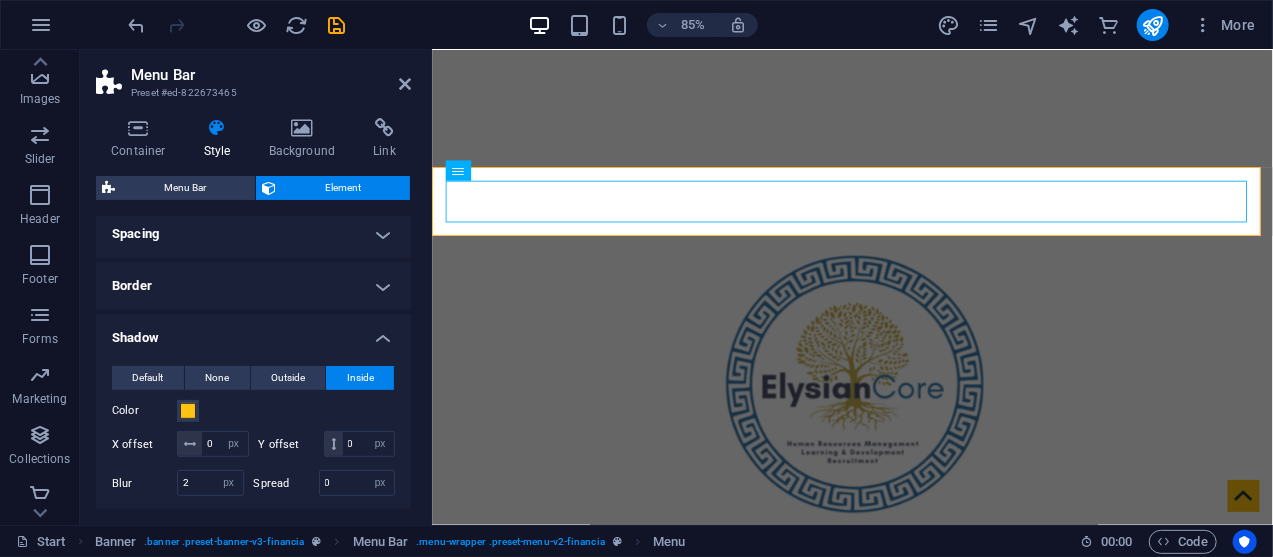 drag, startPoint x: 406, startPoint y: 368, endPoint x: 403, endPoint y: 439, distance: 71.063354 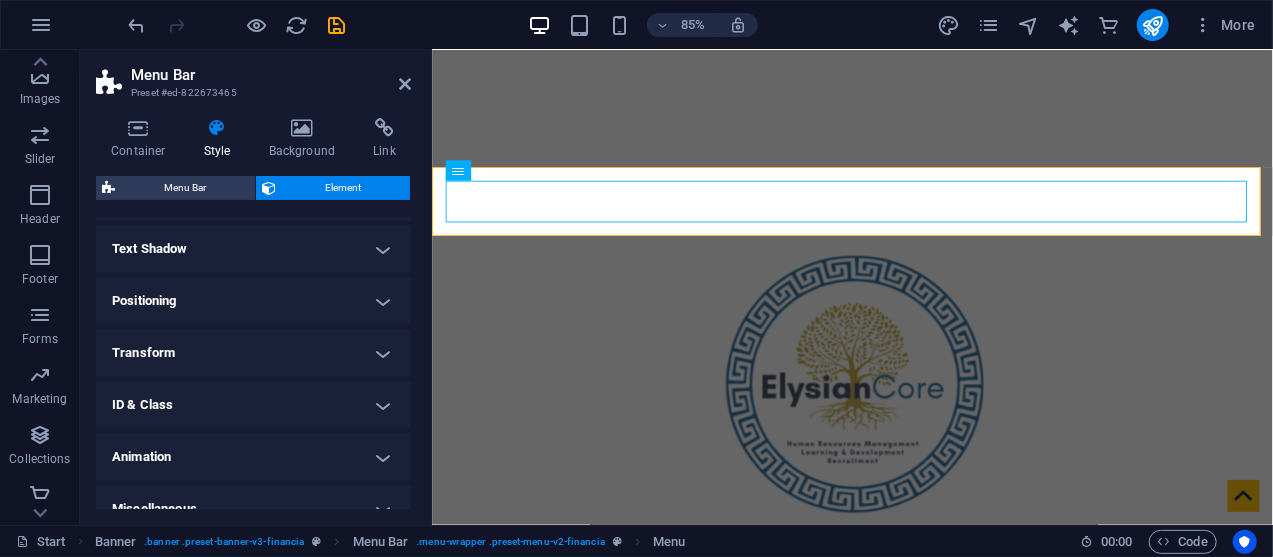 scroll, scrollTop: 670, scrollLeft: 0, axis: vertical 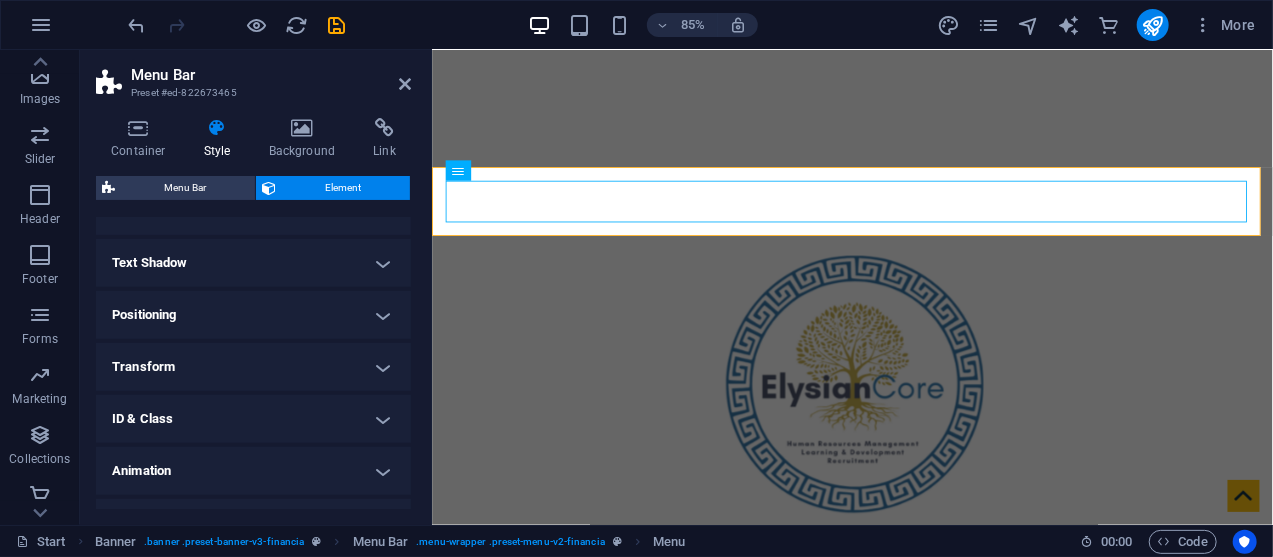 click on "Positioning" at bounding box center (253, 315) 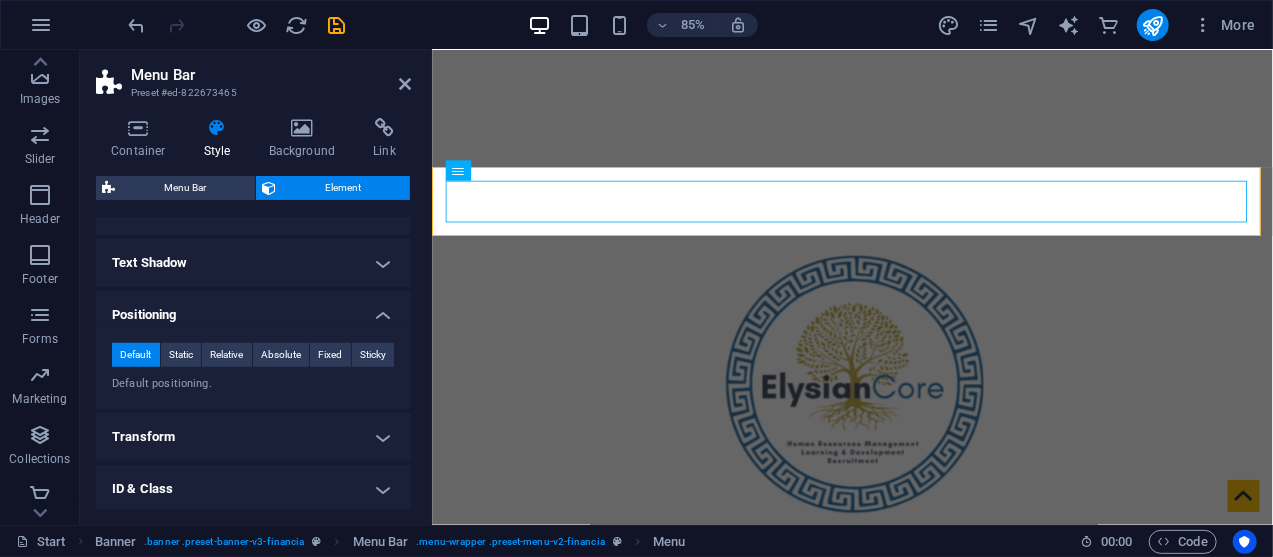 click on "Positioning" at bounding box center [253, 309] 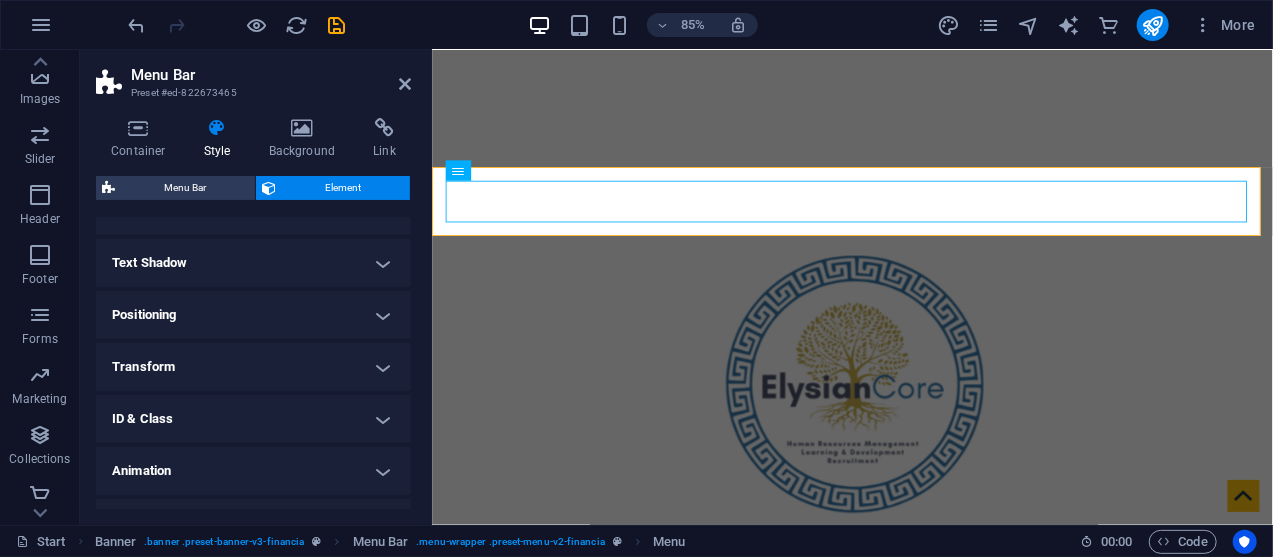 click on "Positioning" at bounding box center [253, 315] 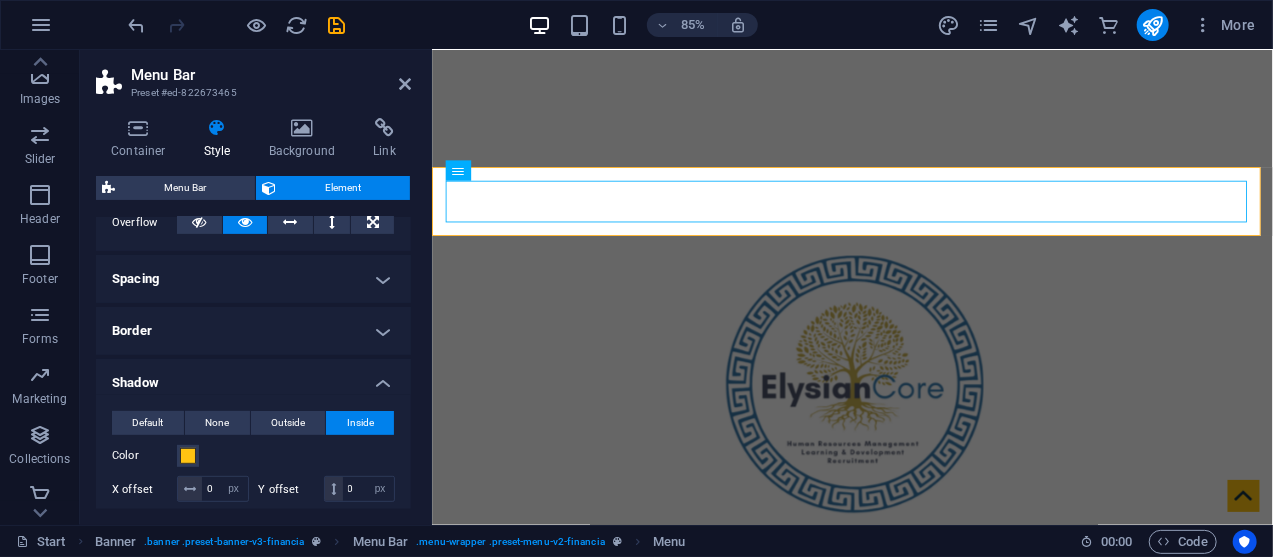 scroll, scrollTop: 348, scrollLeft: 0, axis: vertical 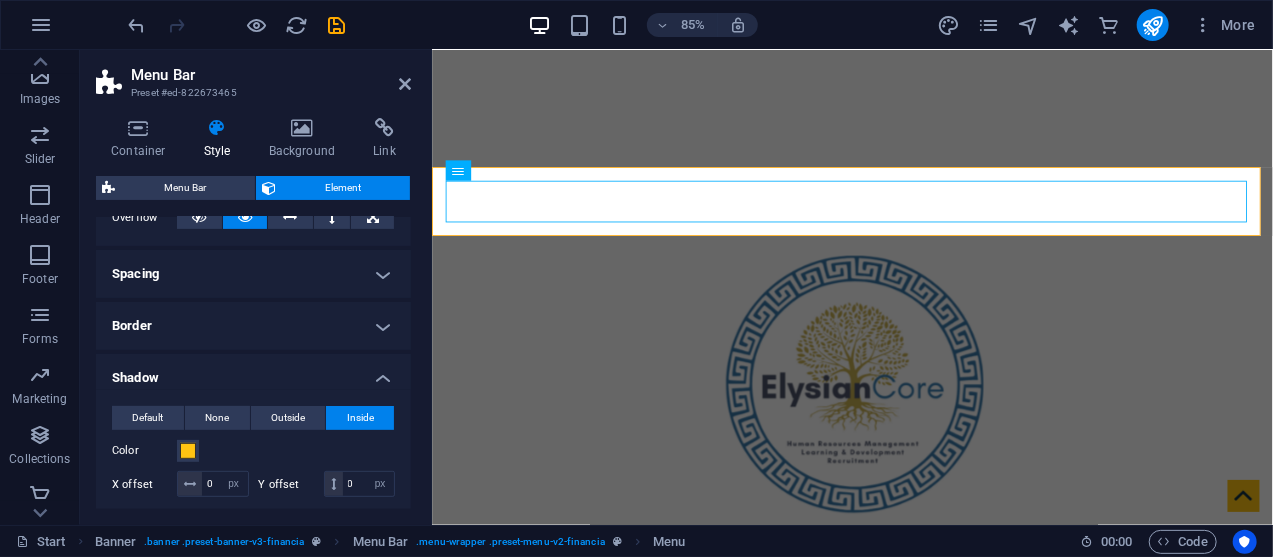 click on "Border" at bounding box center [253, 326] 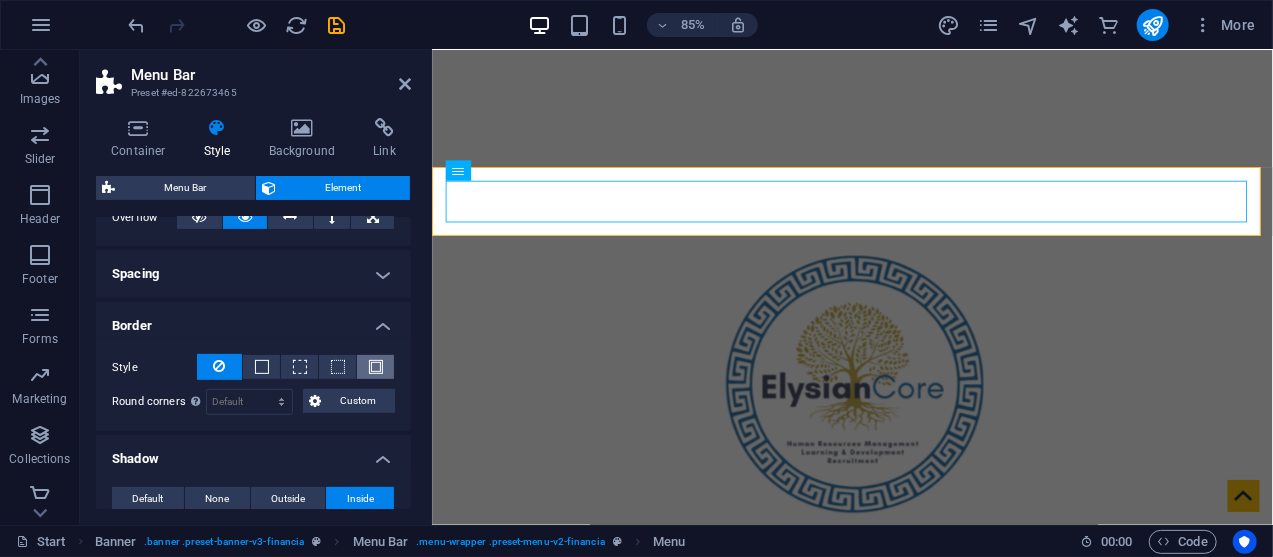 click at bounding box center [375, 367] 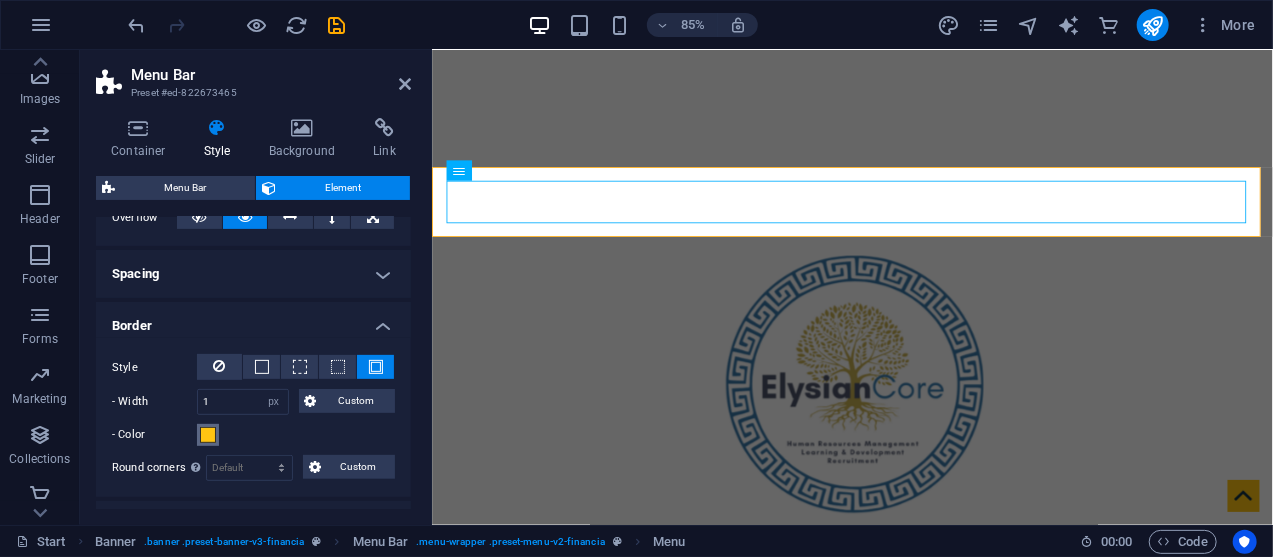 click at bounding box center [208, 435] 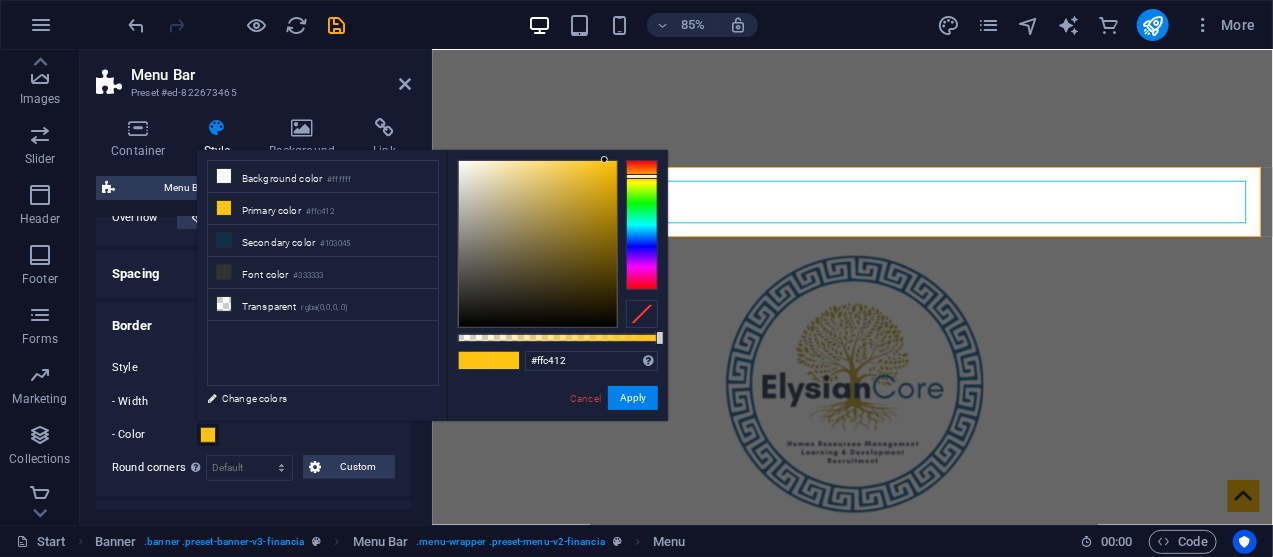 type on "#0d0d0b" 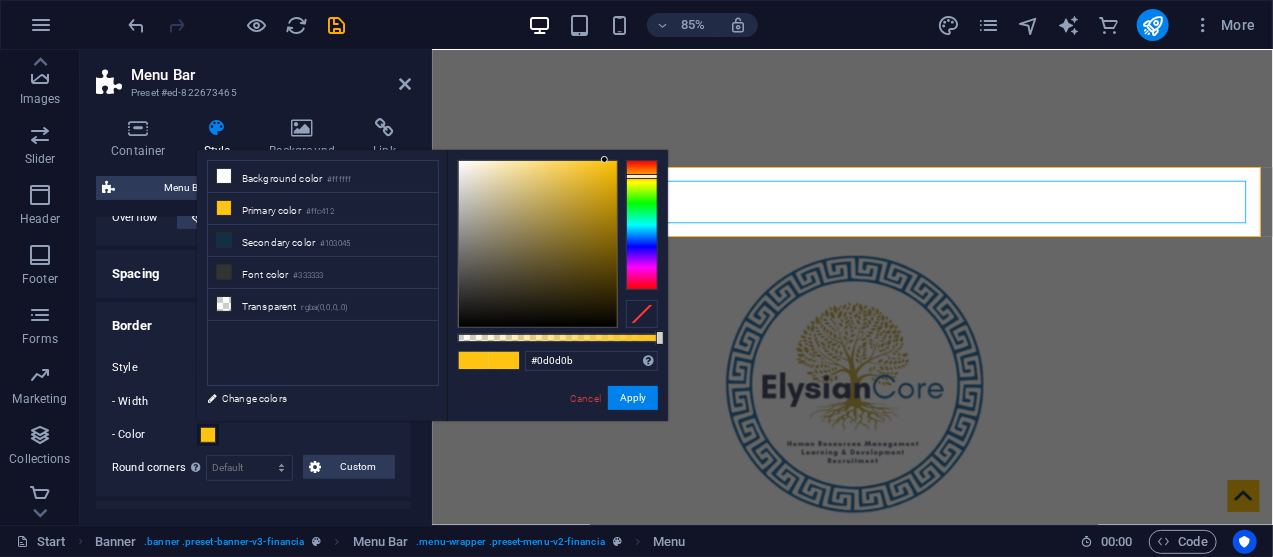 click at bounding box center (538, 244) 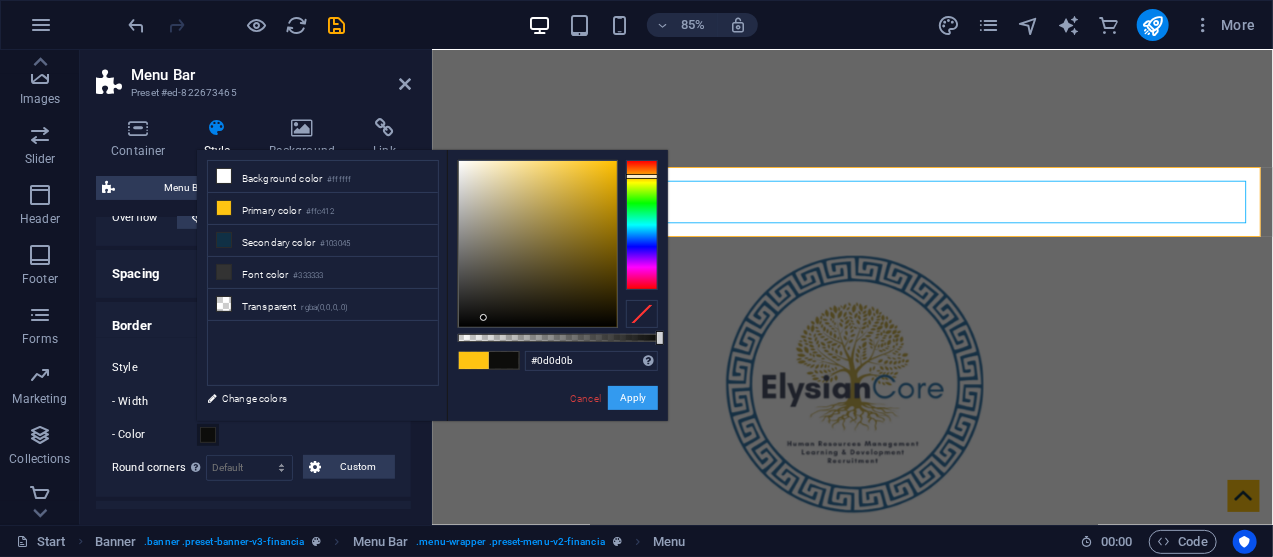 click on "Apply" at bounding box center [633, 398] 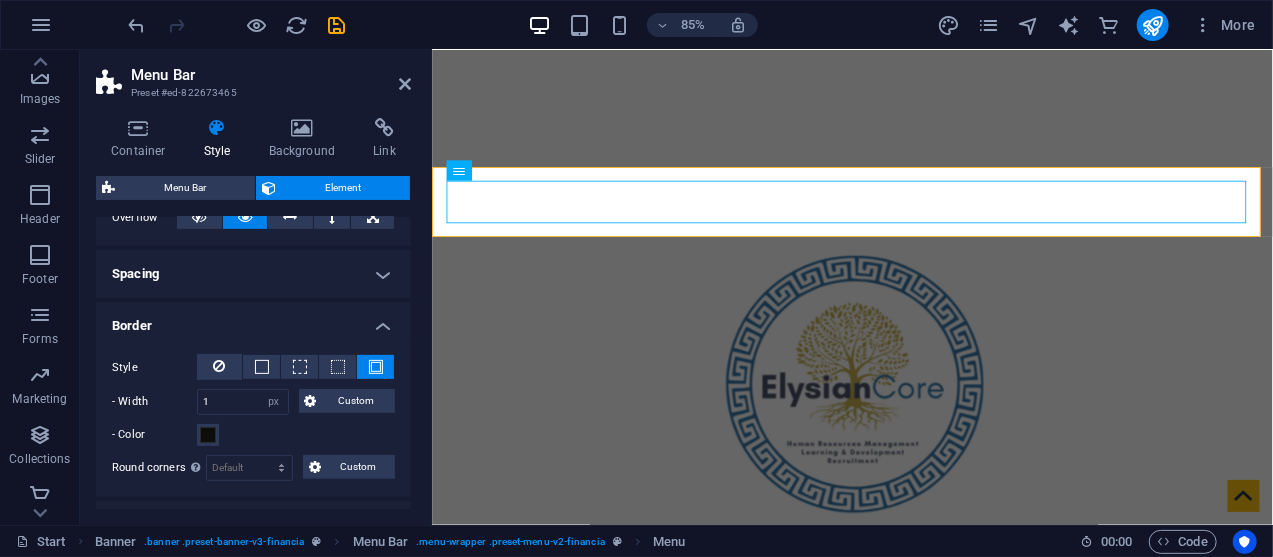 drag, startPoint x: 406, startPoint y: 335, endPoint x: 410, endPoint y: 374, distance: 39.20459 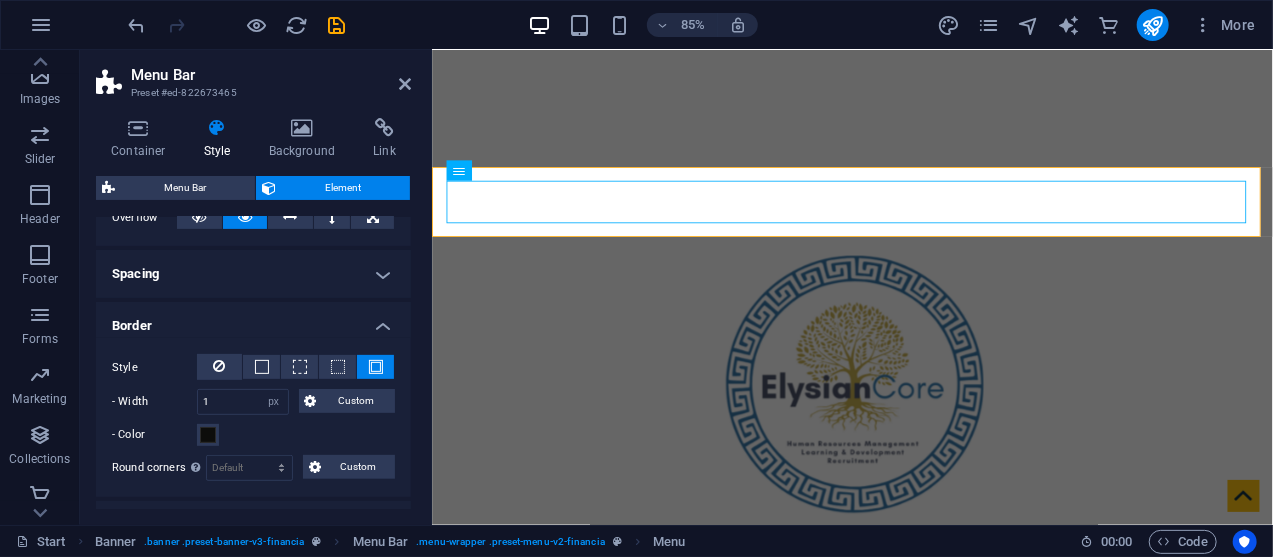 click on "Layout How this element expands within the layout (Flexbox). Size Default auto px % 1/1 1/2 1/3 1/4 1/5 1/6 1/7 1/8 1/9 1/10 Grow Shrink Order Container layout Visible Visible Opacity 100 % Overflow Spacing Margin Default auto px % rem vw vh Custom Custom auto px % rem vw vh auto px % rem vw vh auto px % rem vw vh auto px % rem vw vh Padding Default px rem % vh vw Custom Custom px rem % vh vw px rem % vh vw px rem % vh vw px rem % vh vw Border Style                Width 1 auto px rem % vh vw Custom Custom 1 auto px rem % vh vw 1 auto px rem % vh vw 1 auto px rem % vh vw 1 auto px rem % vh vw  - Color Round corners For background overlay and background images, the overflow must be hidden so that the round corners are visible Default px rem % vh vw Custom Custom px rem % vh vw px rem % vh vw px rem % vh vw px rem % vh vw Shadow Default None Outside Inside Color X offset 0 px rem vh vw Y offset 0 px rem vh vw Blur 2 px rem % vh vw Spread 0 px rem vh vw Text Shadow Default None Outside Color X offset 0" at bounding box center [253, 363] 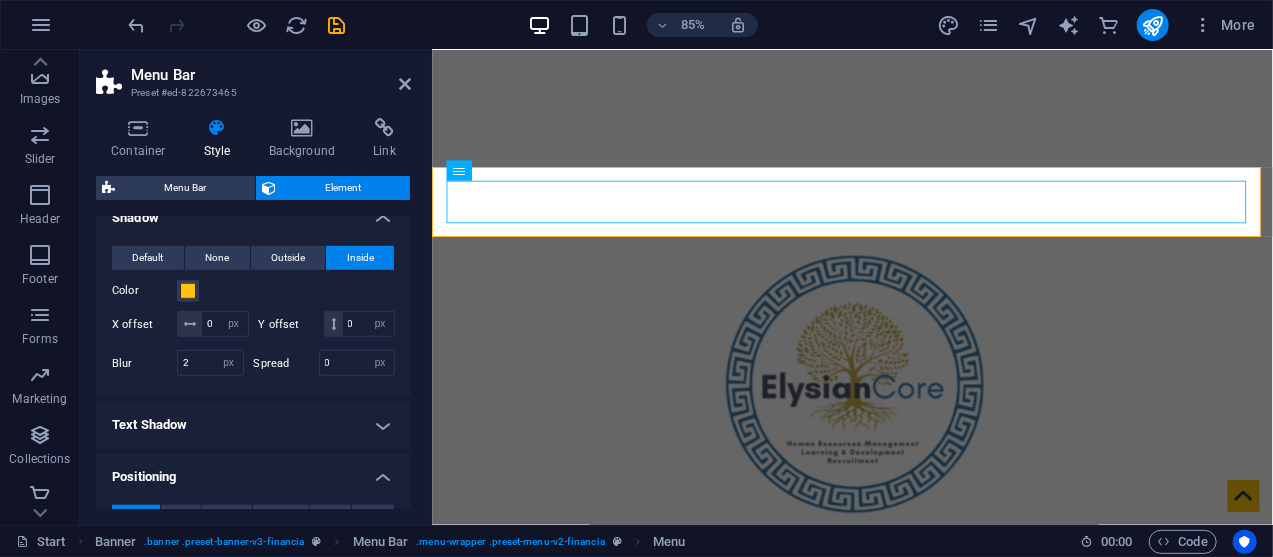 scroll, scrollTop: 698, scrollLeft: 0, axis: vertical 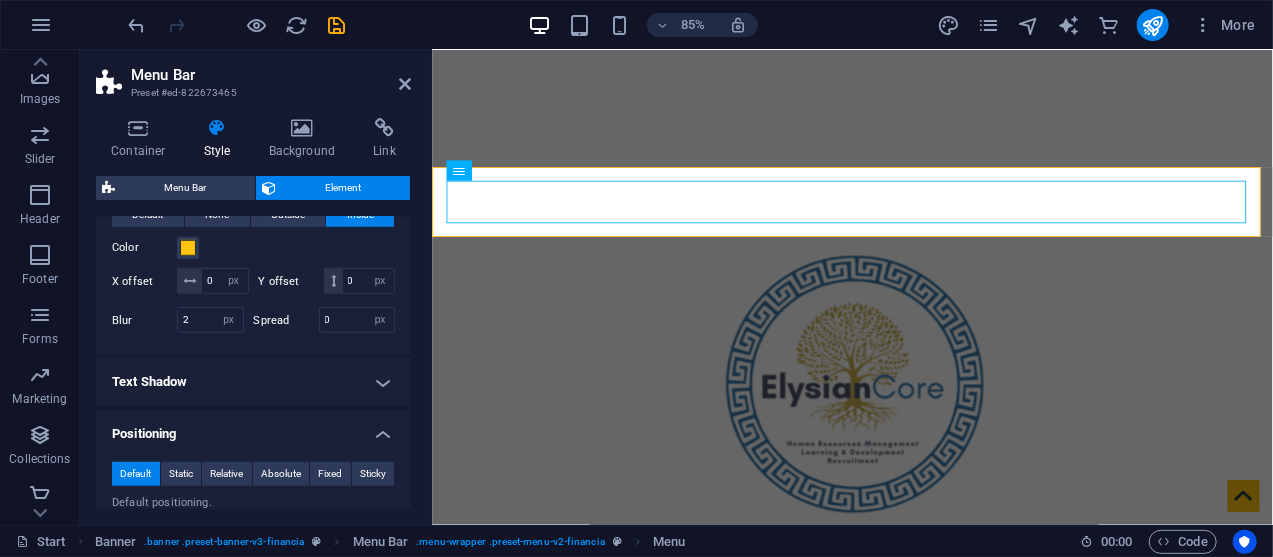 click on "Text Shadow" at bounding box center (253, 382) 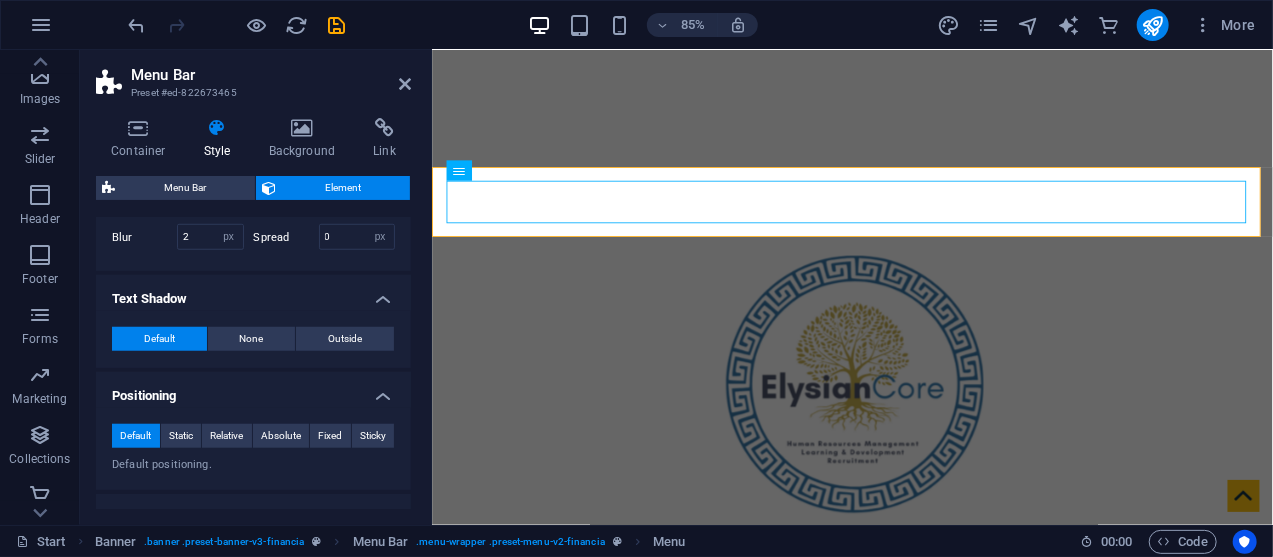 scroll, scrollTop: 786, scrollLeft: 0, axis: vertical 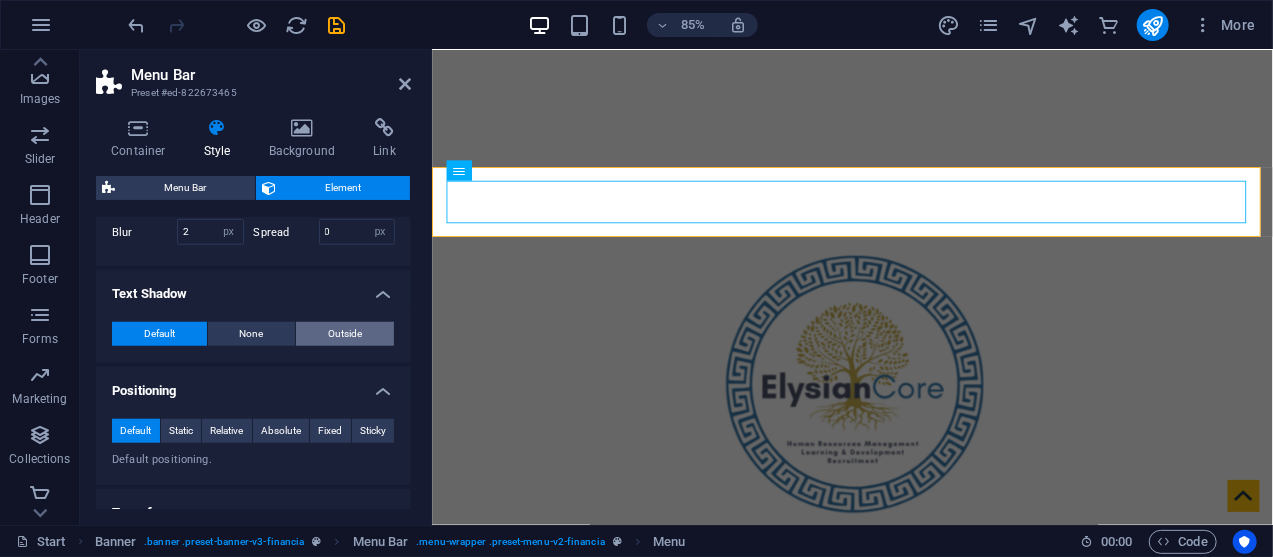 click on "Outside" at bounding box center (345, 334) 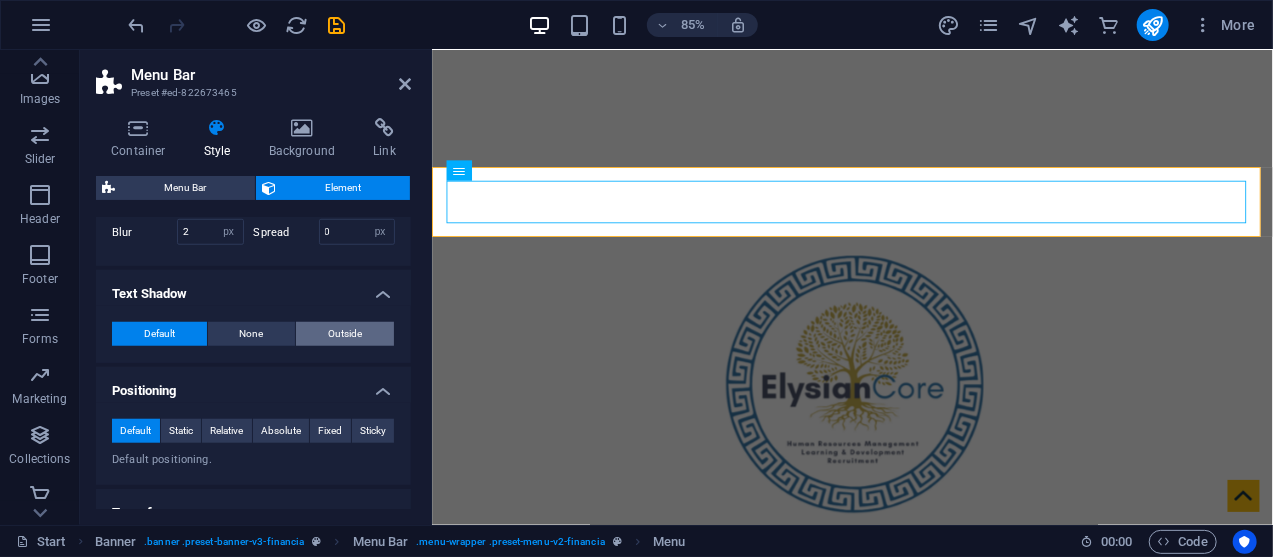 type on "rgba(0, 0, 0, 0.2)" 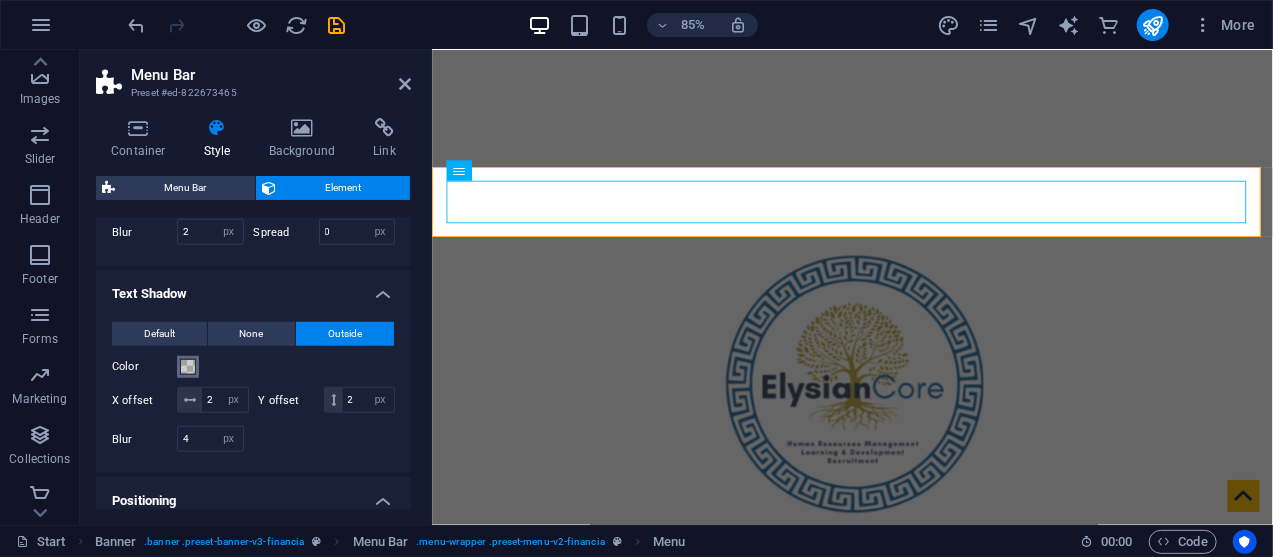 click at bounding box center (188, 367) 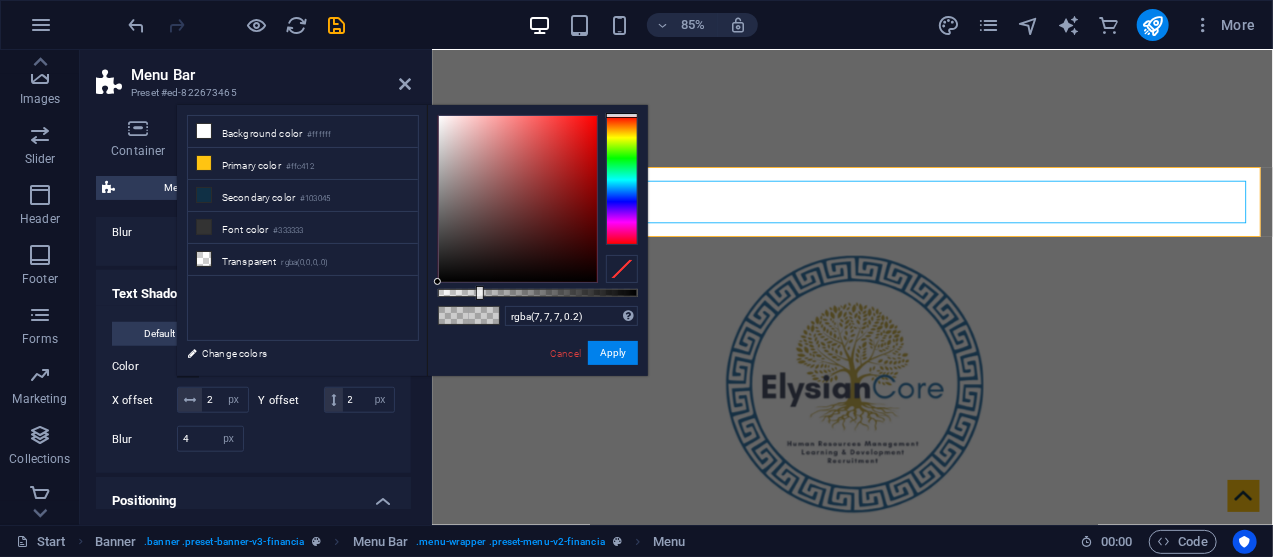 click at bounding box center [518, 199] 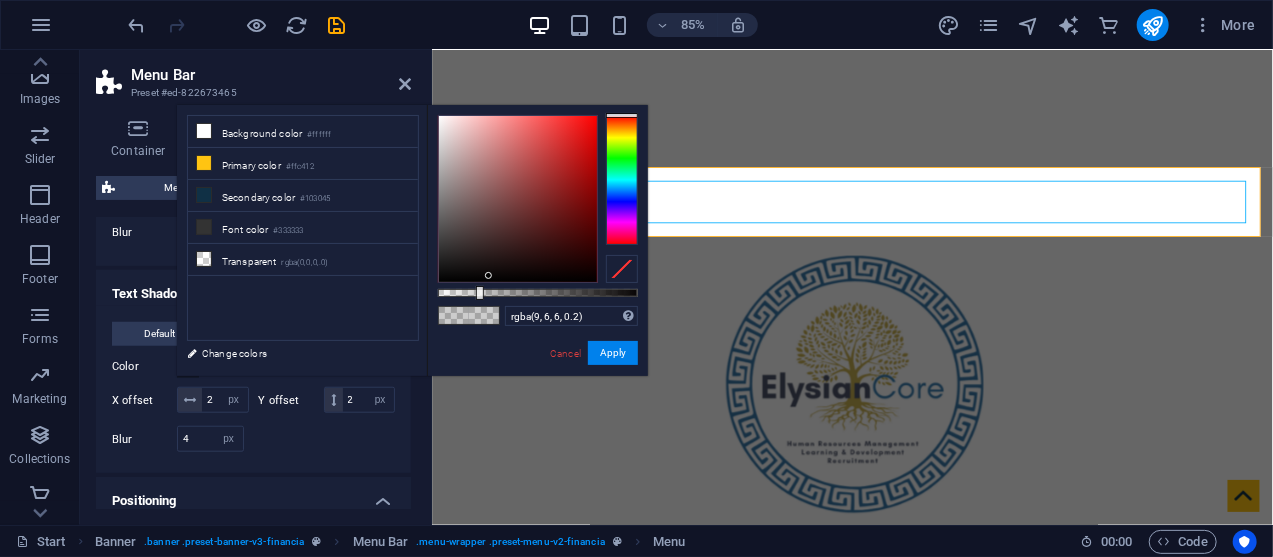 click at bounding box center [518, 199] 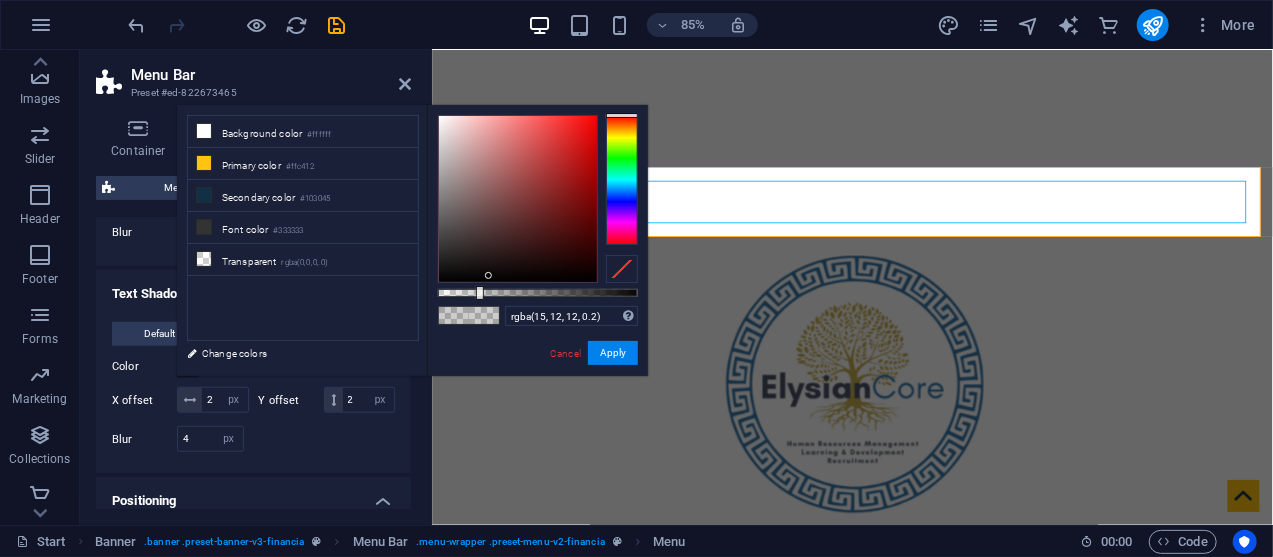 click at bounding box center [518, 199] 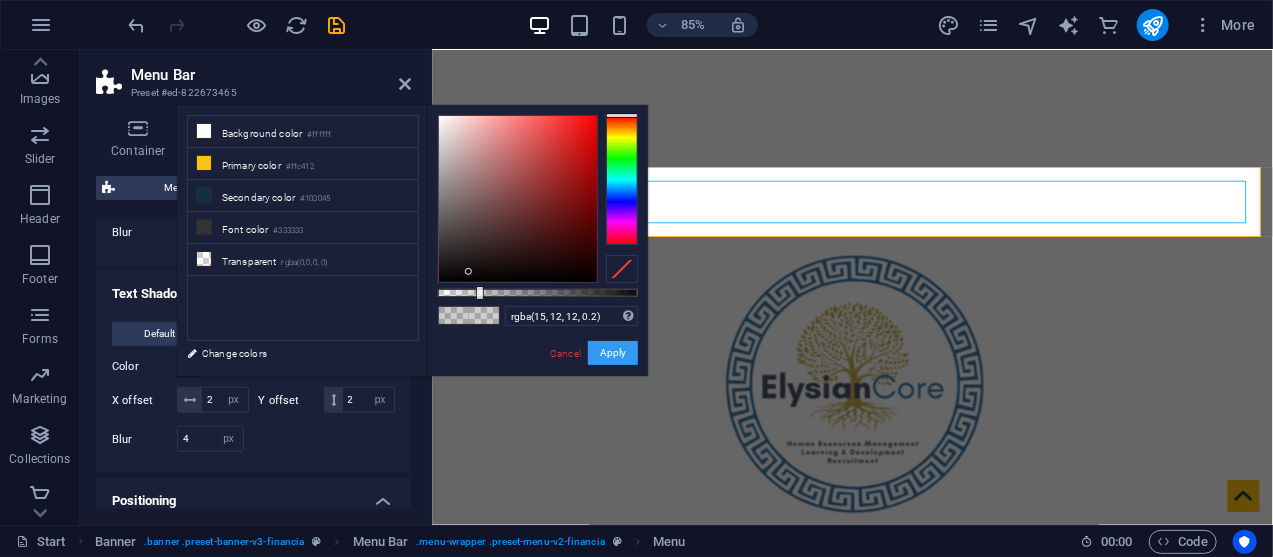 click on "Apply" at bounding box center [613, 353] 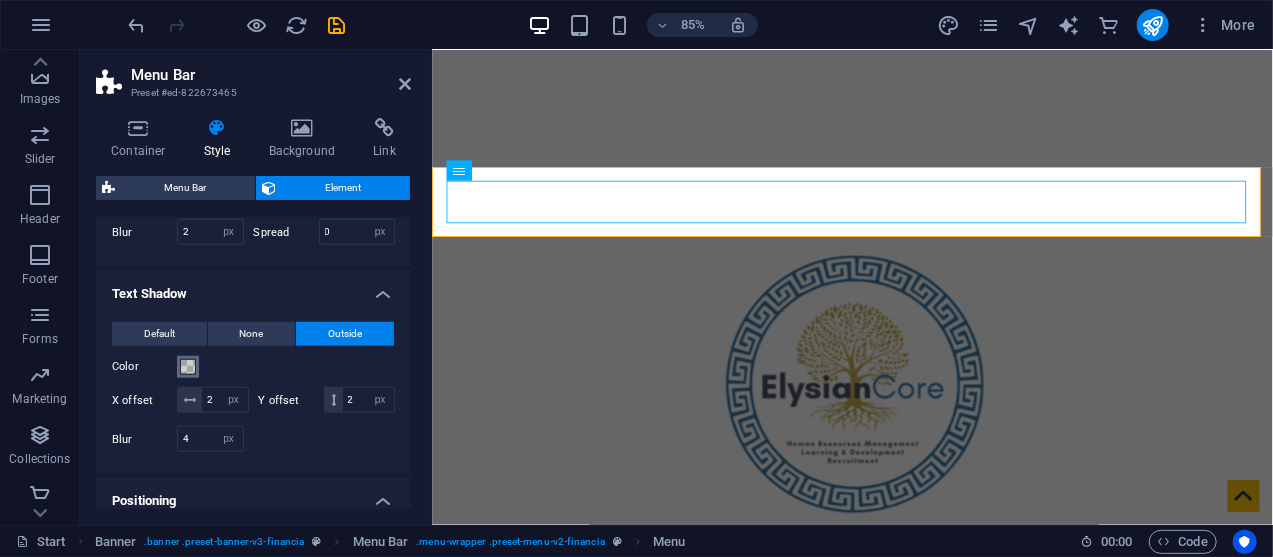click at bounding box center (188, 367) 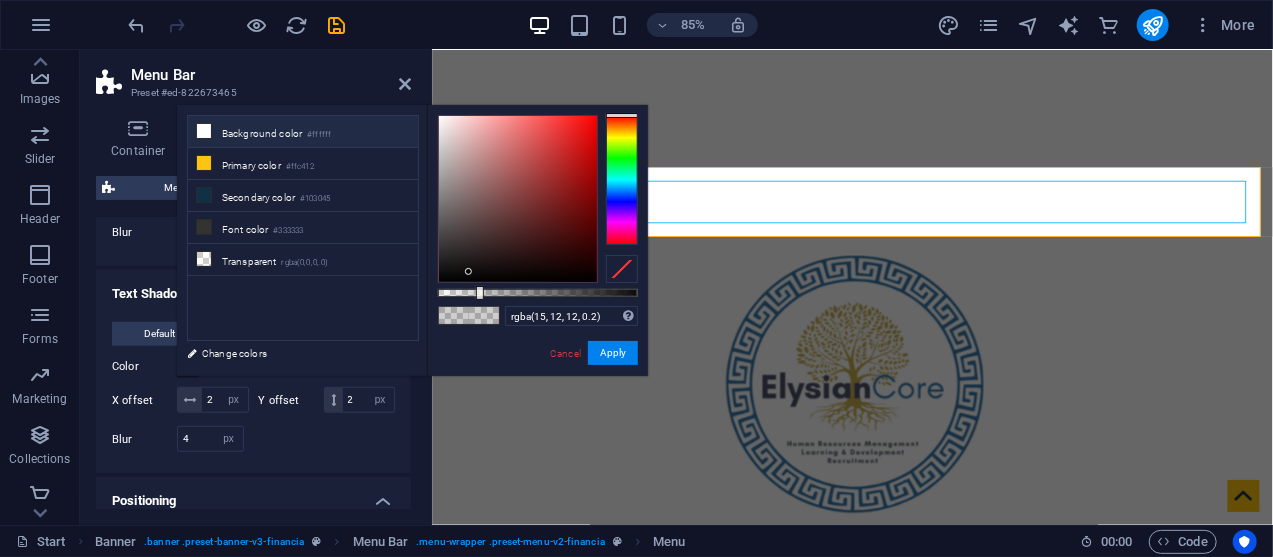 click at bounding box center (204, 131) 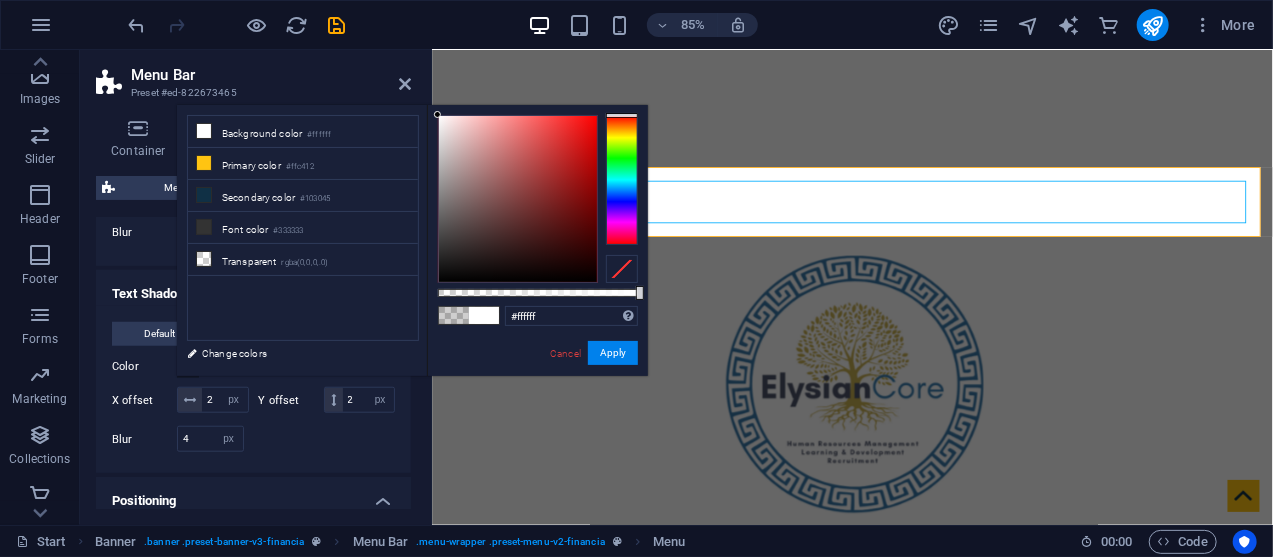 type on "#0b0909" 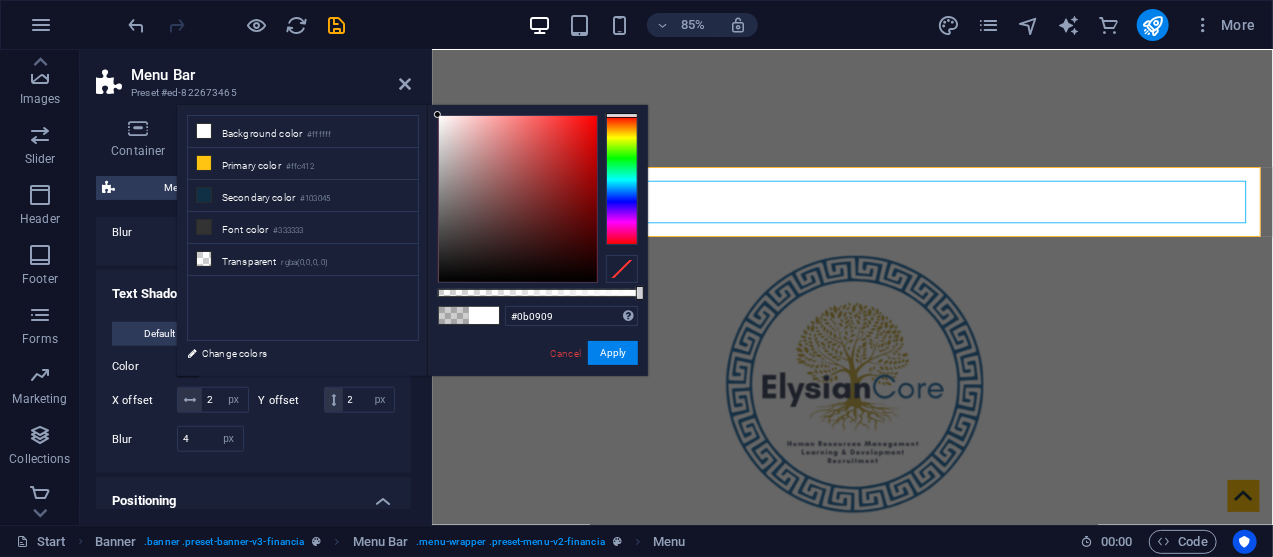 click at bounding box center (518, 199) 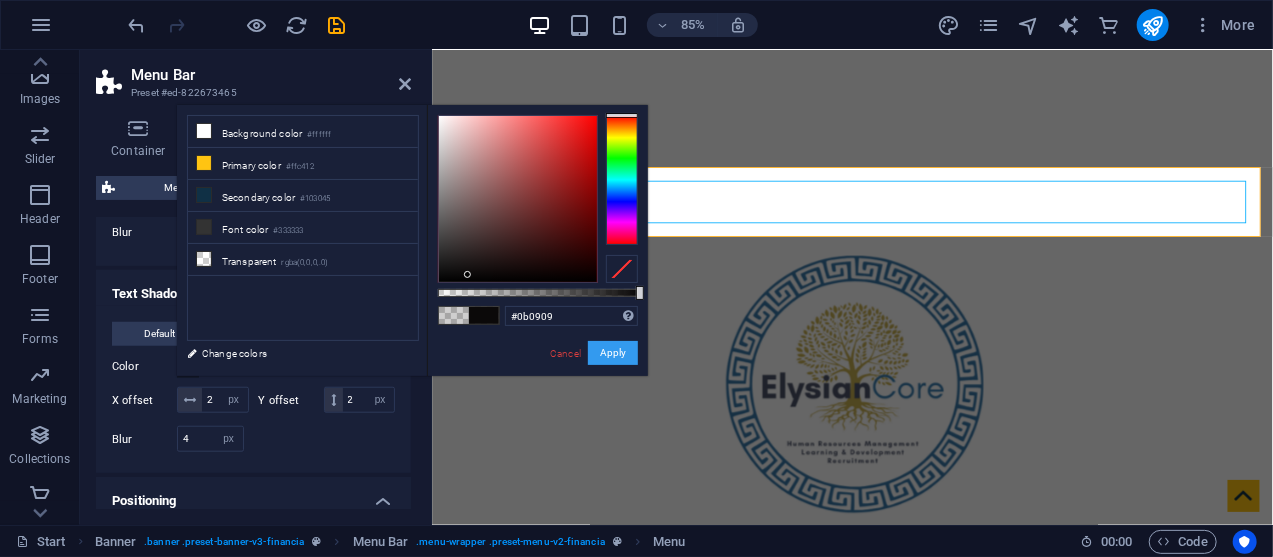 click on "Apply" at bounding box center (613, 353) 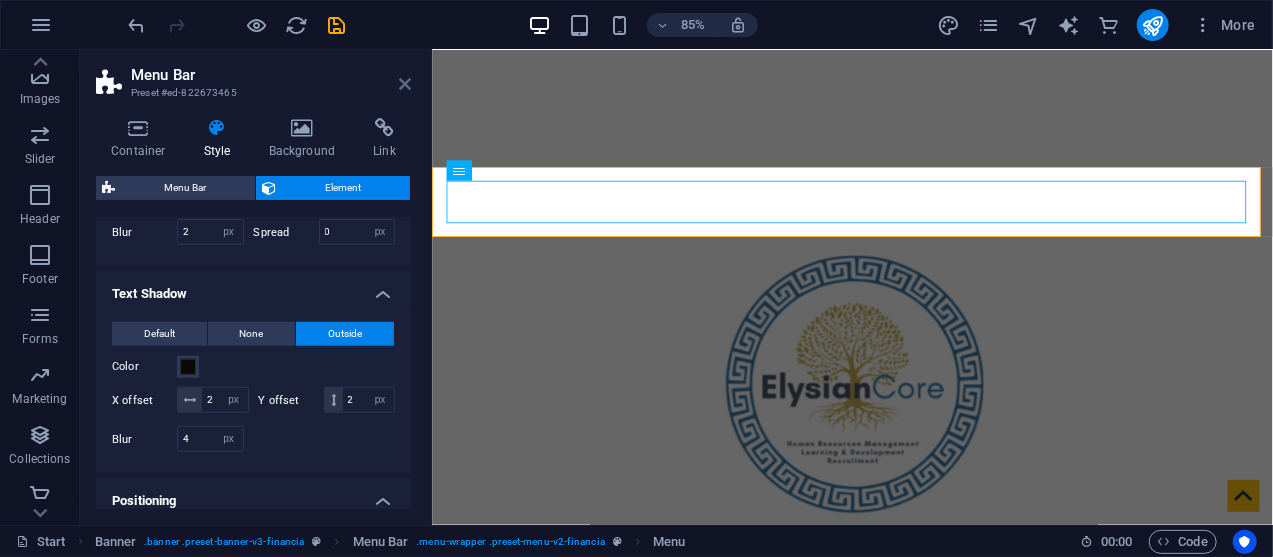 click at bounding box center (405, 84) 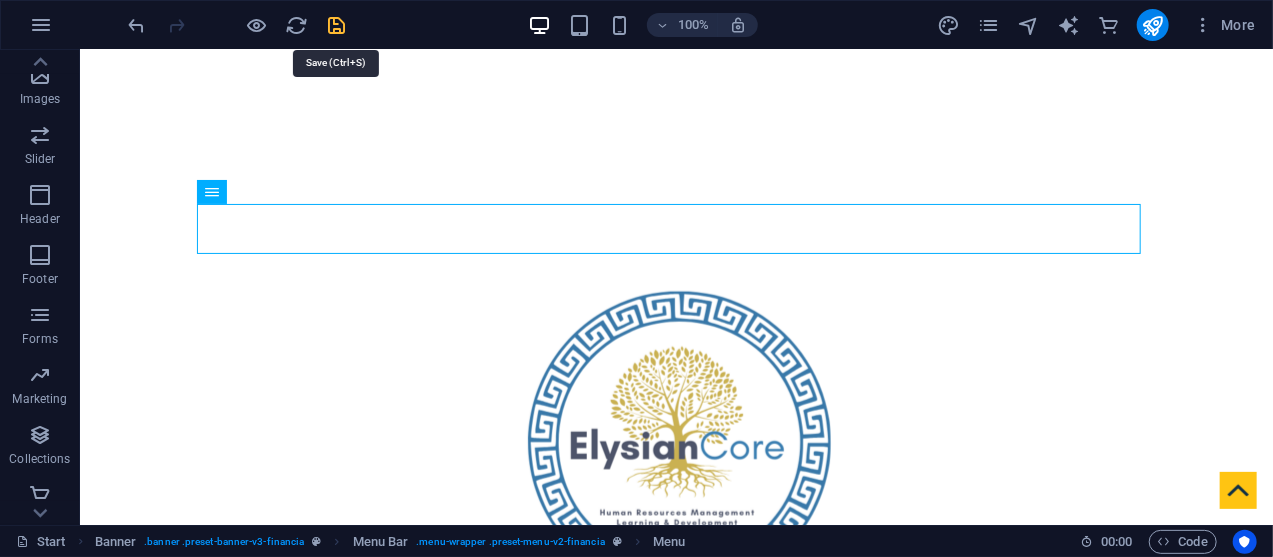 click at bounding box center [337, 25] 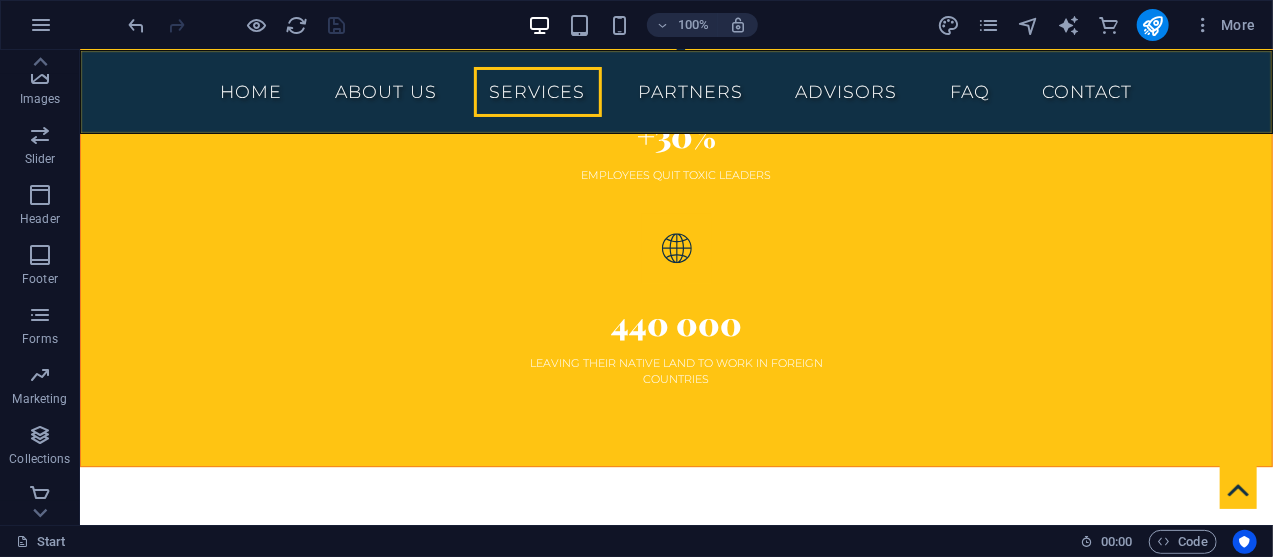 scroll, scrollTop: 6147, scrollLeft: 0, axis: vertical 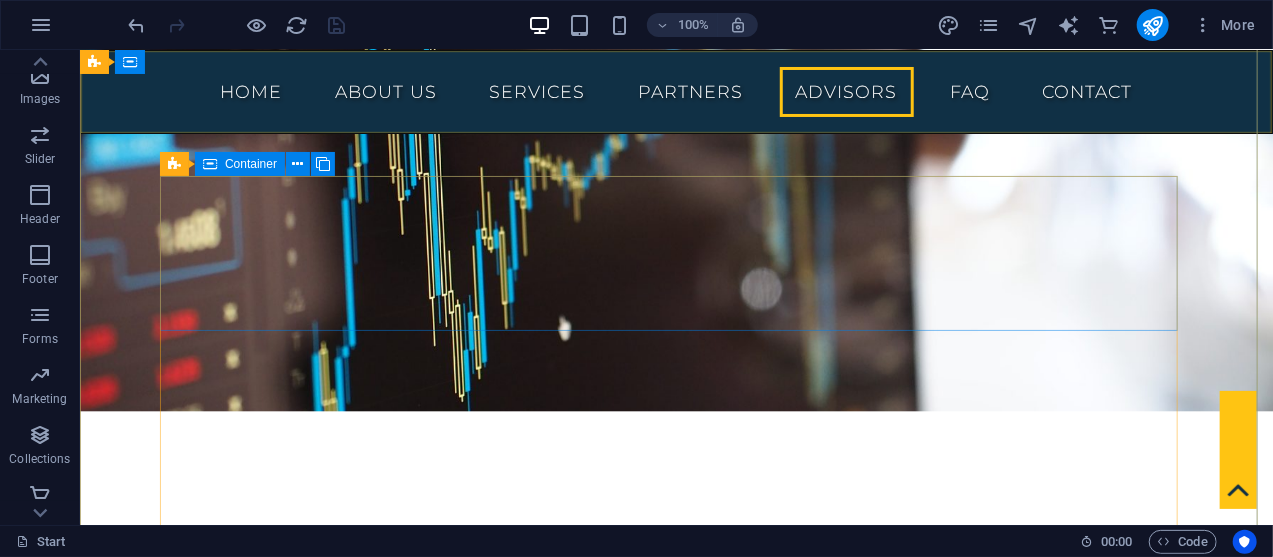 click on "Lorem ipsum dolor sit amet consetetur sadipscing diam nonumy eirmod tempor invidunt ut labore et dolore magna aliquyam erat sed diam voluptua. At vero eos et accusam et justo duo dolores et ea rebum. Stet clita kasd gubergren. [FIRST] [LAST] [COMPANY]" at bounding box center [675, 4822] 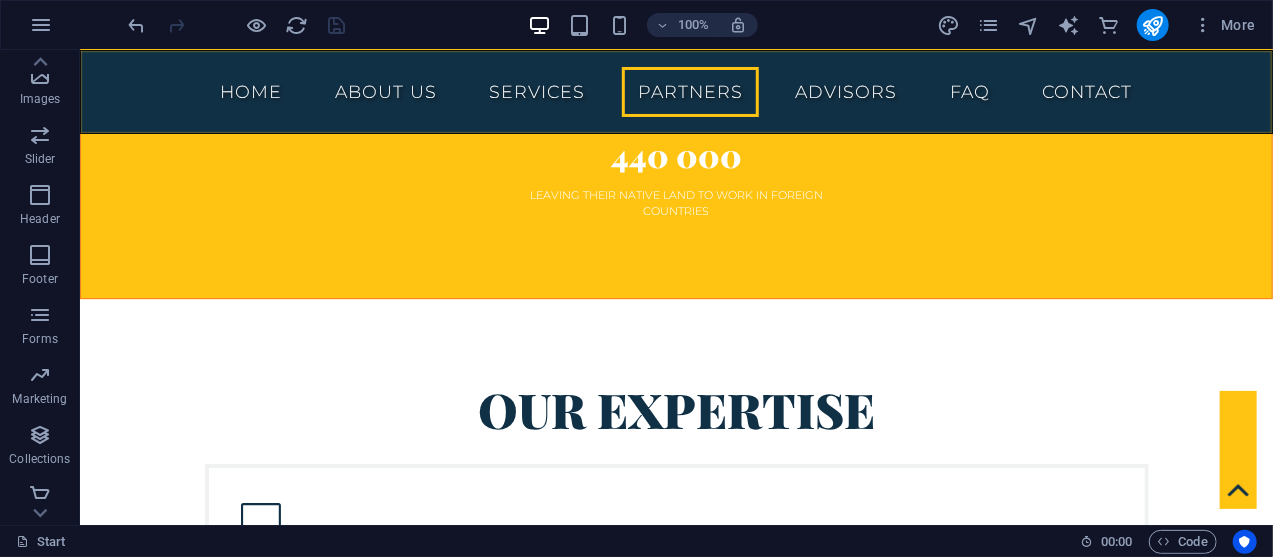 scroll, scrollTop: 6088, scrollLeft: 0, axis: vertical 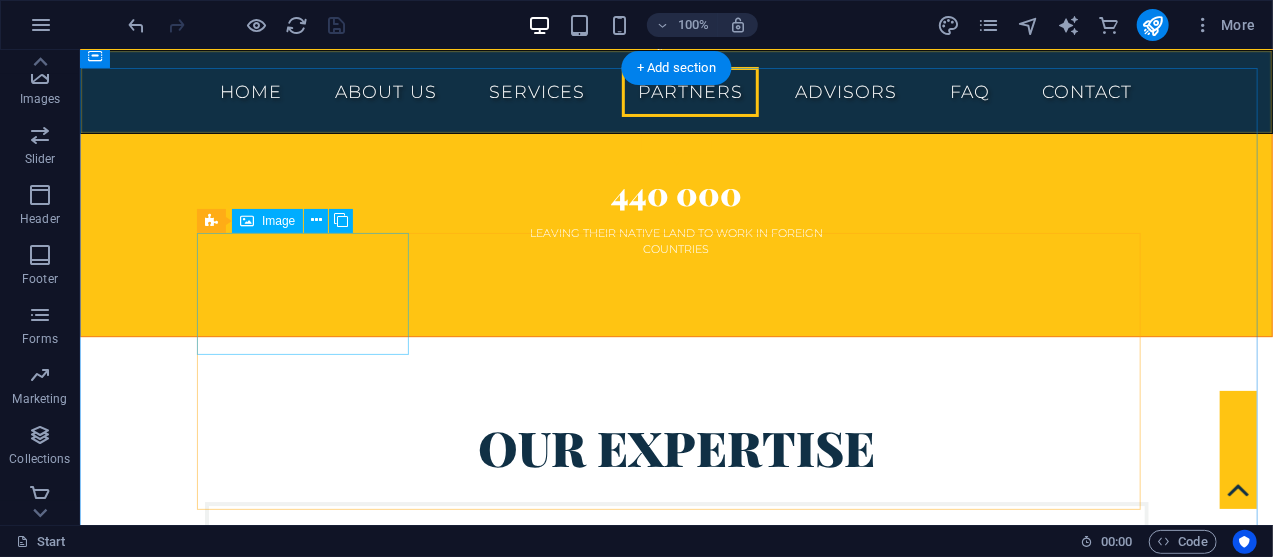 click at bounding box center [310, 3681] 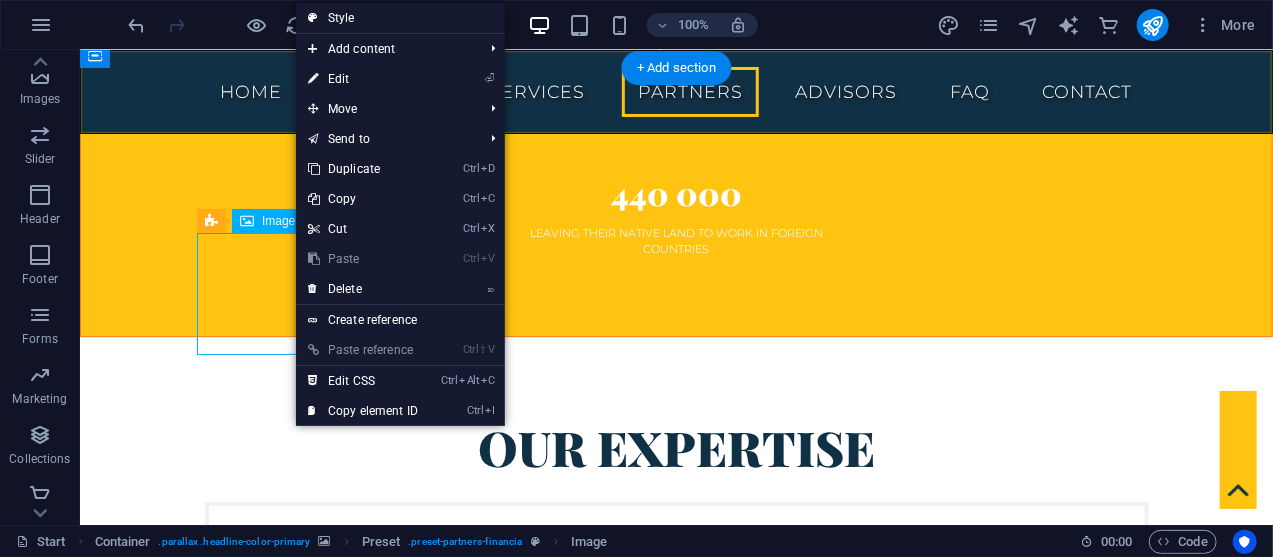 click at bounding box center [310, 3681] 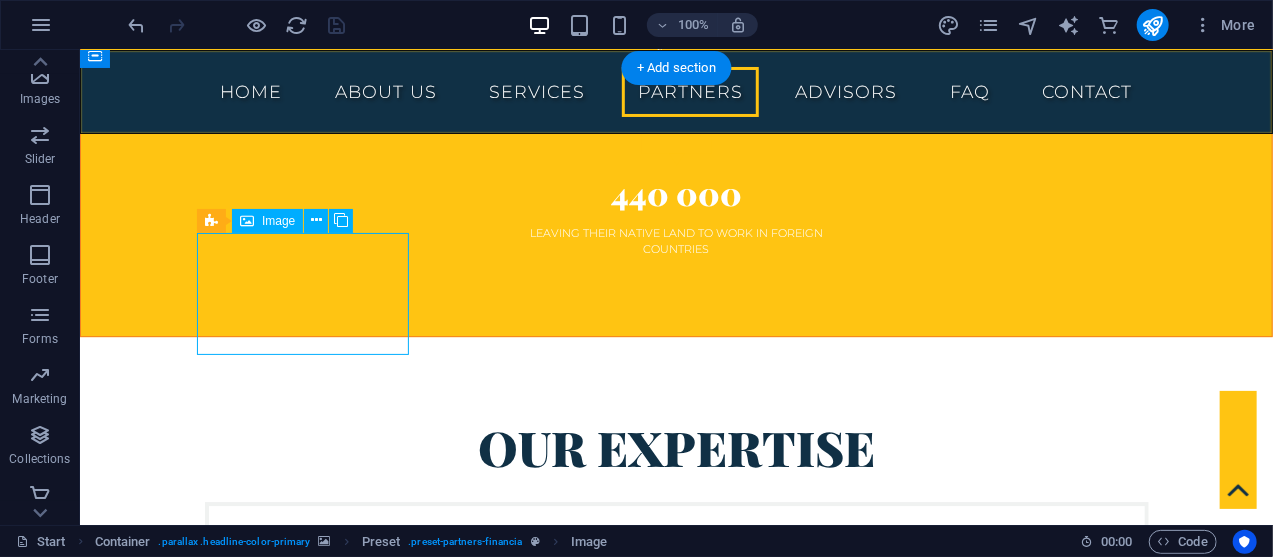 click at bounding box center (310, 3681) 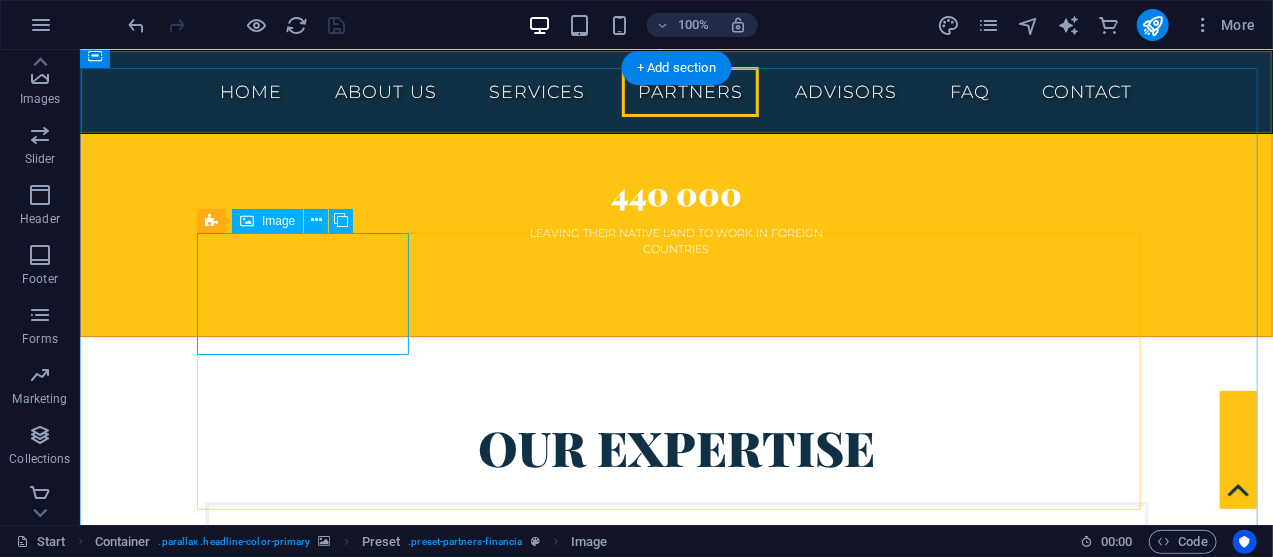 click at bounding box center [310, 3681] 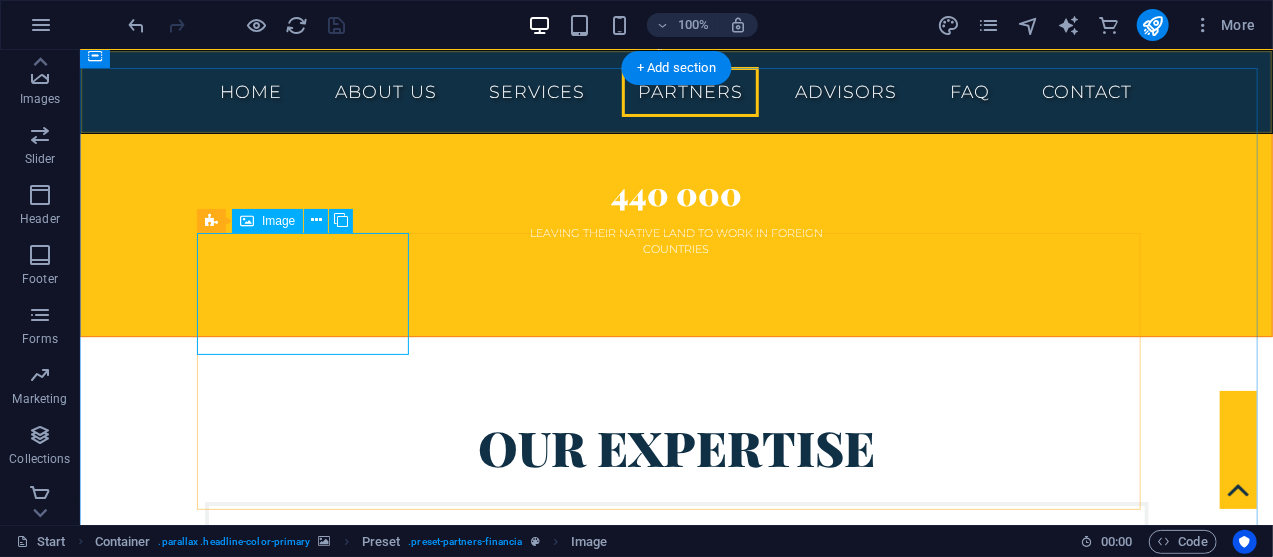 click at bounding box center [310, 3681] 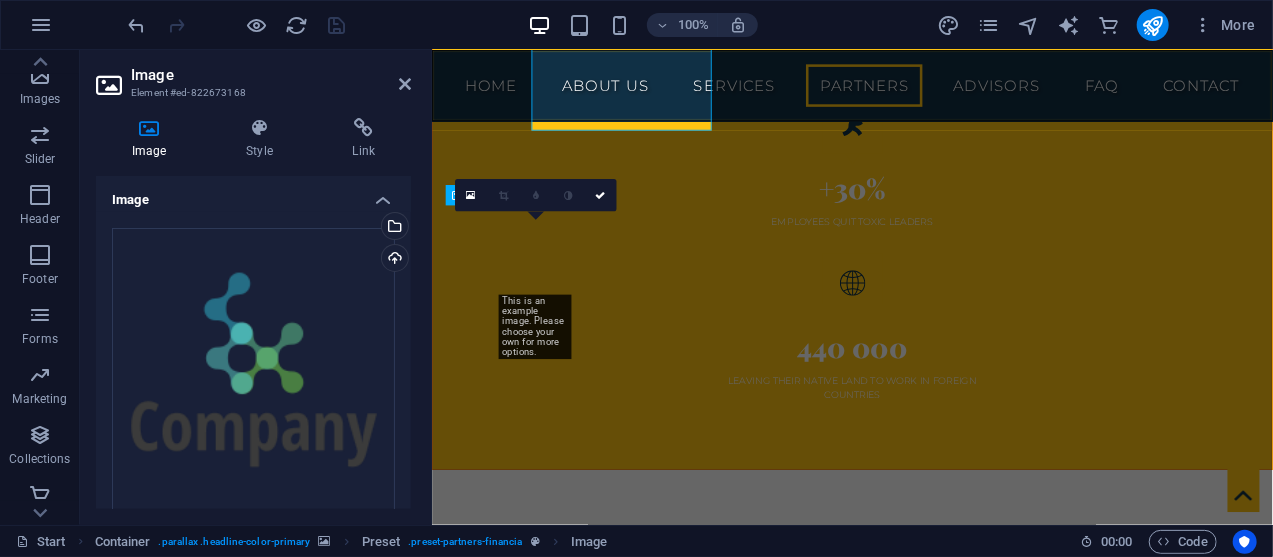 scroll, scrollTop: 6299, scrollLeft: 0, axis: vertical 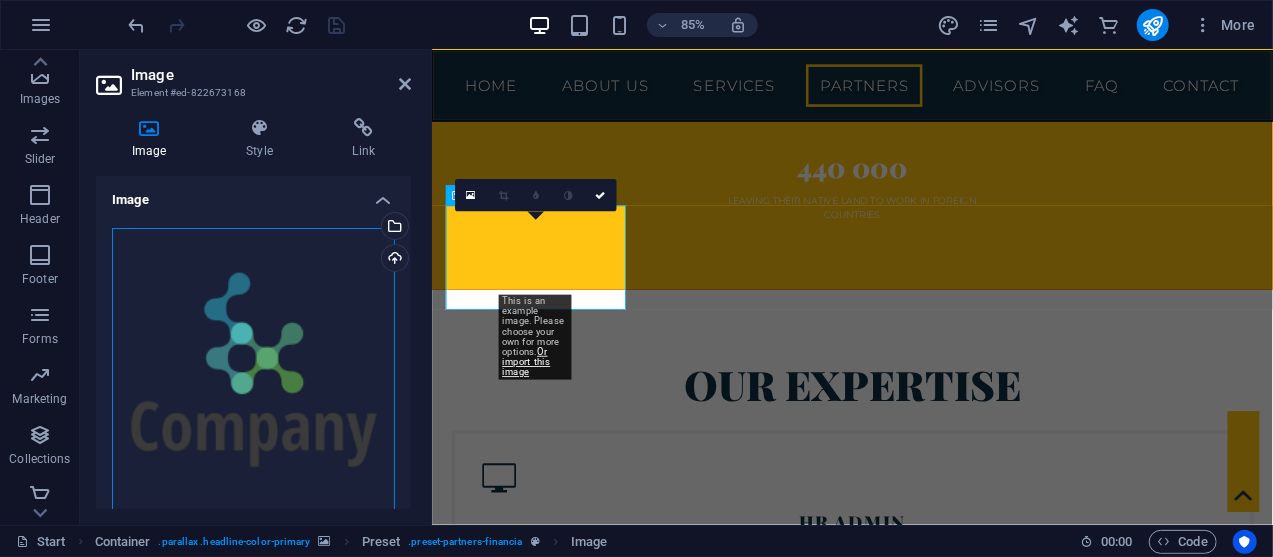 drag, startPoint x: 242, startPoint y: 273, endPoint x: 190, endPoint y: 253, distance: 55.713554 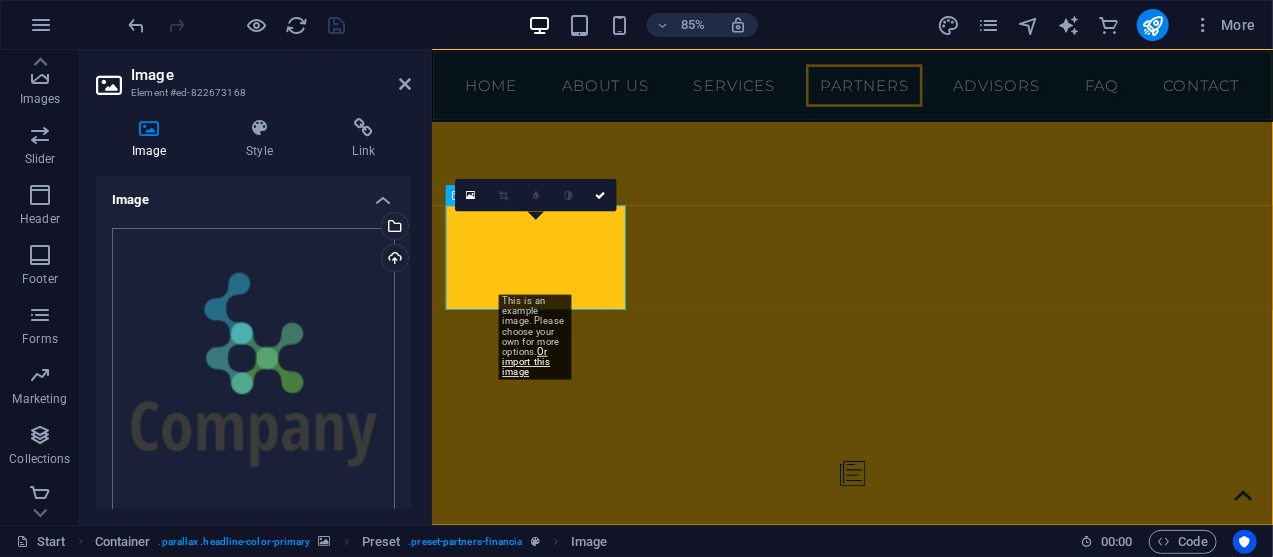 scroll, scrollTop: 6756, scrollLeft: 0, axis: vertical 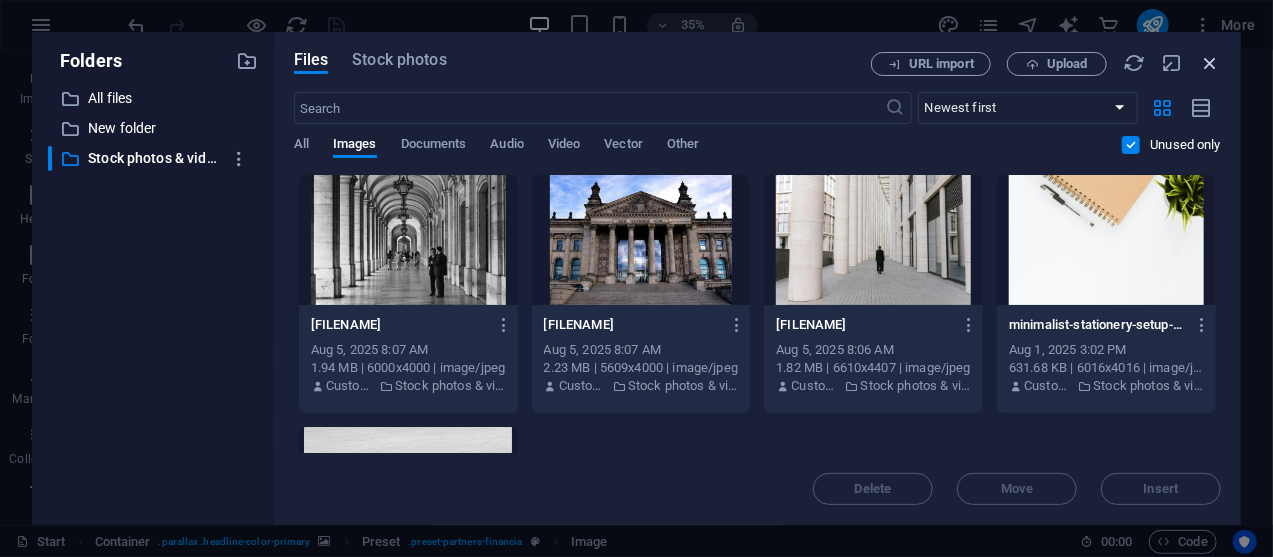 drag, startPoint x: 190, startPoint y: 253, endPoint x: 1203, endPoint y: 59, distance: 1031.4092 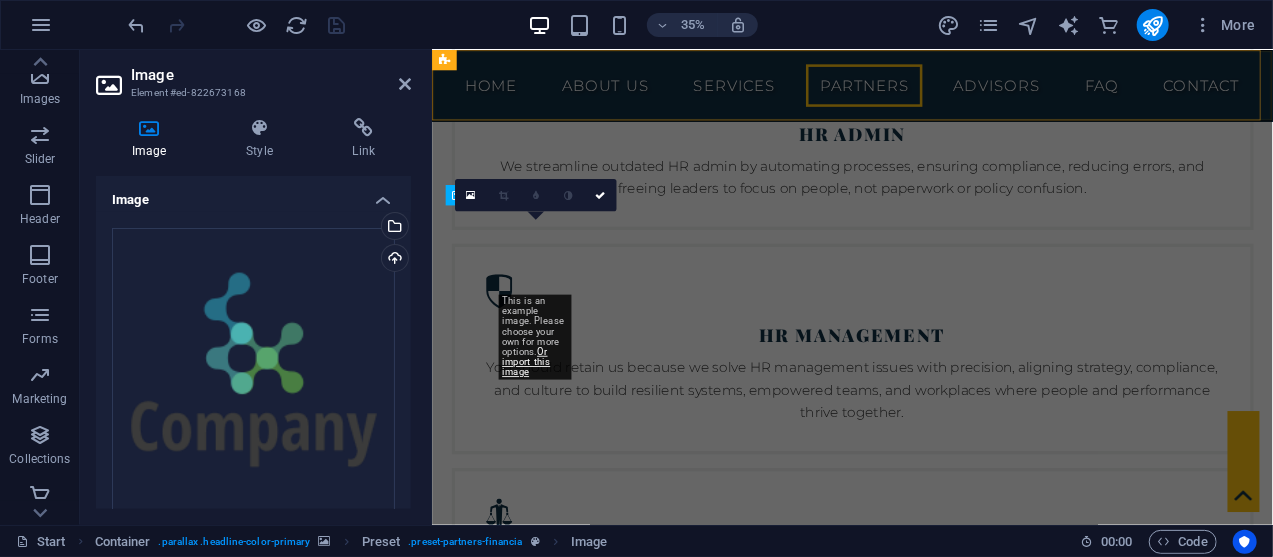 scroll, scrollTop: 6299, scrollLeft: 0, axis: vertical 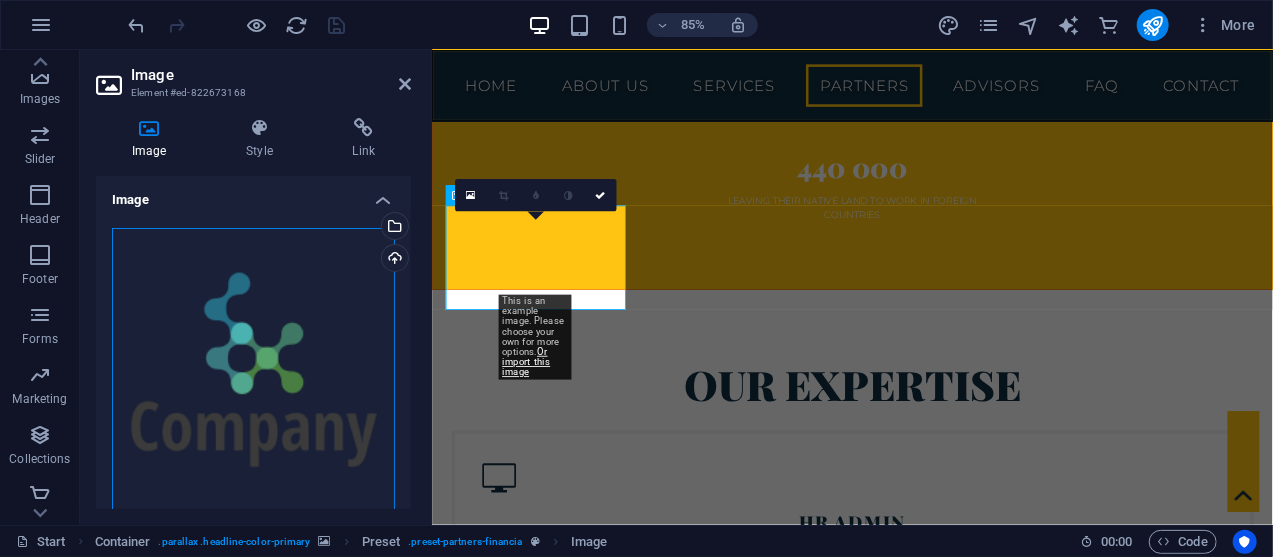 drag, startPoint x: 266, startPoint y: 346, endPoint x: 196, endPoint y: 330, distance: 71.80529 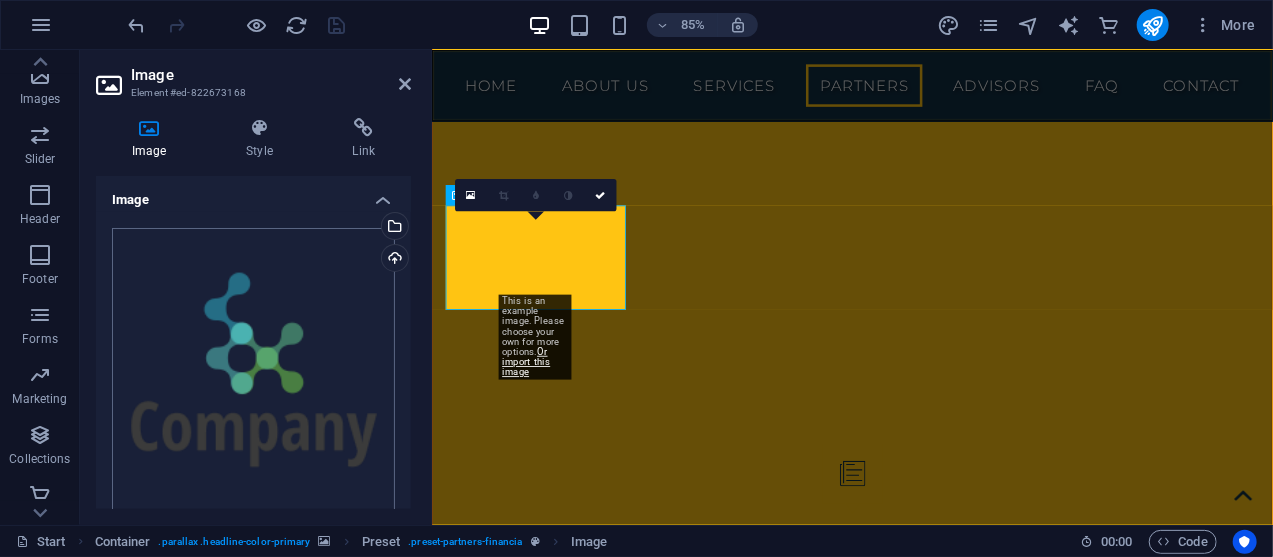 scroll, scrollTop: 6756, scrollLeft: 0, axis: vertical 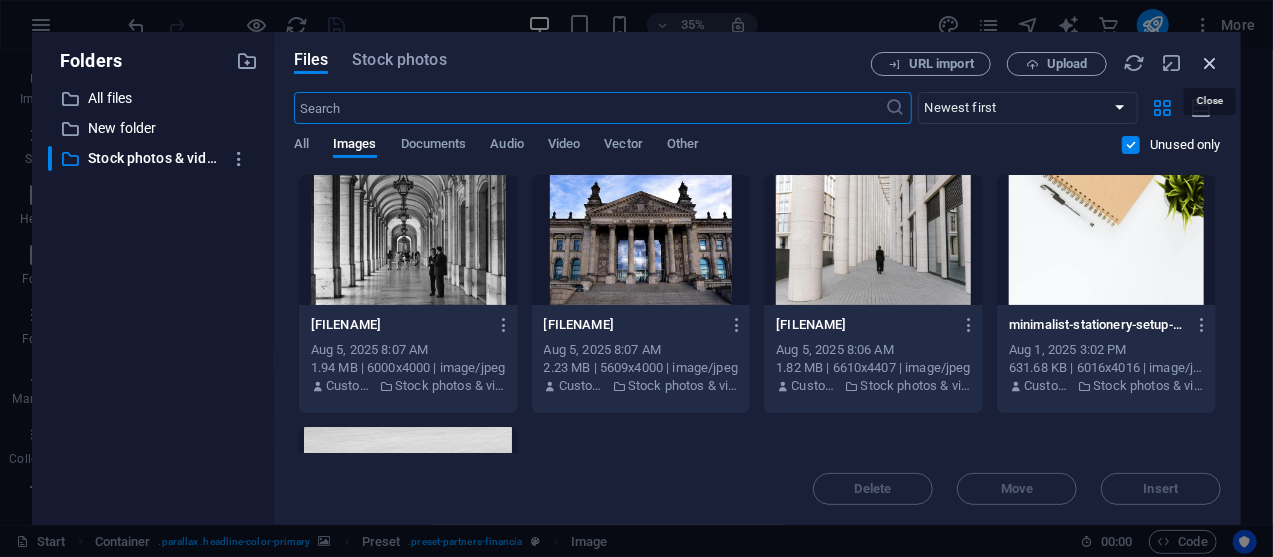 click at bounding box center (1210, 63) 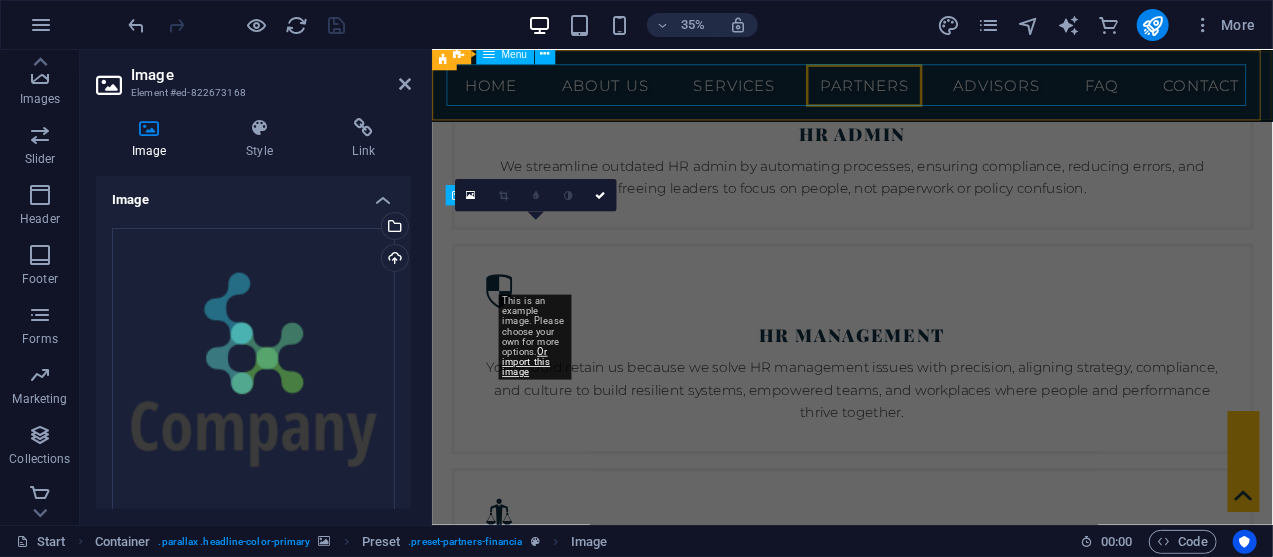 scroll, scrollTop: 6299, scrollLeft: 0, axis: vertical 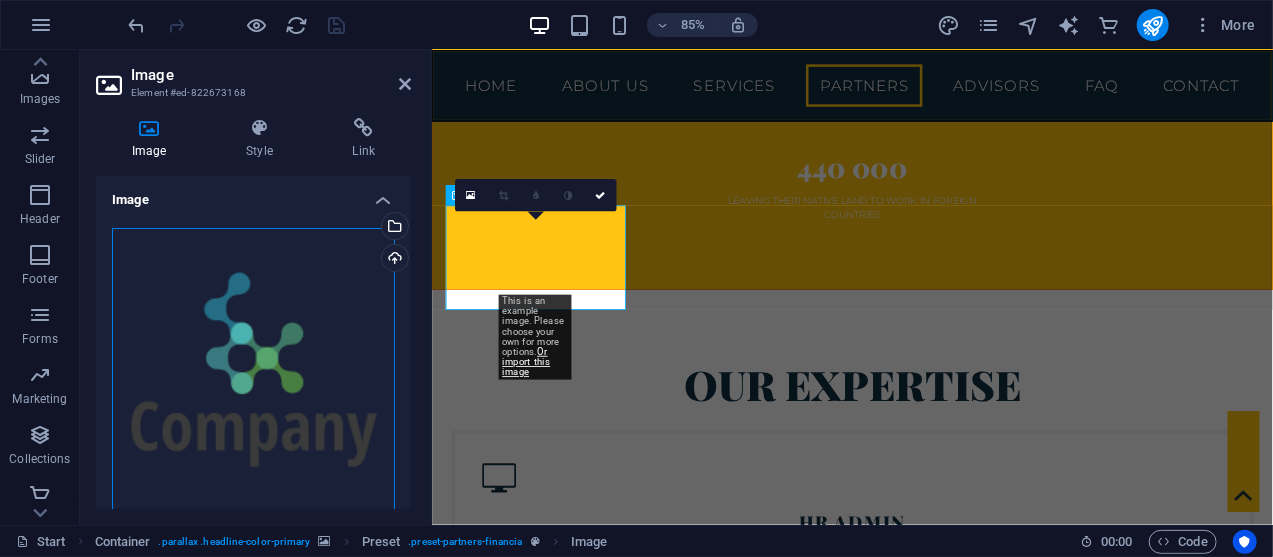 click on "Drag files here, click to choose files or select files from Files or our free stock photos & videos" at bounding box center [253, 369] 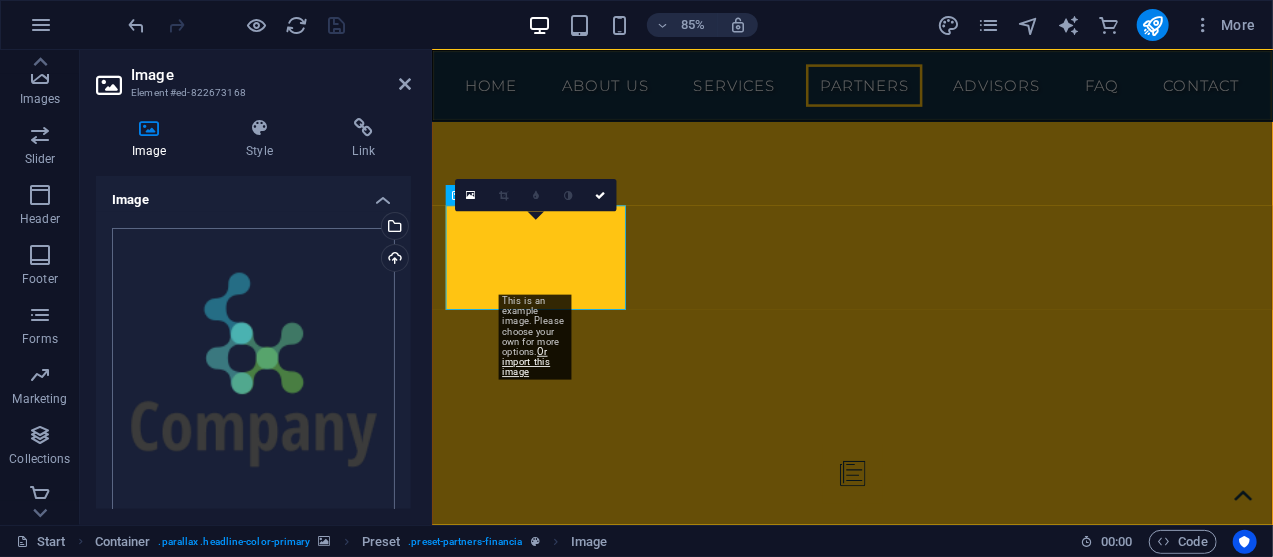 scroll, scrollTop: 6756, scrollLeft: 0, axis: vertical 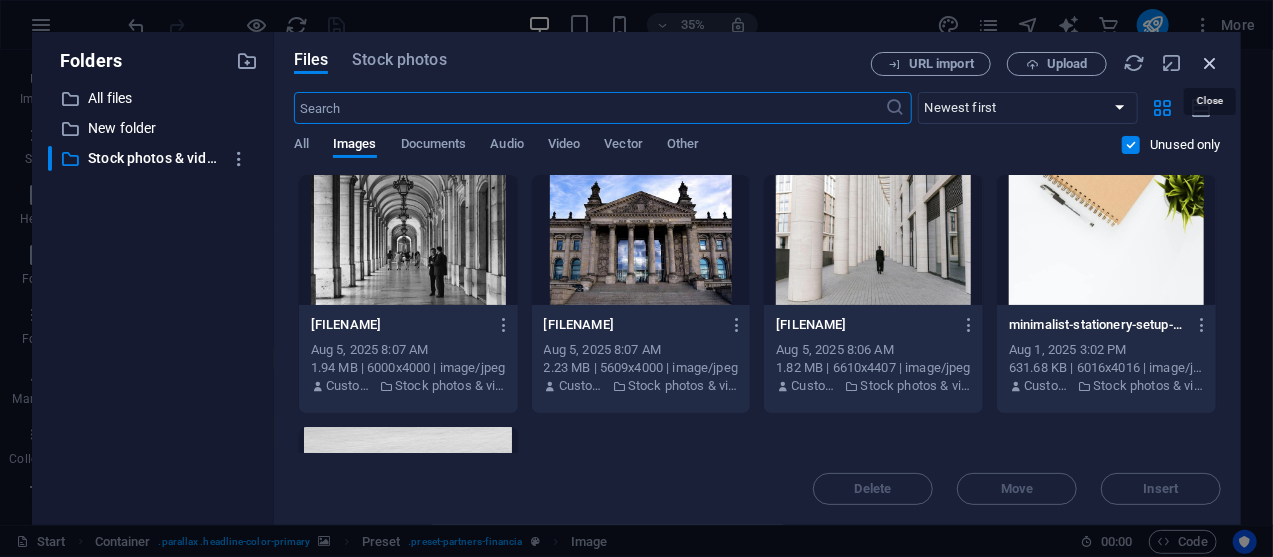 click at bounding box center [1210, 63] 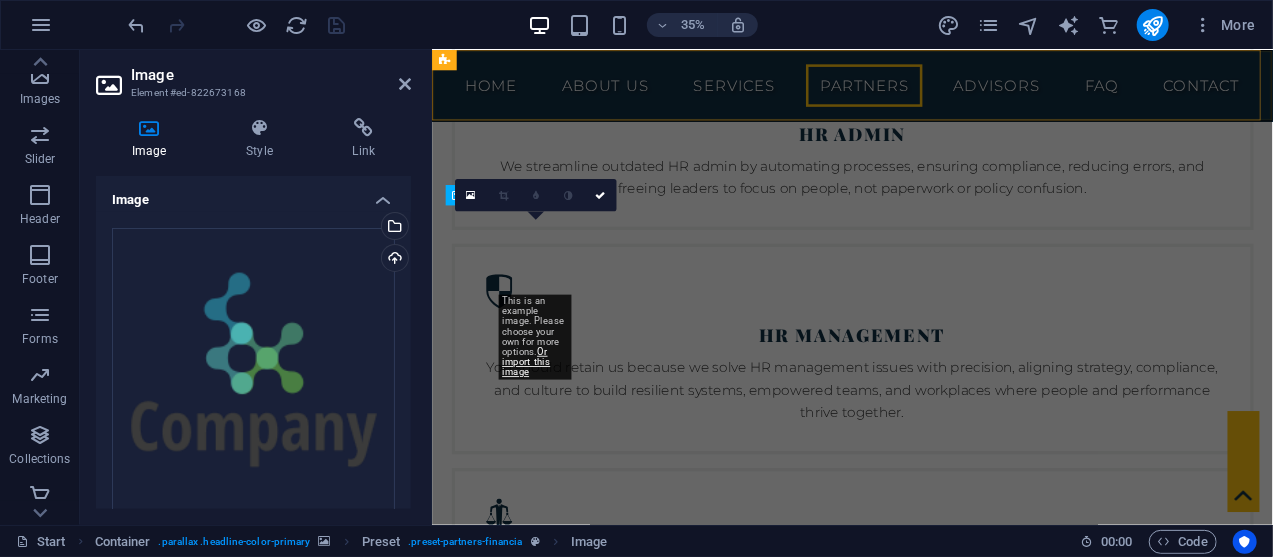 scroll, scrollTop: 6299, scrollLeft: 0, axis: vertical 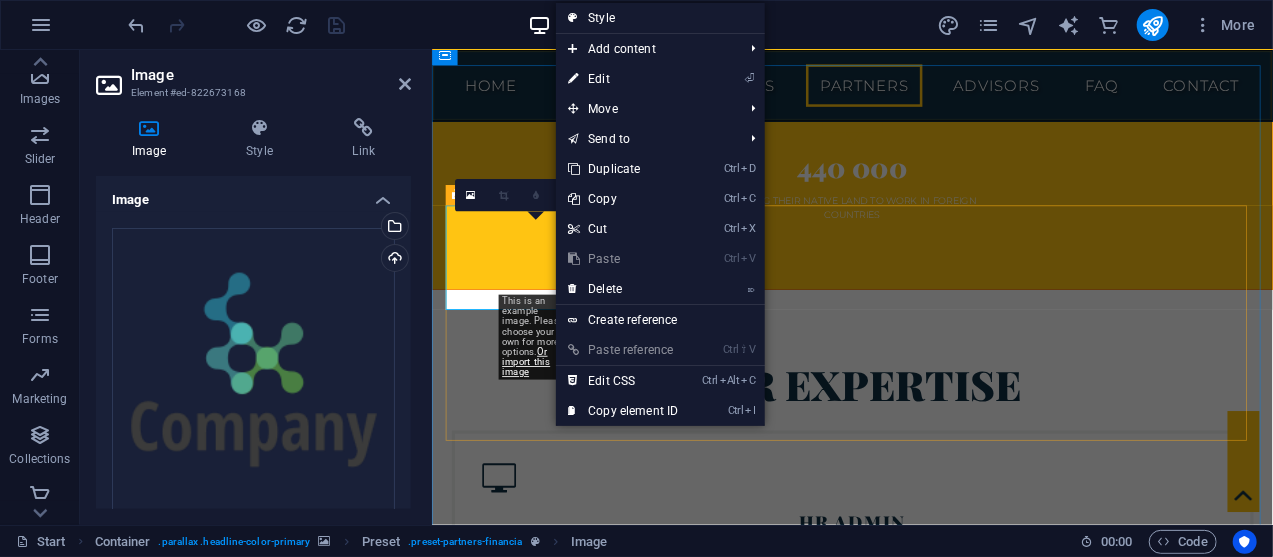 click at bounding box center (560, 3718) 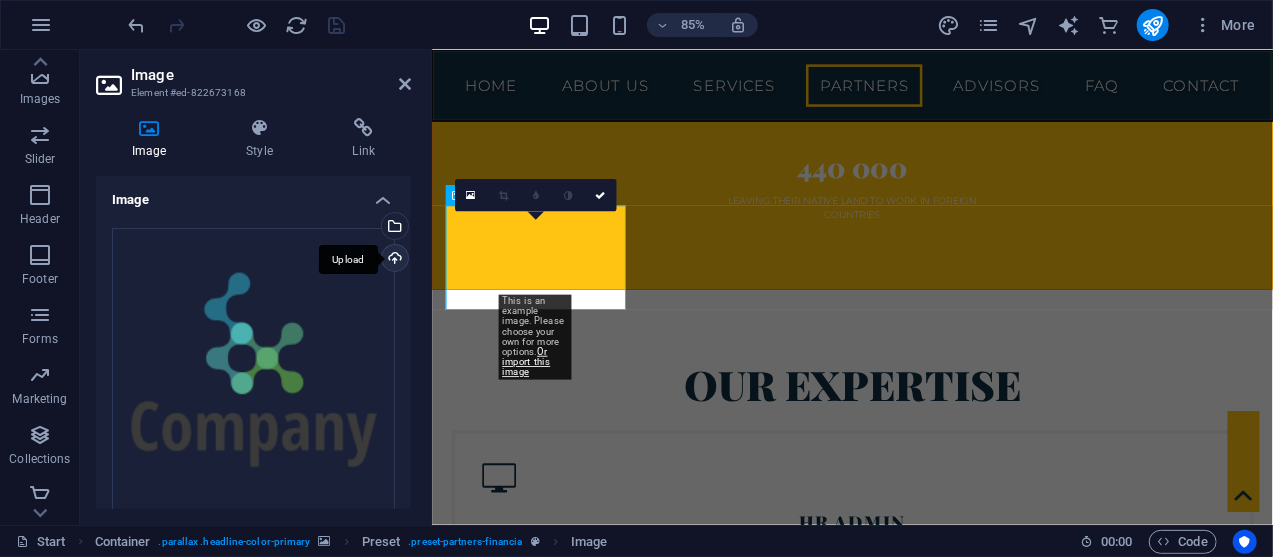 click on "Upload" at bounding box center [393, 260] 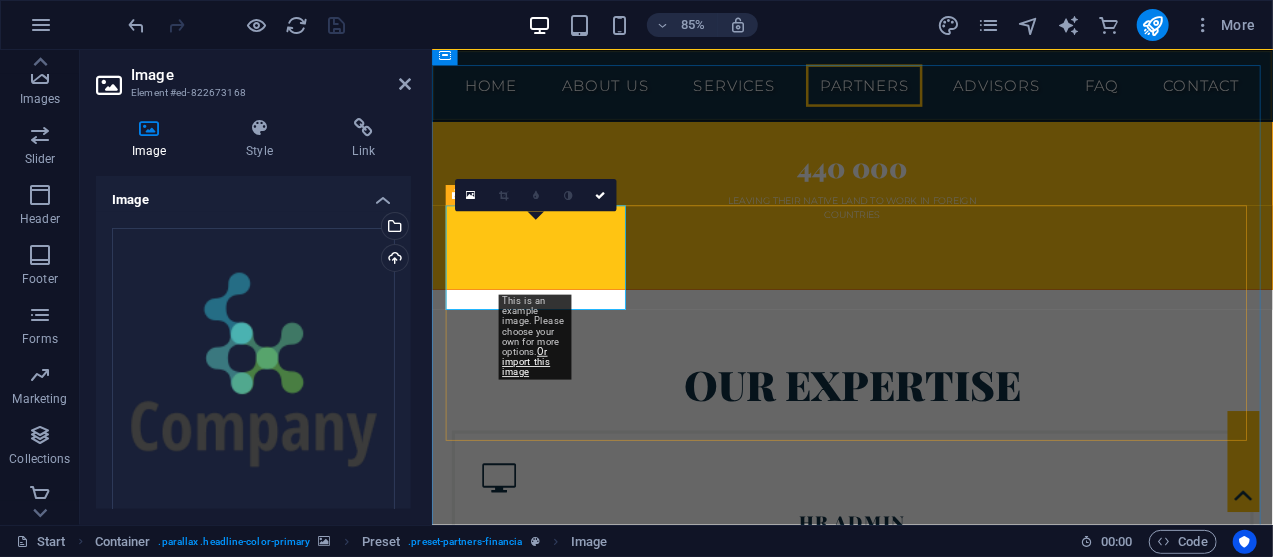 click at bounding box center (560, 3718) 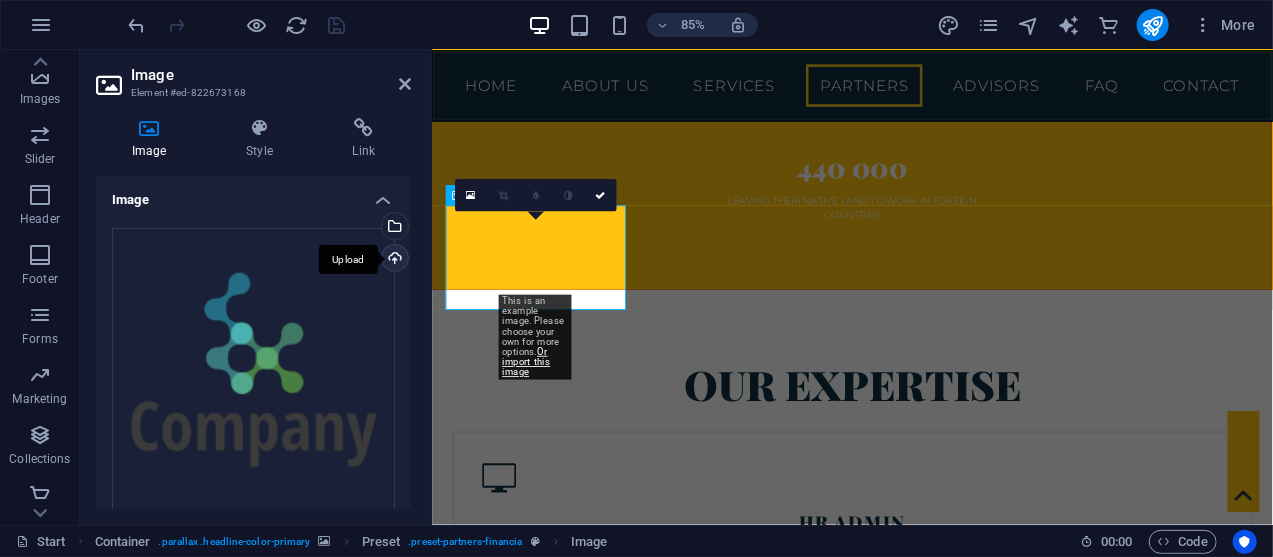 click on "Upload" at bounding box center (393, 260) 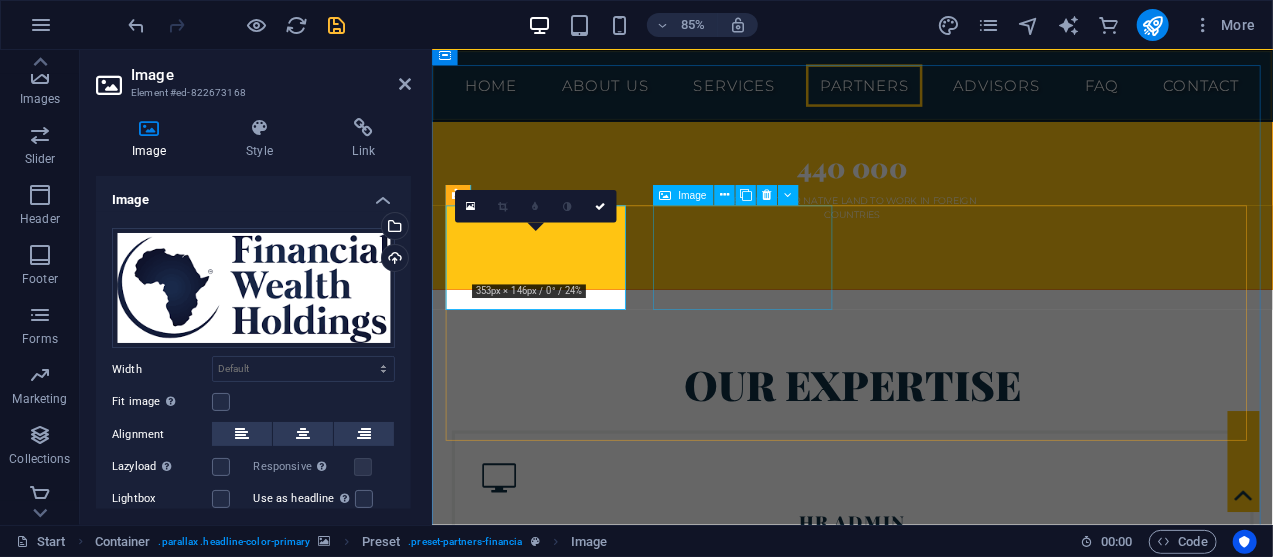 click at bounding box center [560, 3857] 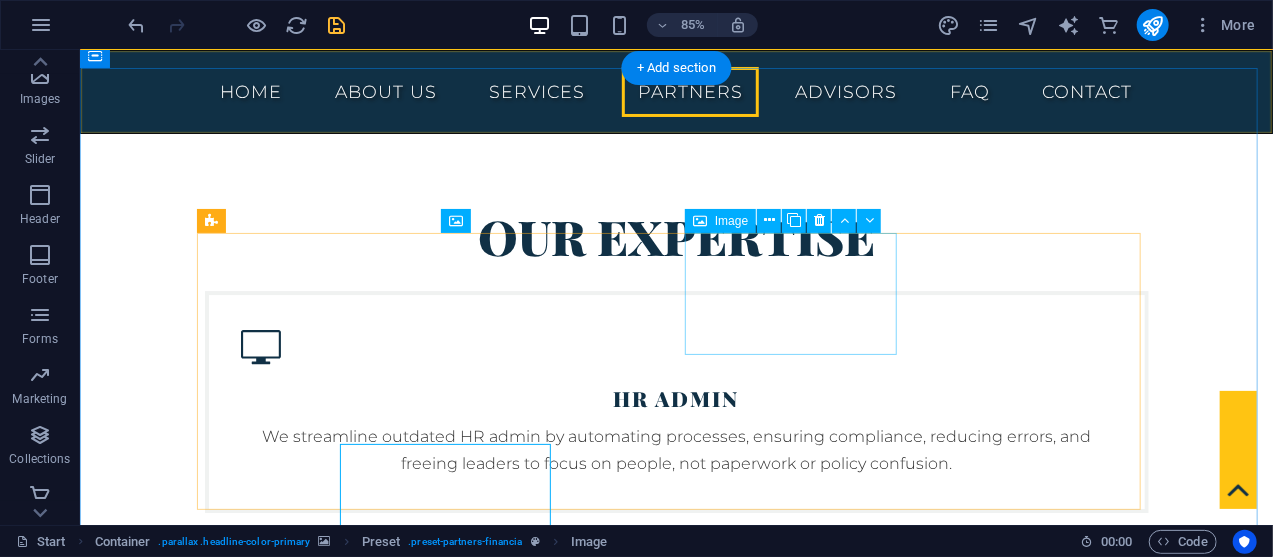 scroll, scrollTop: 6088, scrollLeft: 0, axis: vertical 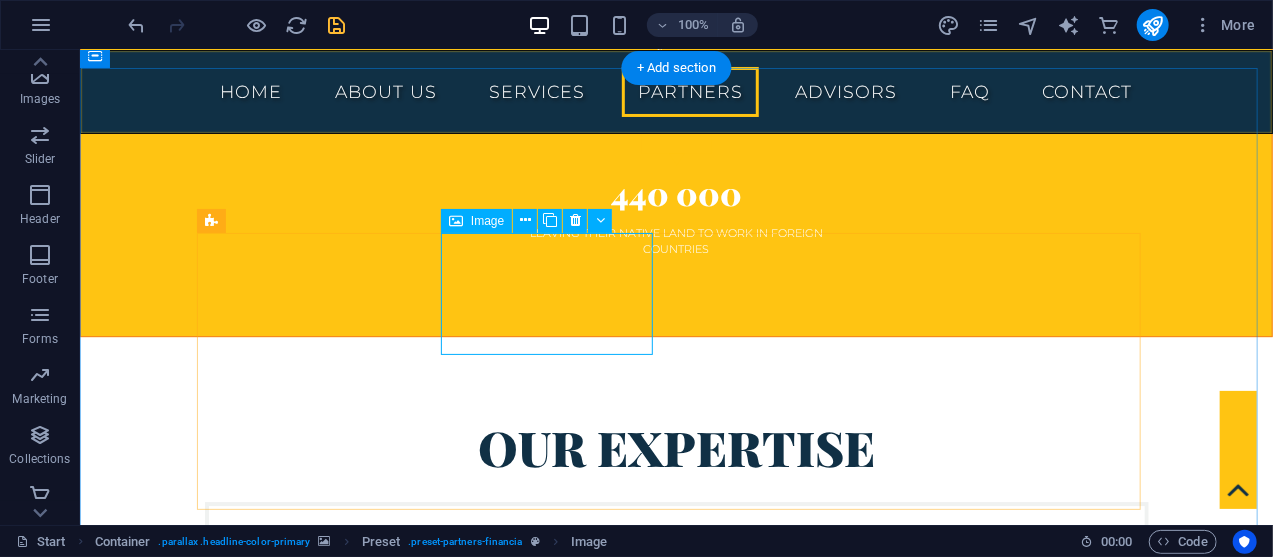 click at bounding box center [310, 3820] 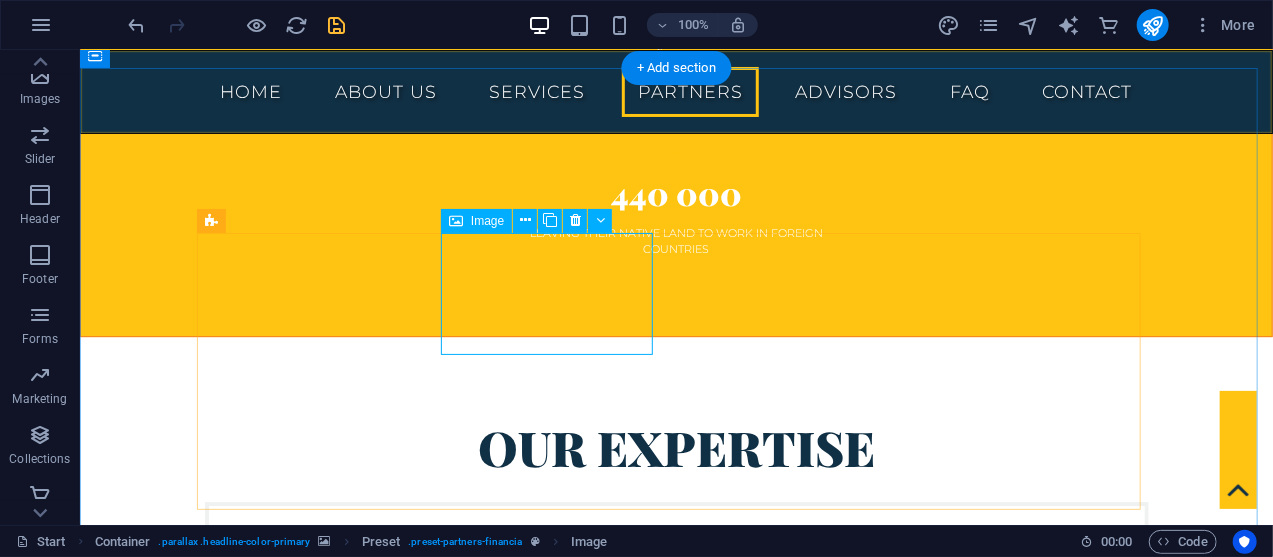 click at bounding box center [310, 3820] 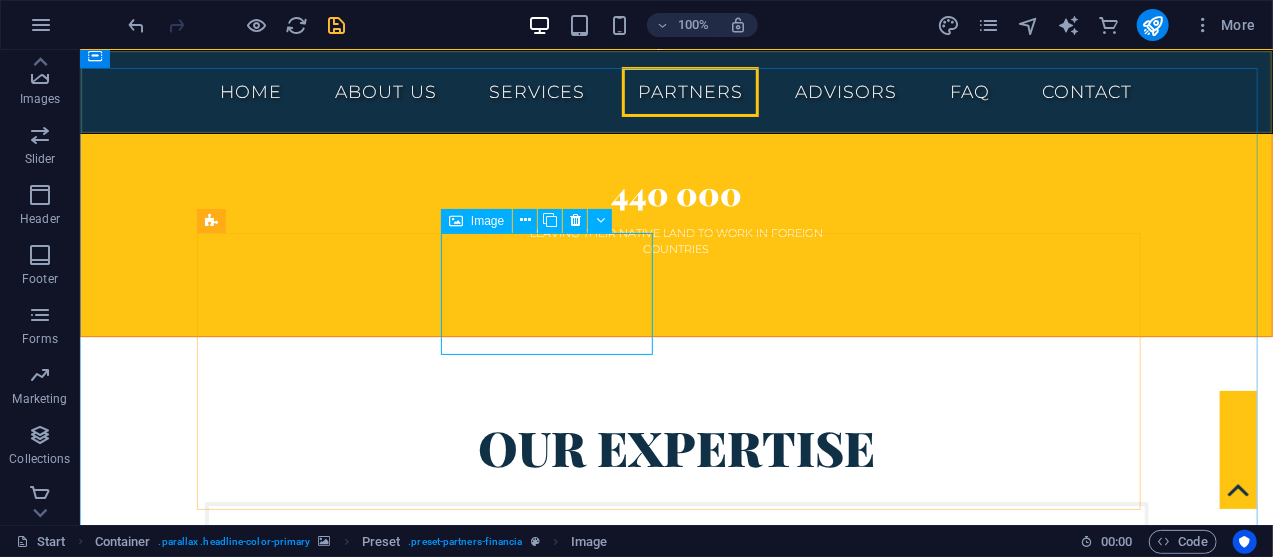 click on "Image" at bounding box center [476, 221] 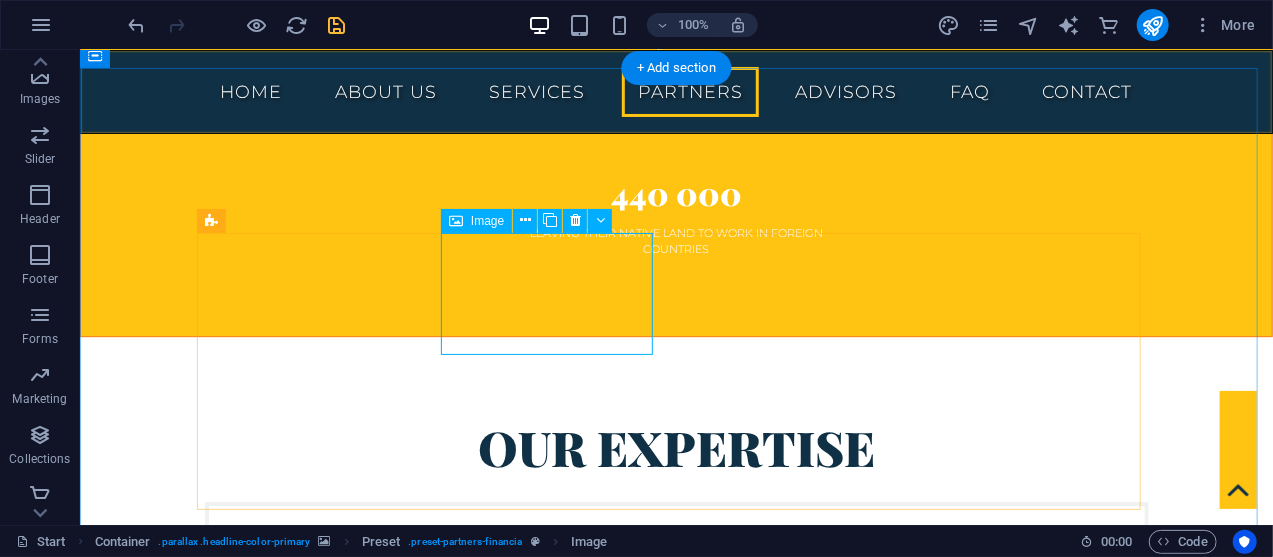 click at bounding box center [310, 3820] 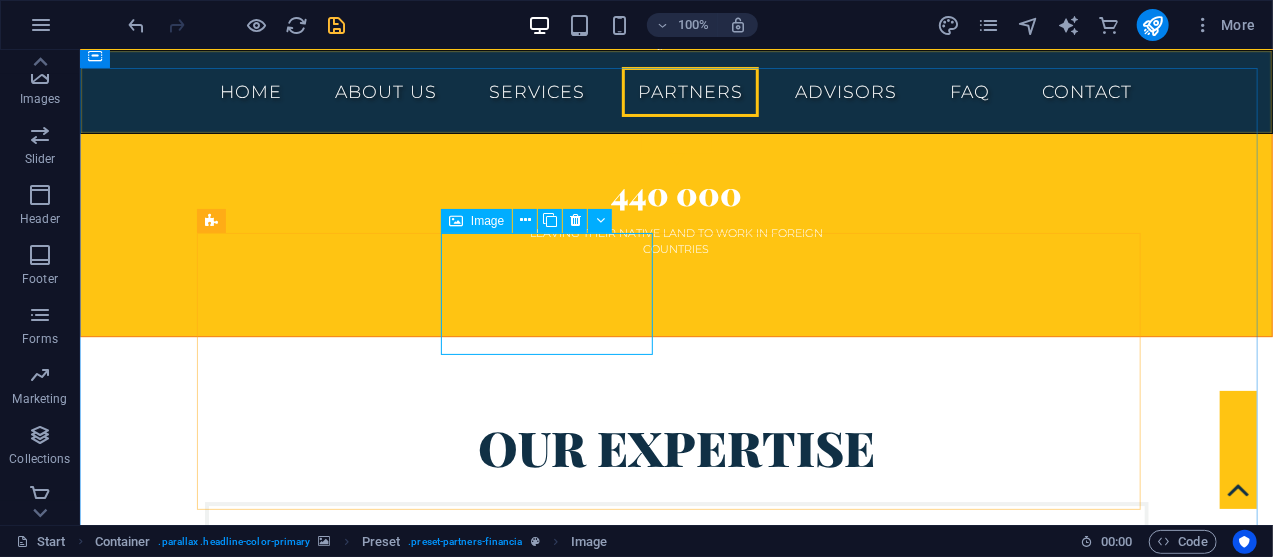 click on "Image" at bounding box center [487, 221] 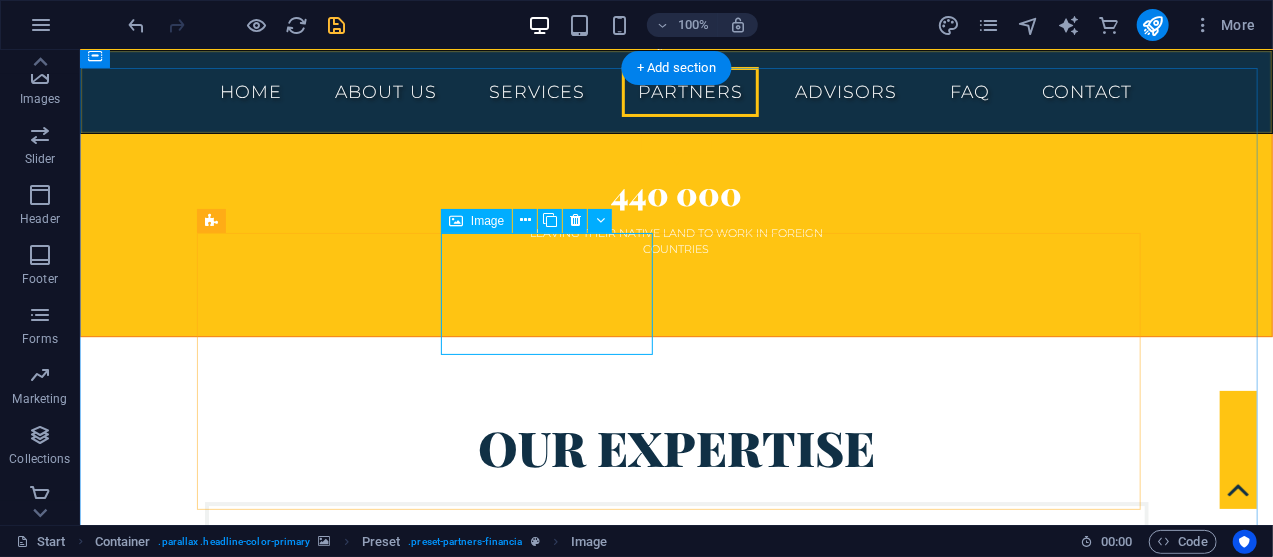 click at bounding box center [310, 3820] 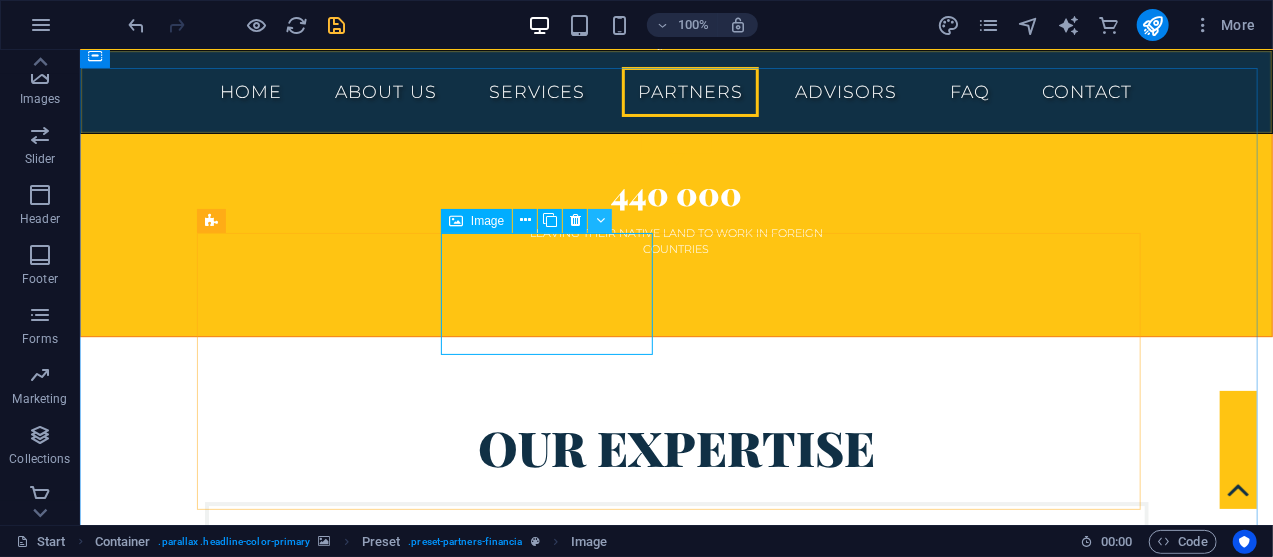 click at bounding box center [600, 220] 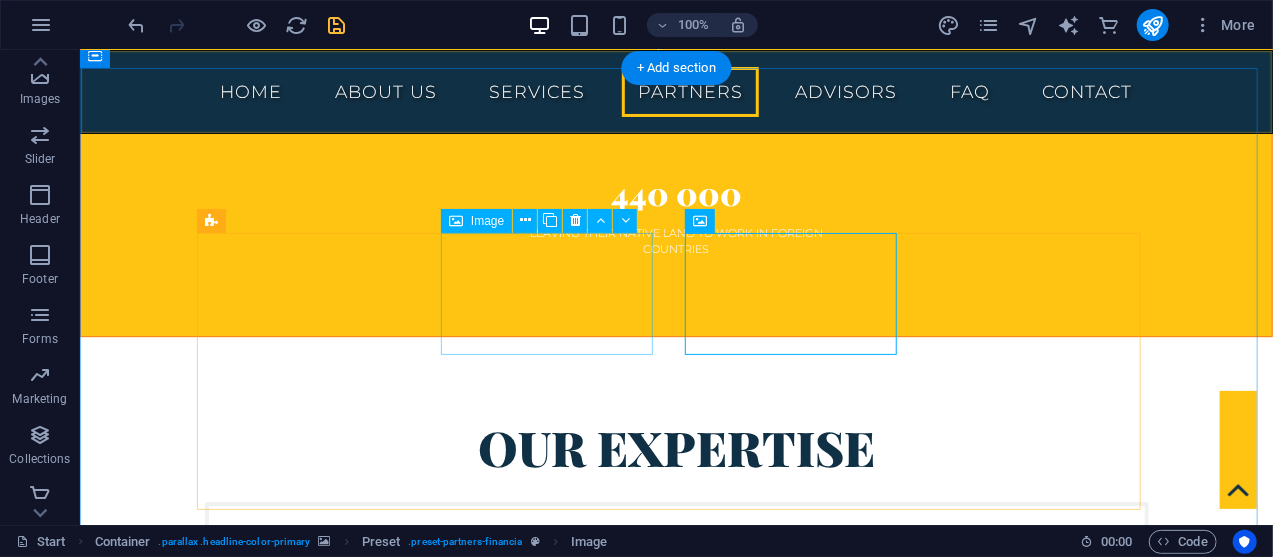 click at bounding box center [310, 3820] 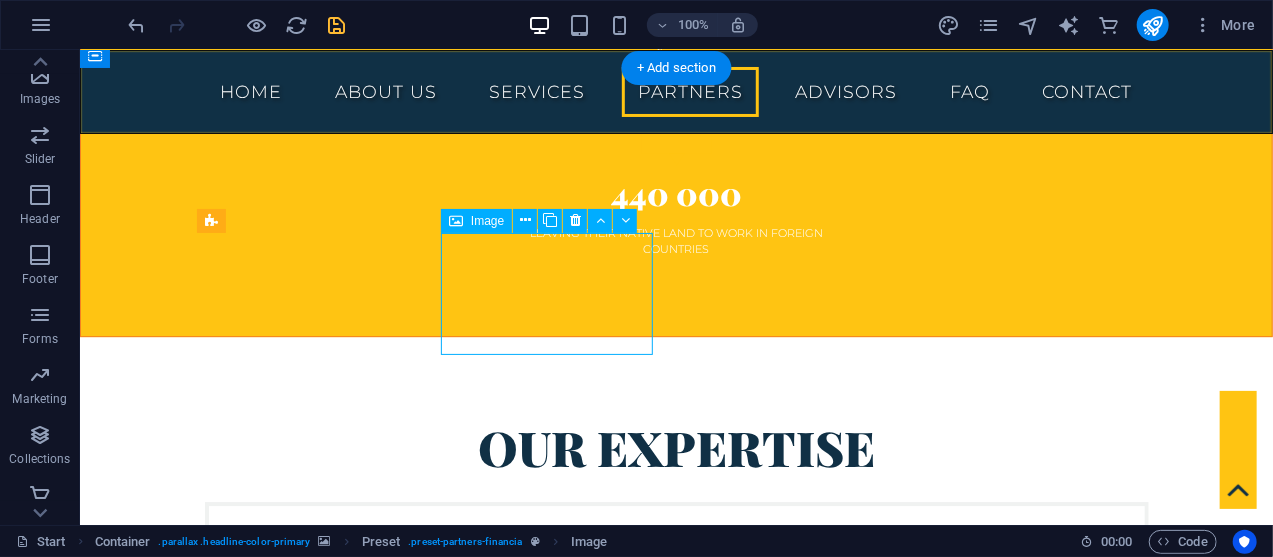 click at bounding box center [310, 3820] 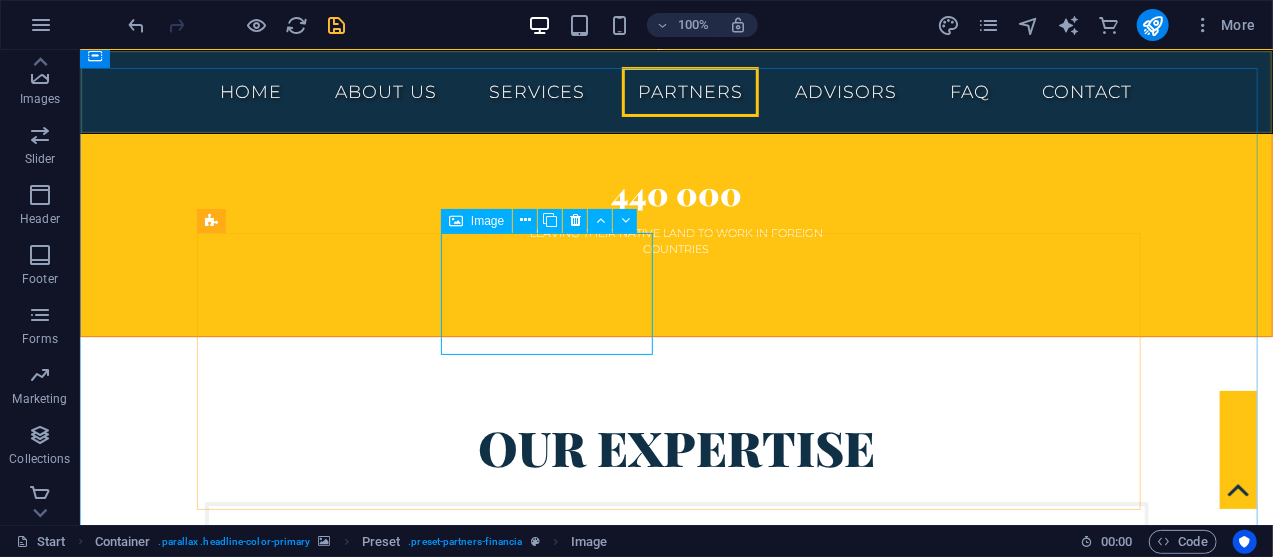 click on "Image" at bounding box center (476, 221) 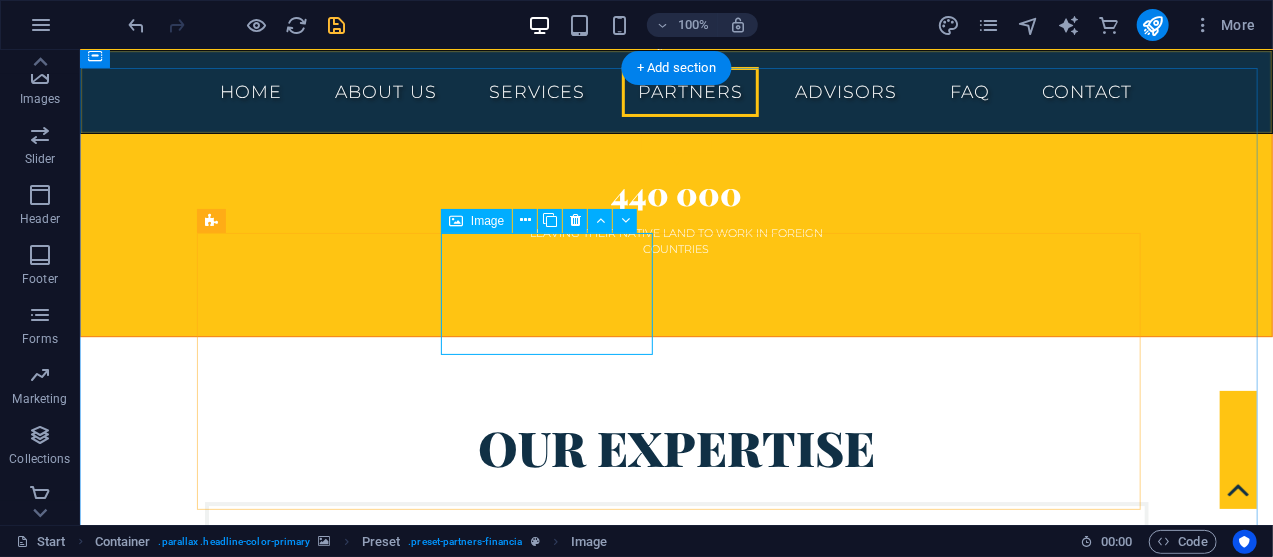 click at bounding box center [310, 3820] 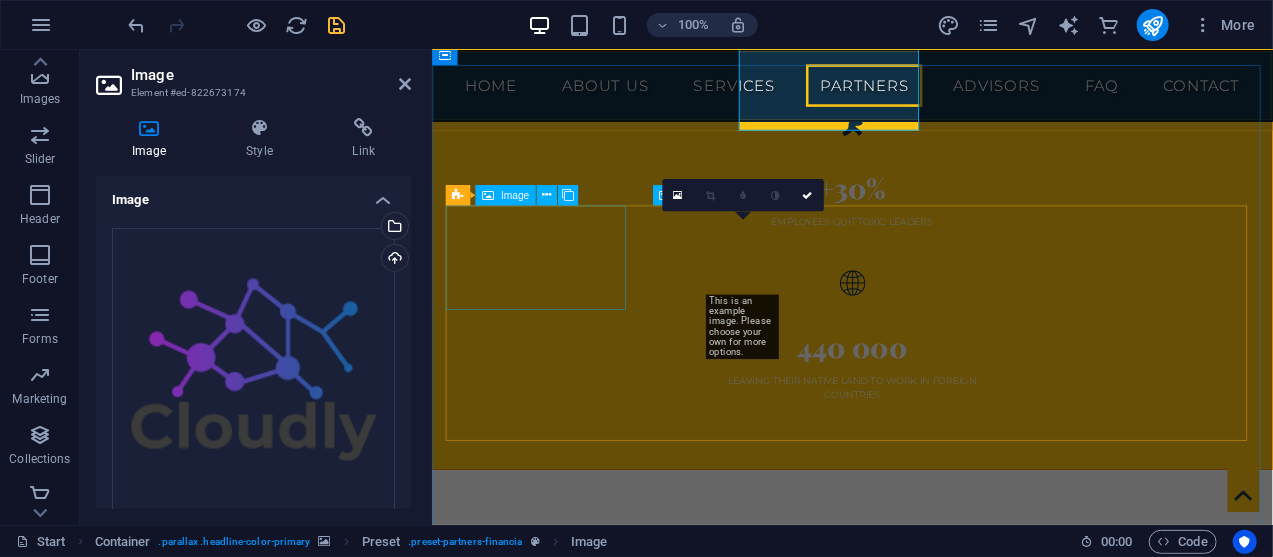scroll, scrollTop: 6299, scrollLeft: 0, axis: vertical 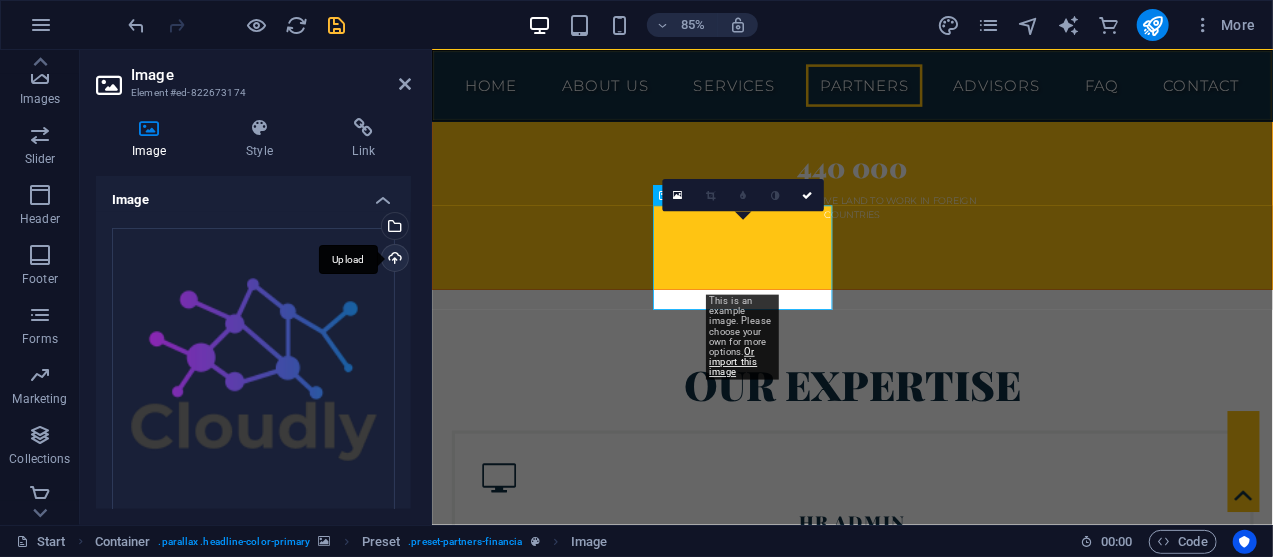 click on "Upload" at bounding box center [393, 260] 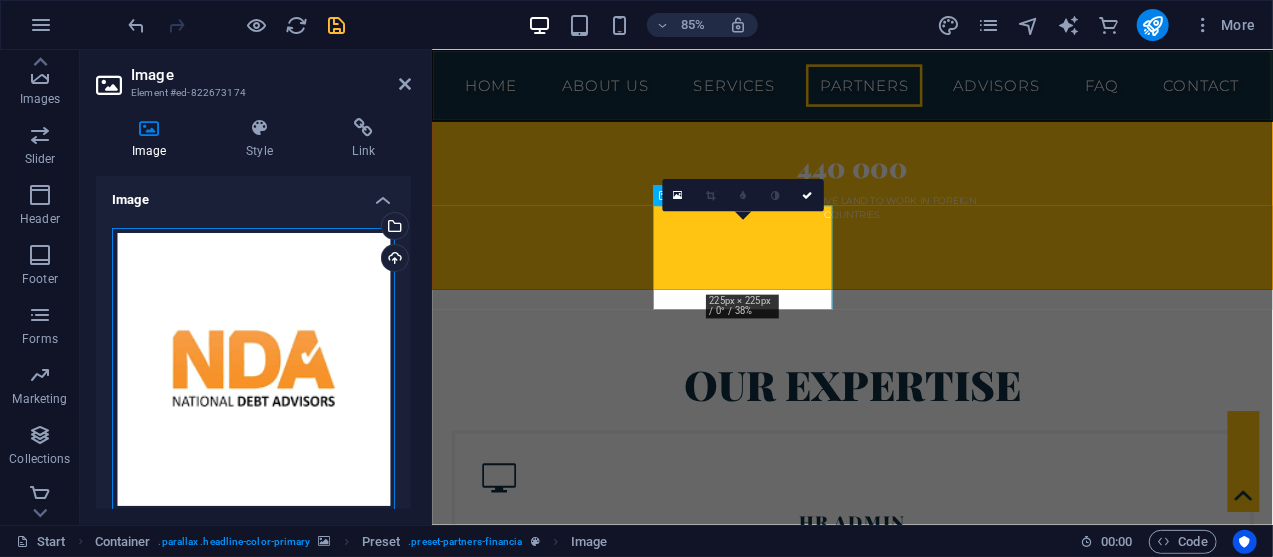 click on "Drag files here, click to choose files or select files from Files or our free stock photos & videos" at bounding box center (253, 369) 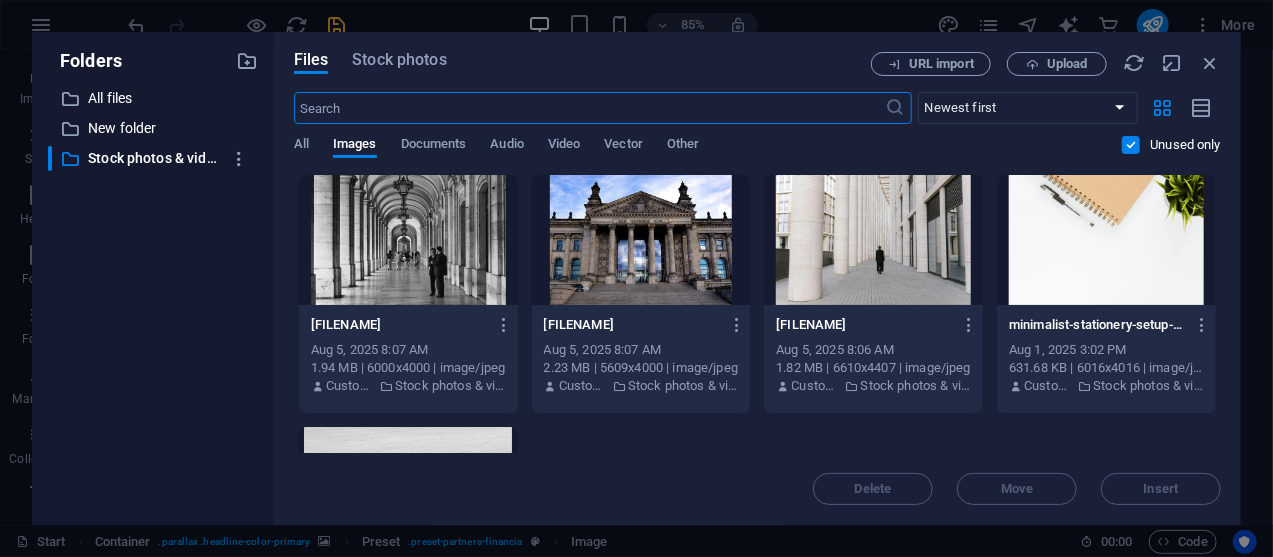 scroll, scrollTop: 6756, scrollLeft: 0, axis: vertical 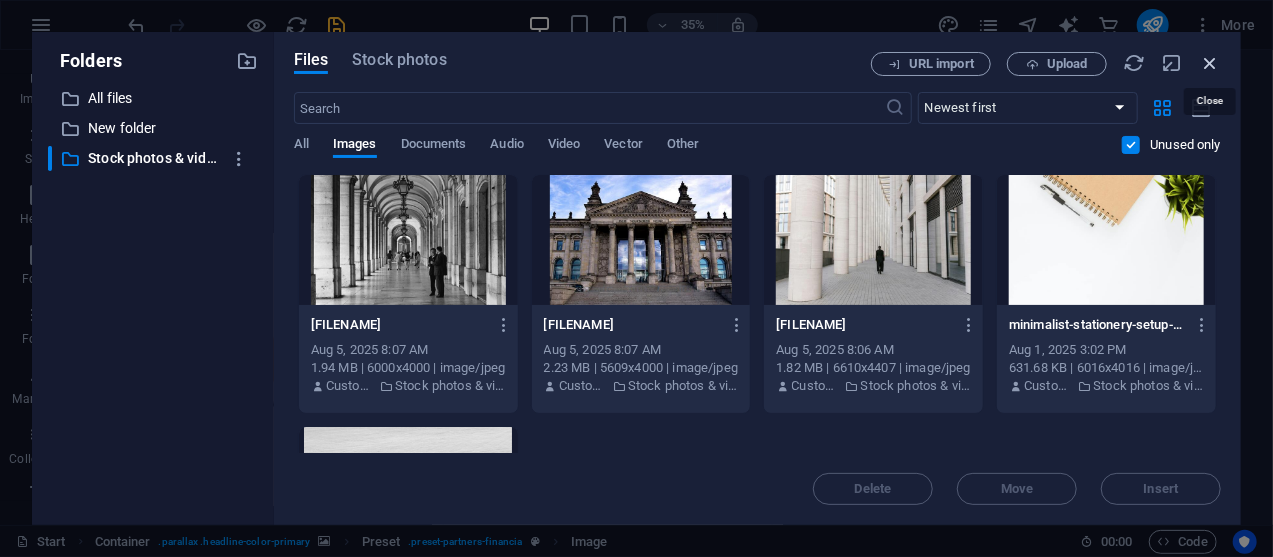 click at bounding box center [1210, 63] 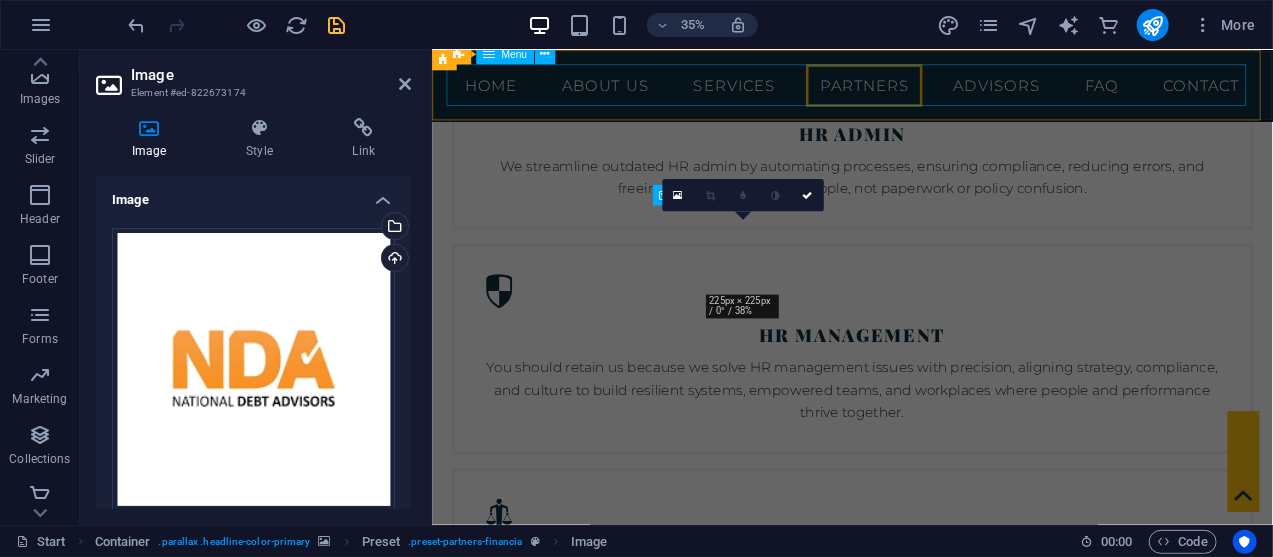 scroll, scrollTop: 6299, scrollLeft: 0, axis: vertical 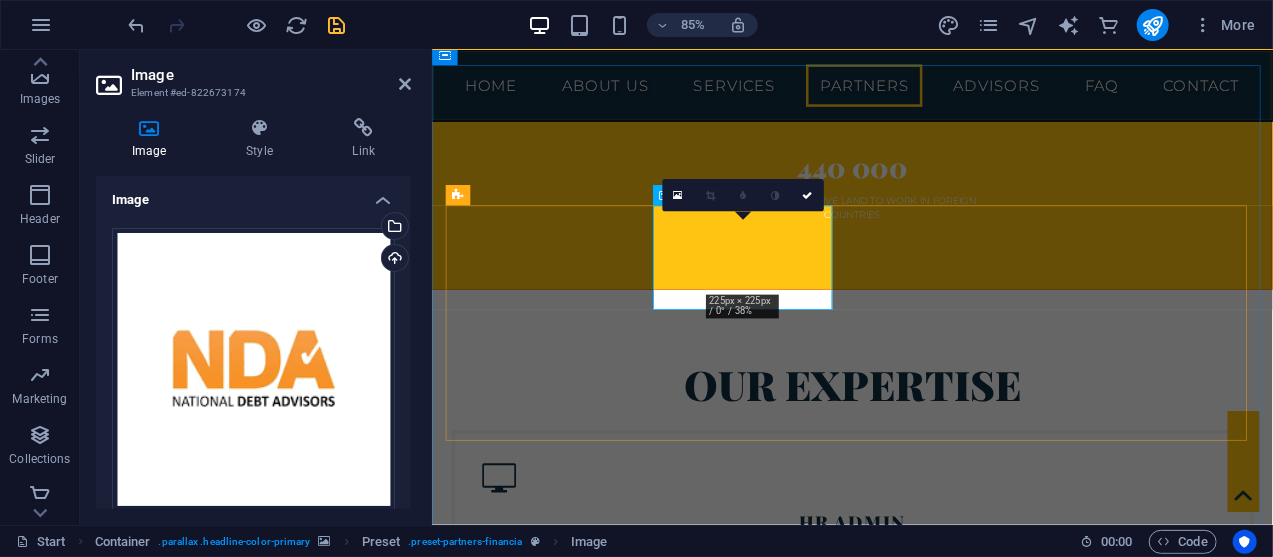 click at bounding box center (560, 3857) 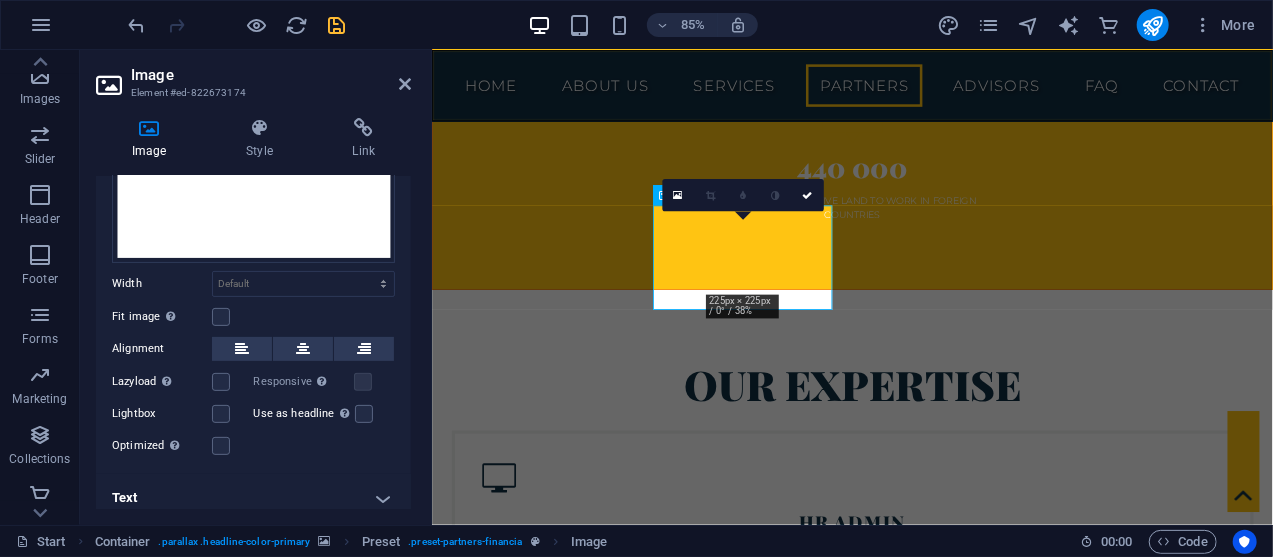 scroll, scrollTop: 255, scrollLeft: 0, axis: vertical 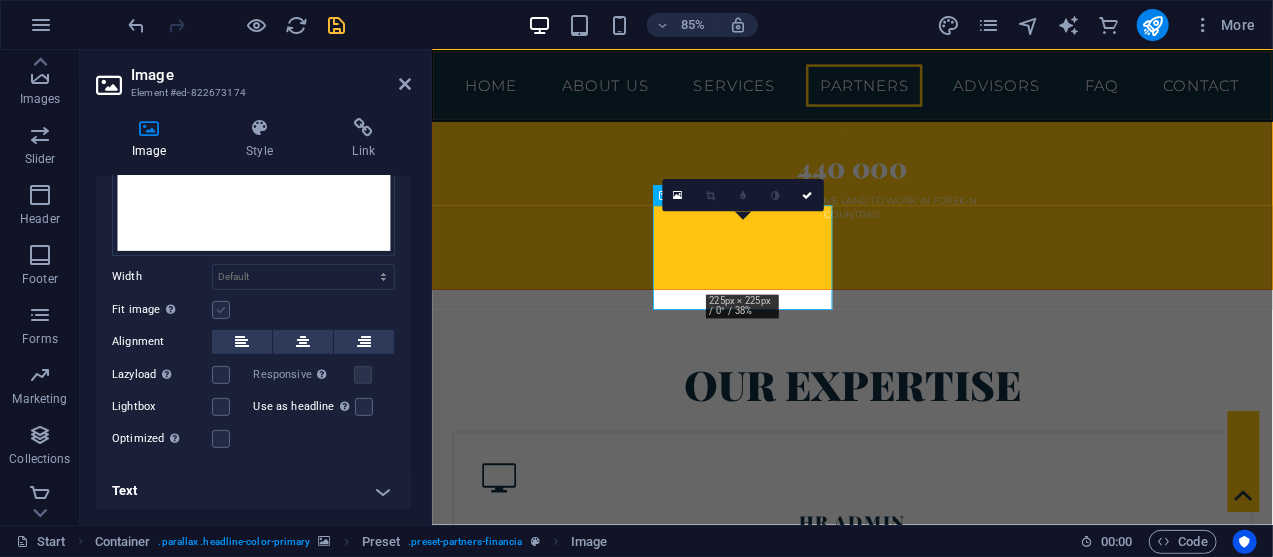 click at bounding box center (221, 310) 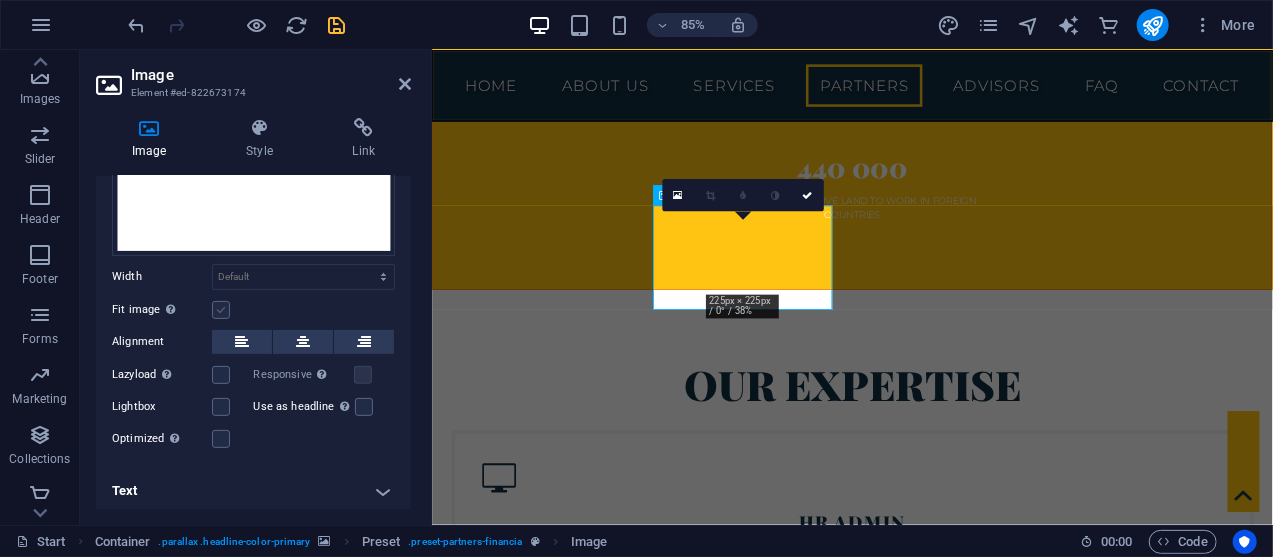 click on "Fit image Automatically fit image to a fixed width and height" at bounding box center [0, 0] 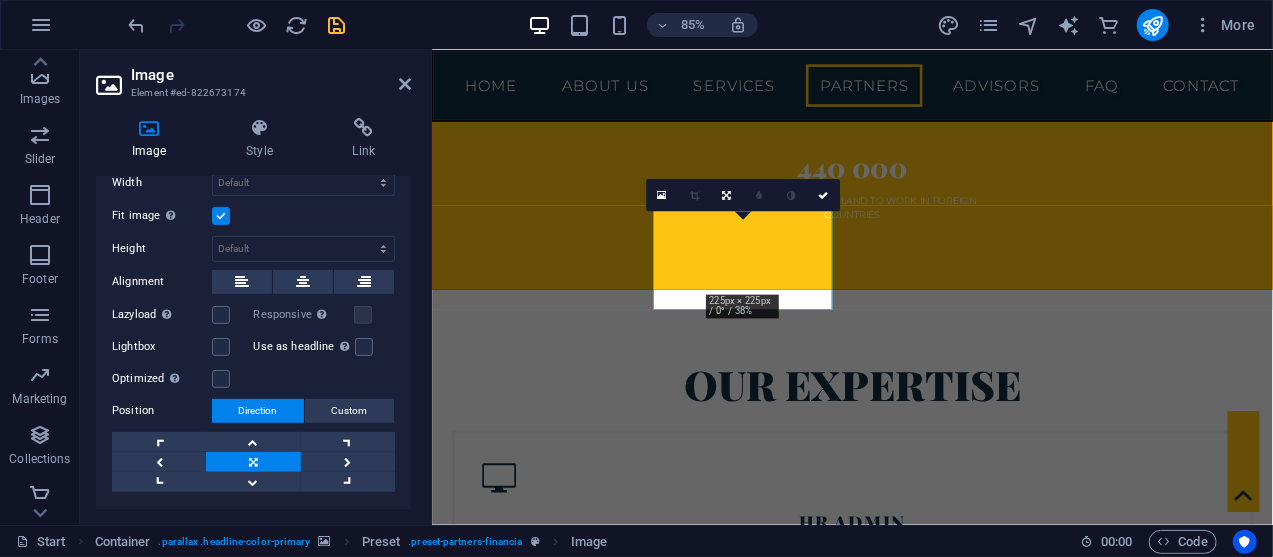 scroll, scrollTop: 366, scrollLeft: 0, axis: vertical 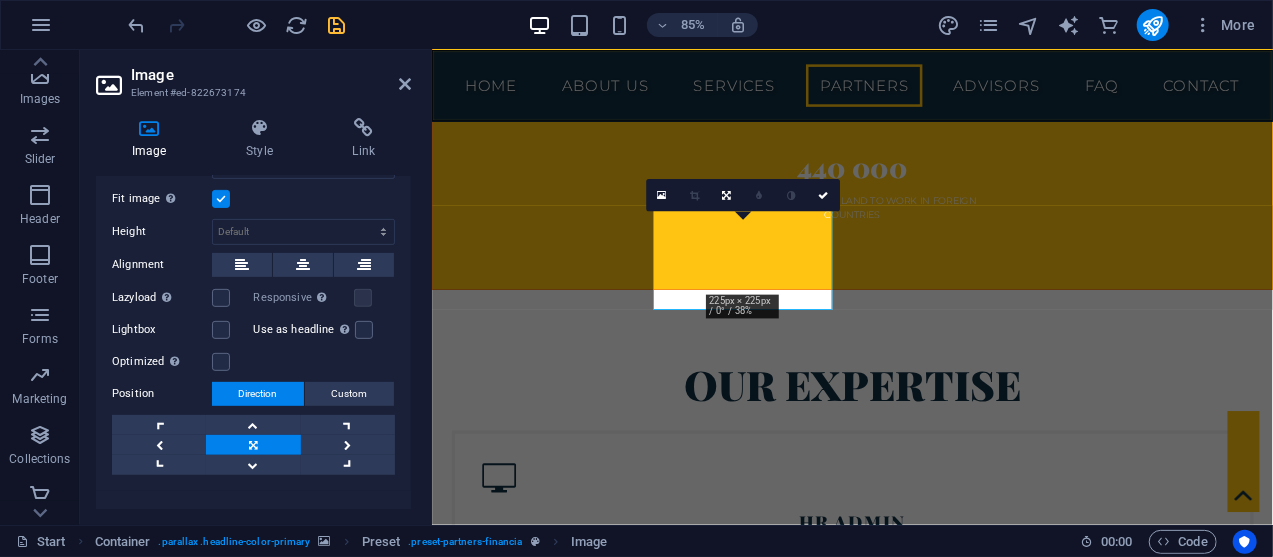 click at bounding box center (253, 445) 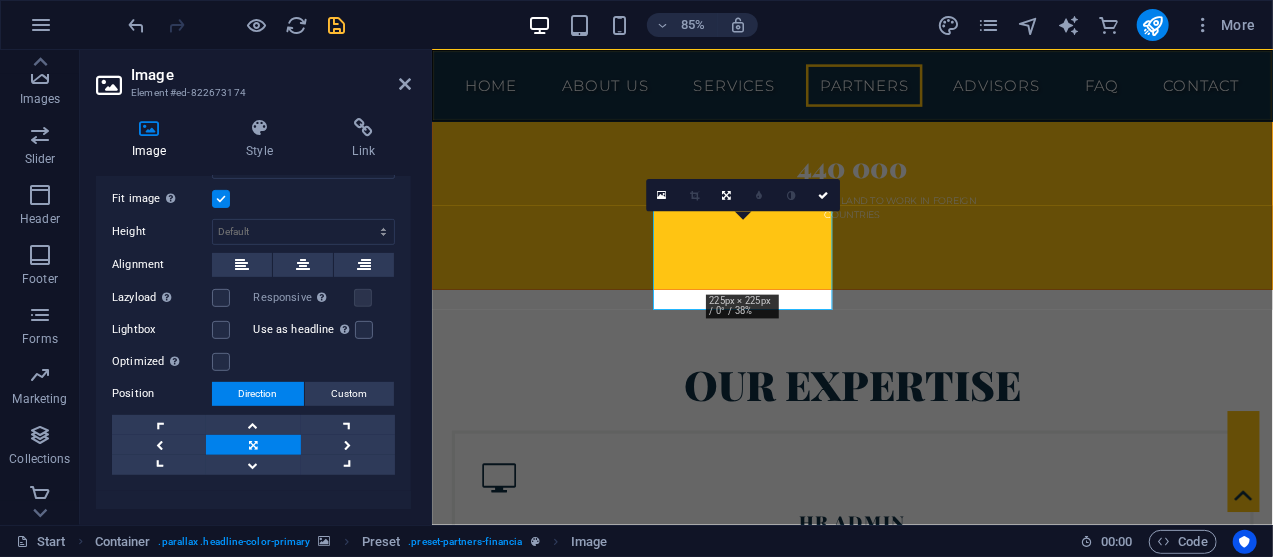 click at bounding box center [253, 445] 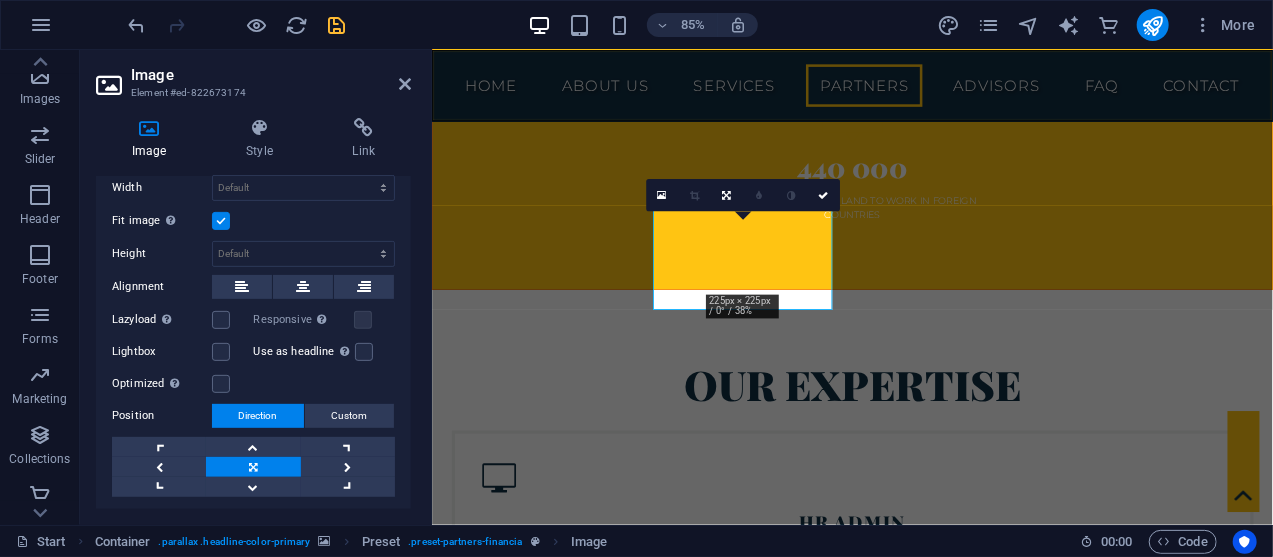 scroll, scrollTop: 337, scrollLeft: 0, axis: vertical 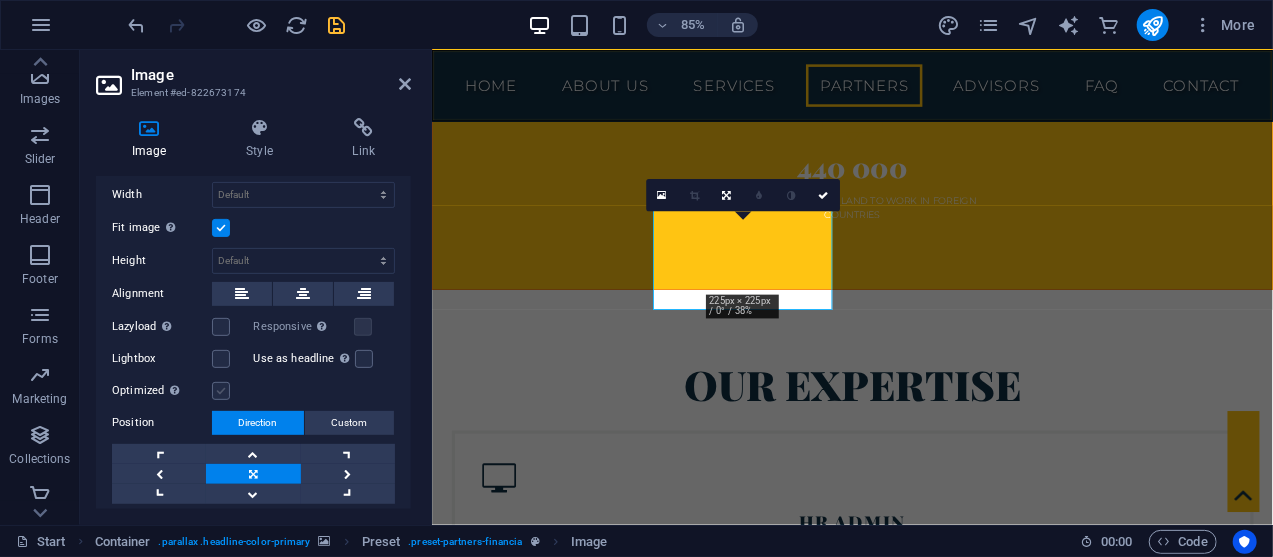 click at bounding box center [221, 391] 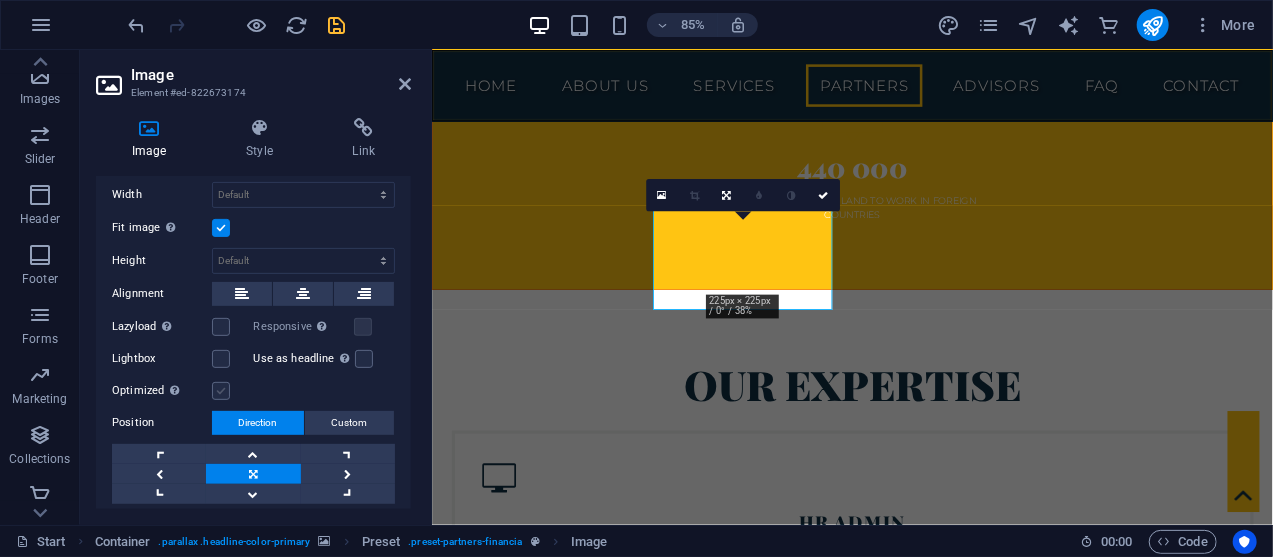 click on "Optimized Images are compressed to improve page speed." at bounding box center [0, 0] 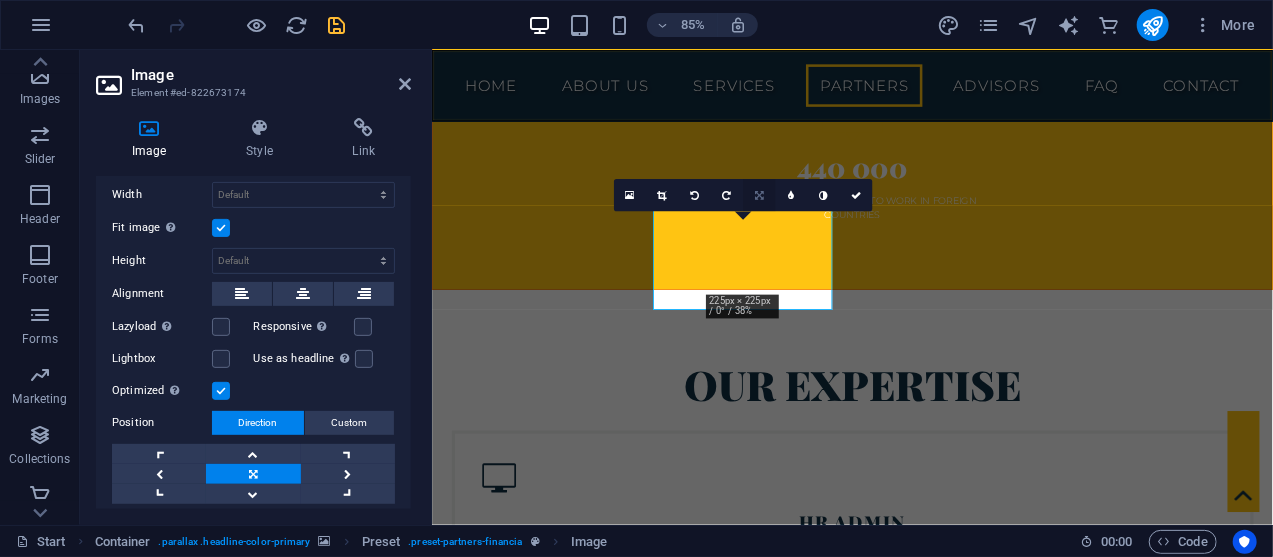 click at bounding box center [759, 195] 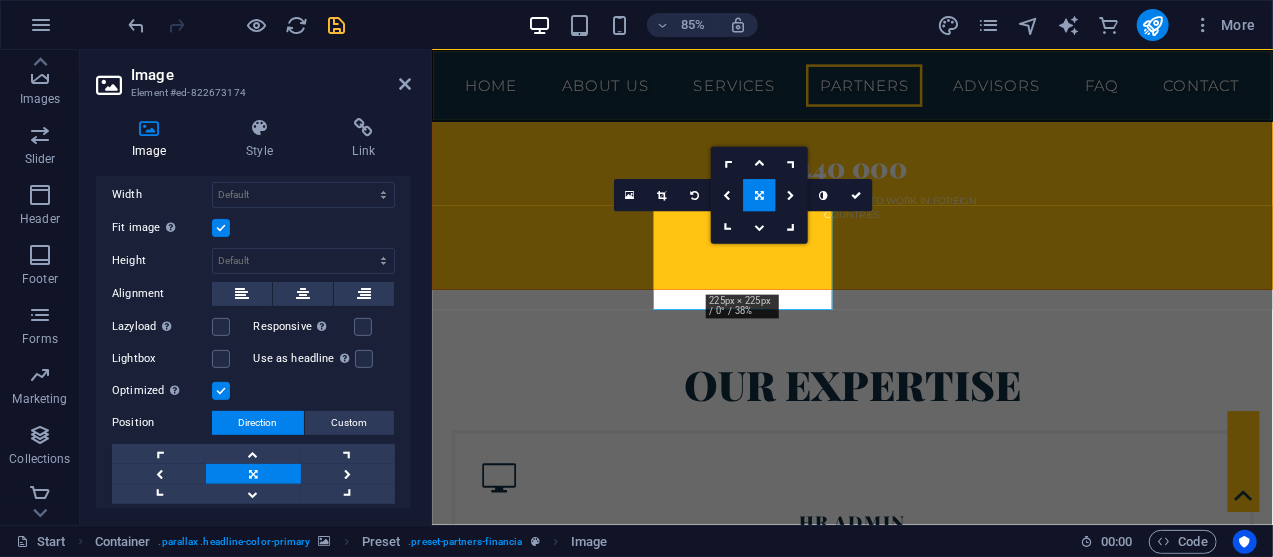 click at bounding box center (759, 195) 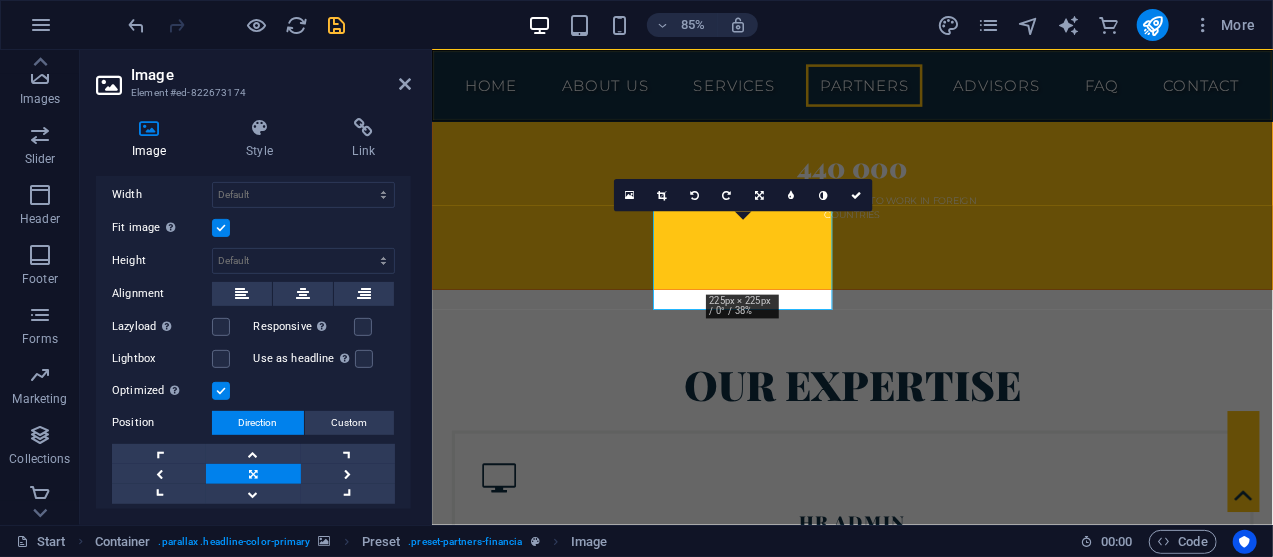 click at bounding box center (759, 195) 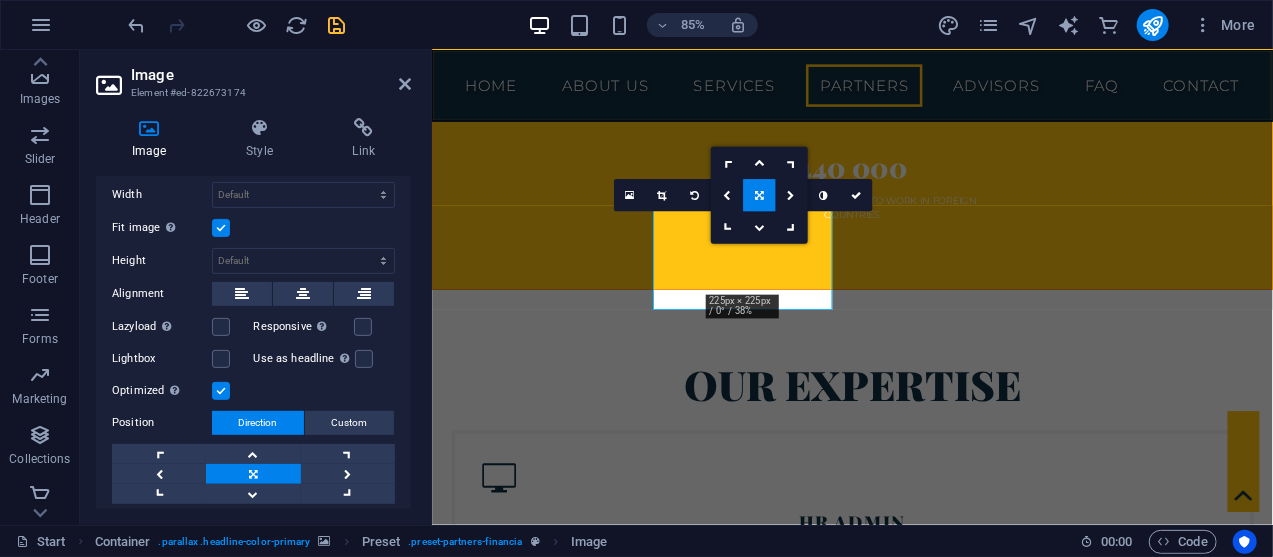 click at bounding box center [759, 195] 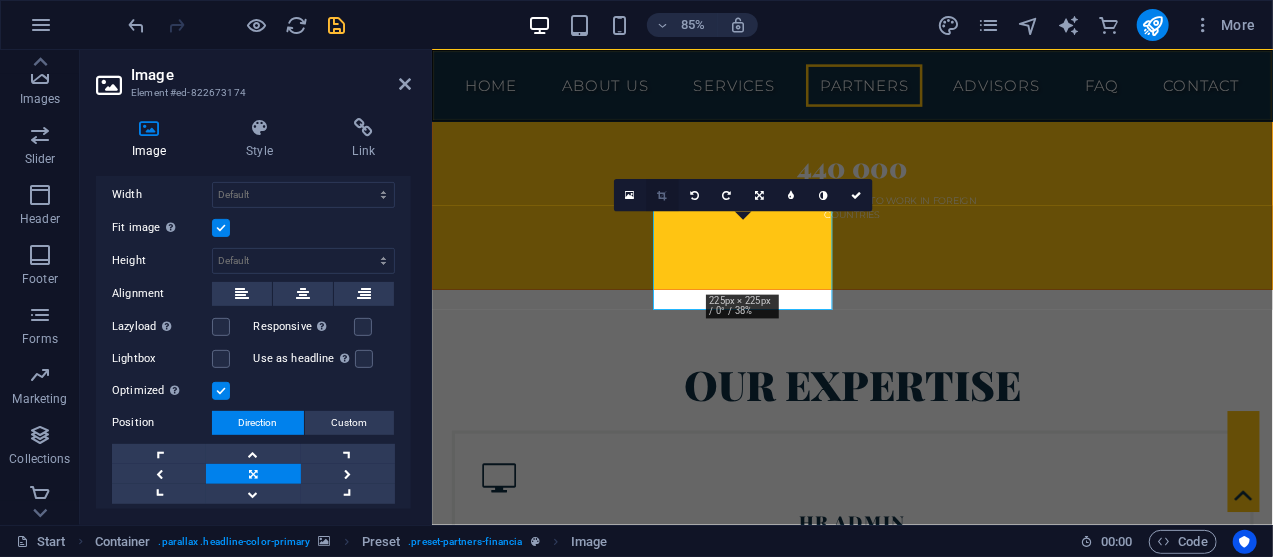 click at bounding box center (661, 195) 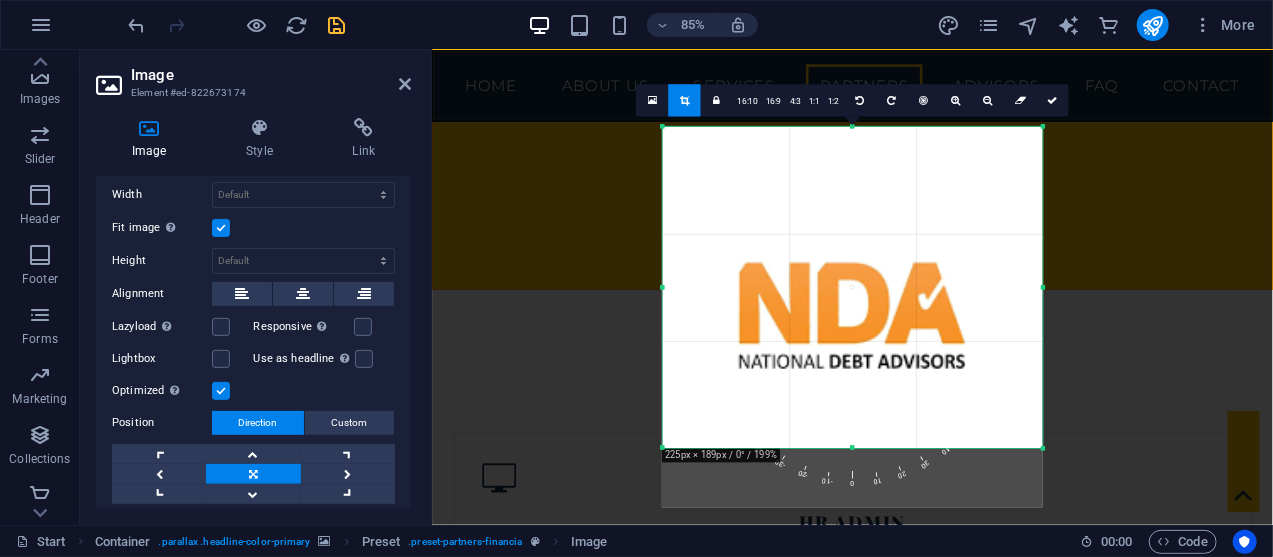 drag, startPoint x: 855, startPoint y: 477, endPoint x: 855, endPoint y: 407, distance: 70 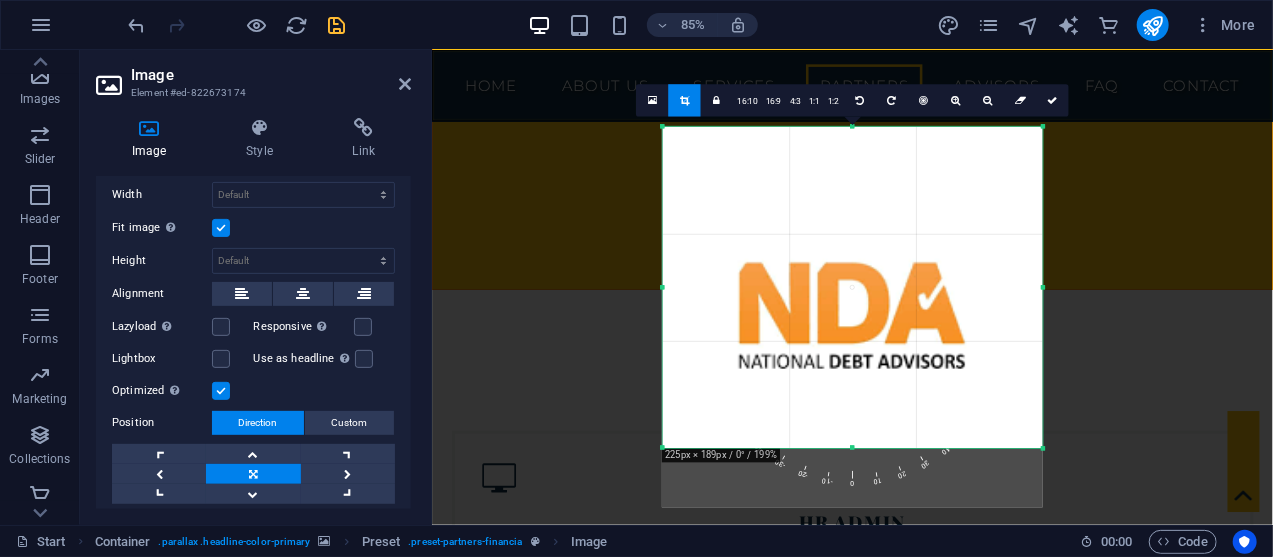 click on "180 170 160 150 140 130 120 110 100 90 80 70 60 50 40 30 20 10 0 -10 -20 -30 -40 -50 -60 -70 -80 -90 -100 -110 -120 -130 -140 -150 -160 -170 225px × 189px / 0° / 199% 16:10 16:9 4:3 1:1 1:2 0" at bounding box center (852, 287) 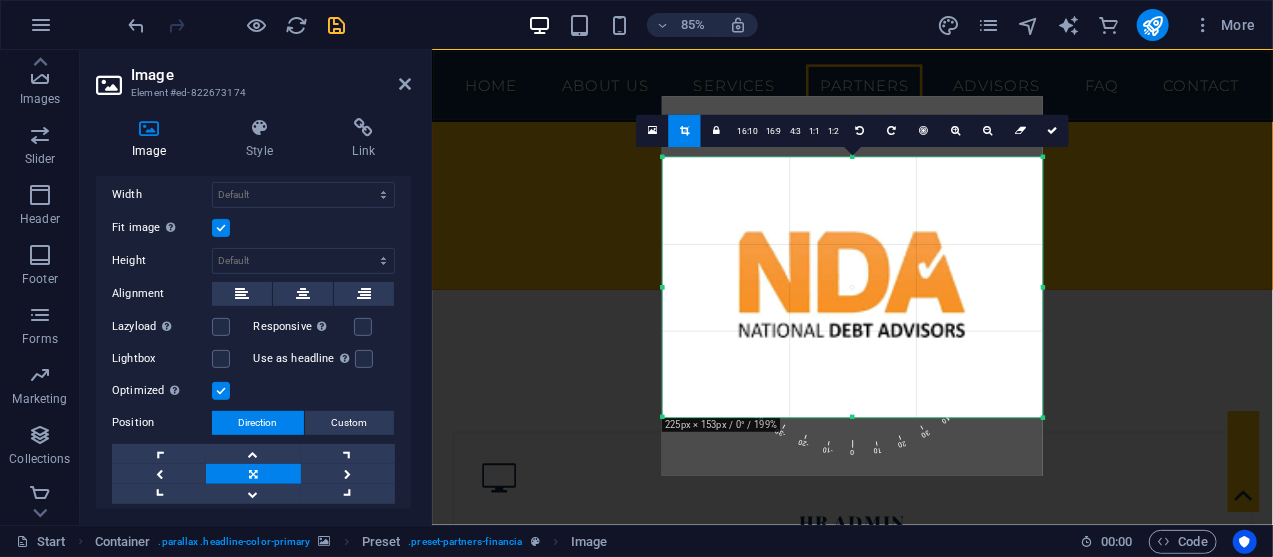 drag, startPoint x: 852, startPoint y: 123, endPoint x: 856, endPoint y: 195, distance: 72.11102 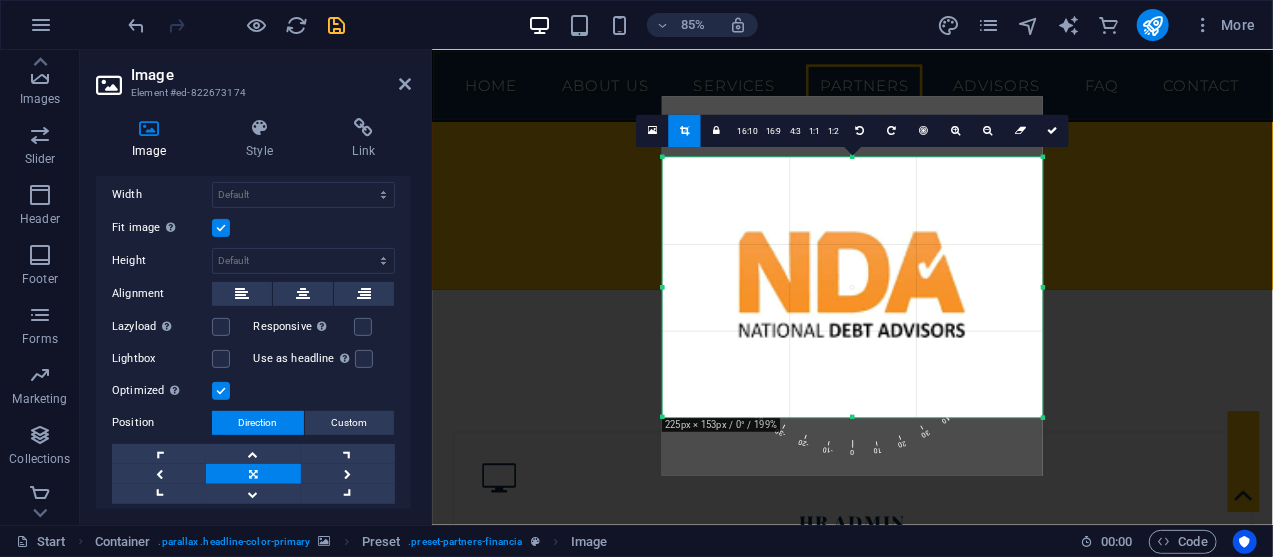 click on "180 170 160 150 140 130 120 110 100 90 80 70 60 50 40 30 20 10 0 -10 -20 -30 -40 -50 -60 -70 -80 -90 -100 -110 -120 -130 -140 -150 -160 -170 225px × 153px / 0° / 199% 16:10 16:9 4:3 1:1 1:2 0" at bounding box center [852, 287] 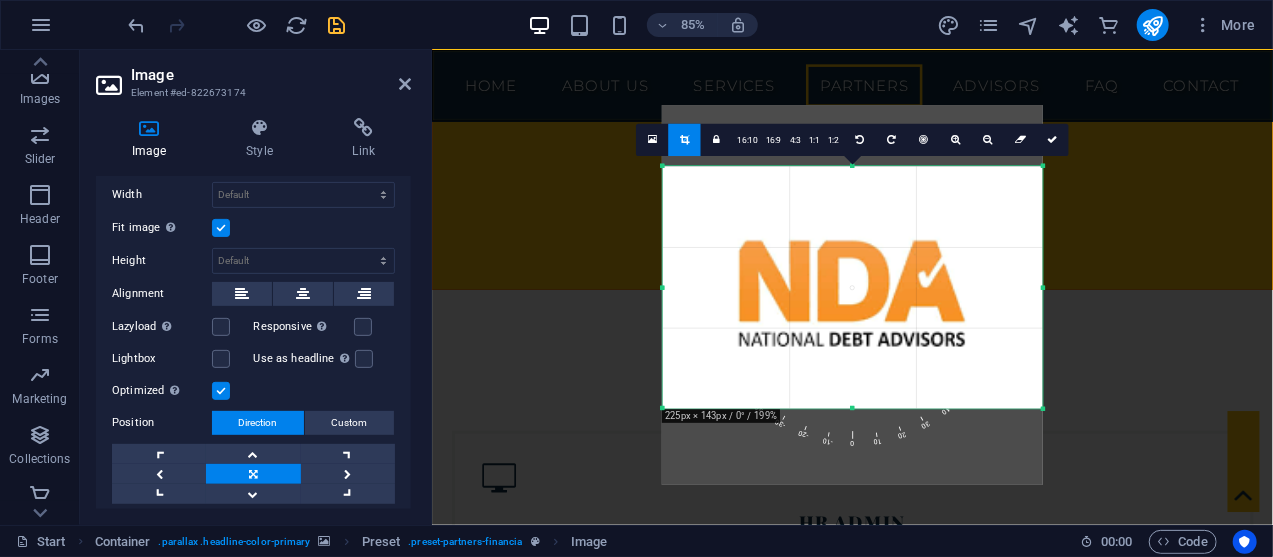 drag, startPoint x: 852, startPoint y: 414, endPoint x: 851, endPoint y: 393, distance: 21.023796 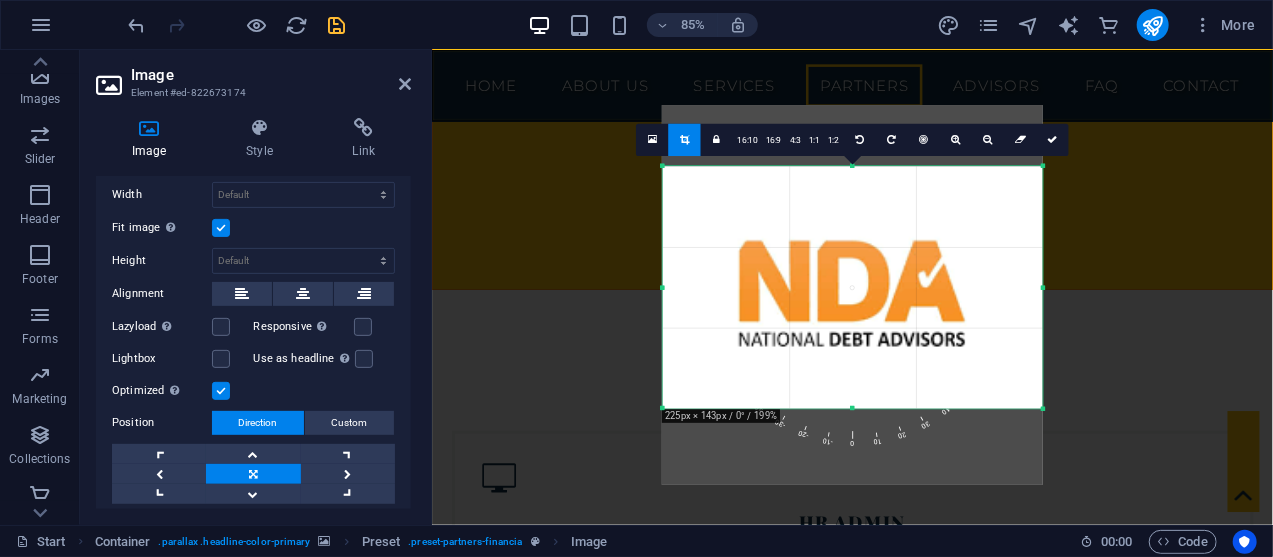 click on "180 170 160 150 140 130 120 110 100 90 80 70 60 50 40 30 20 10 0 -10 -20 -30 -40 -50 -60 -70 -80 -90 -100 -110 -120 -130 -140 -150 -160 -170 225px × 143px / 0° / 199% 16:10 16:9 4:3 1:1 1:2 0" at bounding box center [852, 288] 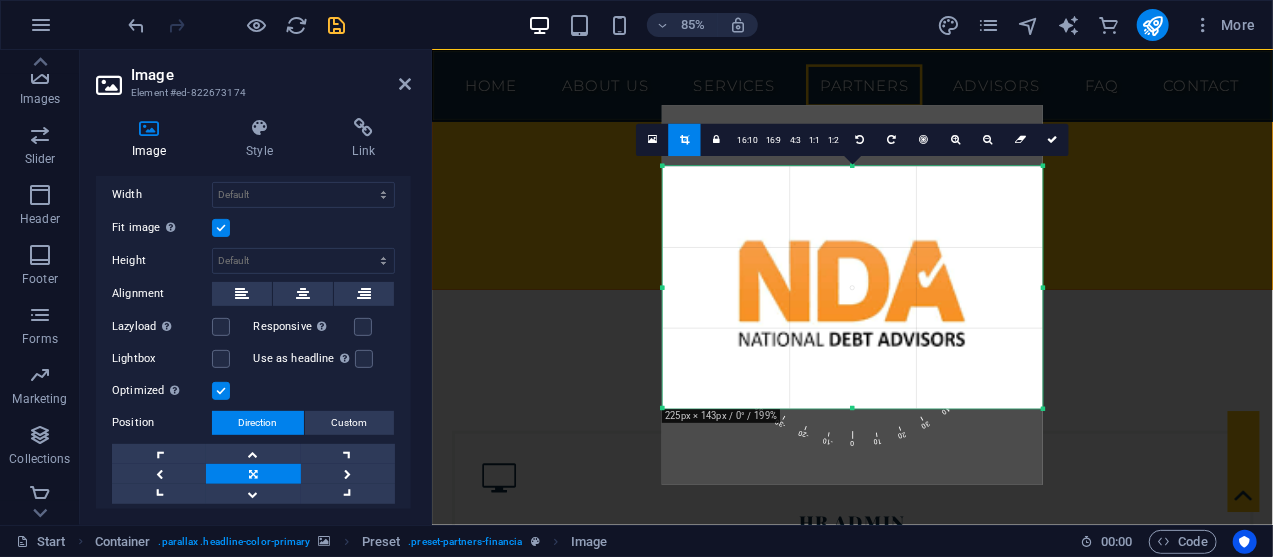 click at bounding box center [852, 2805] 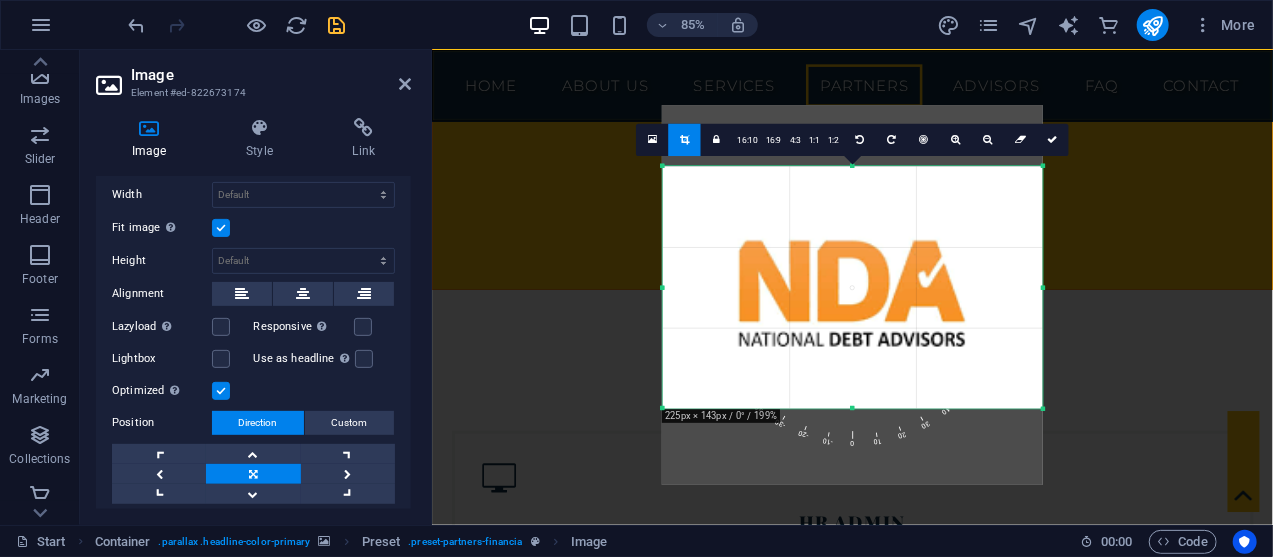 click at bounding box center [852, 2805] 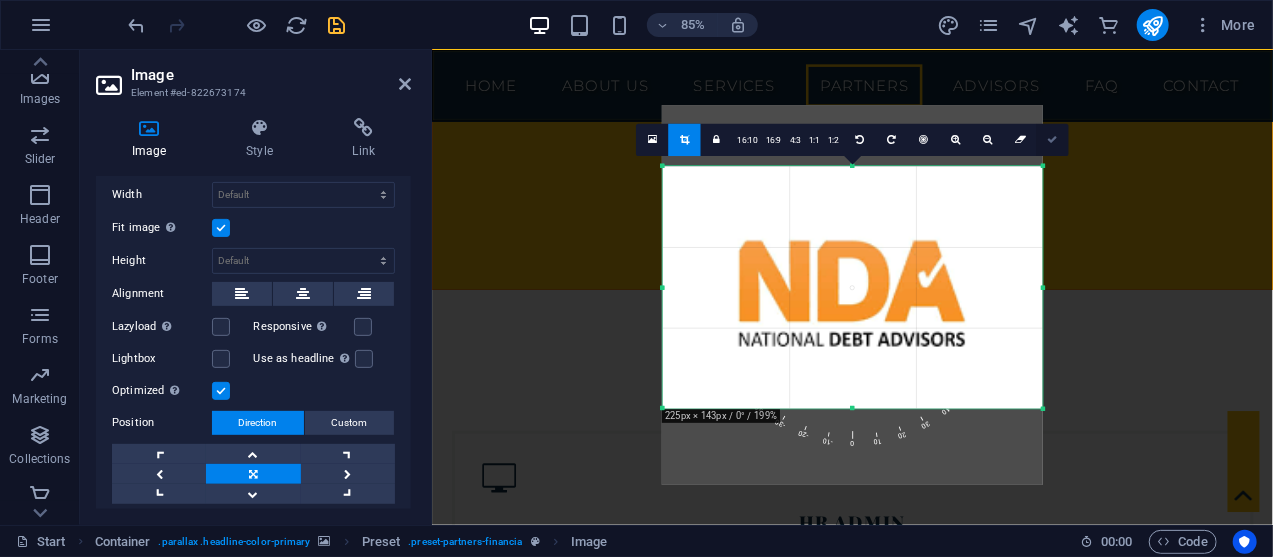 click at bounding box center (1053, 140) 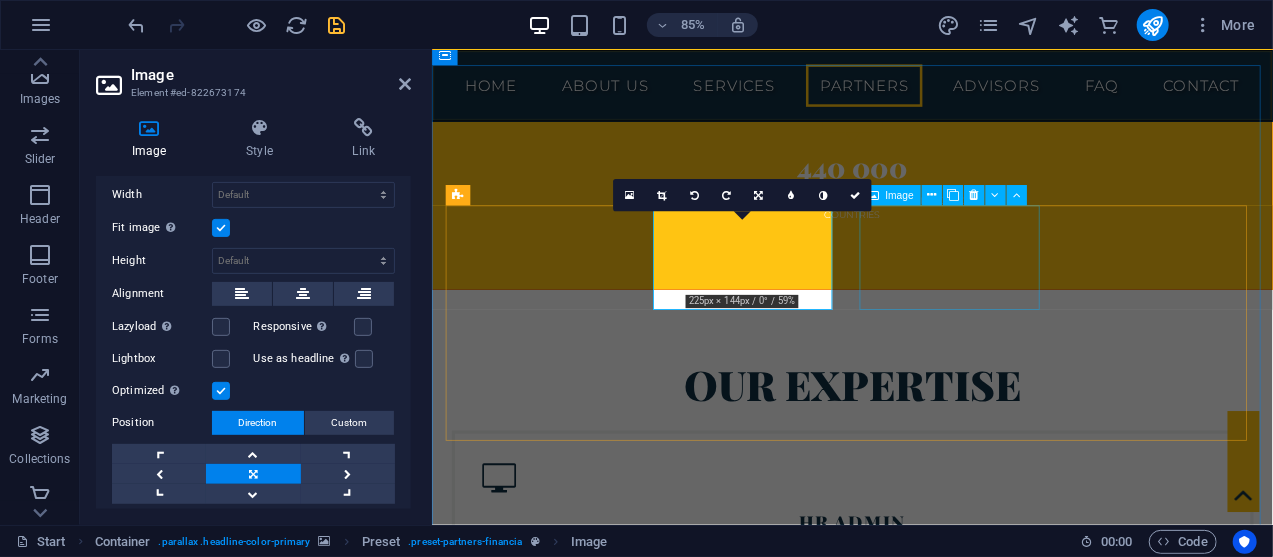 click at bounding box center [560, 3997] 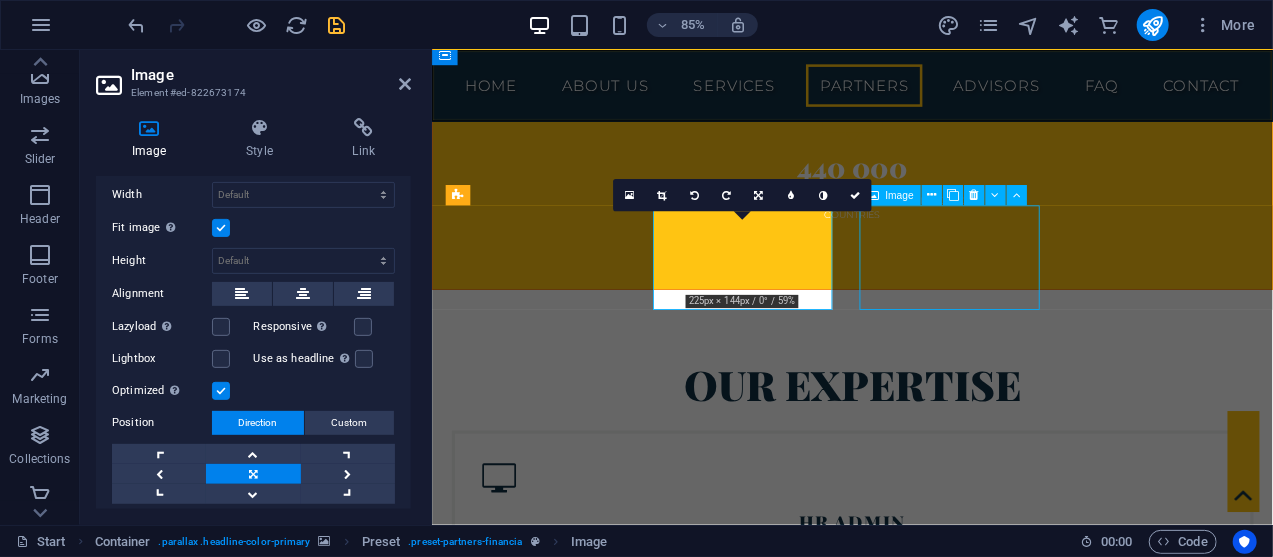 scroll, scrollTop: 6088, scrollLeft: 0, axis: vertical 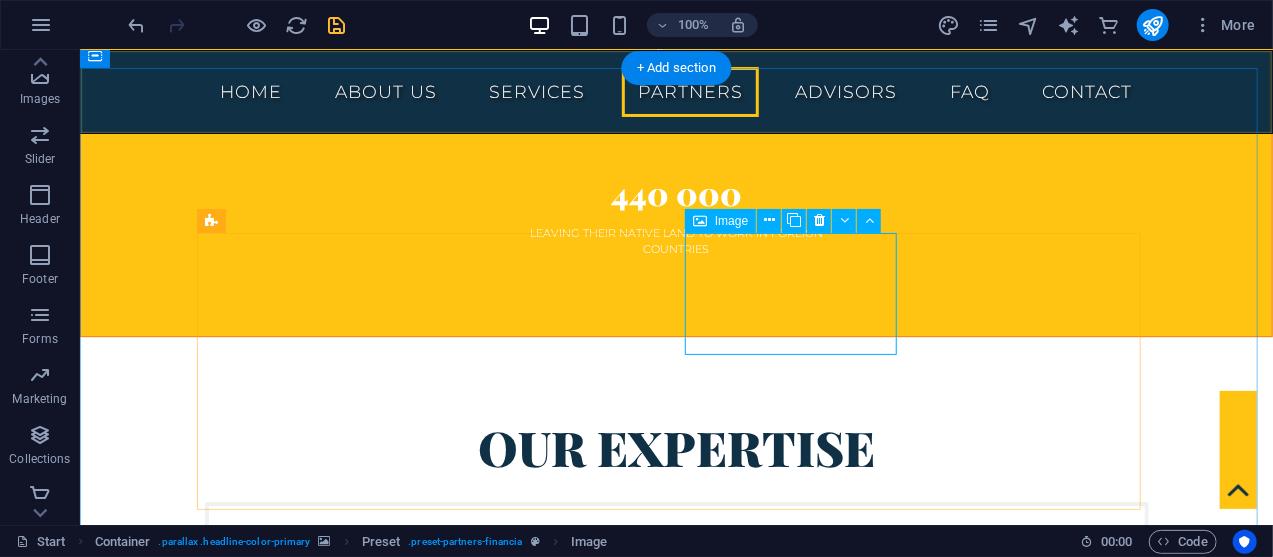 click at bounding box center [310, 3959] 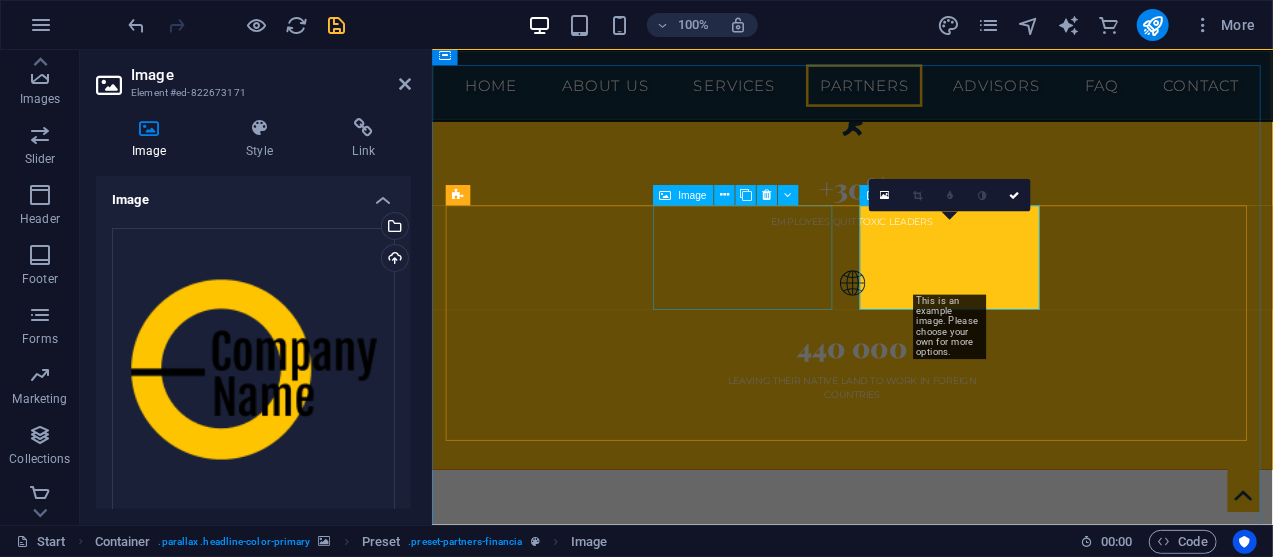 scroll, scrollTop: 6299, scrollLeft: 0, axis: vertical 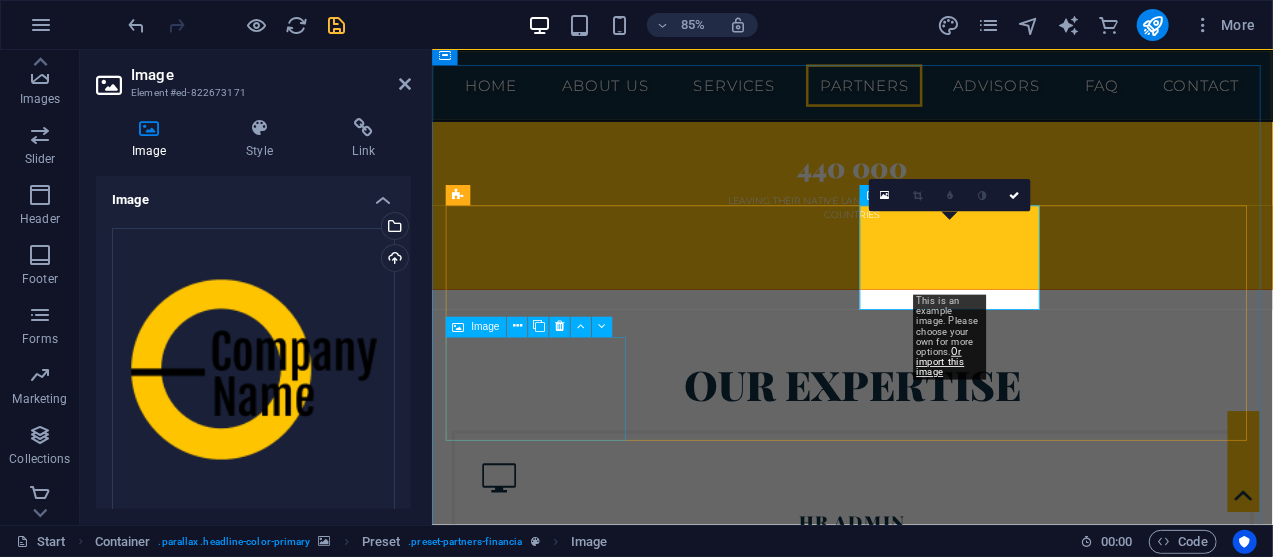 click at bounding box center (560, 4275) 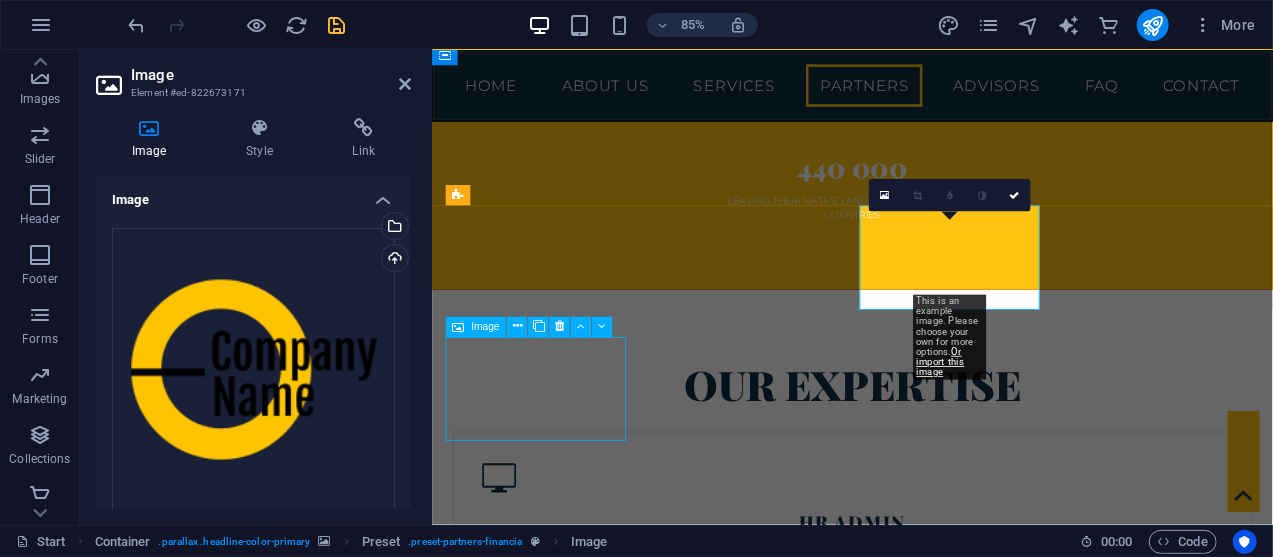 click at bounding box center [560, 4414] 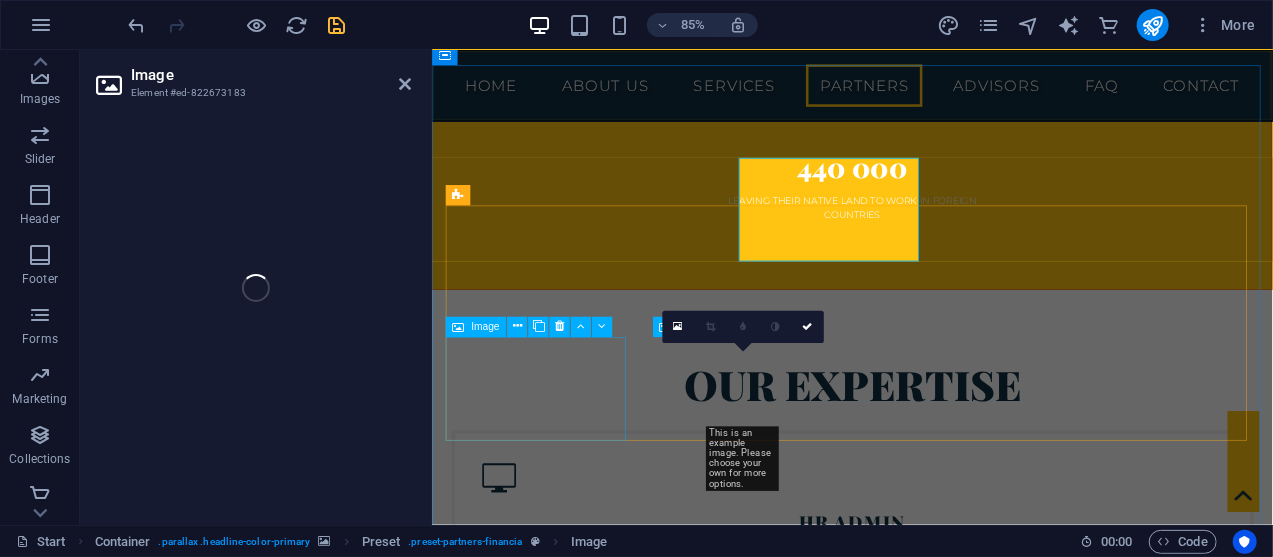 click at bounding box center (560, 4275) 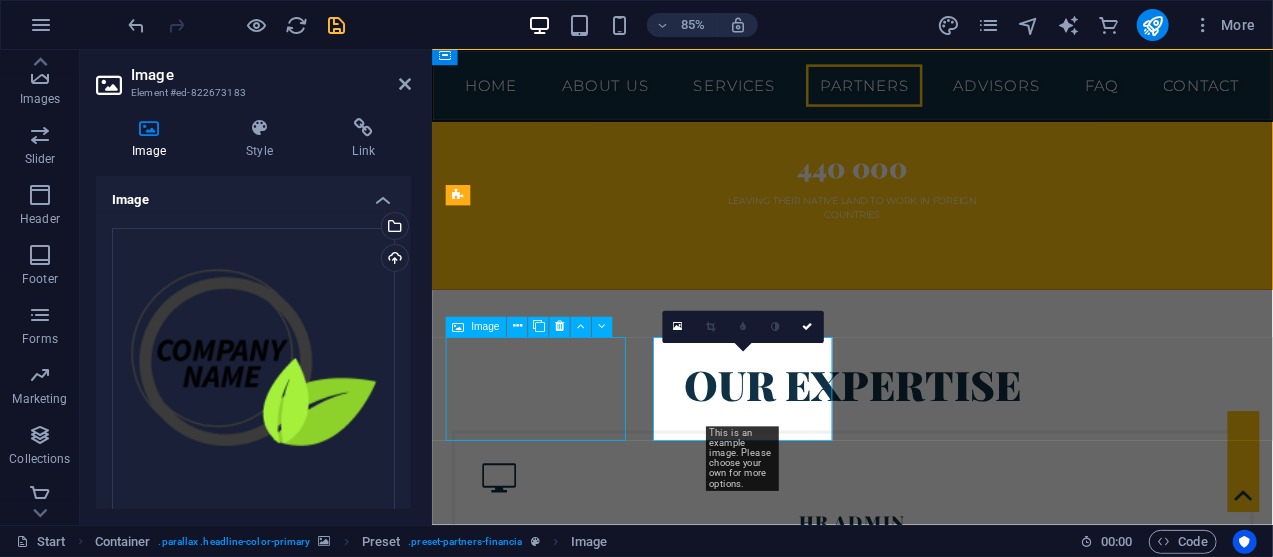 click at bounding box center (926, 4206) 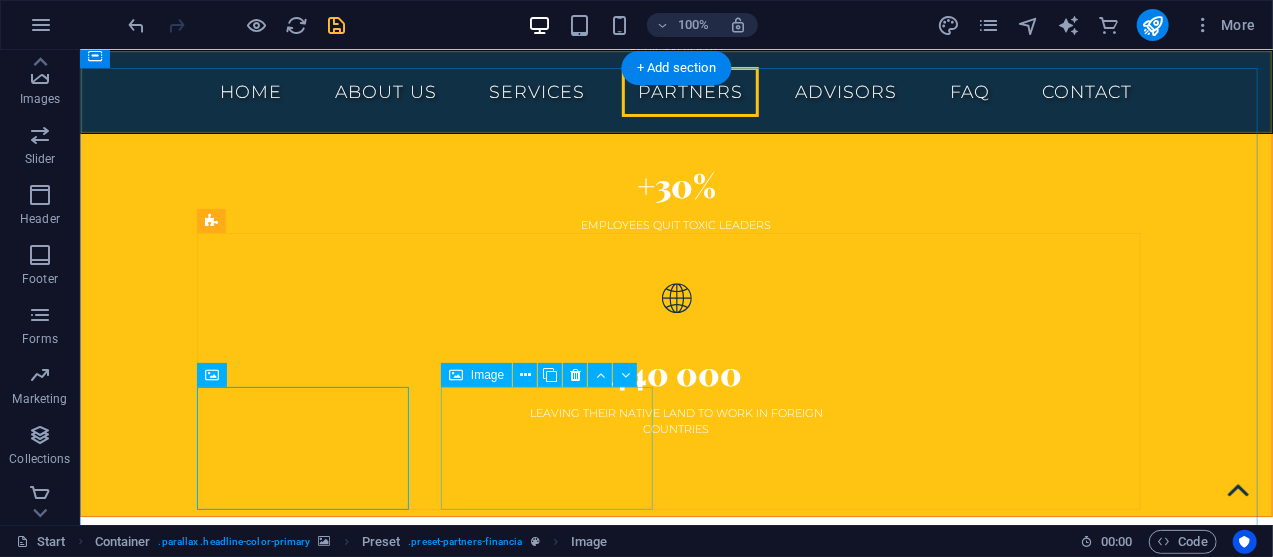 click at bounding box center [310, 4599] 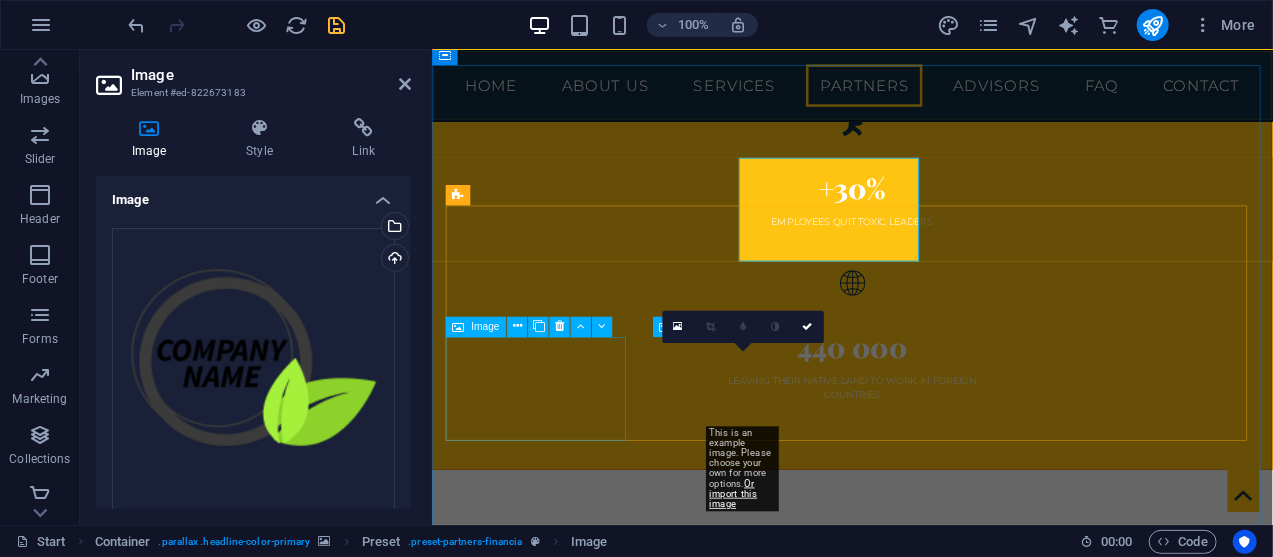 scroll, scrollTop: 6299, scrollLeft: 0, axis: vertical 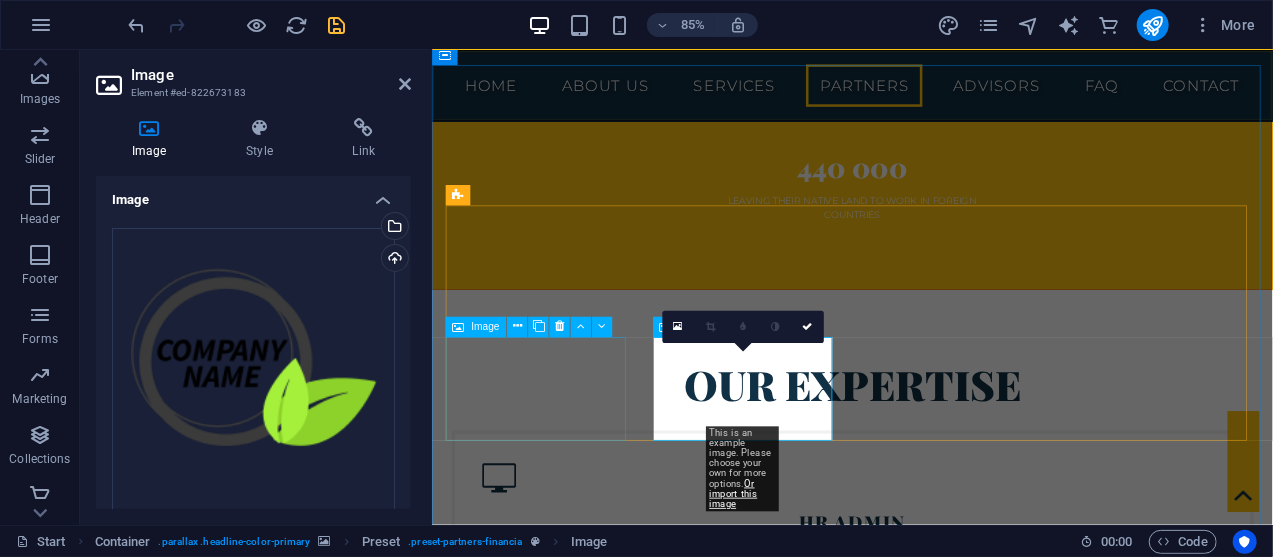 click at bounding box center (560, 4275) 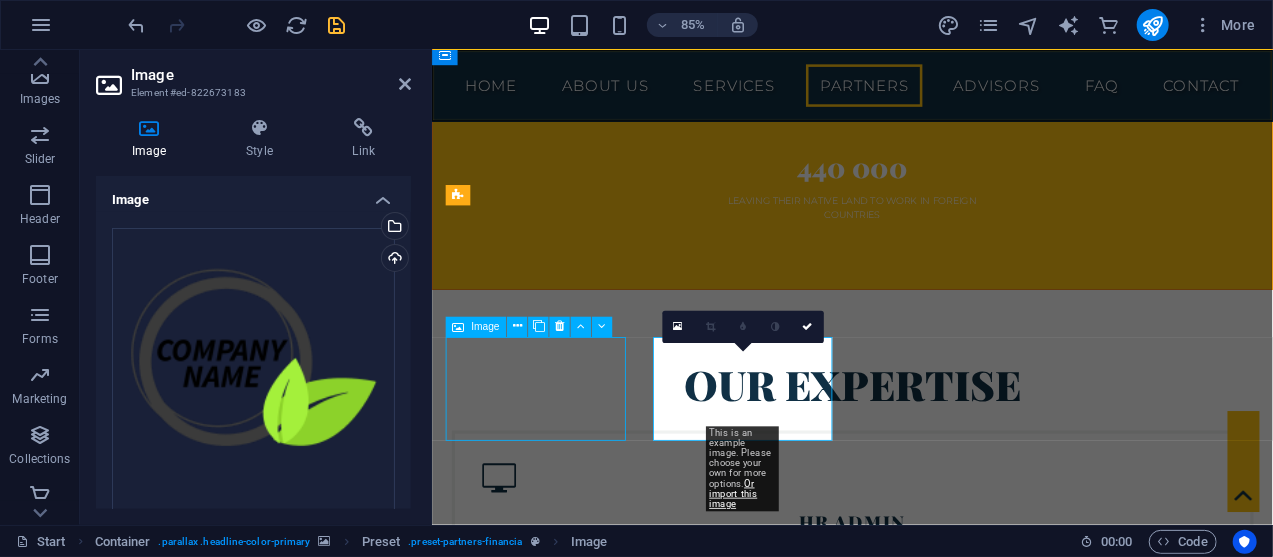 click at bounding box center (560, 4275) 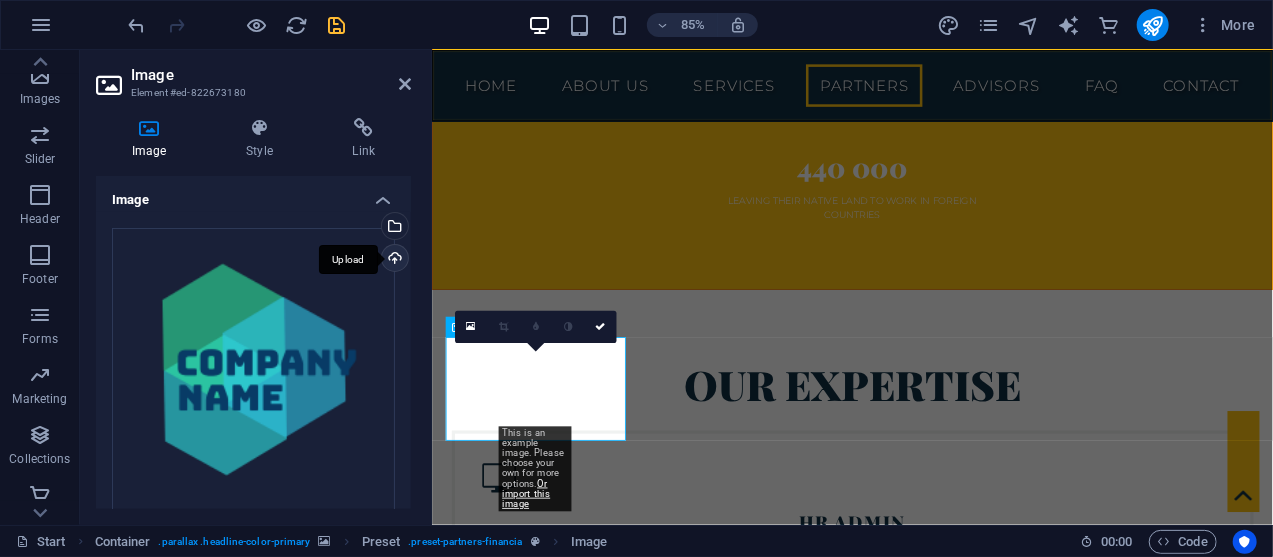 click on "Upload" at bounding box center [393, 260] 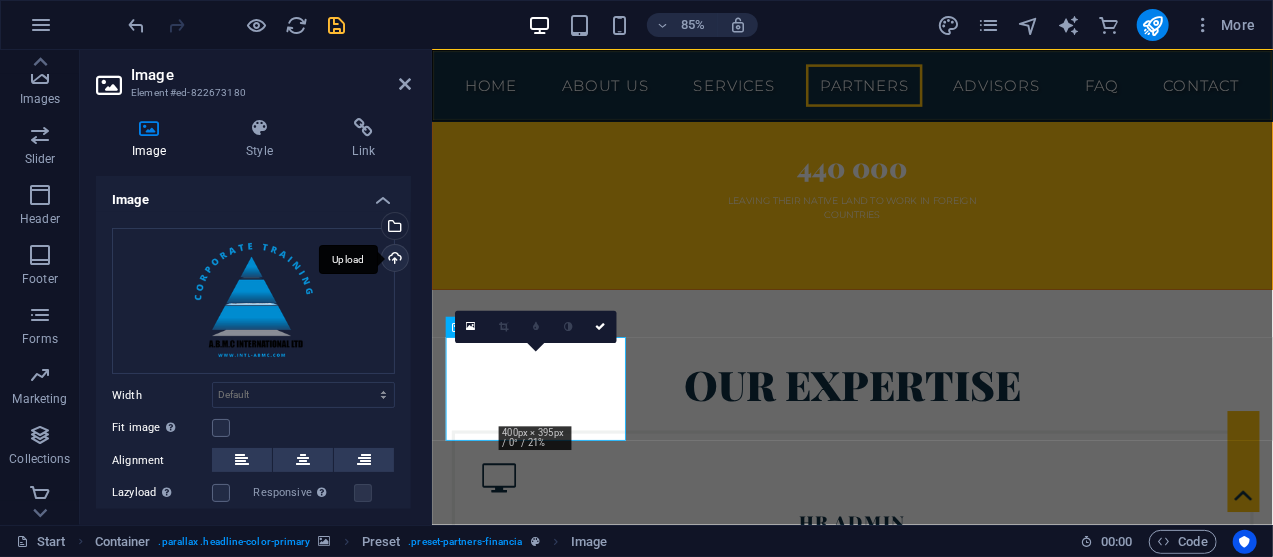 click on "Upload" at bounding box center [393, 260] 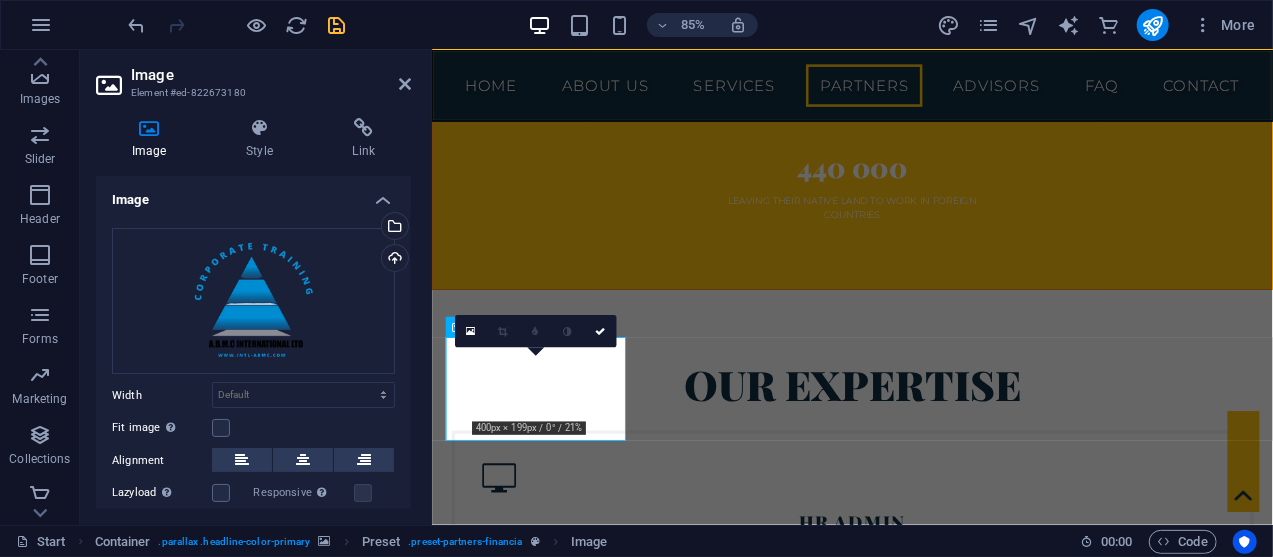 click at bounding box center (925, 3206) 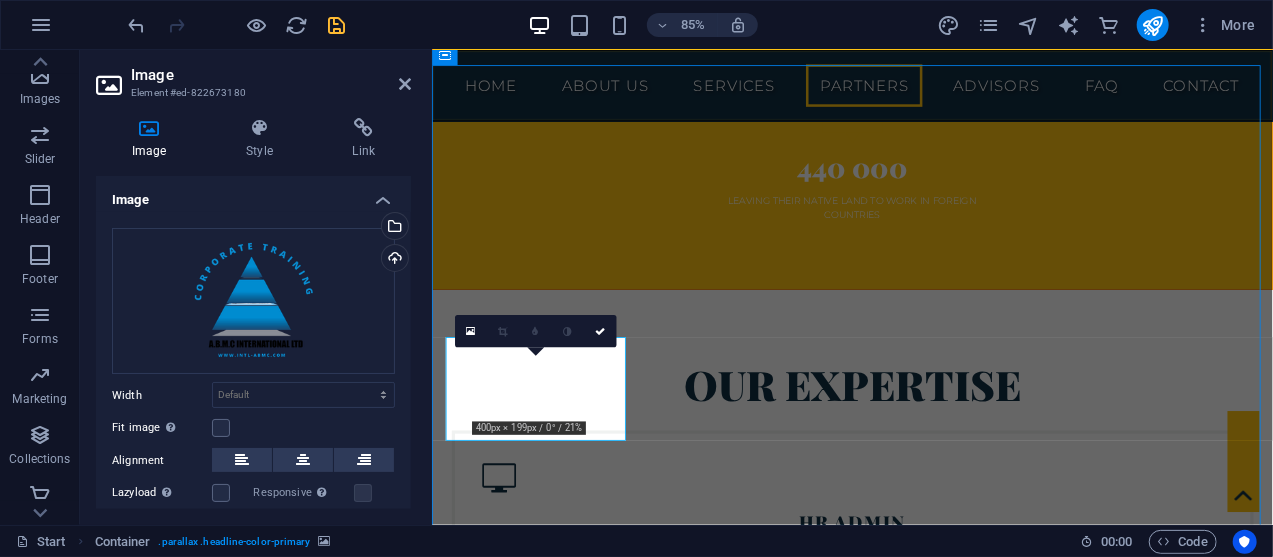 scroll, scrollTop: 6088, scrollLeft: 0, axis: vertical 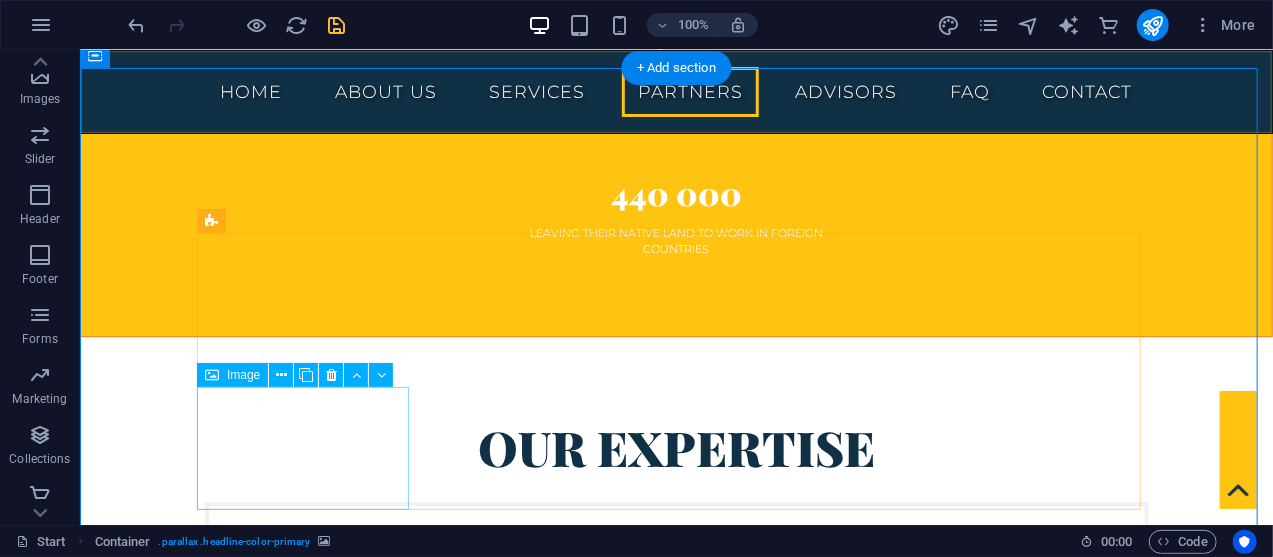 click at bounding box center (310, 4238) 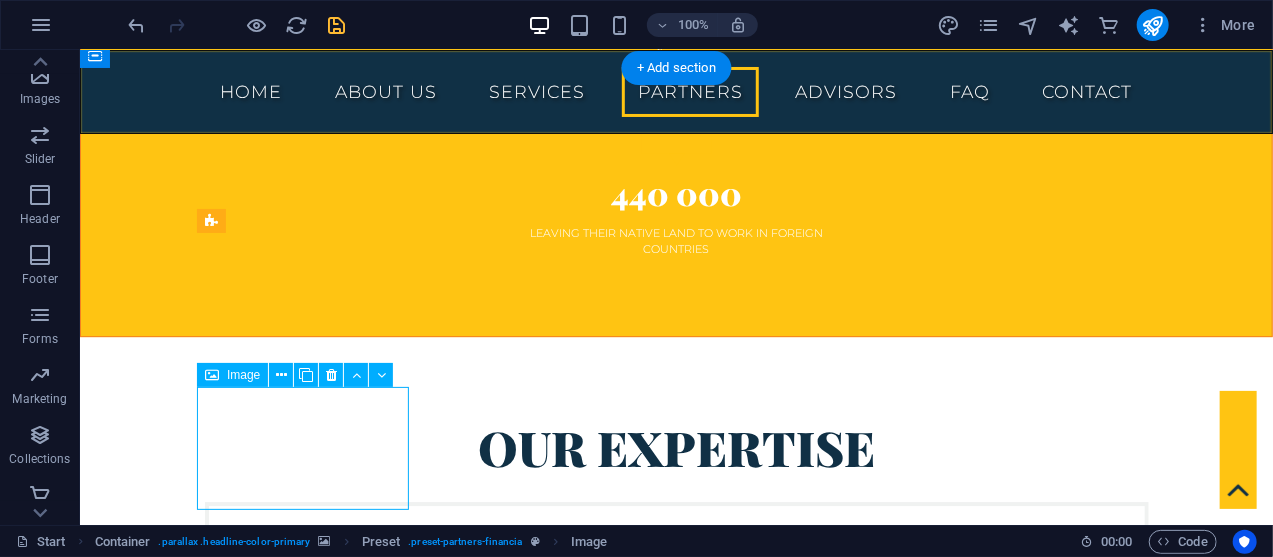 click at bounding box center [310, 4238] 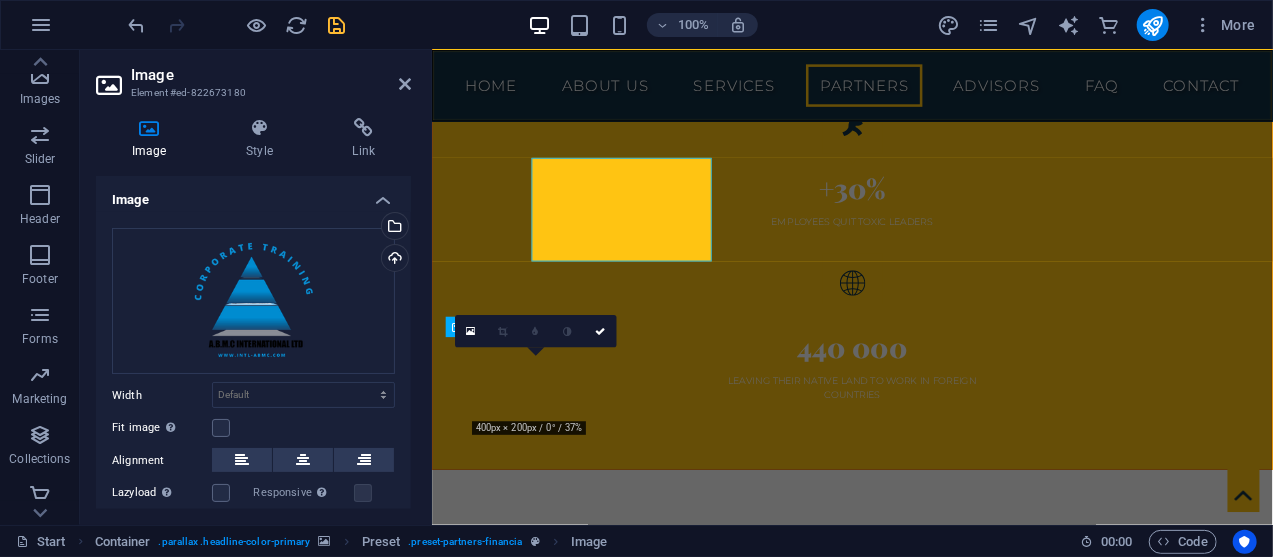 scroll, scrollTop: 6299, scrollLeft: 0, axis: vertical 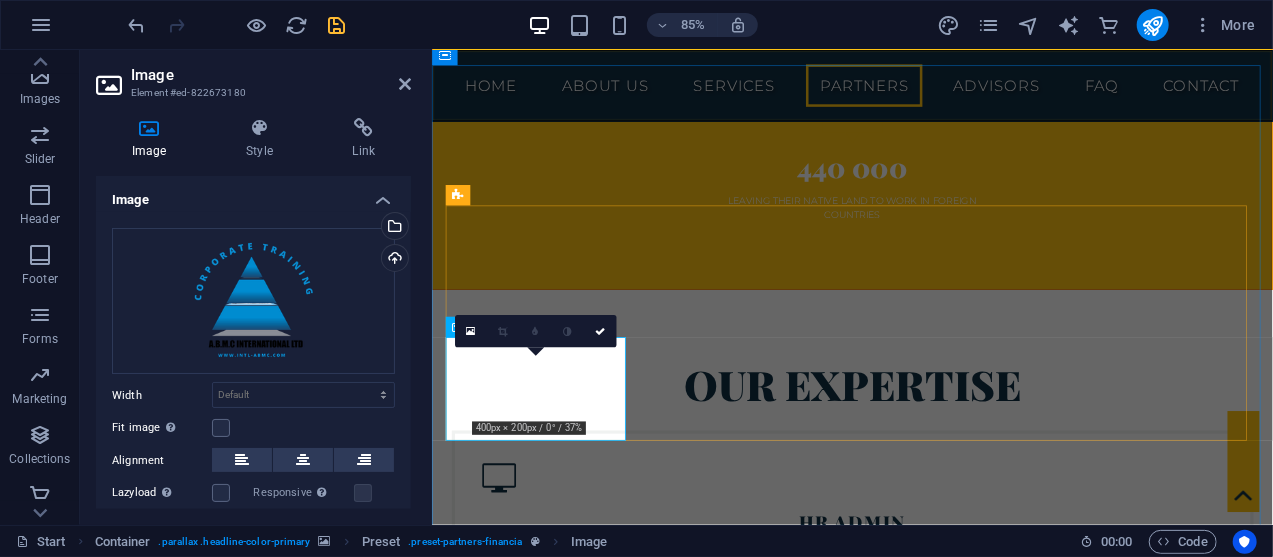 click at bounding box center [560, 4275] 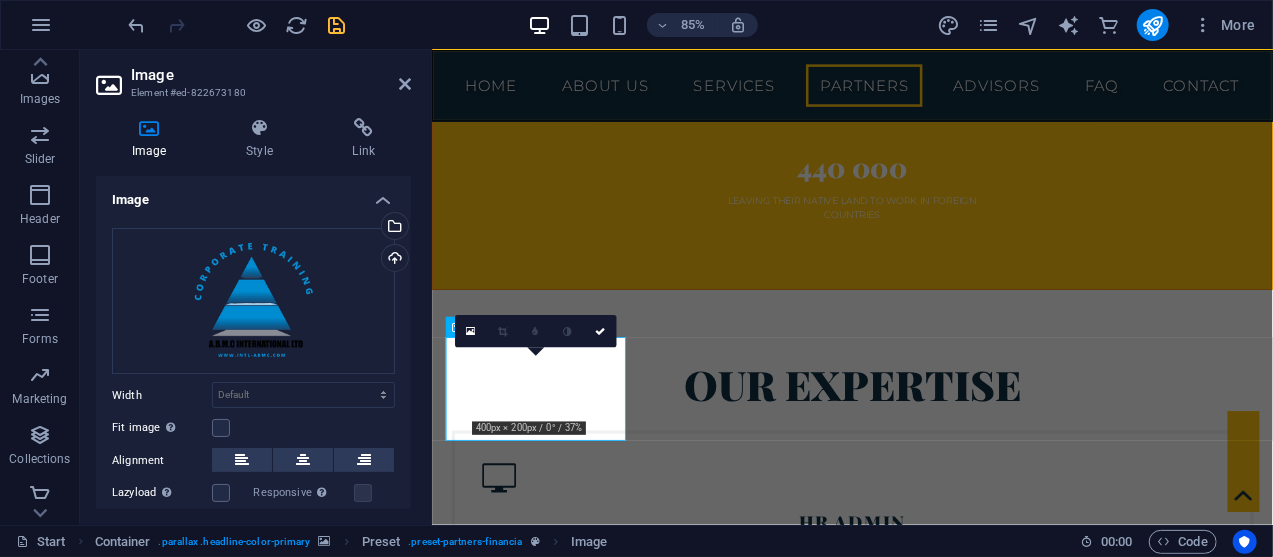 drag, startPoint x: 406, startPoint y: 291, endPoint x: 412, endPoint y: 423, distance: 132.13629 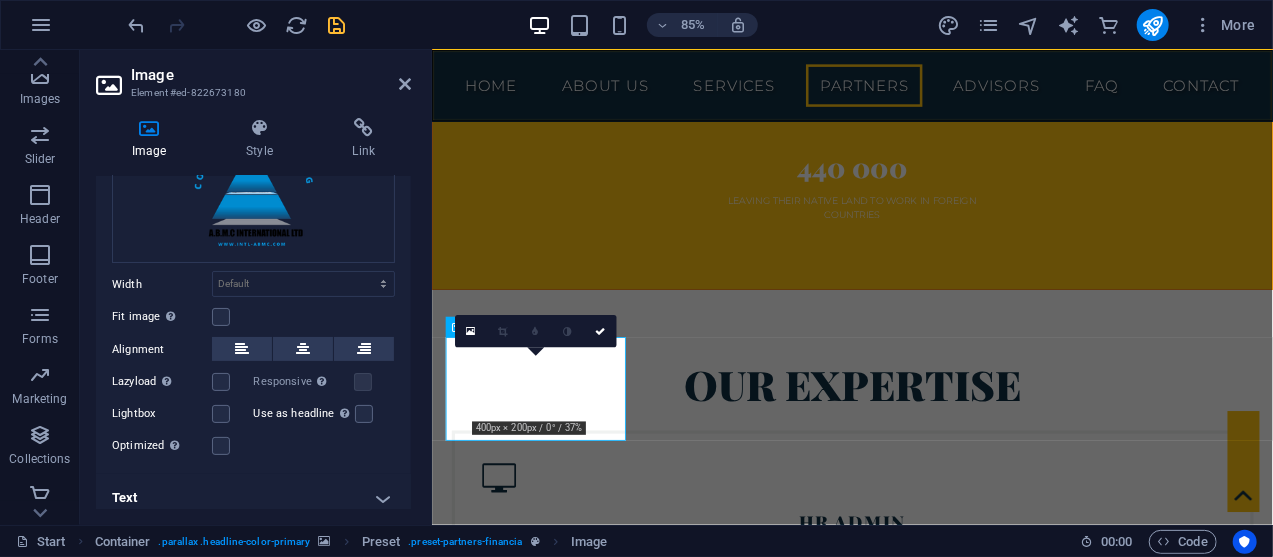 scroll, scrollTop: 121, scrollLeft: 0, axis: vertical 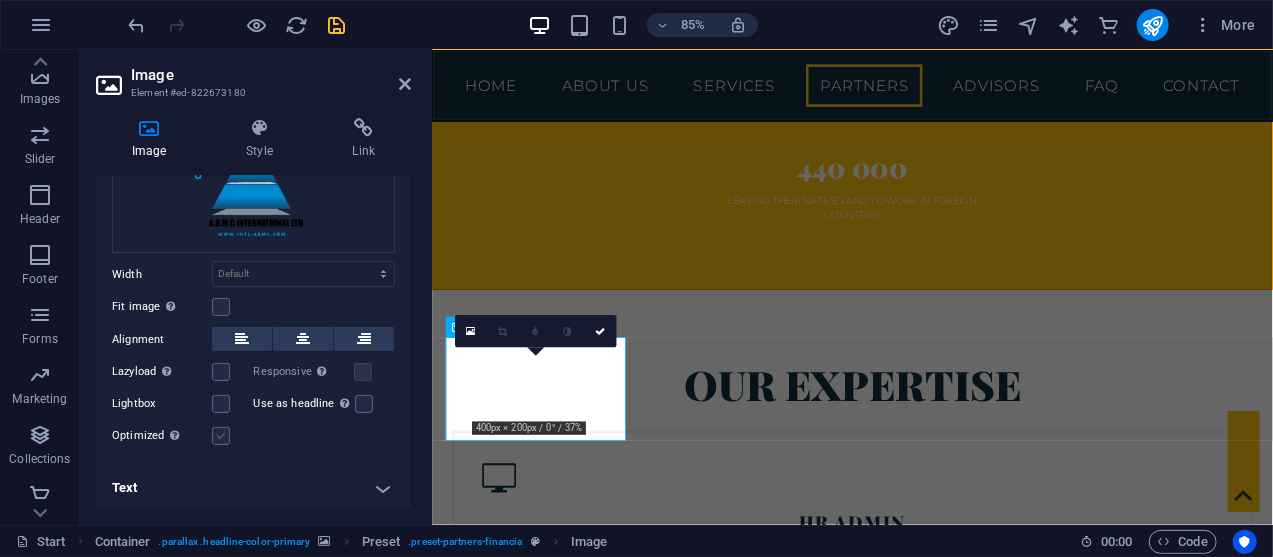 click at bounding box center (221, 436) 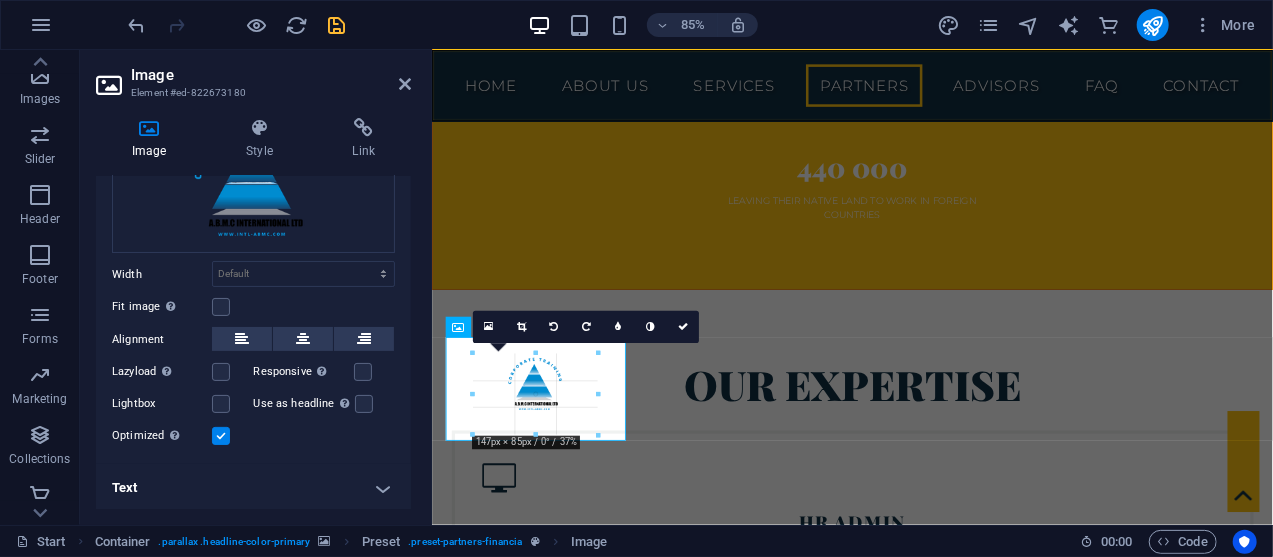 drag, startPoint x: 469, startPoint y: 422, endPoint x: 21, endPoint y: 452, distance: 449.00333 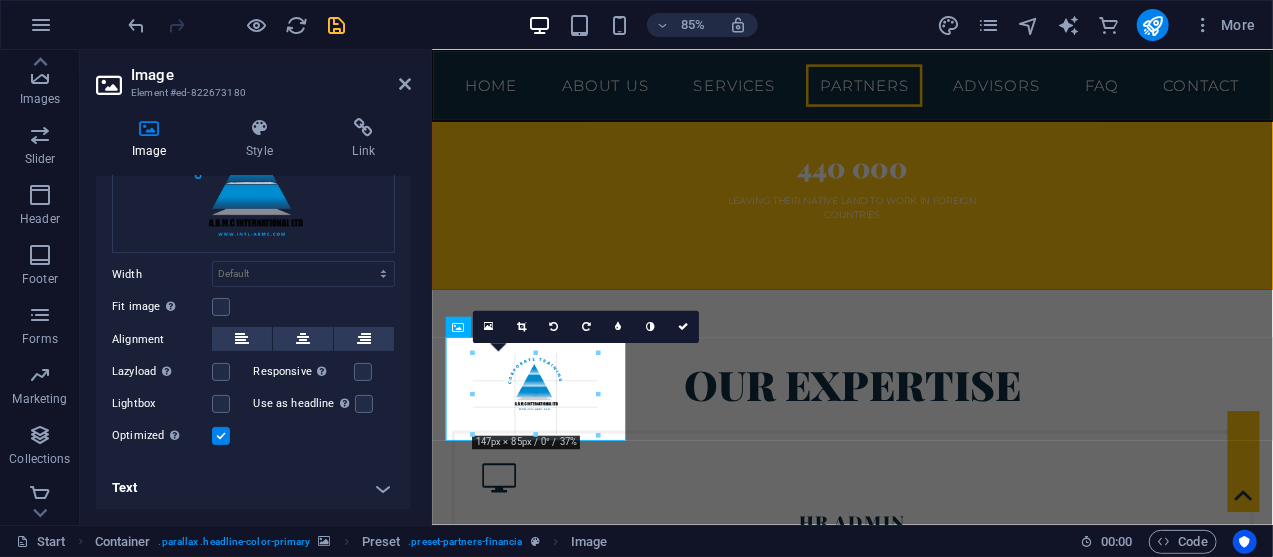 click on "H2   Banner   Banner   Container   Container   Spacer   Preset   Container   Text   Preset   Preset   Container   H2   Menu Bar   Menu Bar   Menu   Preset   Container   Text   Top button   Placeholder   Container   Container   Preset   Spacer   Preset   Placeholder   Container   Container   Container   Text   Container   H4   Placeholder   Spacer   H2   Text   H4   H4   Text   Text   Text   Spacer   H4   Button   Preset   Container   Container   Text   Container   Text   H4   Text   H4   Spacer   Image Slider   Spacer   Image slider   Icon   H4   Container   H4   Preset   Container   Preset   Preset   Container   Preset   Container   Text   Container   Preset   Container   Text   Container   Text   Container   H2   Spacer   Image   Container   Preset   Image   Image   Image   H2   Spacer   Image   Image   Image   Image   Spacer 180 170 160 150 140 130 120 110 100 90 80 70 60 50 40 30 20 10 0 -10 -20 -30 -40 -50 -60 -70 -80 -90 -100 -110 -120 -130 -140 -150 -160 -170 16:10 16:9 4:3 1:1 1:2" at bounding box center [852, -2390] 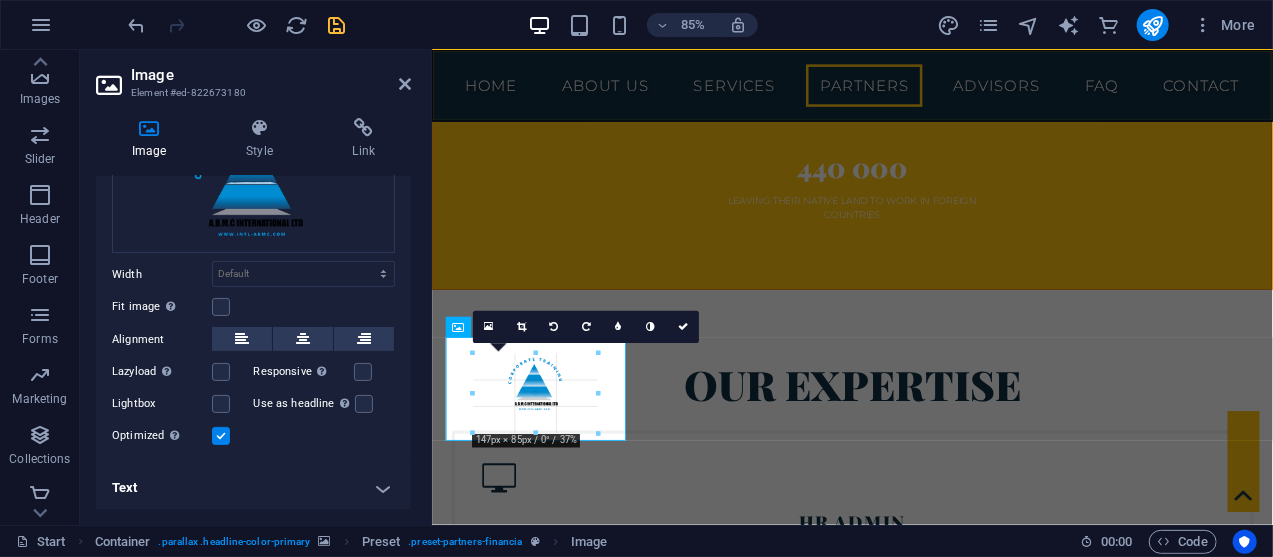 drag, startPoint x: 471, startPoint y: 383, endPoint x: 455, endPoint y: 385, distance: 16.124516 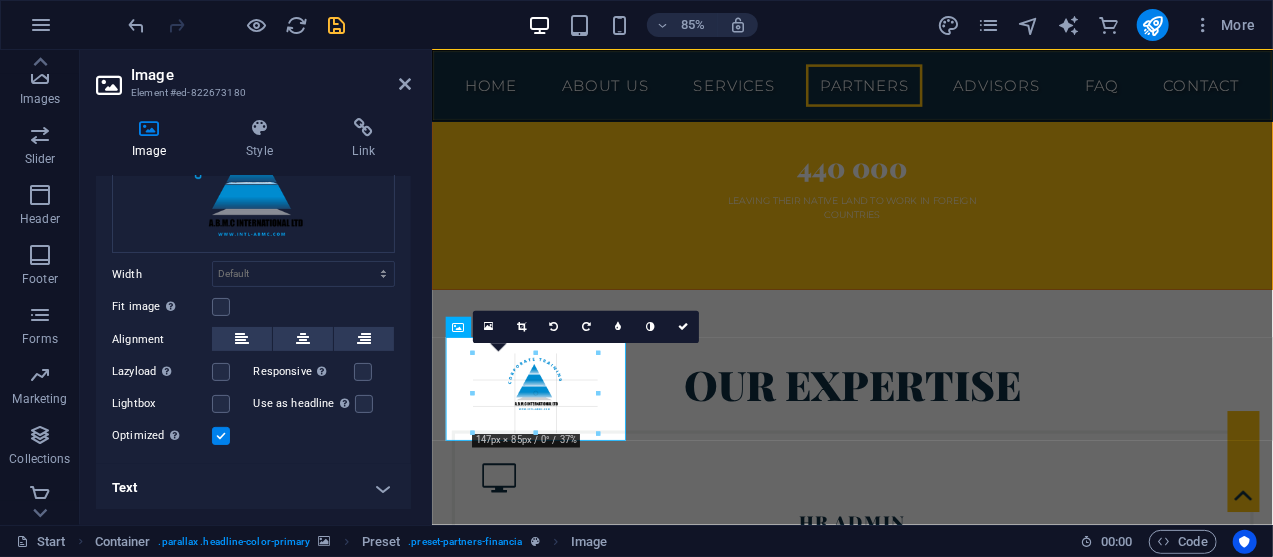 click on "H2   Banner   Banner   Container   Container   Spacer   Preset   Container   Text   Preset   Preset   Container   H2   Menu Bar   Menu Bar   Menu   Preset   Container   Text   Top button   Placeholder   Container   Container   Preset   Spacer   Preset   Placeholder   Container   Container   Container   Text   Container   H4   Placeholder   Spacer   H2   Text   H4   H4   Text   Text   Text   Spacer   H4   Button   Preset   Container   Container   Text   Container   Text   H4   Text   H4   Spacer   Image Slider   Spacer   Image slider   Icon   H4   Container   H4   Preset   Container   Preset   Preset   Container   Preset   Container   Text   Container   Preset   Container   Text   Container   Text   Container   H2   Spacer   Image   Container   Preset   Image   Image   Image   H2   Spacer   Image   Image   Image   Image   Spacer 180 170 160 150 140 130 120 110 100 90 80 70 60 50 40 30 20 10 0 -10 -20 -30 -40 -50 -60 -70 -80 -90 -100 -110 -120 -130 -140 -150 -160 -170 16:10 16:9 4:3 1:1 1:2" at bounding box center [852, -2390] 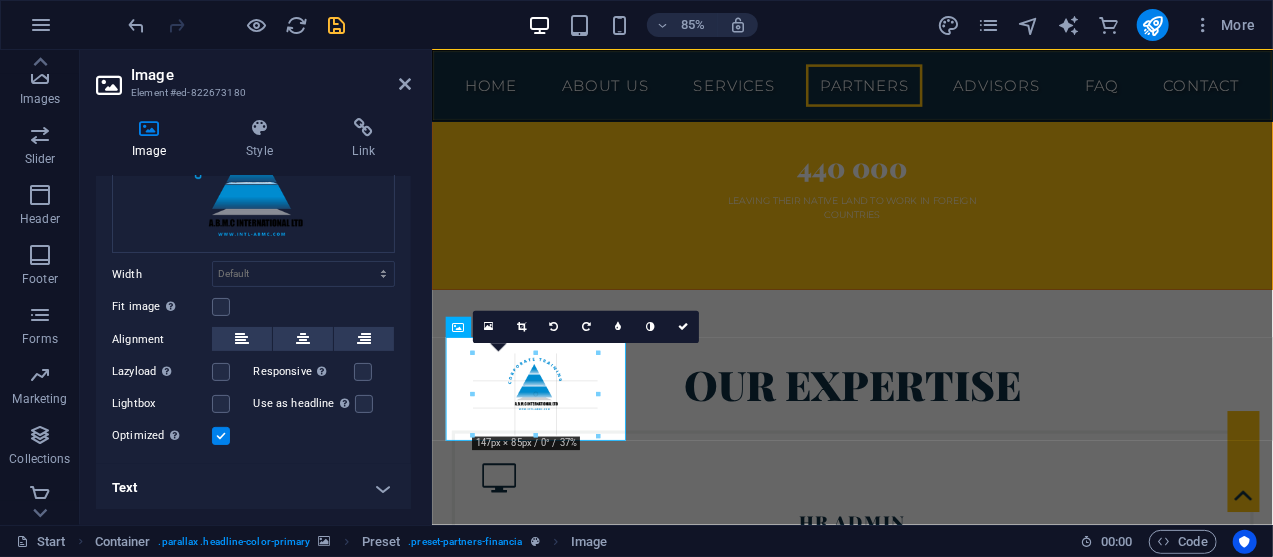 drag, startPoint x: 474, startPoint y: 385, endPoint x: 453, endPoint y: 385, distance: 21 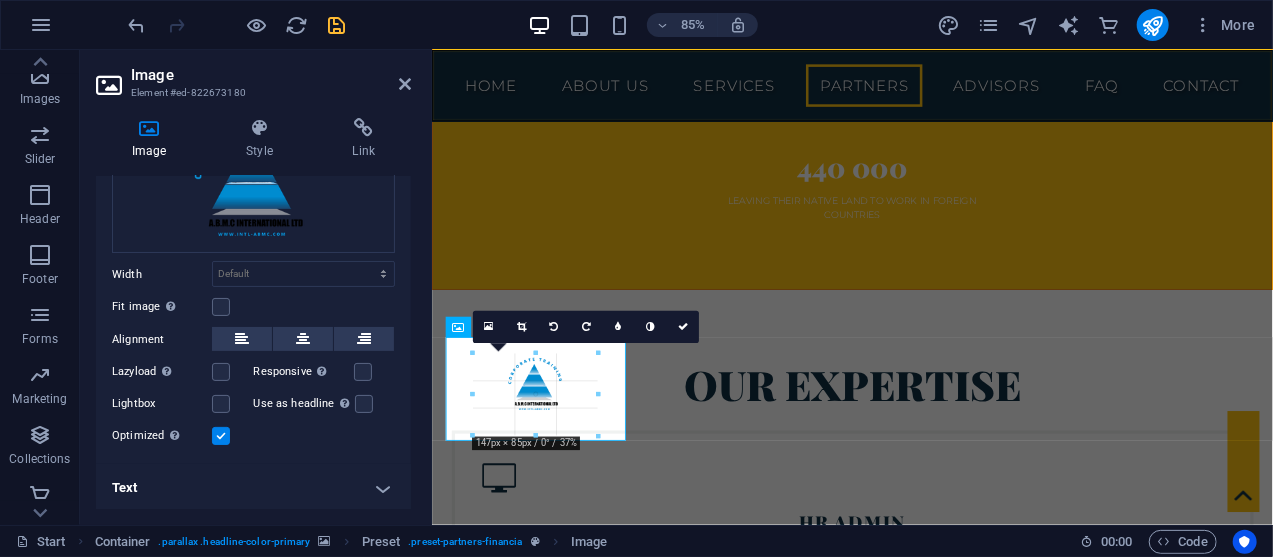 click on "H2   Banner   Banner   Container   Container   Spacer   Preset   Container   Text   Preset   Preset   Container   H2   Menu Bar   Menu Bar   Menu   Preset   Container   Text   Top button   Placeholder   Container   Container   Preset   Spacer   Preset   Placeholder   Container   Container   Container   Text   Container   H4   Placeholder   Spacer   H2   Text   H4   H4   Text   Text   Text   Spacer   H4   Button   Preset   Container   Container   Text   Container   Text   H4   Text   H4   Spacer   Image Slider   Spacer   Image slider   Icon   H4   Container   H4   Preset   Container   Preset   Preset   Container   Preset   Container   Text   Container   Preset   Container   Text   Container   Text   Container   H2   Spacer   Image   Container   Preset   Image   Image   Image   H2   Spacer   Image   Image   Image   Image   Spacer 180 170 160 150 140 130 120 110 100 90 80 70 60 50 40 30 20 10 0 -10 -20 -30 -40 -50 -60 -70 -80 -90 -100 -110 -120 -130 -140 -150 -160 -170 16:10 16:9 4:3 1:1 1:2" at bounding box center [852, -2390] 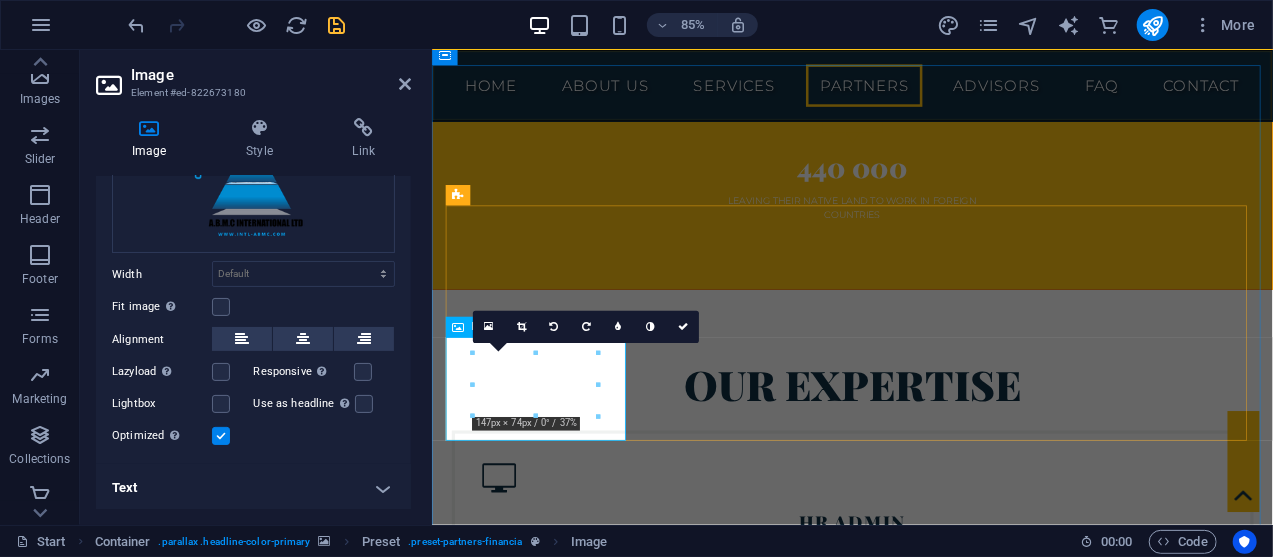 click at bounding box center [560, 4275] 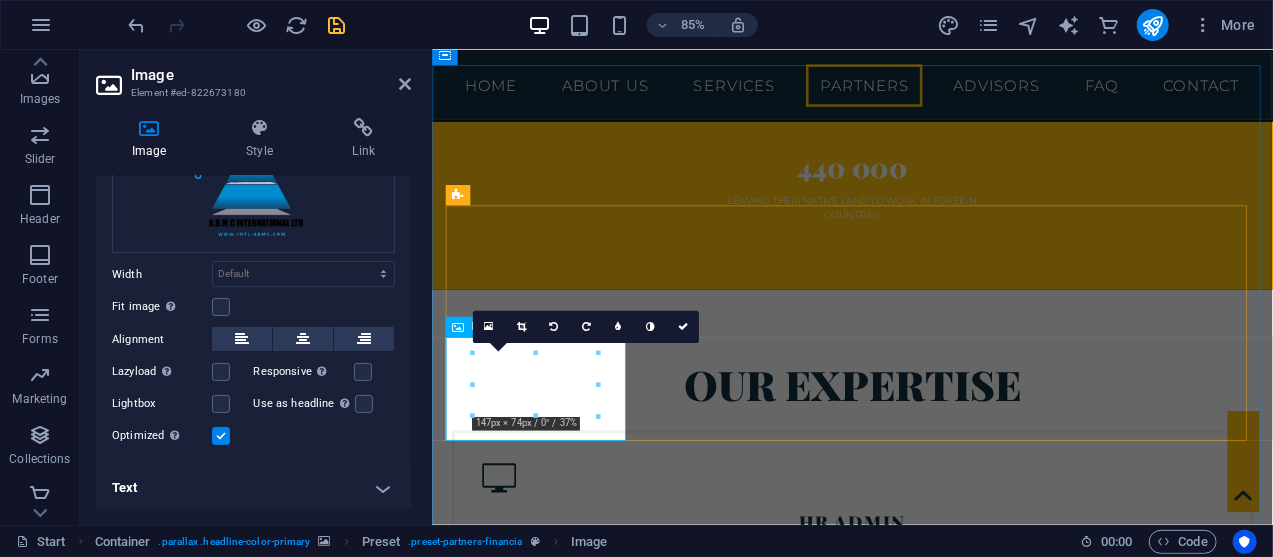 click at bounding box center [560, 4275] 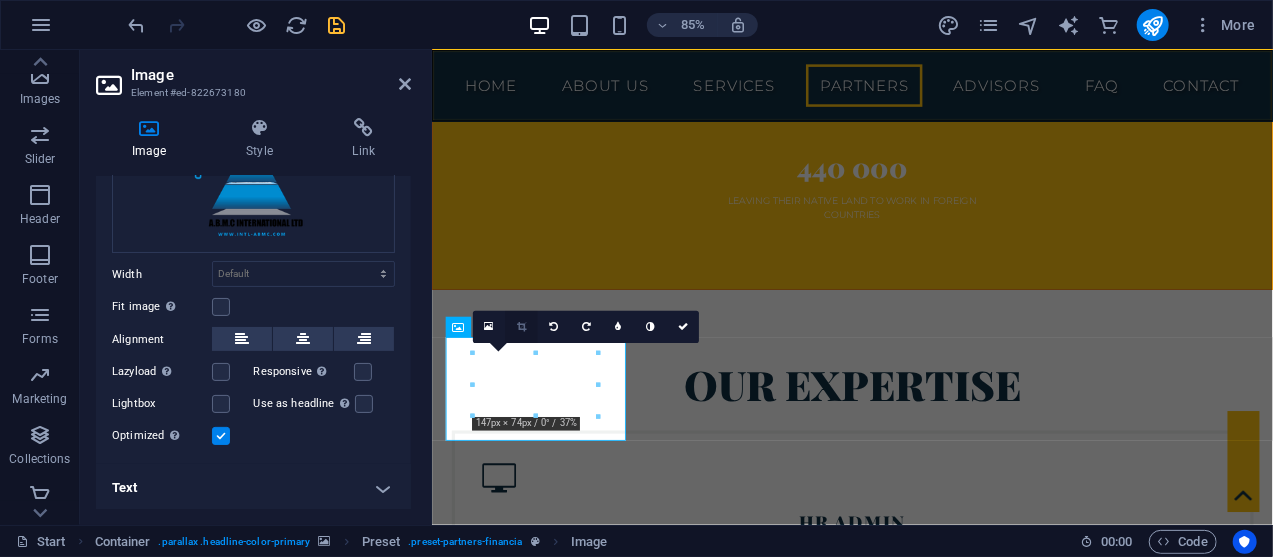 click at bounding box center (521, 327) 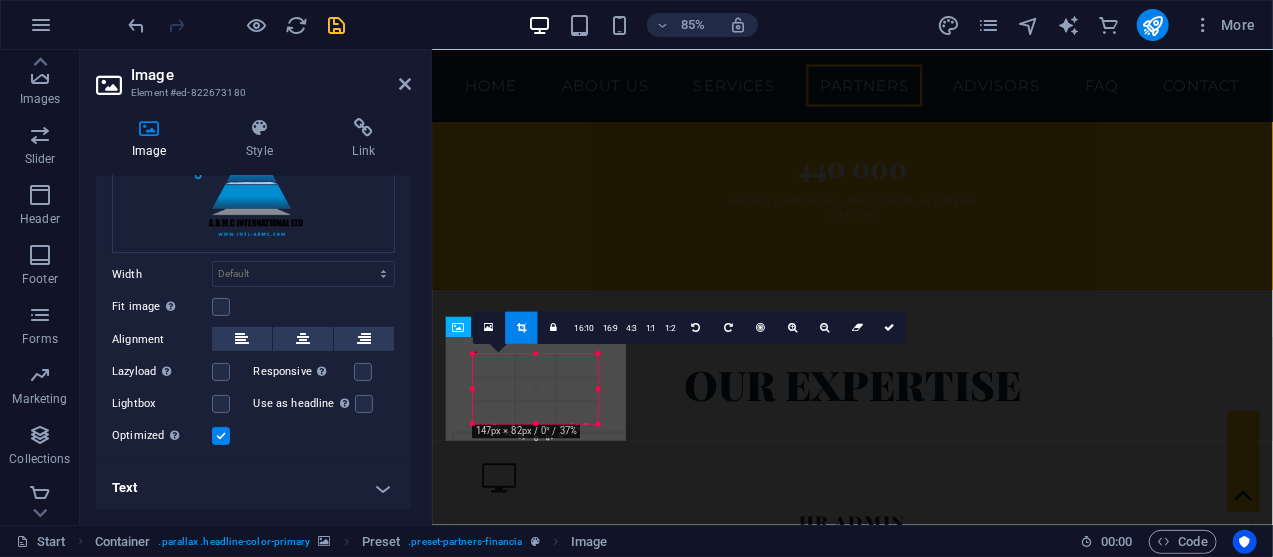 click on "180 170 160 150 140 130 120 110 100 90 80 70 60 50 40 30 20 10 0 -10 -20 -30 -40 -50 -60 -70 -80 -90 -100 -110 -120 -130 -140 -150 -160 -170 147px × 82px / 0° / 37% 16:10 16:9 4:3 1:1 1:2 0" at bounding box center (535, 389) 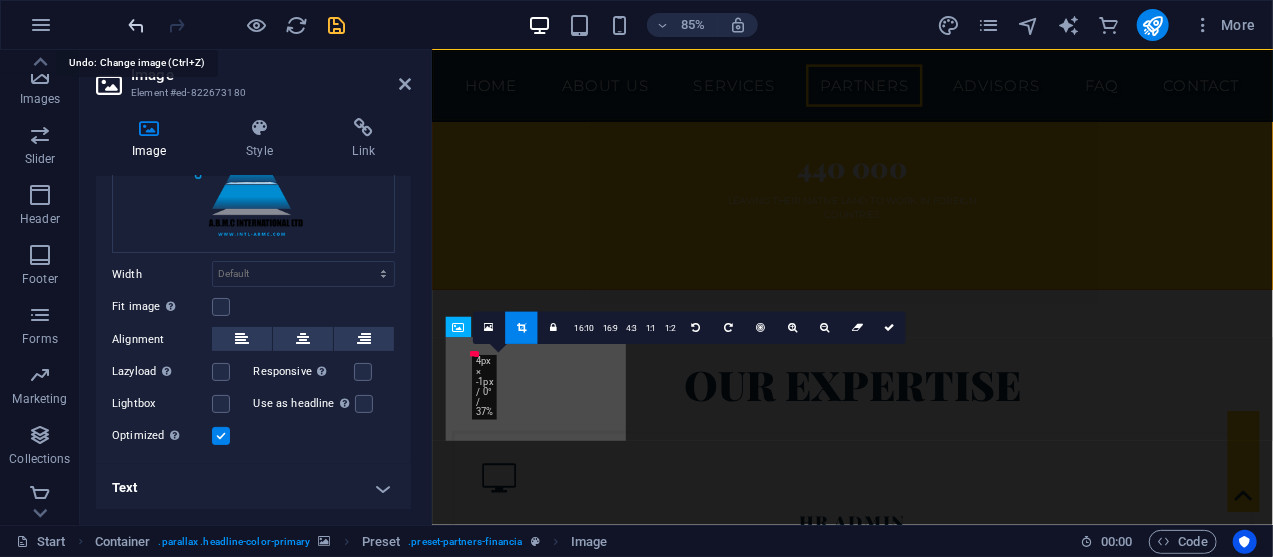 click at bounding box center [137, 25] 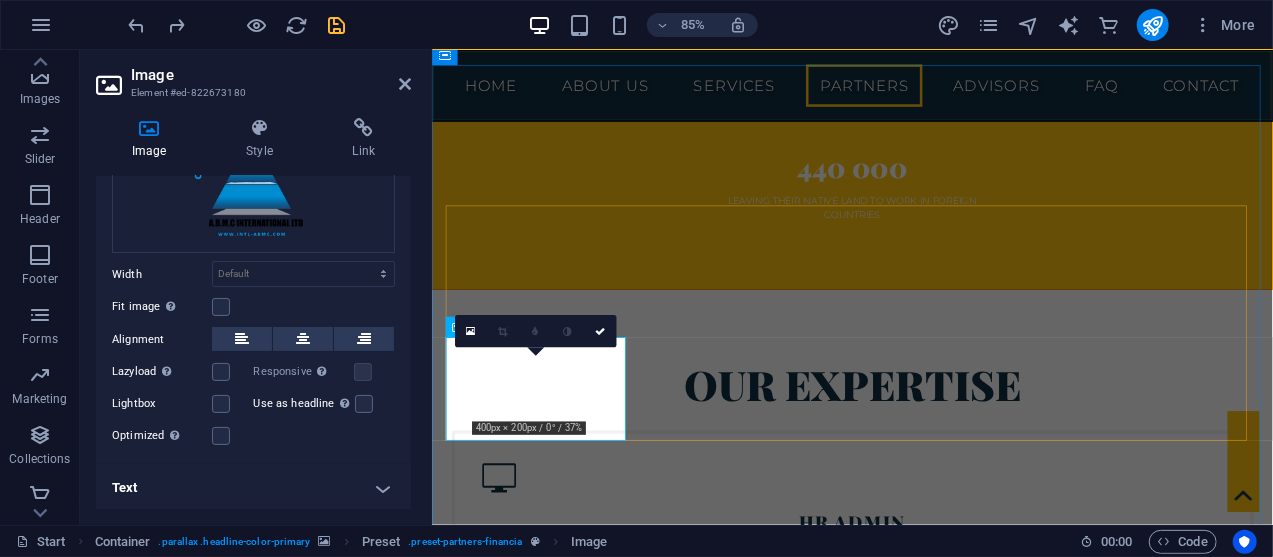 click at bounding box center (560, 4275) 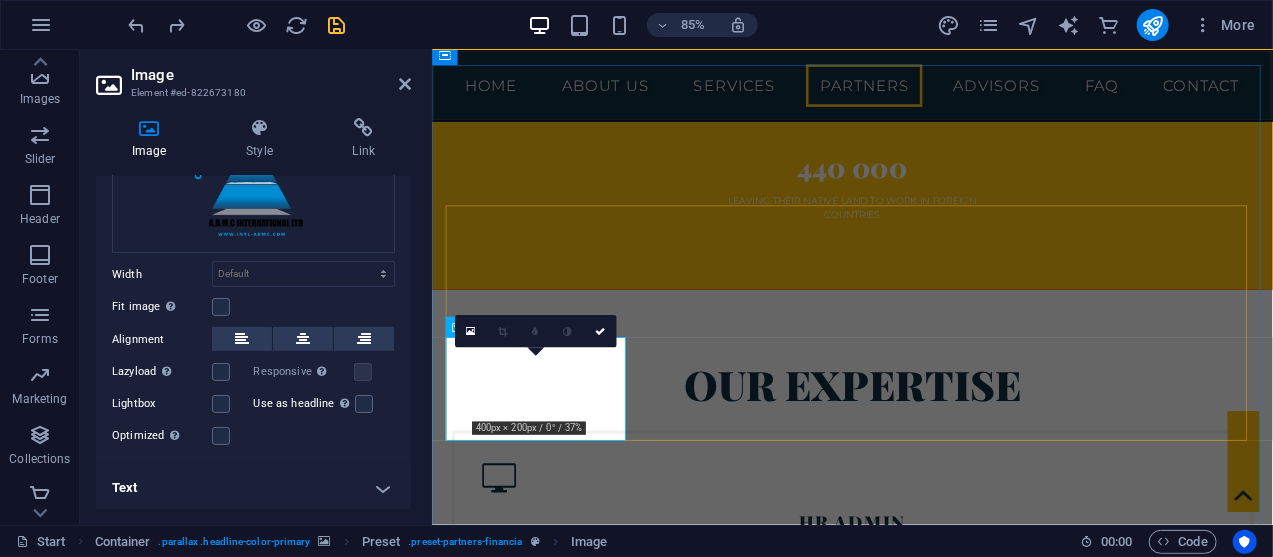 click at bounding box center [560, 4275] 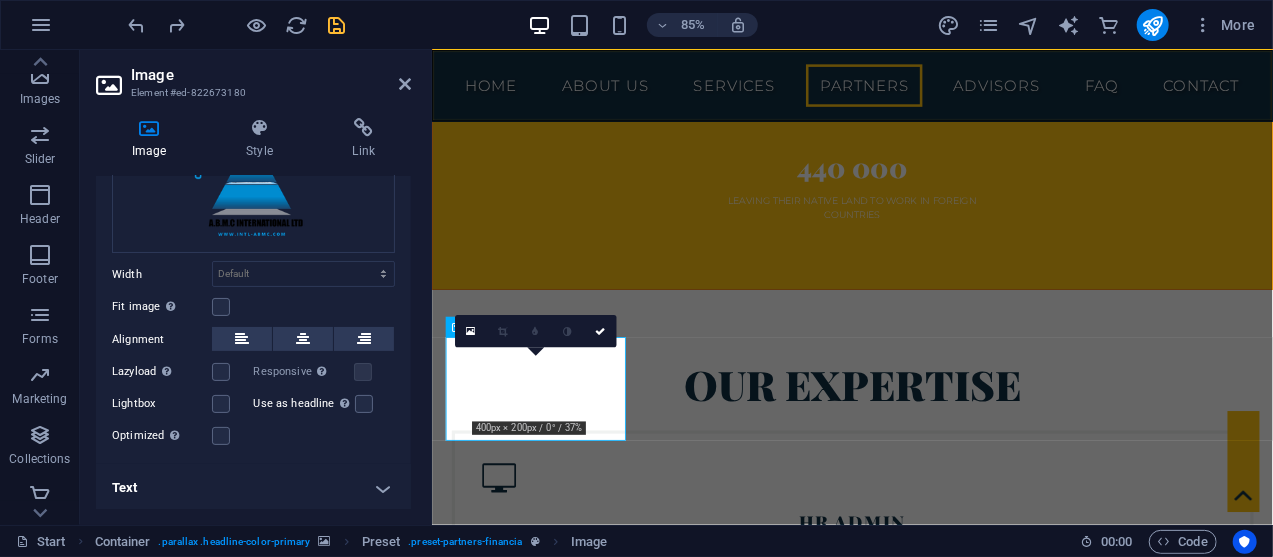 click at bounding box center (502, 331) 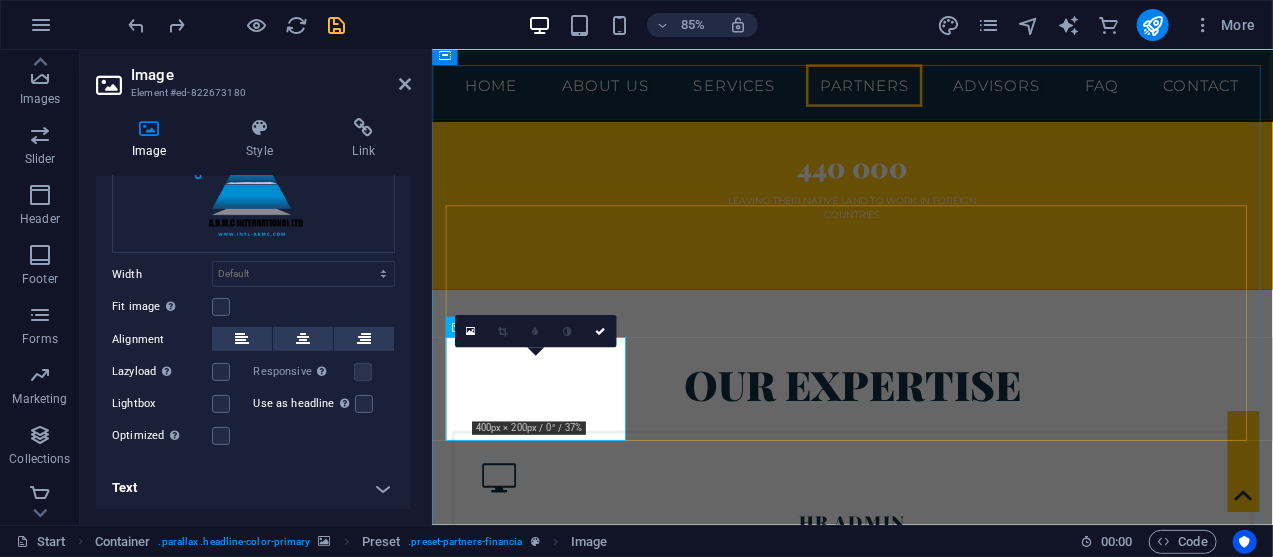 click at bounding box center (560, 4275) 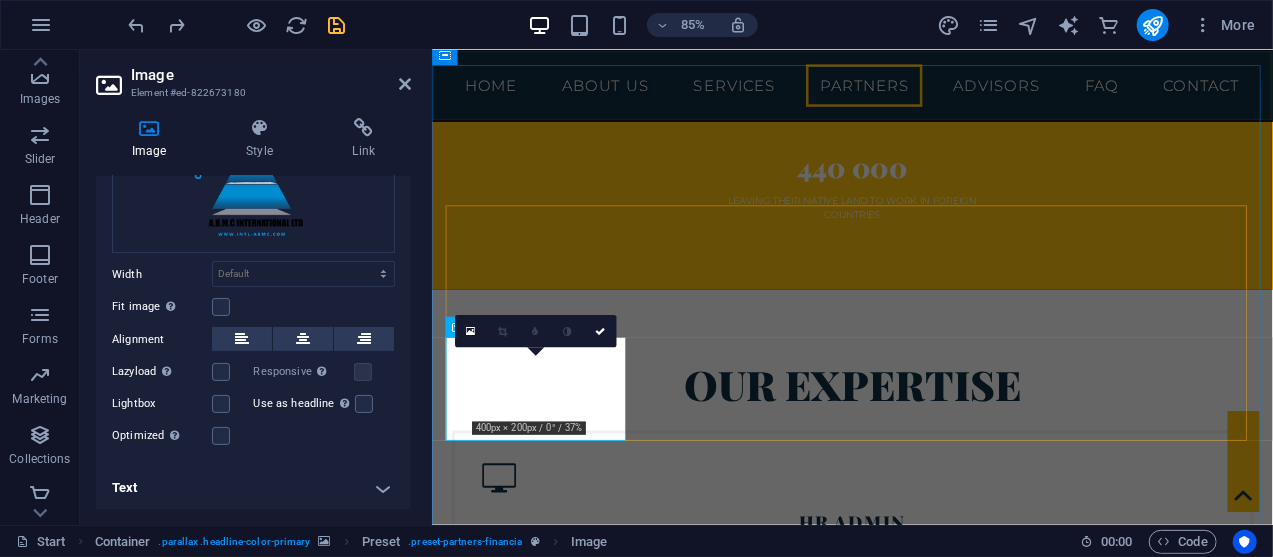 click at bounding box center (560, 4275) 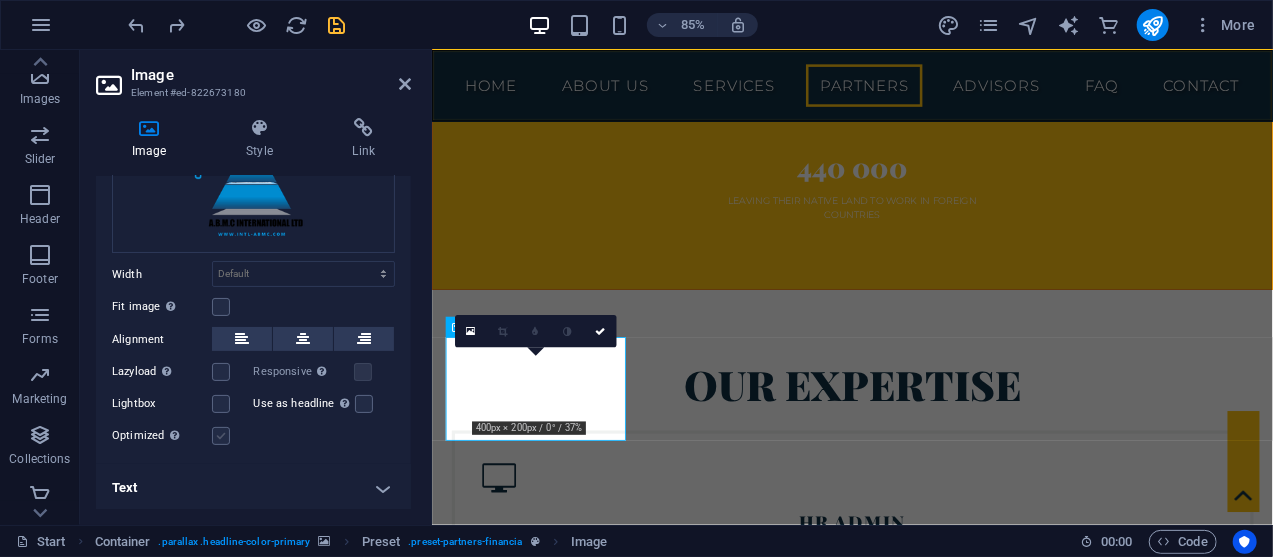 click at bounding box center [221, 436] 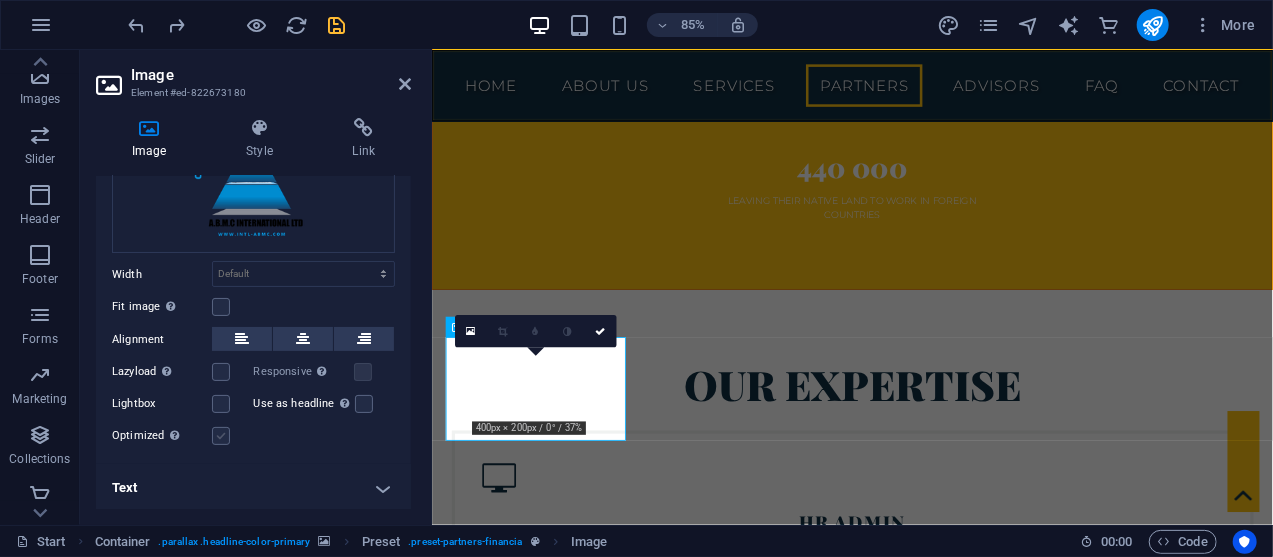 click on "Optimized Images are compressed to improve page speed." at bounding box center [0, 0] 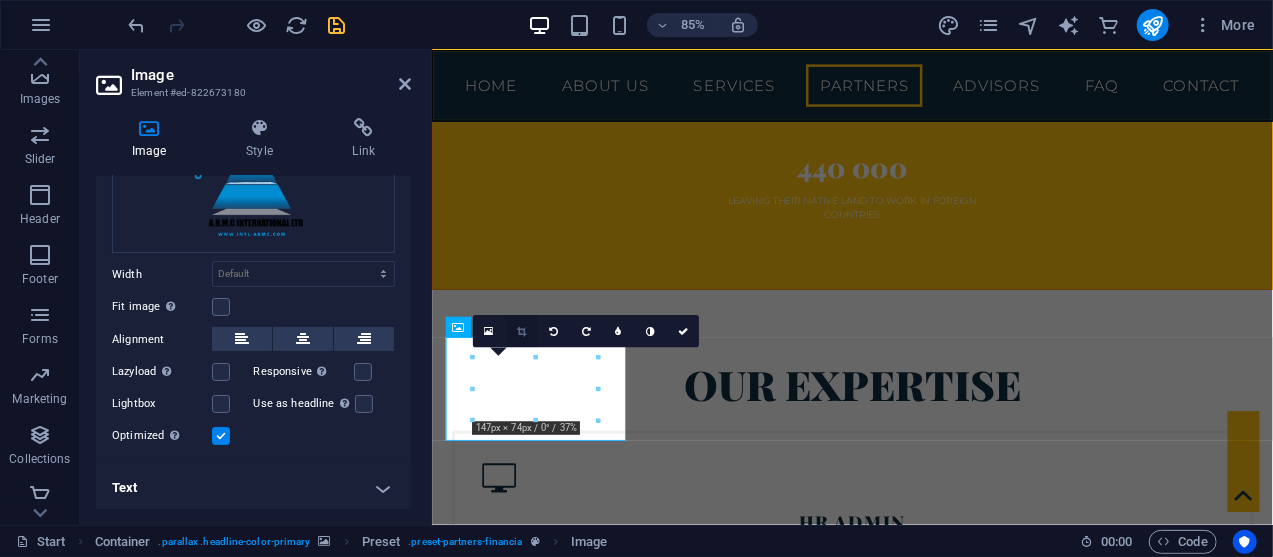 click at bounding box center [521, 331] 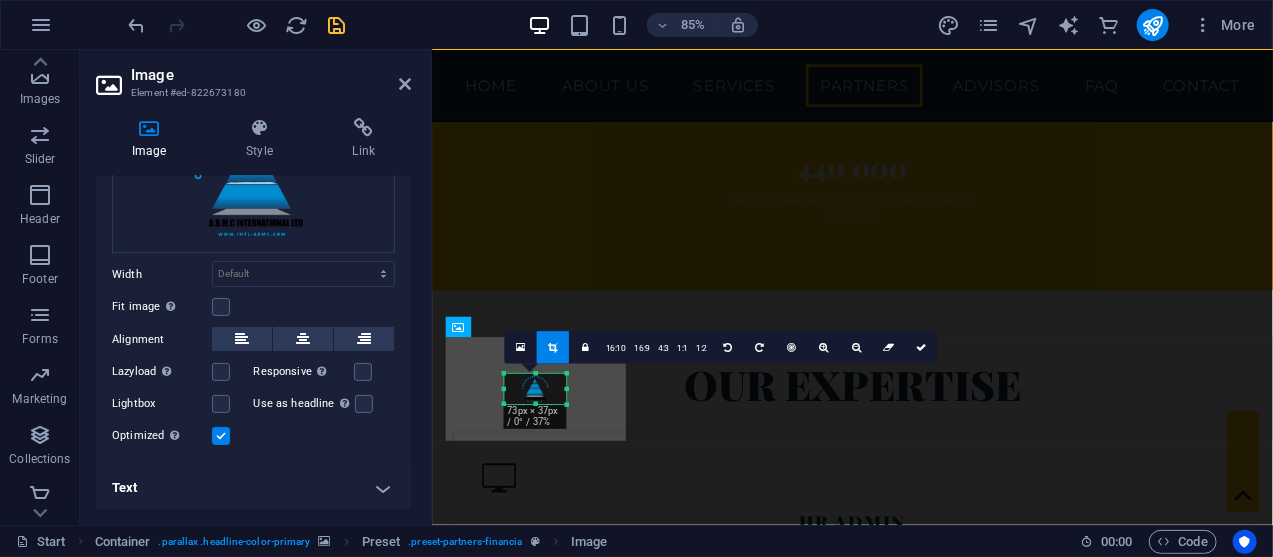 drag, startPoint x: 597, startPoint y: 420, endPoint x: 518, endPoint y: 384, distance: 86.815895 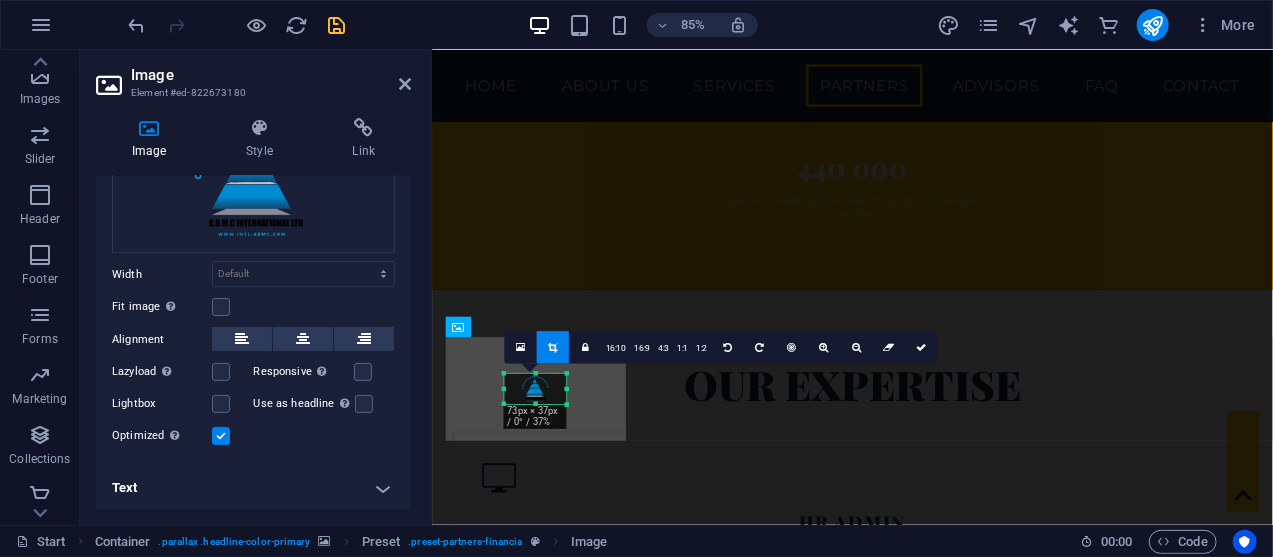 click on "180 170 160 150 140 130 120 110 100 90 80 70 60 50 40 30 20 10 0 -10 -20 -30 -40 -50 -60 -70 -80 -90 -100 -110 -120 -130 -140 -150 -160 -170 73px × 37px / 0° / 37% 16:10 16:9 4:3 1:1 1:2 0" at bounding box center [536, 388] 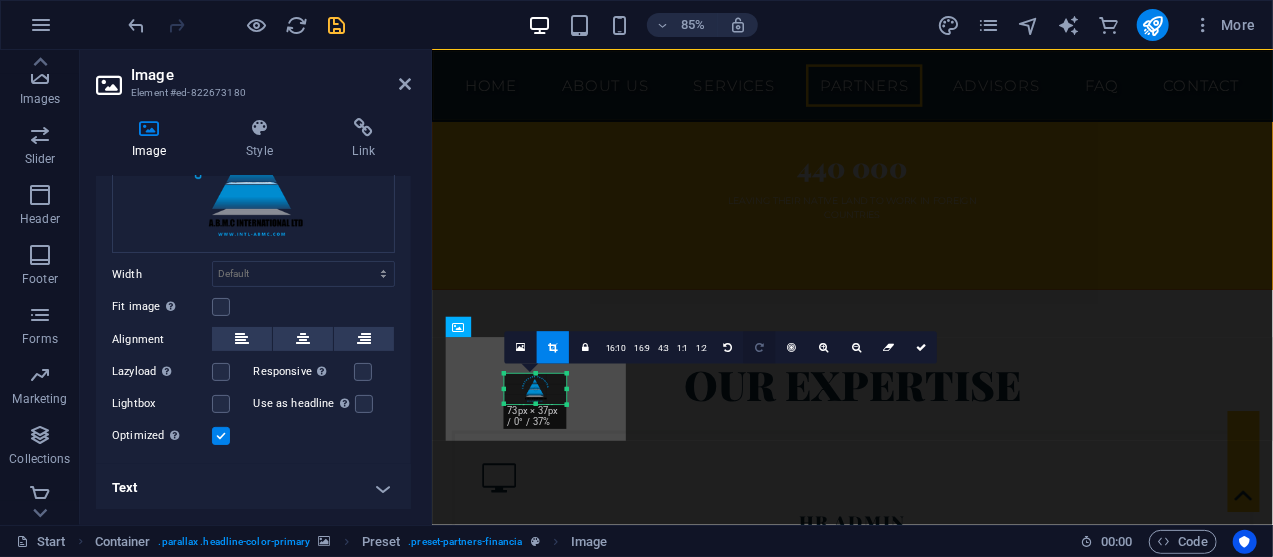 click at bounding box center (759, 347) 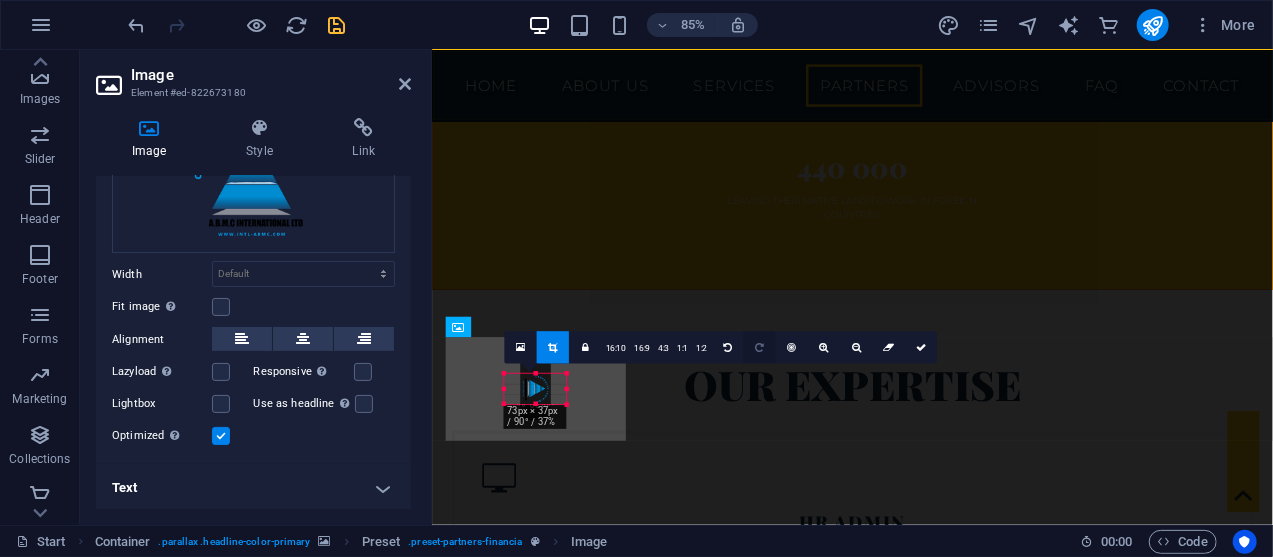 click at bounding box center (759, 347) 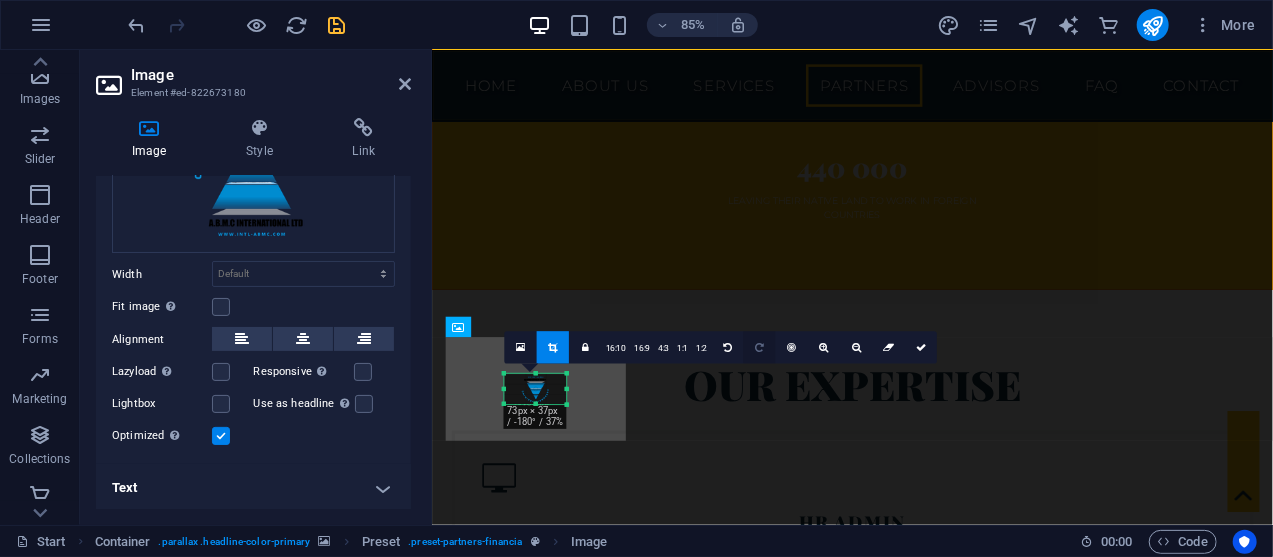 click at bounding box center [759, 347] 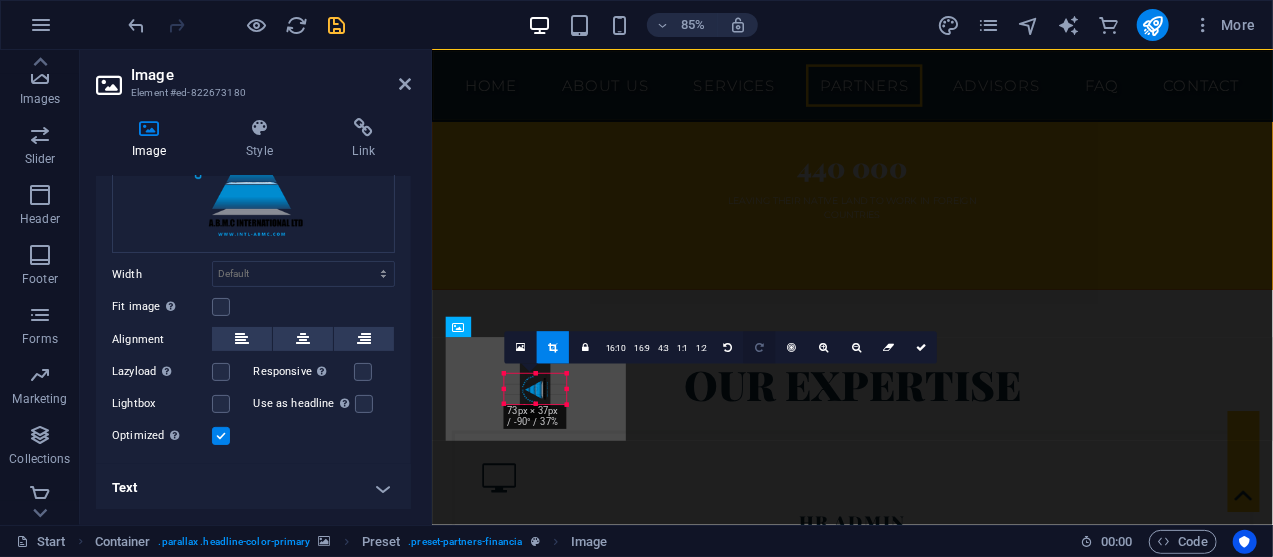 click at bounding box center [759, 347] 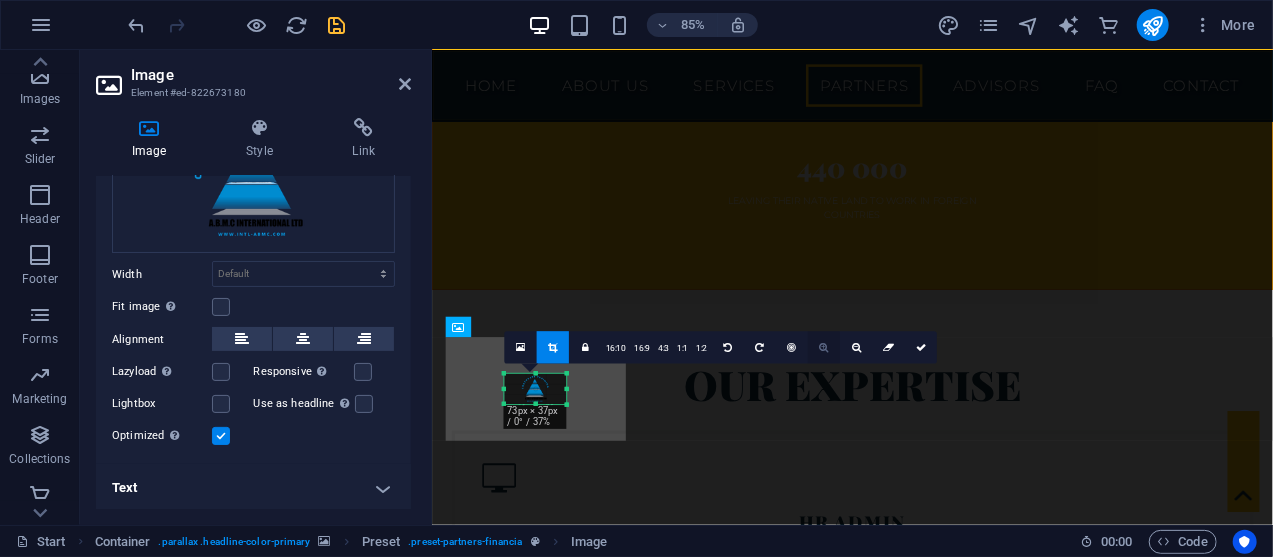 click at bounding box center (823, 347) 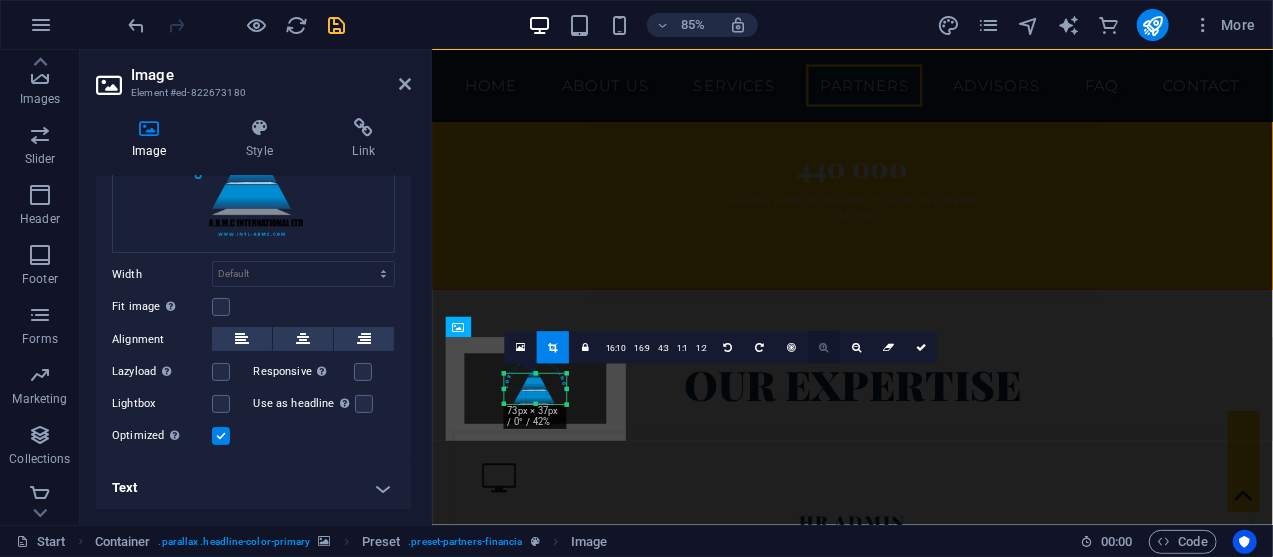 click at bounding box center (823, 347) 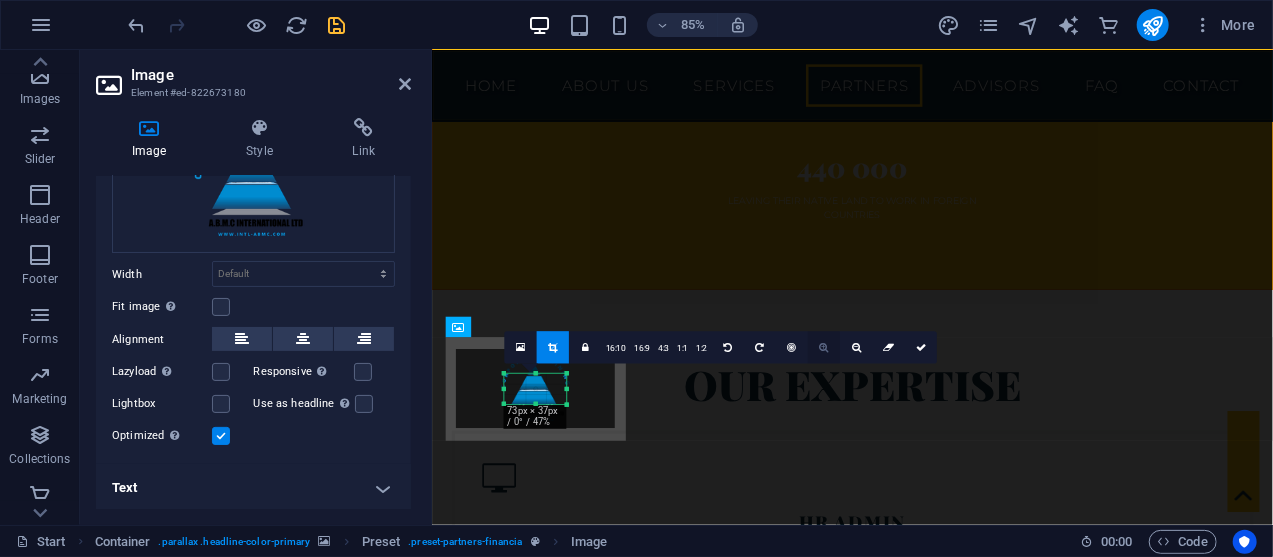 click at bounding box center [823, 347] 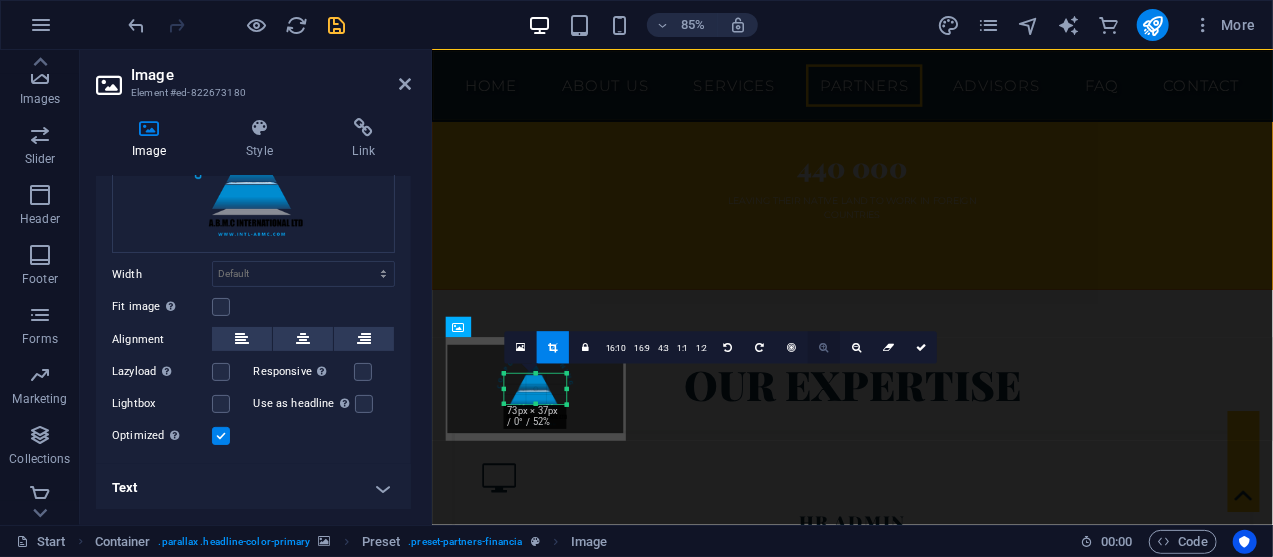 click at bounding box center [823, 347] 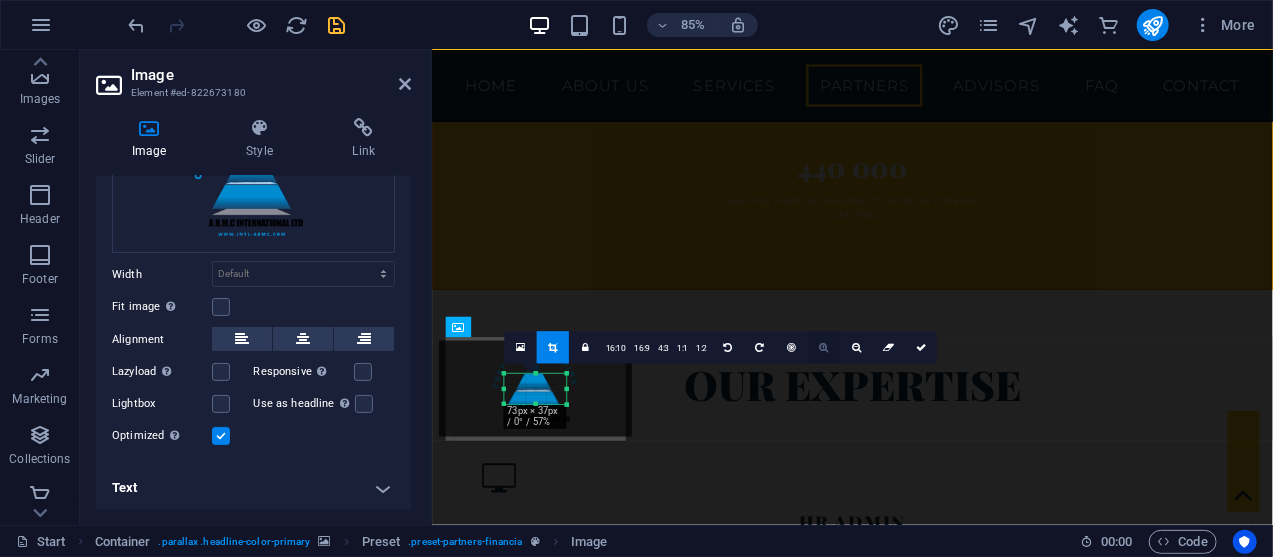 click at bounding box center (823, 347) 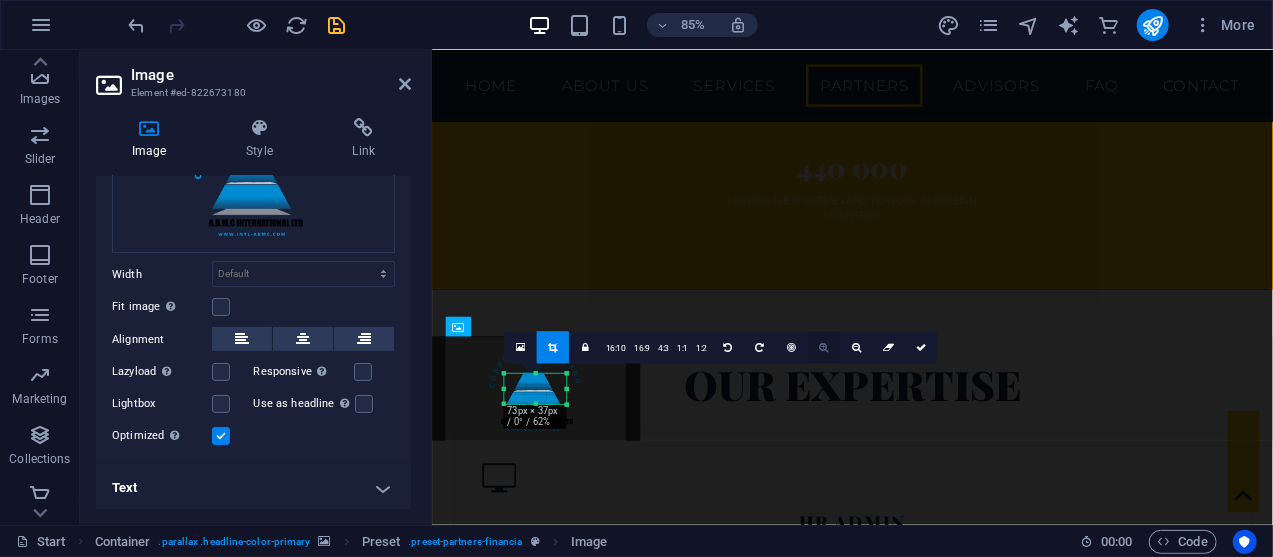 click at bounding box center (823, 347) 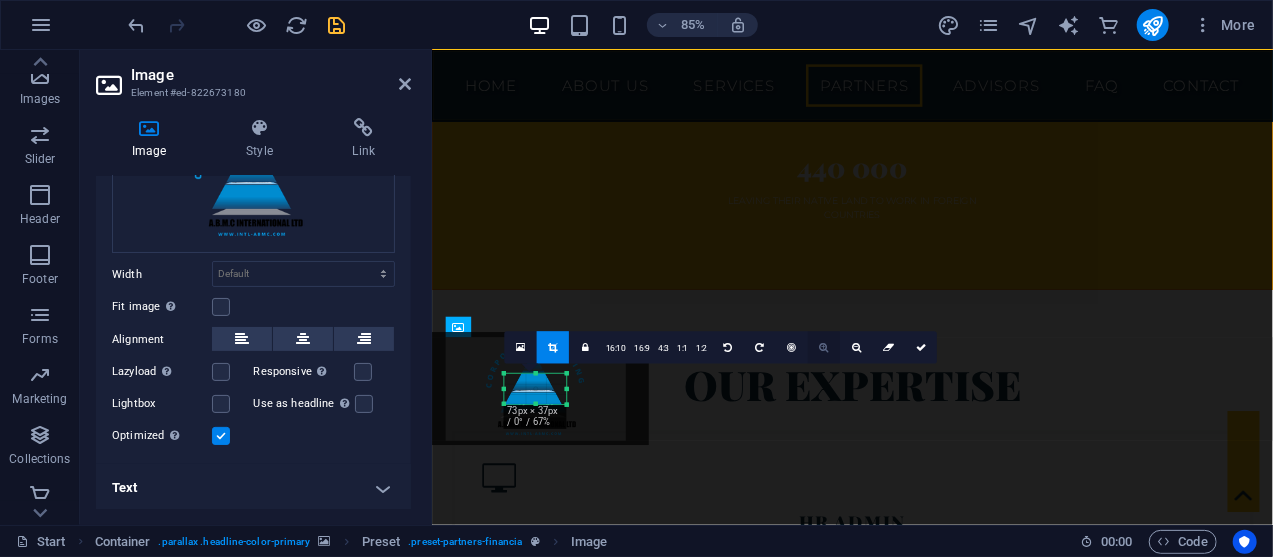 click at bounding box center [823, 347] 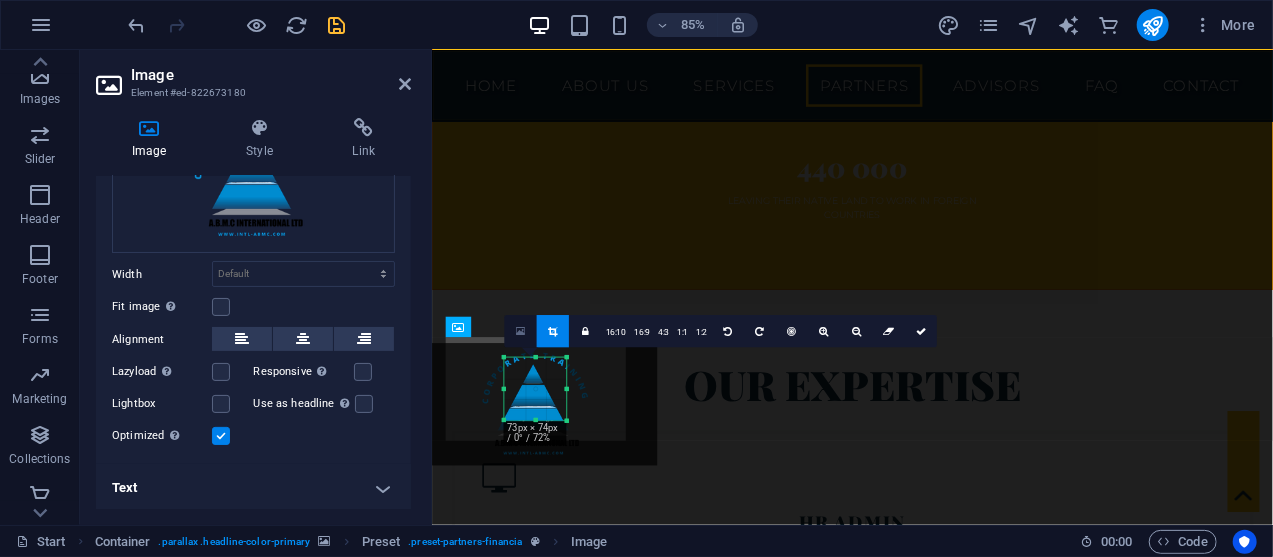 drag, startPoint x: 532, startPoint y: 369, endPoint x: 531, endPoint y: 332, distance: 37.01351 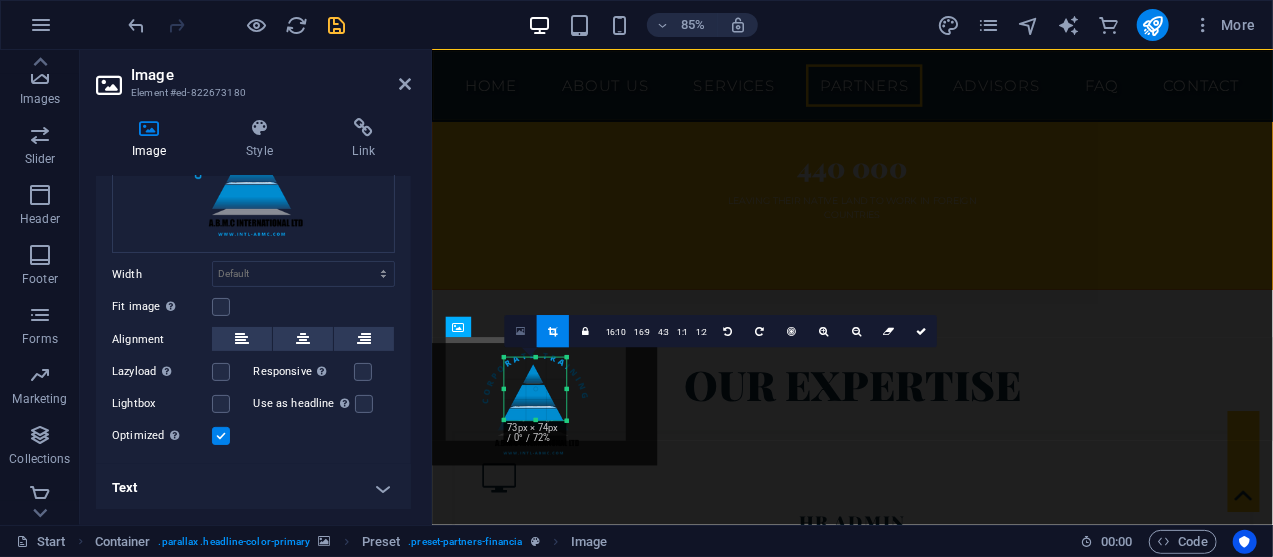 click on "180 170 160 150 140 130 120 110 100 90 80 70 60 50 40 30 20 10 0 -10 -20 -30 -40 -50 -60 -70 -80 -90 -100 -110 -120 -130 -140 -150 -160 -170 [NUMBER]px × [NUMBER]px / [NUMBER]° / [NUMBER]% 16:10 16:9 4:3 1:1 1:2 0" at bounding box center [536, 389] 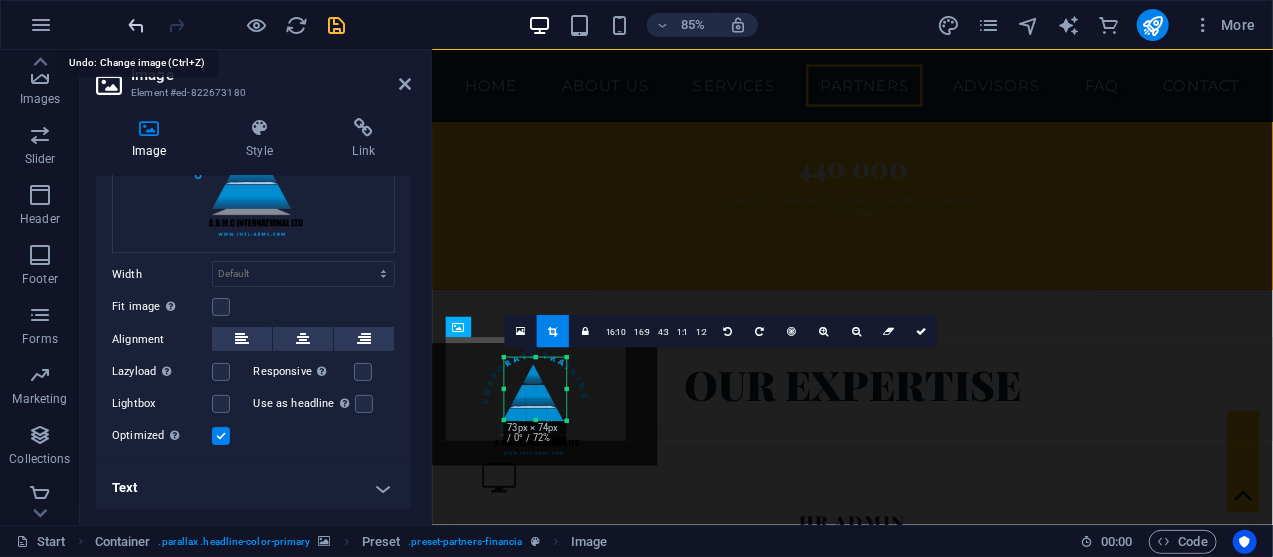 click at bounding box center [137, 25] 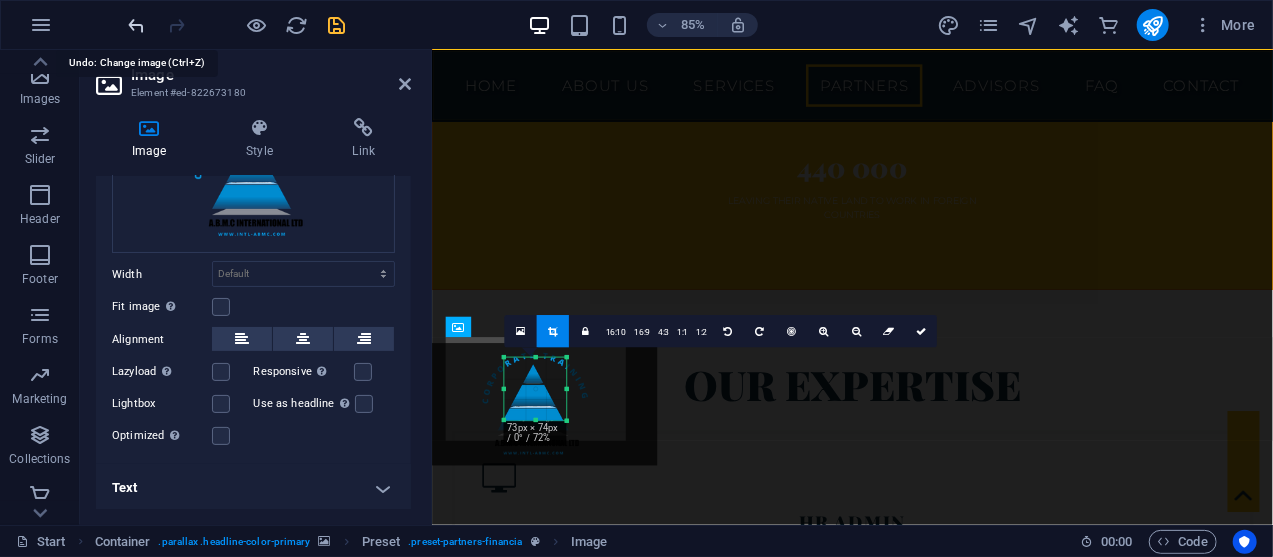 type on "73" 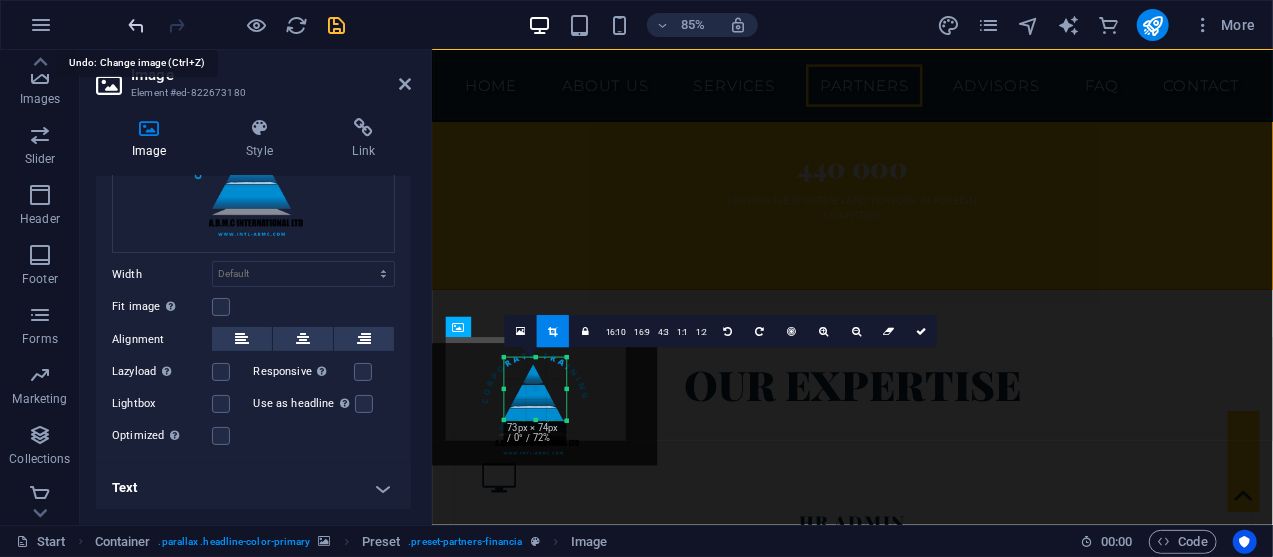 select on "px" 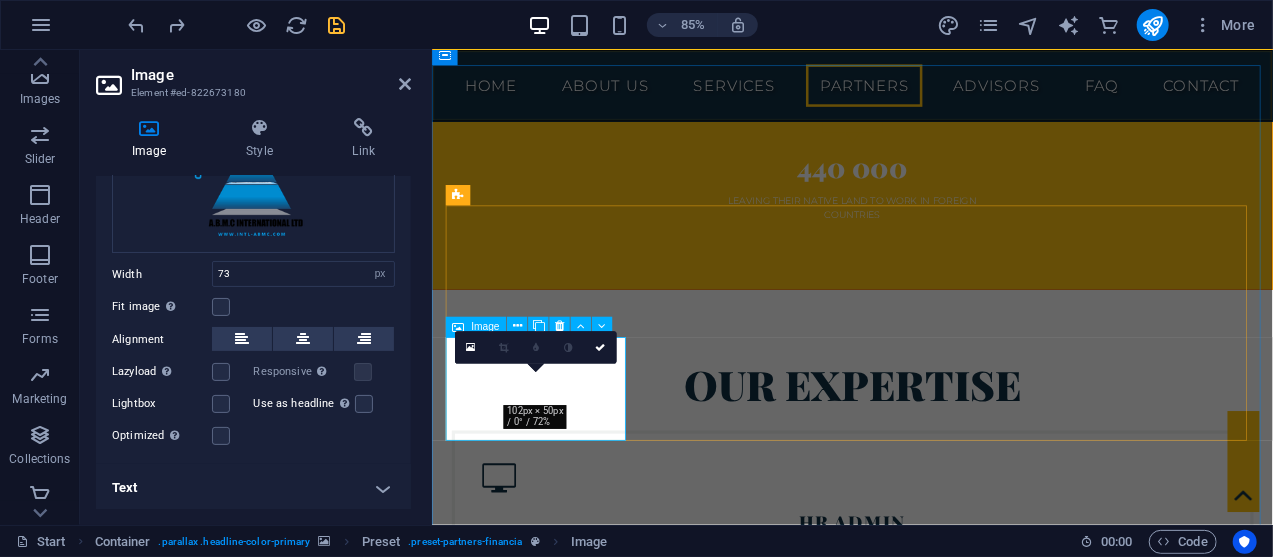 click at bounding box center [560, 4275] 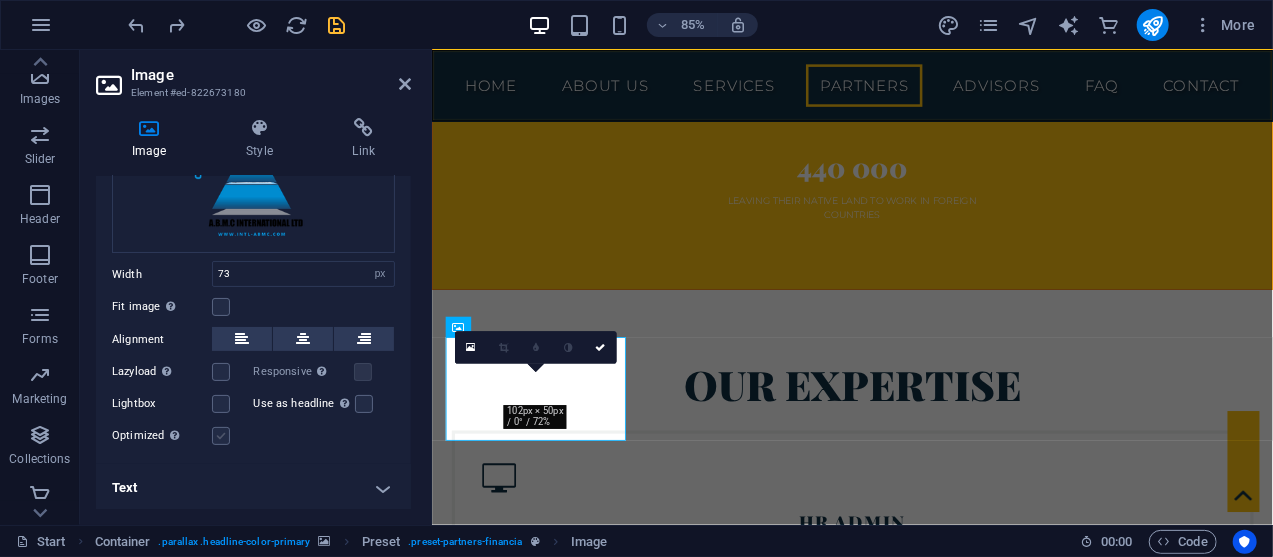 click at bounding box center (221, 436) 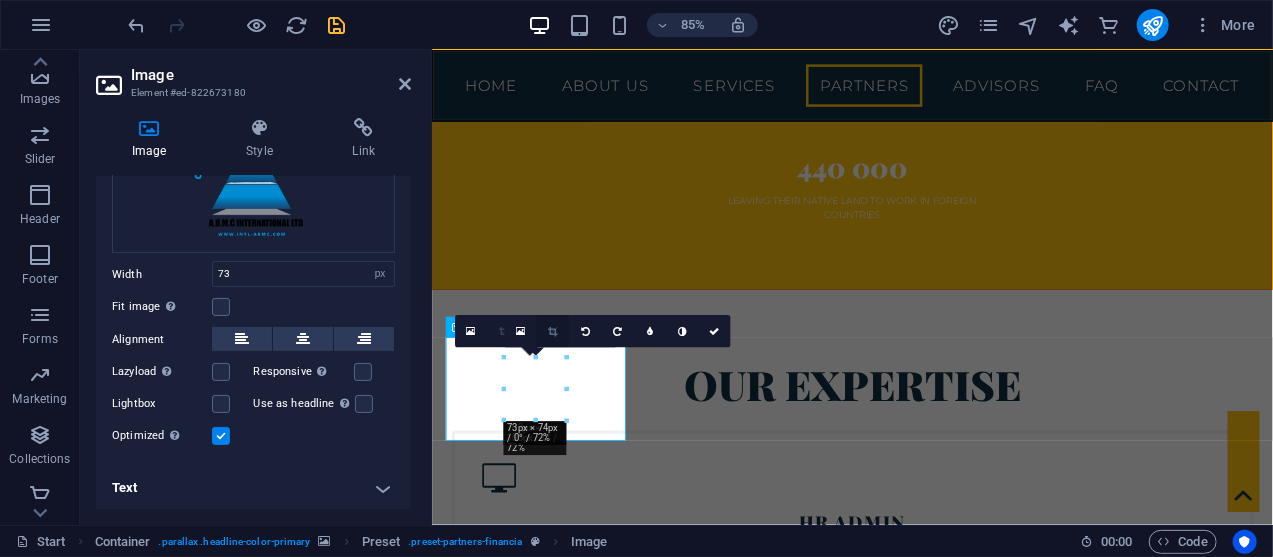 click at bounding box center (553, 331) 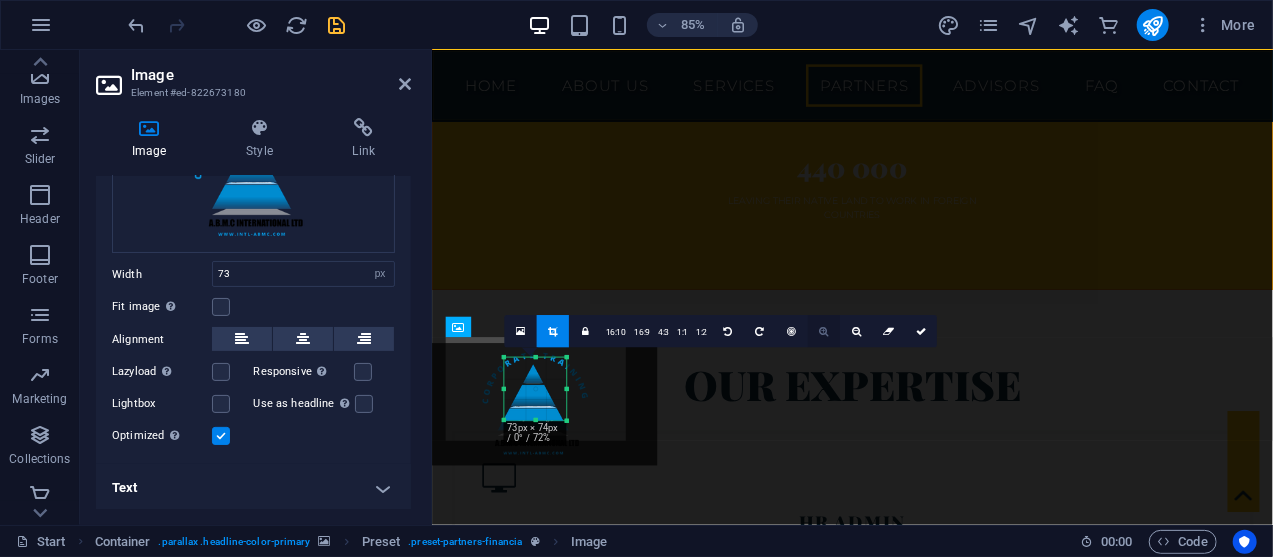 click at bounding box center [823, 331] 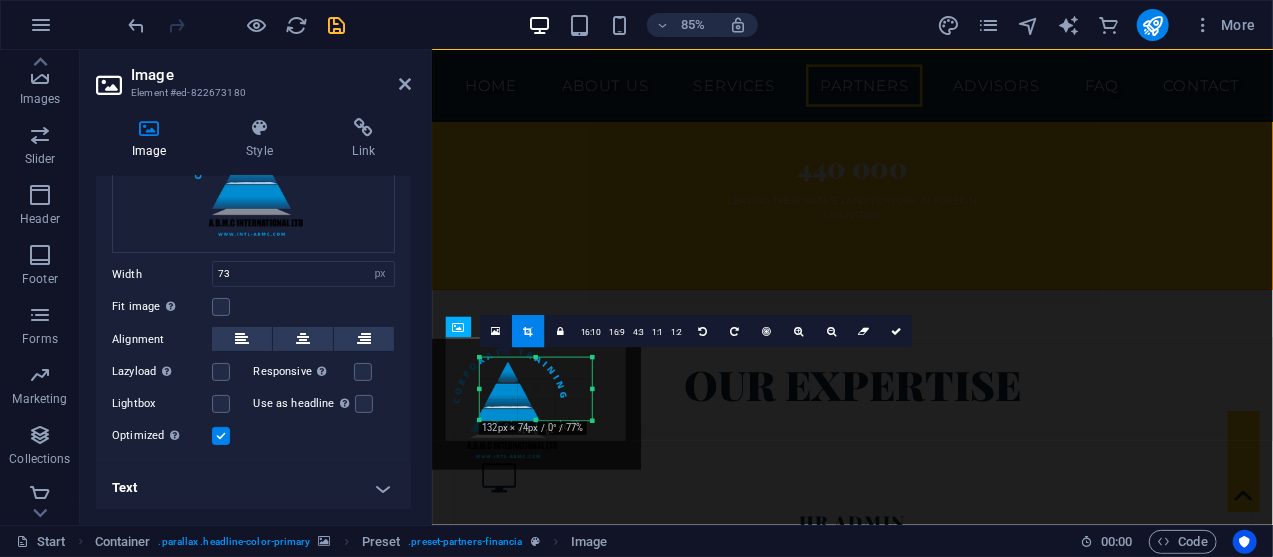 drag, startPoint x: 567, startPoint y: 389, endPoint x: 626, endPoint y: 389, distance: 59 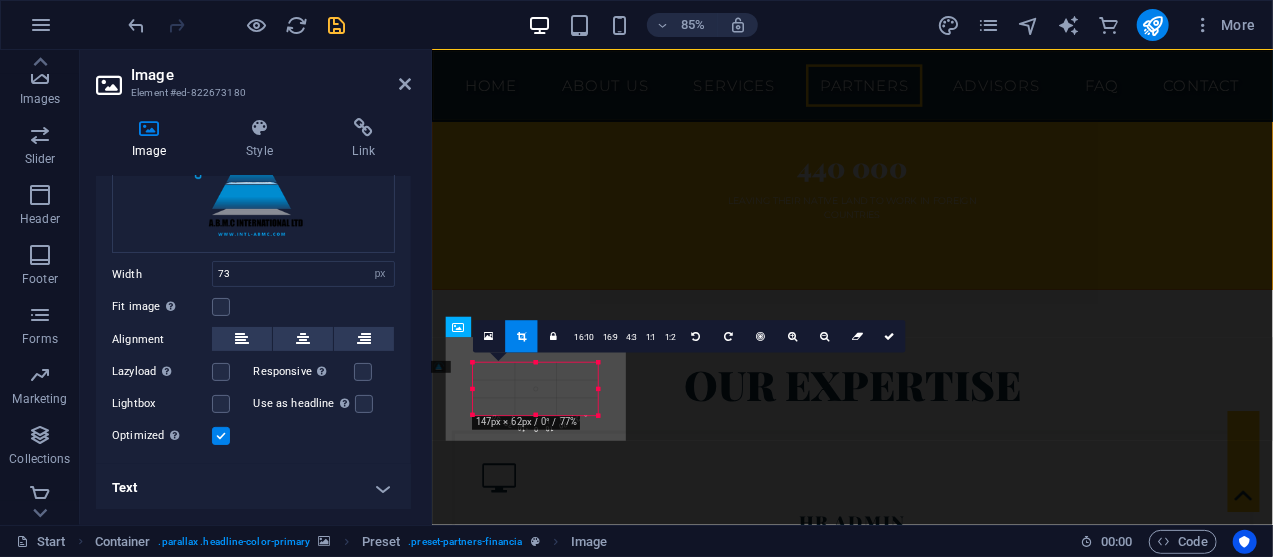 drag, startPoint x: 477, startPoint y: 389, endPoint x: 427, endPoint y: 391, distance: 50.039986 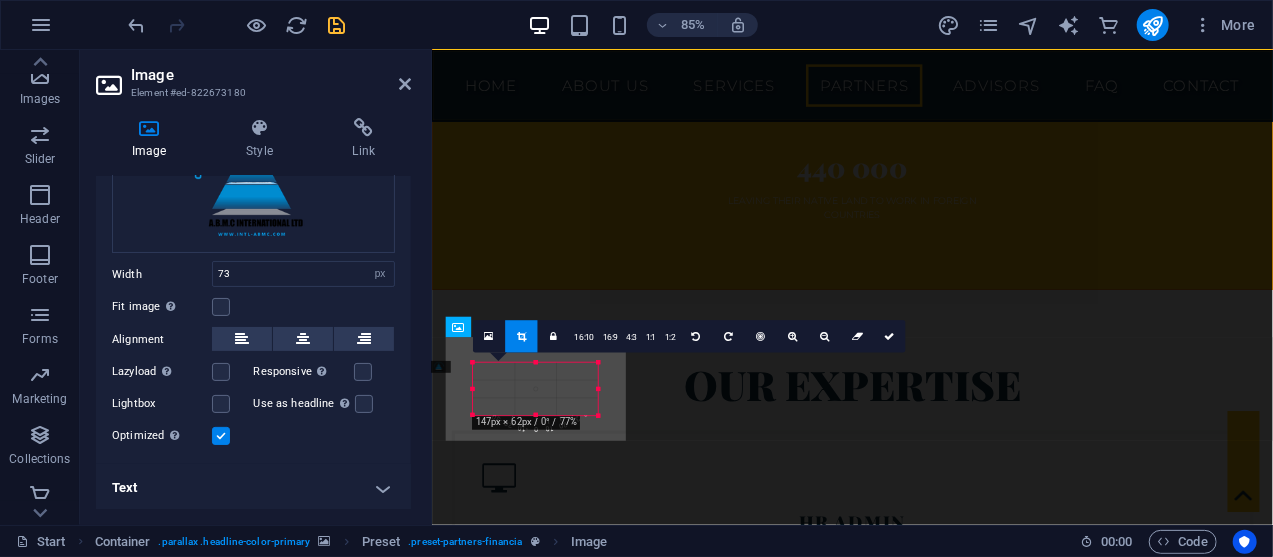 click on "Image Element #ed-822673180 Image Style Link Image Drag files here, click to choose files or select files from Files or our free stock photos & videos Select files from the file manager, stock photos, or upload file(s) Upload Width 73 Default auto px rem % em vh vw Fit image Automatically fit image to a fixed width and height Height Default auto px Alignment Lazyload Loading images after the page loads improves page speed. Responsive Automatically load retina image and smartphone optimized sizes. Lightbox Use as headline The image will be wrapped in an H1 headline tag. Useful for giving alternative text the weight of an H1 headline, e.g. for the logo. Leave unchecked if uncertain. Optimized Images are compressed to improve page speed. Position Direction Custom X offset 50 px rem % vh vw Y offset 50 px rem % vh vw Text Float No float Image left Image right Determine how text should behave around the image. Text Alternative text Image caption Paragraph Format Normal Heading 1 Heading 2 Heading 3 Heading 4 Code" at bounding box center (676, 287) 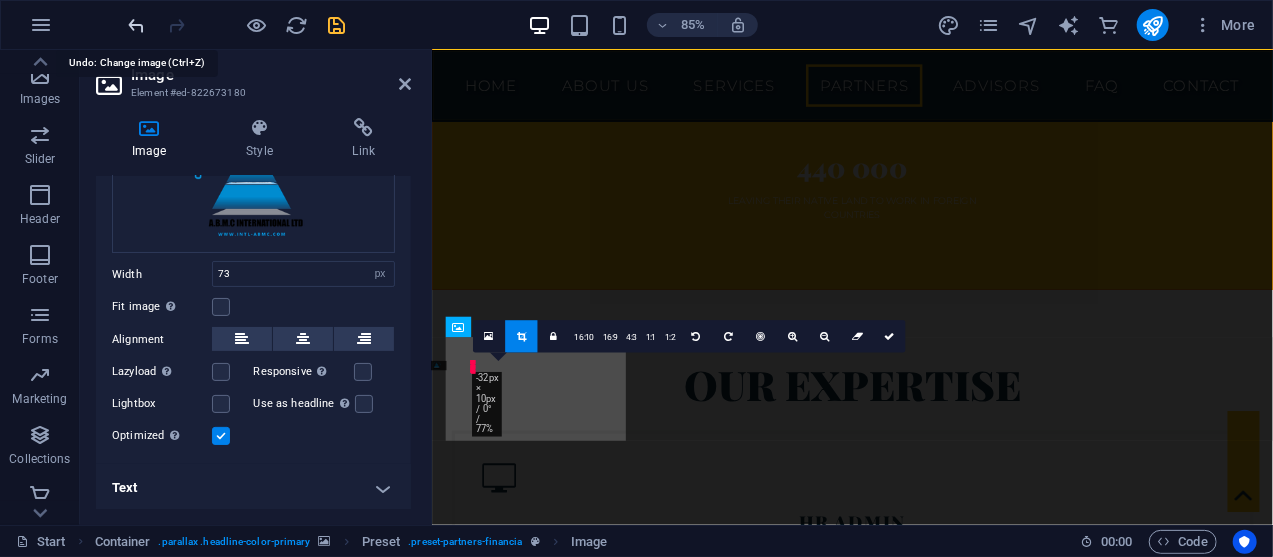 click at bounding box center (137, 25) 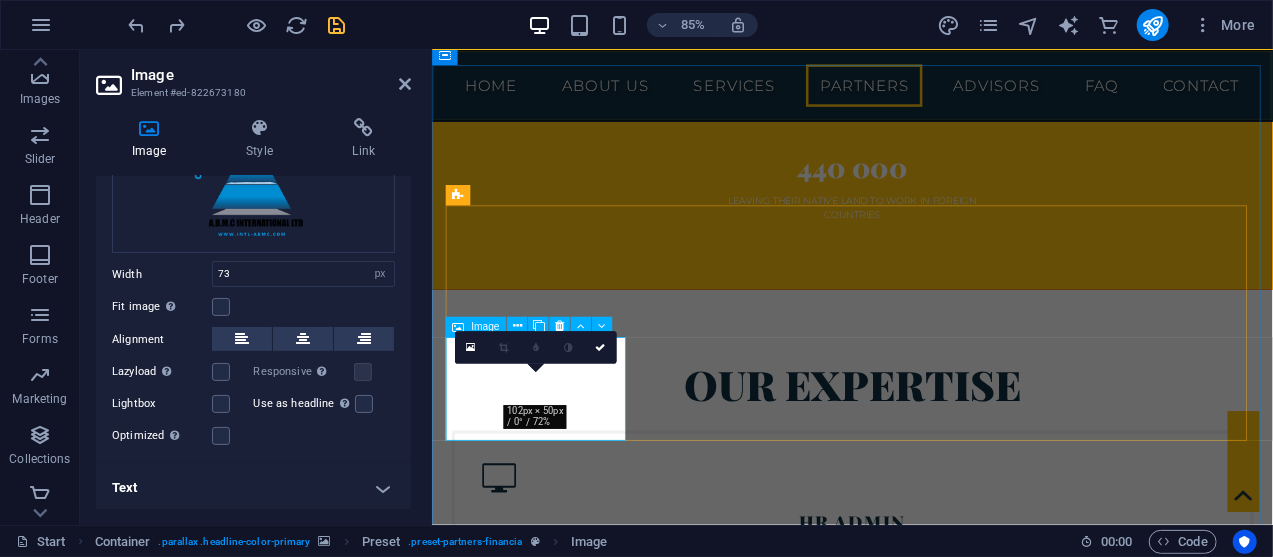 click at bounding box center [560, 4275] 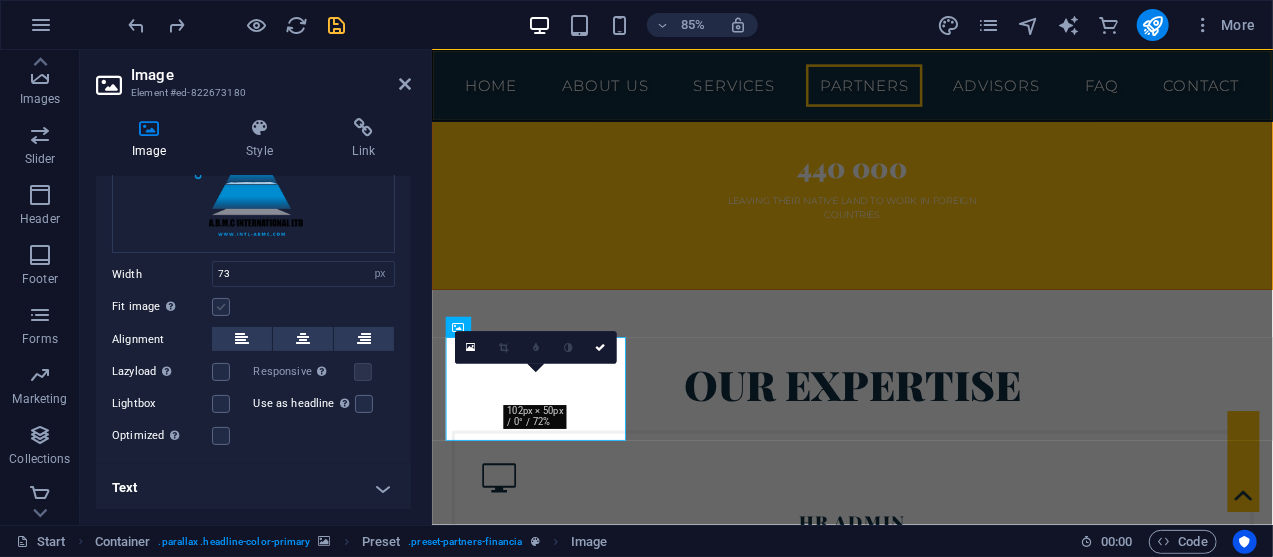 click at bounding box center (221, 307) 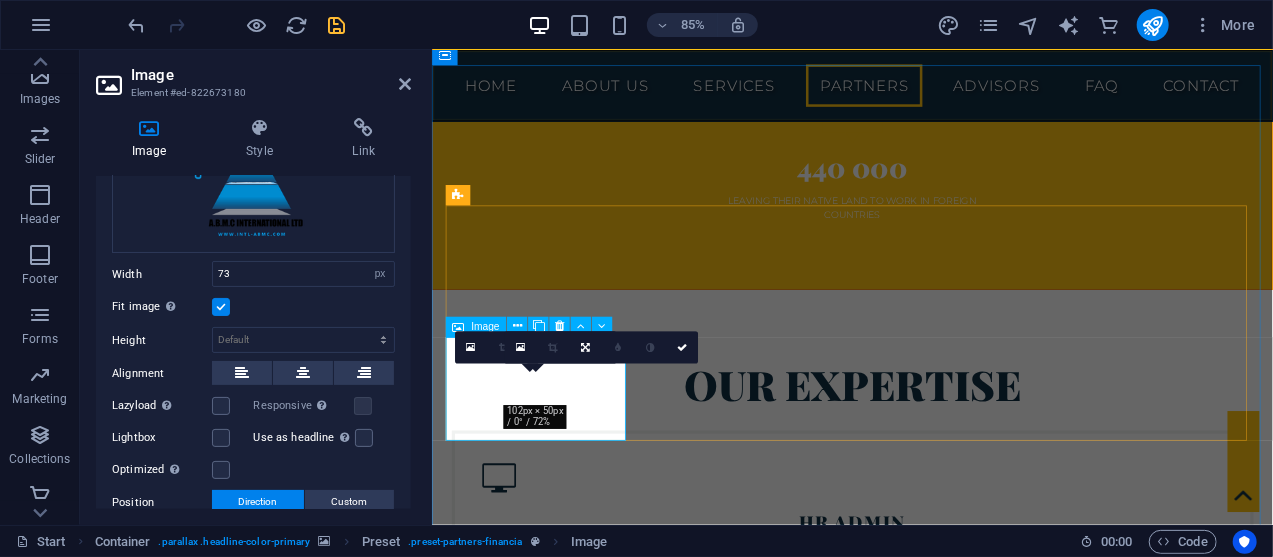 click at bounding box center [560, 4275] 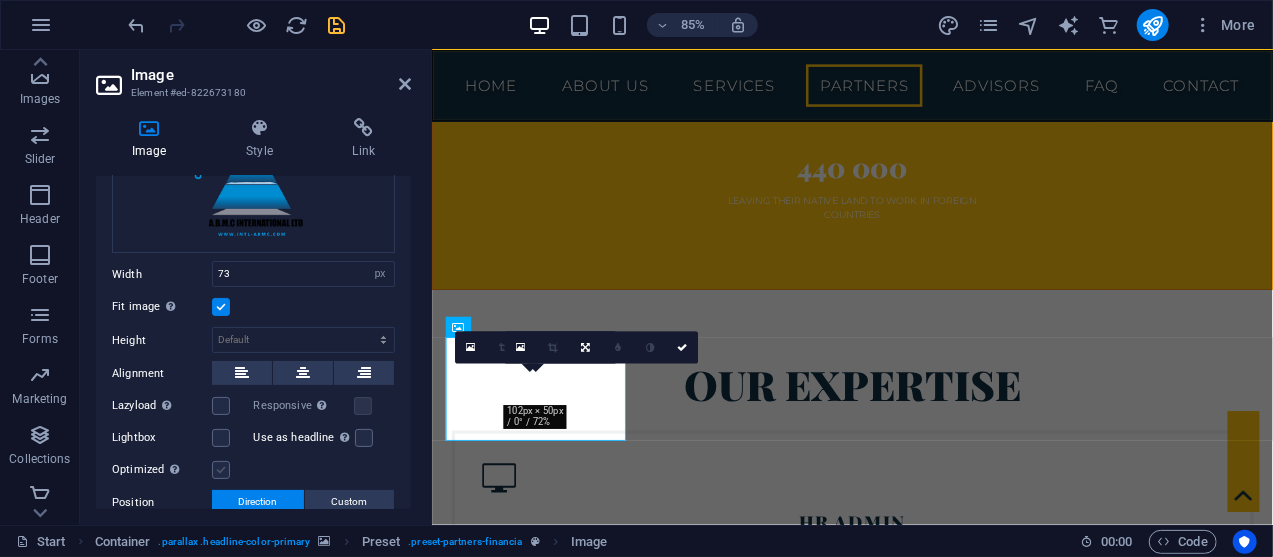 click at bounding box center [221, 470] 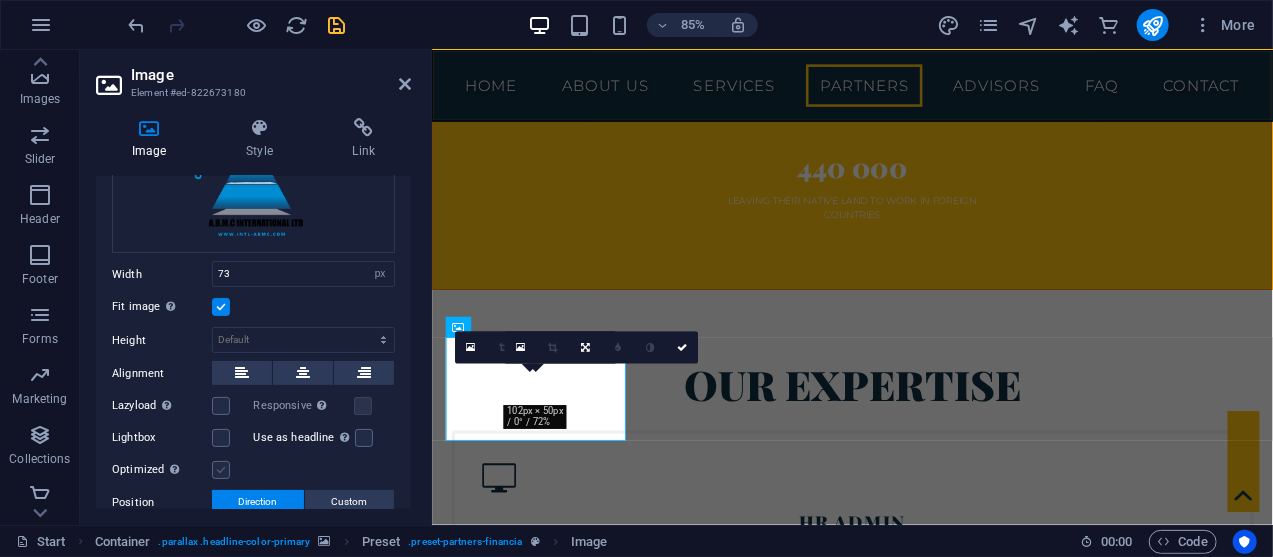 click on "Optimized Images are compressed to improve page speed." at bounding box center (0, 0) 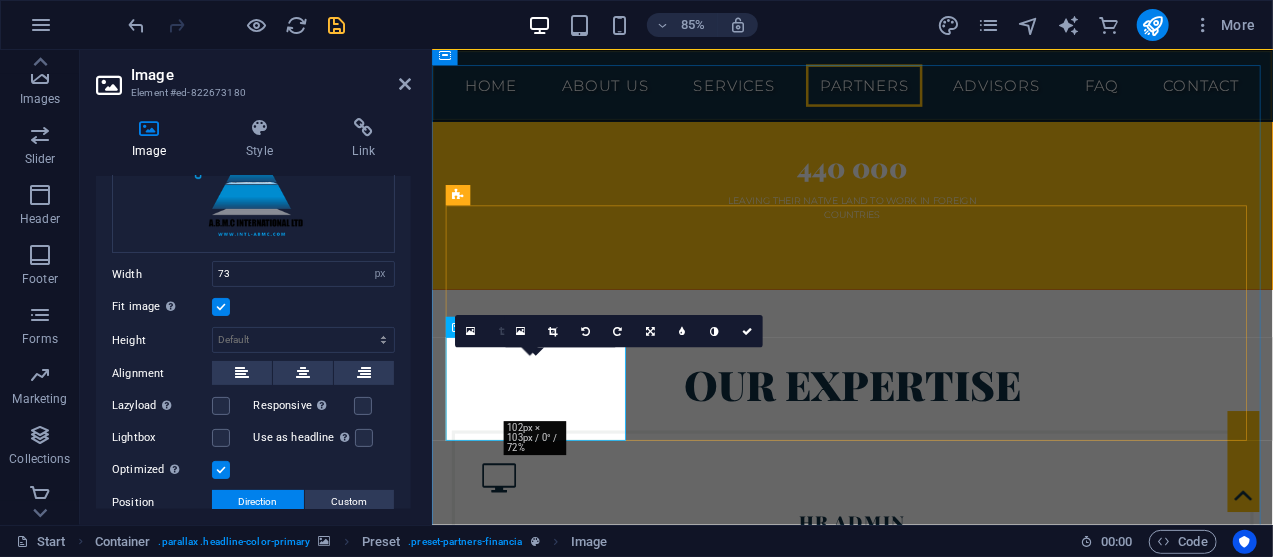 click at bounding box center (560, 4275) 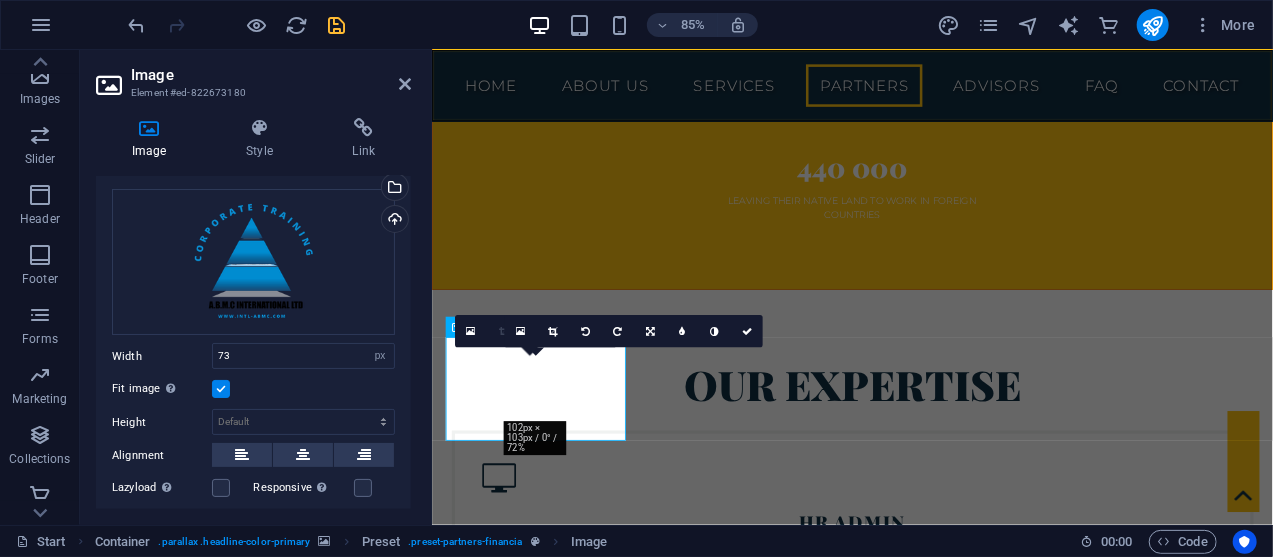 scroll, scrollTop: 34, scrollLeft: 0, axis: vertical 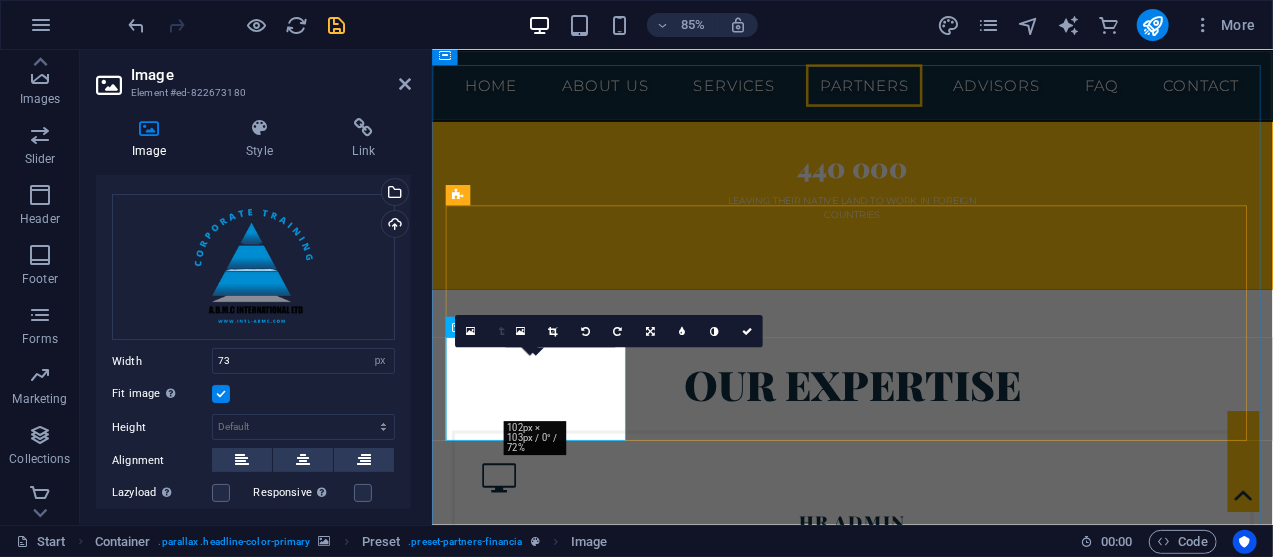 click at bounding box center [560, 4275] 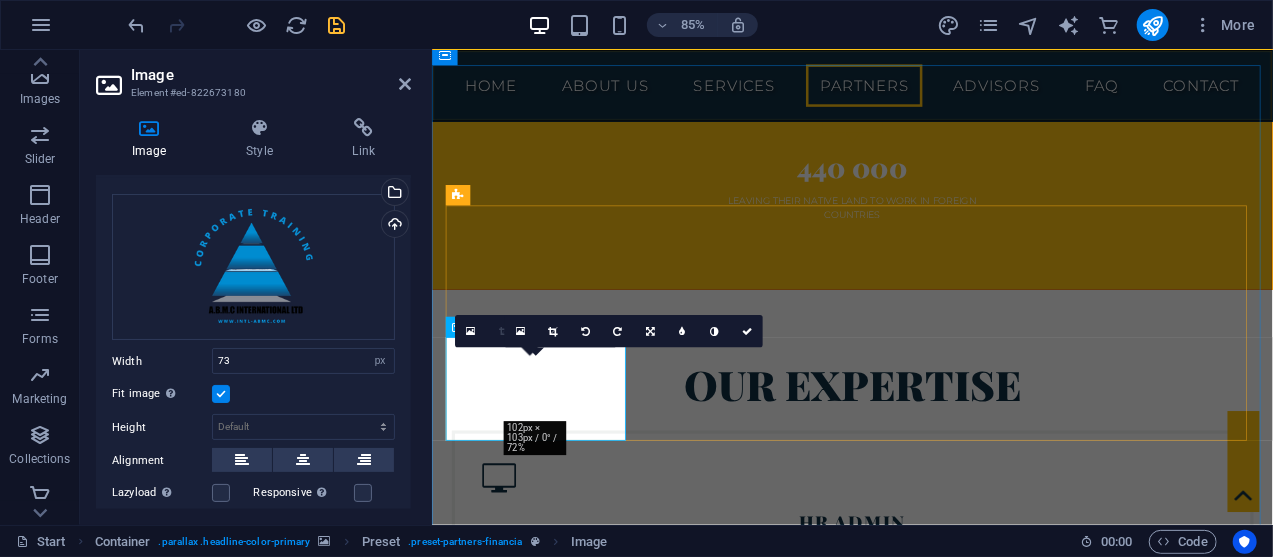 click at bounding box center [560, 4275] 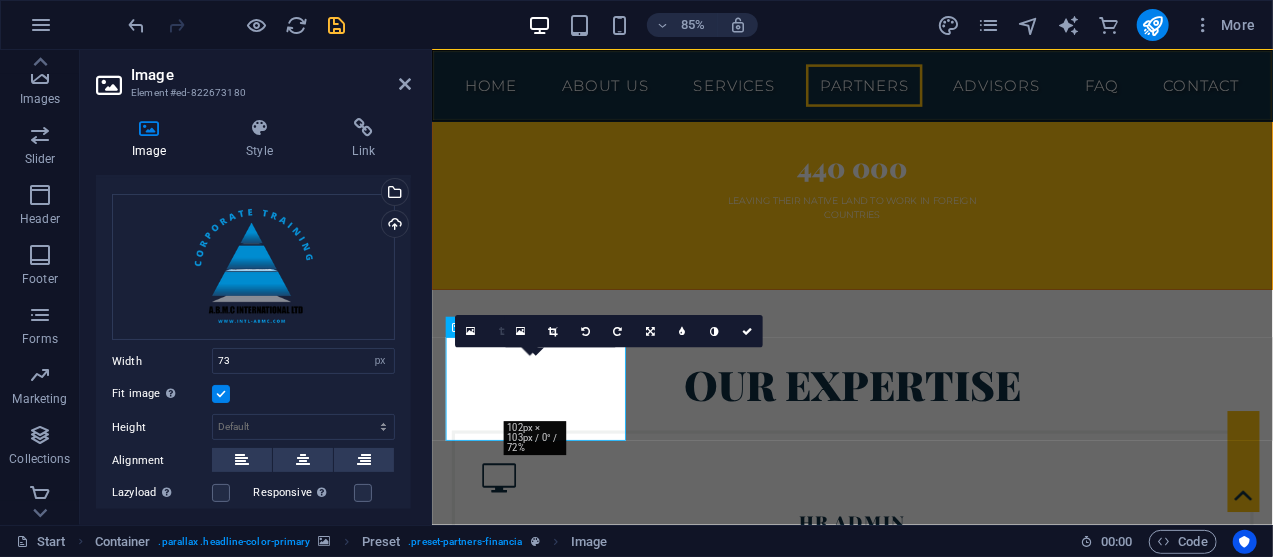 click at bounding box center (925, 3206) 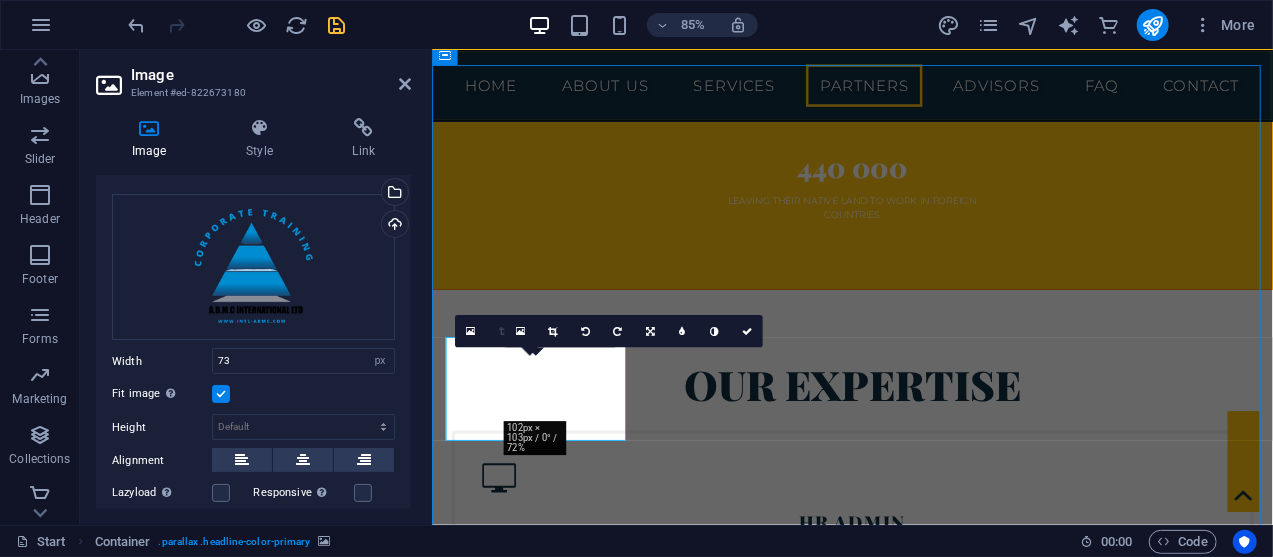 click at bounding box center [560, 4693] 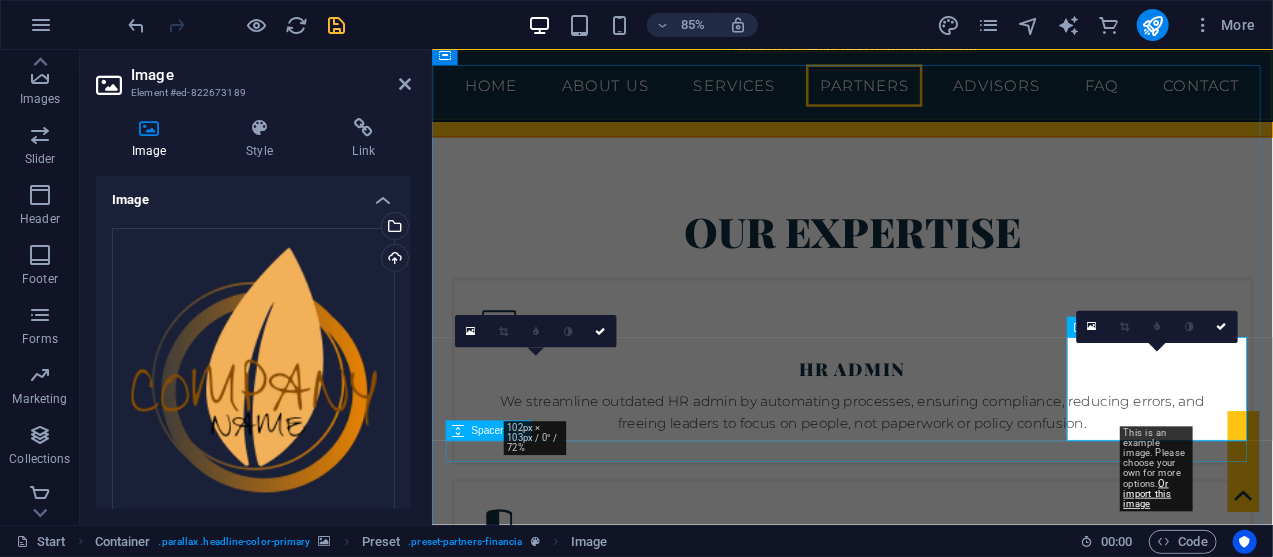 click at bounding box center [926, 4545] 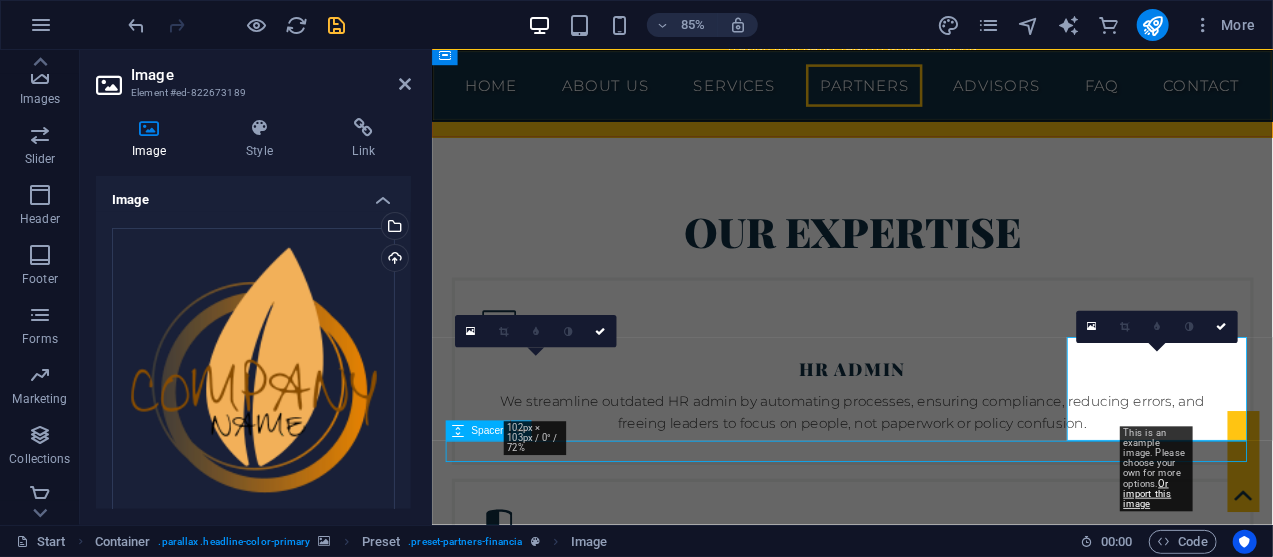 click at bounding box center [926, 4545] 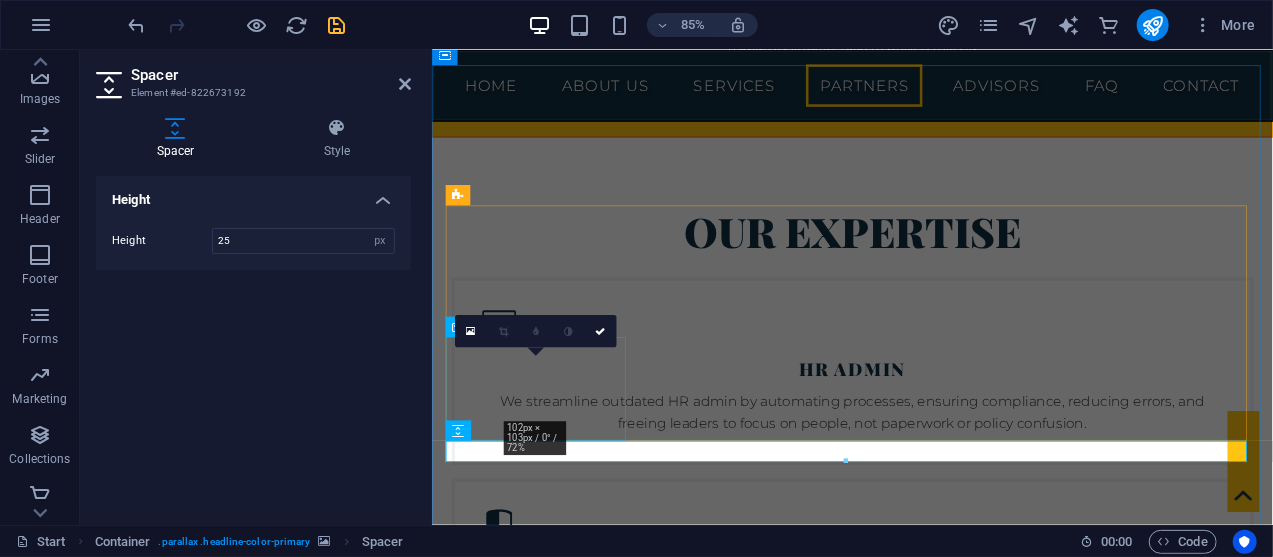click at bounding box center [560, 4053] 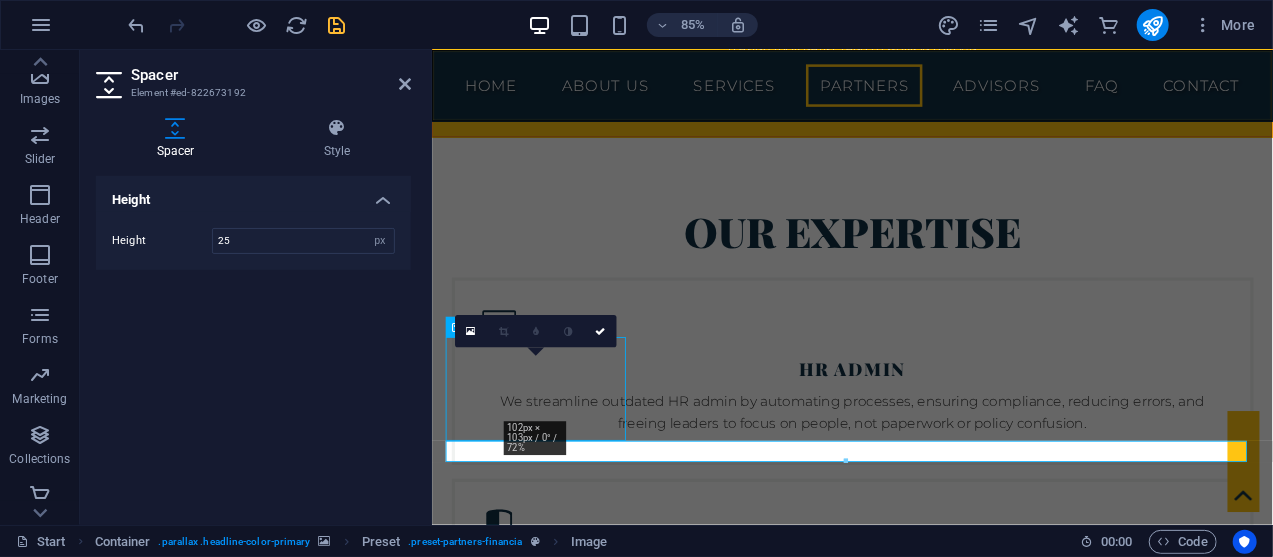 scroll, scrollTop: 6088, scrollLeft: 0, axis: vertical 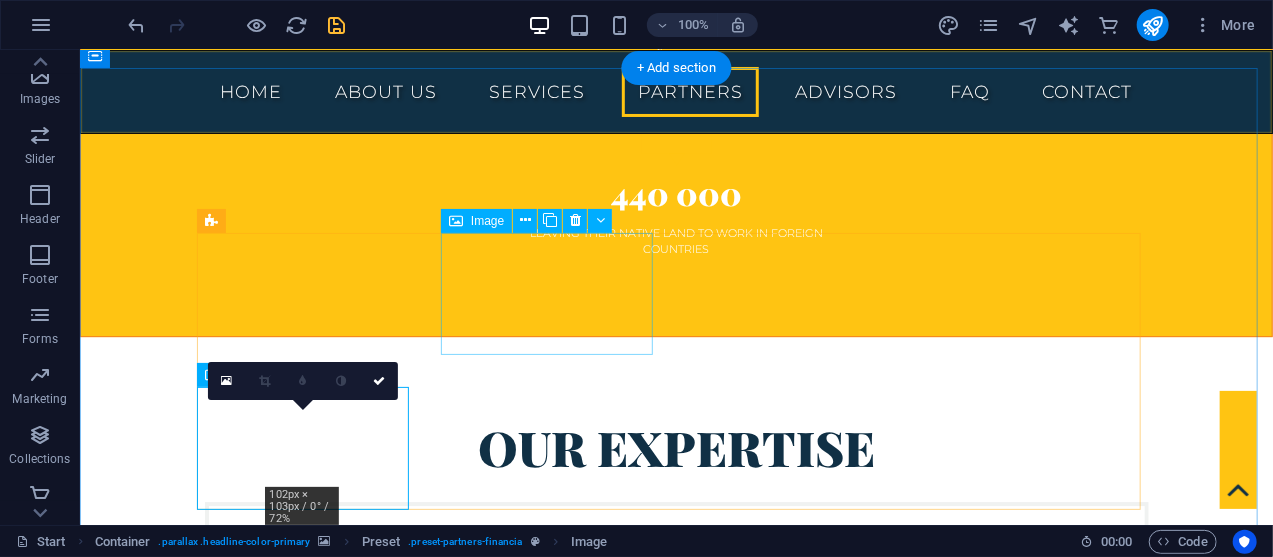 click at bounding box center (310, 3820) 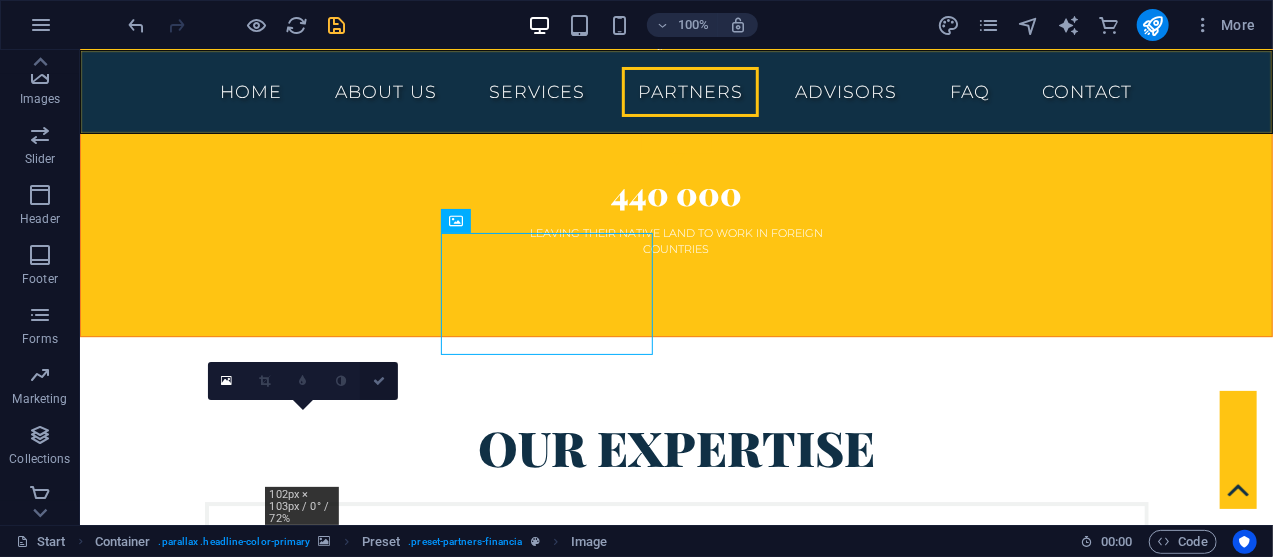click at bounding box center (379, 381) 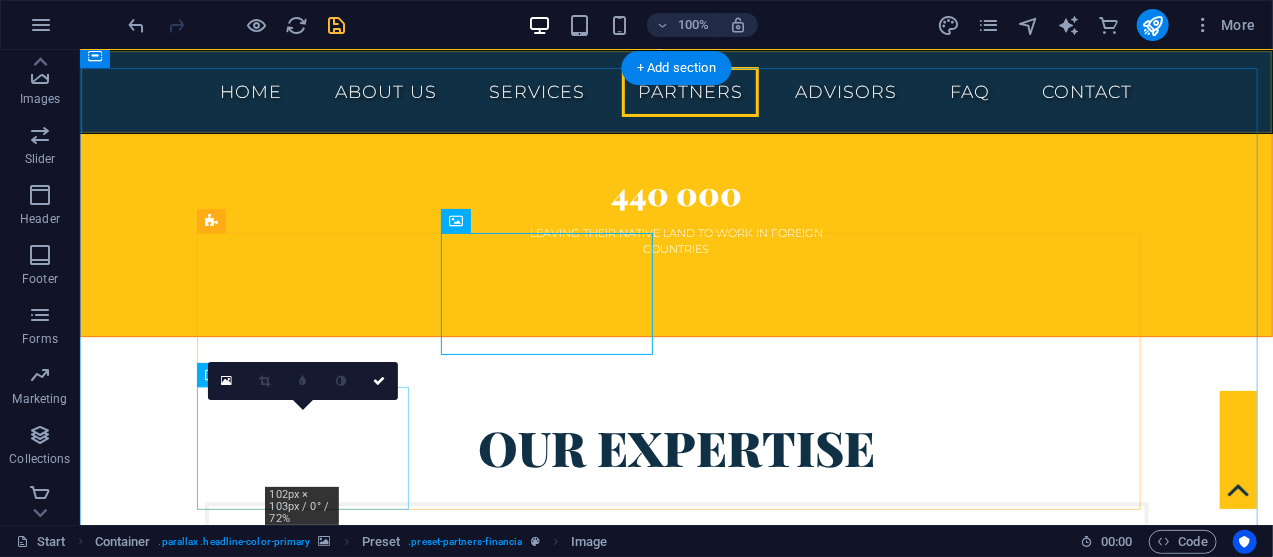 click at bounding box center (310, 4238) 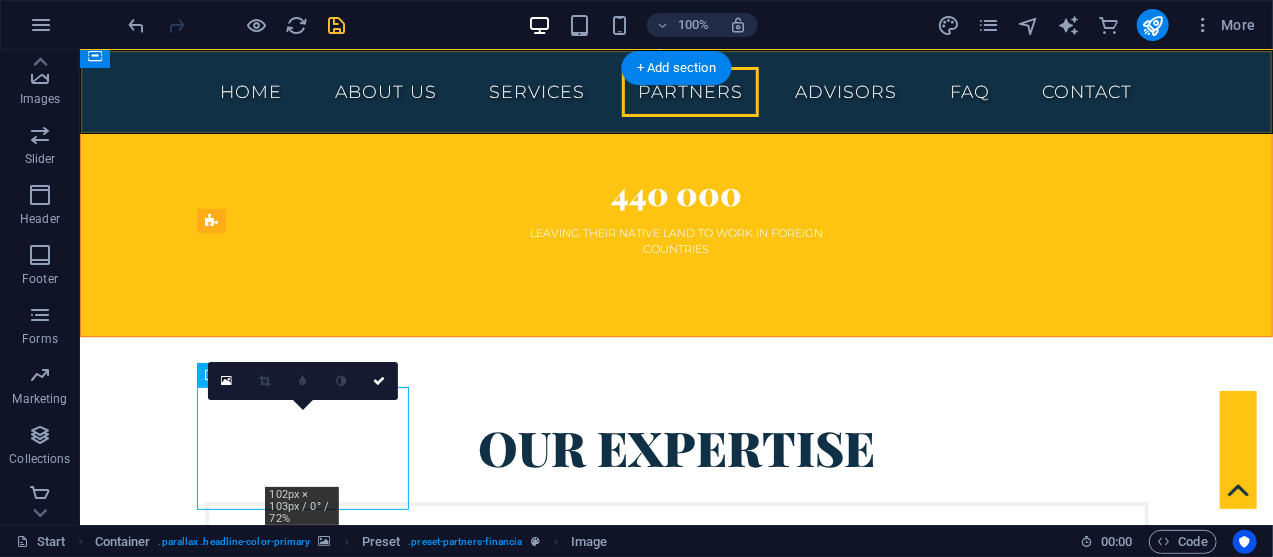 click at bounding box center [310, 4238] 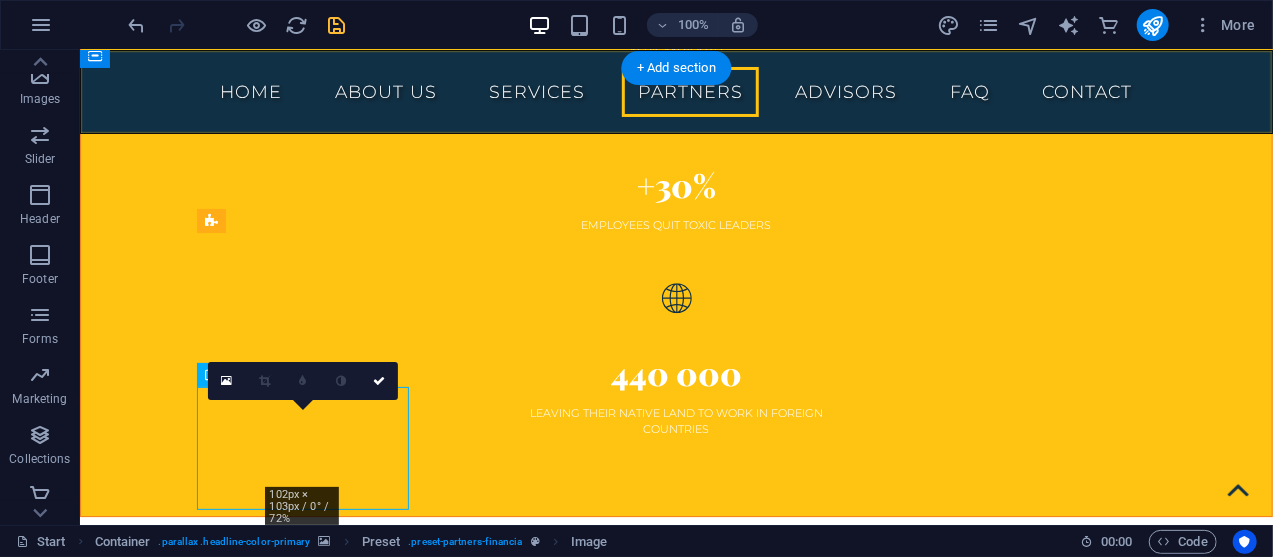 scroll, scrollTop: 6299, scrollLeft: 0, axis: vertical 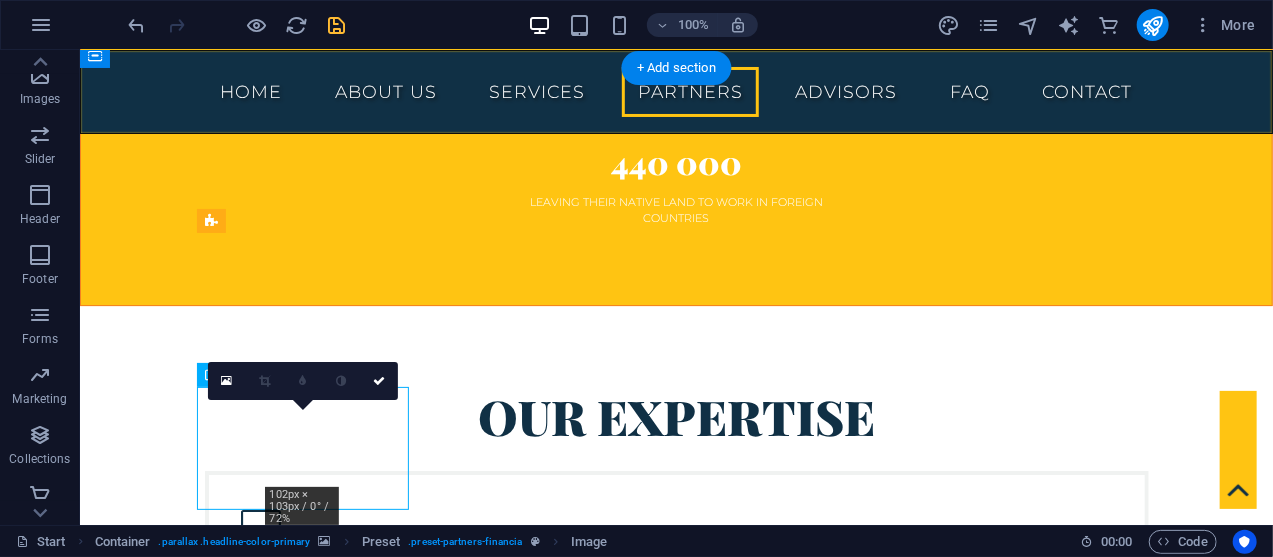 select on "px" 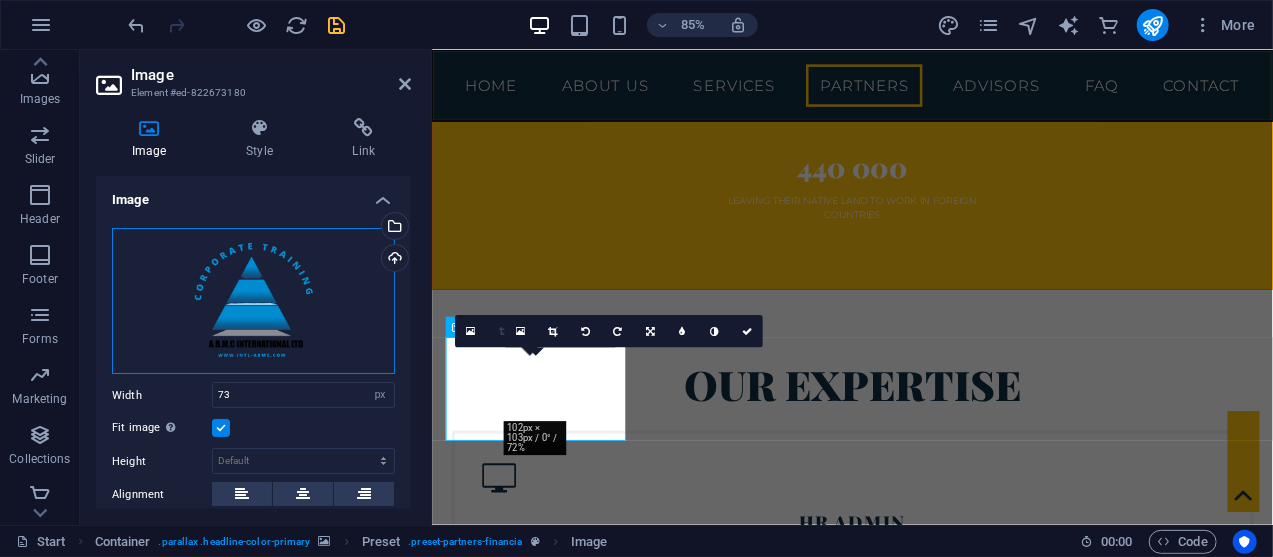 click on "Drag files here, click to choose files or select files from Files or our free stock photos & videos" at bounding box center [253, 301] 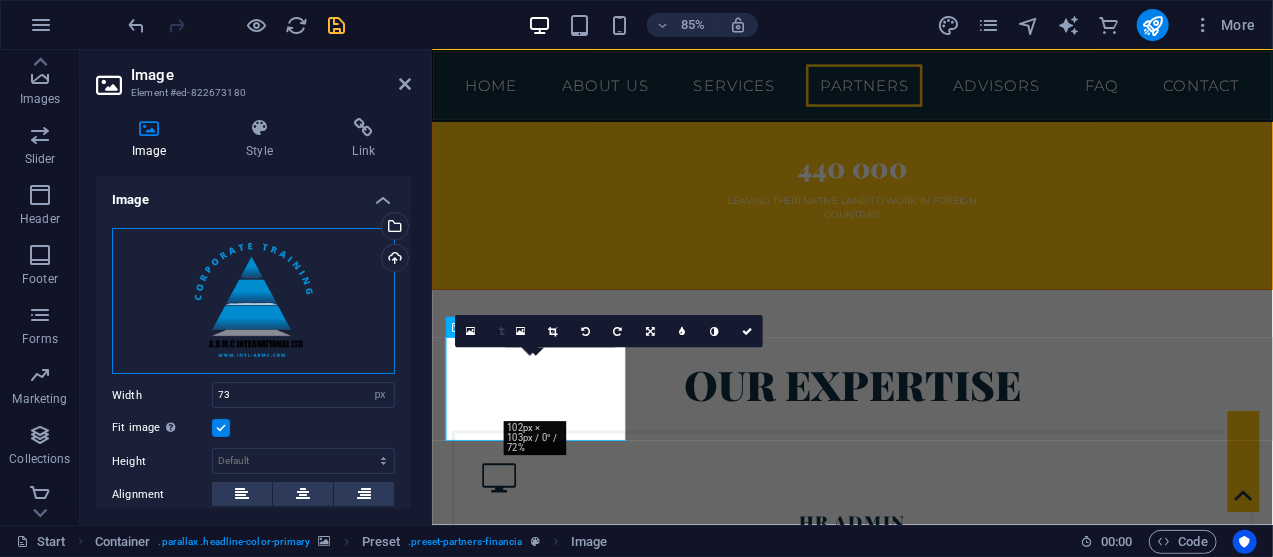 scroll, scrollTop: 6756, scrollLeft: 0, axis: vertical 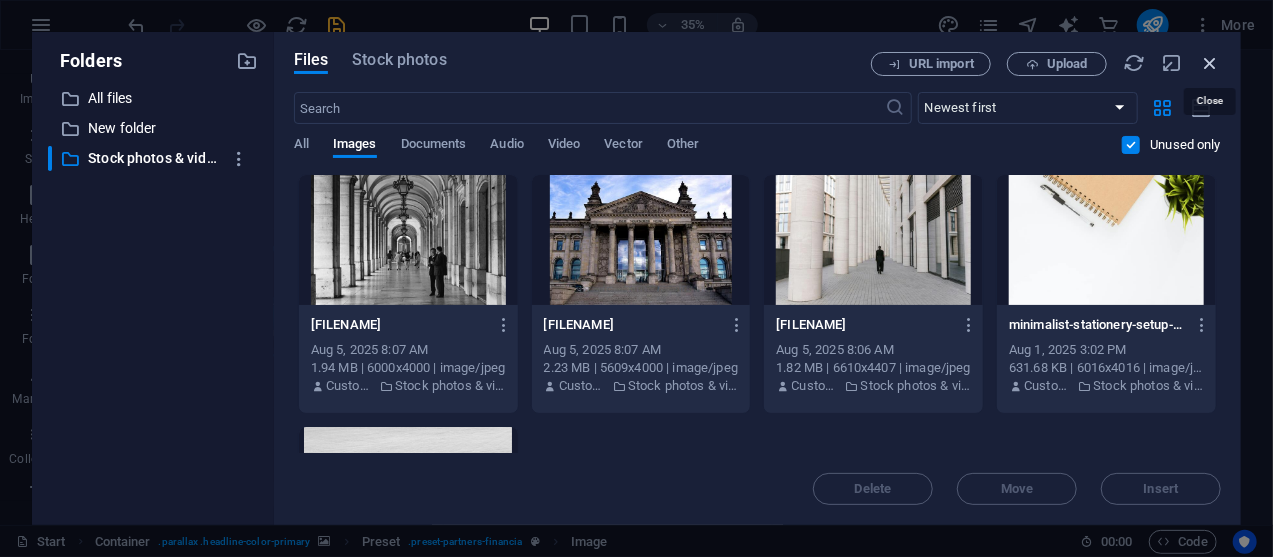 click at bounding box center (1210, 63) 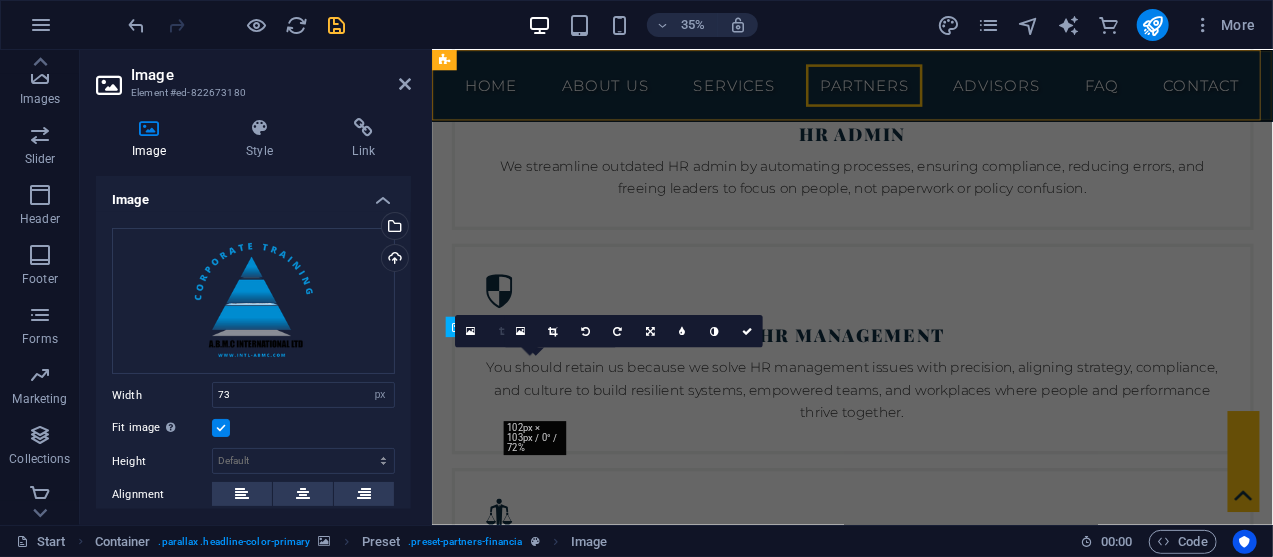 scroll, scrollTop: 6299, scrollLeft: 0, axis: vertical 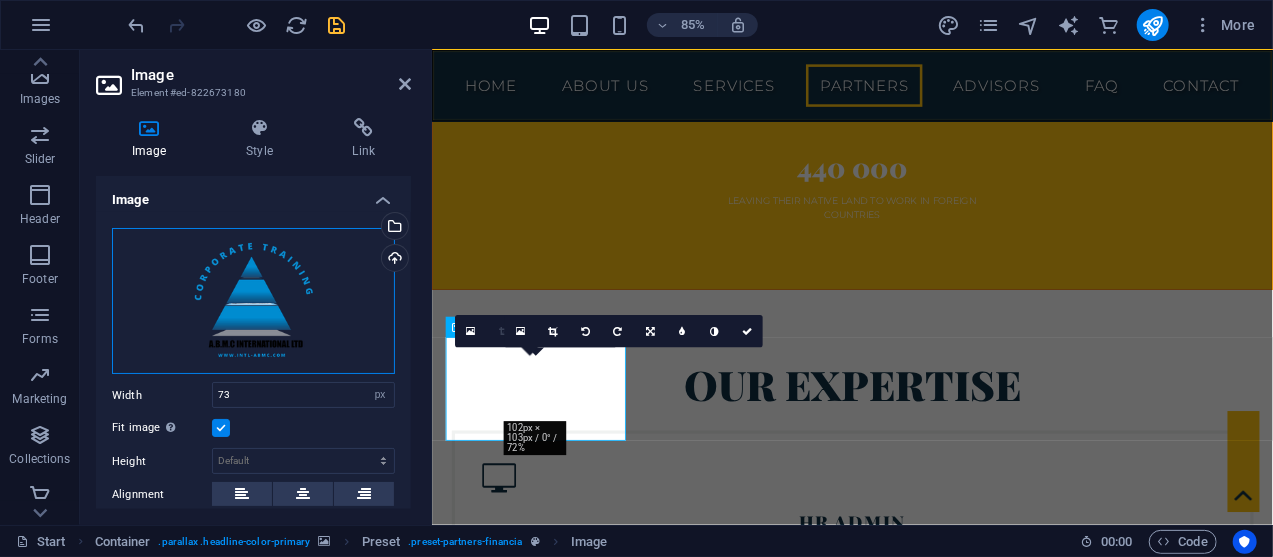 click on "Drag files here, click to choose files or select files from Files or our free stock photos & videos" at bounding box center (253, 301) 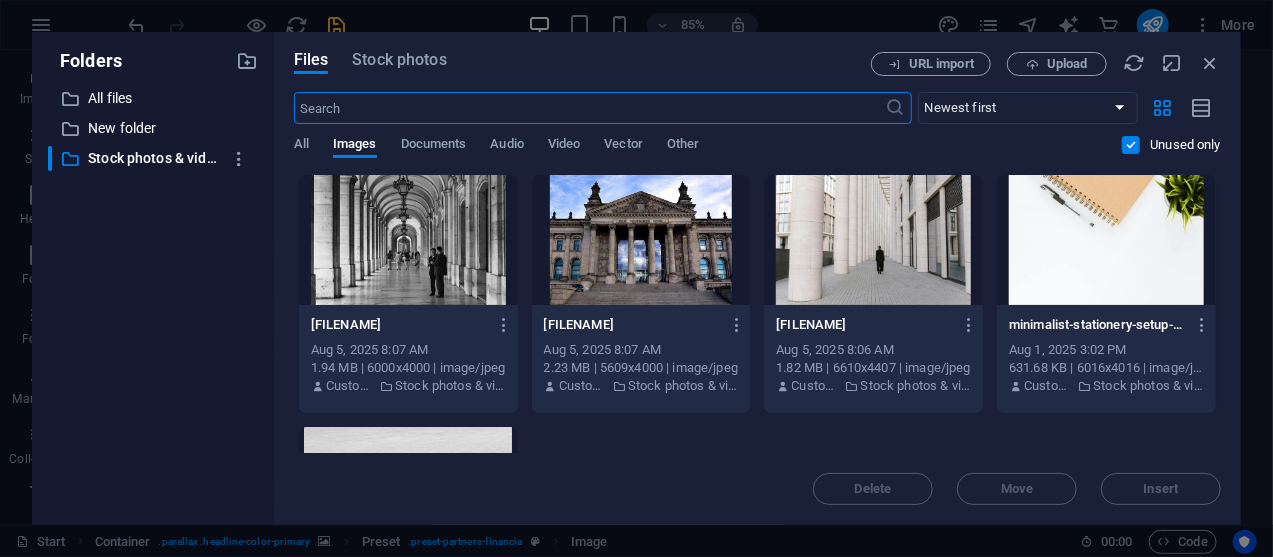 scroll, scrollTop: 6756, scrollLeft: 0, axis: vertical 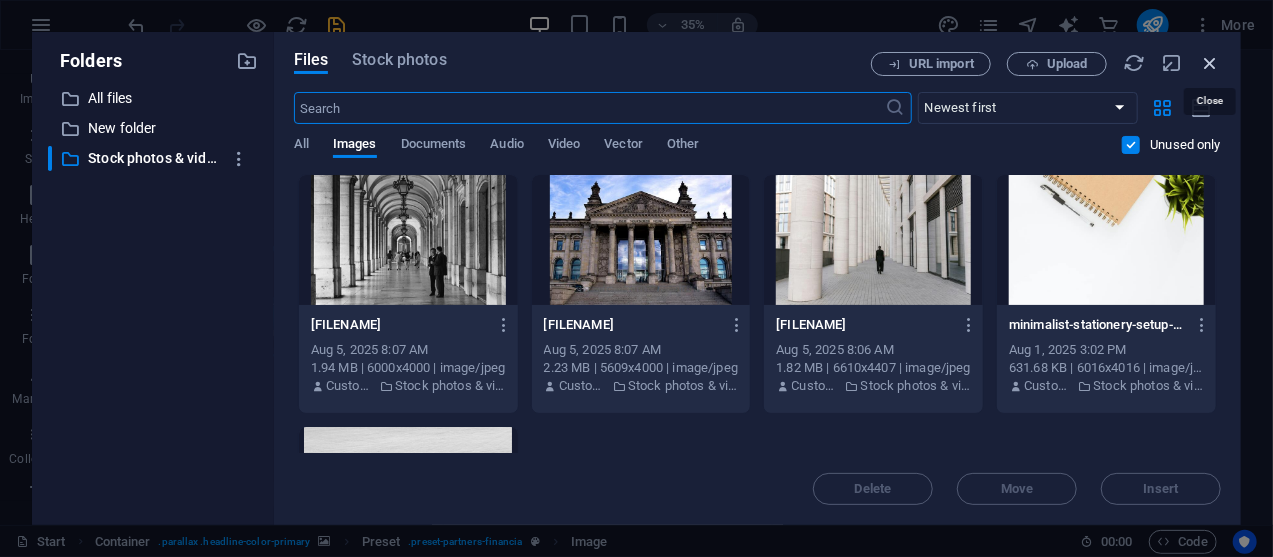 click at bounding box center [1210, 63] 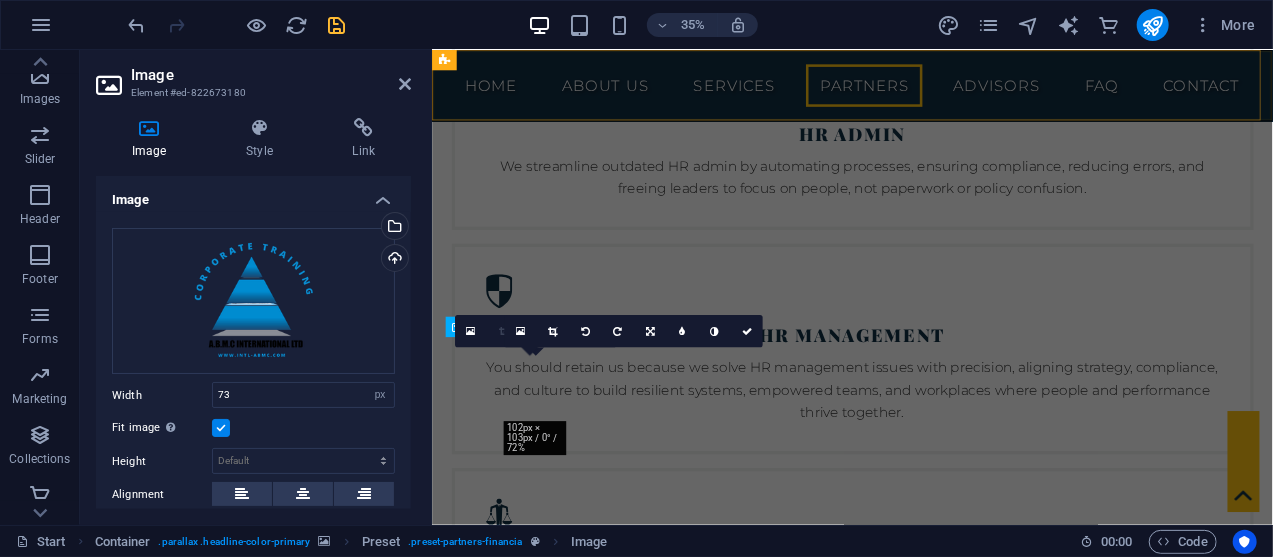 scroll, scrollTop: 6299, scrollLeft: 0, axis: vertical 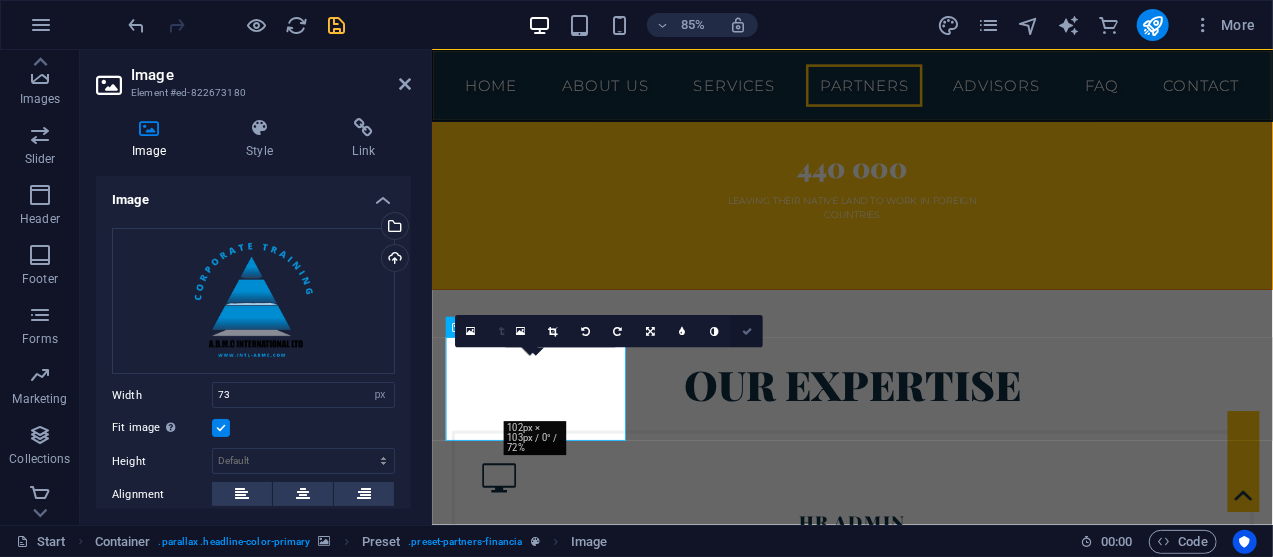 click at bounding box center [747, 331] 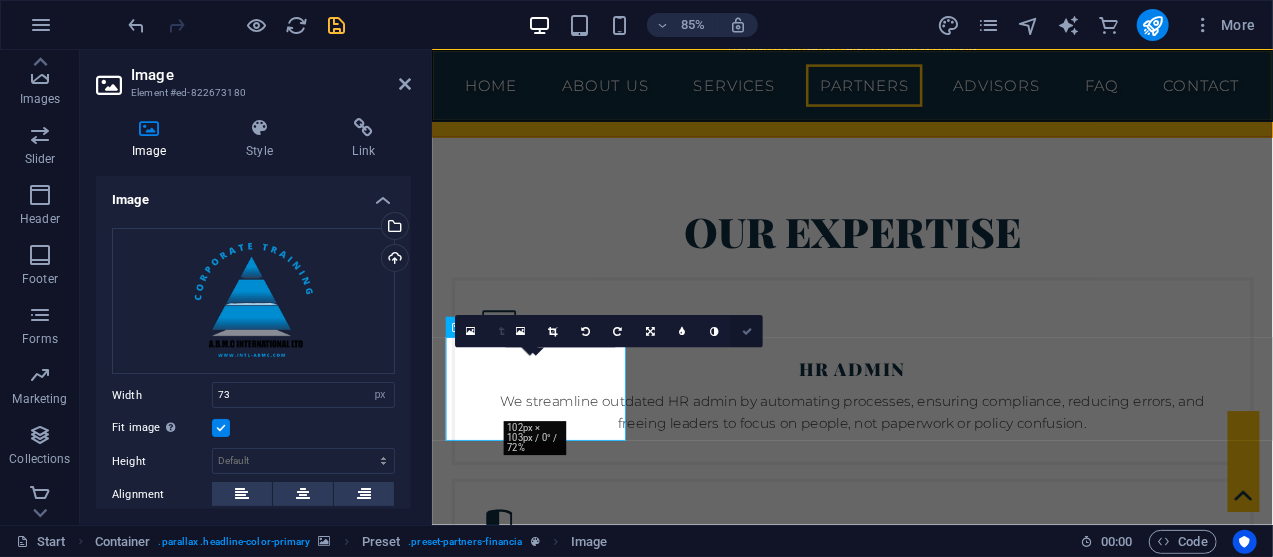 scroll, scrollTop: 6088, scrollLeft: 0, axis: vertical 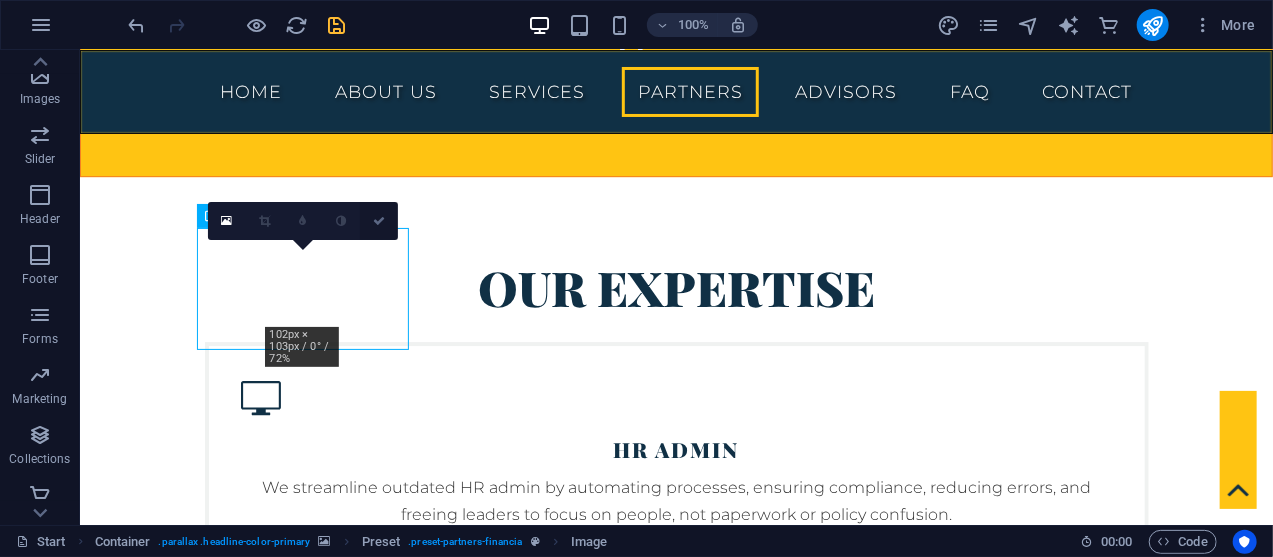 click at bounding box center (379, 221) 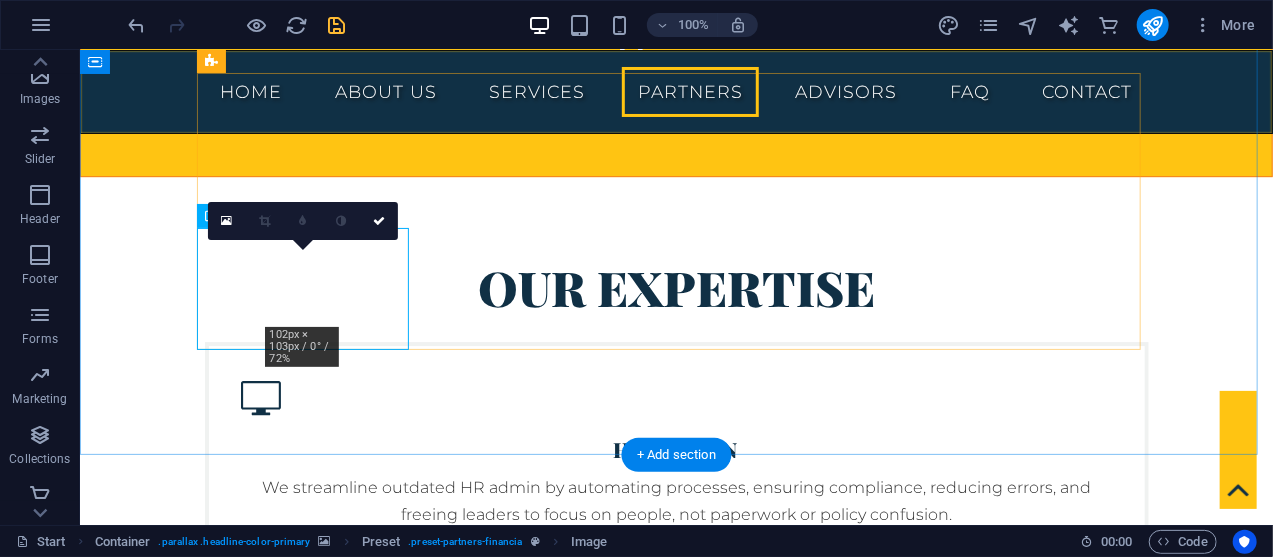 click at bounding box center [310, 4078] 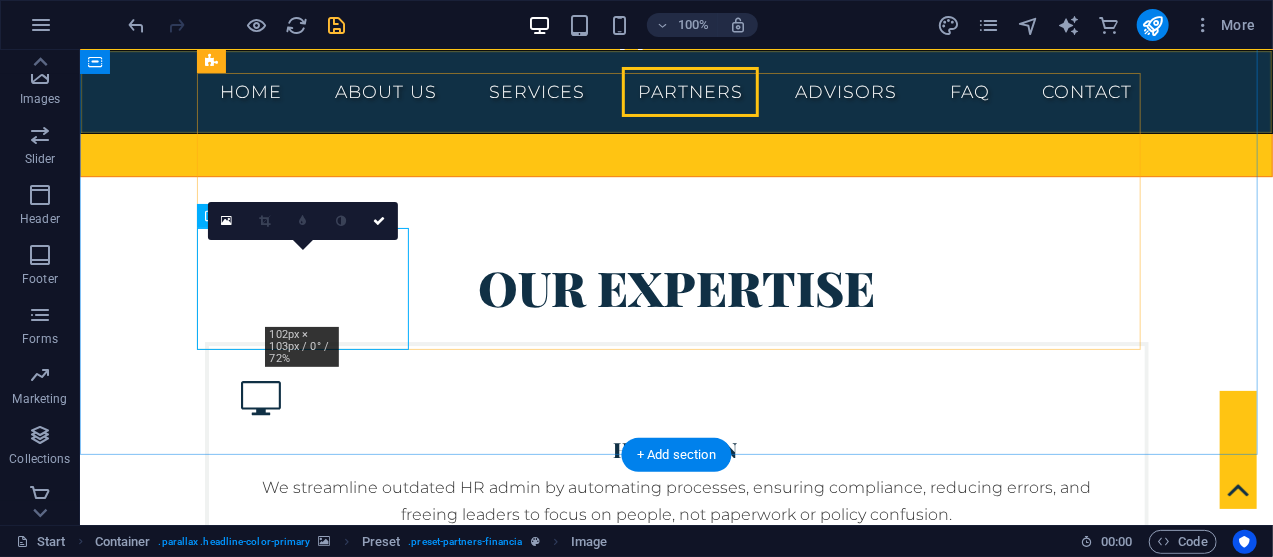 click at bounding box center [310, 4078] 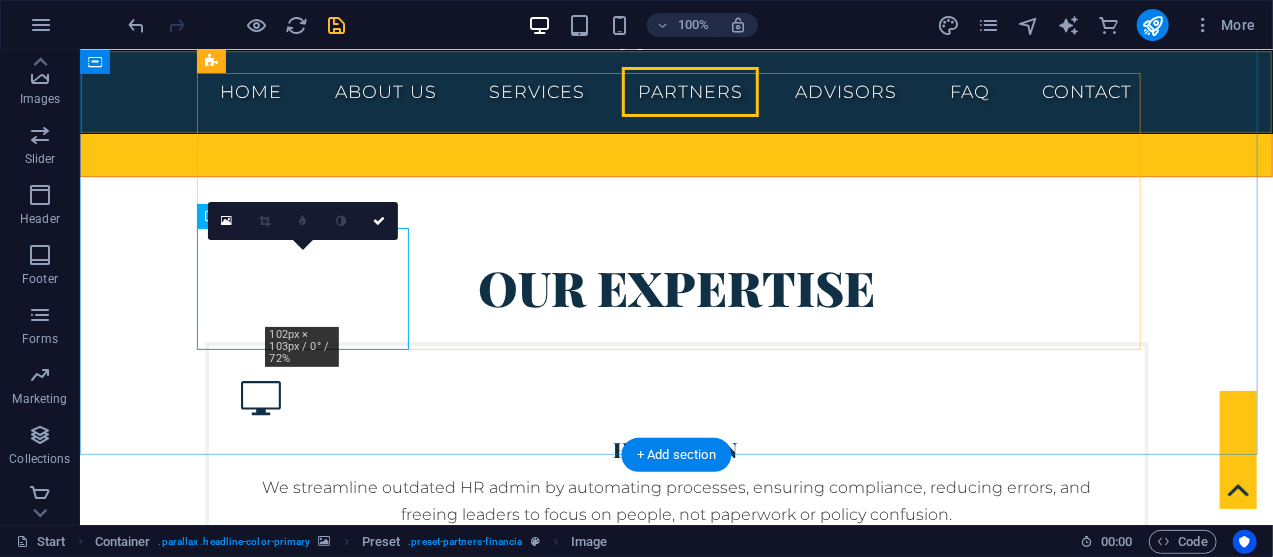 click at bounding box center (310, 4078) 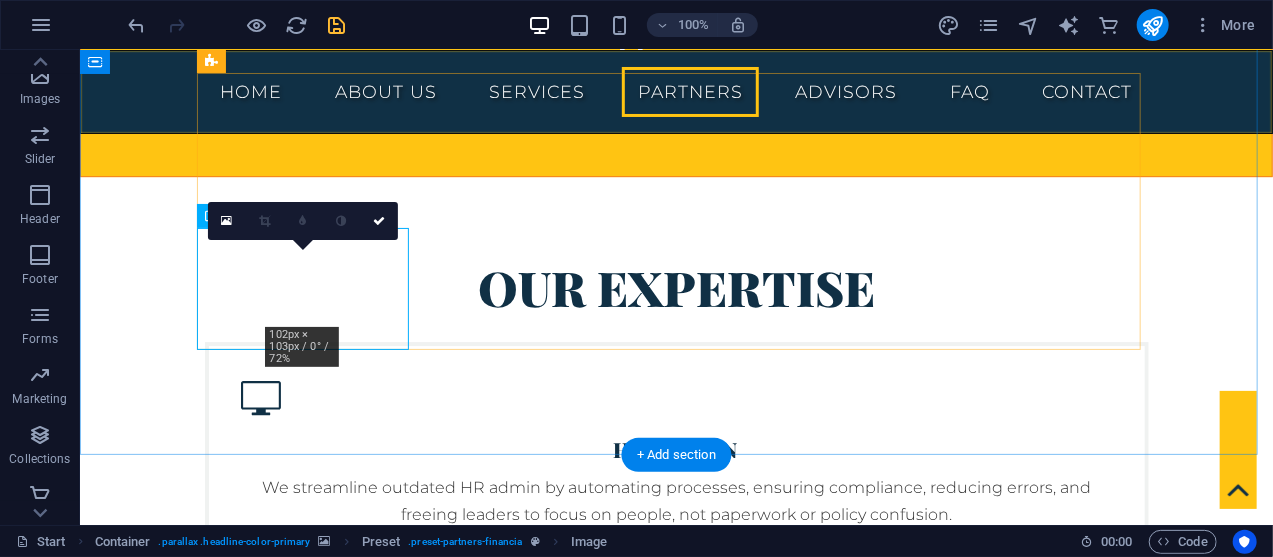 select on "px" 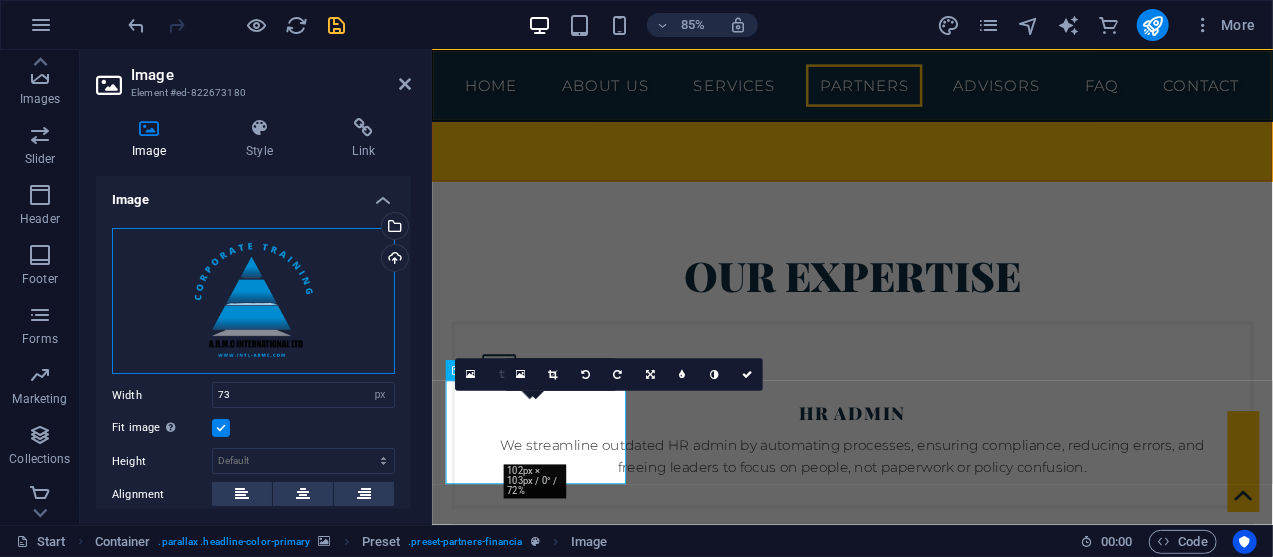 click on "Drag files here, click to choose files or select files from Files or our free stock photos & videos" at bounding box center (253, 301) 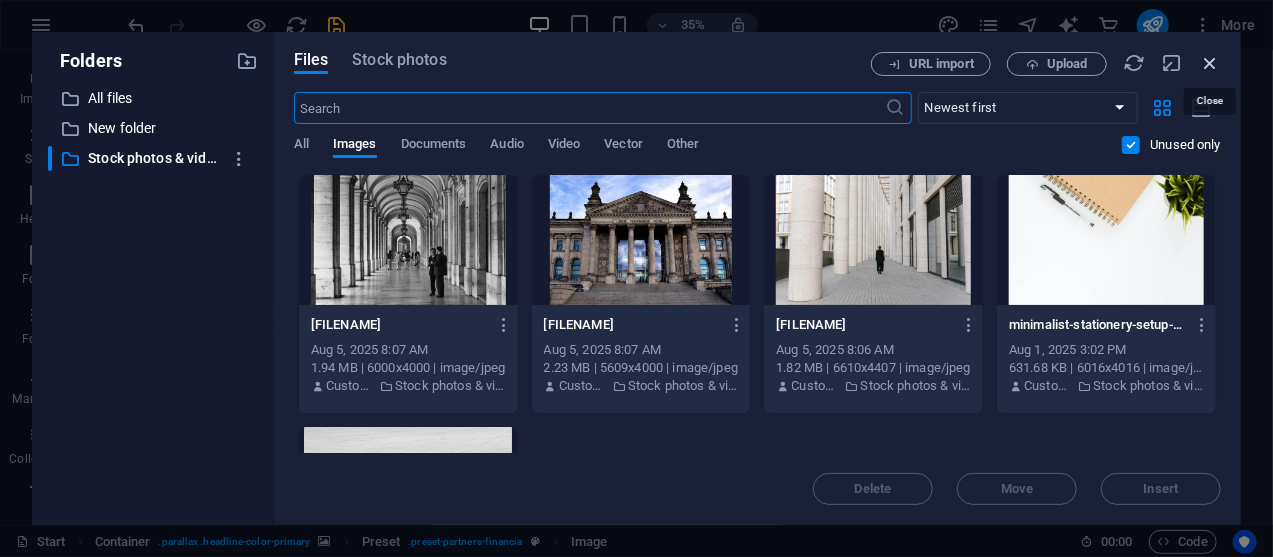 click at bounding box center [1210, 63] 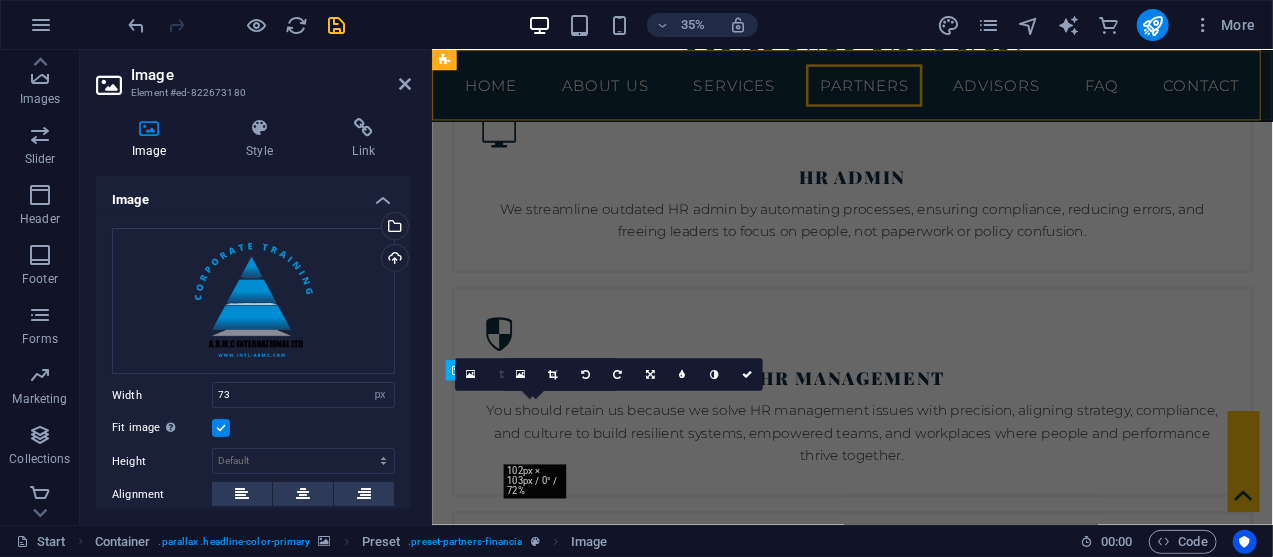 scroll, scrollTop: 6248, scrollLeft: 0, axis: vertical 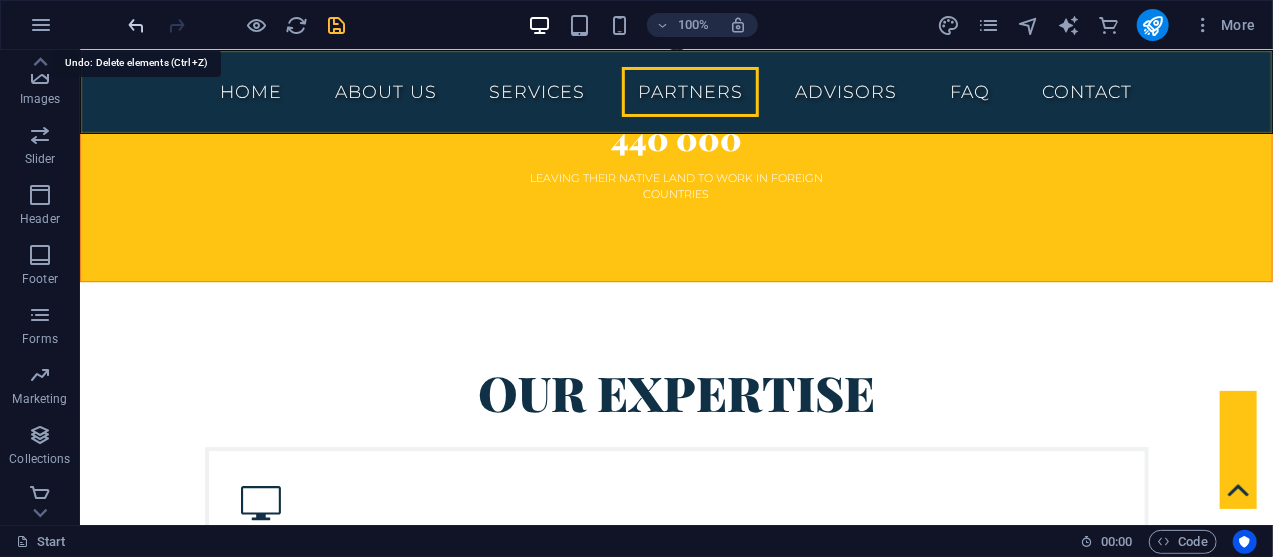 click at bounding box center (137, 25) 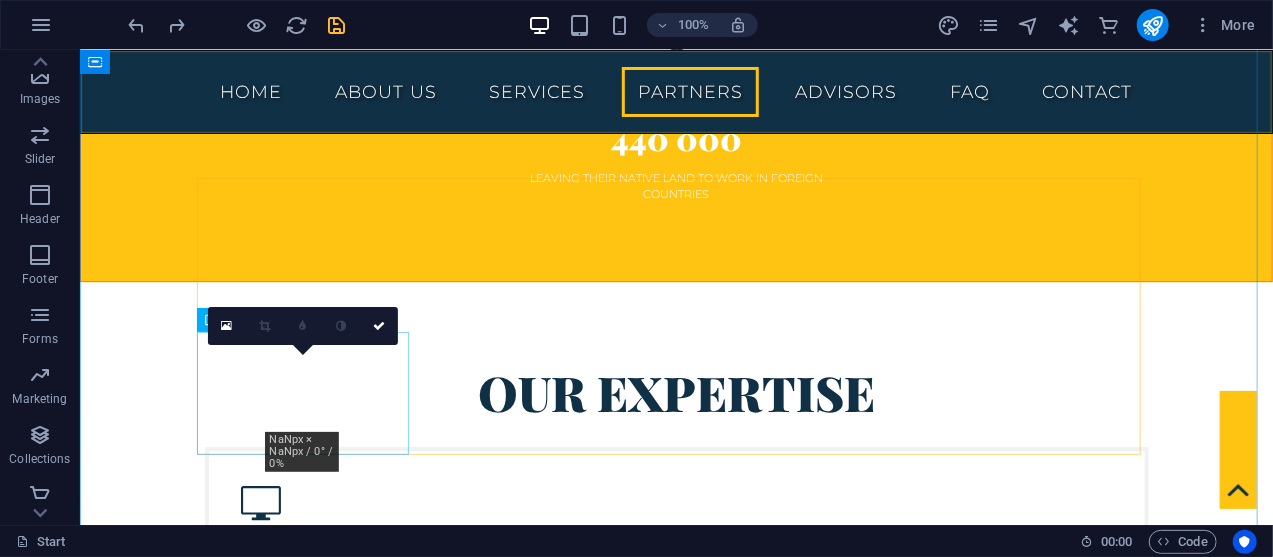 click at bounding box center [310, 4183] 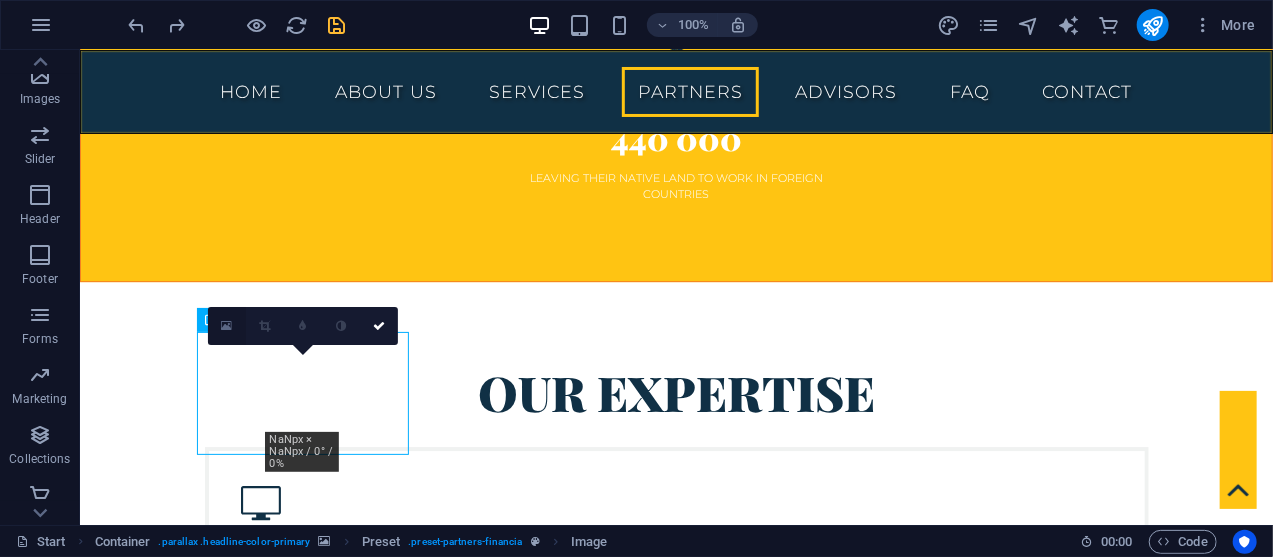 click at bounding box center (227, 326) 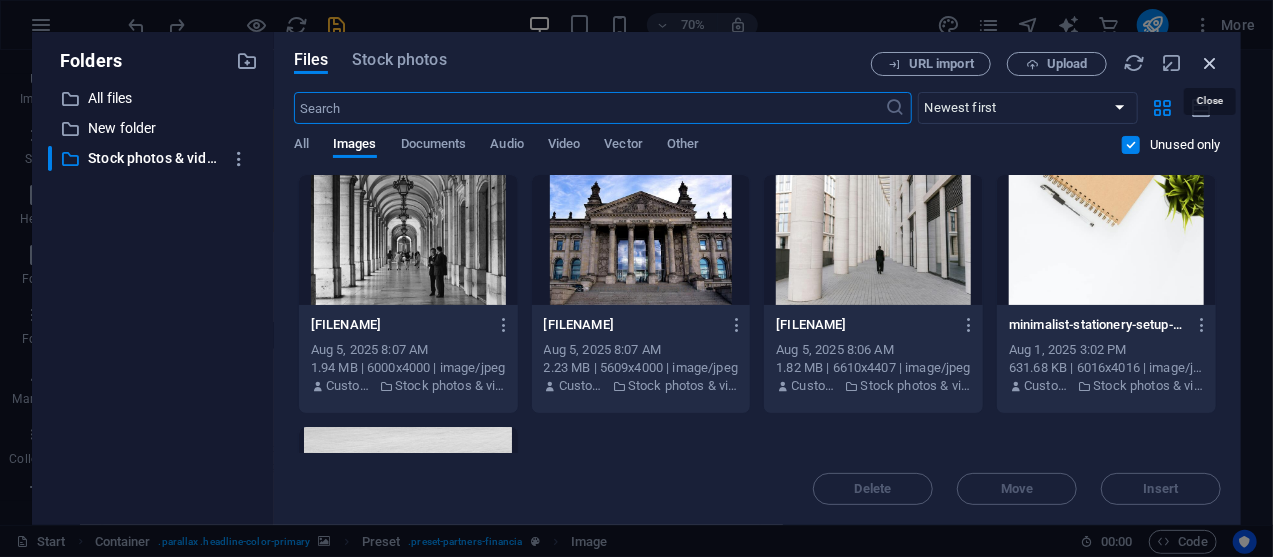 click at bounding box center [1210, 63] 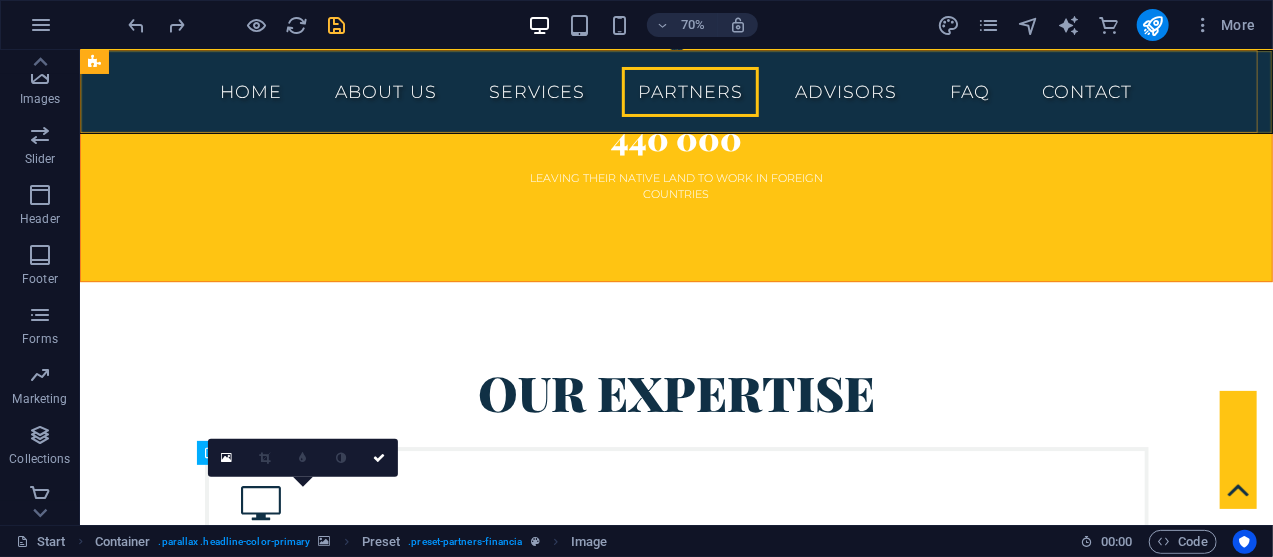 scroll, scrollTop: 6011, scrollLeft: 0, axis: vertical 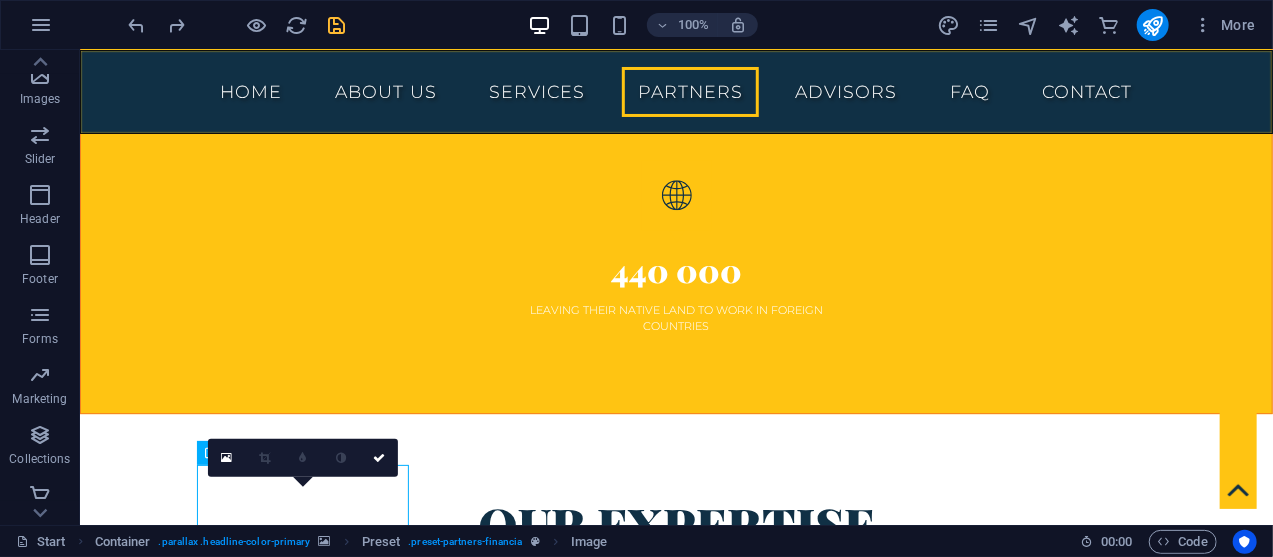 click on "0" at bounding box center (303, 458) 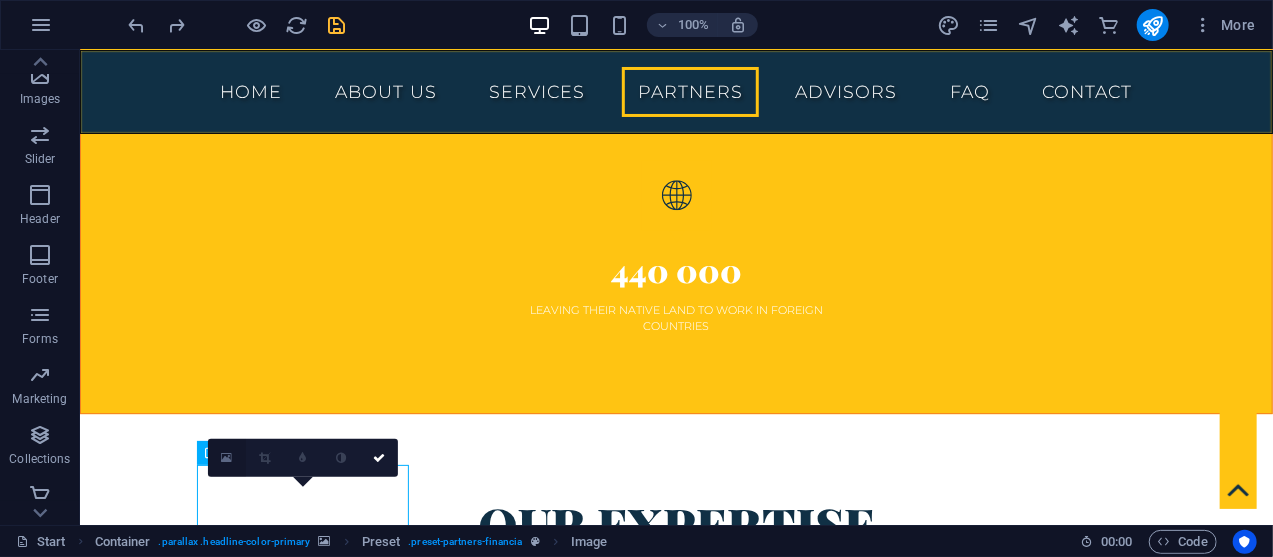 click at bounding box center (226, 458) 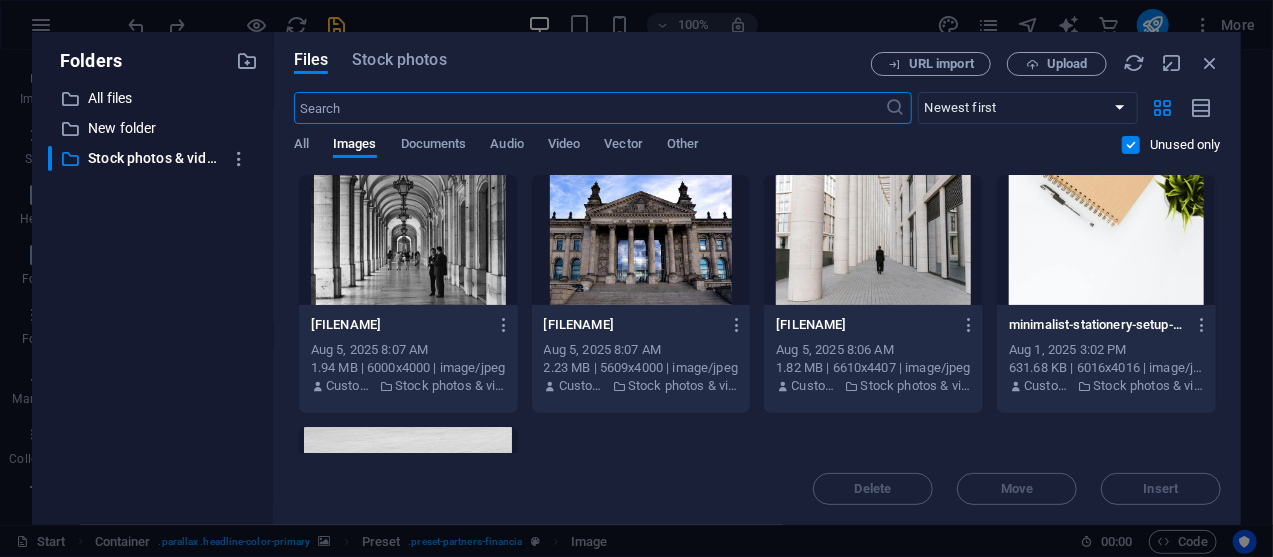scroll, scrollTop: 6143, scrollLeft: 0, axis: vertical 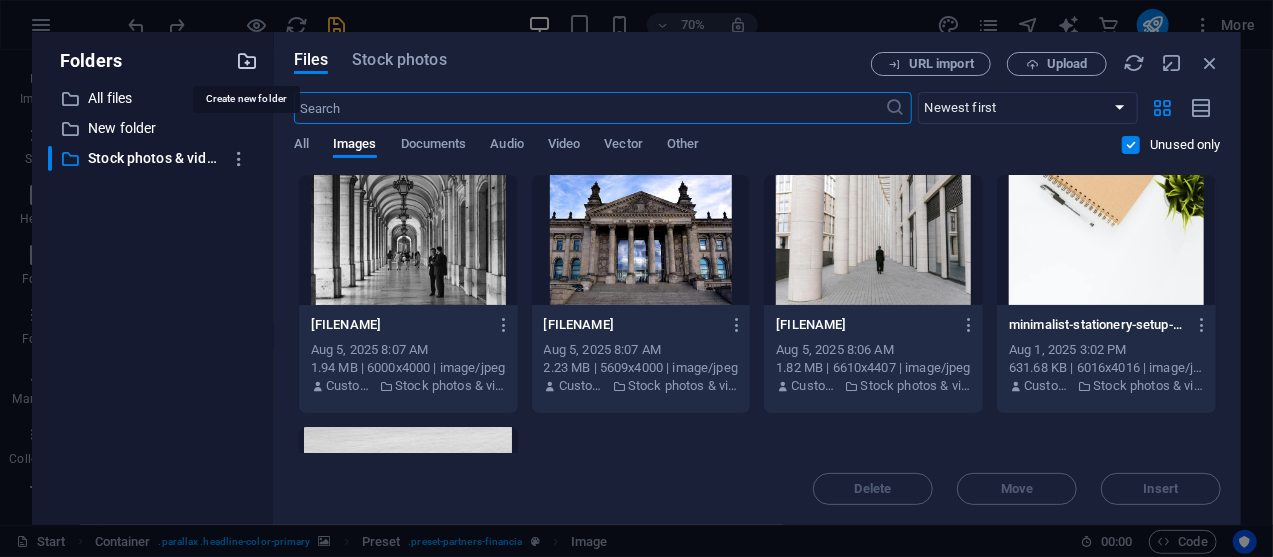 click at bounding box center [247, 61] 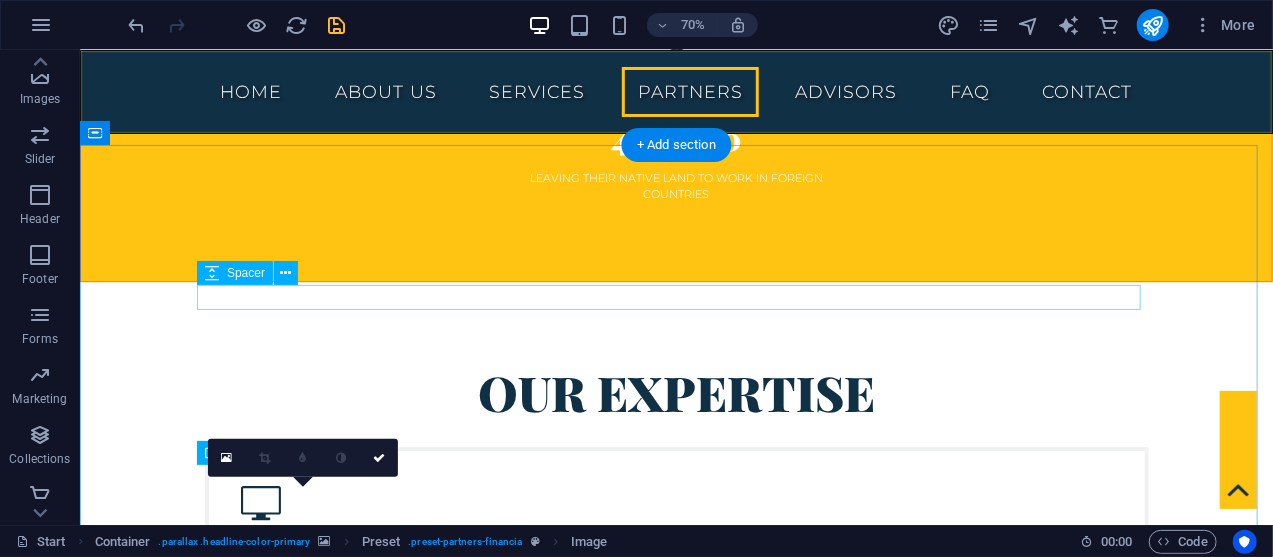 scroll, scrollTop: 6011, scrollLeft: 0, axis: vertical 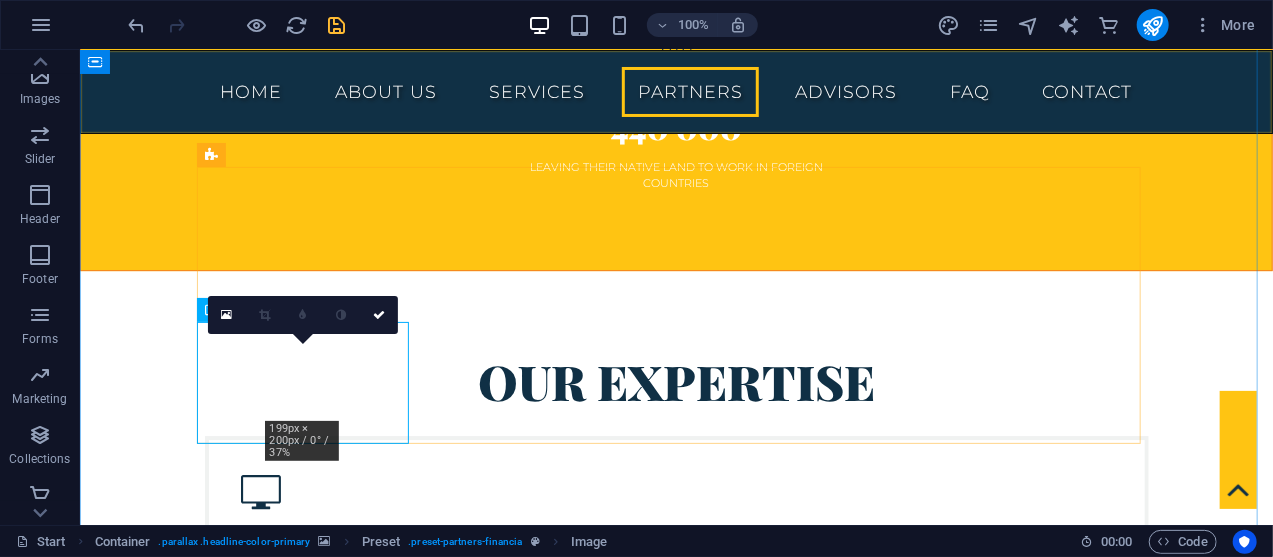 click at bounding box center [310, 4172] 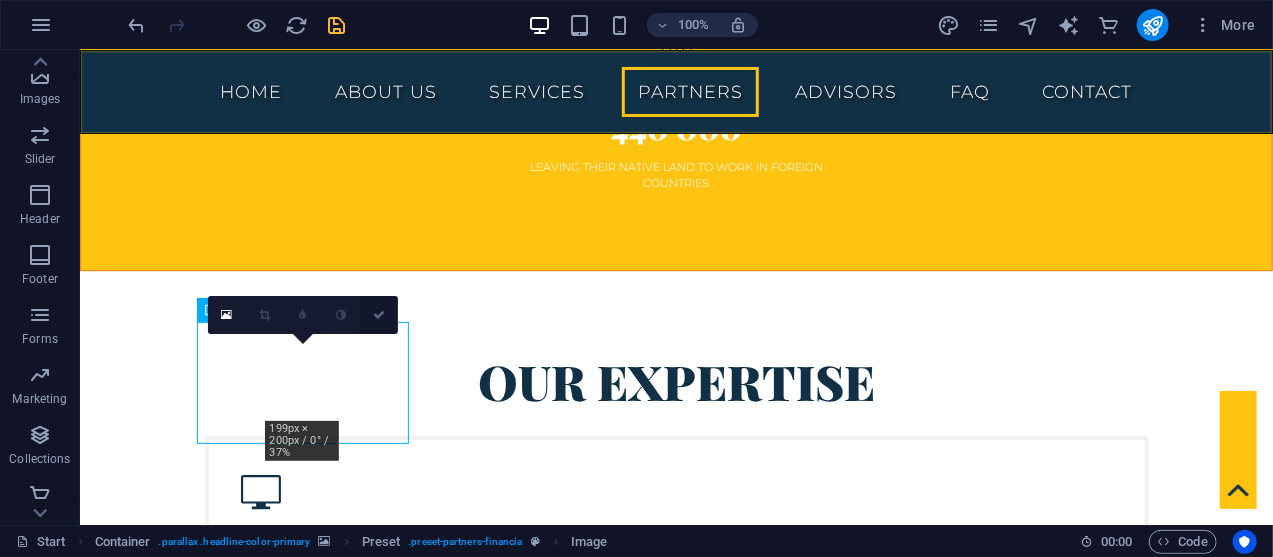 click at bounding box center [379, 315] 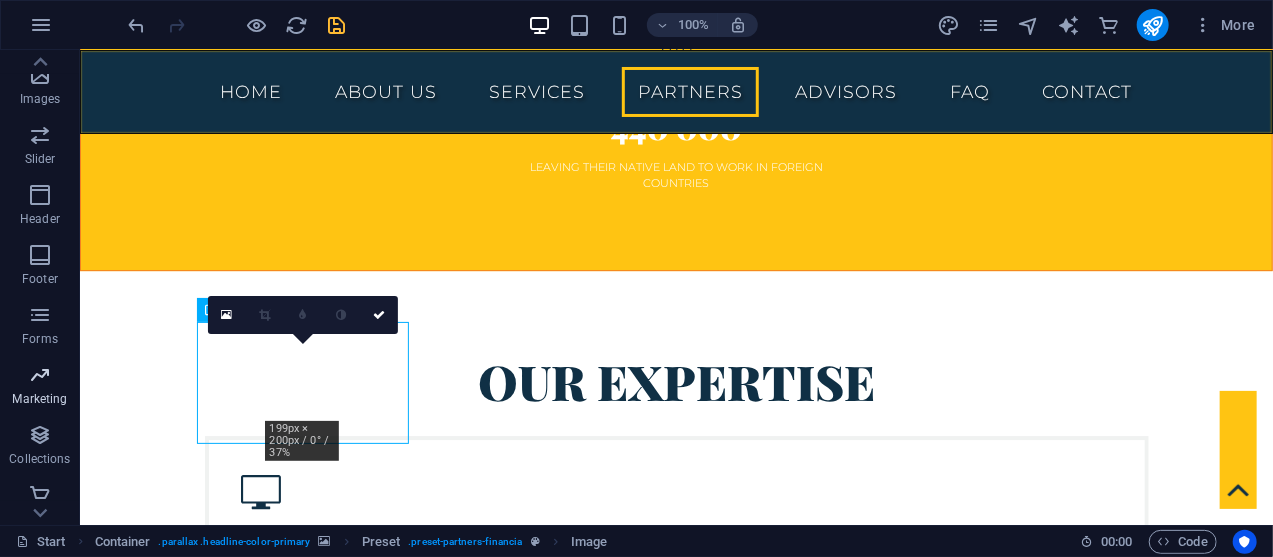 click on "Marketing" at bounding box center (40, 385) 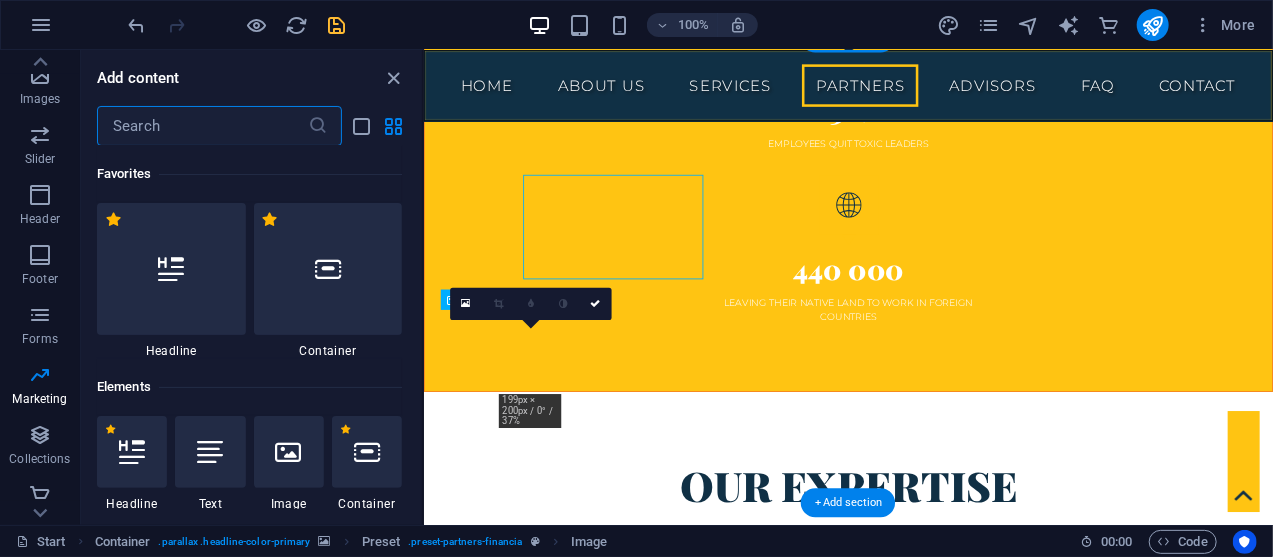 scroll, scrollTop: 6278, scrollLeft: 0, axis: vertical 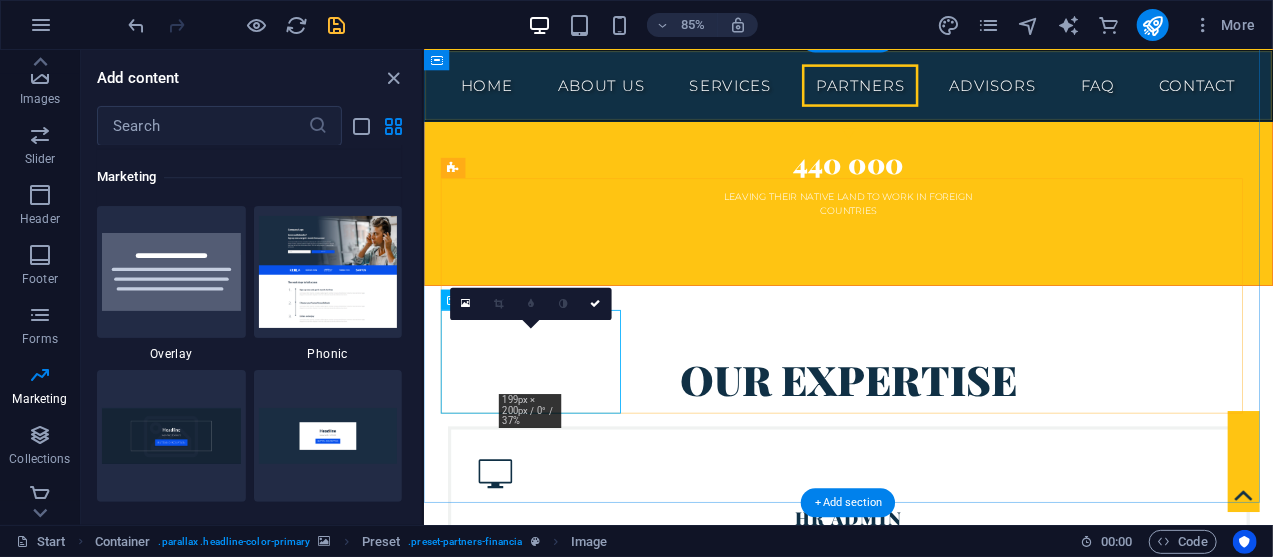 click at bounding box center [557, 4270] 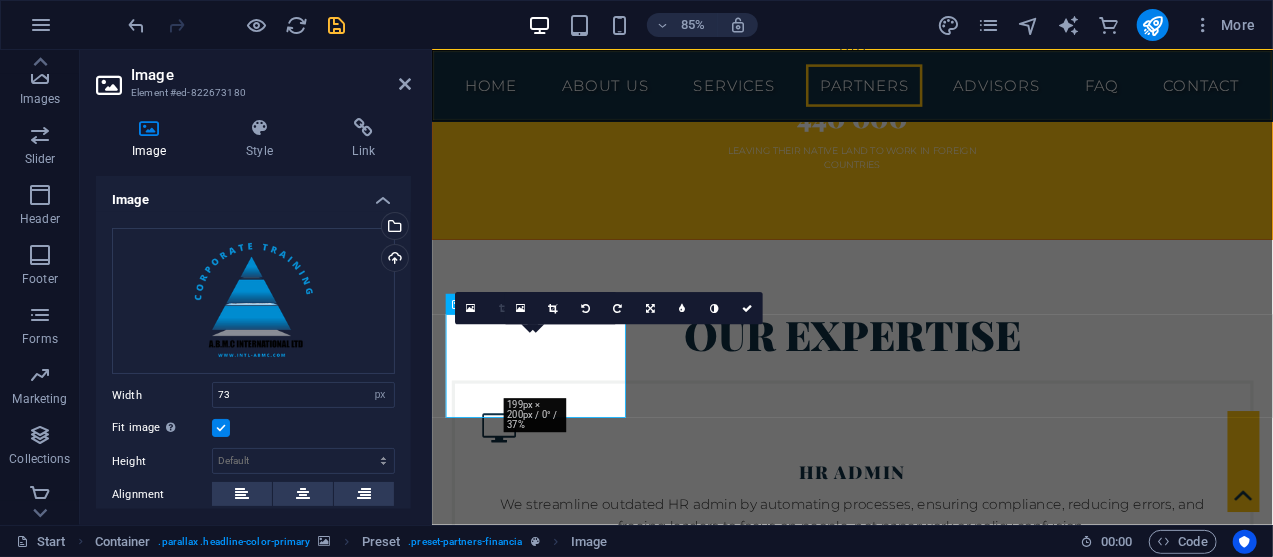 scroll, scrollTop: 6407, scrollLeft: 0, axis: vertical 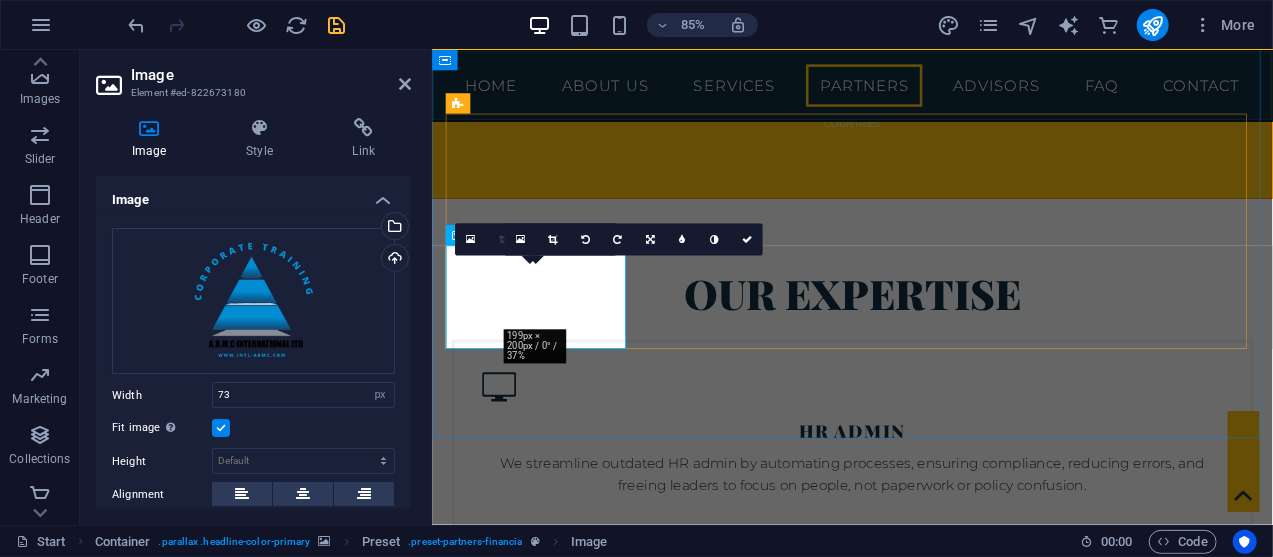 click at bounding box center [560, 4167] 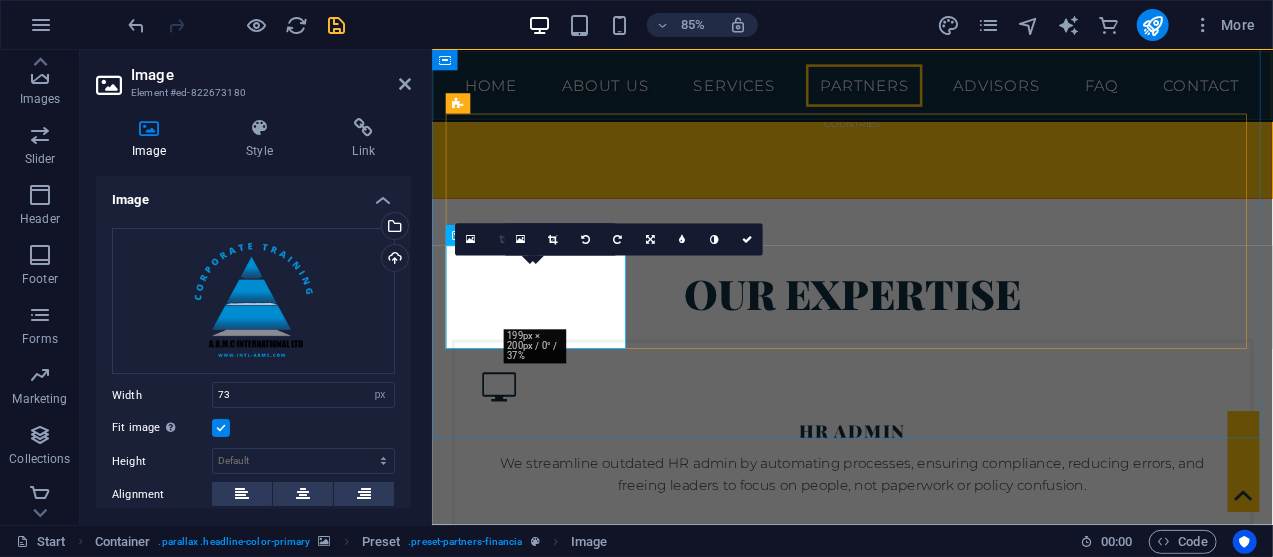 click at bounding box center [560, 4167] 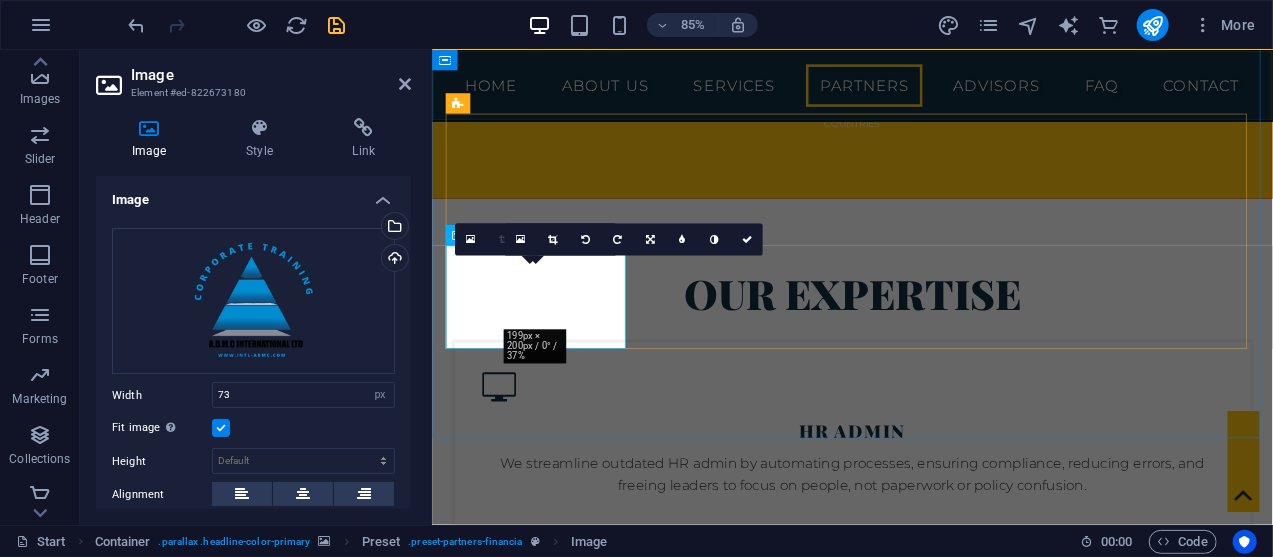 click at bounding box center (560, 4167) 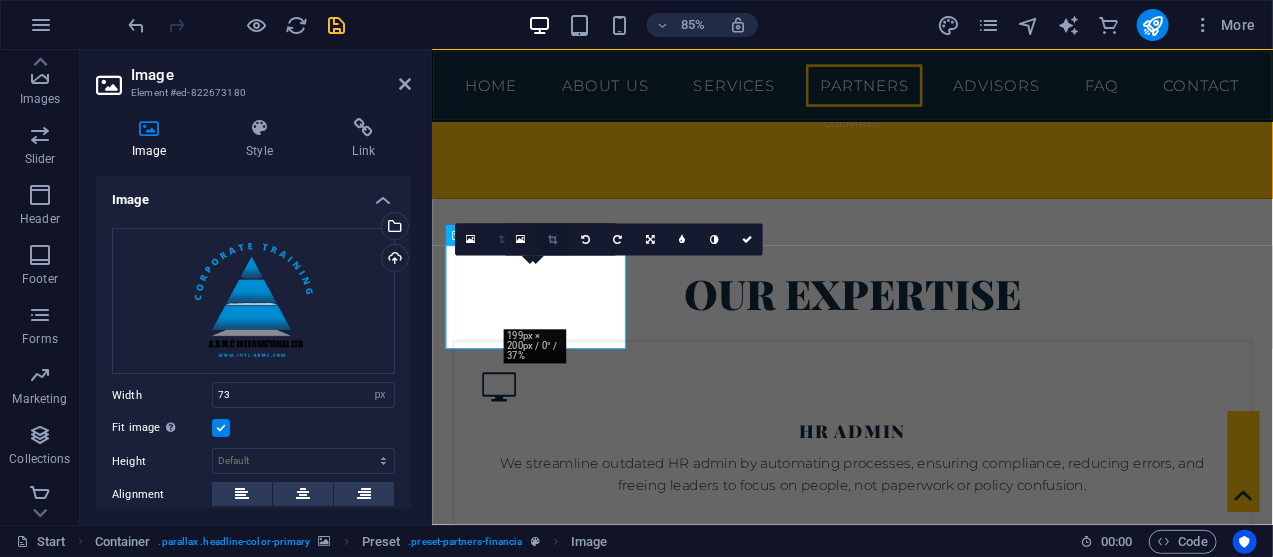 click at bounding box center (552, 239) 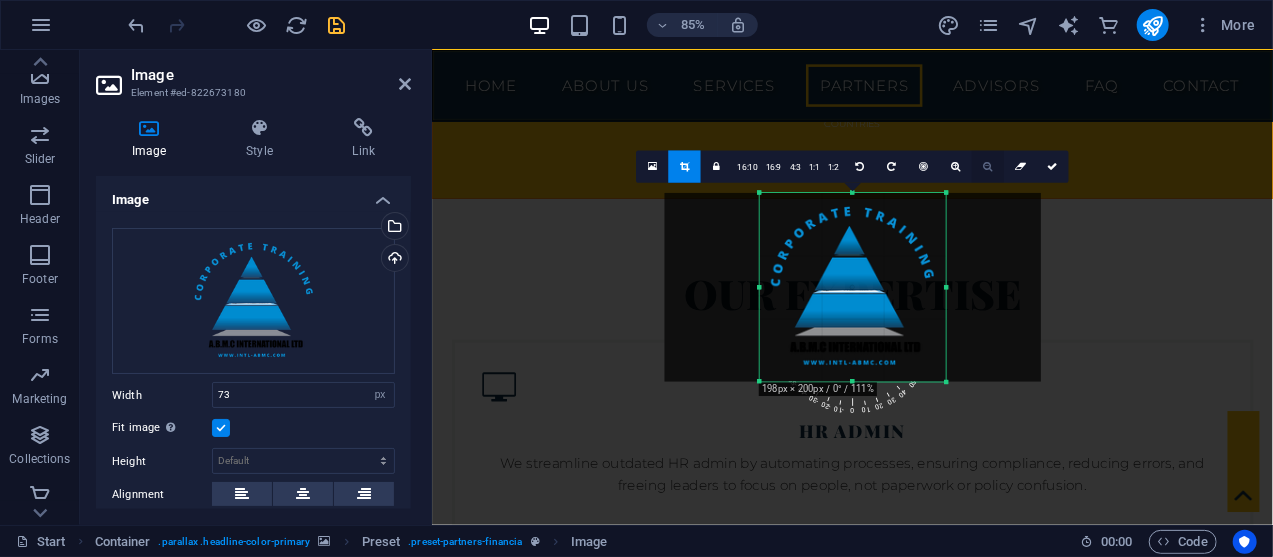 click at bounding box center [987, 167] 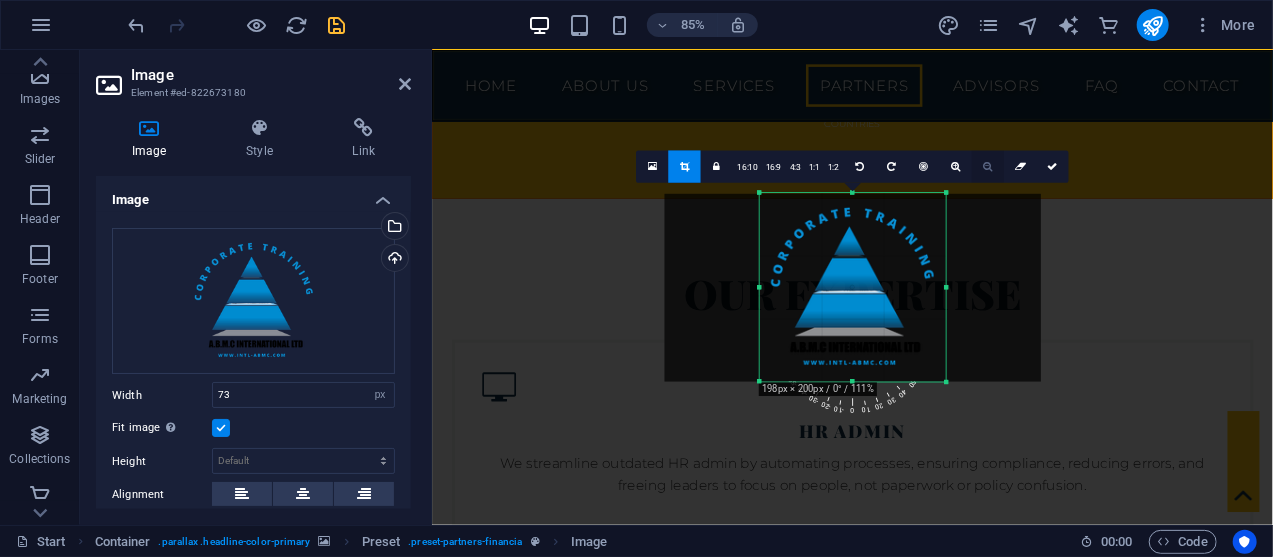click at bounding box center [987, 167] 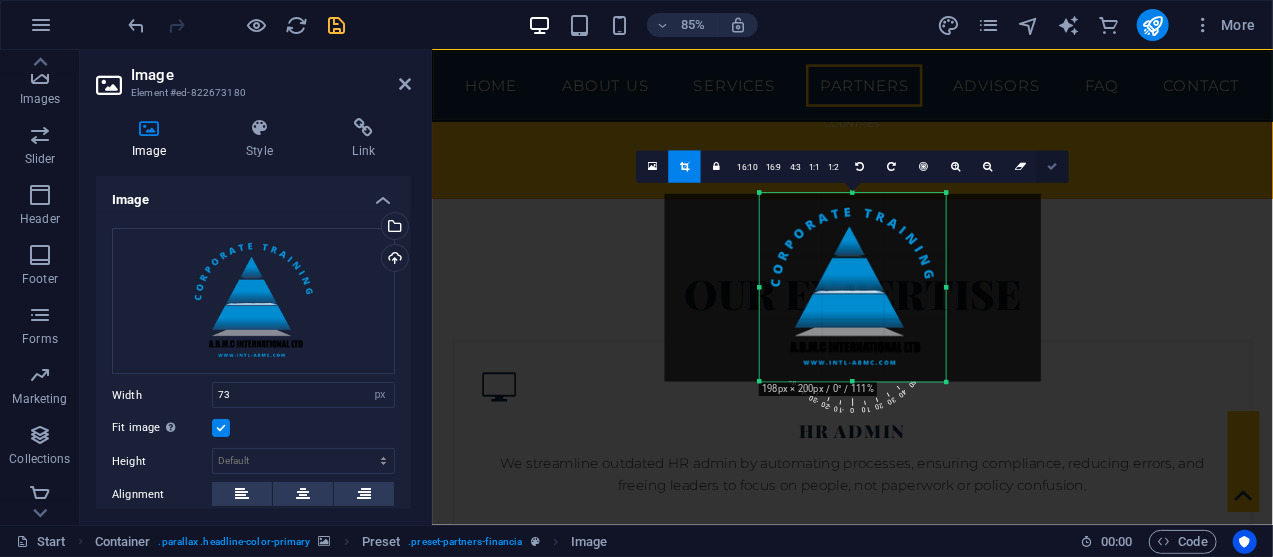 click at bounding box center [1053, 167] 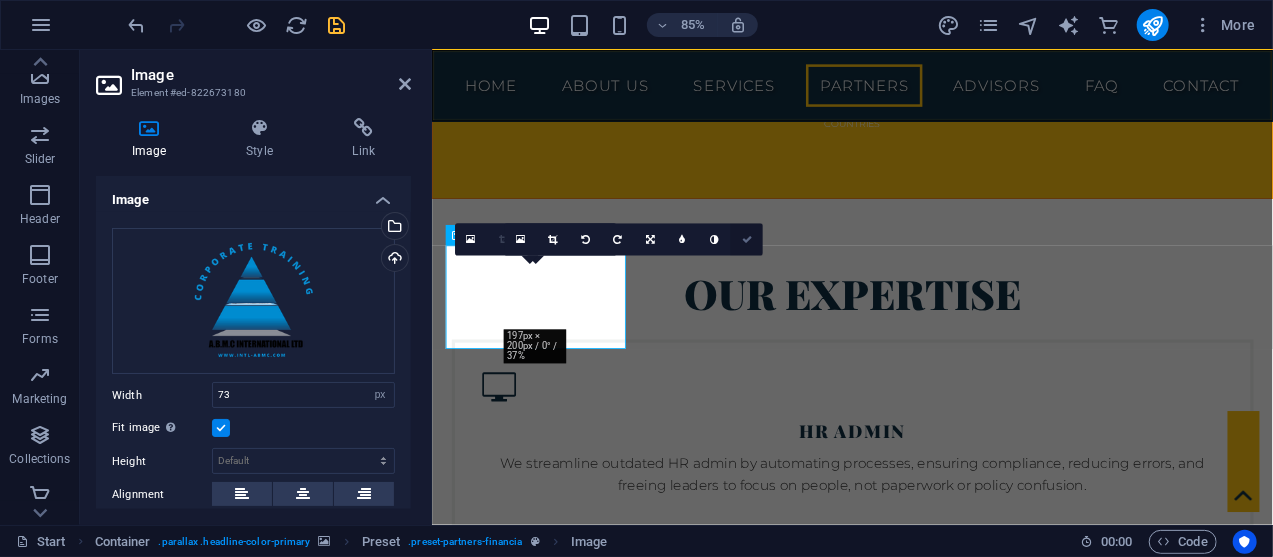click at bounding box center (747, 239) 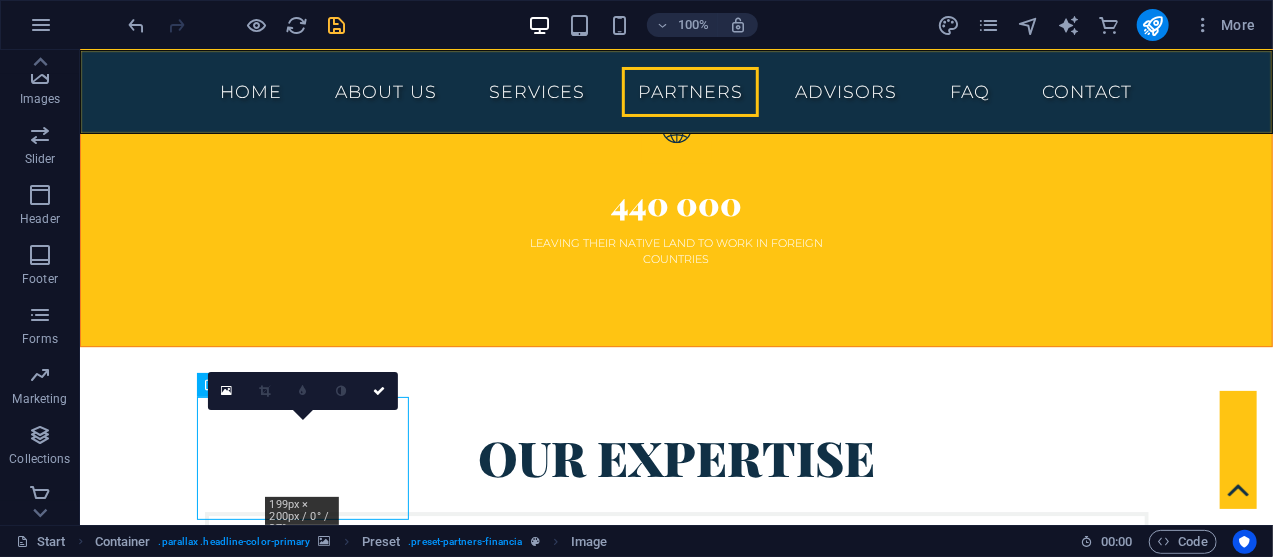 scroll, scrollTop: 6153, scrollLeft: 0, axis: vertical 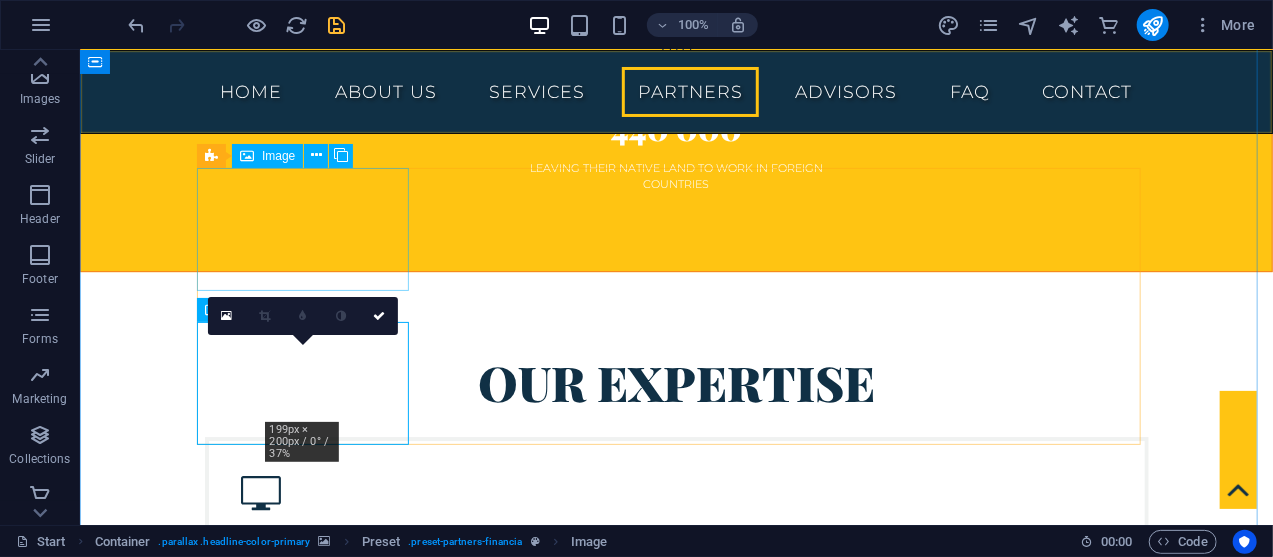 click at bounding box center (310, 3616) 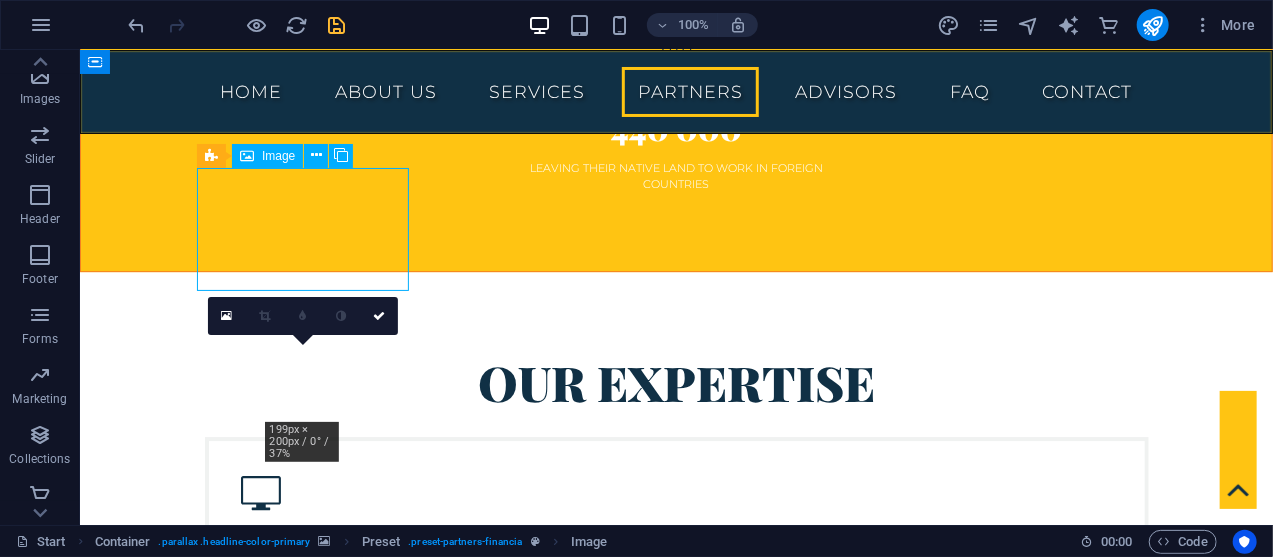 click at bounding box center [310, 3616] 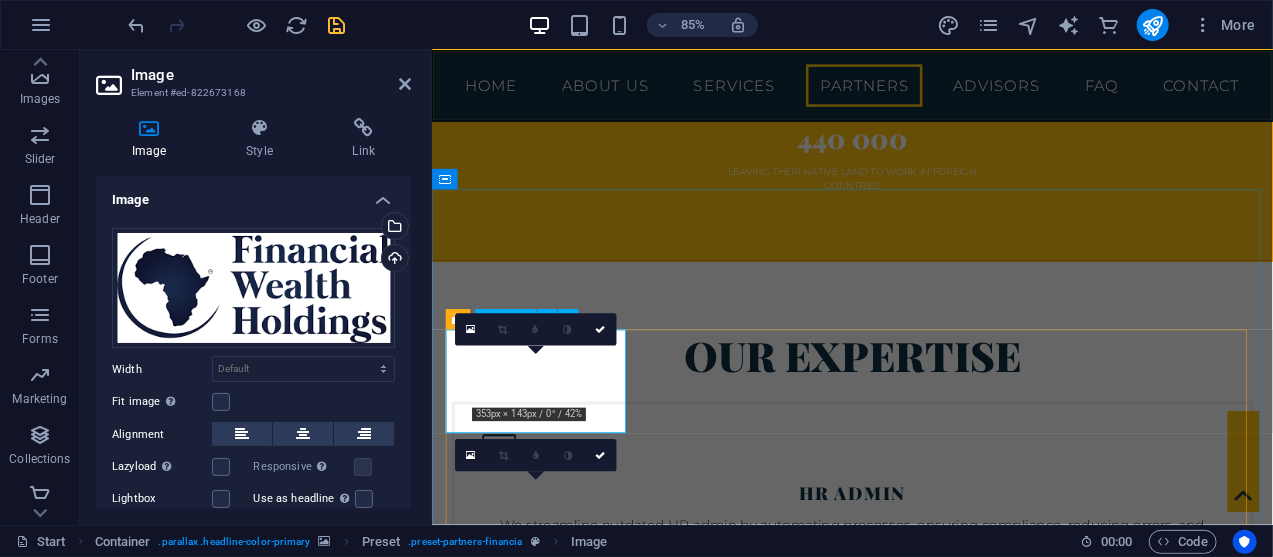 click at bounding box center (560, 3642) 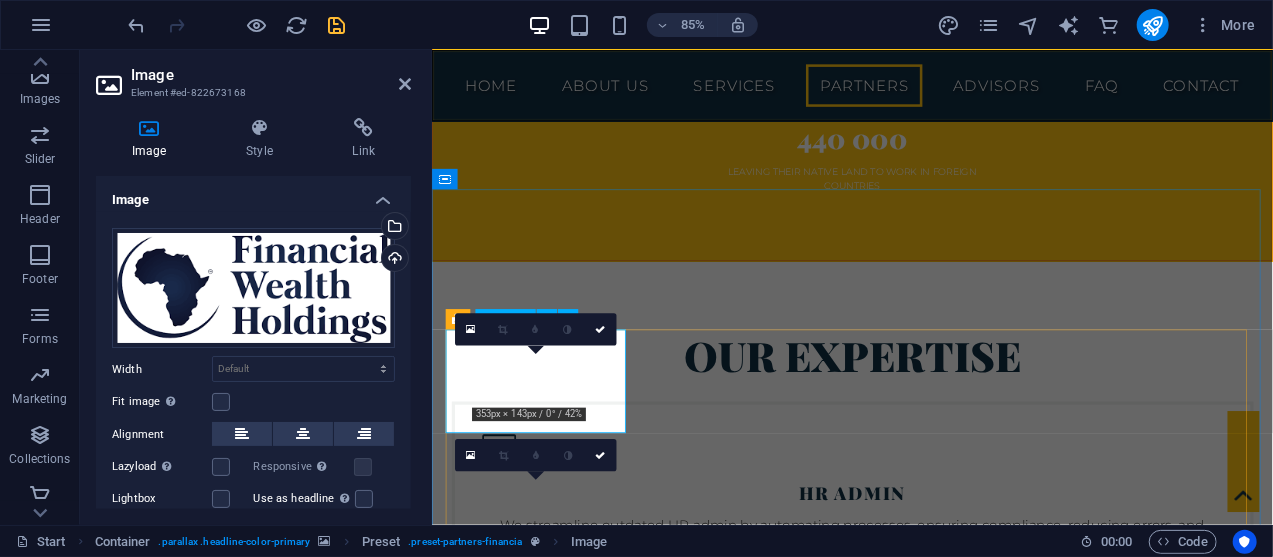 click at bounding box center (560, 3642) 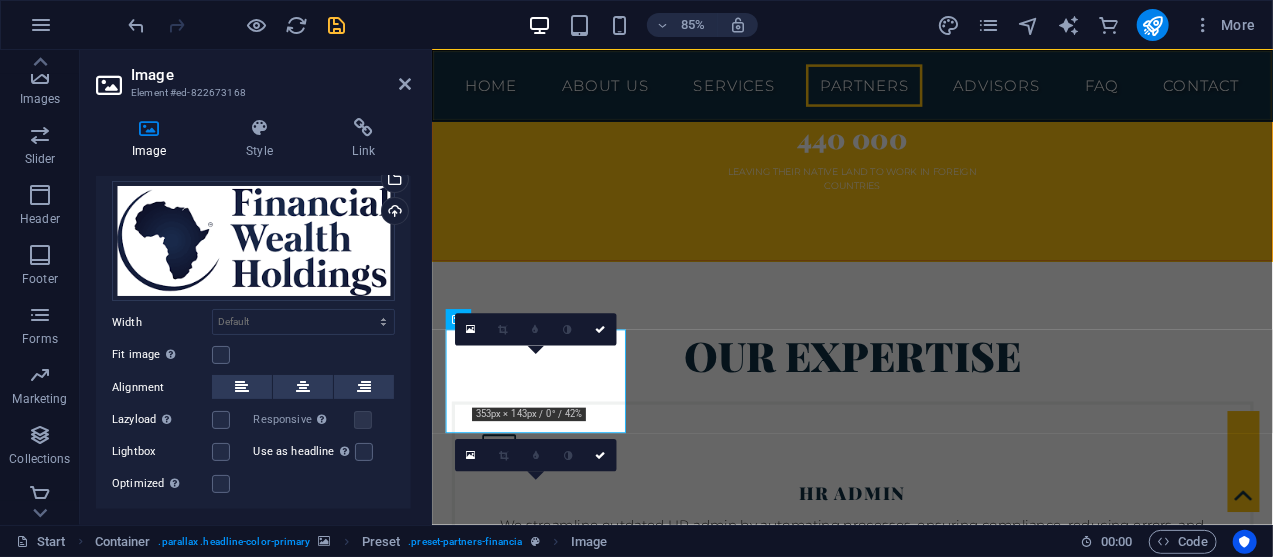 scroll, scrollTop: 62, scrollLeft: 0, axis: vertical 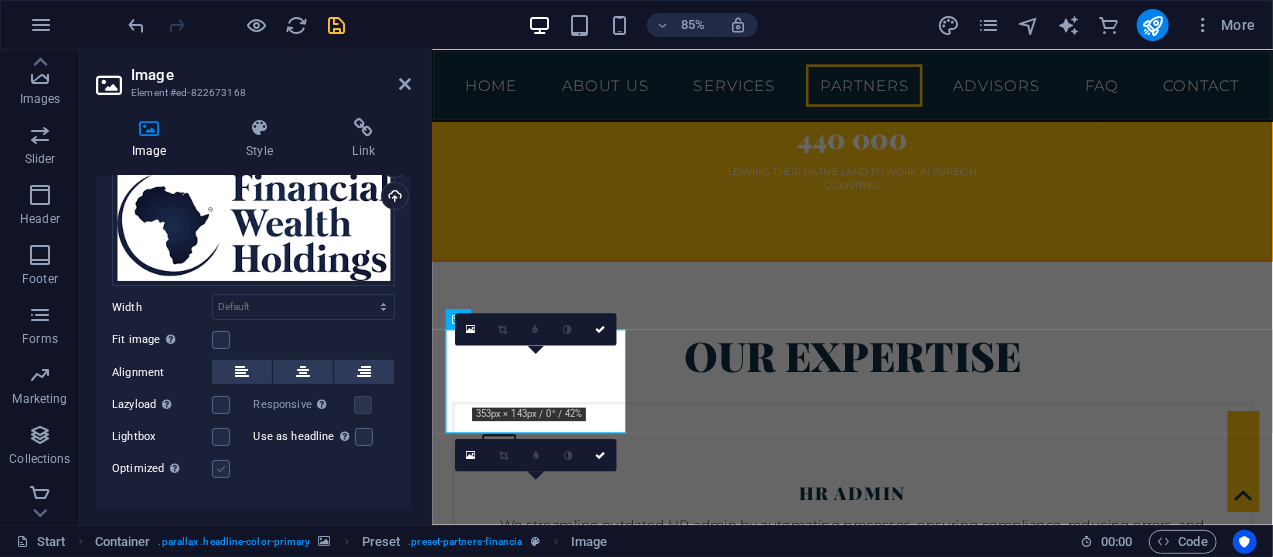 click at bounding box center [221, 469] 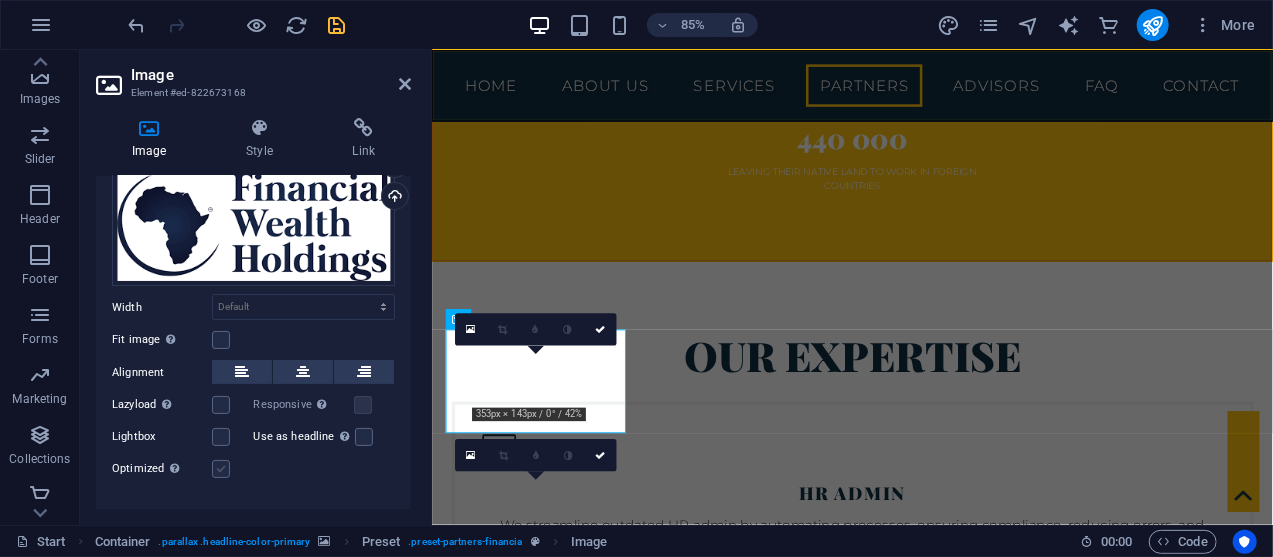 click on "Optimized Images are compressed to improve page speed." at bounding box center (0, 0) 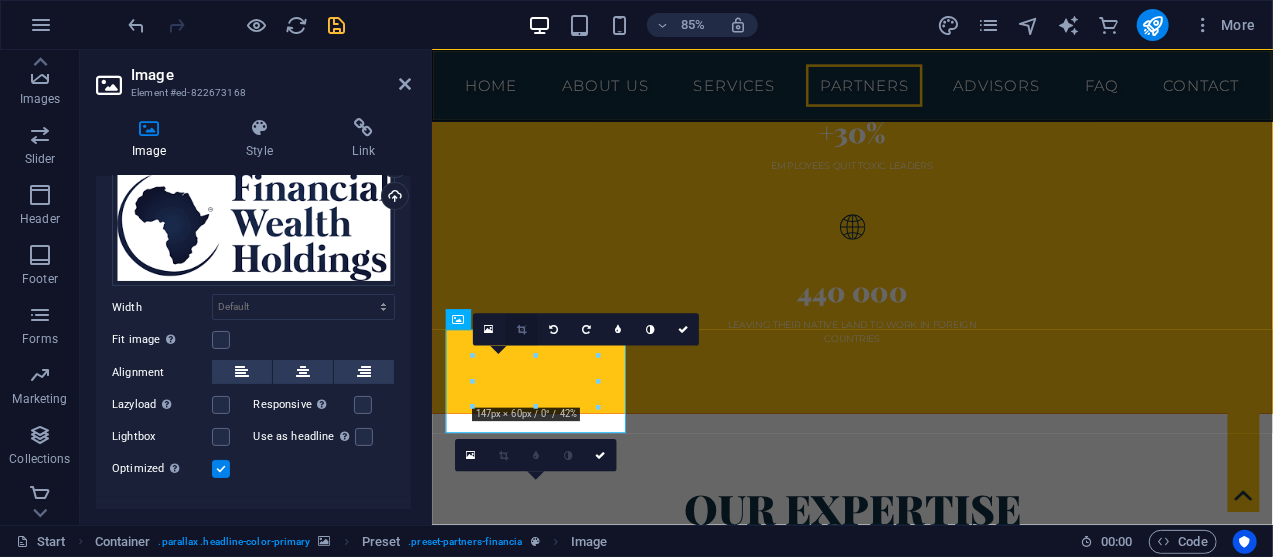 click at bounding box center [521, 330] 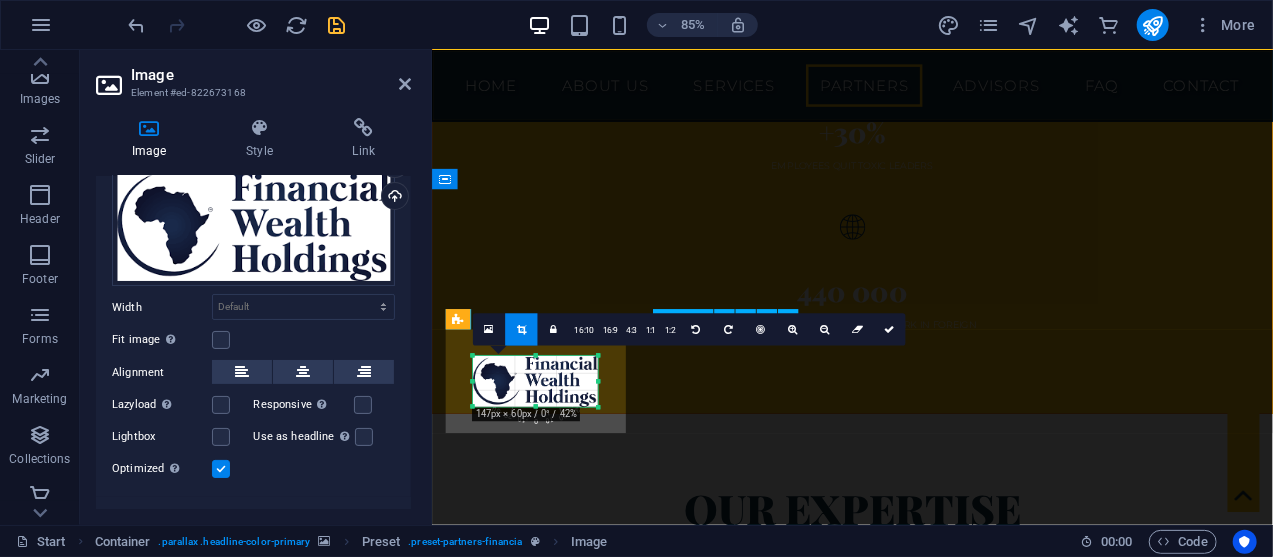 click at bounding box center (560, 4003) 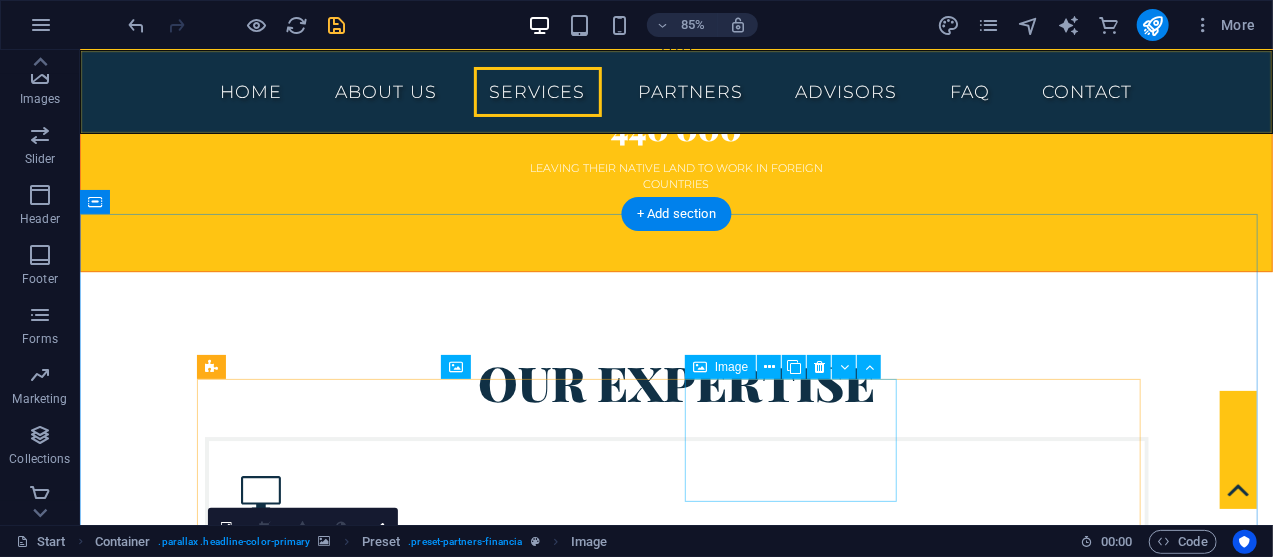 scroll, scrollTop: 5942, scrollLeft: 0, axis: vertical 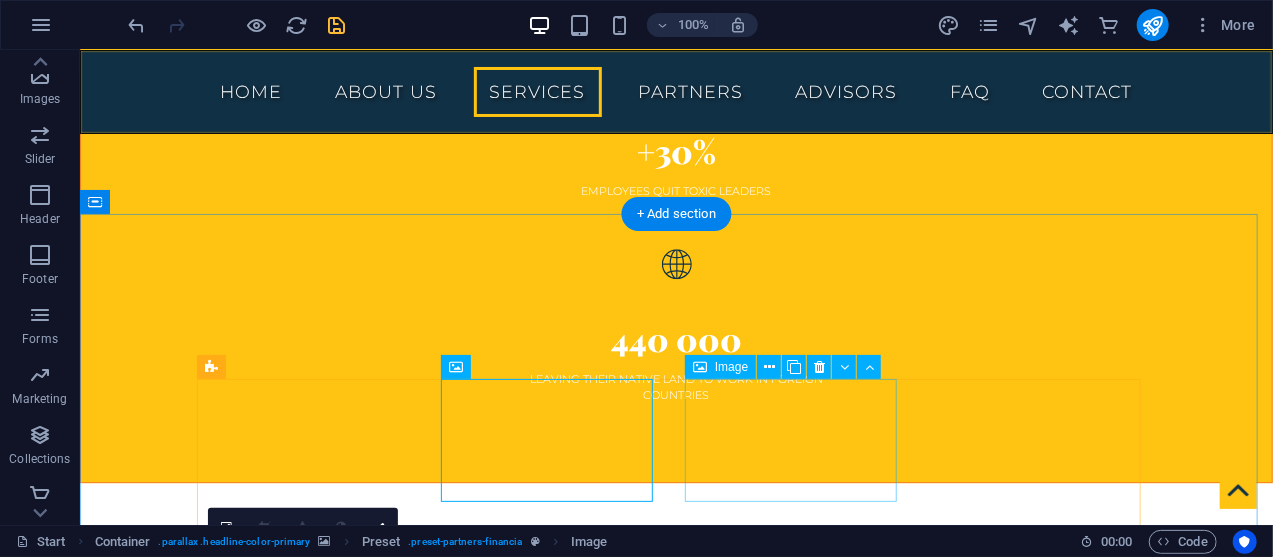 click at bounding box center (310, 4105) 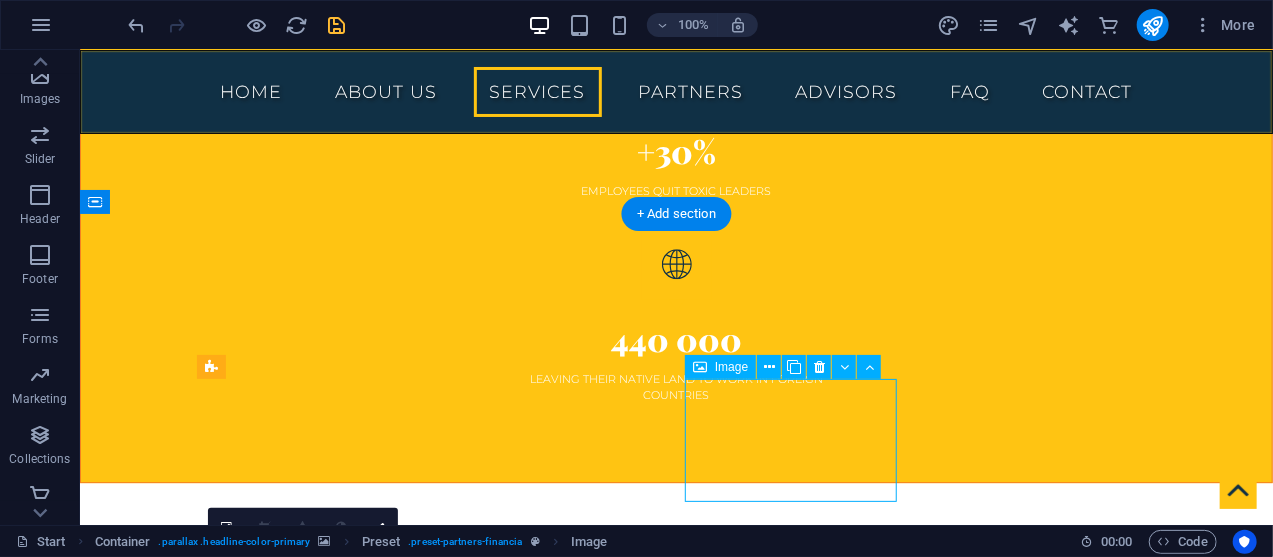 click at bounding box center [310, 4105] 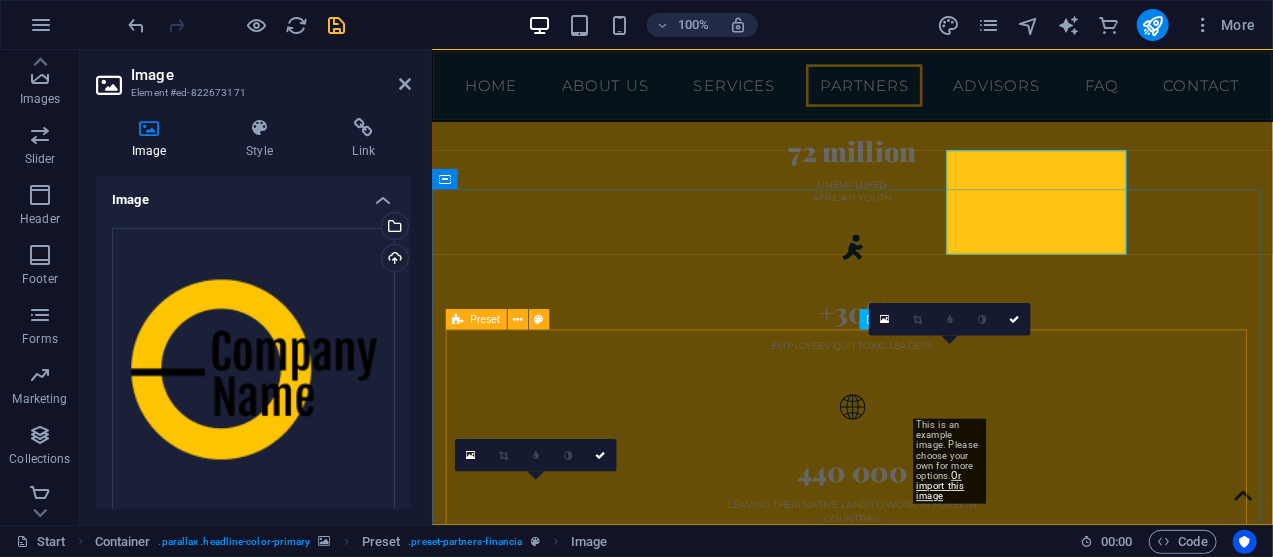 scroll, scrollTop: 6153, scrollLeft: 0, axis: vertical 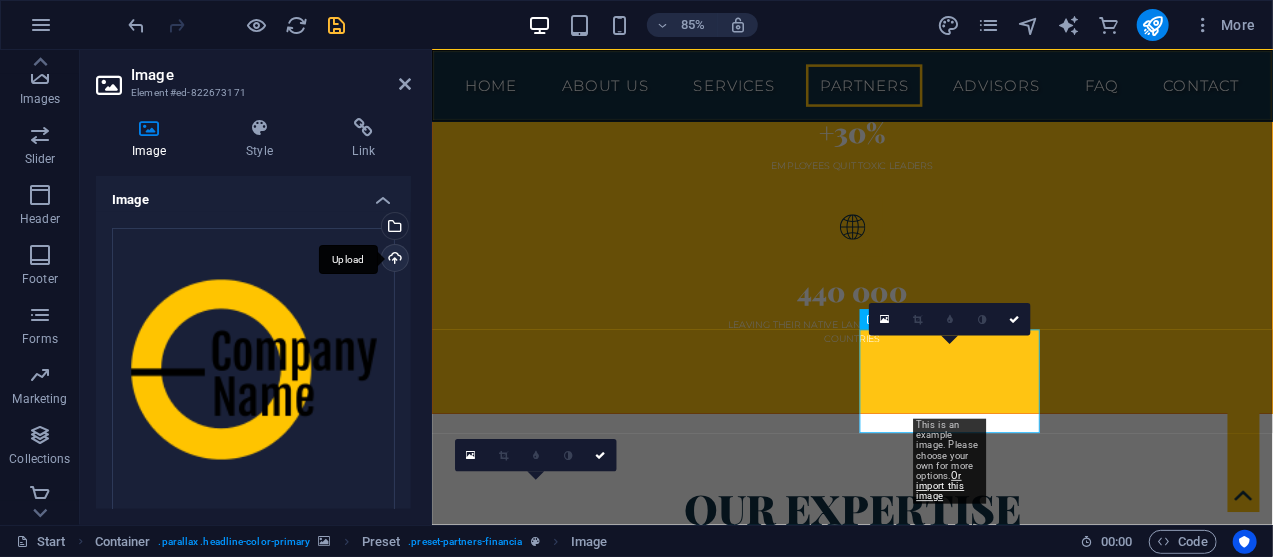 click on "Upload" at bounding box center (393, 260) 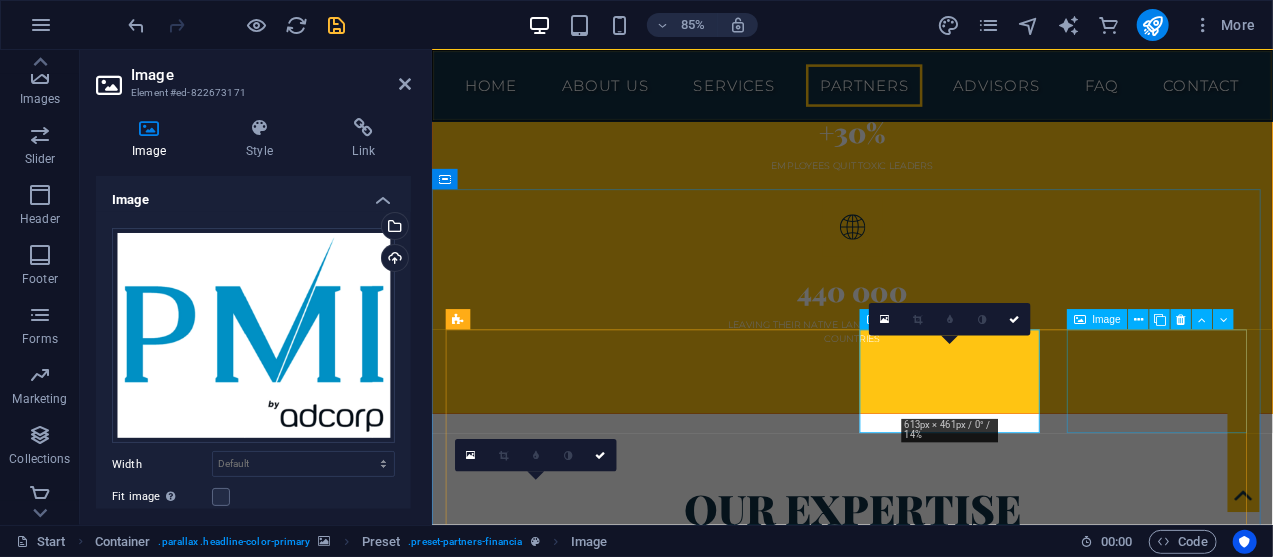 click at bounding box center [560, 4282] 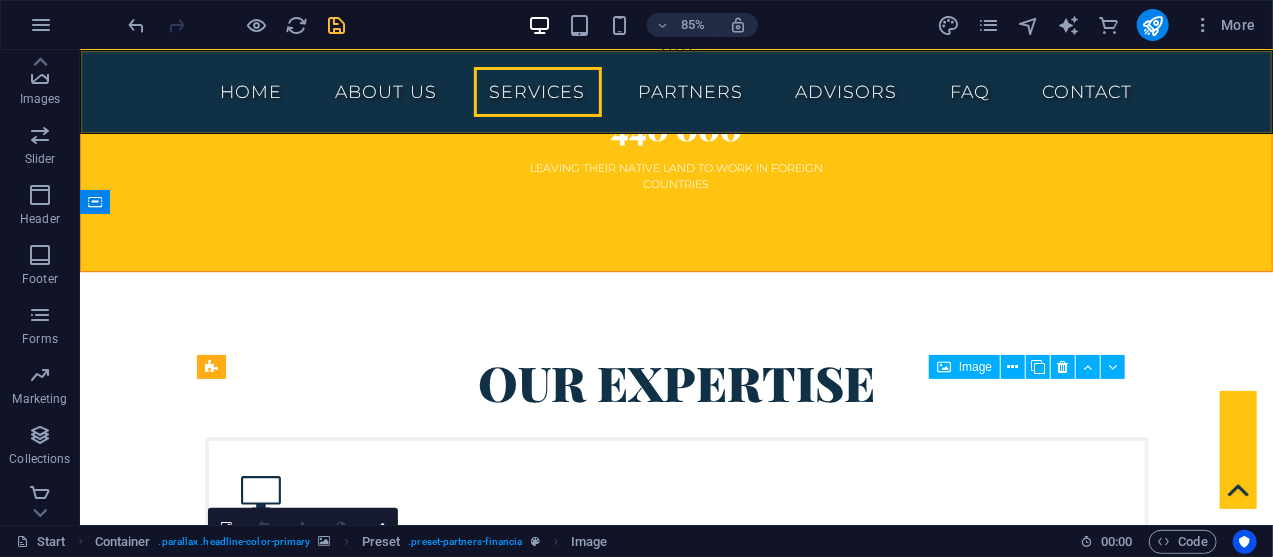 scroll, scrollTop: 5942, scrollLeft: 0, axis: vertical 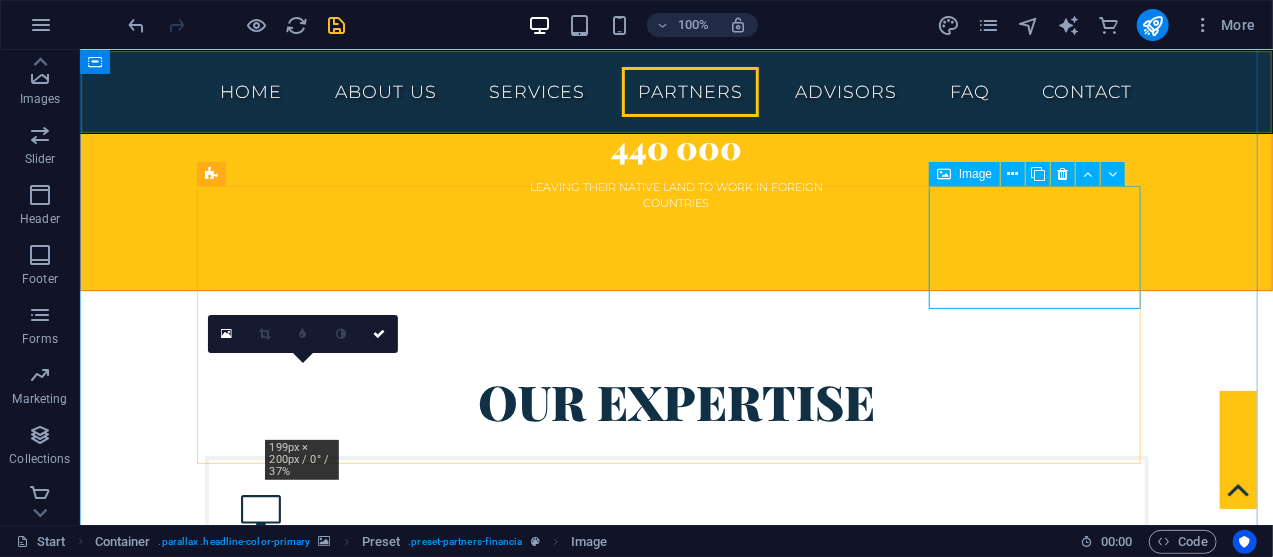 click at bounding box center (310, 4052) 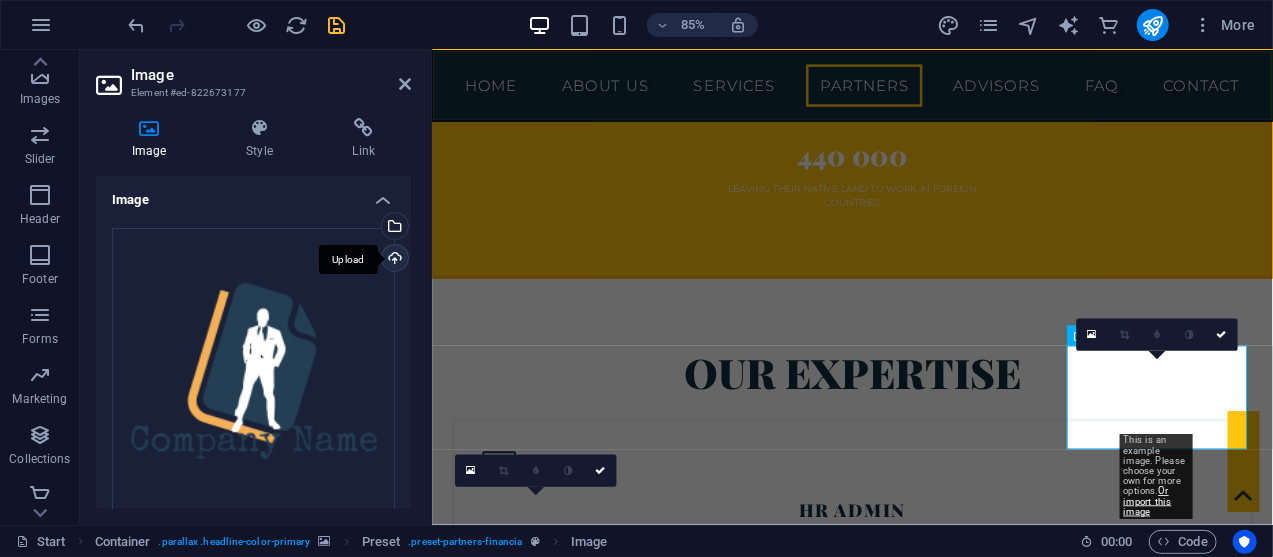 click on "Upload" at bounding box center (393, 260) 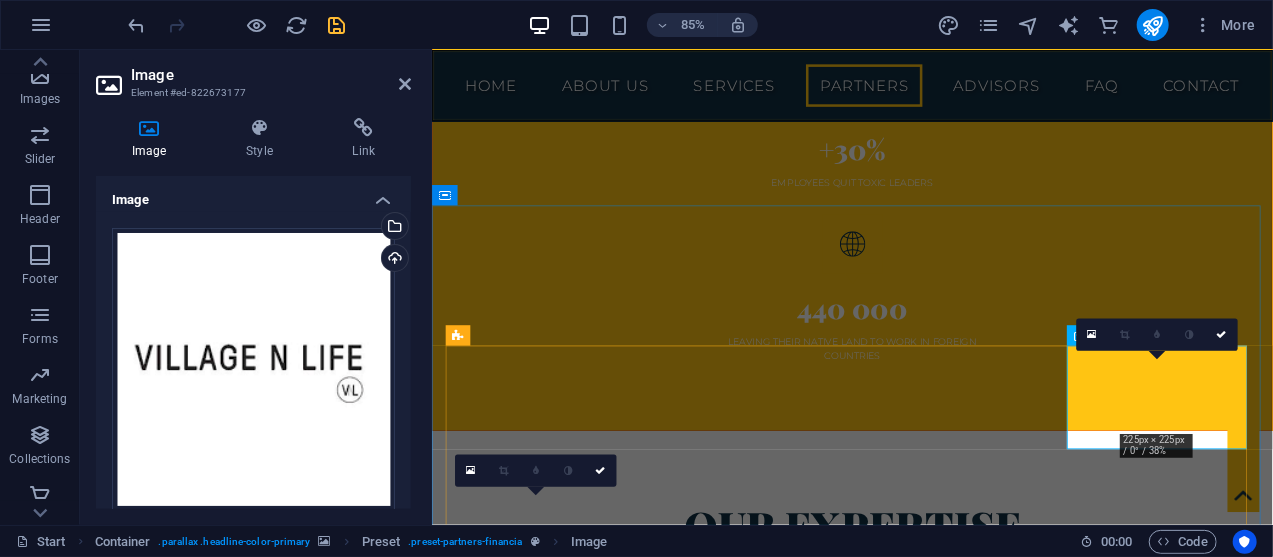 click at bounding box center (560, 4301) 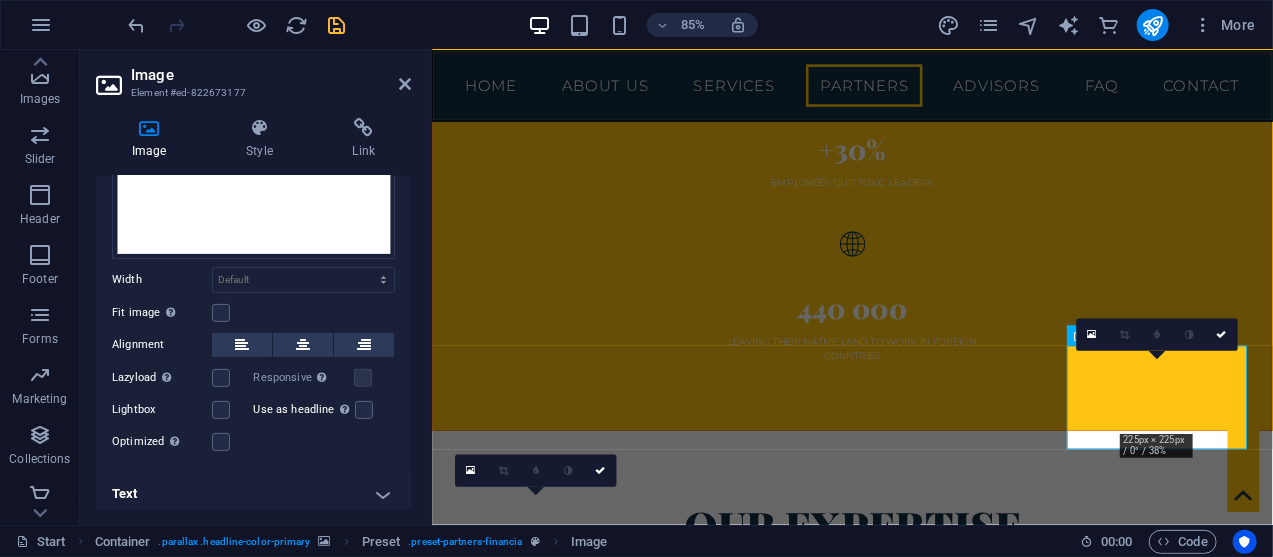 scroll, scrollTop: 255, scrollLeft: 0, axis: vertical 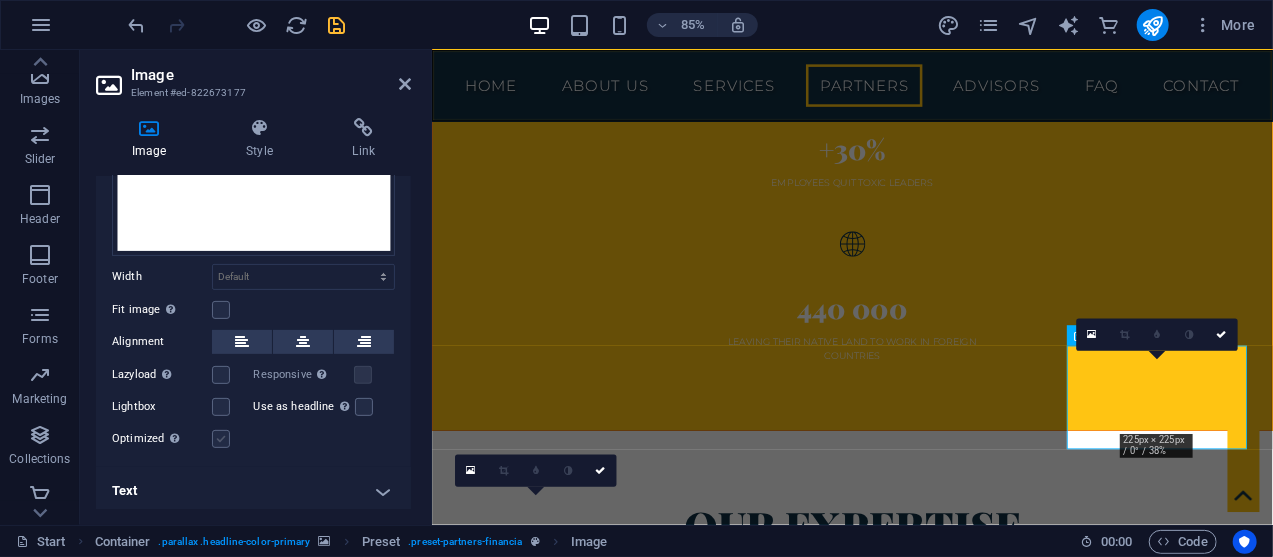 click at bounding box center (221, 439) 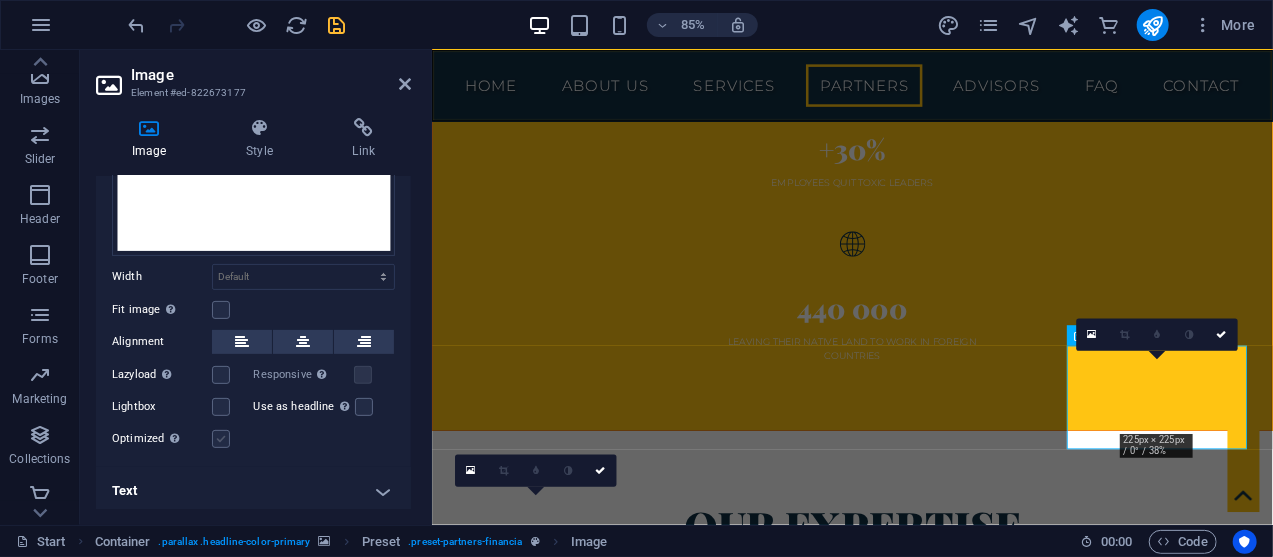click on "Optimized Images are compressed to improve page speed." at bounding box center [0, 0] 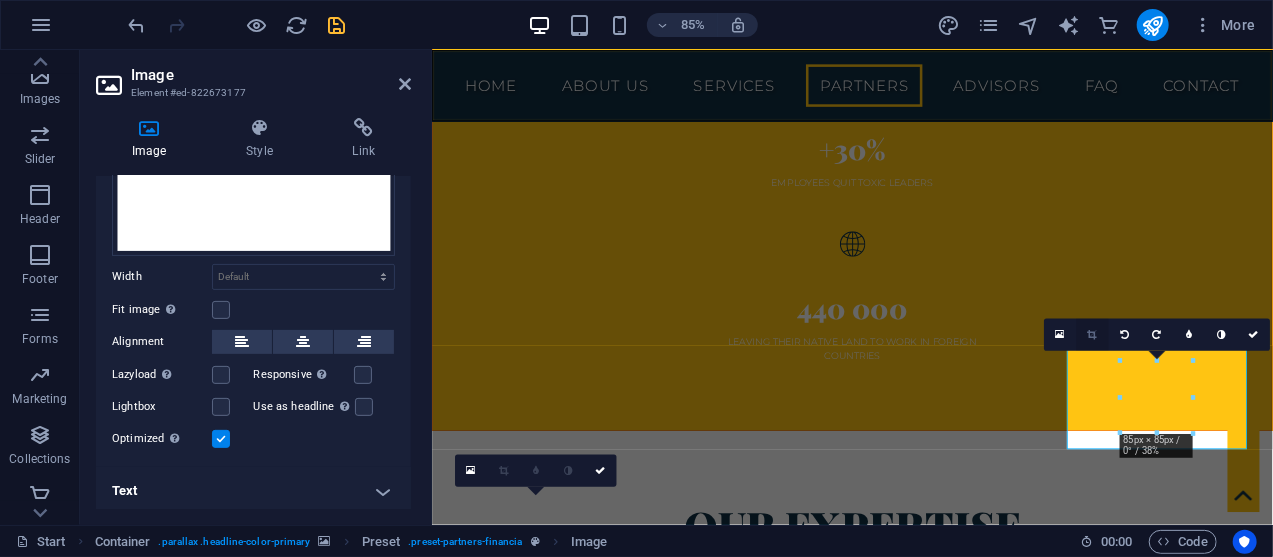 click at bounding box center (1092, 335) 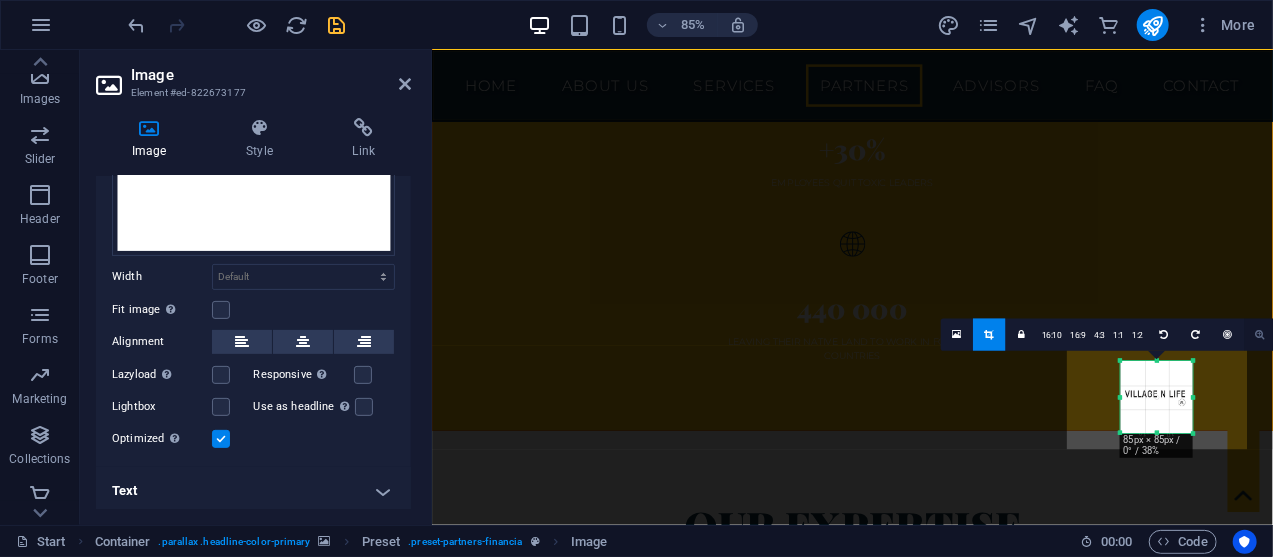 click at bounding box center (1259, 335) 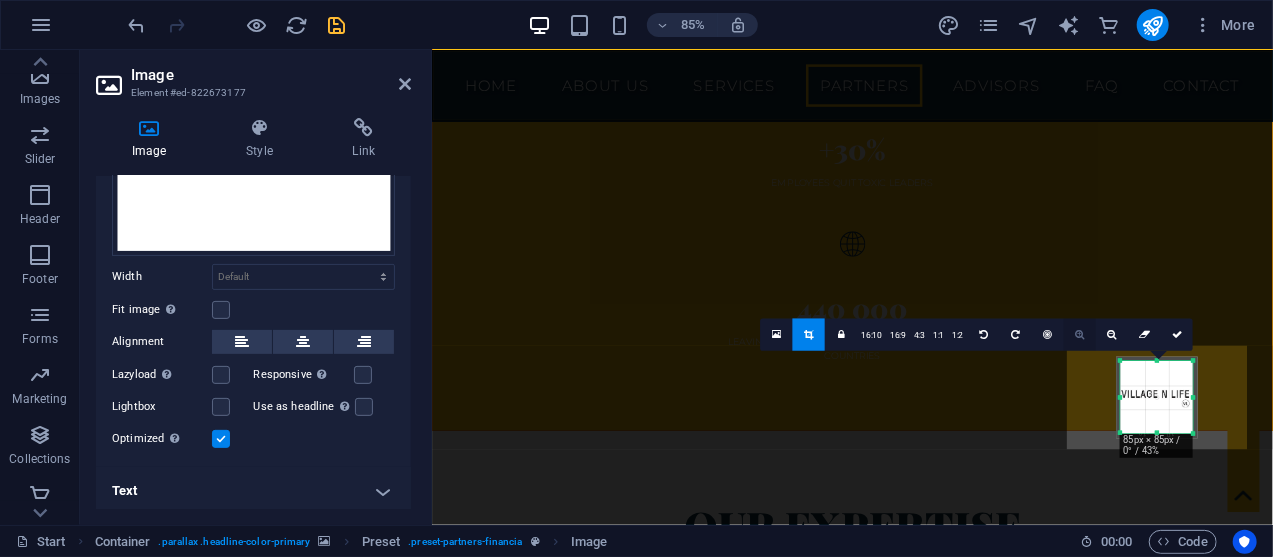 click at bounding box center (925, 3289) 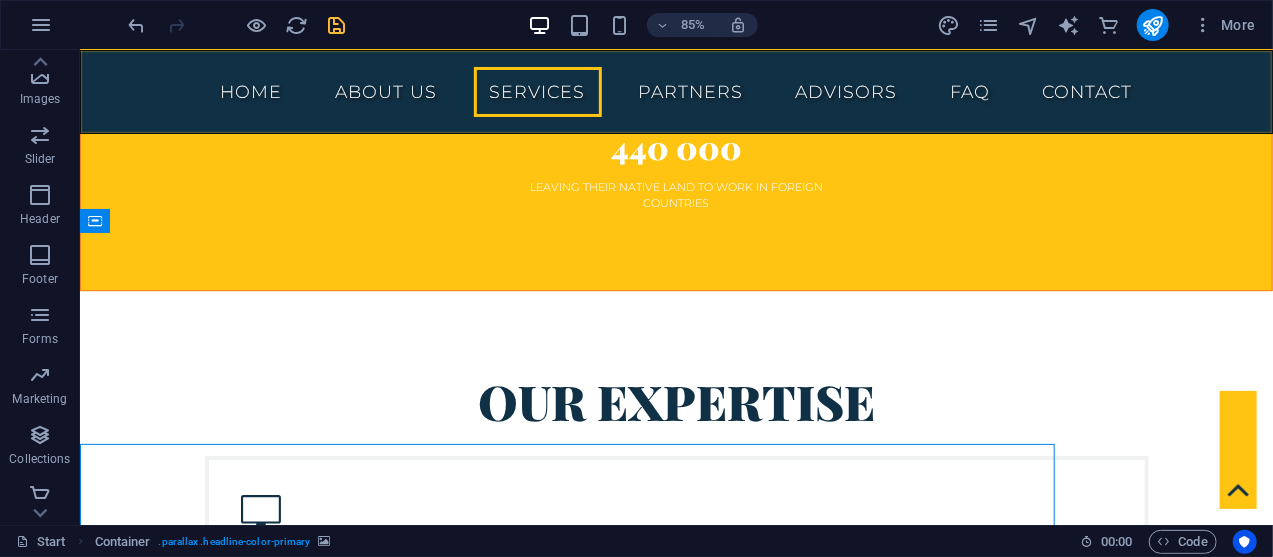 scroll, scrollTop: 5923, scrollLeft: 0, axis: vertical 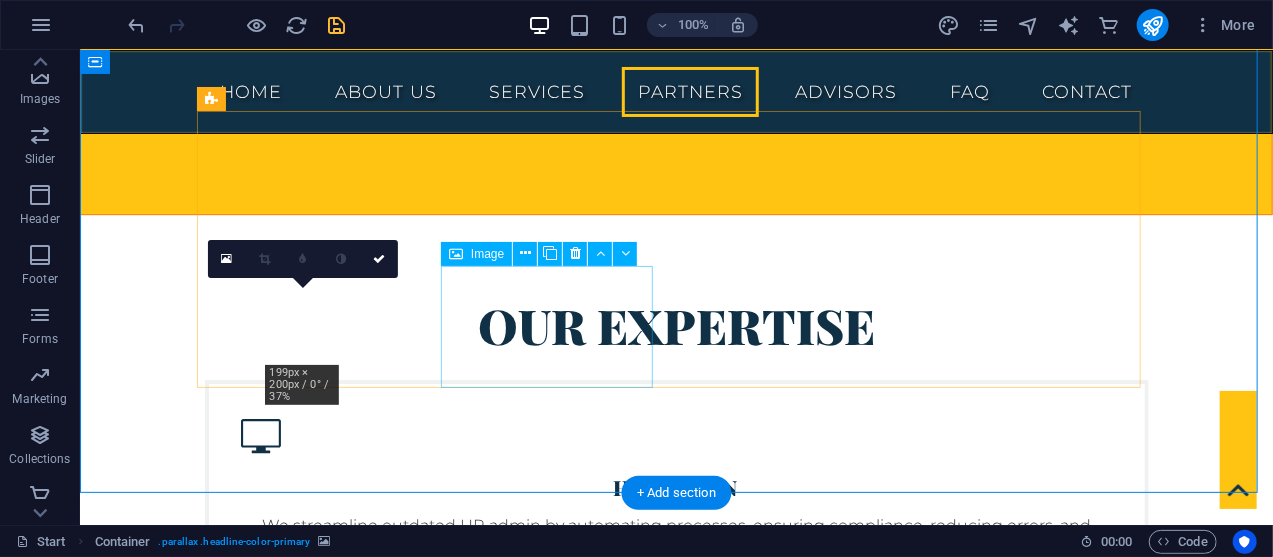 click at bounding box center (310, 4255) 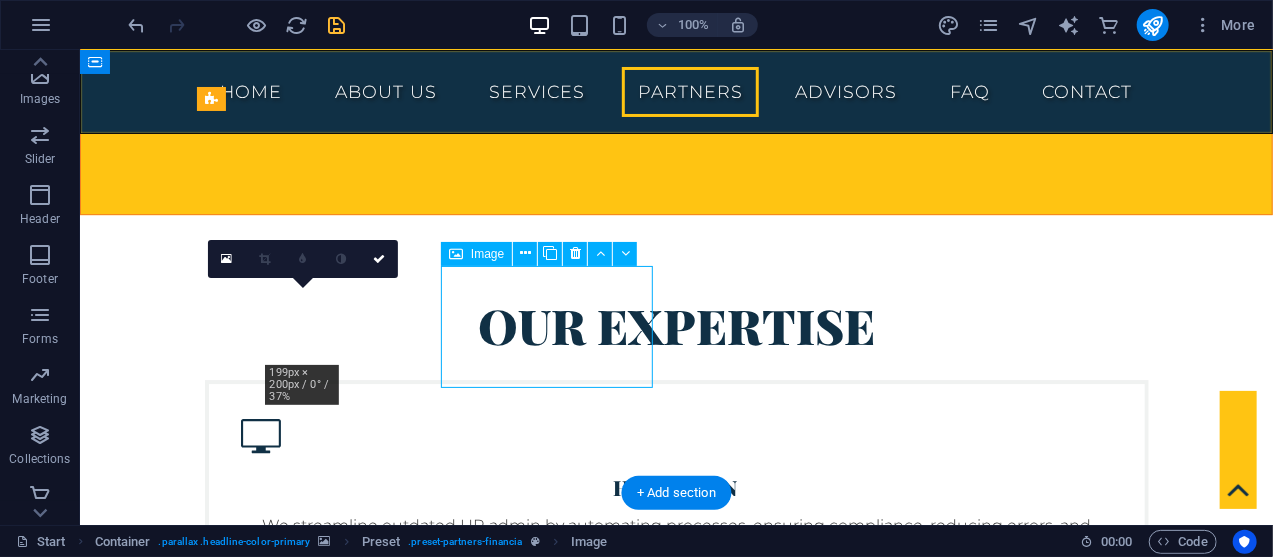 click at bounding box center (310, 4255) 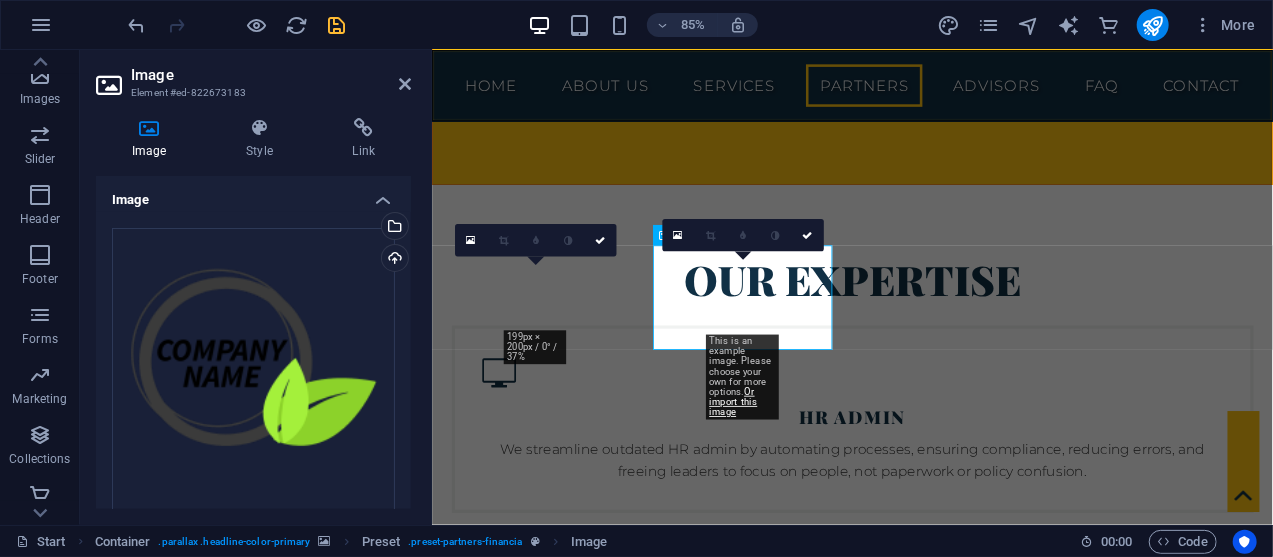 scroll, scrollTop: 6342, scrollLeft: 0, axis: vertical 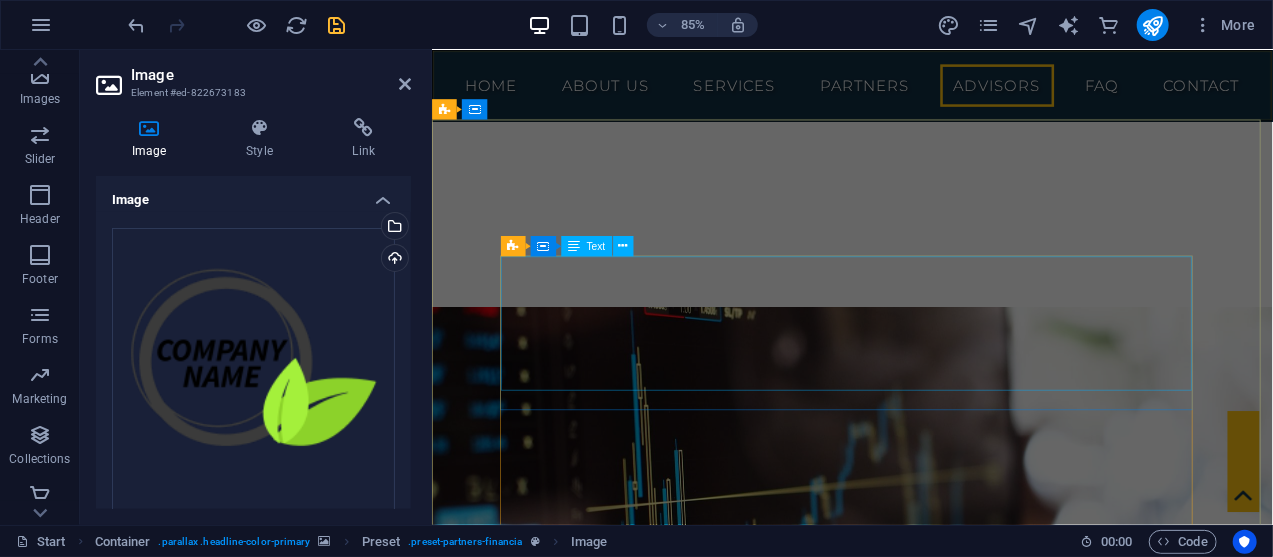 click on "Lorem ipsum dolor sit amet consetetur sadipscing diam nonumy eirmod tempor invidunt ut labore et dolore magna aliquyam erat sed diam voluptua. At vero eos et accusam et justo duo dolores et ea rebum. Stet clita kasd gubergren. [FIRST] [LAST] [COMPANY]" at bounding box center (925, 4711) 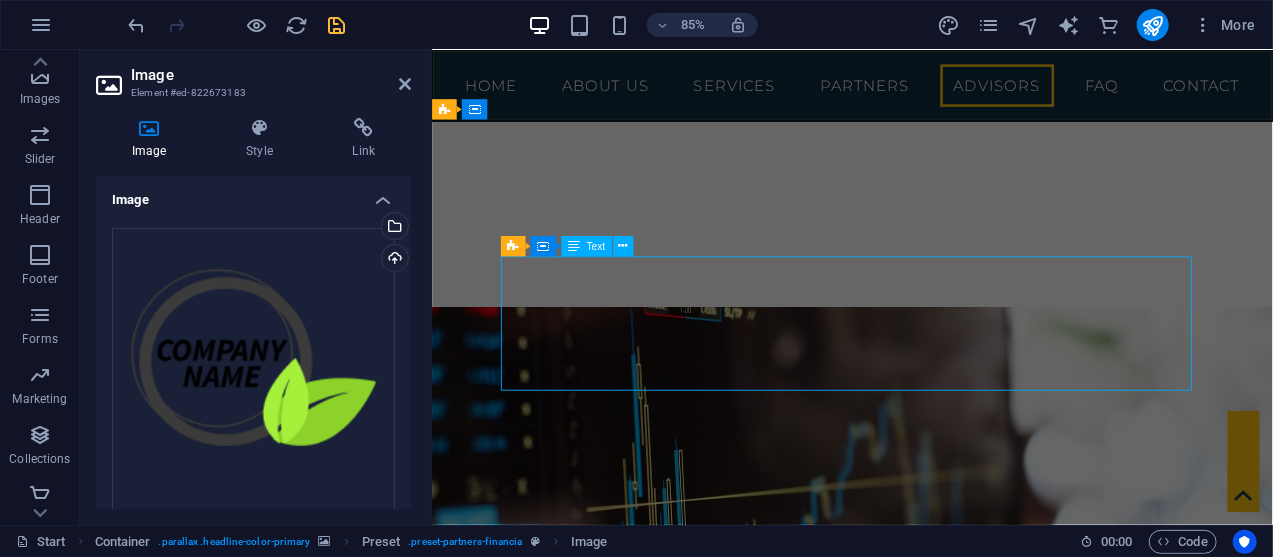 click on "Lorem ipsum dolor sit amet consetetur sadipscing diam nonumy eirmod tempor invidunt ut labore et dolore magna aliquyam erat sed diam voluptua. At vero eos et accusam et justo duo dolores et ea rebum. Stet clita kasd gubergren. [FIRST] [LAST] [COMPANY]" at bounding box center [925, 4711] 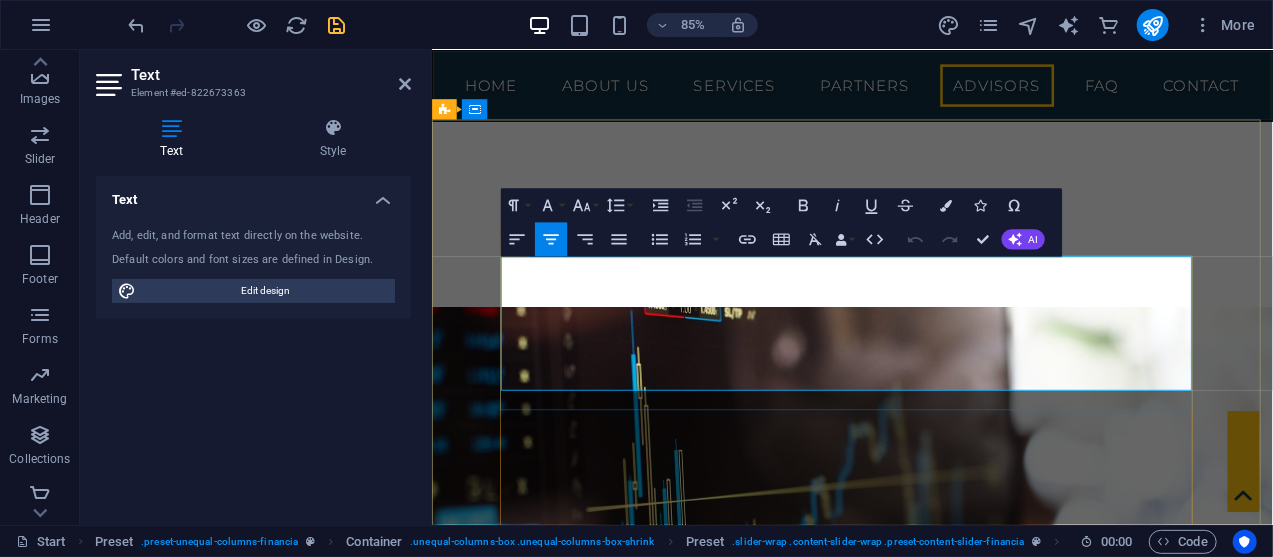 drag, startPoint x: 517, startPoint y: 304, endPoint x: 1071, endPoint y: 375, distance: 558.5311 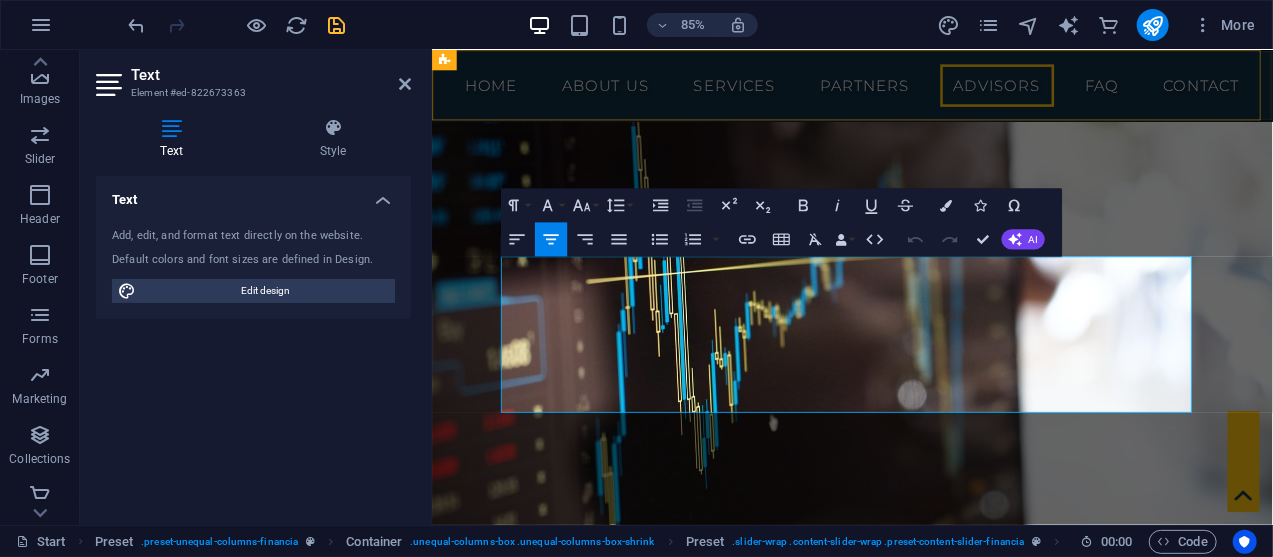 scroll, scrollTop: 6831, scrollLeft: 1, axis: both 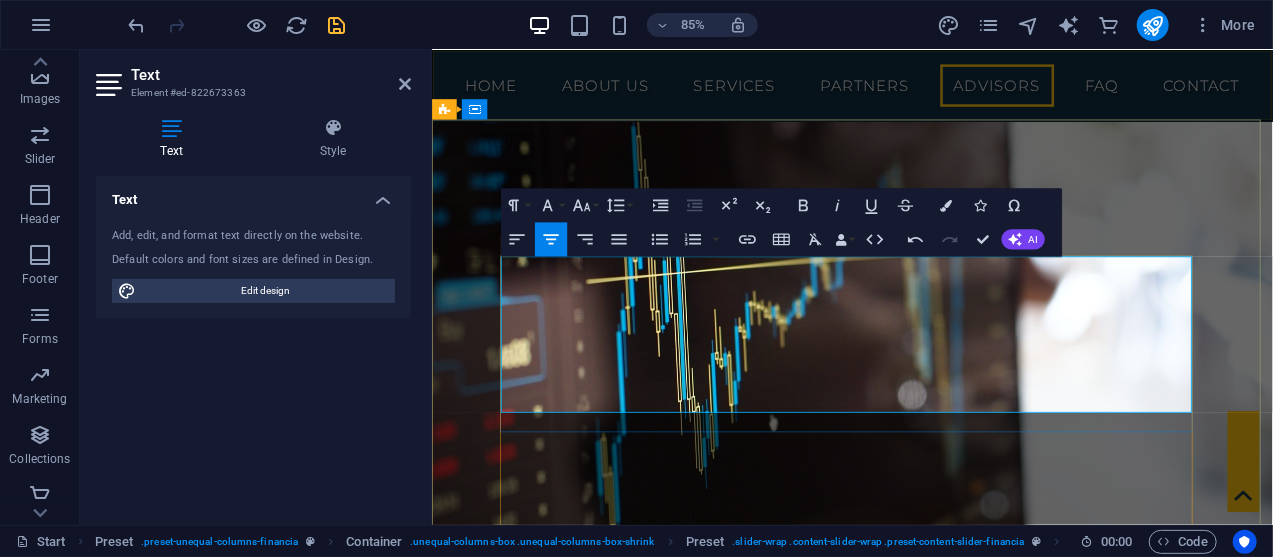 drag, startPoint x: 866, startPoint y: 441, endPoint x: 968, endPoint y: 436, distance: 102.122475 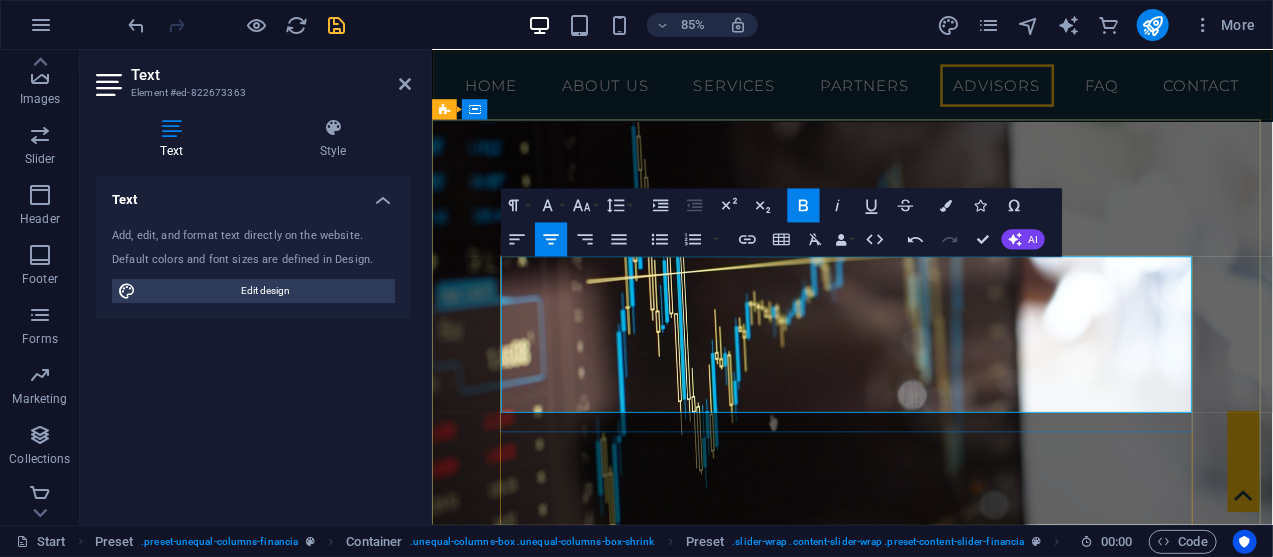 type 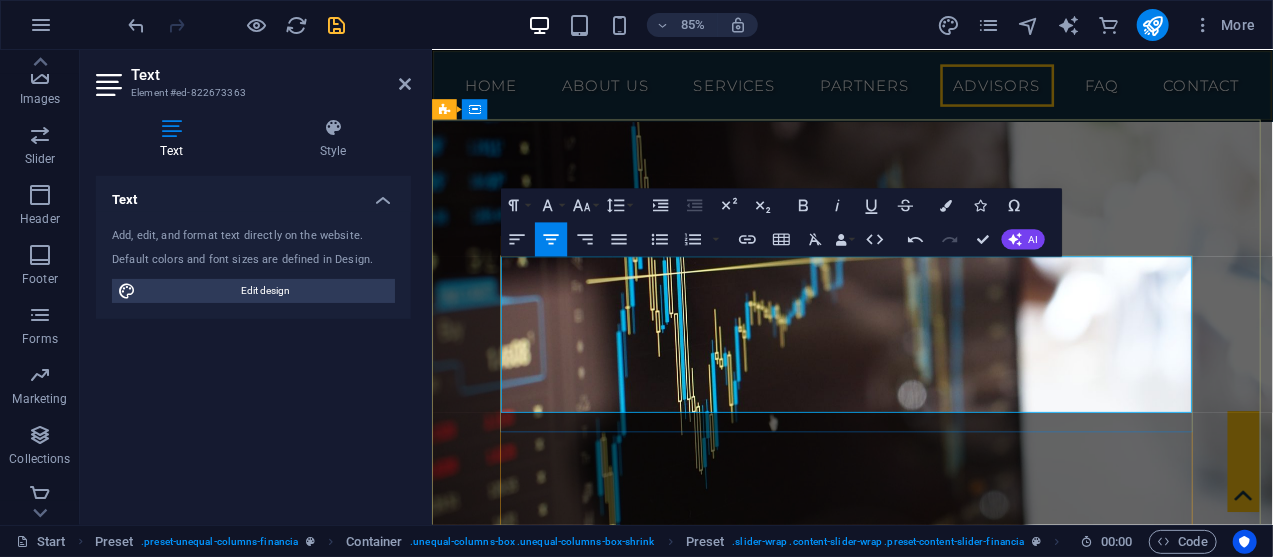 drag, startPoint x: 847, startPoint y: 461, endPoint x: 991, endPoint y: 461, distance: 144 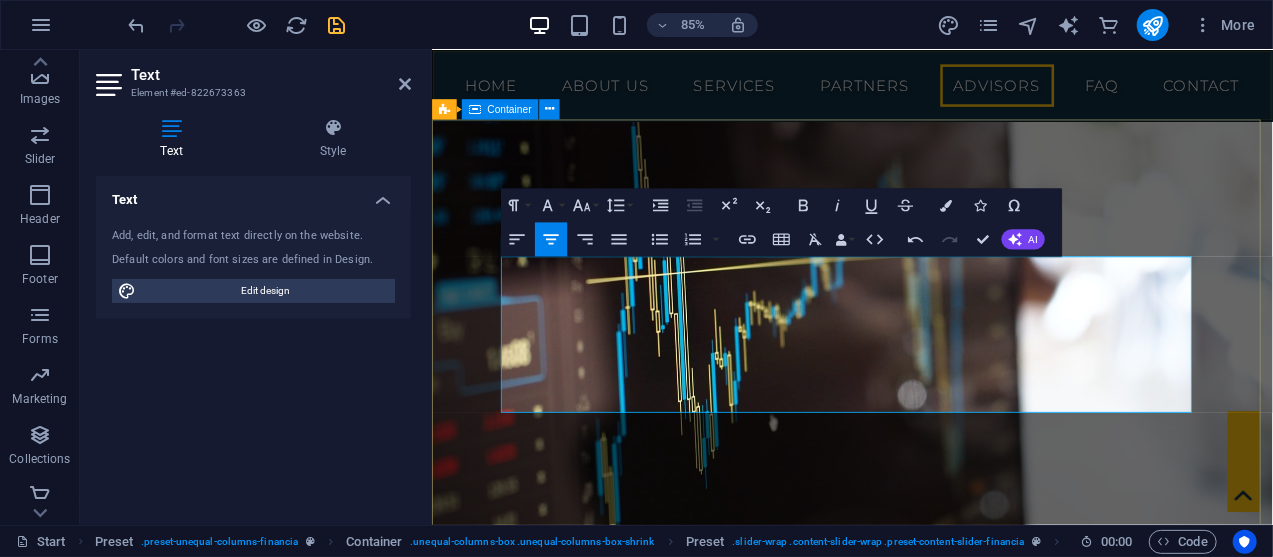click on "Reviews [NAME] possesses outstanding communication and interpersonal skills. They excel in building strong relationships and effectively collaborating with employees at all levels of the organization. Their empathetic and approachable nature has made them a trusted confidant and resource for our employees, ensuring that their concerns are heard and addressed promptly. Charnel Collin Executive Director FWH [NAME] possesses outstanding communication and interpersonal skills. They excel in building strong relationships and effectively collaborating with employees at all levels of the organization. Their empathetic and approachable nature has made them a trusted confidant and resource for our employees, ensuring that their concerns are heard and addressed promptly.
Ronald Burns Finance Company
Jeff Smith Finance Company" at bounding box center [925, 4963] 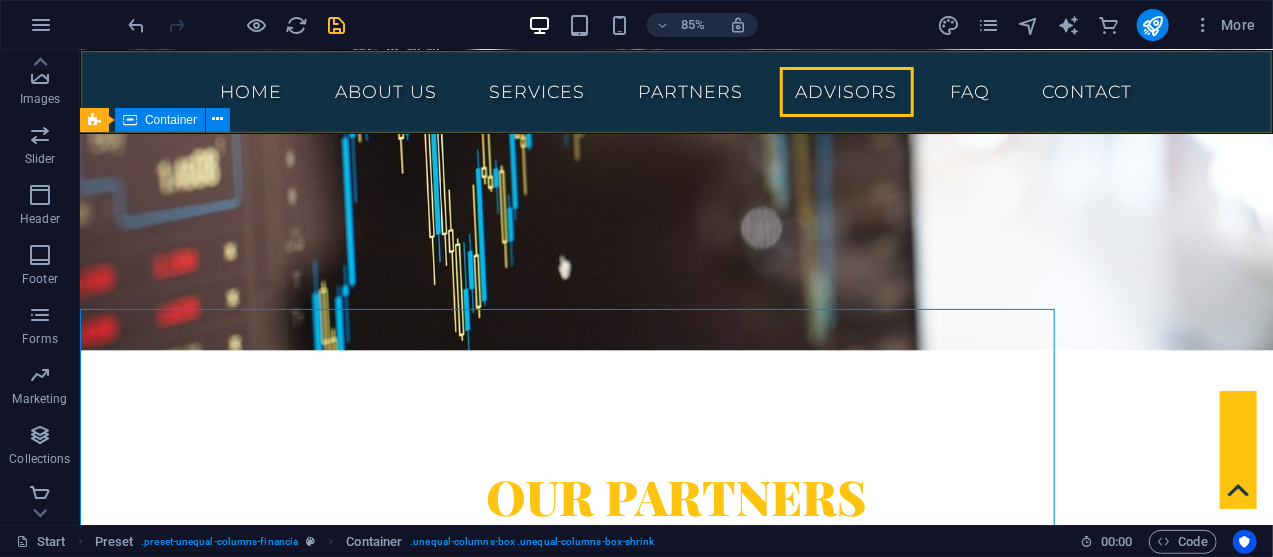 scroll, scrollTop: 8981, scrollLeft: 0, axis: vertical 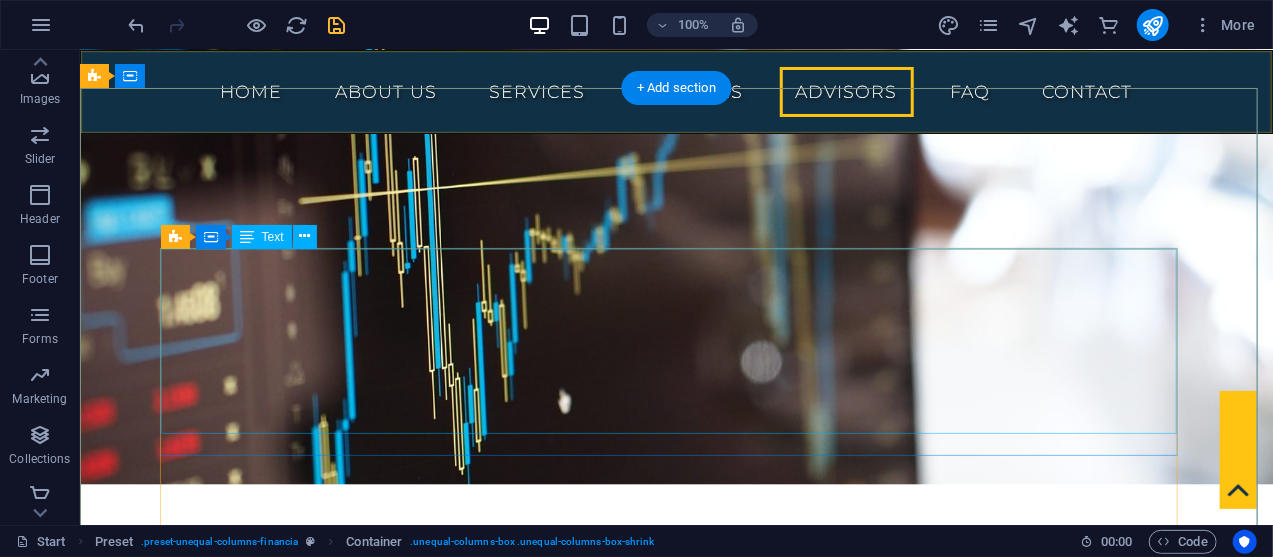click on "[NAME] possesses outstanding communication and interpersonal skills. They excel in building strong relationships and effectively collaborating with employees at all levels of the organization. Their empathetic and approachable nature has made them a trusted confidant and resource for our employees, ensuring that their concerns are heard and addressed promptly. [NAME] [TITLE] FWH" at bounding box center (675, 4882) 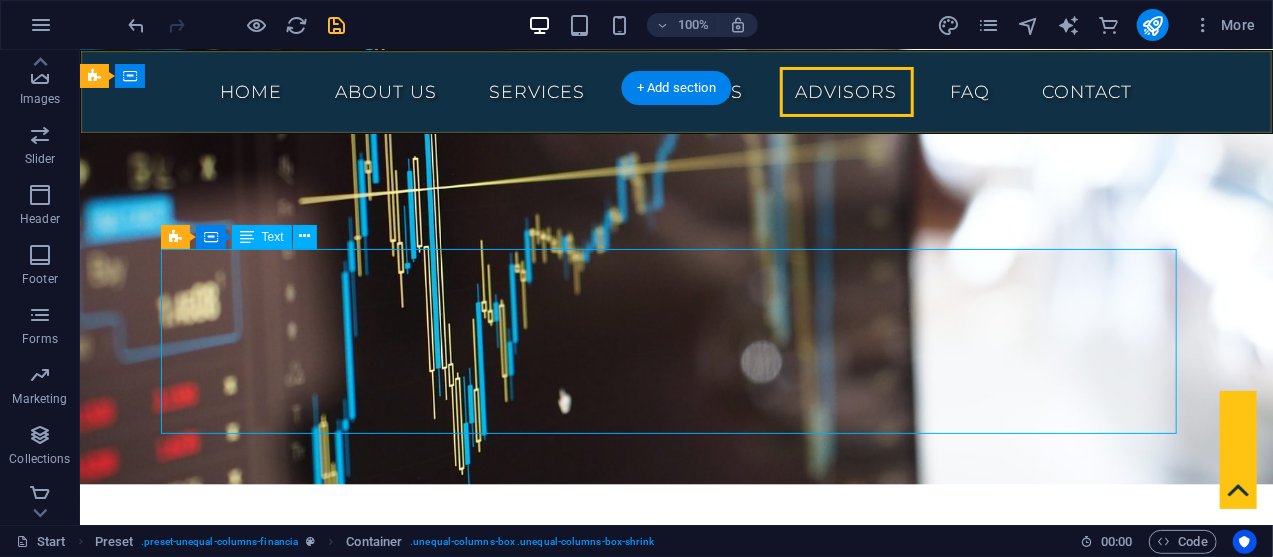 click on "[NAME] possesses outstanding communication and interpersonal skills. They excel in building strong relationships and effectively collaborating with employees at all levels of the organization. Their empathetic and approachable nature has made them a trusted confidant and resource for our employees, ensuring that their concerns are heard and addressed promptly. [NAME] [TITLE] FWH" at bounding box center [675, 4882] 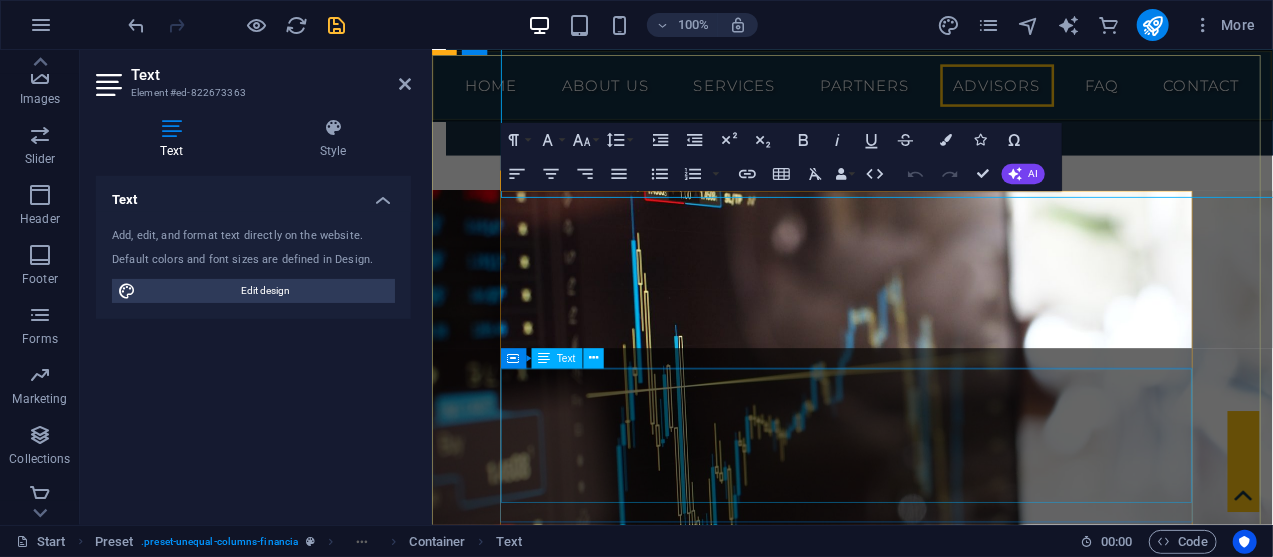 scroll, scrollTop: 9234, scrollLeft: 0, axis: vertical 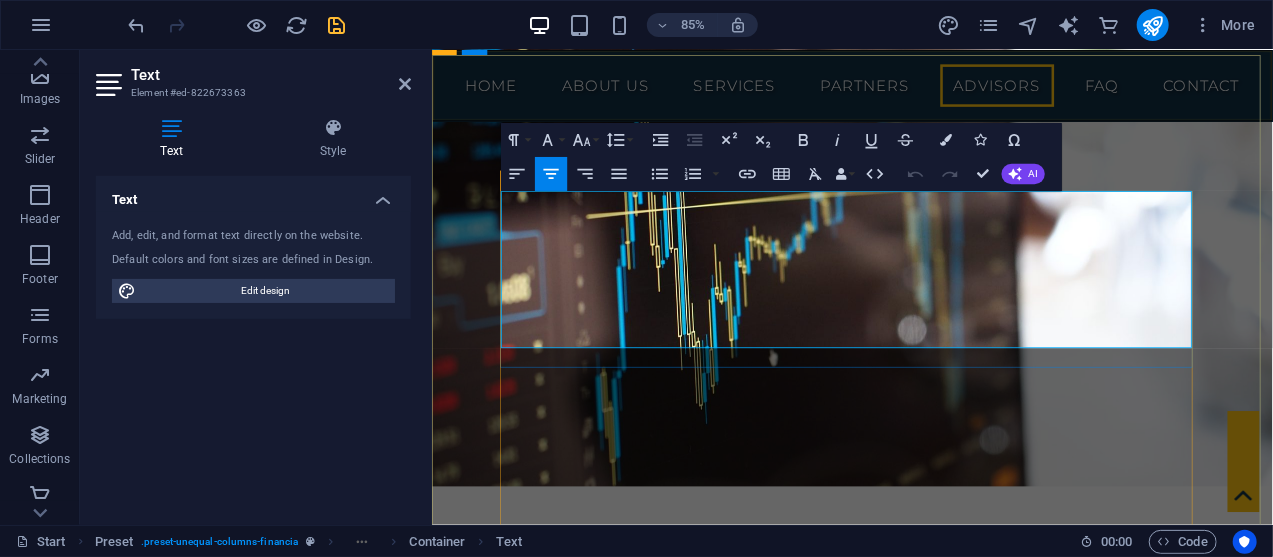 drag, startPoint x: 860, startPoint y: 357, endPoint x: 992, endPoint y: 356, distance: 132.00378 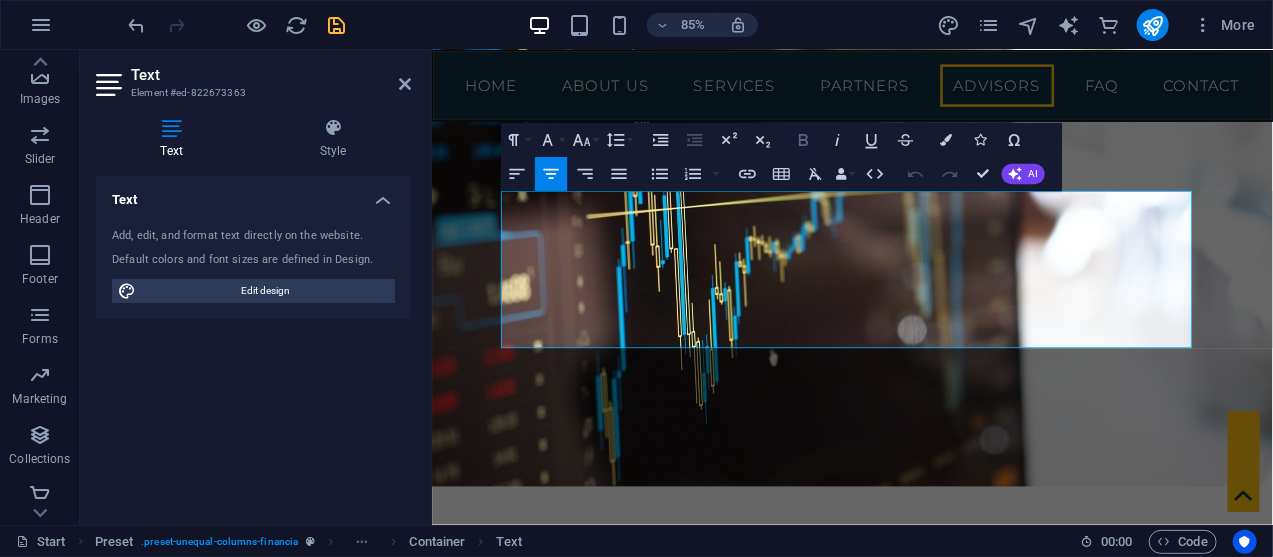 click 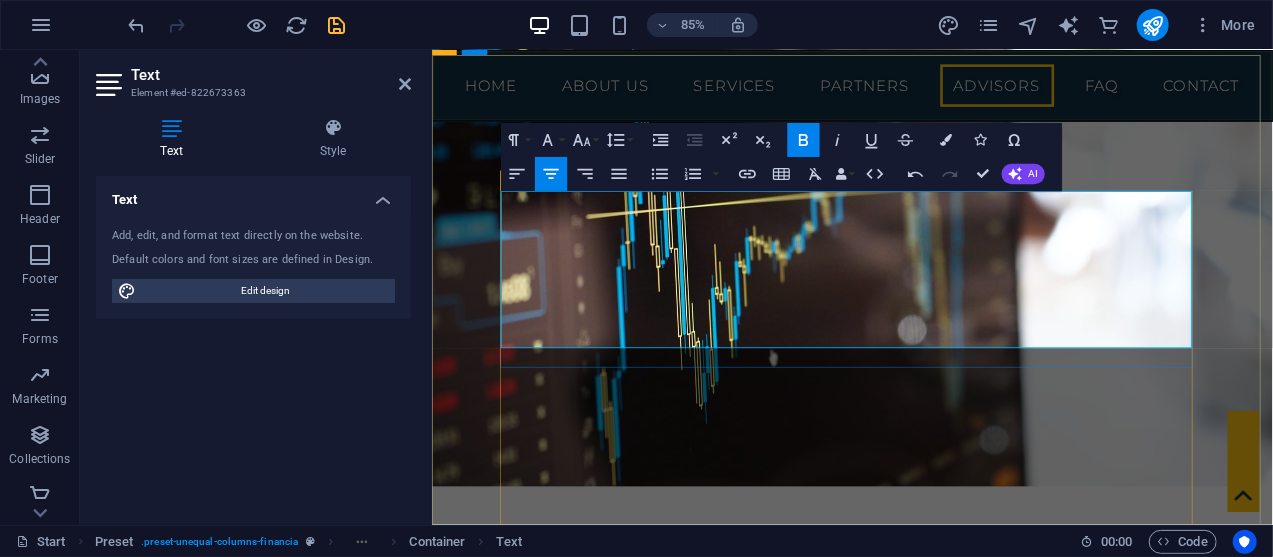 drag, startPoint x: 520, startPoint y: 219, endPoint x: 1298, endPoint y: 307, distance: 782.96106 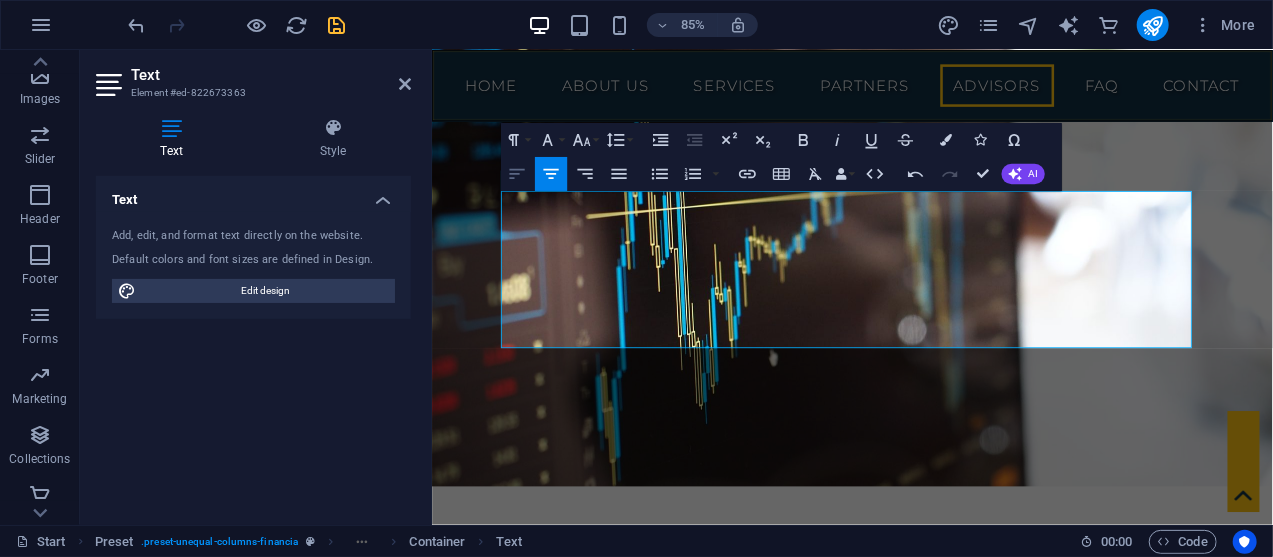 click 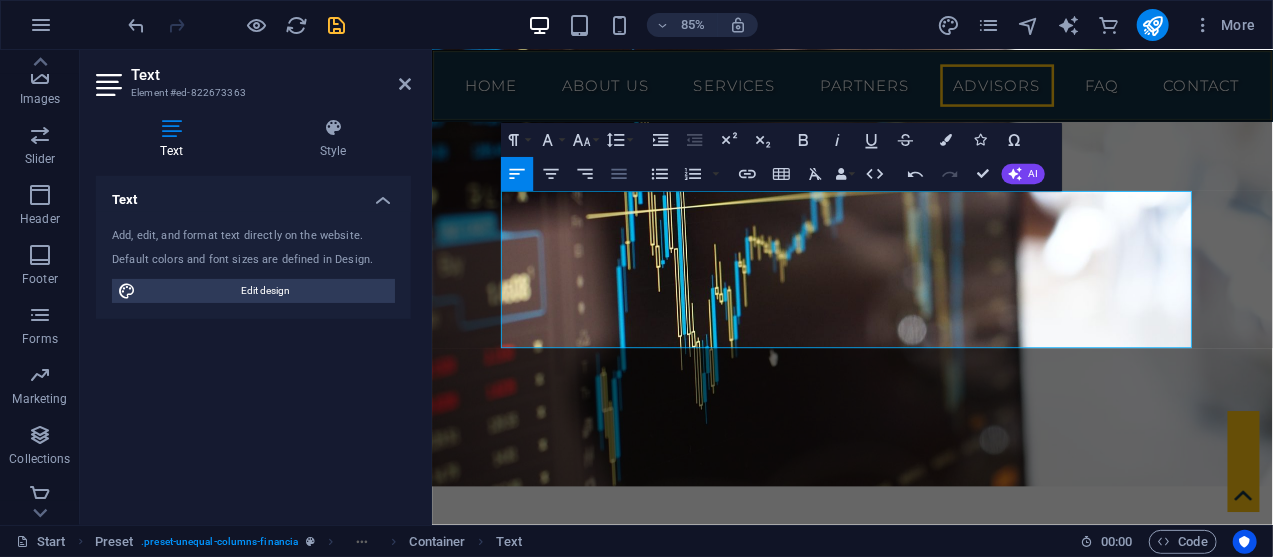 click on "Align Justify" at bounding box center (619, 174) 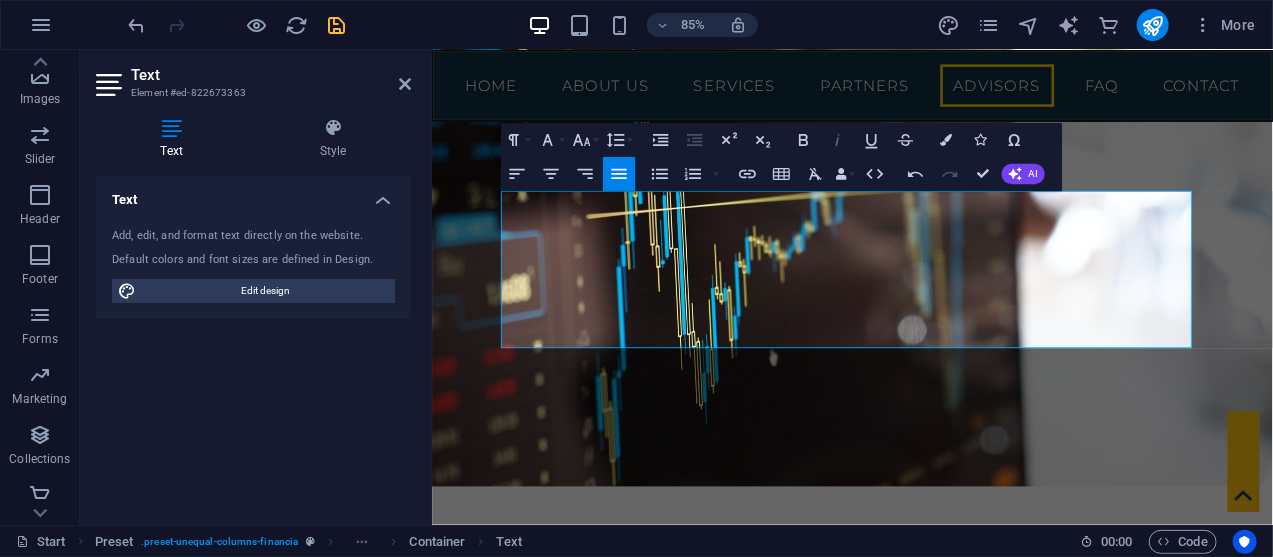 click 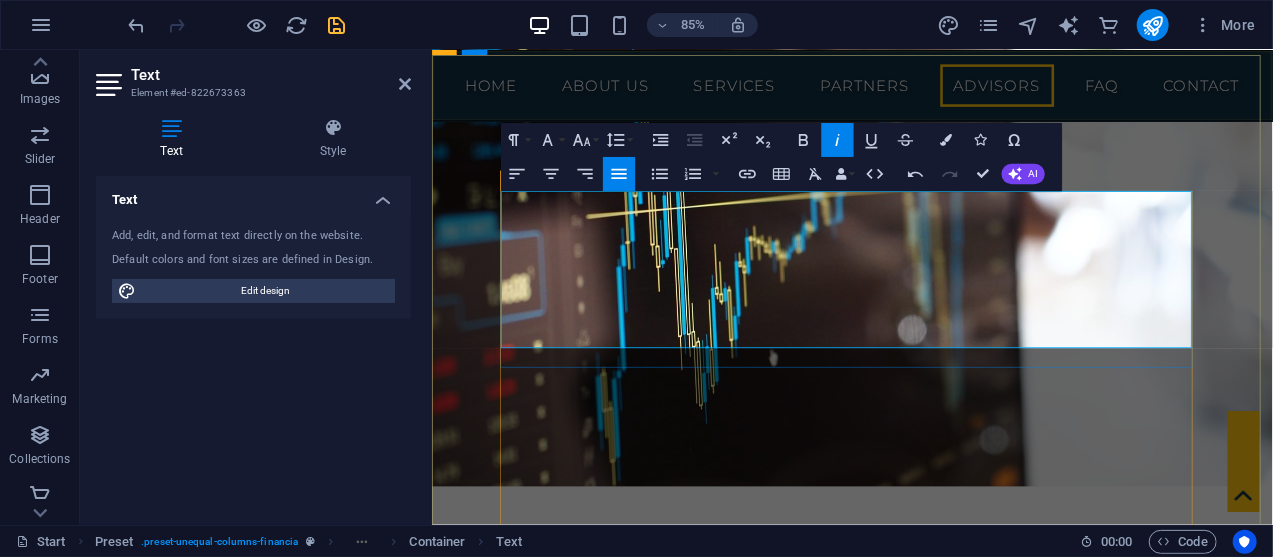 click on "Donovan Muller-Stuurman possesses outstanding communication and interpersonal skills. They excel in building strong relationships and effectively collaborating with employees at all levels of the organization. Their empathetic and approachable nature has made them a trusted confidant and resource for our employees, ensuring that their concerns are heard and addressed promptly." at bounding box center [925, 4608] 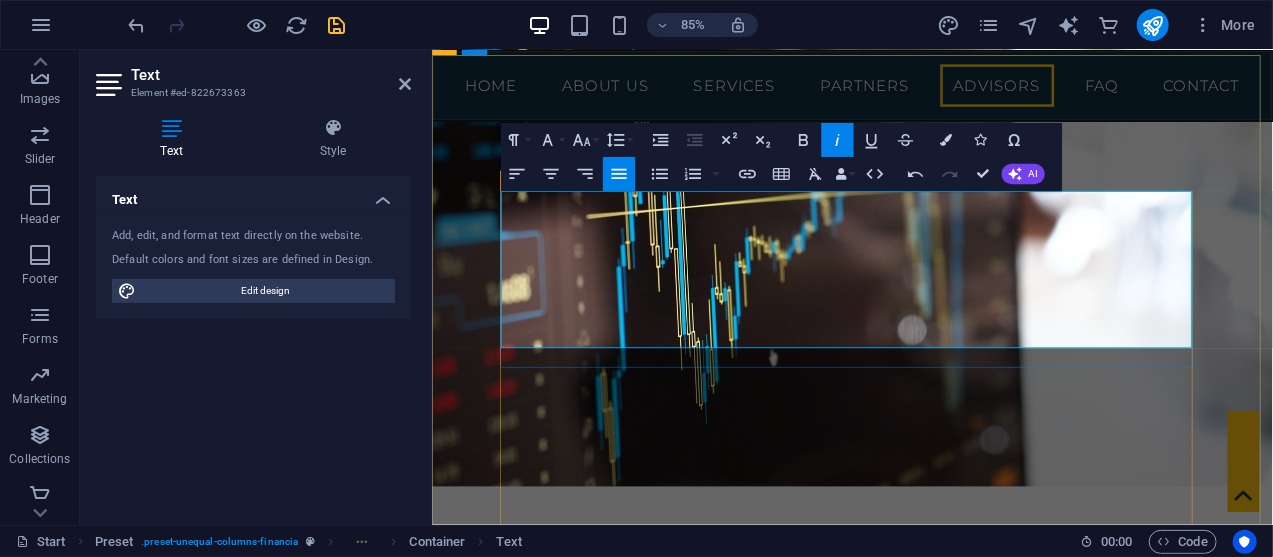 type 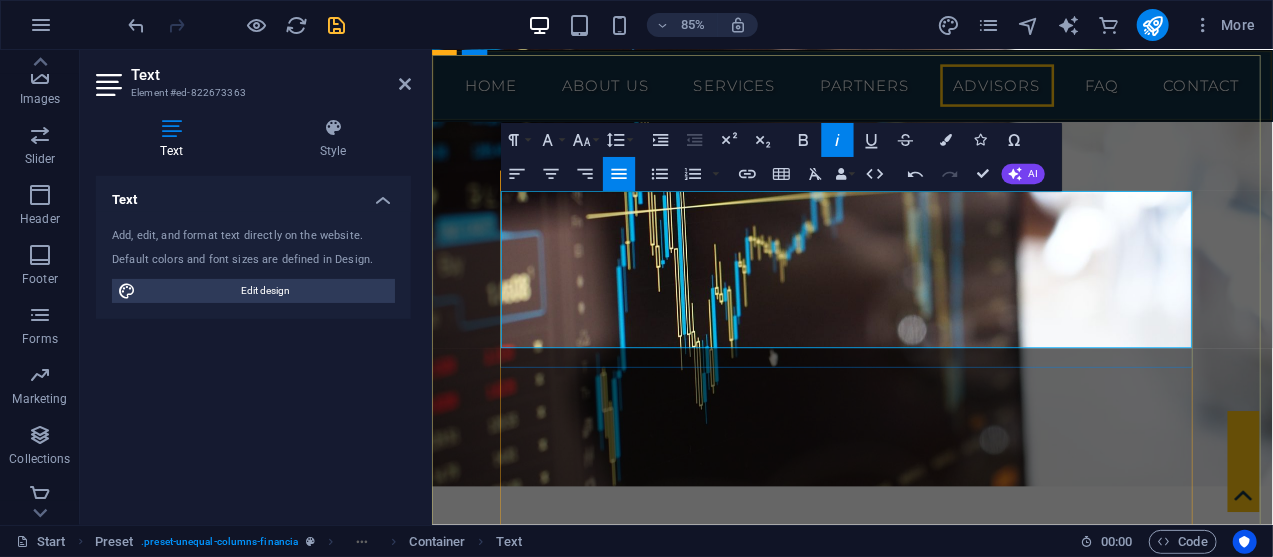 click on ""Donovan Muller-Stuurman possesses outstanding communication and interpersonal skills. They excel in building strong relationships and effectively collaborating with employees at all levels of the organization. Their empathetic and approachable nature has made them a trusted confidant and resource for our employees, ensuring that their concerns are heard and addressed promptly." at bounding box center (925, 4609) 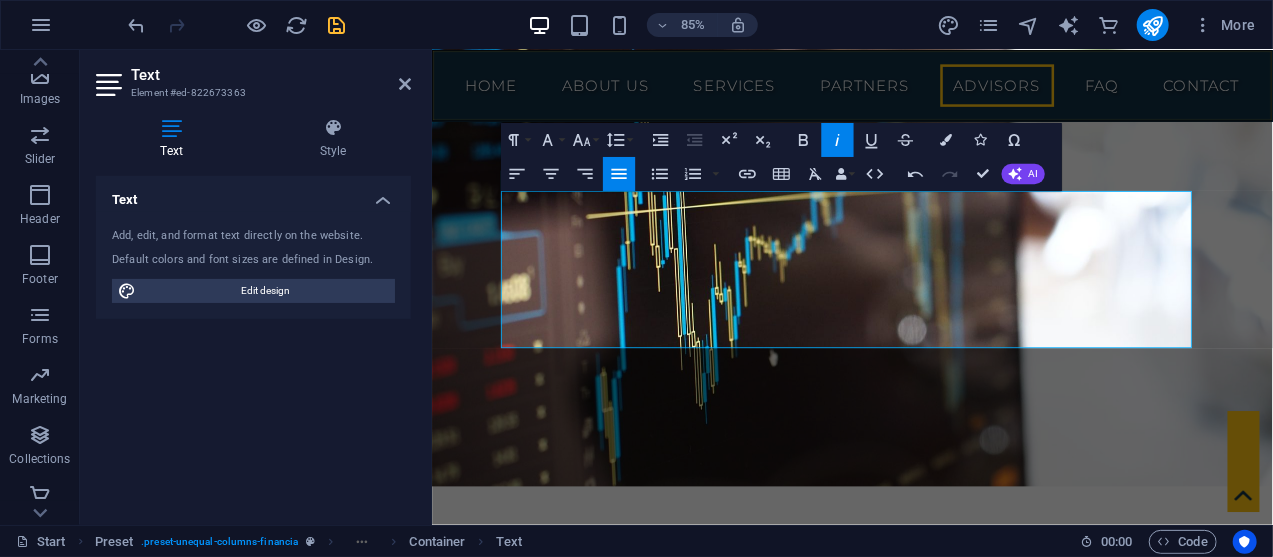 scroll, scrollTop: 8744, scrollLeft: 0, axis: vertical 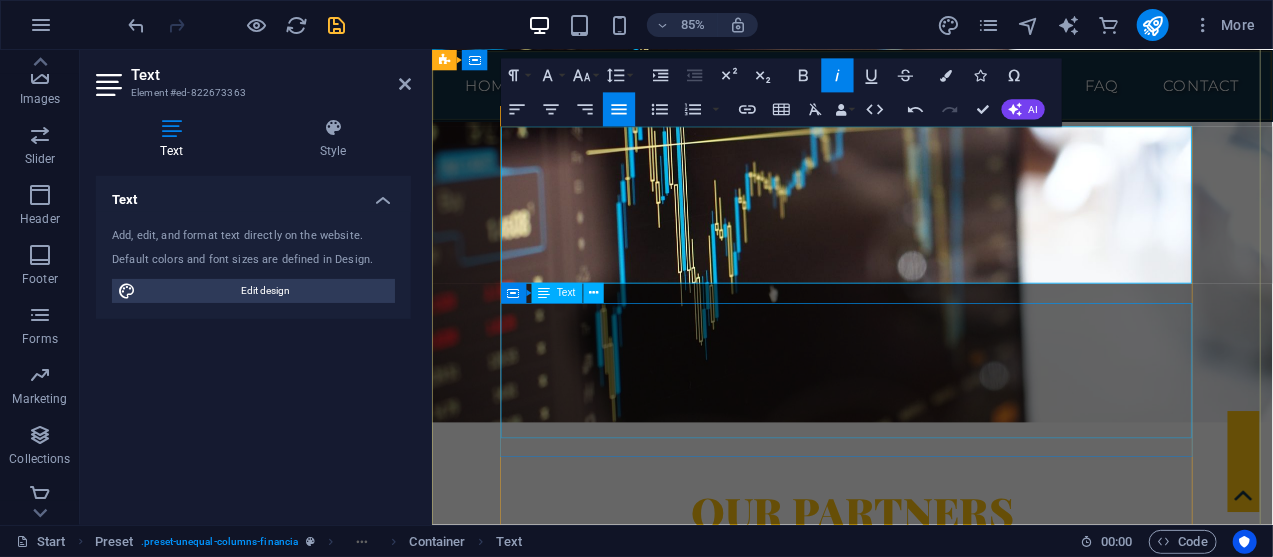 click on "Lorem ipsum dolor sit amet consetetur sadipscing diam nonumy eirmod tempor invidunt ut labore et dolore magna aliquyam erat sed diam voluptua. At vero eos et accusam et justo duo dolores et ea rebum. Stet clita kasd gubergren. [NAME] [TITLE]" at bounding box center (925, 4825) 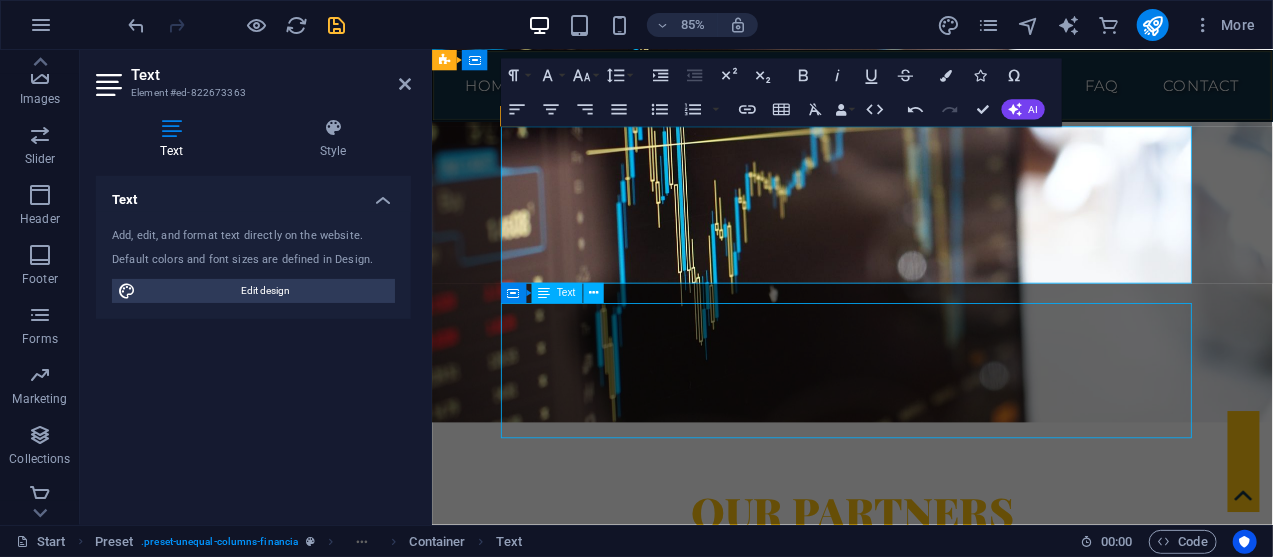 click on "Lorem ipsum dolor sit amet consetetur sadipscing diam nonumy eirmod tempor invidunt ut labore et dolore magna aliquyam erat sed diam voluptua. At vero eos et accusam et justo duo dolores et ea rebum. Stet clita kasd gubergren. [NAME] [TITLE]" at bounding box center [925, 4825] 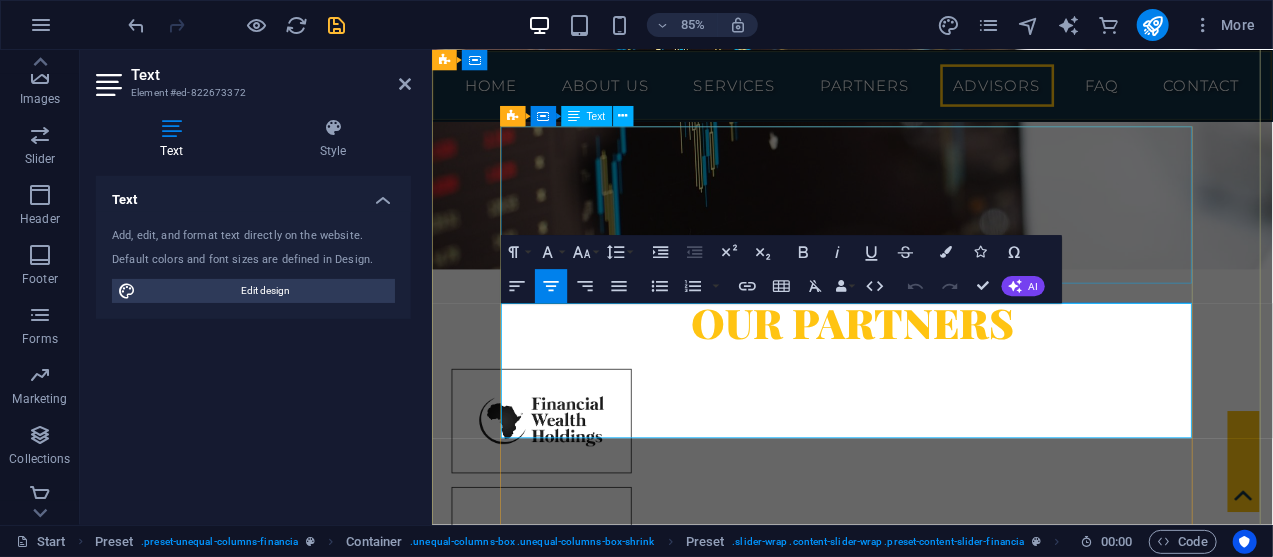 click on "[FIRST] [LAST] possesses outstanding communication and interpersonal skills. They excel in building strong relationships and effectively collaborating with employees at all levels of the organization. Their empathetic and approachable nature has made them a trusted confidant and resource for our employees, ensuring that their concerns are heard and addressed promptly. [FIRST] [LAST] [TITLE] [COMPANY]" at bounding box center (925, 4350) 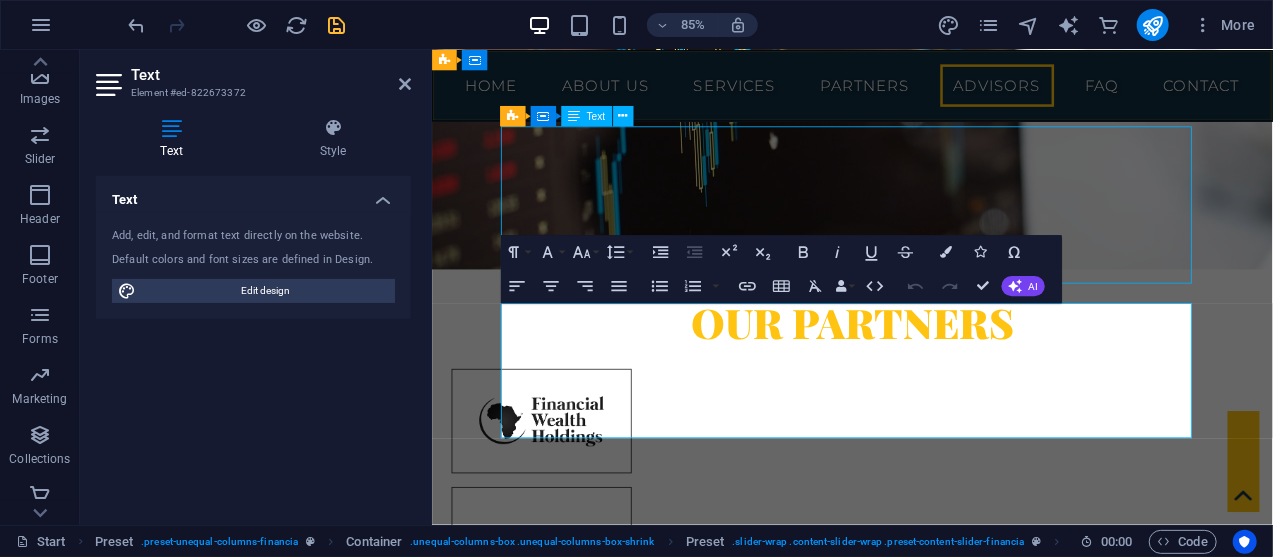 click on "[FIRST] [LAST] possesses outstanding communication and interpersonal skills. They excel in building strong relationships and effectively collaborating with employees at all levels of the organization. Their empathetic and approachable nature has made them a trusted confidant and resource for our employees, ensuring that their concerns are heard and addressed promptly. [FIRST] [LAST] [TITLE] [COMPANY]" at bounding box center (925, 4350) 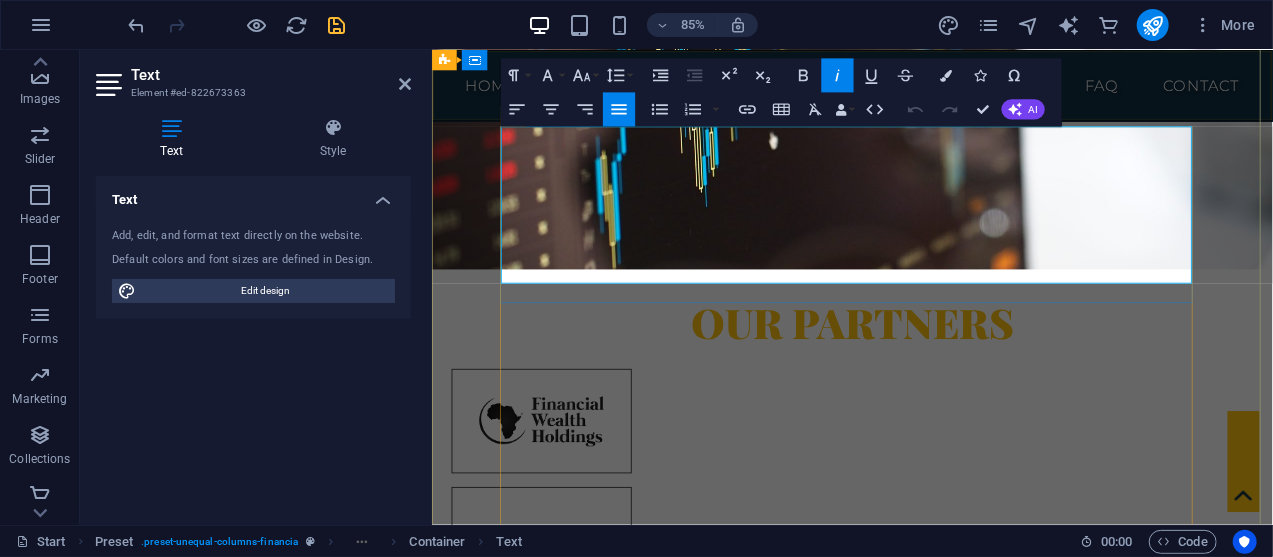 click on ""[NAME] possesses outstanding communication and interpersonal skills. They excel in building strong relationships and effectively collaborating with employees at all levels of the organization. Their empathetic and approachable nature has made them a trusted confidant and resource for our employees, ensuring that their concerns are heard and addressed promptly."" at bounding box center [925, 4310] 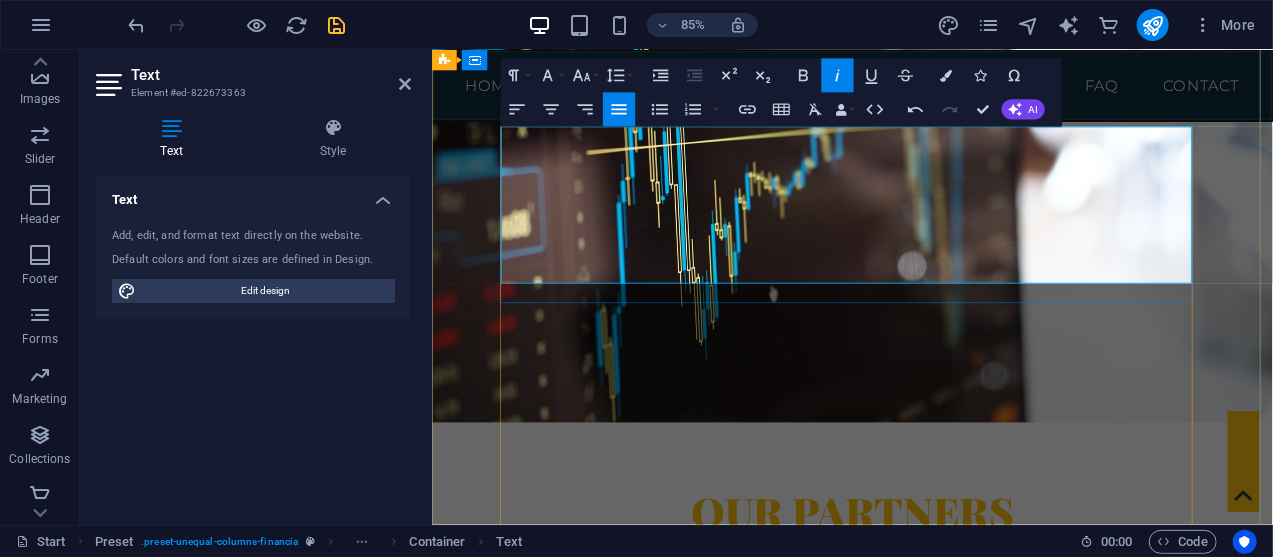 type 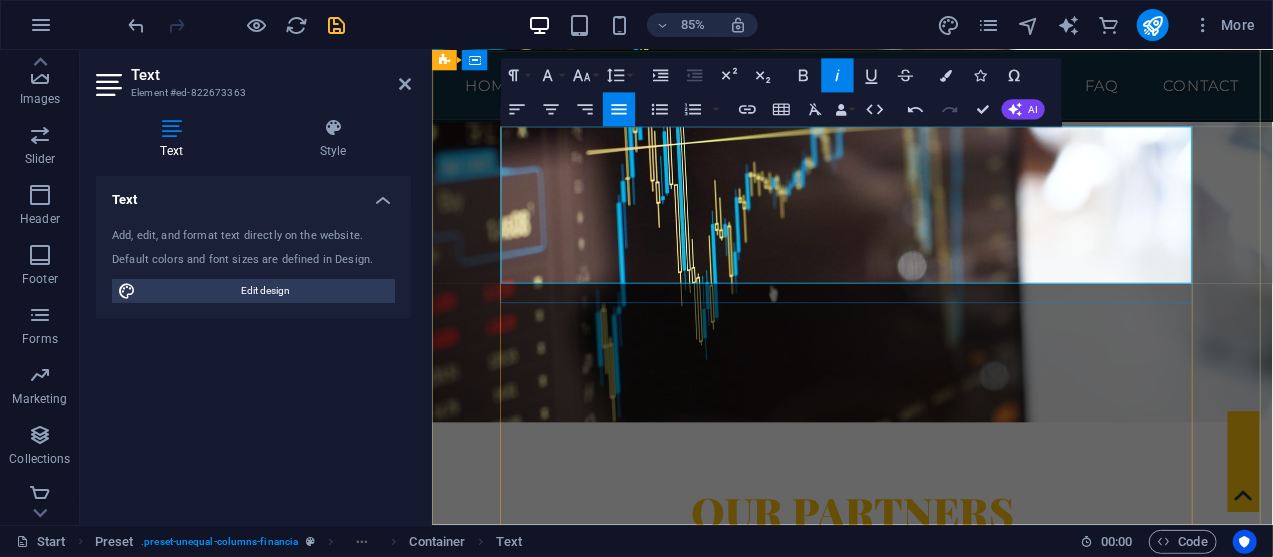 click on ""Doni Muller-Stuurman possesses outstanding communication and interpersonal skills. They excel in building strong relationships and effectively collaborating with employees at all levels of the organization. Their empathetic and approachable nature has made them a trusted confidant and resource for our employees, ensuring that their concerns are heard and addressed promptly."" at bounding box center (925, 4532) 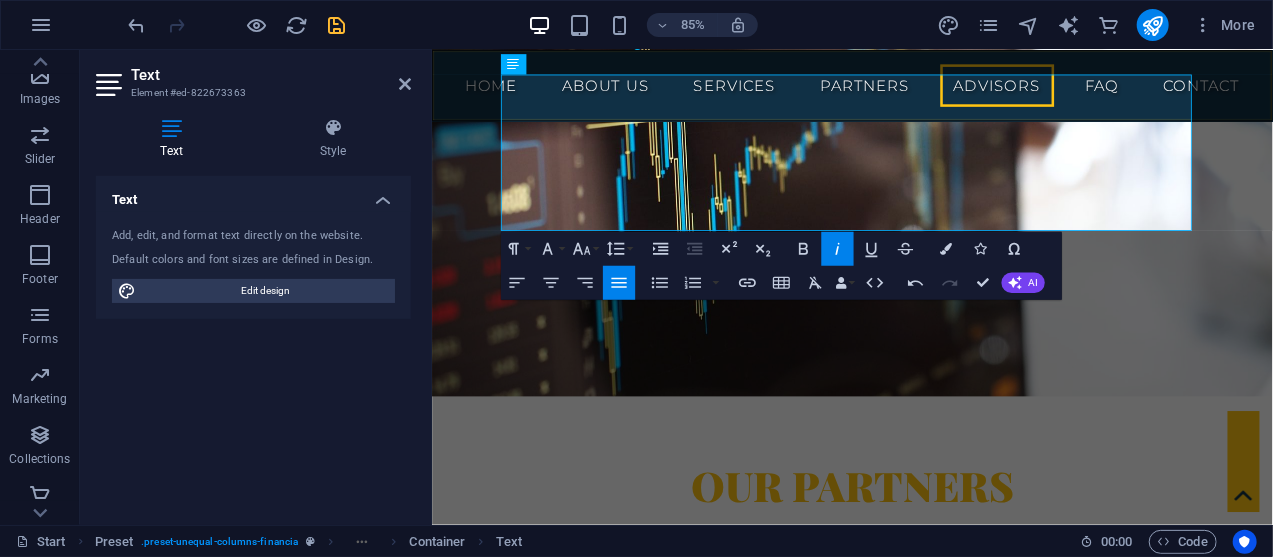 scroll, scrollTop: 9421, scrollLeft: 0, axis: vertical 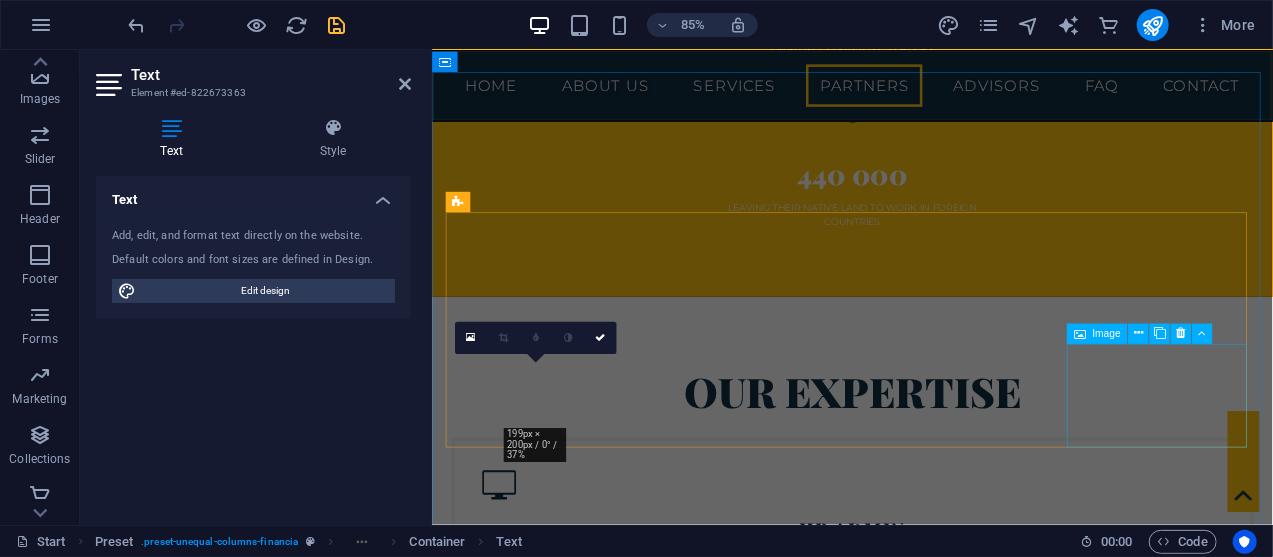 click at bounding box center [560, 4701] 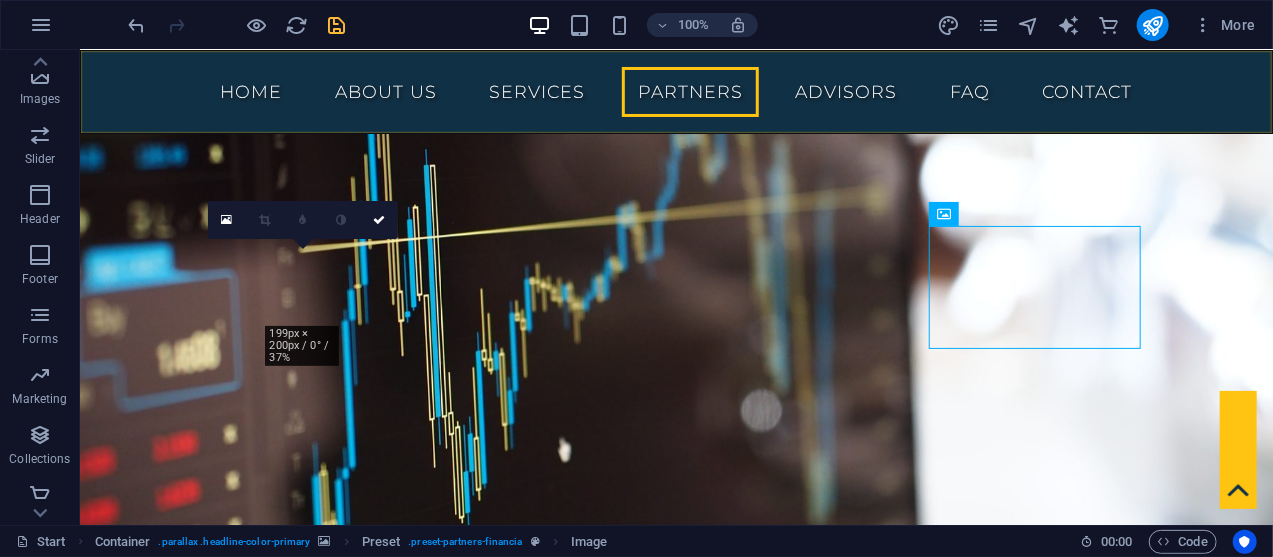 scroll, scrollTop: 6249, scrollLeft: 0, axis: vertical 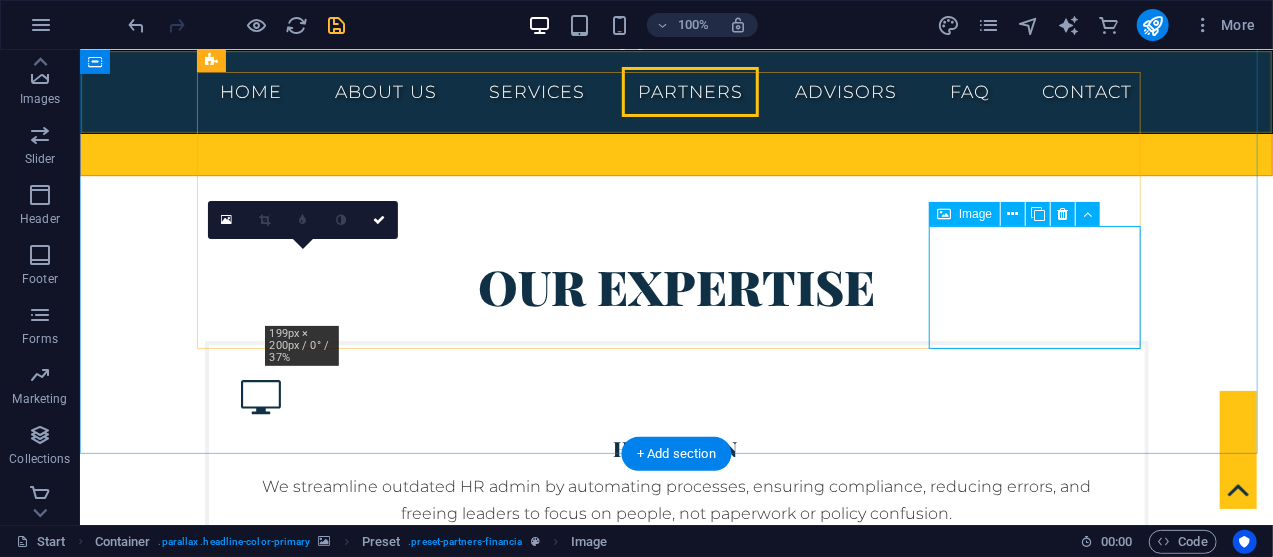 click at bounding box center [310, 4494] 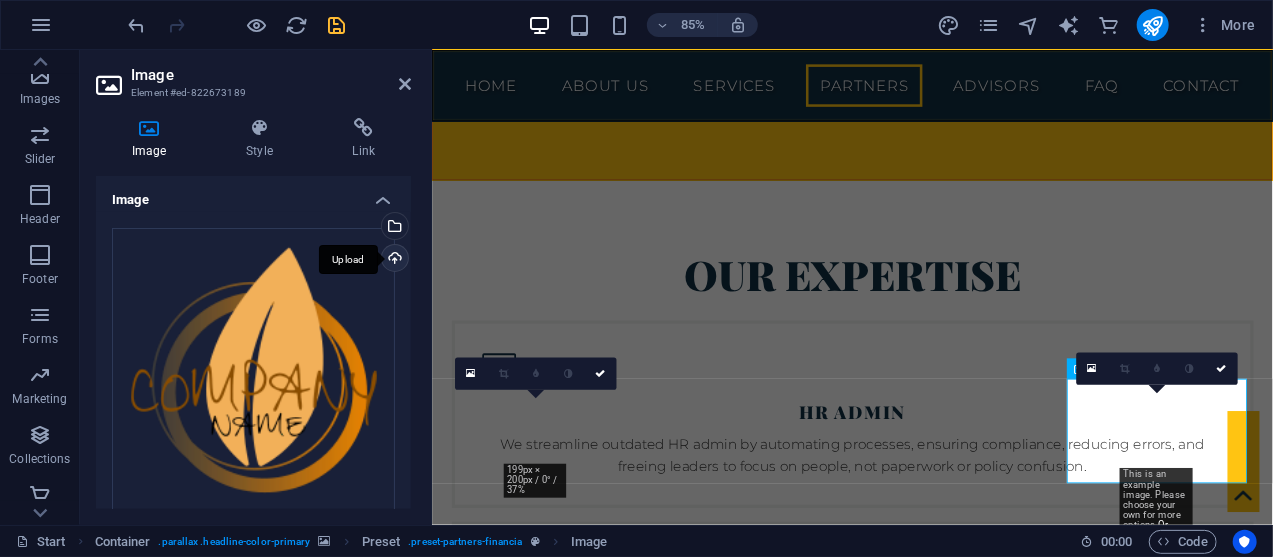 click on "Upload" at bounding box center [393, 260] 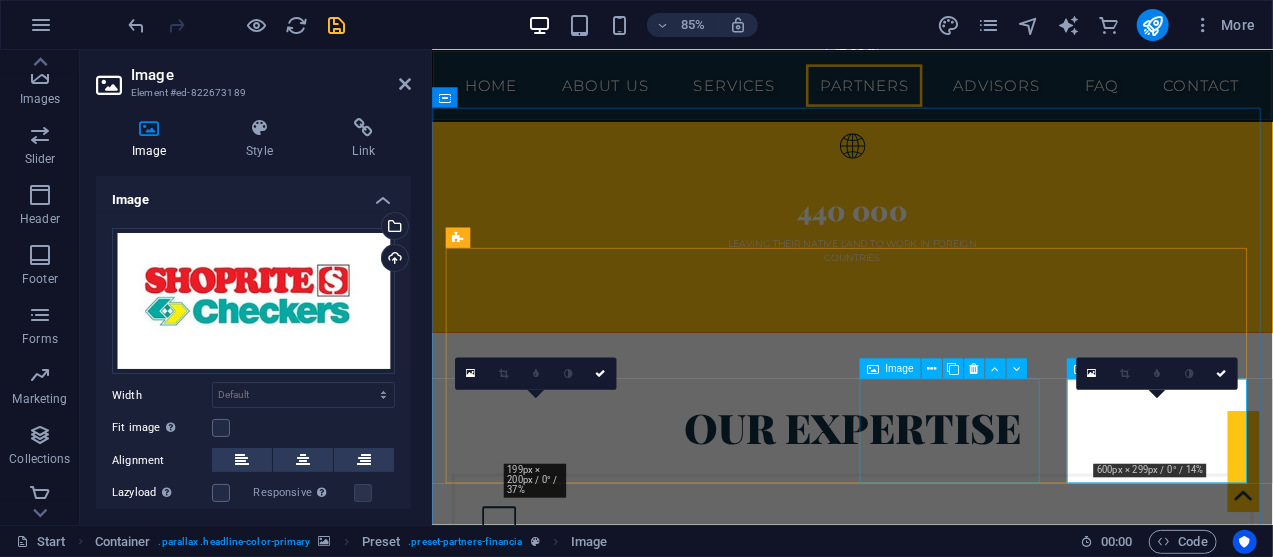 click at bounding box center (560, 4604) 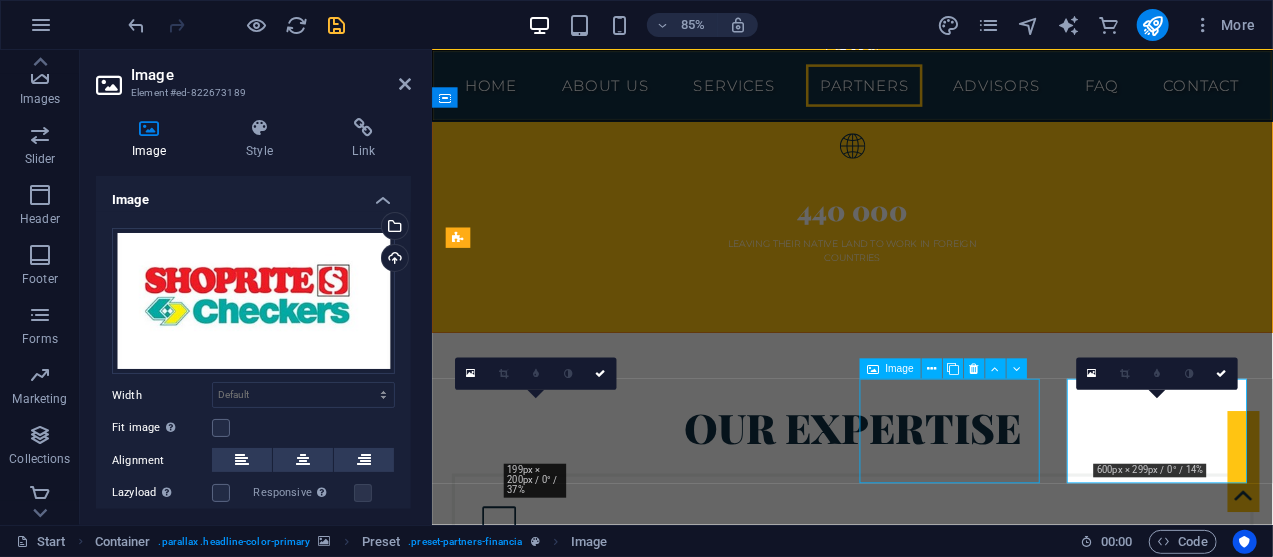 click at bounding box center [560, 4604] 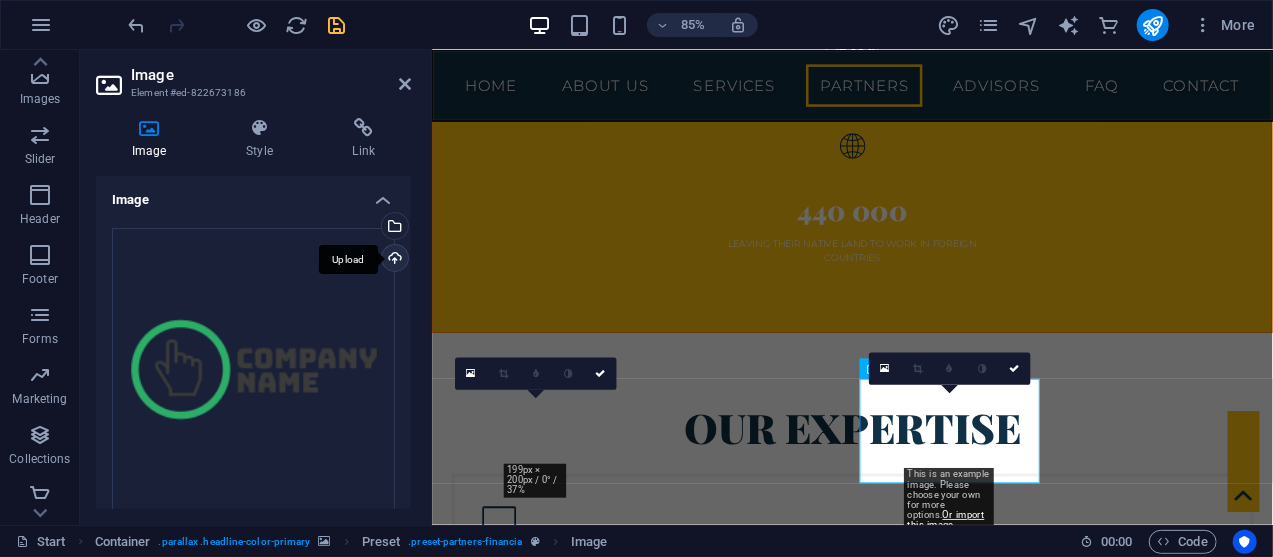 click on "Upload" at bounding box center (393, 260) 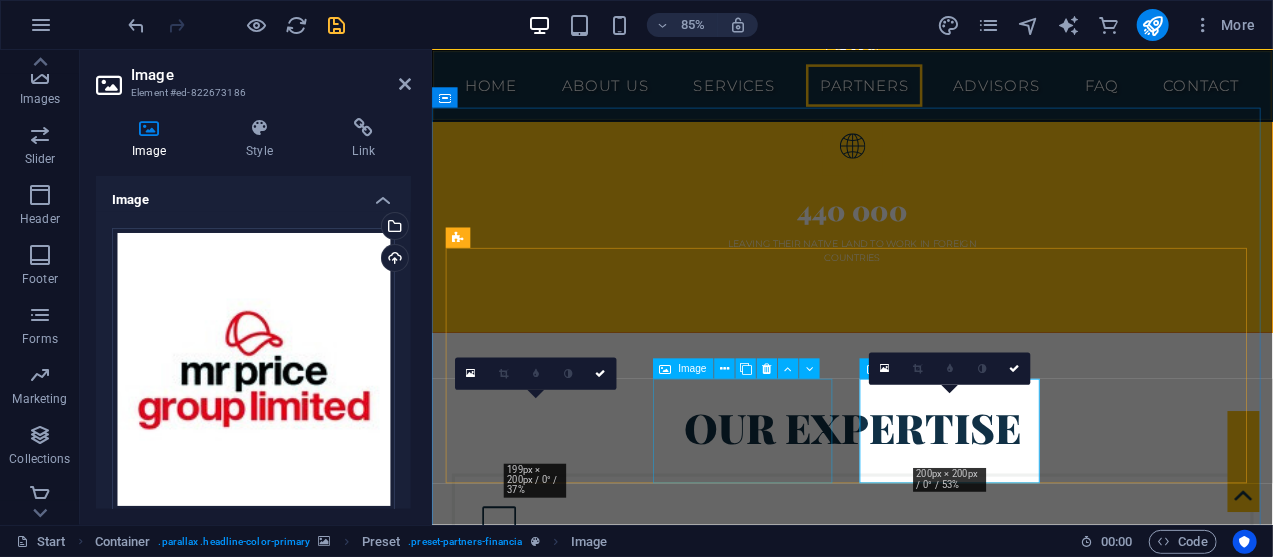 click at bounding box center (560, 4464) 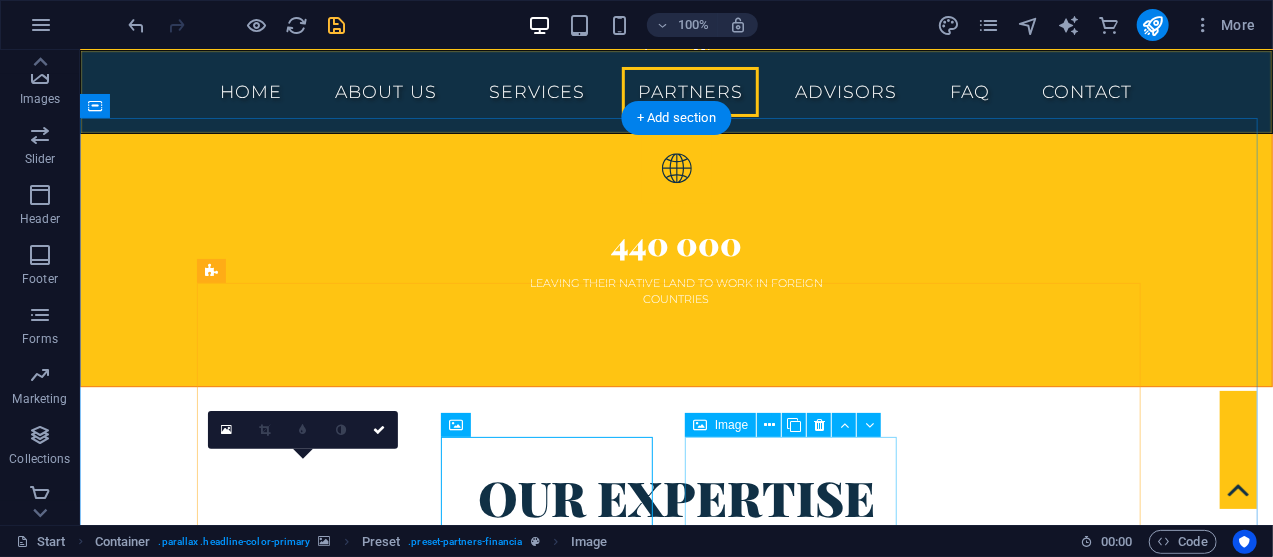 click at bounding box center [310, 4566] 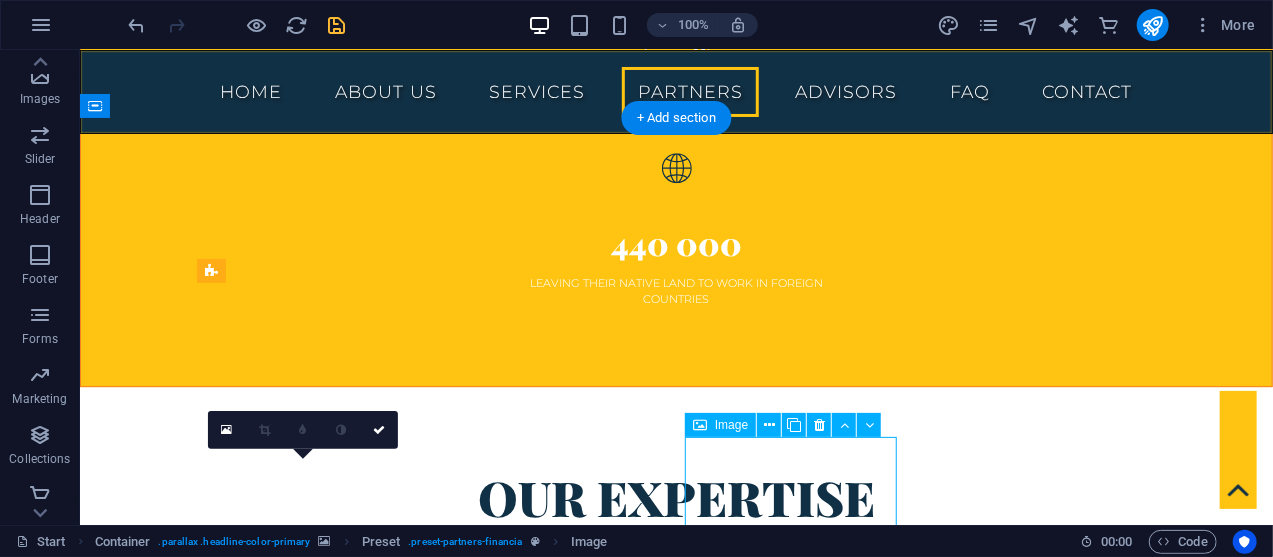 click at bounding box center [310, 4566] 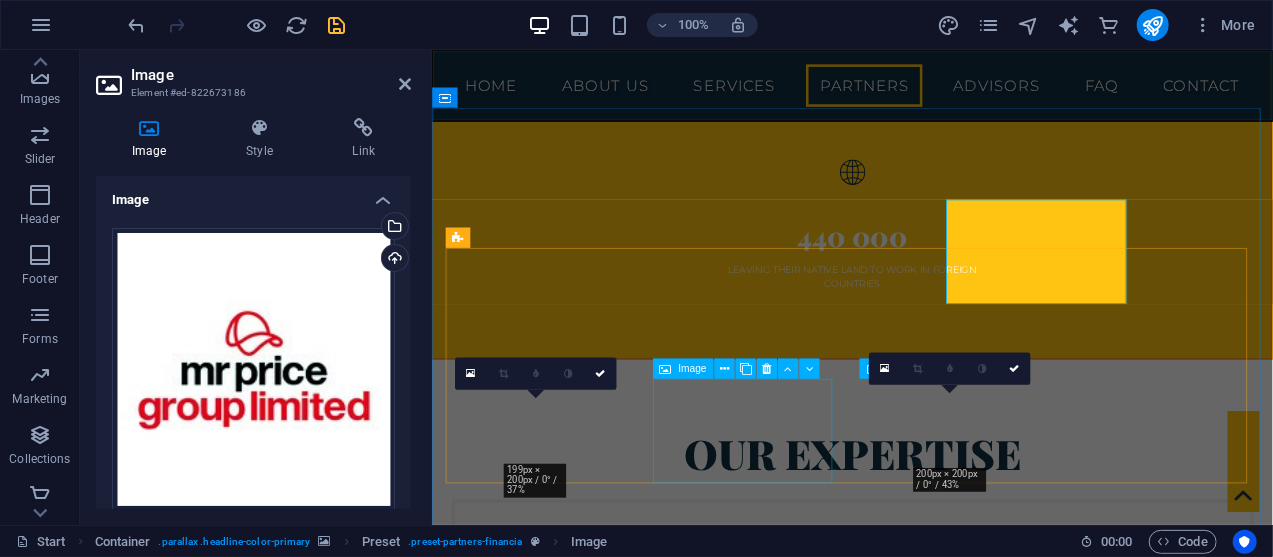 scroll, scrollTop: 6249, scrollLeft: 0, axis: vertical 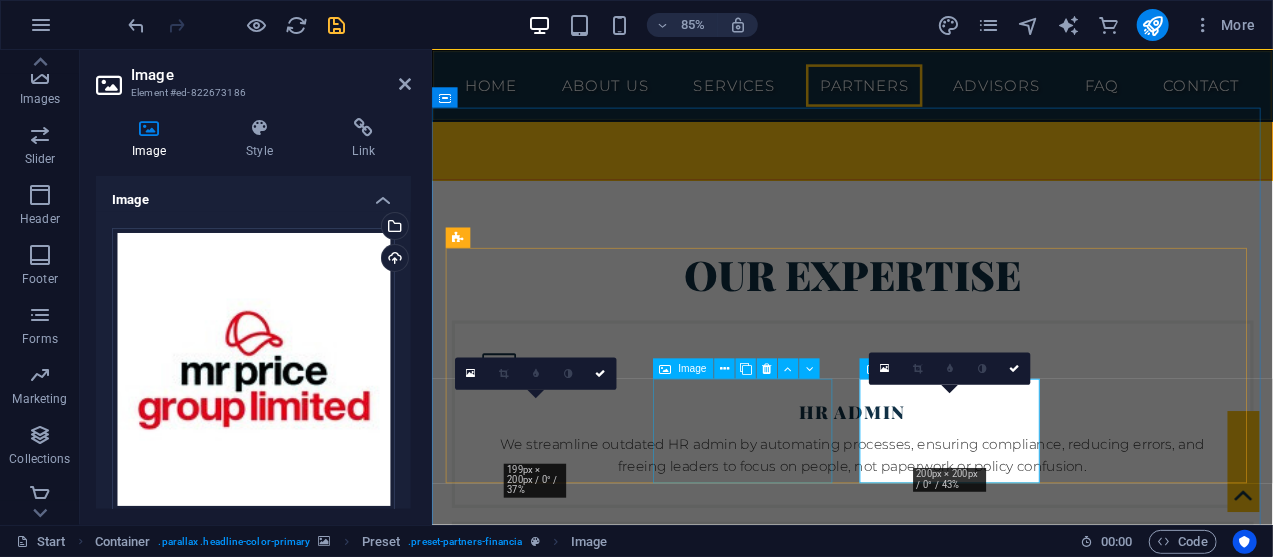 click at bounding box center [560, 4242] 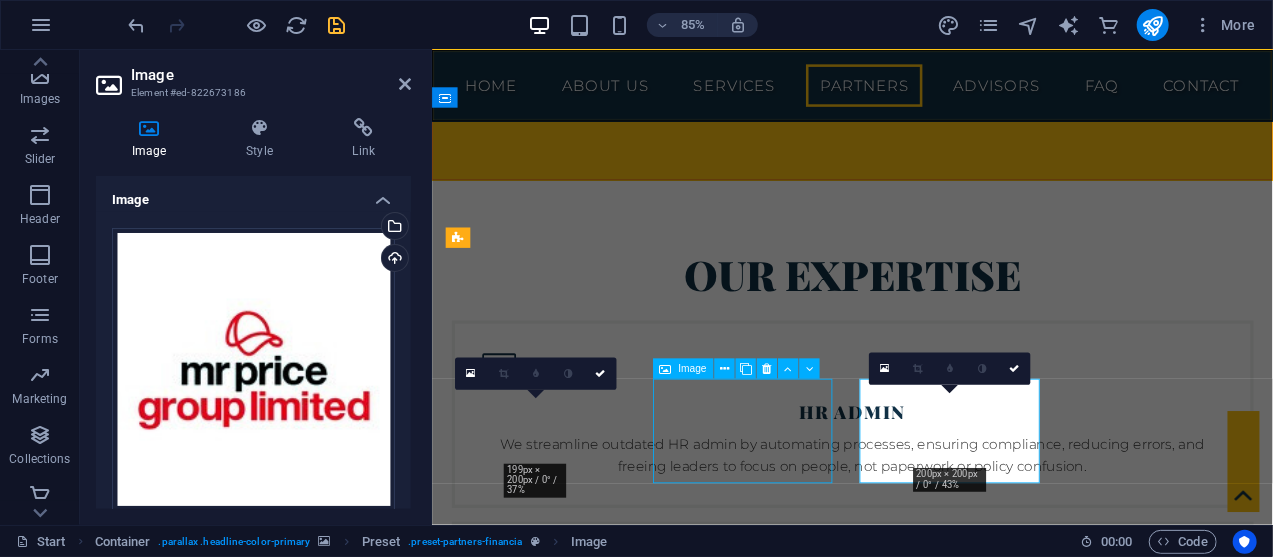 click at bounding box center (560, 4242) 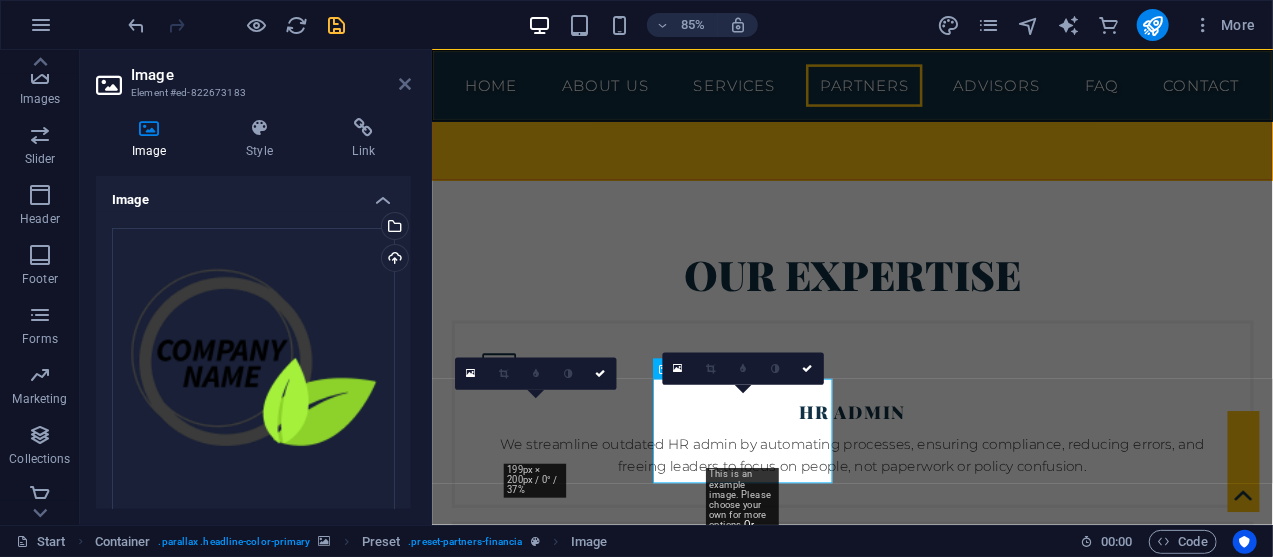 click at bounding box center [405, 84] 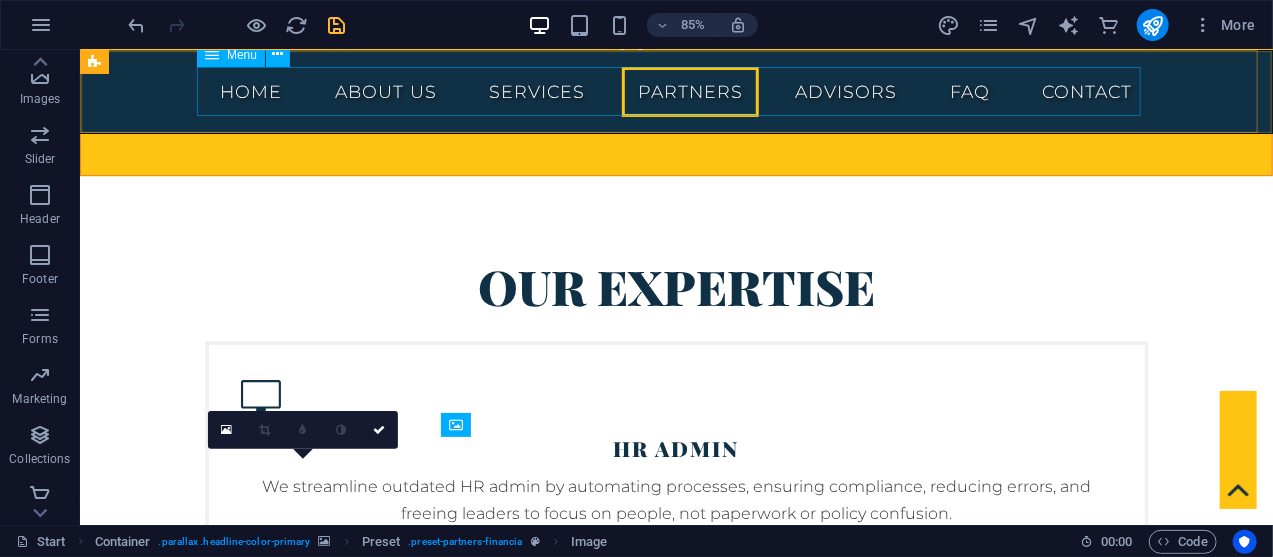 scroll, scrollTop: 6038, scrollLeft: 0, axis: vertical 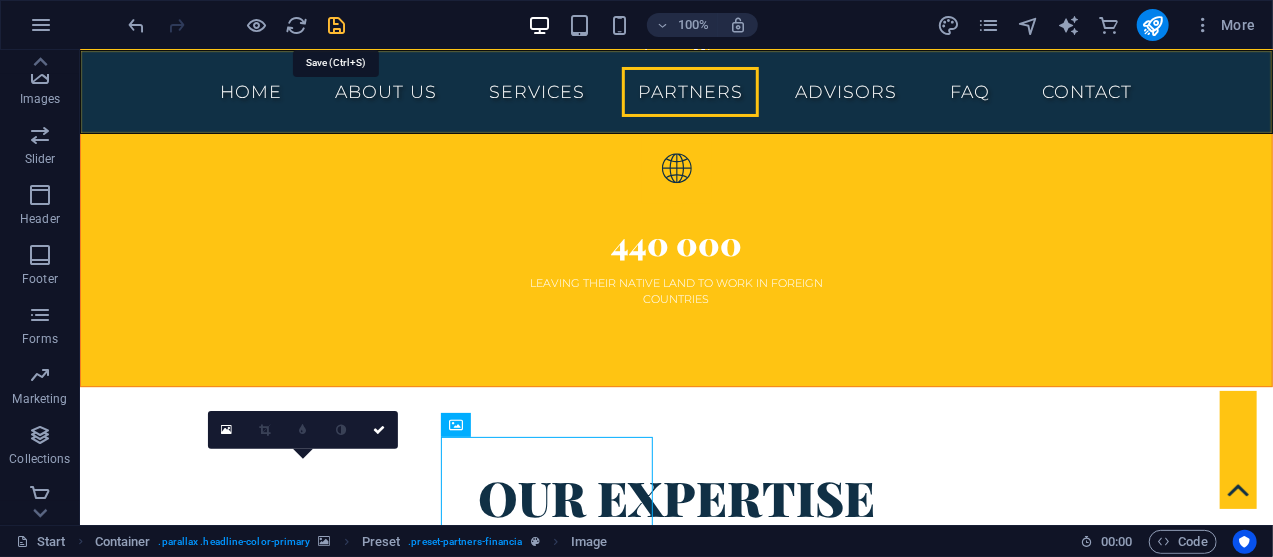 click at bounding box center (337, 25) 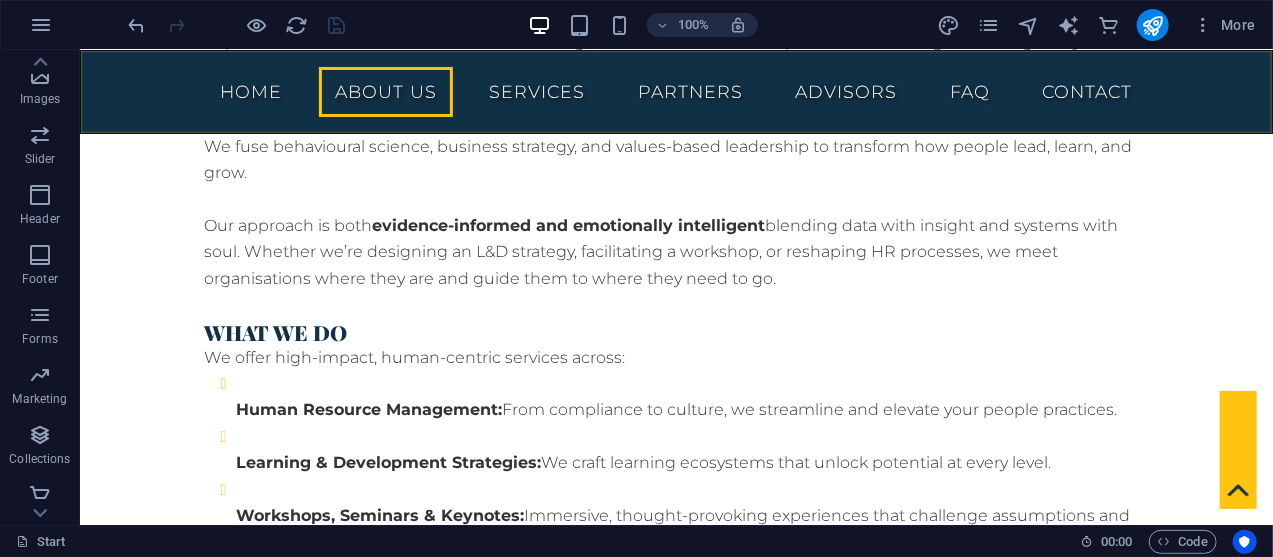 scroll, scrollTop: 2270, scrollLeft: 0, axis: vertical 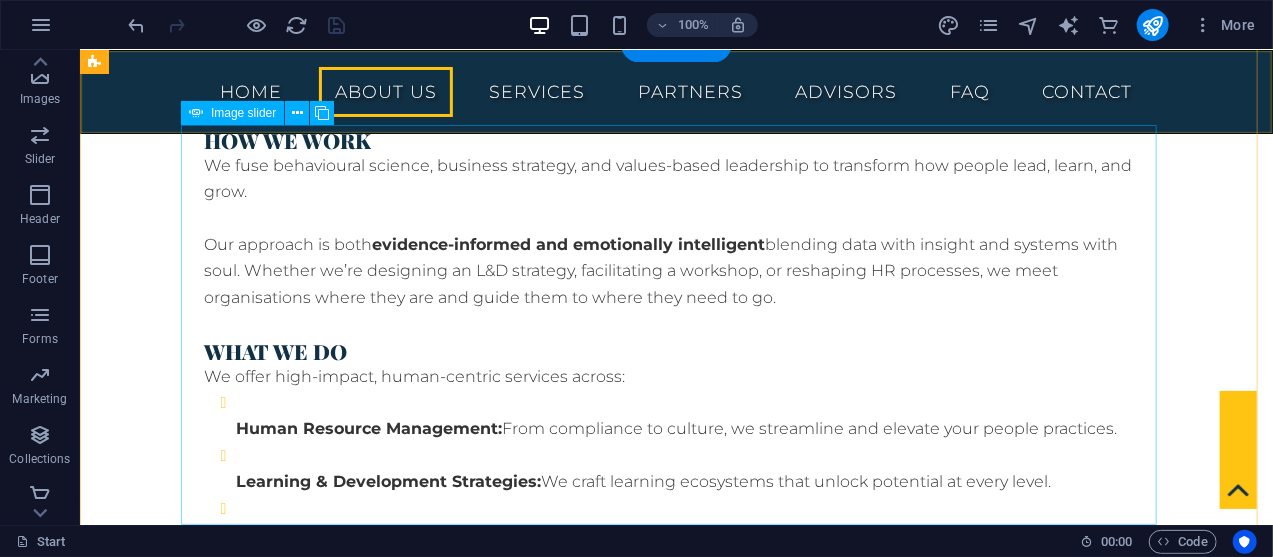 click at bounding box center [676, 3146] 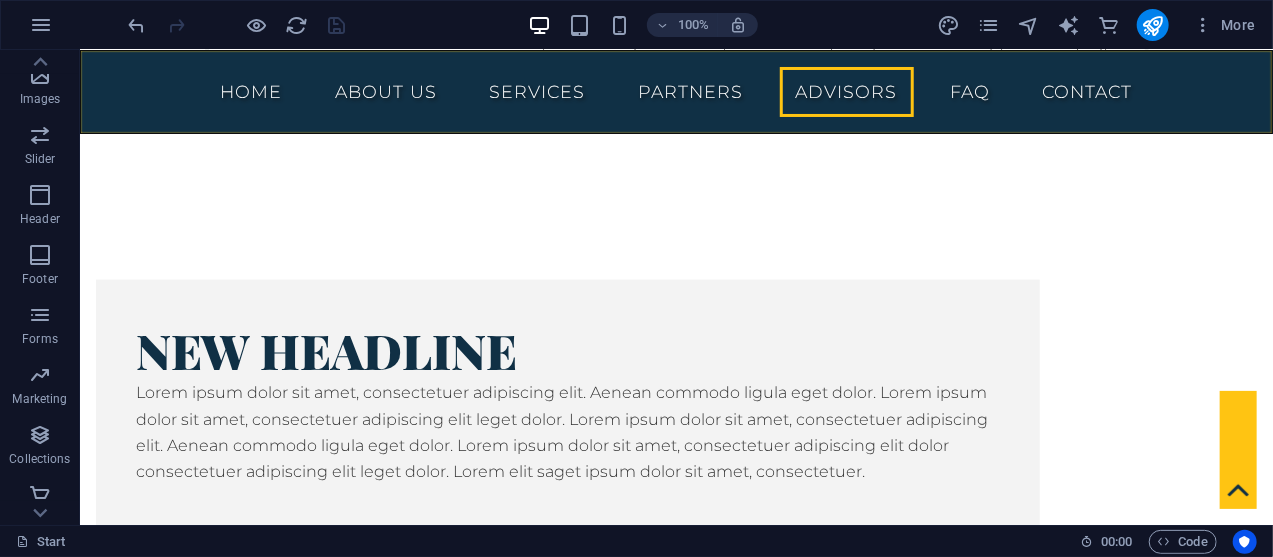 scroll, scrollTop: 7927, scrollLeft: 0, axis: vertical 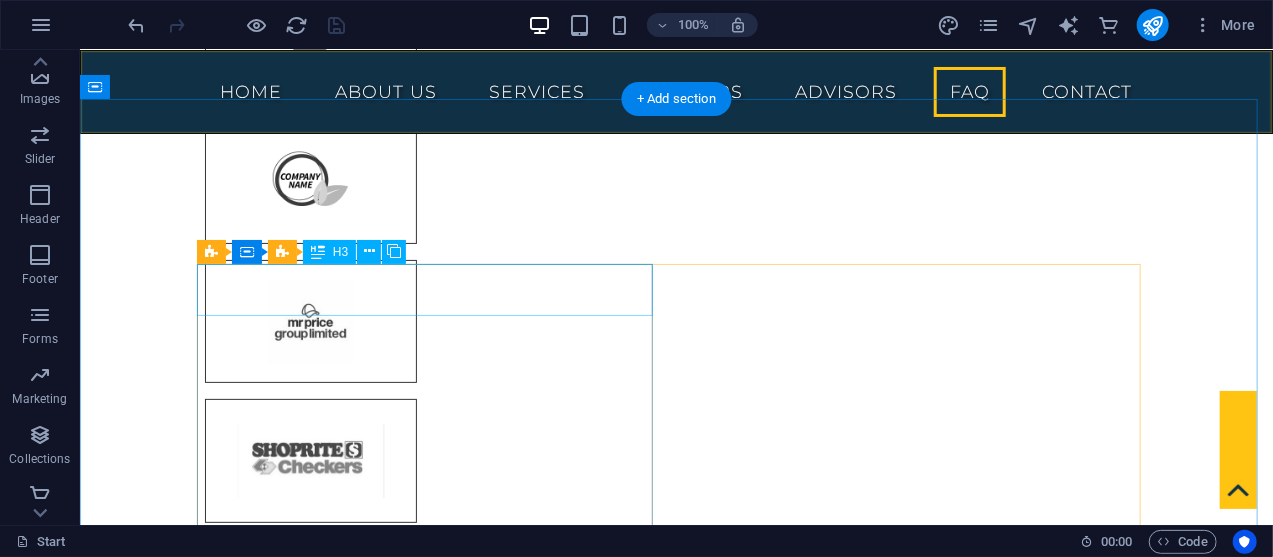 click on "Lorem ipsum dolor sit amet" at bounding box center [676, 5391] 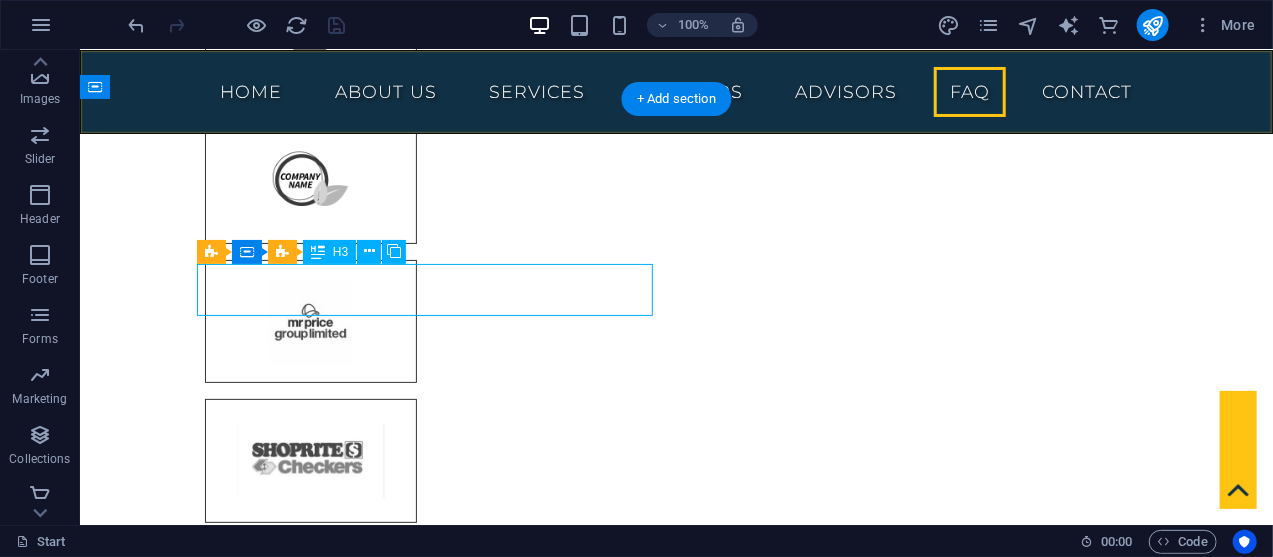 click on "Lorem ipsum dolor sit amet" at bounding box center (676, 5391) 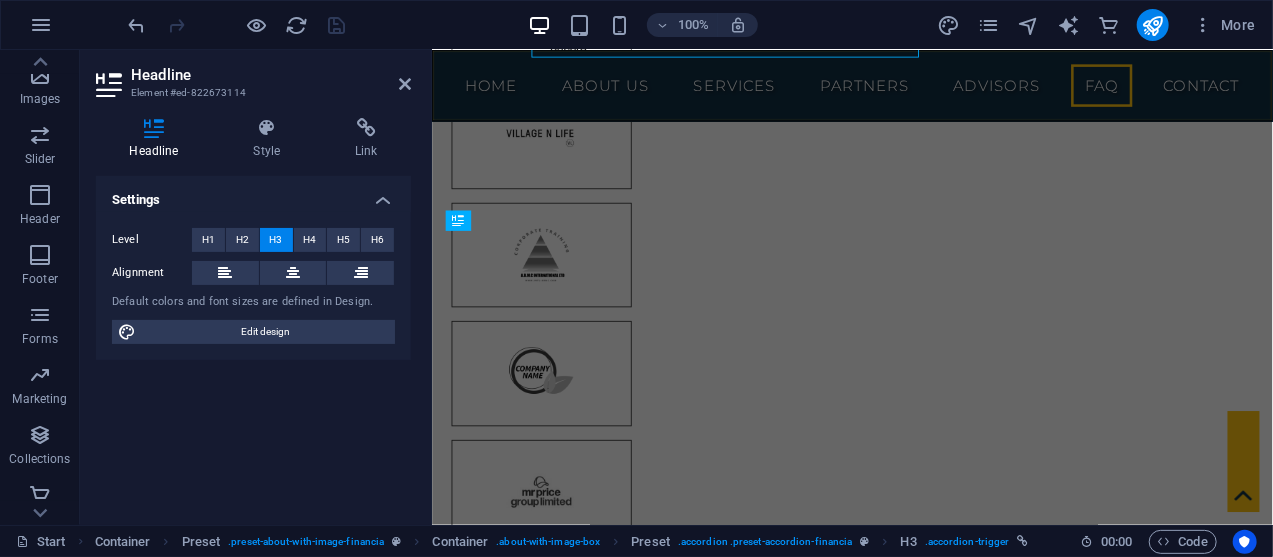 scroll, scrollTop: 10540, scrollLeft: 0, axis: vertical 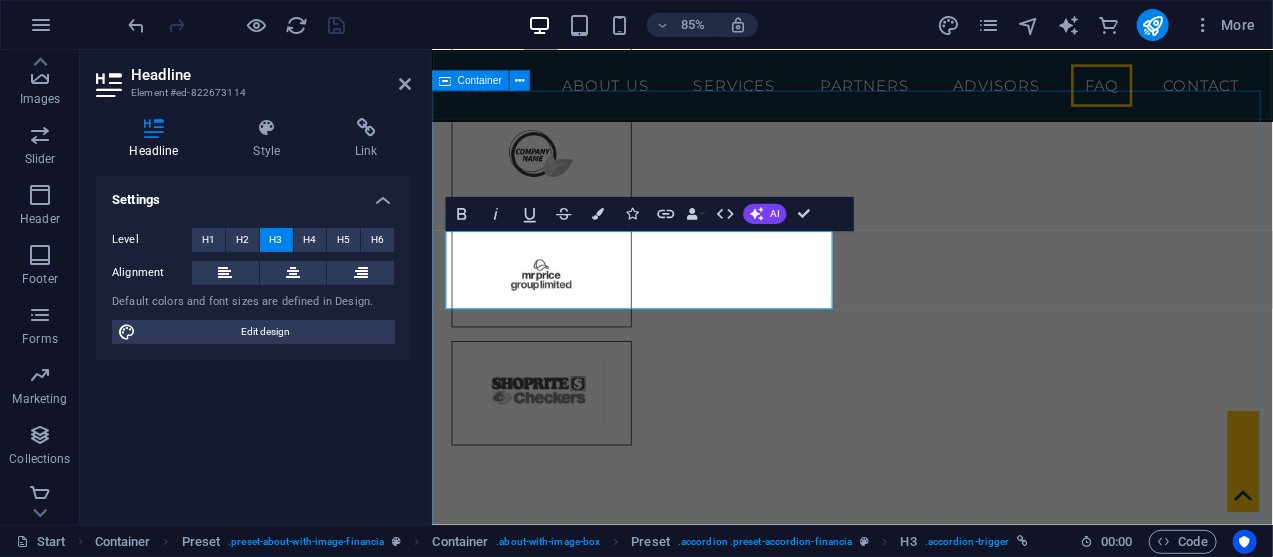 drag, startPoint x: 567, startPoint y: 330, endPoint x: 431, endPoint y: 284, distance: 143.5688 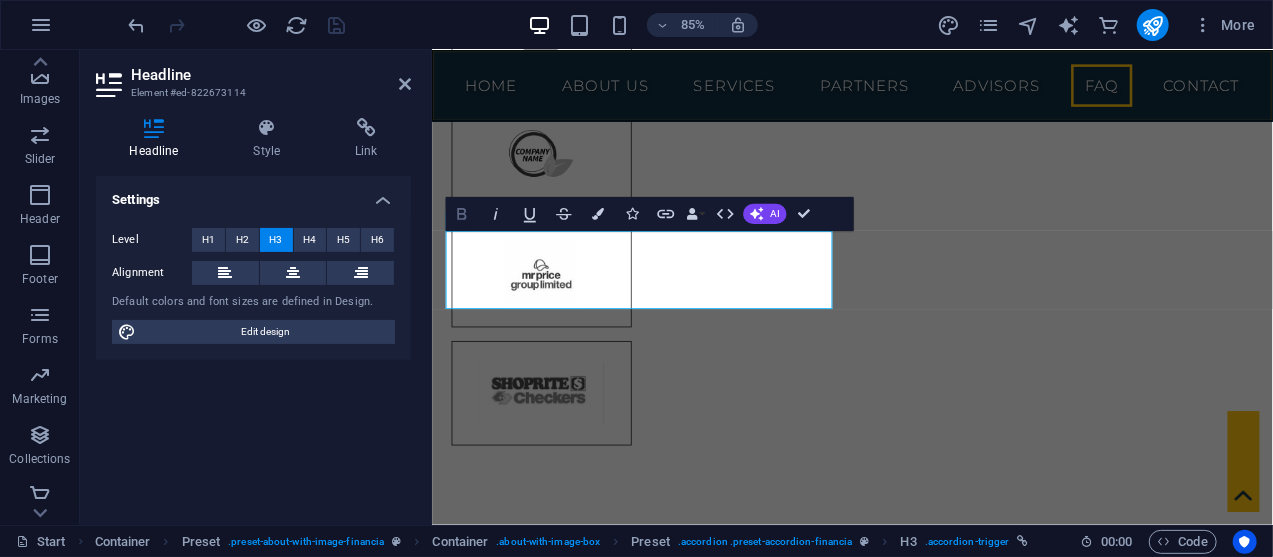 click 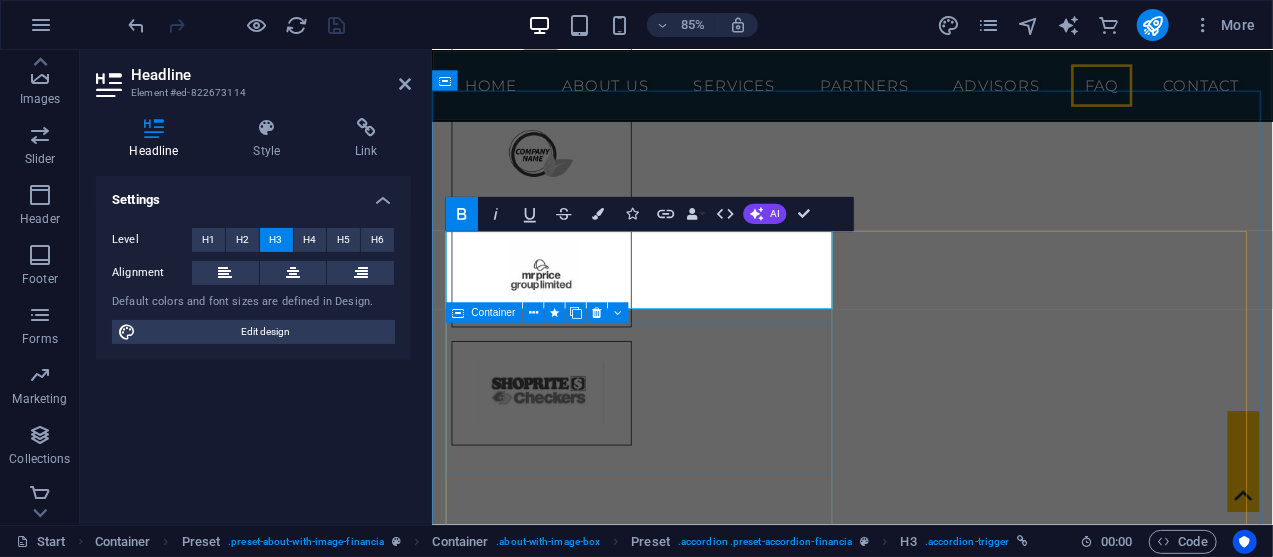 click on "Container" at bounding box center (484, 313) 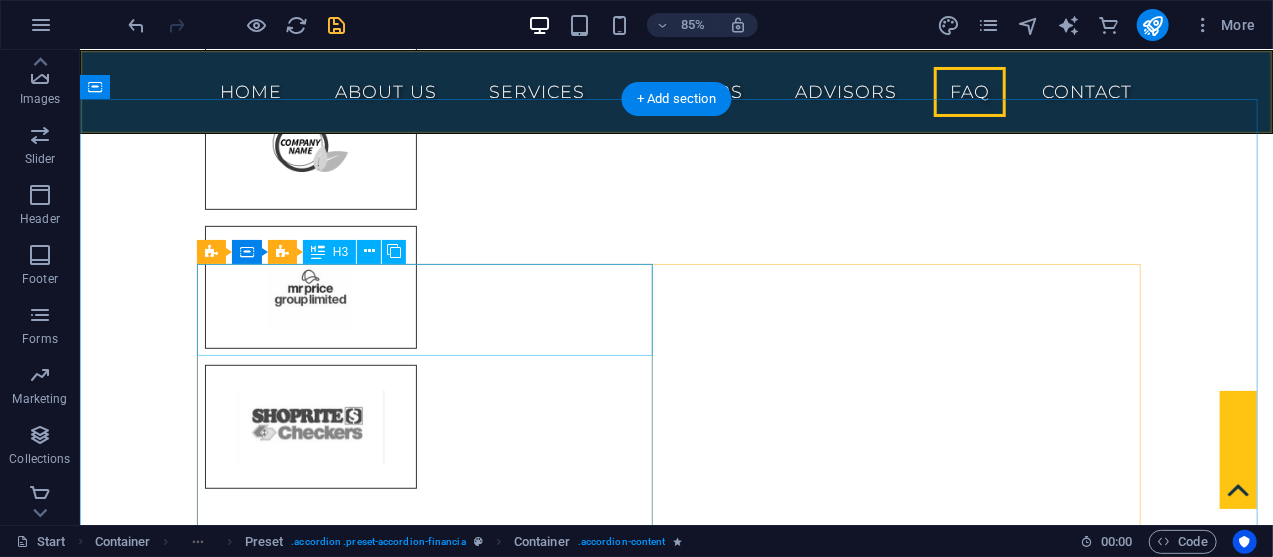 scroll, scrollTop: 10284, scrollLeft: 0, axis: vertical 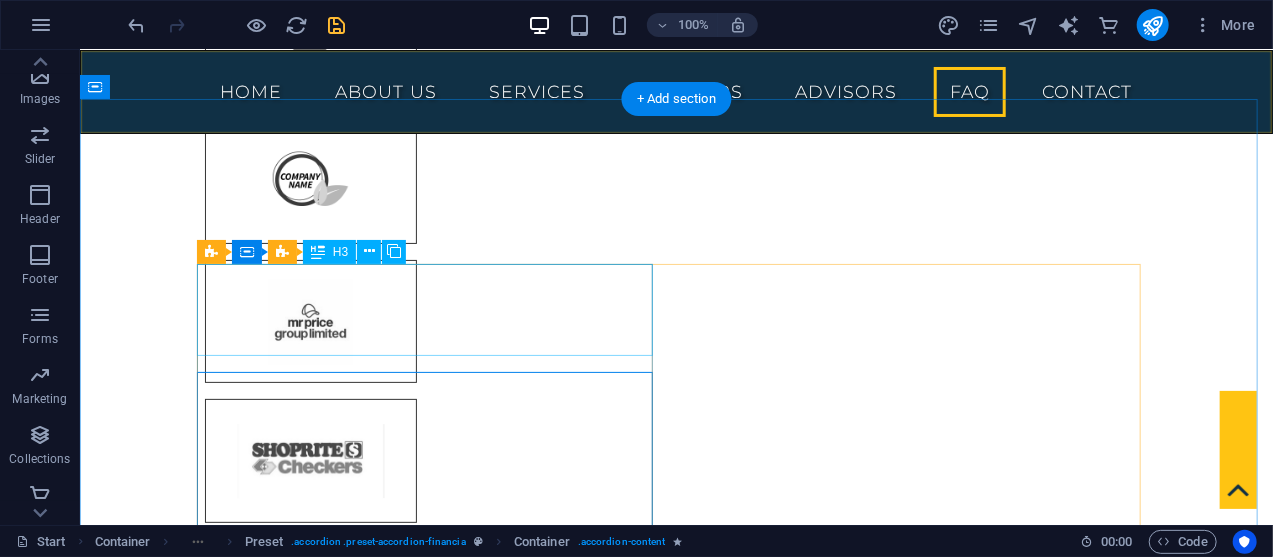 click on "Why is it important to make HR a stretgic partner in business and how can the consultants help with this?" at bounding box center [676, 5401] 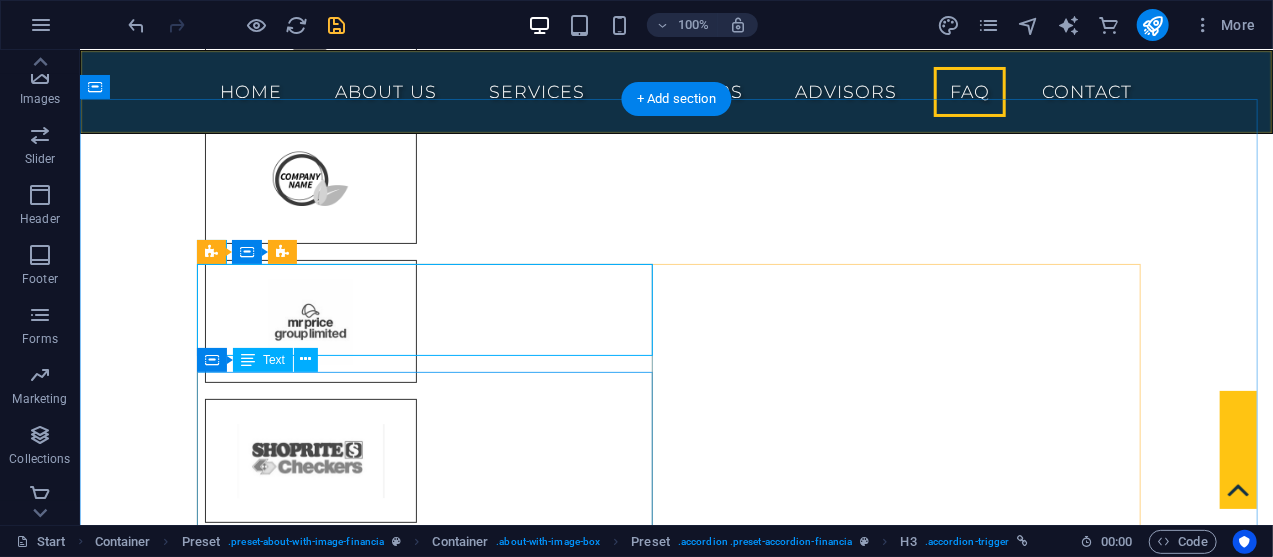 click on "Lorem ipsum dolor sit amet, consectetur adipisicing elit. Maiores ipsum repellat minus nihil. Labore, delectus, nam dignissimos ea repudiandae minima voluptatum magni pariatur possimus quia accusamus harum facilis corporis animi nisi. Enim, pariatur, impedit quia repellat harum ipsam laboriosam voluptas dicta illum nisi obcaecati reprehenderit quis placeat recusandae tenetur aperiam." at bounding box center [676, 5506] 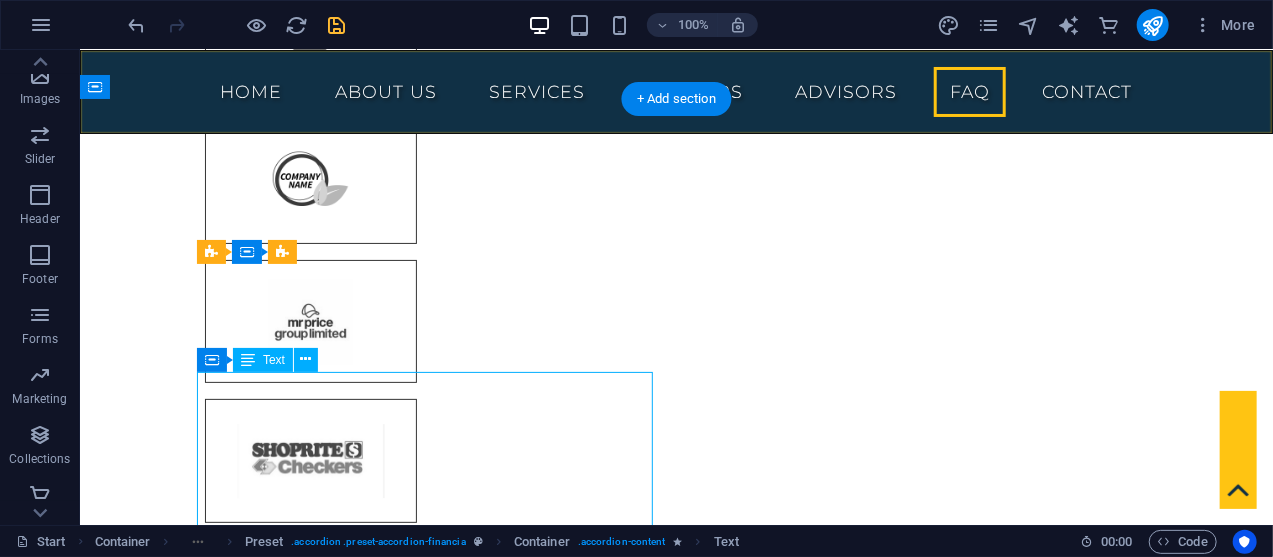 click on "Lorem ipsum dolor sit amet, consectetur adipisicing elit. Maiores ipsum repellat minus nihil. Labore, delectus, nam dignissimos ea repudiandae minima voluptatum magni pariatur possimus quia accusamus harum facilis corporis animi nisi. Enim, pariatur, impedit quia repellat harum ipsam laboriosam voluptas dicta illum nisi obcaecati reprehenderit quis placeat recusandae tenetur aperiam." at bounding box center [676, 5506] 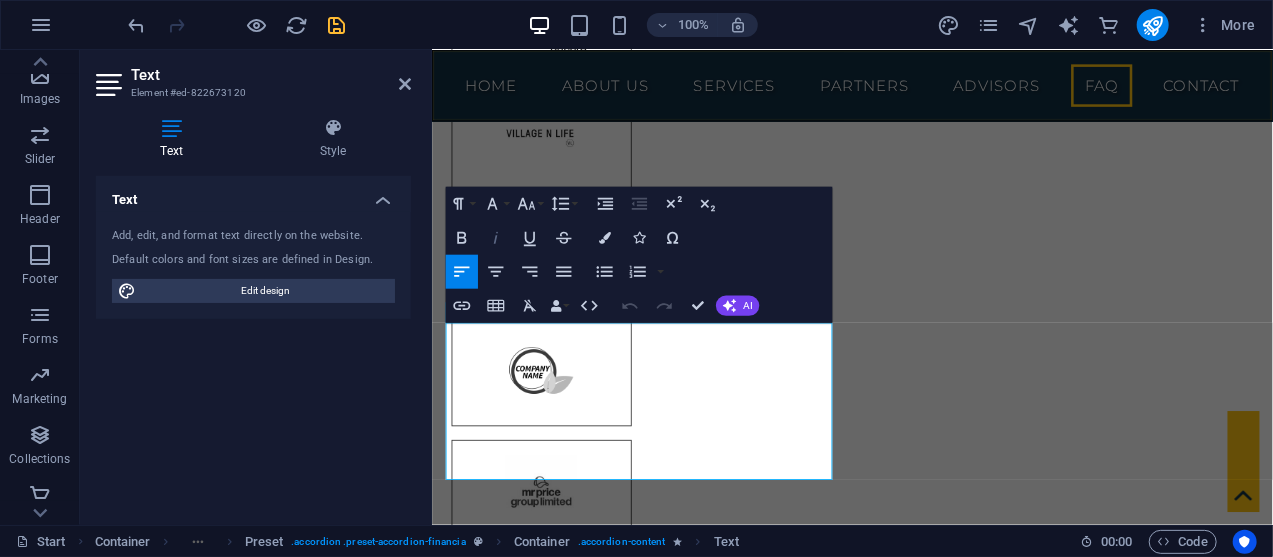 scroll, scrollTop: 10540, scrollLeft: 0, axis: vertical 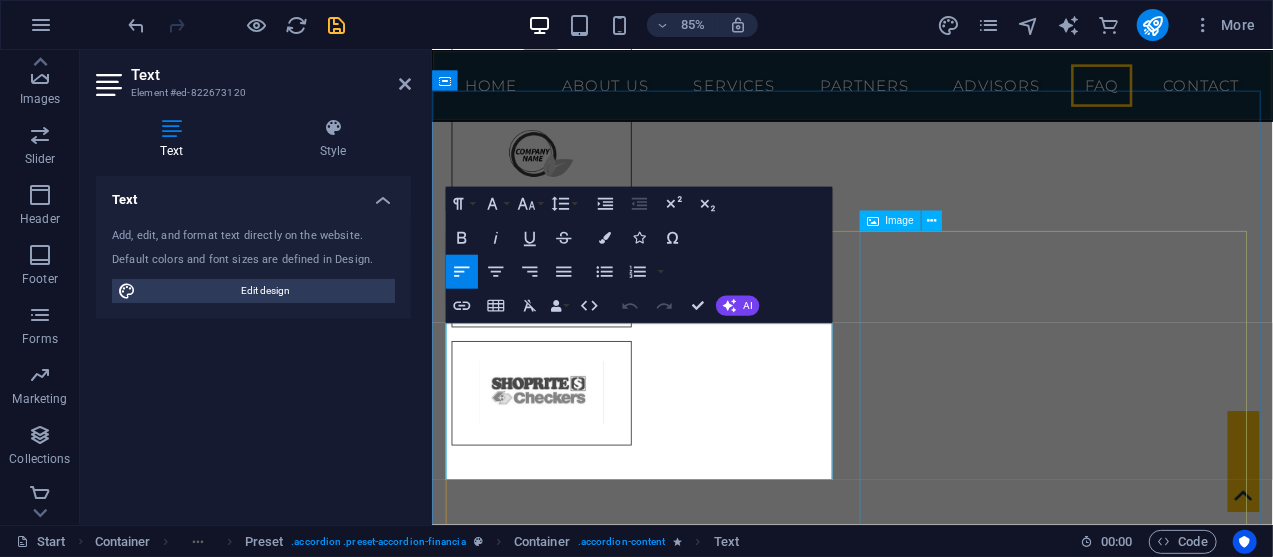 drag, startPoint x: 448, startPoint y: 383, endPoint x: 960, endPoint y: 553, distance: 539.4849 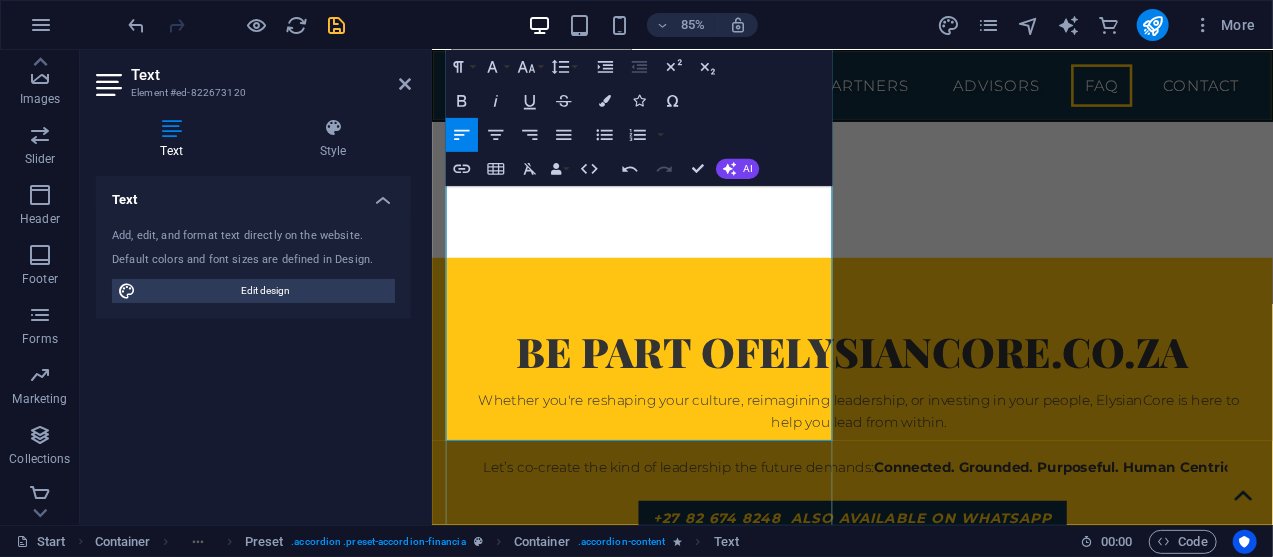 scroll, scrollTop: 10799, scrollLeft: 0, axis: vertical 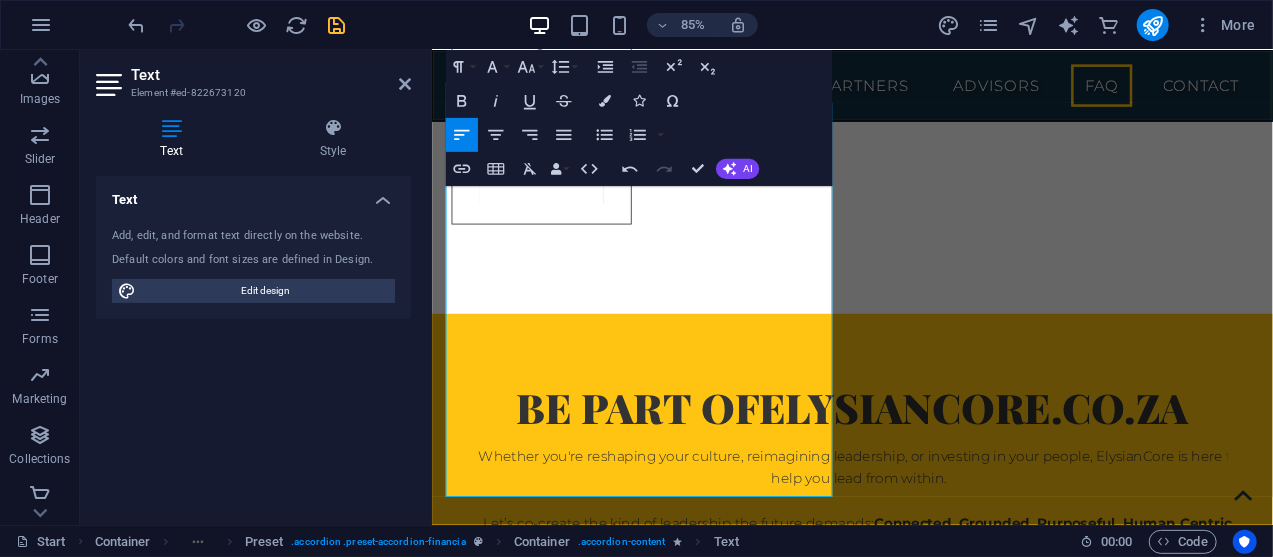 drag, startPoint x: 794, startPoint y: 533, endPoint x: 365, endPoint y: 172, distance: 560.67993 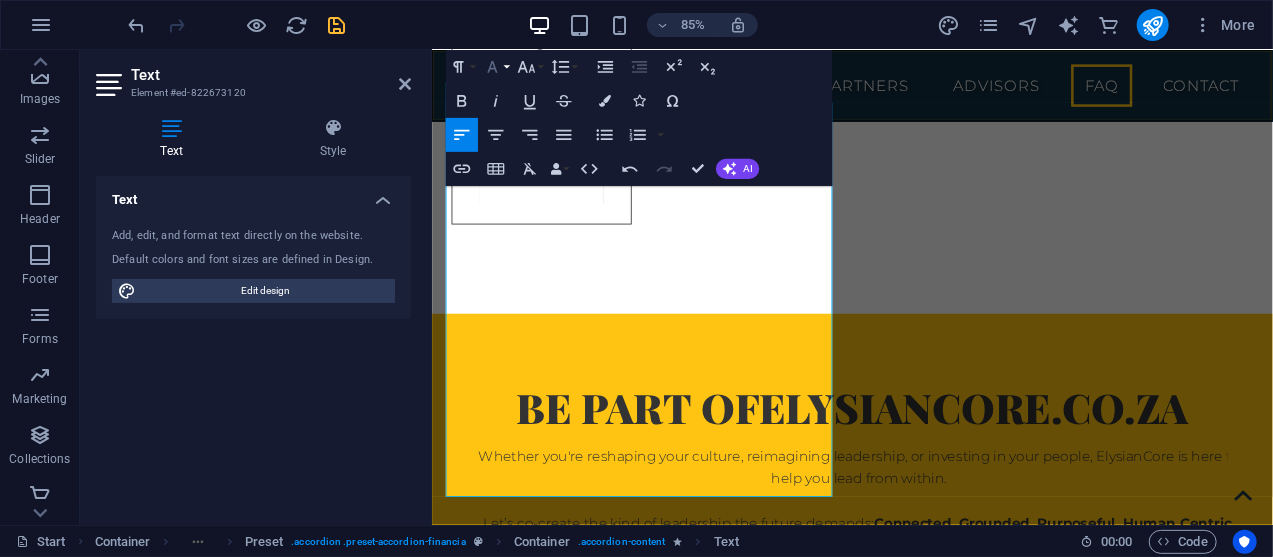 click on "Font Family" at bounding box center [496, 67] 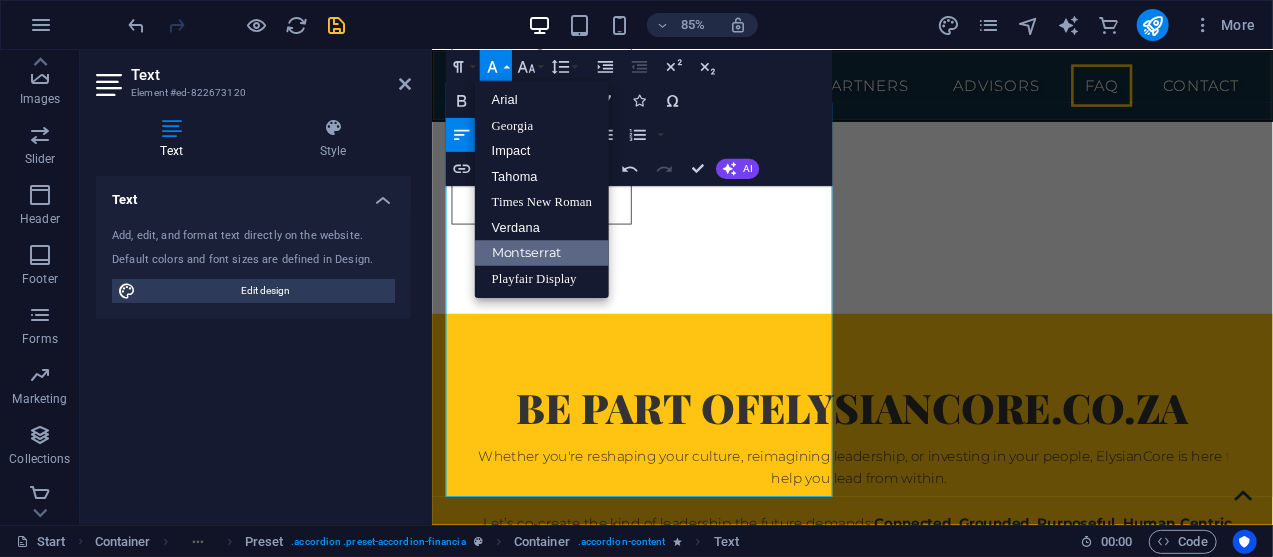 scroll, scrollTop: 0, scrollLeft: 0, axis: both 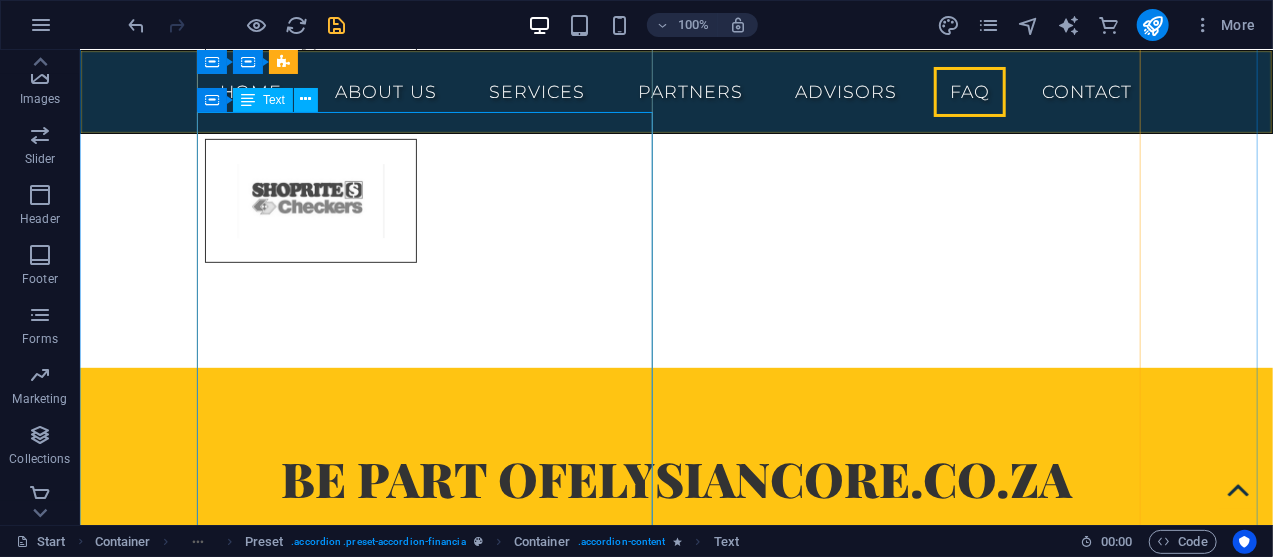 click on "Making HR a strategic partner is crucial for aligning talent with business goals, which boosts efficiency and profitability. A strategic HR function helps attract and retain top talent, improves employee engagement, and builds a culture of continuous learning. This proactive approach ensures the workforce has the right skills to meet future challenges. [URL] +2 Consultants can facilitate this transition by providing specialized expertise and an objective perspective. They help align HR initiatives with business objectives, introduce new technologies, and coach leaders. By offering services like compliance audits, and performance management frameworks, consultants empower HR teams to move beyond administrative tasks and become true strategic contributors. [URL] +3" at bounding box center (676, 5327) 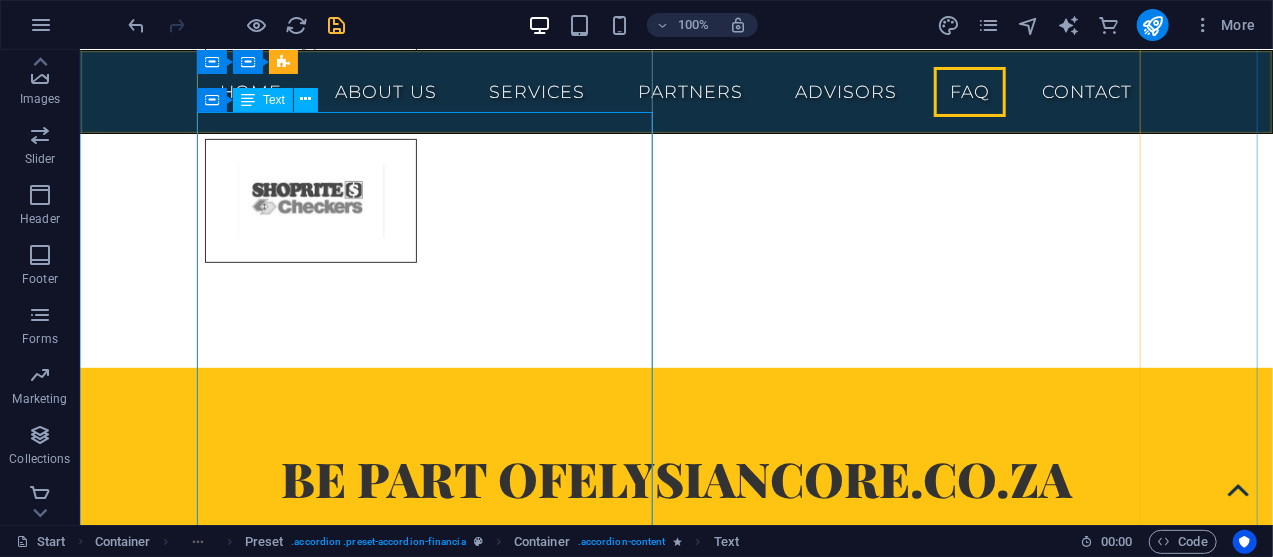click on "Making HR a strategic partner is crucial for aligning talent with business goals, which boosts efficiency and profitability. A strategic HR function helps attract and retain top talent, improves employee engagement, and builds a culture of continuous learning. This proactive approach ensures the workforce has the right skills to meet future challenges. [URL] +2 Consultants can facilitate this transition by providing specialized expertise and an objective perspective. They help align HR initiatives with business objectives, introduce new technologies, and coach leaders. By offering services like compliance audits, and performance management frameworks, consultants empower HR teams to move beyond administrative tasks and become true strategic contributors. [URL] +3" at bounding box center [676, 5327] 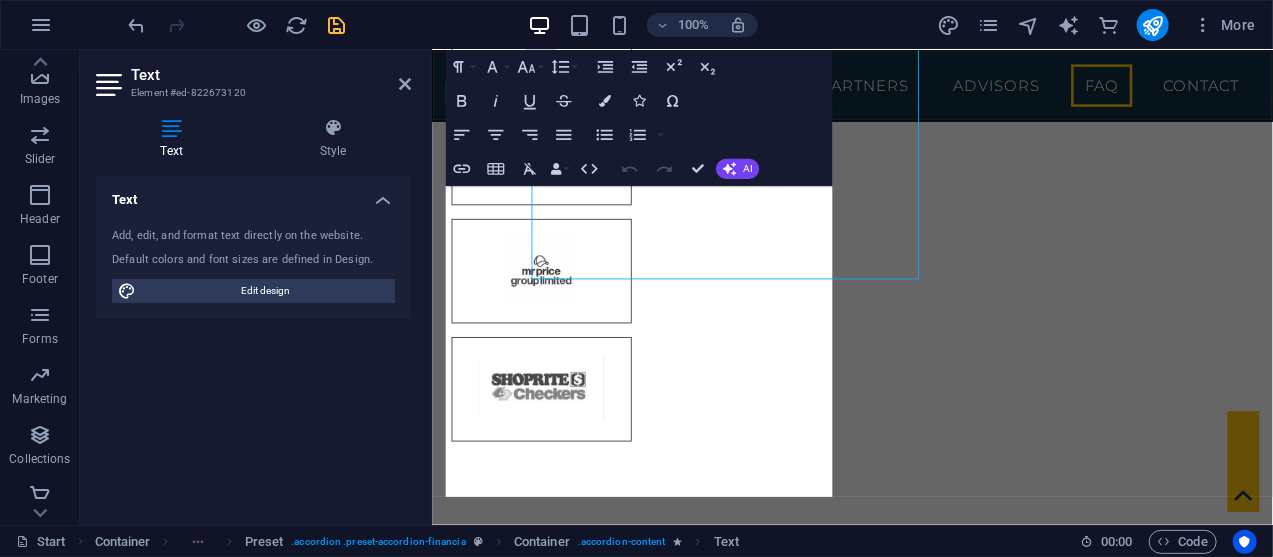 scroll, scrollTop: 10799, scrollLeft: 0, axis: vertical 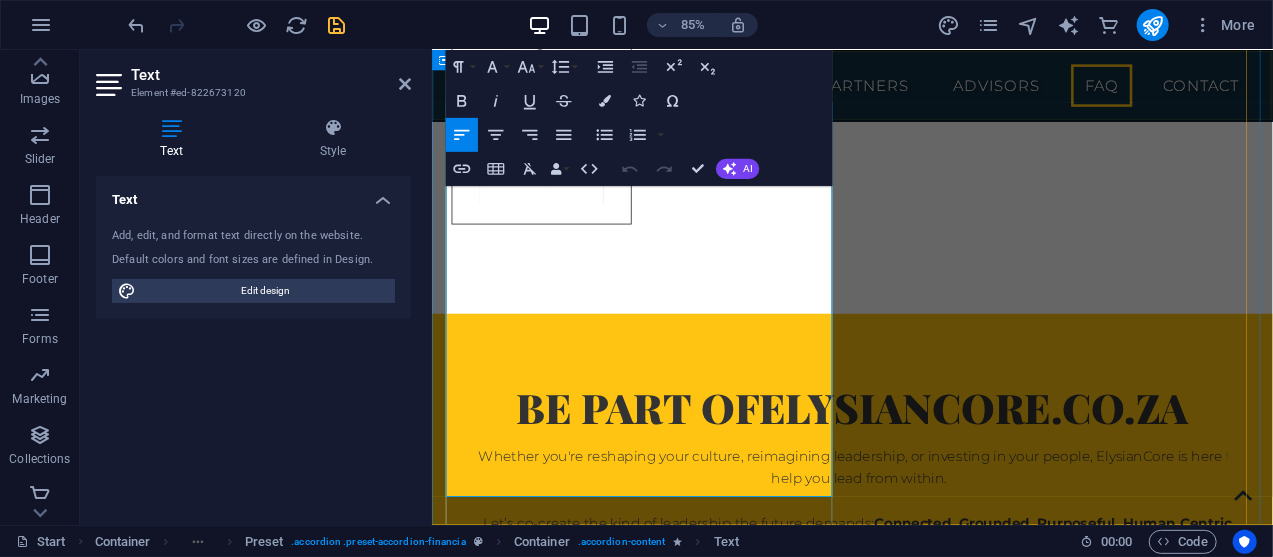 drag, startPoint x: 801, startPoint y: 538, endPoint x: 534, endPoint y: 219, distance: 415.9928 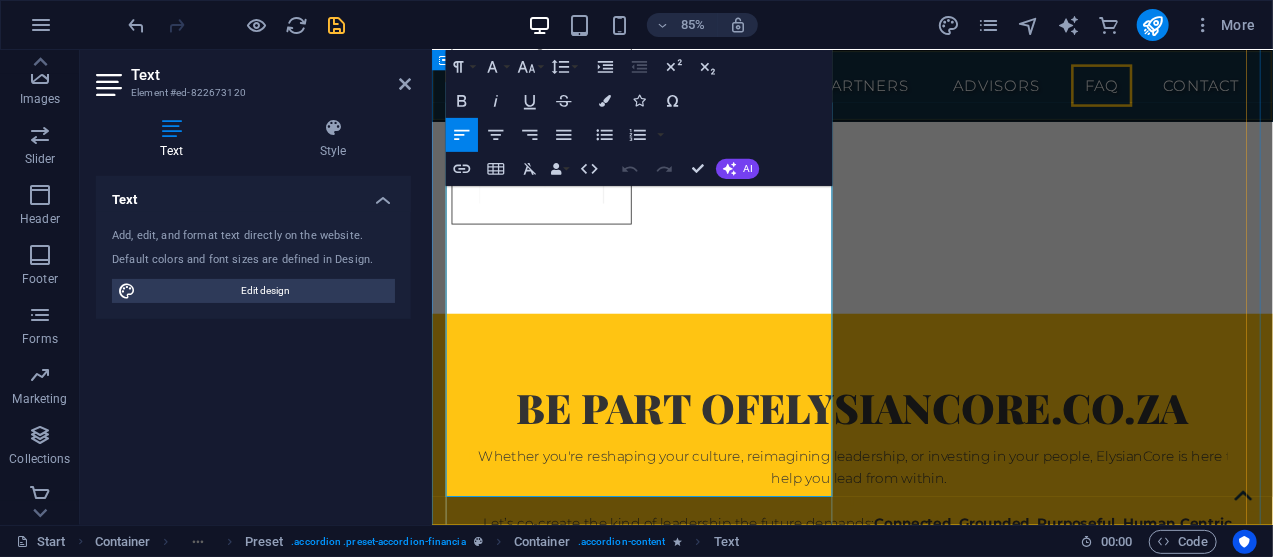 click on "Consultants can facilitate this transition by providing specialized expertise and an objective perspective. They help align HR initiatives with business objectives, introduce new technologies, and coach leaders. By offering services like compliance audits, and performance management frameworks, consultants empower HR teams to move beyond administrative tasks and become true strategic contributors. [URL] +3" at bounding box center [926, 5178] 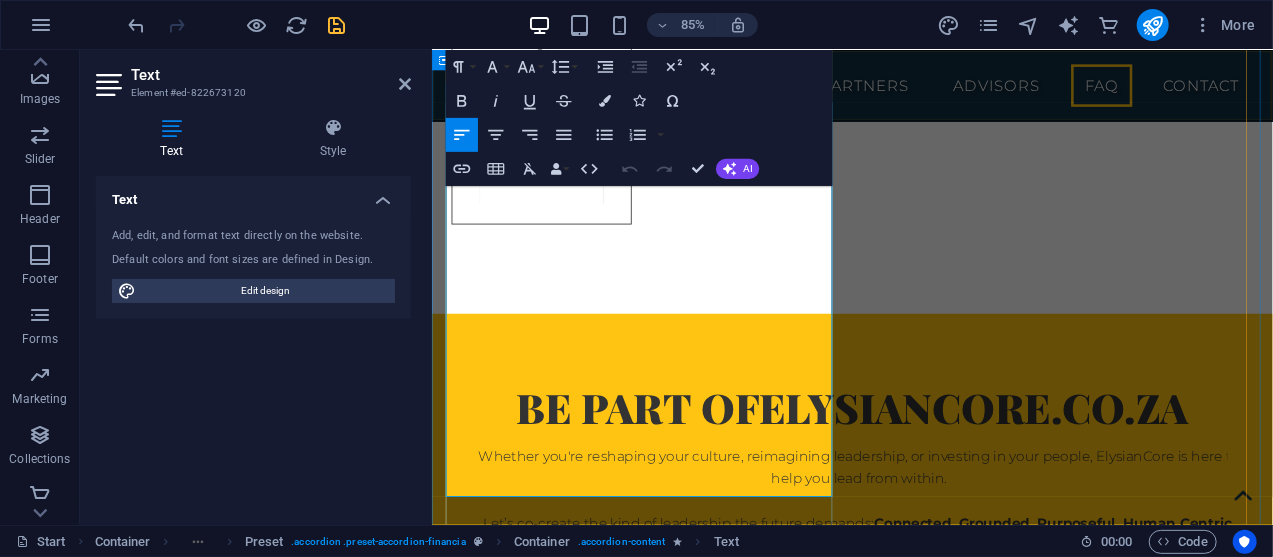 click on "Consultants can facilitate this transition by providing specialized expertise and an objective perspective. They help align HR initiatives with business objectives, introduce new technologies, and coach leaders. By offering services like compliance audits, and performance management frameworks, consultants empower HR teams to move beyond administrative tasks and become true strategic contributors. [URL] +3" at bounding box center (926, 5178) 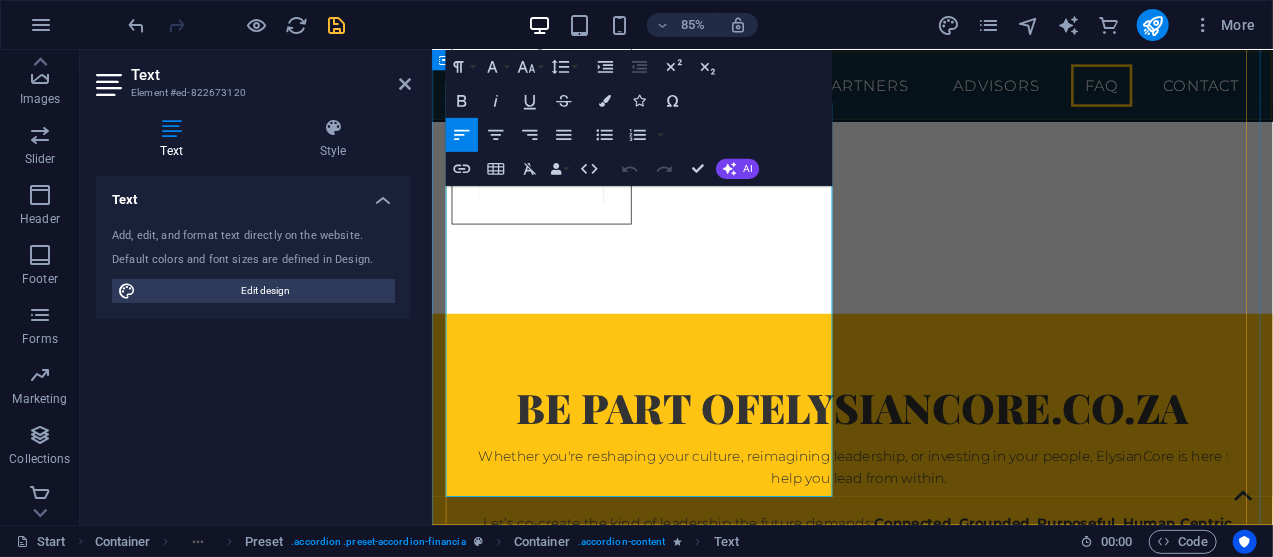 click on "Why is it important to make HR a stretgic partner in business and how can the consultants help with this? Making HR a strategic partner is crucial for aligning talent with business goals, which boosts efficiency and profitability. A strategic HR function helps attract and retain top talent, improves employee engagement, and builds a culture of continuous learning. This proactive approach ensures the workforce has the right skills to meet future challenges. [URL] +2 Consultants can facilitate this transition by providing specialized expertise and an objective perspective. They help align HR initiatives with business objectives, introduce new technologies, and coach leaders. By offering services like compliance audits, and performance management frameworks, consultants empower HR teams to move beyond administrative tasks and become true strategic contributors. [URL] +3 Harum facilis corporis animi Enim pariartur impedit quia Labore delctus Kepudiandae" at bounding box center (926, 5426) 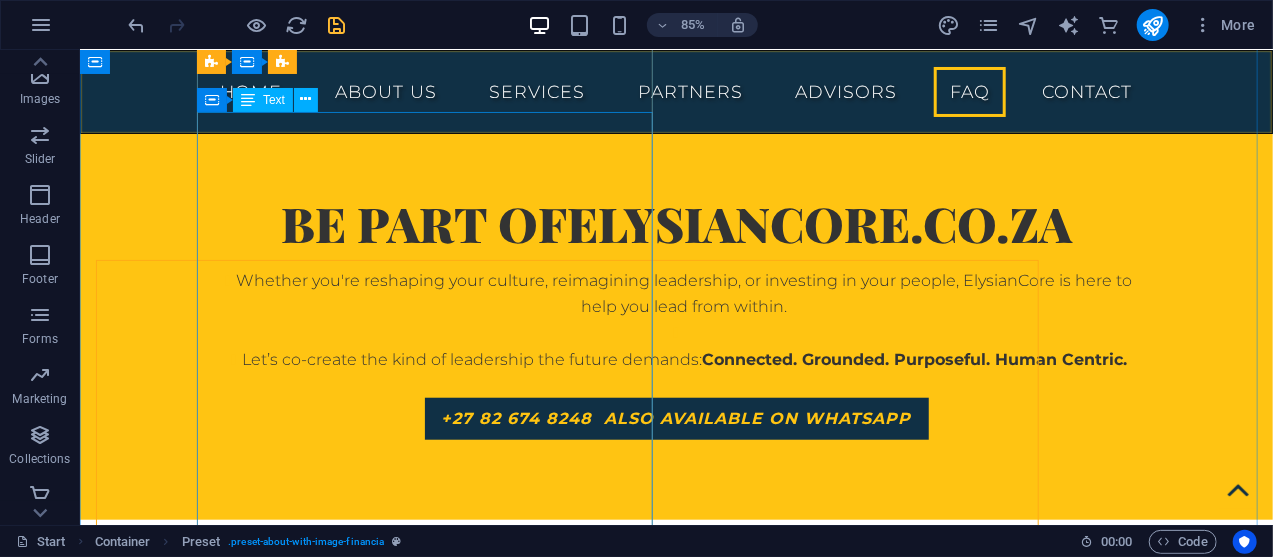 scroll, scrollTop: 10544, scrollLeft: 0, axis: vertical 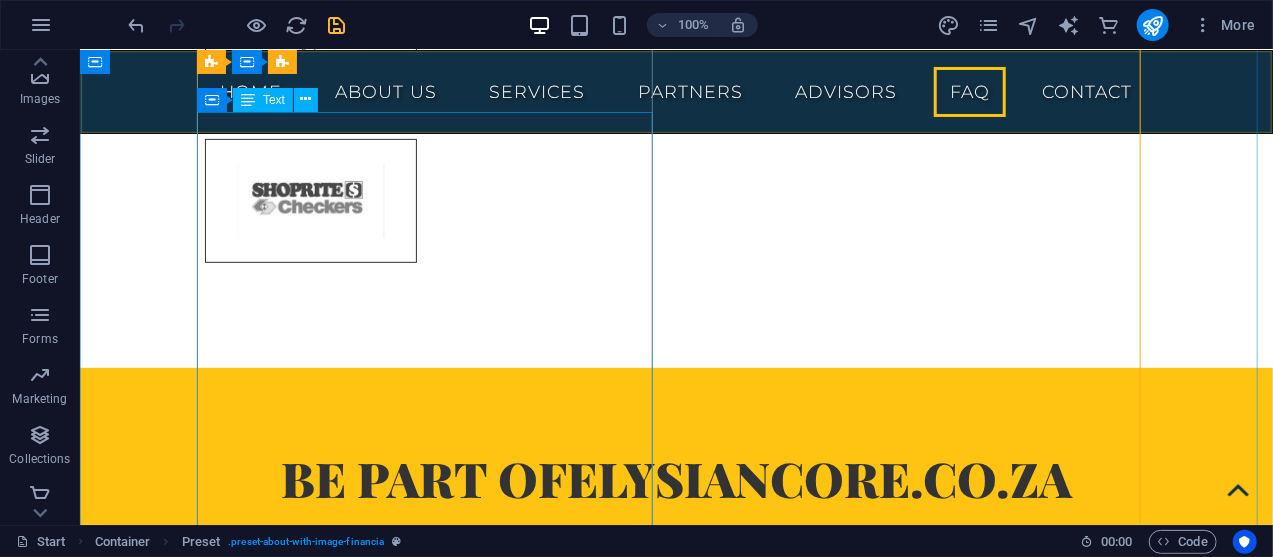 click on "Making HR a strategic partner is crucial for aligning talent with business goals, which boosts efficiency and profitability. A strategic HR function helps attract and retain top talent, improves employee engagement, and builds a culture of continuous learning. This proactive approach ensures the workforce has the right skills to meet future challenges. [URL] +2 Consultants can facilitate this transition by providing specialized expertise and an objective perspective. They help align HR initiatives with business objectives, introduce new technologies, and coach leaders. By offering services like compliance audits, and performance management frameworks, consultants empower HR teams to move beyond administrative tasks and become true strategic contributors. [URL] +3" at bounding box center [676, 5327] 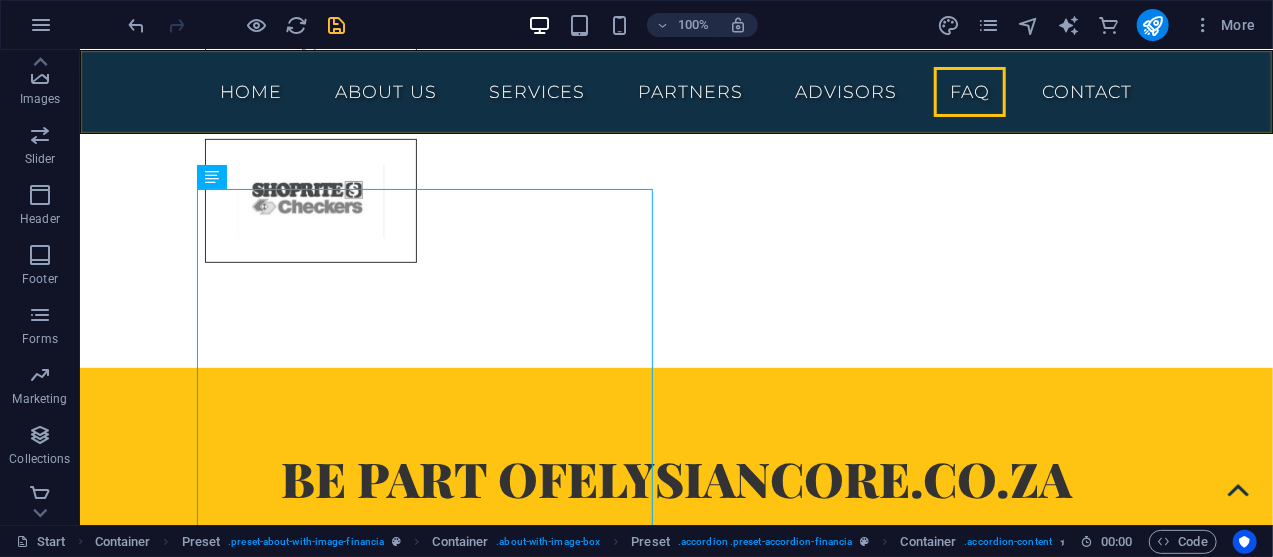 scroll, scrollTop: 10427, scrollLeft: 0, axis: vertical 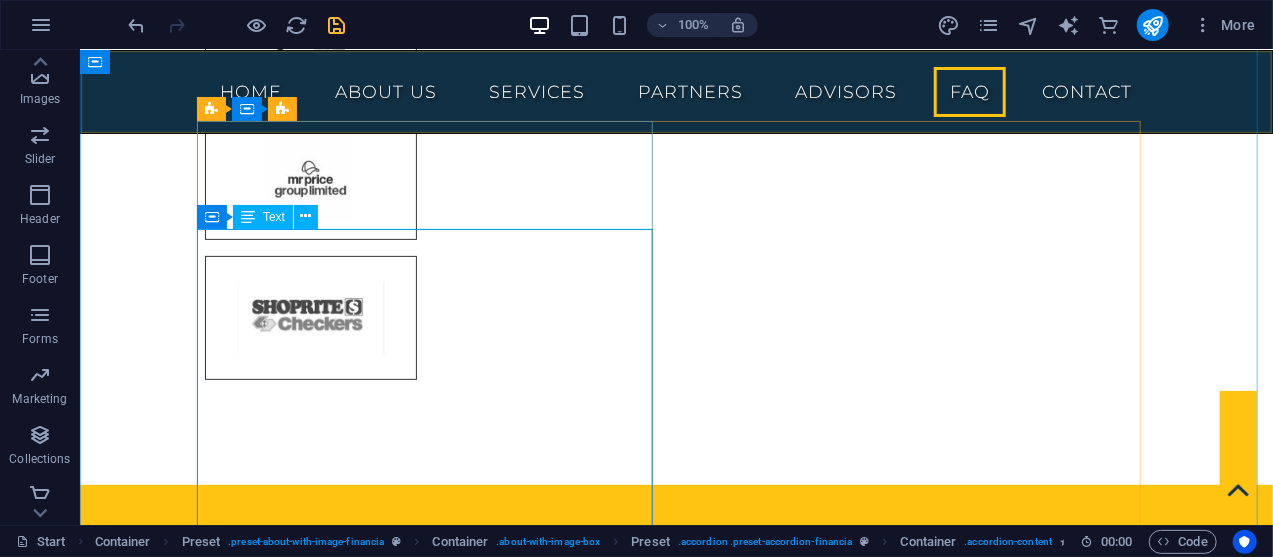 click on "Making HR a strategic partner is crucial for aligning talent with business goals, which boosts efficiency and profitability. A strategic HR function helps attract and retain top talent, improves employee engagement, and builds a culture of continuous learning. This proactive approach ensures the workforce has the right skills to meet future challenges. [URL] +2 Consultants can facilitate this transition by providing specialized expertise and an objective perspective. They help align HR initiatives with business objectives, introduce new technologies, and coach leaders. By offering services like compliance audits, and performance management frameworks, consultants empower HR teams to move beyond administrative tasks and become true strategic contributors. [URL] +3" at bounding box center [676, 5444] 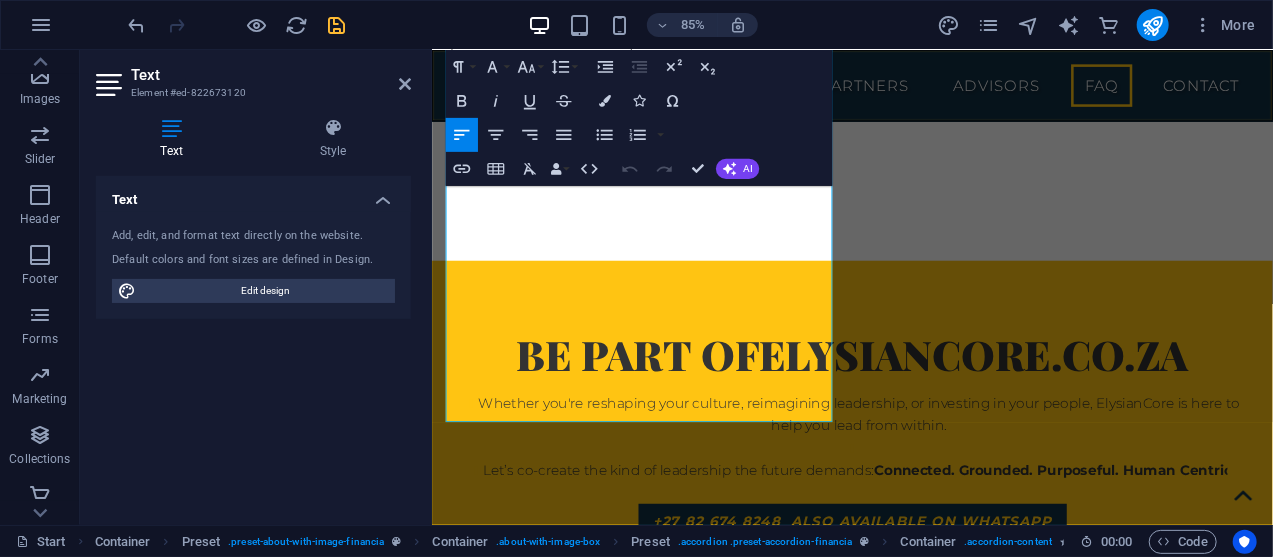 scroll, scrollTop: 10925, scrollLeft: 0, axis: vertical 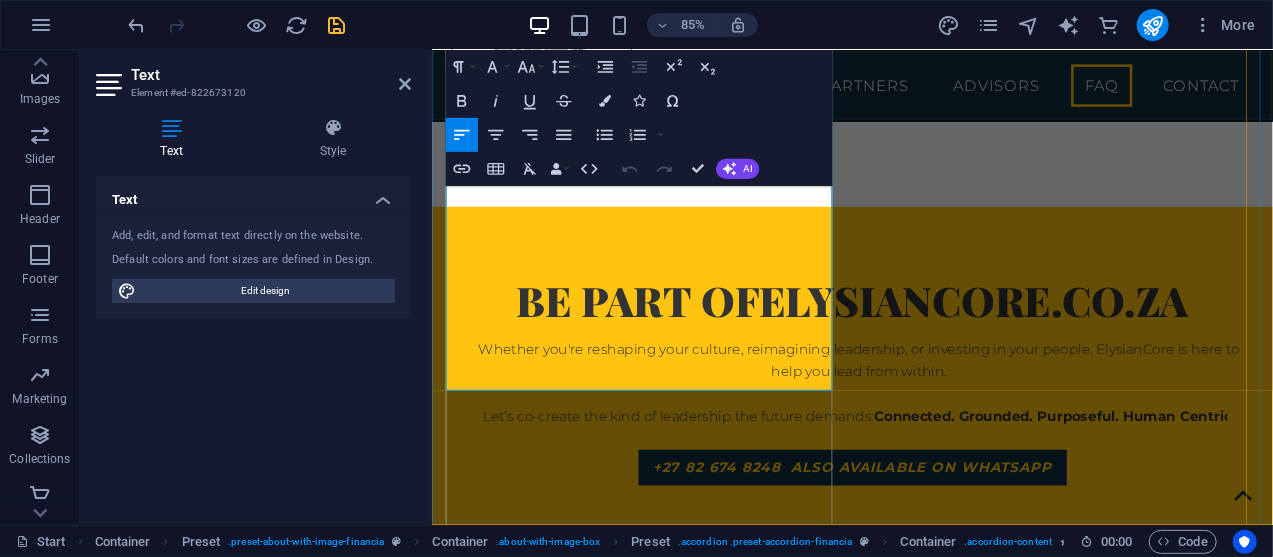 drag, startPoint x: 455, startPoint y: 240, endPoint x: 808, endPoint y: 402, distance: 388.39798 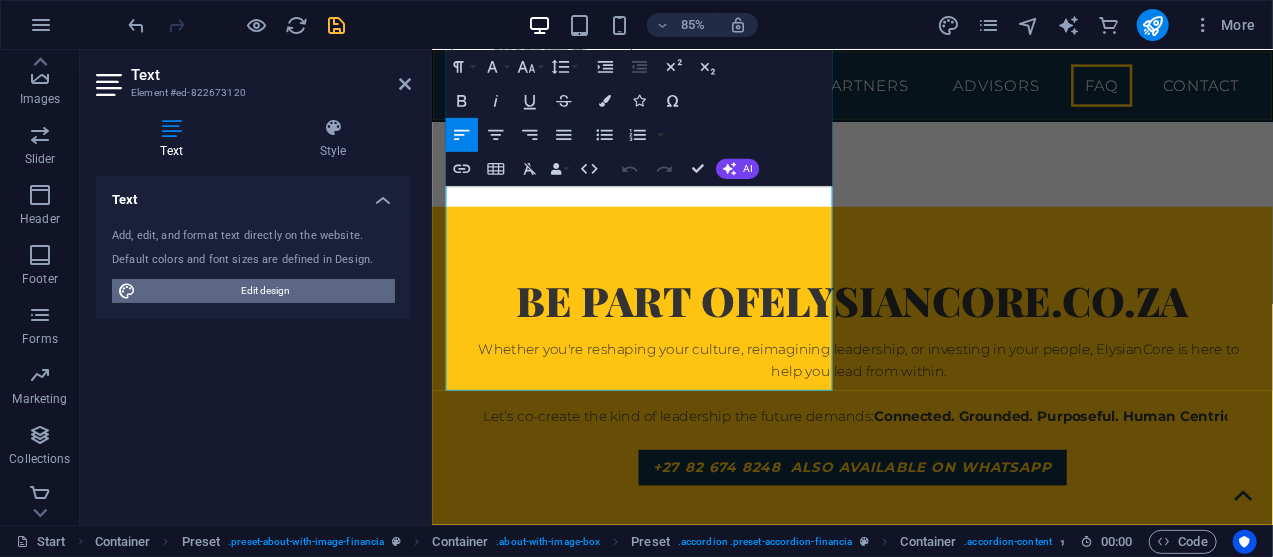 click on "Edit design" at bounding box center (265, 291) 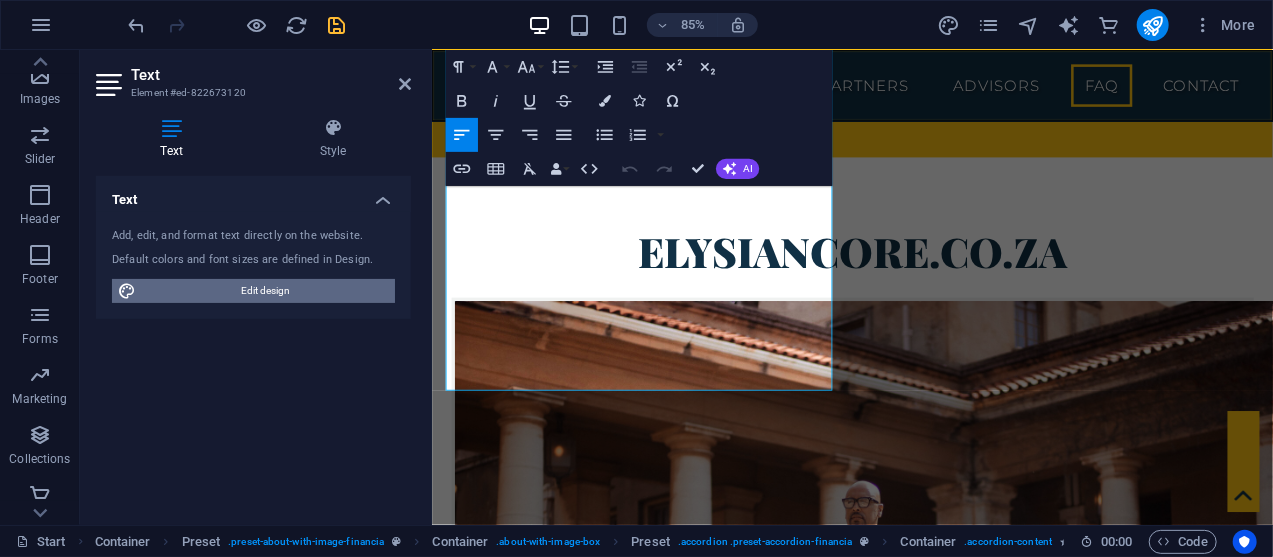 select on "rem" 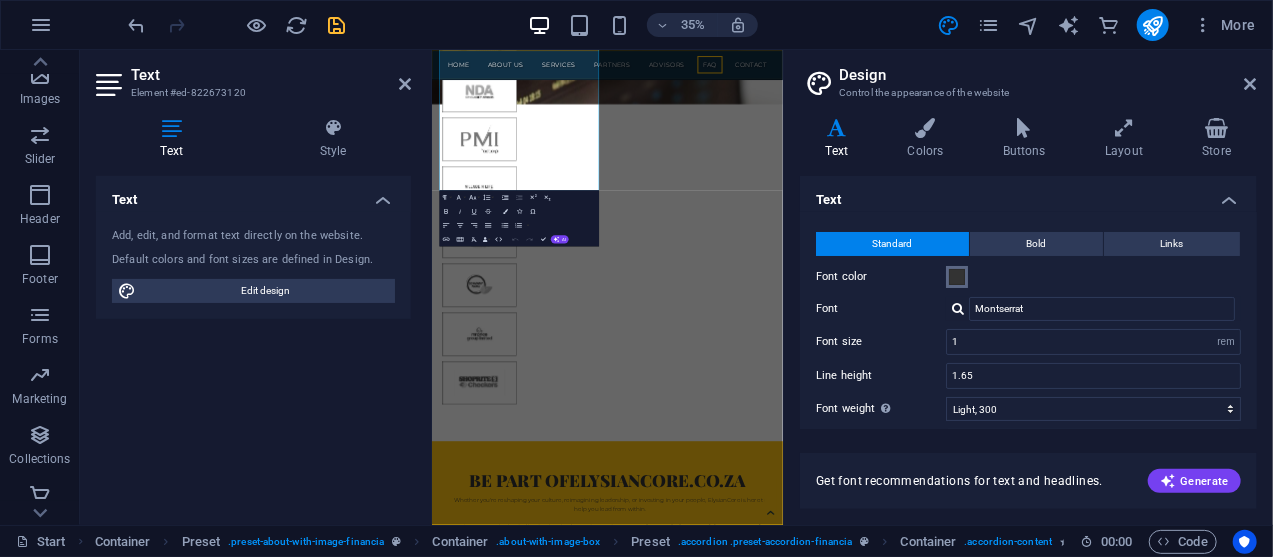 click at bounding box center (957, 277) 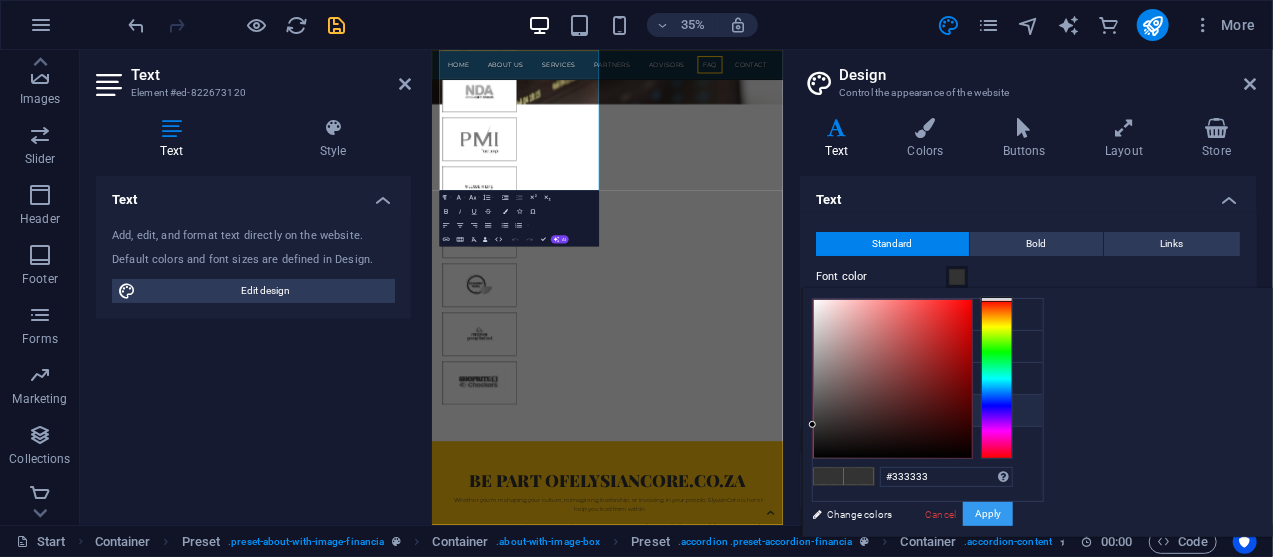 click on "Apply" at bounding box center (988, 514) 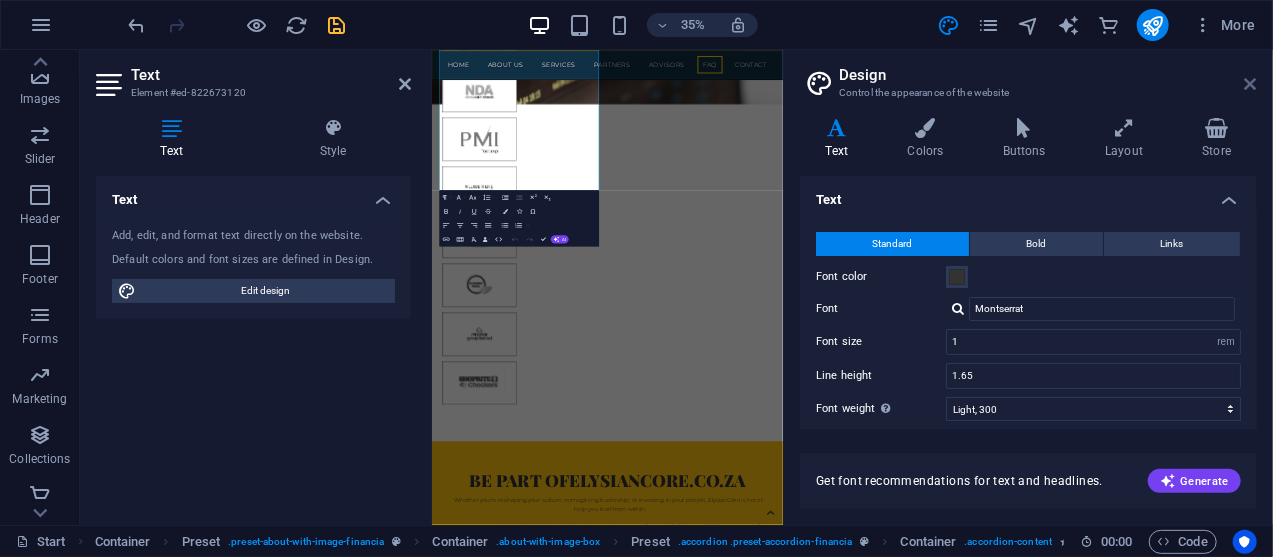 click at bounding box center [1251, 84] 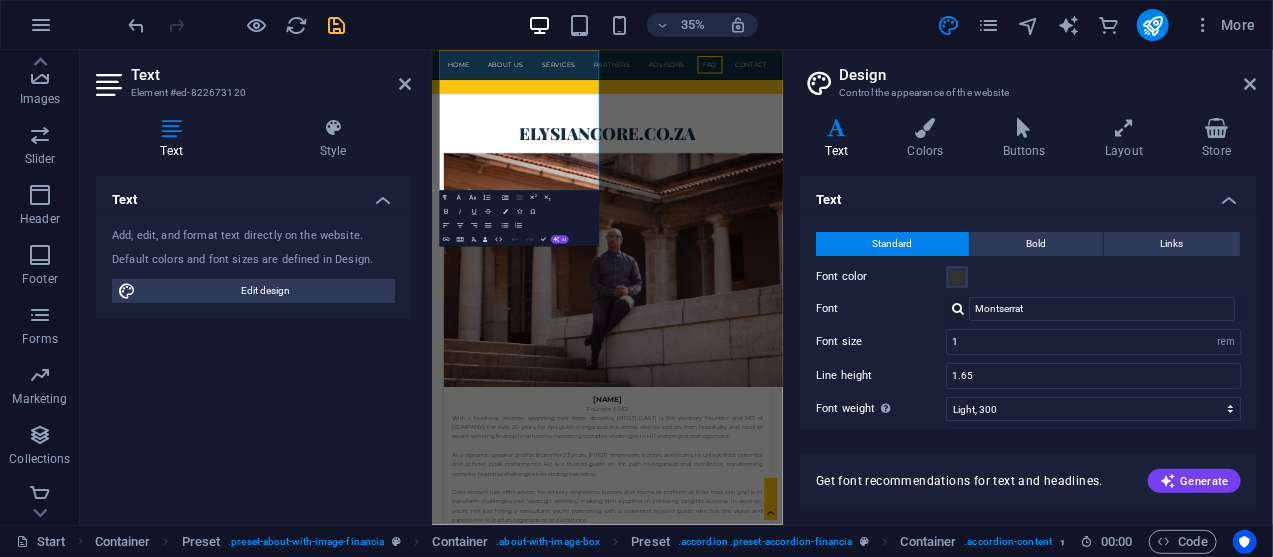 scroll, scrollTop: 10925, scrollLeft: 0, axis: vertical 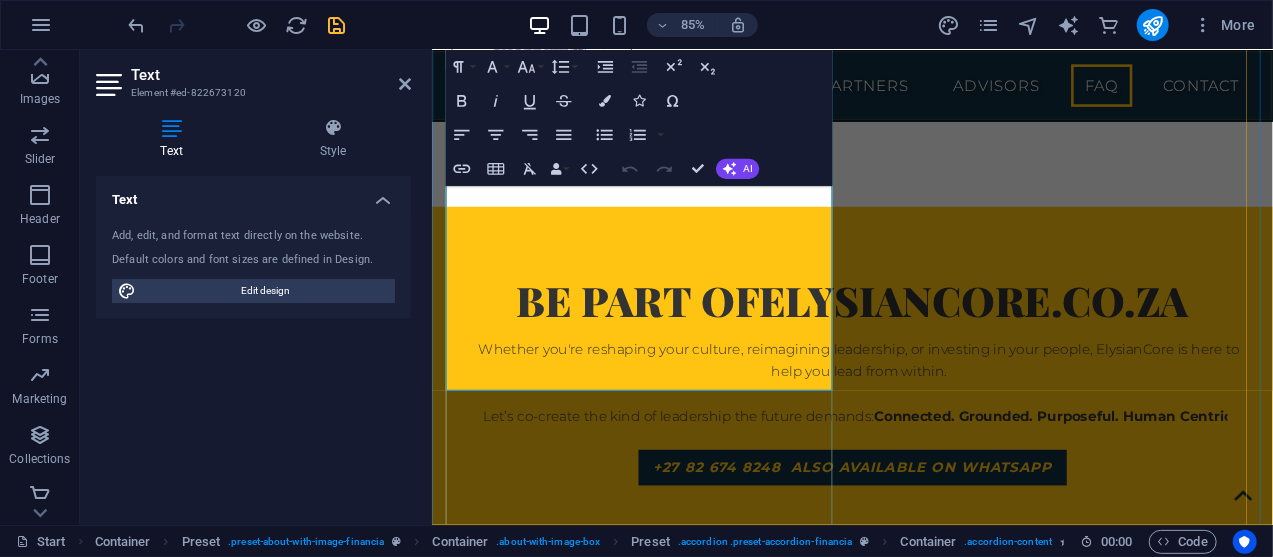 click at bounding box center [926, 5122] 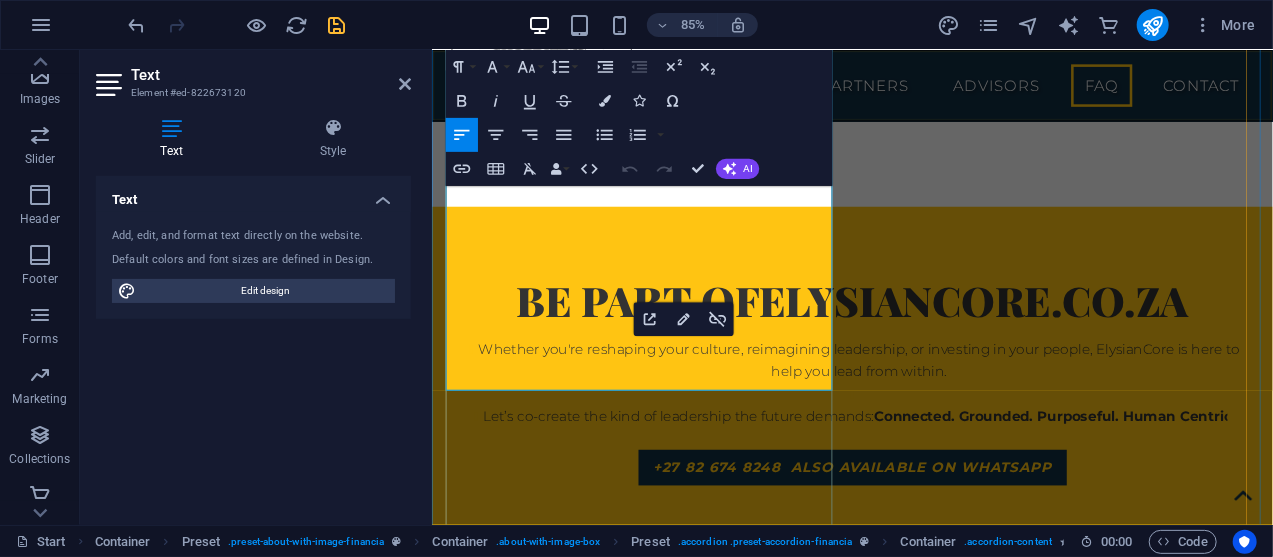 click at bounding box center [926, 5122] 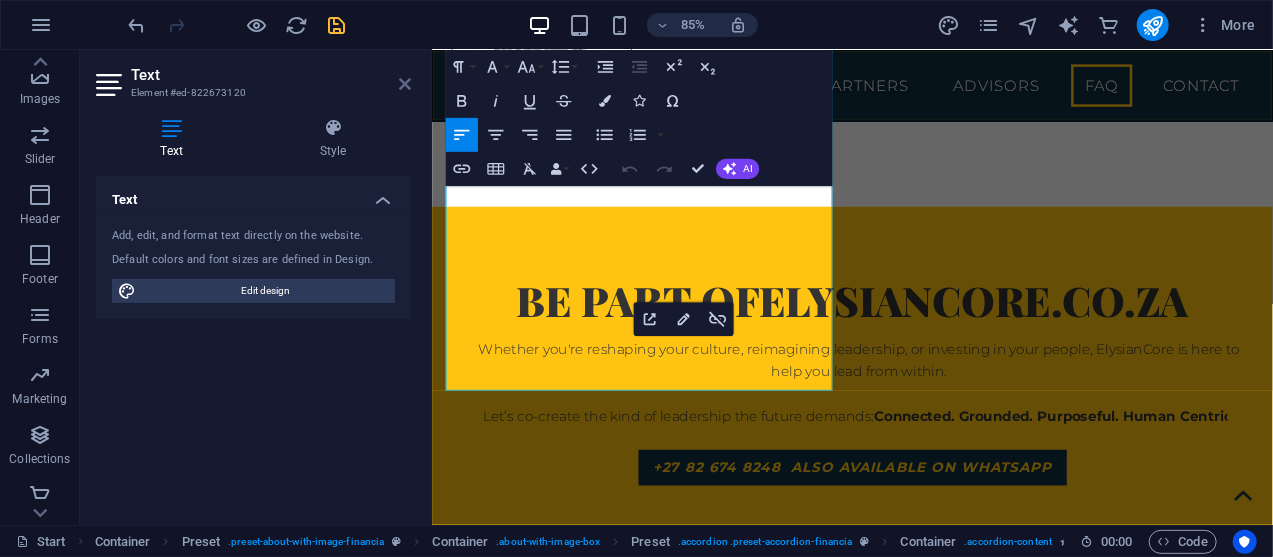 click at bounding box center (405, 84) 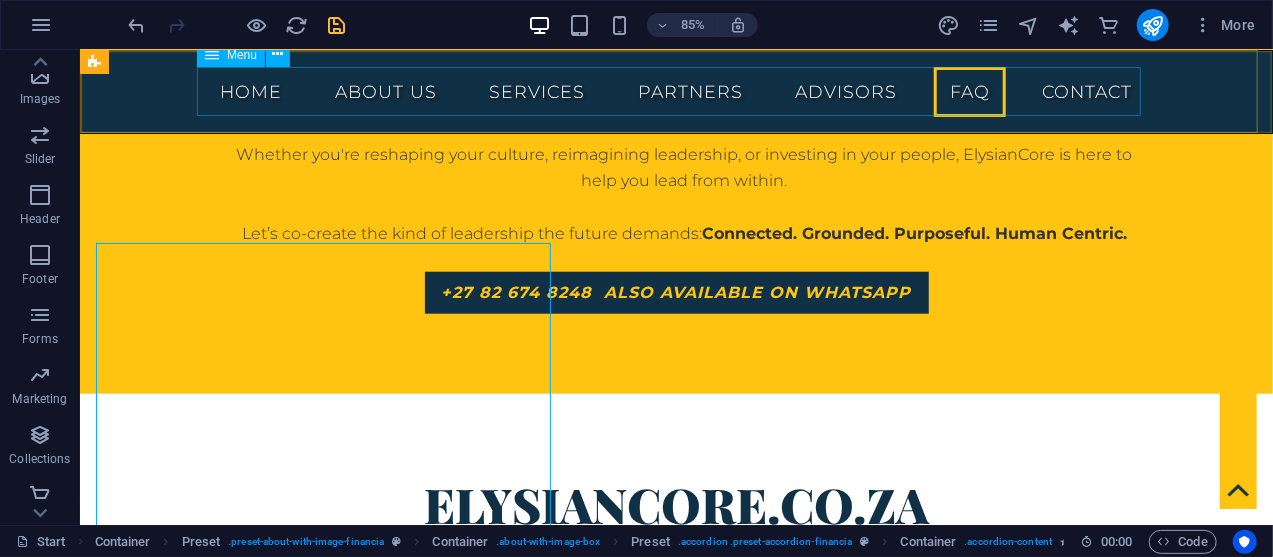 scroll, scrollTop: 10668, scrollLeft: 0, axis: vertical 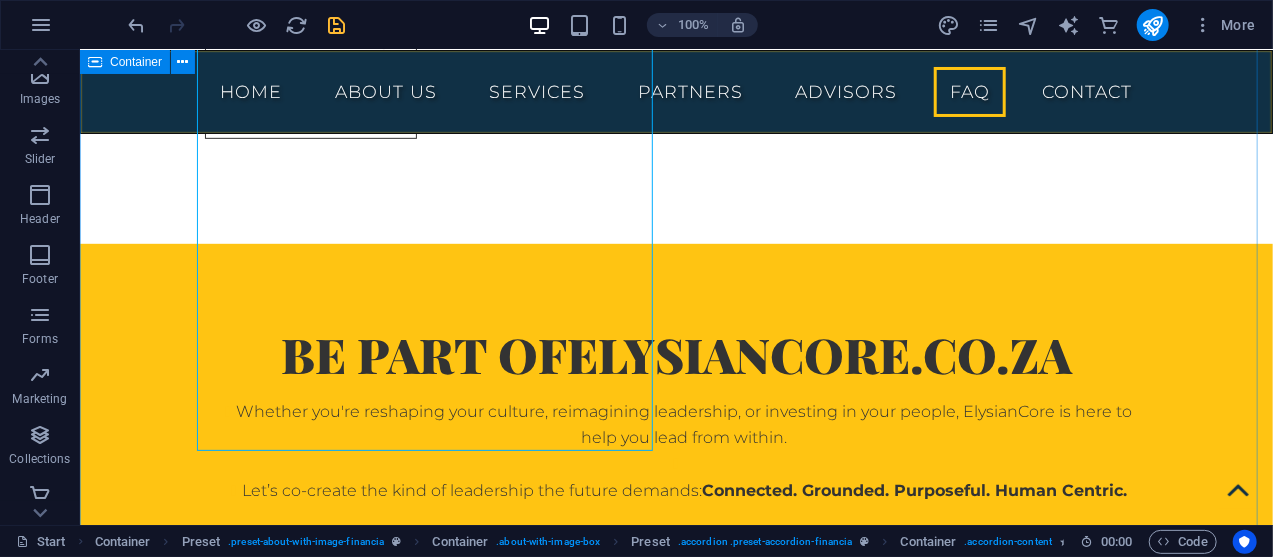 click on "elysiancore.co.za  FAQ Why is it important to make HR a stretgic partner in business and how can the consultants help with this? Making HR a strategic partner is crucial for aligning talent with business goals, which boosts efficiency and profitability. A strategic HR function helps attract and retain top talent, improves employee engagement, and builds a culture of continuous learning. This proactive approach ensures the workforce has the right skills to meet future challenges. peoplemanagingpeople.com +2 Consultants can facilitate this transition by providing specialized expertise and an objective perspective. They help align HR initiatives with business objectives, introduce new technologies, and coach leaders. By offering services like compliance audits, and performance management frameworks, consultants empower HR teams to move beyond administrative tasks and become true strategic contributors. paradigmie.com +3 Harum facilis corporis animi Enim pariartur impedit quia Labore delctus Kepudiandae" at bounding box center (675, 5459) 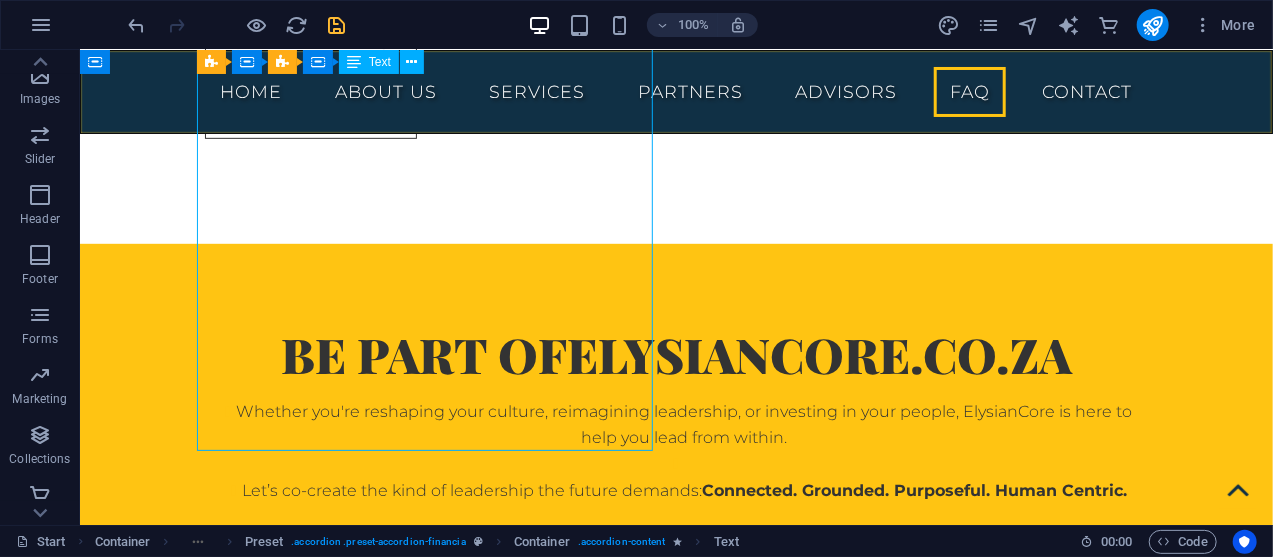 drag, startPoint x: 544, startPoint y: 408, endPoint x: 395, endPoint y: 400, distance: 149.21461 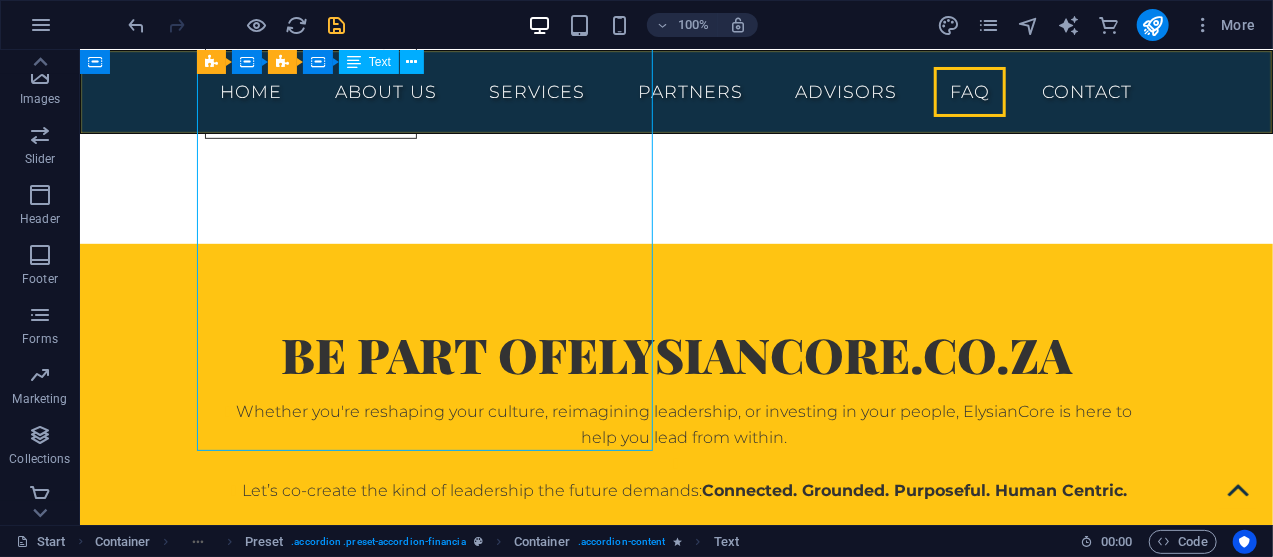 drag, startPoint x: 515, startPoint y: 406, endPoint x: 424, endPoint y: 406, distance: 91 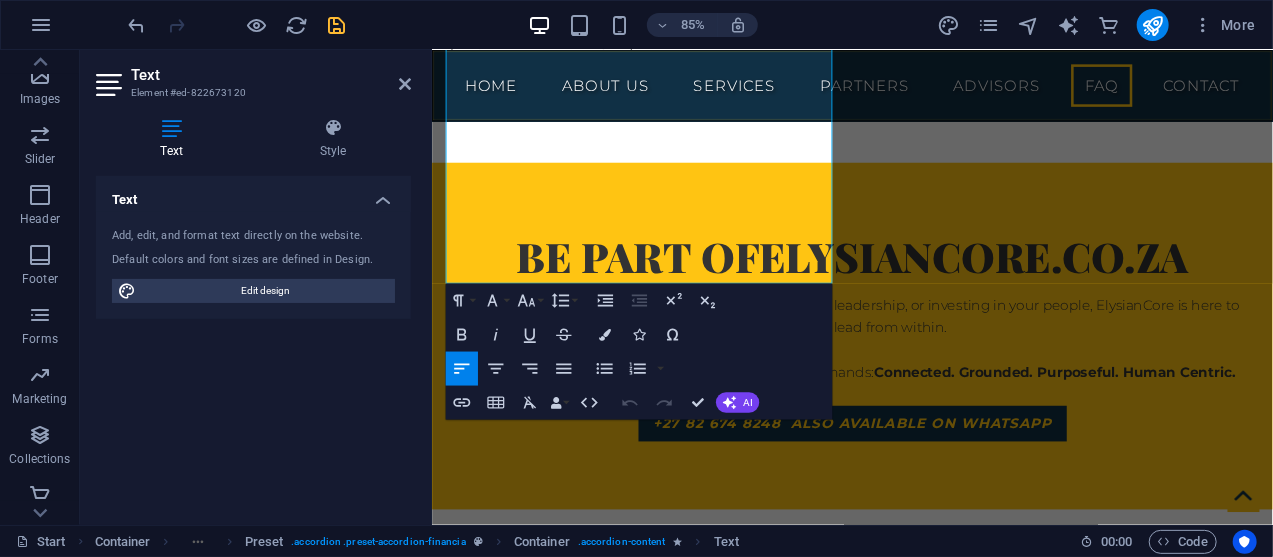 scroll, scrollTop: 11125, scrollLeft: 0, axis: vertical 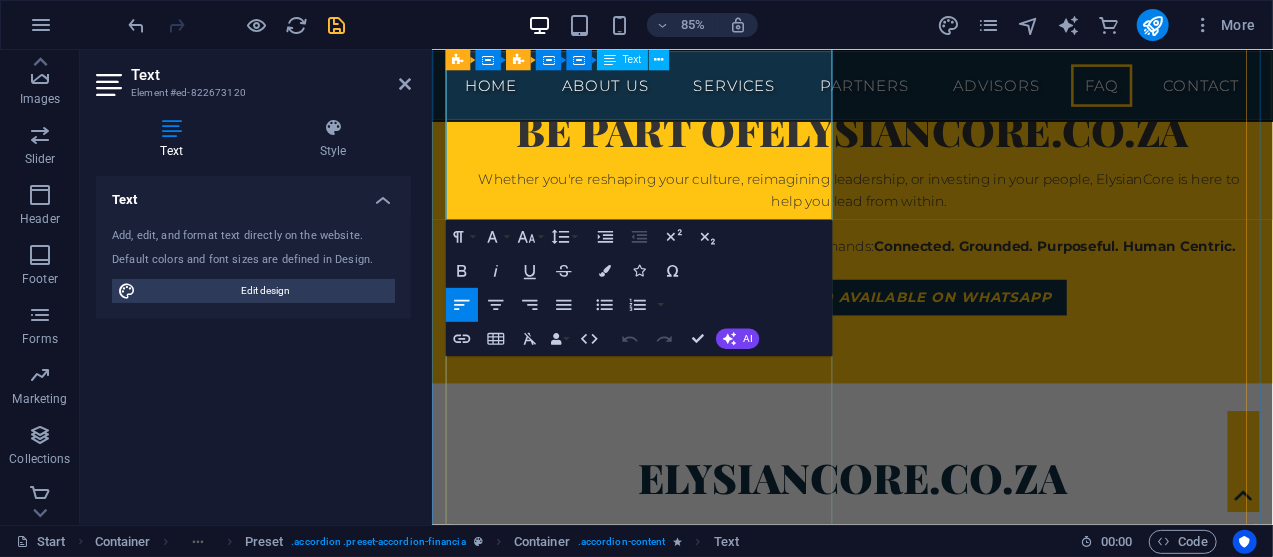 drag, startPoint x: 450, startPoint y: 334, endPoint x: 835, endPoint y: 232, distance: 398.28256 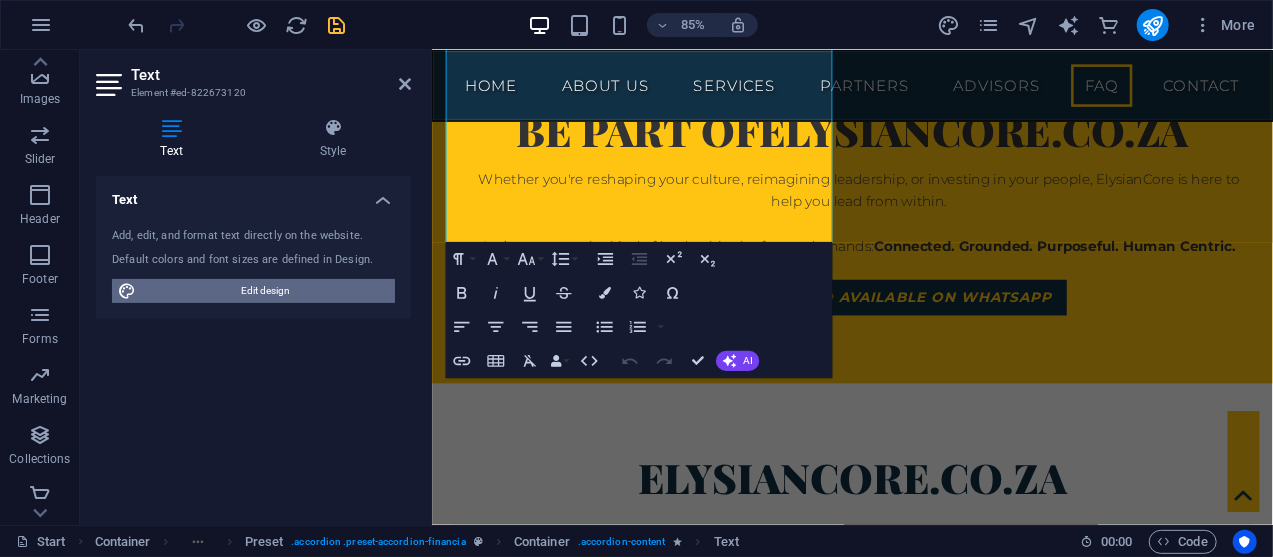 click on "Edit design" at bounding box center [265, 291] 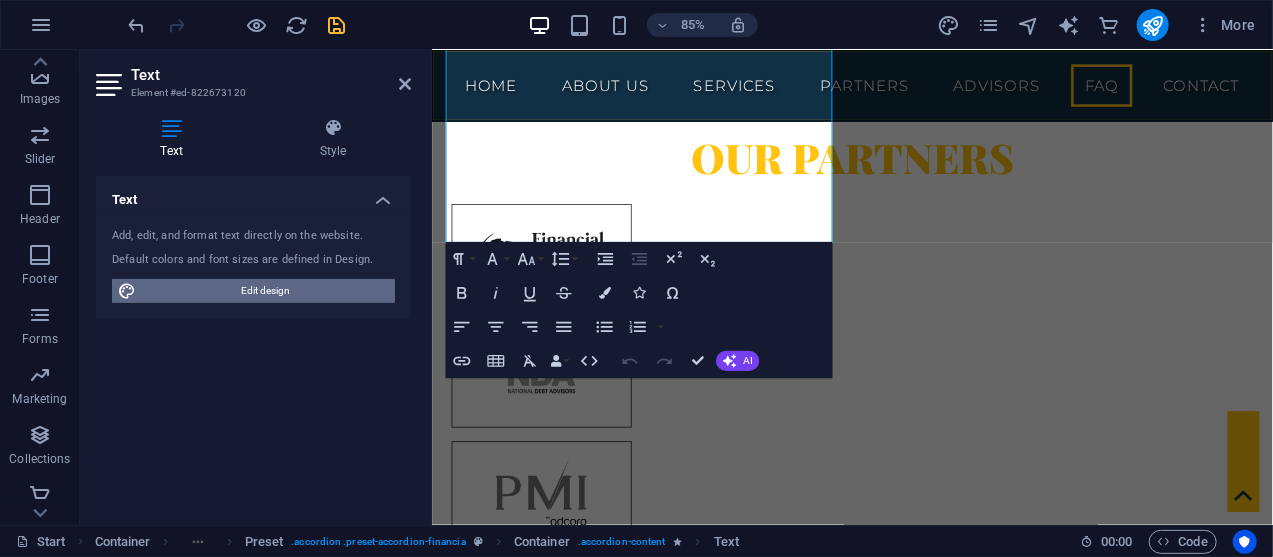 select on "rem" 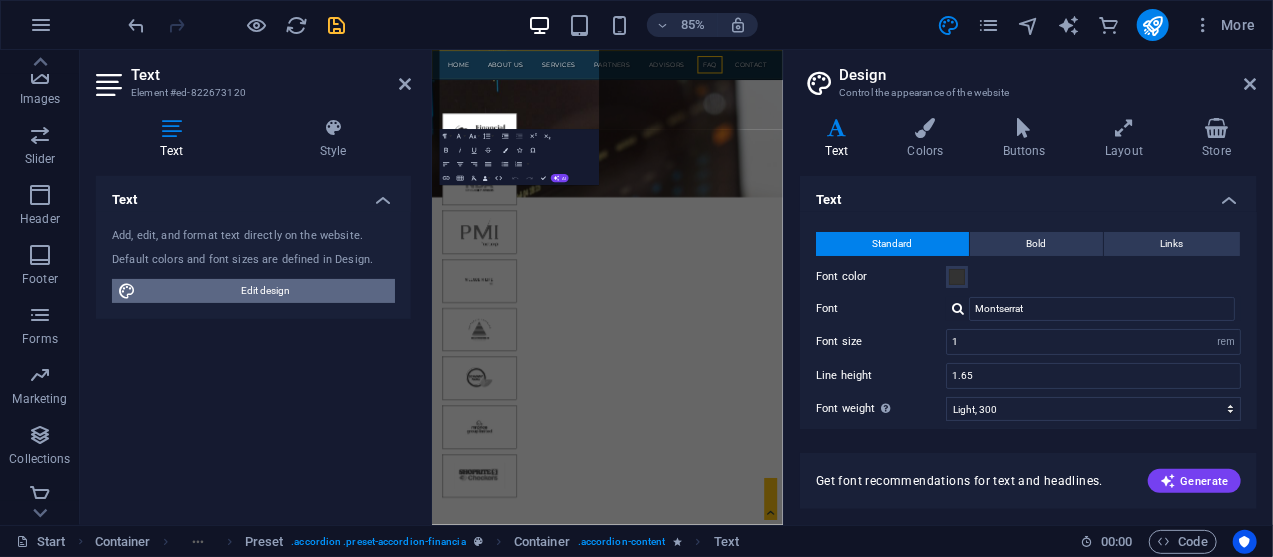 scroll, scrollTop: 11593, scrollLeft: 0, axis: vertical 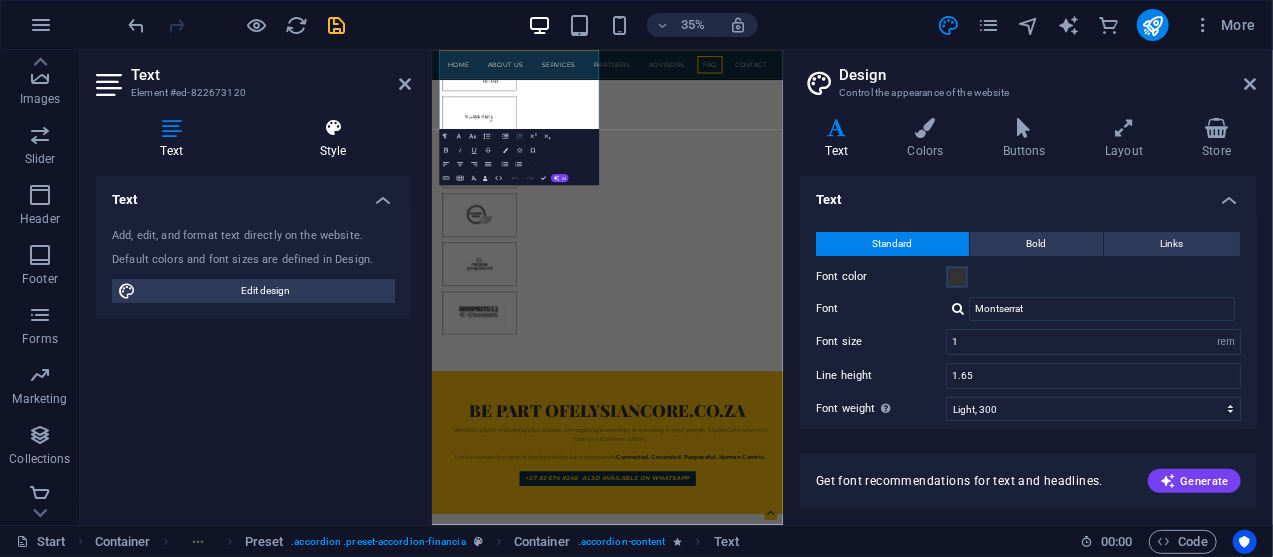 click at bounding box center [333, 128] 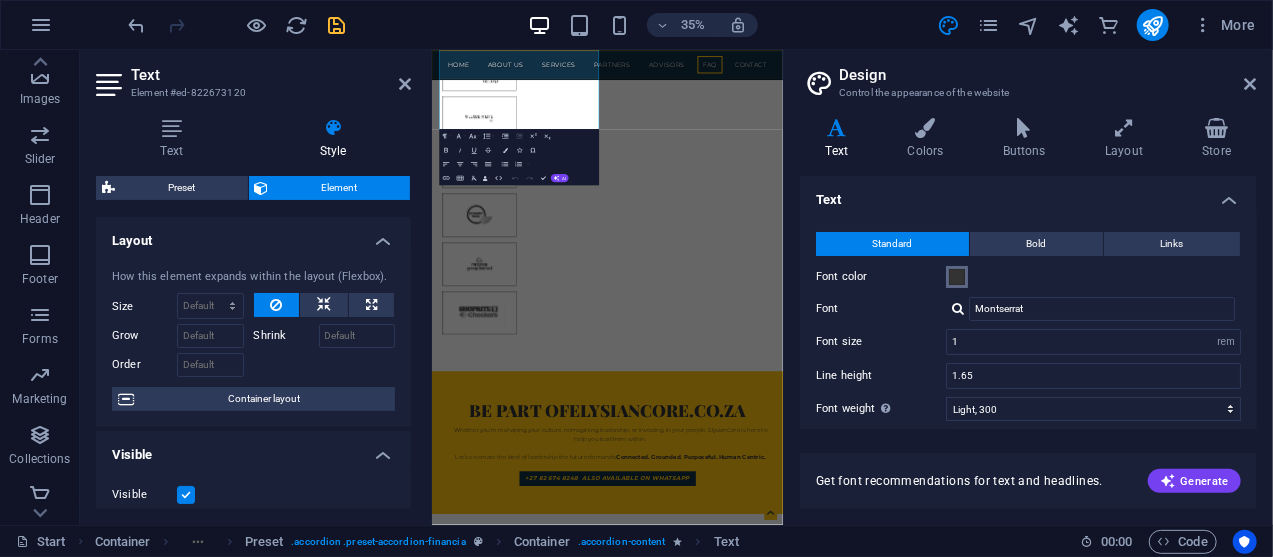 click at bounding box center (957, 277) 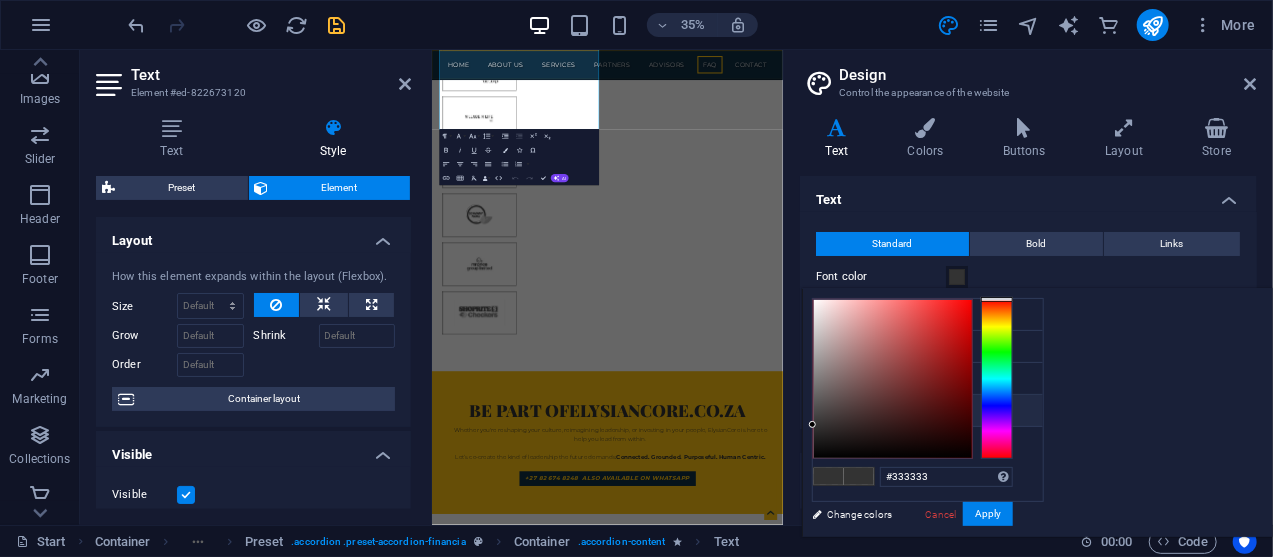 type on "#141313" 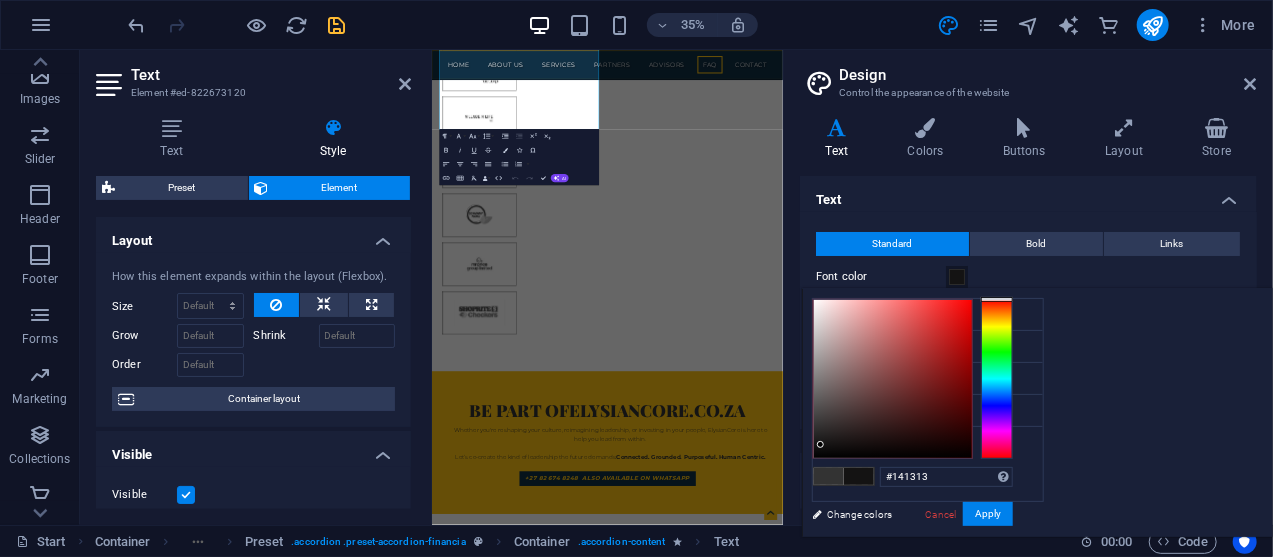 click at bounding box center [893, 379] 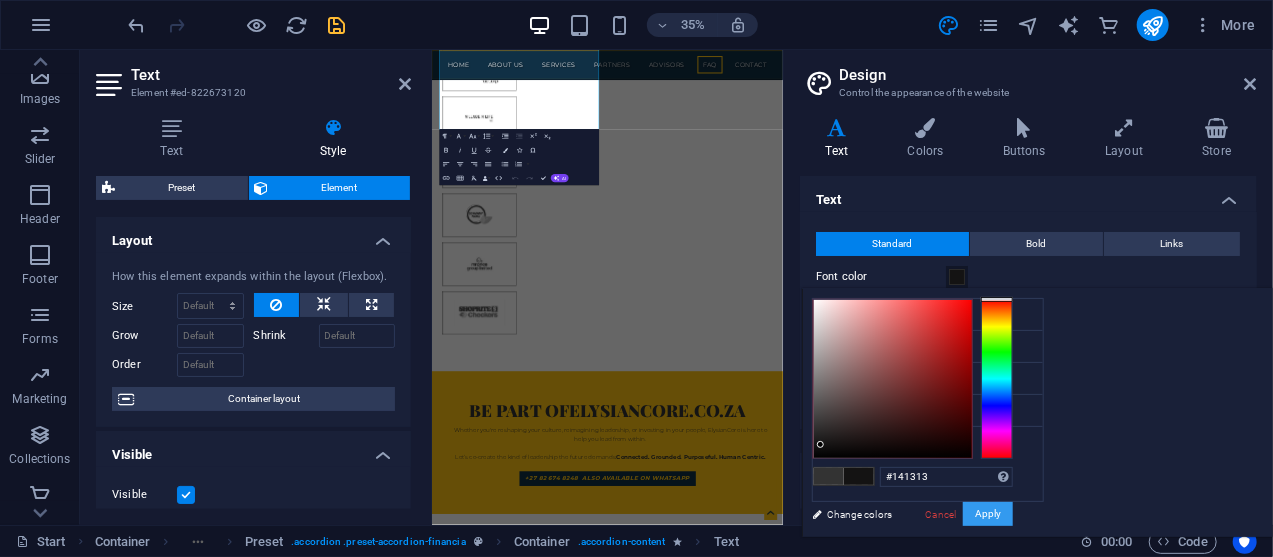 click on "Apply" at bounding box center [988, 514] 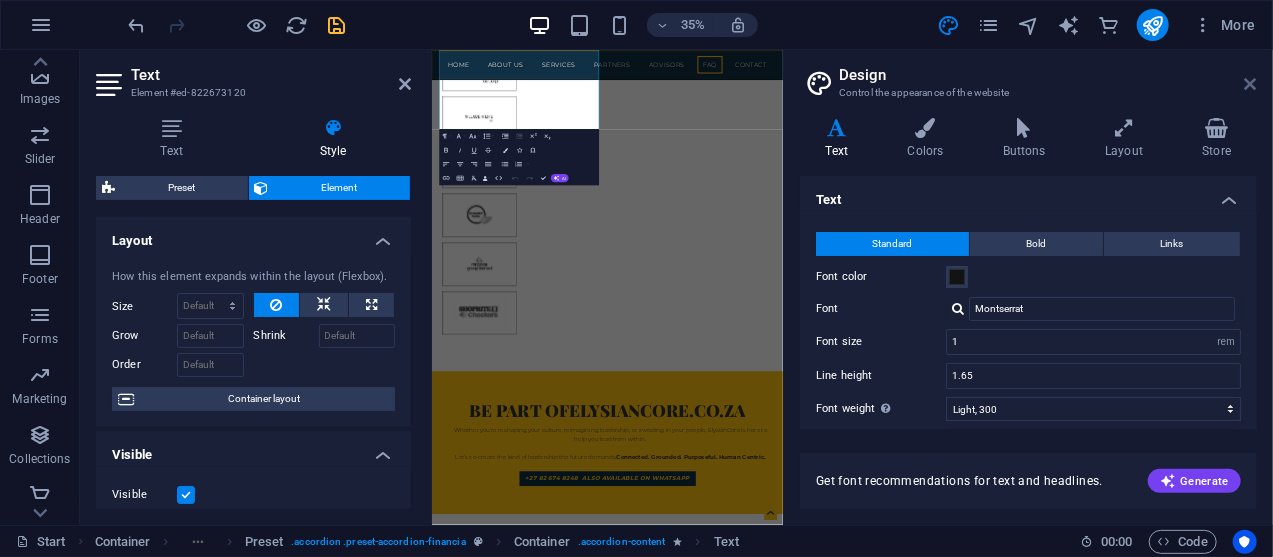 click at bounding box center (1251, 84) 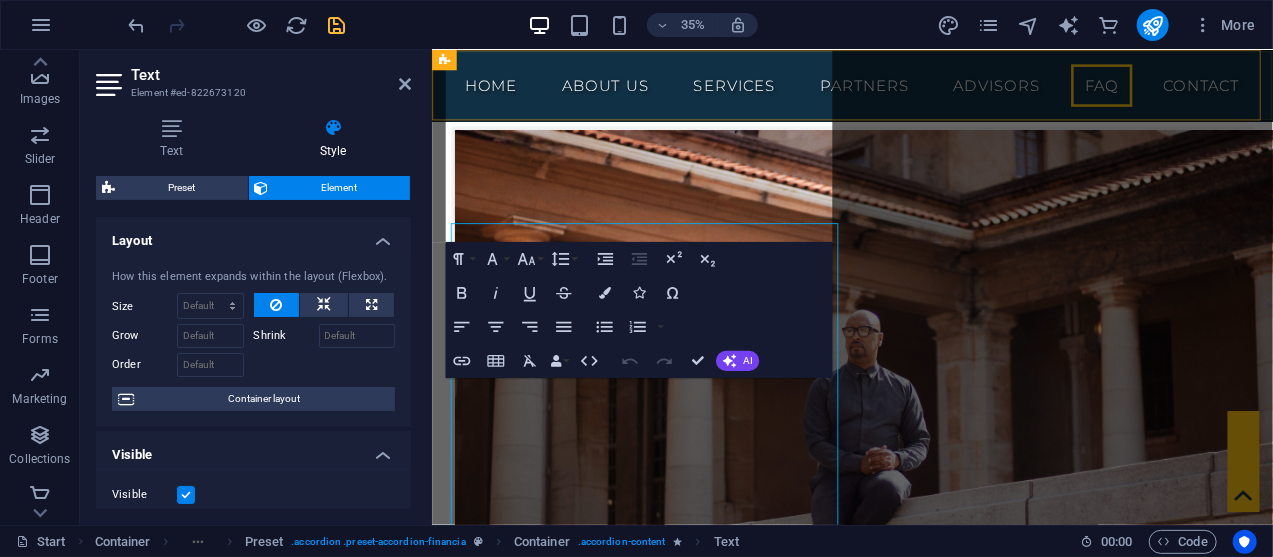 scroll, scrollTop: 11125, scrollLeft: 0, axis: vertical 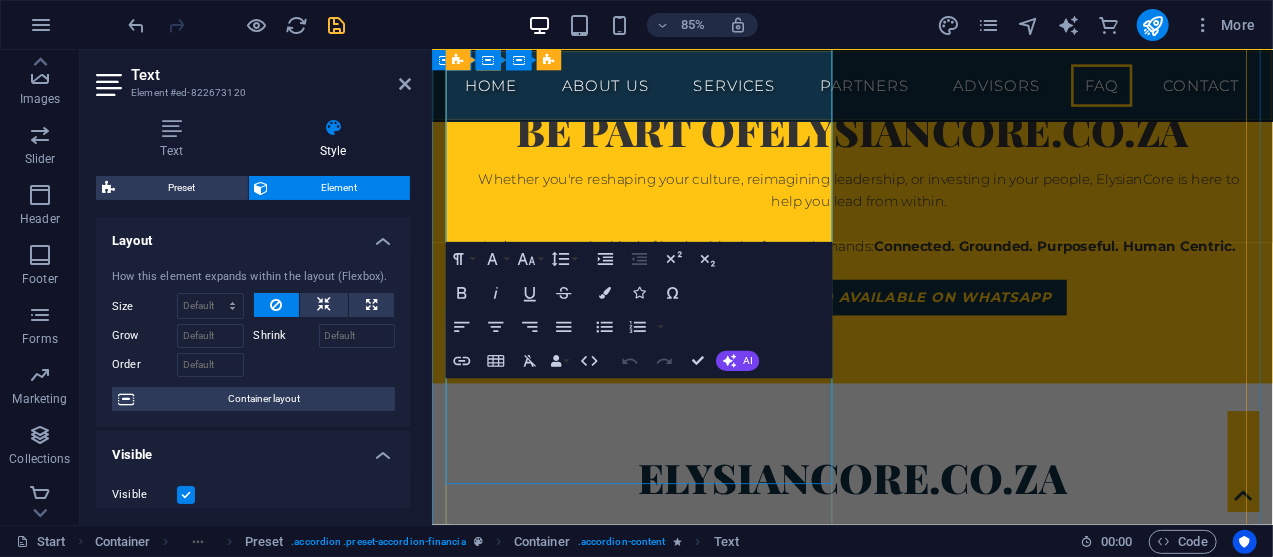 click on "Lorem ipsum dolor sit amet, consectetur adipisicing elit. Maiores ipsum repellat minus nihil. Labore, delectus, nam dignissimos ea repudiandae minima voluptatum magni pariatur possimus quia accusamus harum facilis corporis animi nisi. Enim, pariatur, impedit quia repellat harum ipsam laboriosam voluptas dicta illum nisi obcaecati reprehenderit quis placeat recusandae tenetur aperiam." at bounding box center [926, 5099] 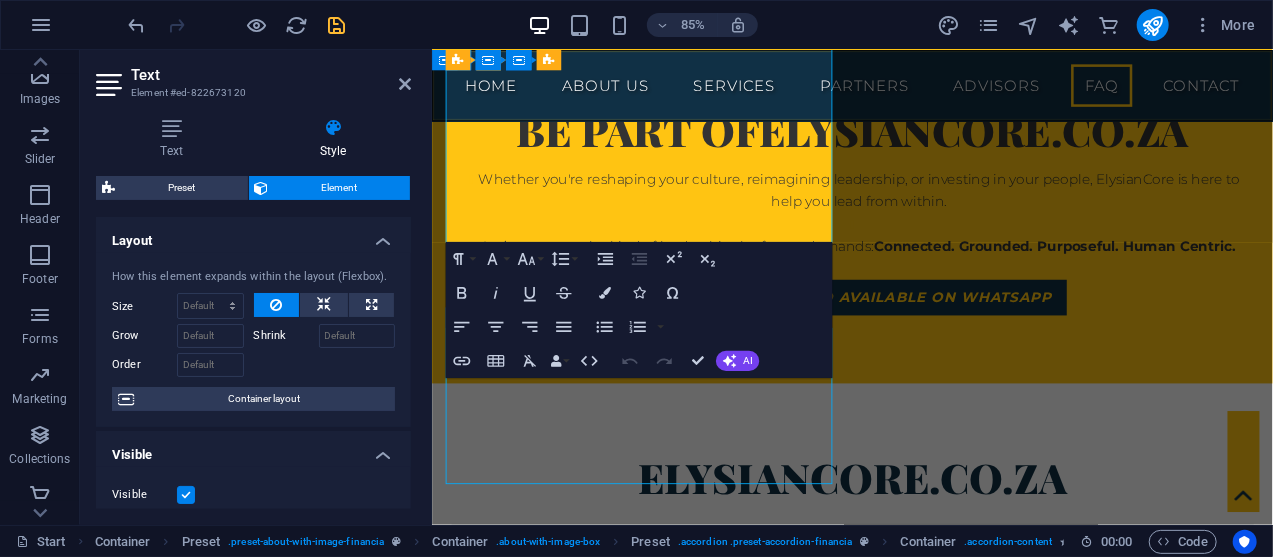 click on "Why is it important to make HR a stretgic partner in business and how can the consultants help with this? Making HR a strategic partner is crucial for aligning talent with business goals, which boosts efficiency and profitability. A strategic HR function helps attract and retain top talent, improves employee engagement, and builds a culture of continuous learning. This proactive approach ensures the workforce has the right skills to meet future challenges. [URL] +2 Consultants can facilitate this transition by providing specialized expertise and an objective perspective. They help align HR initiatives with business objectives, introduce new technologies, and coach leaders. By offering services like compliance audits, and performance management frameworks, consultants empower HR teams to move beyond administrative tasks and become true strategic contributors. [URL] +3 Harum facilis corporis animi Enim pariartur impedit quia Labore delctus Kepudiandae" at bounding box center (926, 5113) 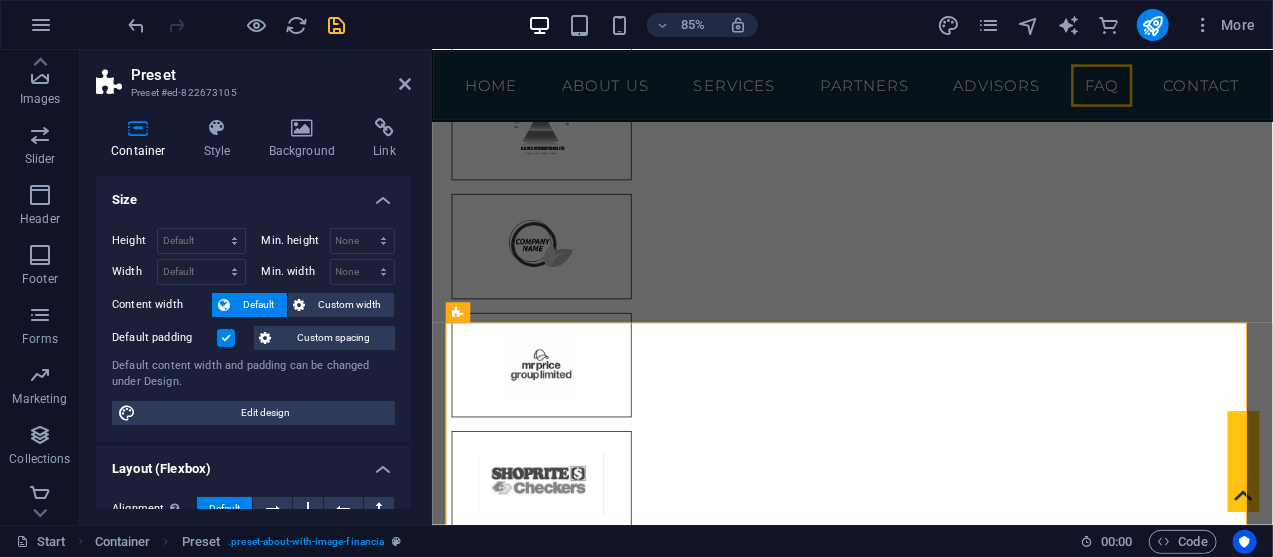 scroll, scrollTop: 10609, scrollLeft: 0, axis: vertical 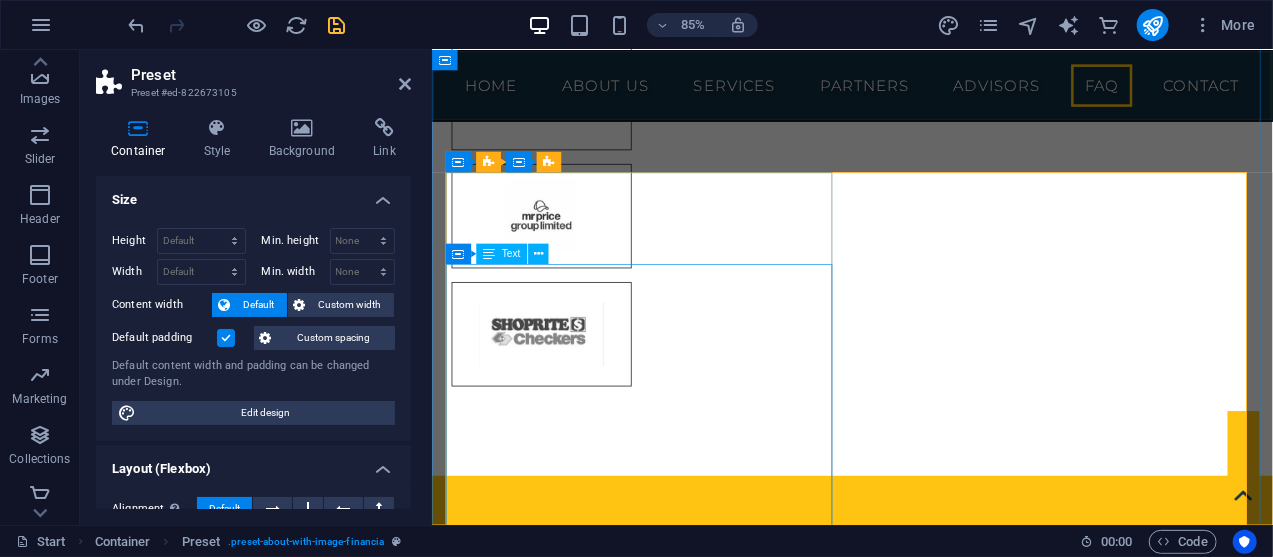 click on "Making HR a strategic partner is crucial for aligning talent with business goals, which boosts efficiency and profitability. A strategic HR function helps attract and retain top talent, improves employee engagement, and builds a culture of continuous learning. This proactive approach ensures the workforce has the right skills to meet future challenges. [URL] +2 Consultants can facilitate this transition by providing specialized expertise and an objective perspective. They help align HR initiatives with business objectives, introduce new technologies, and coach leaders. By offering services like compliance audits, and performance management frameworks, consultants empower HR teams to move beyond administrative tasks and become true strategic contributors. [URL] +3" at bounding box center (926, 5331) 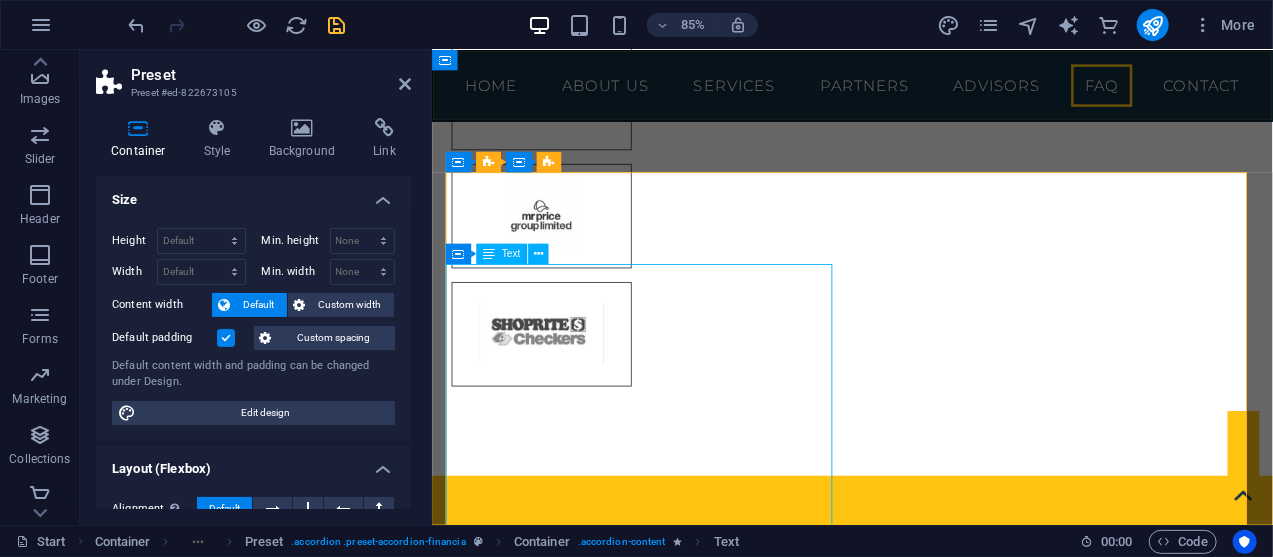click on "Making HR a strategic partner is crucial for aligning talent with business goals, which boosts efficiency and profitability. A strategic HR function helps attract and retain top talent, improves employee engagement, and builds a culture of continuous learning. This proactive approach ensures the workforce has the right skills to meet future challenges. [URL] +2 Consultants can facilitate this transition by providing specialized expertise and an objective perspective. They help align HR initiatives with business objectives, introduce new technologies, and coach leaders. By offering services like compliance audits, and performance management frameworks, consultants empower HR teams to move beyond administrative tasks and become true strategic contributors. [URL] +3" at bounding box center (926, 5331) 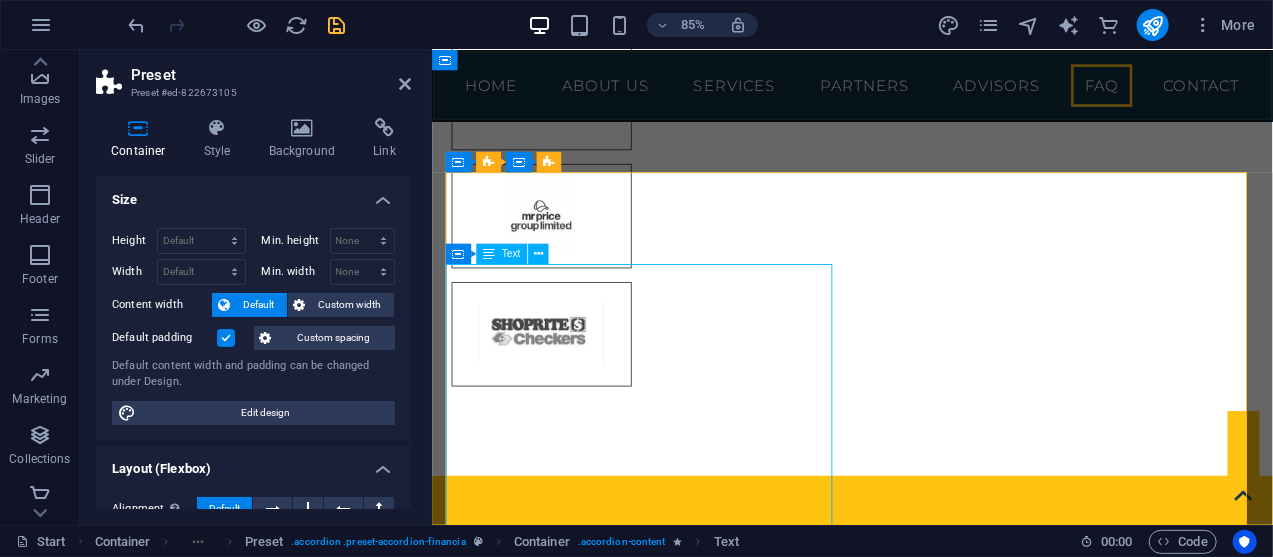 click on "Making HR a strategic partner is crucial for aligning talent with business goals, which boosts efficiency and profitability. A strategic HR function helps attract and retain top talent, improves employee engagement, and builds a culture of continuous learning. This proactive approach ensures the workforce has the right skills to meet future challenges. [URL] +2 Consultants can facilitate this transition by providing specialized expertise and an objective perspective. They help align HR initiatives with business objectives, introduce new technologies, and coach leaders. By offering services like compliance audits, and performance management frameworks, consultants empower HR teams to move beyond administrative tasks and become true strategic contributors. [URL] +3" at bounding box center [926, 5331] 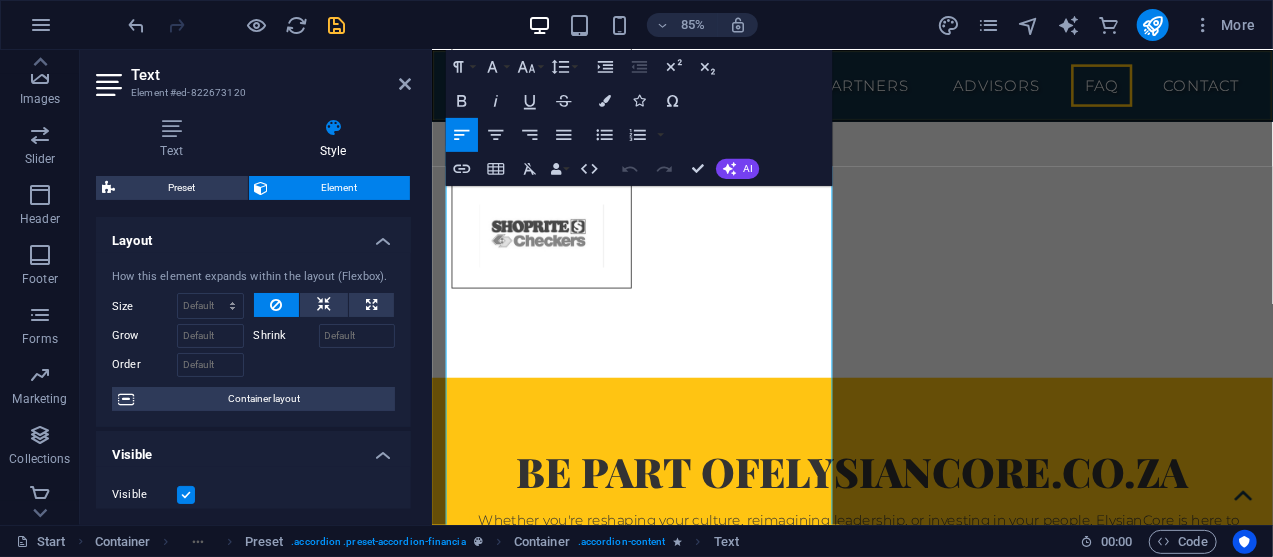 scroll, scrollTop: 10740, scrollLeft: 0, axis: vertical 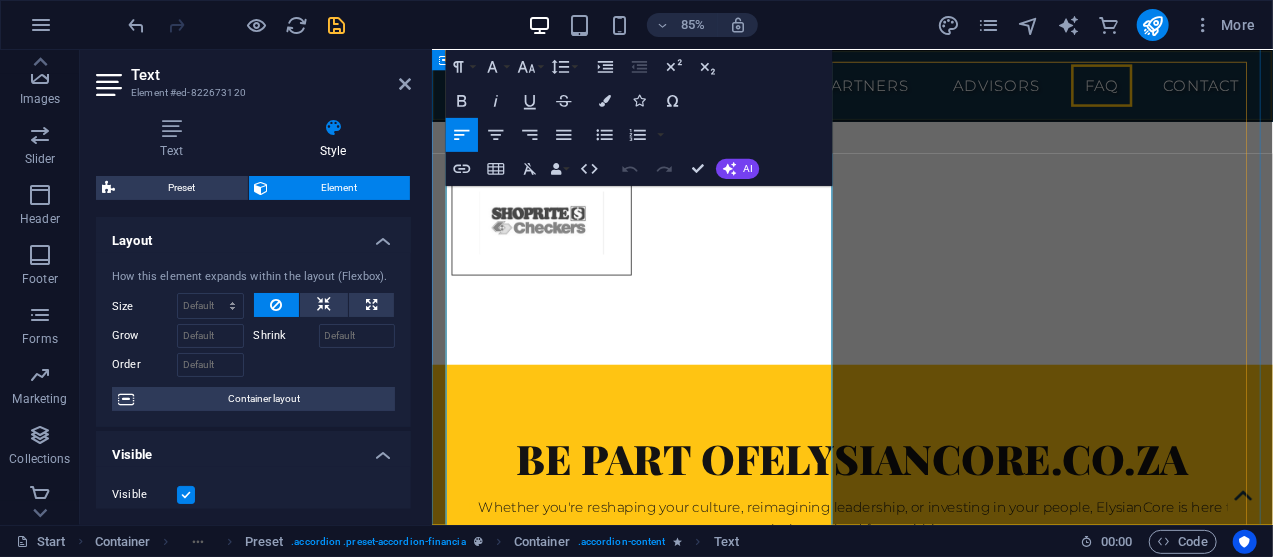 drag, startPoint x: 450, startPoint y: 310, endPoint x: 793, endPoint y: 600, distance: 449.1648 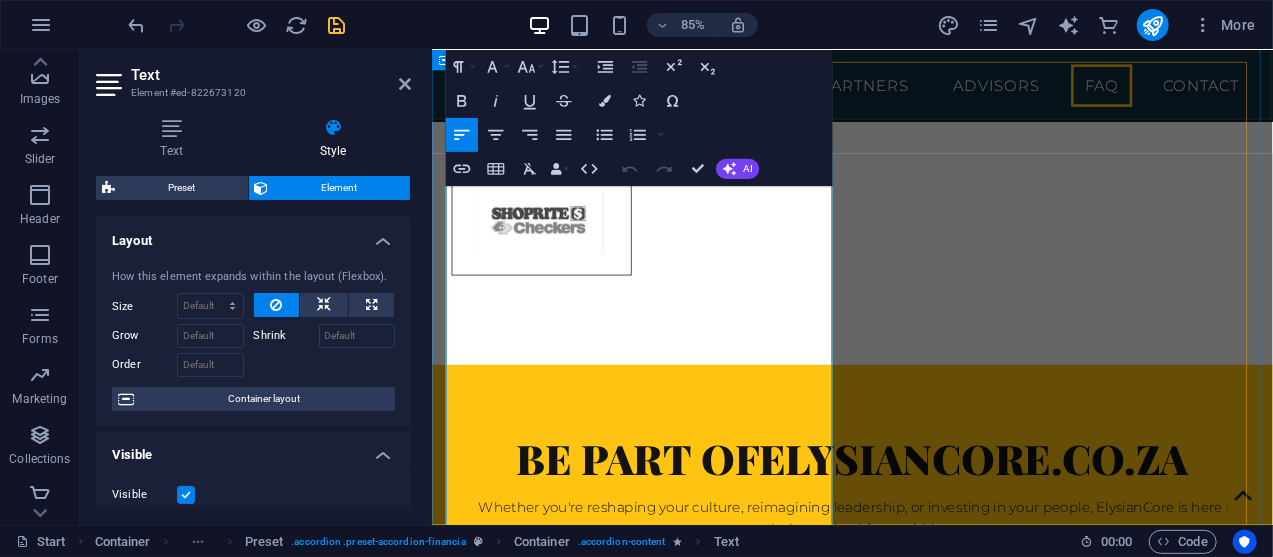 click on "Making HR a strategic partner is crucial for aligning talent with business goals, which boosts efficiency and profitability. A strategic HR function helps attract and retain top talent, improves employee engagement, and builds a culture of continuous learning. This proactive approach ensures the workforce has the right skills to meet future challenges. [URL] +2 Consultants can facilitate this transition by providing specialized expertise and an objective perspective. They help align HR initiatives with business objectives, introduce new technologies, and coach leaders. By offering services like compliance audits, and performance management frameworks, consultants empower HR teams to move beyond administrative tasks and become true strategic contributors. [URL] +3" at bounding box center [926, 5173] 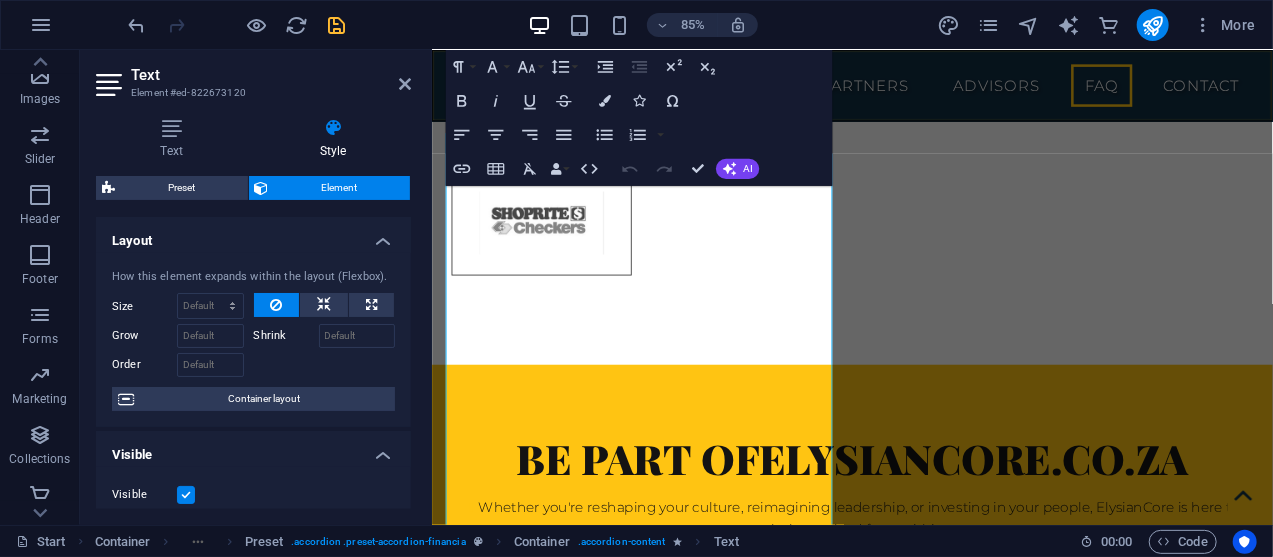 drag, startPoint x: 406, startPoint y: 287, endPoint x: 408, endPoint y: 346, distance: 59.03389 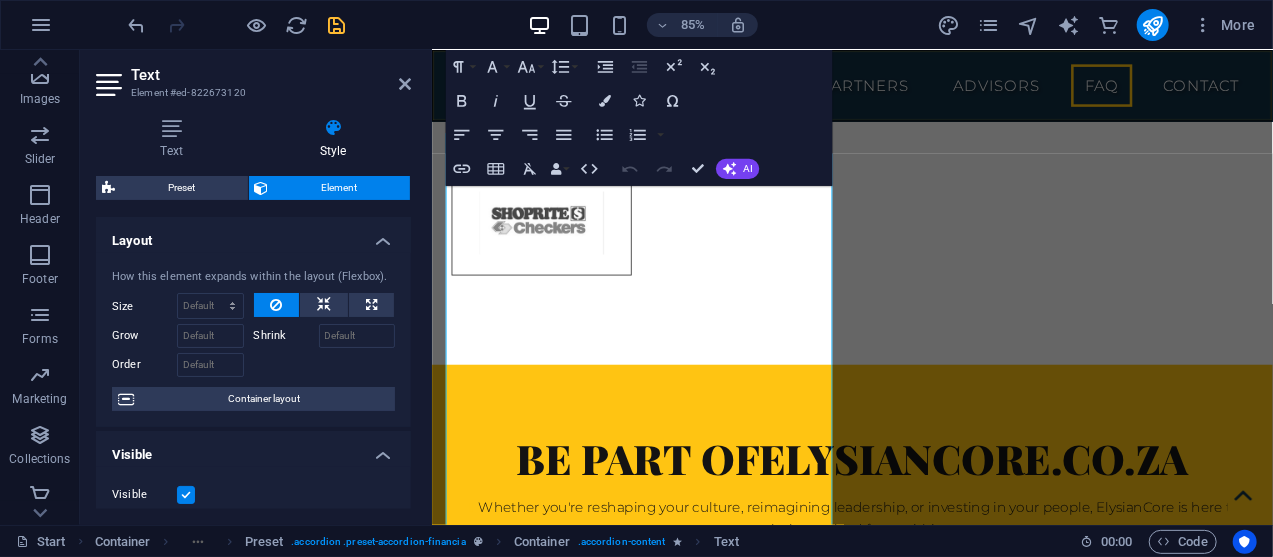 click on "Layout How this element expands within the layout (Flexbox). Size Default auto px % 1/1 1/2 1/3 1/4 1/5 1/6 1/7 1/8 1/9 1/10 Grow Shrink Order Container layout Visible Visible Opacity 100 % Overflow Spacing Margin Default auto px % rem vw vh Custom Custom auto px % rem vw vh auto px % rem vw vh auto px % rem vw vh auto px % rem vw vh Padding Default px rem % vh vw Custom Custom px rem % vh vw px rem % vh vw px rem % vh vw px rem % vh vw Border Style              - Width 1 auto px rem % vh vw Custom Custom 1 auto px rem % vh vw 1 auto px rem % vh vw 1 auto px rem % vh vw 1 auto px rem % vh vw  - Color Round corners Default px rem % vh vw Custom Custom px rem % vh vw px rem % vh vw px rem % vh vw px rem % vh vw Shadow Default None Outside Inside Color X offset 0 px rem vh vw Y offset 0 px rem vh vw Blur 0 px rem % vh vw Spread 0 px rem vh vw Text Shadow Default None Outside Color X offset 0 px rem vh vw Y offset 0 px rem vh vw Blur 0 px rem % vh vw Positioning Default Static Relative Absolute Fixed px" at bounding box center [253, 363] 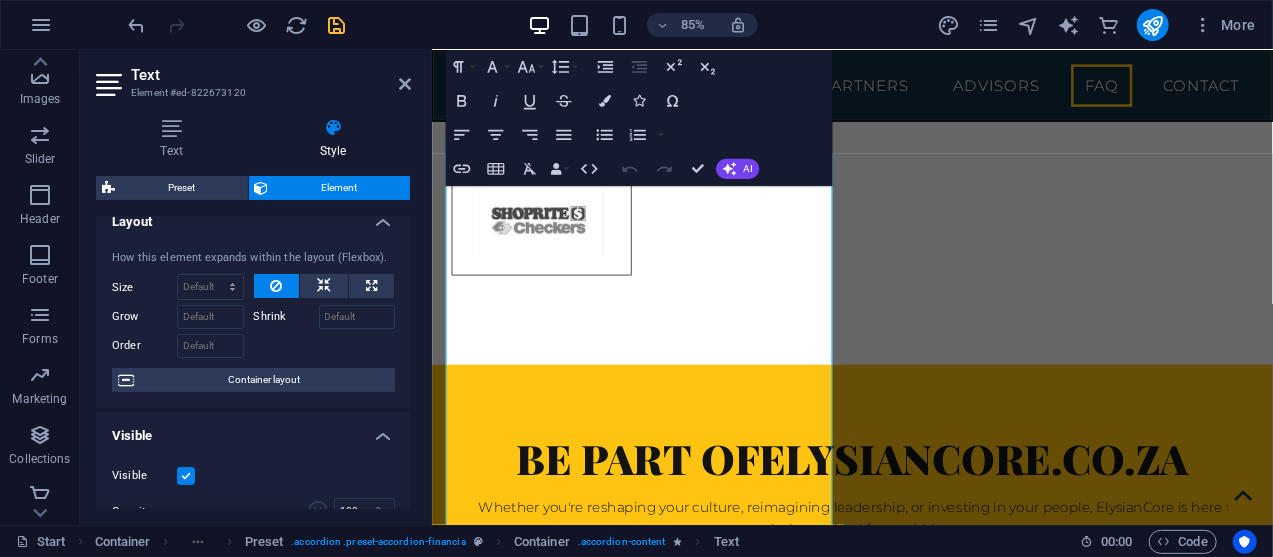 scroll, scrollTop: 0, scrollLeft: 0, axis: both 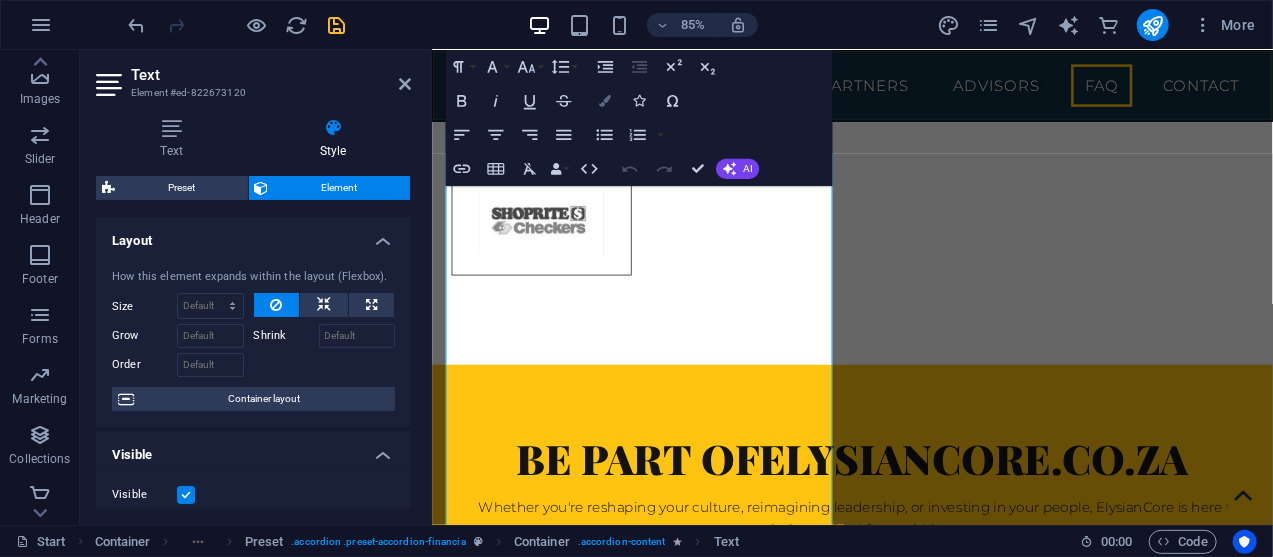 click at bounding box center (605, 101) 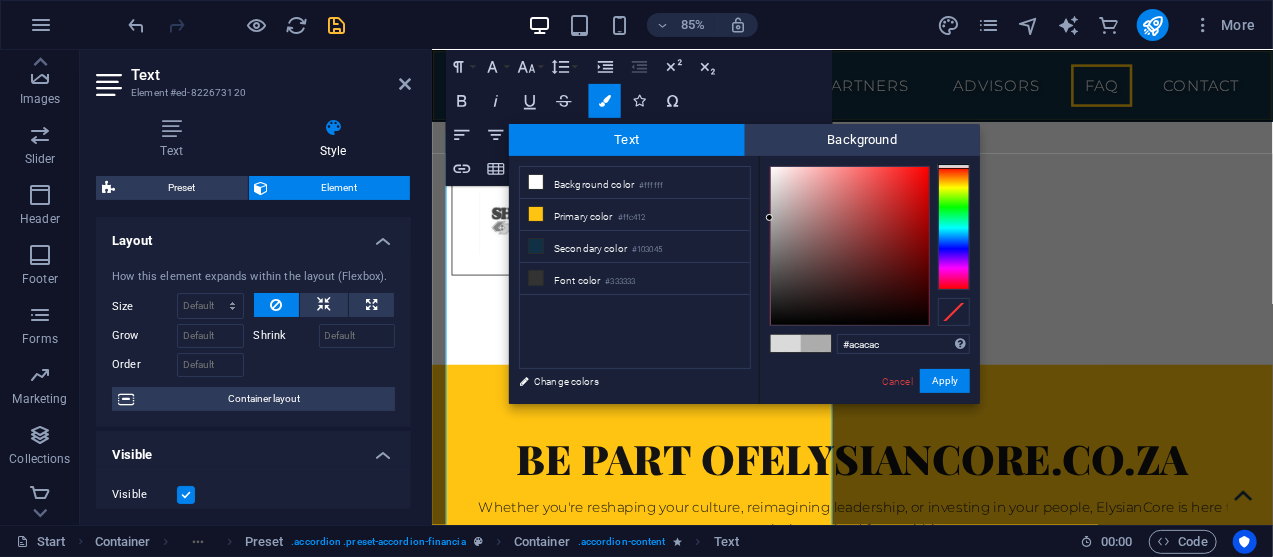 click at bounding box center (786, 343) 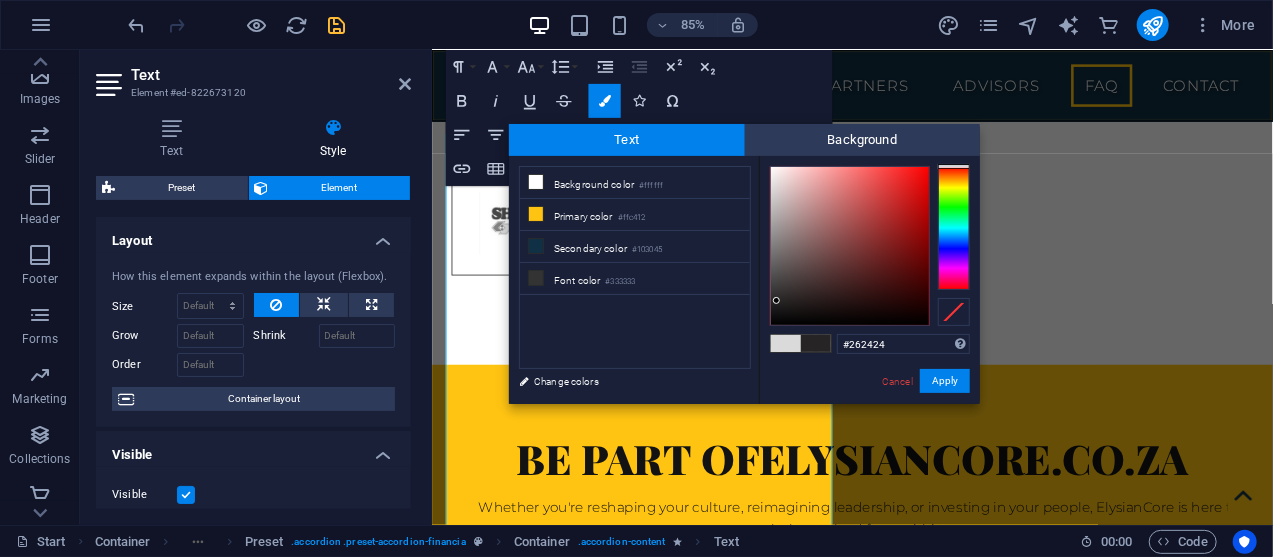 click at bounding box center [850, 246] 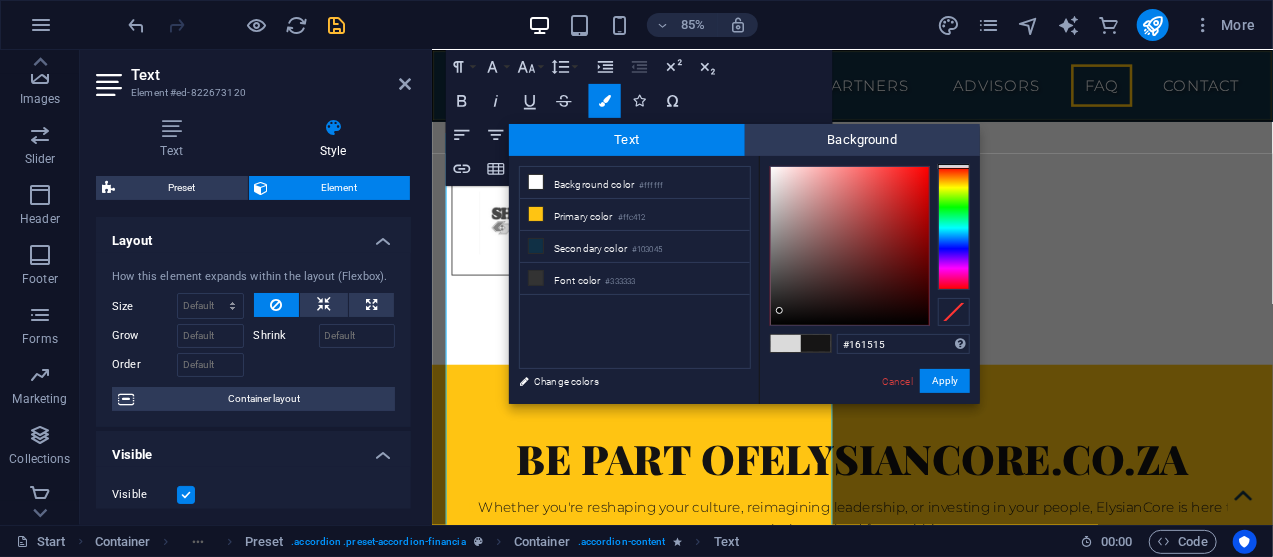 click at bounding box center (850, 246) 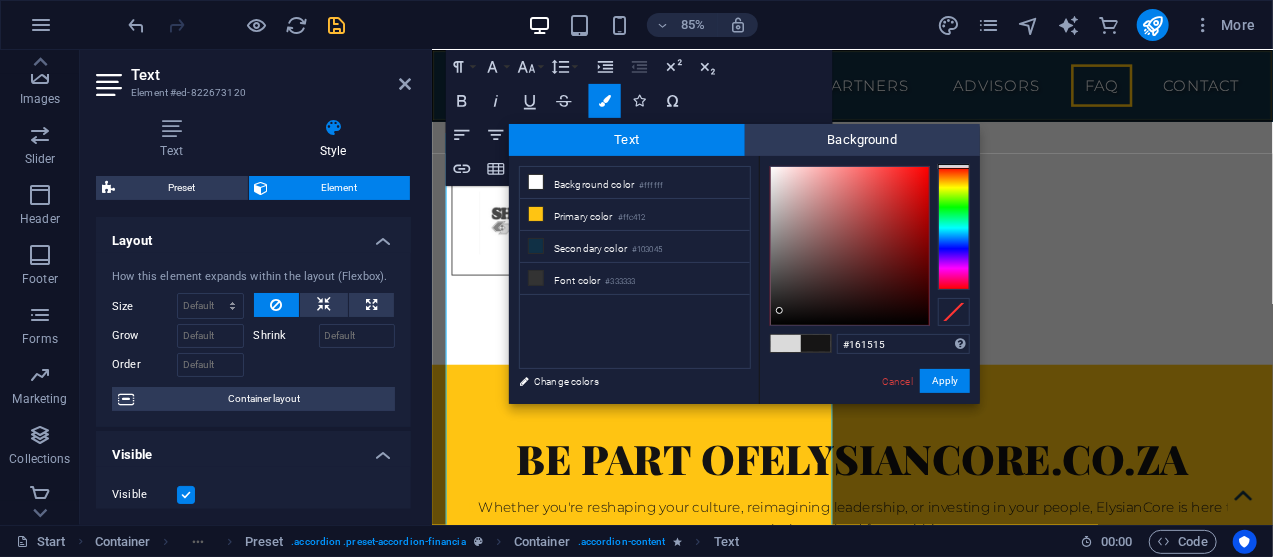 click at bounding box center (786, 343) 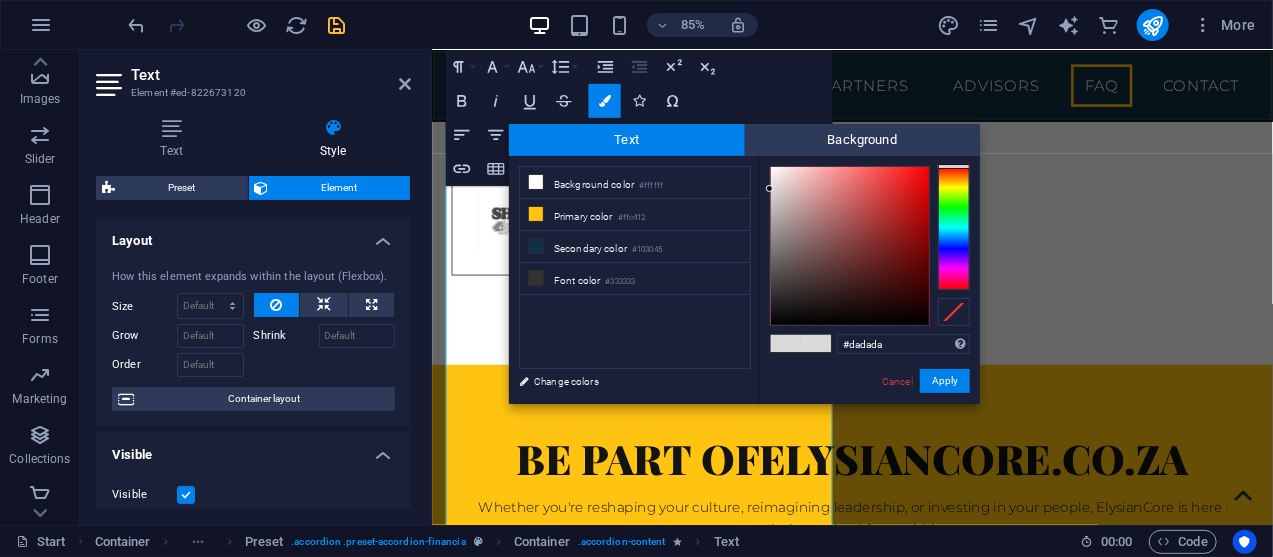 type on "#1c1b1b" 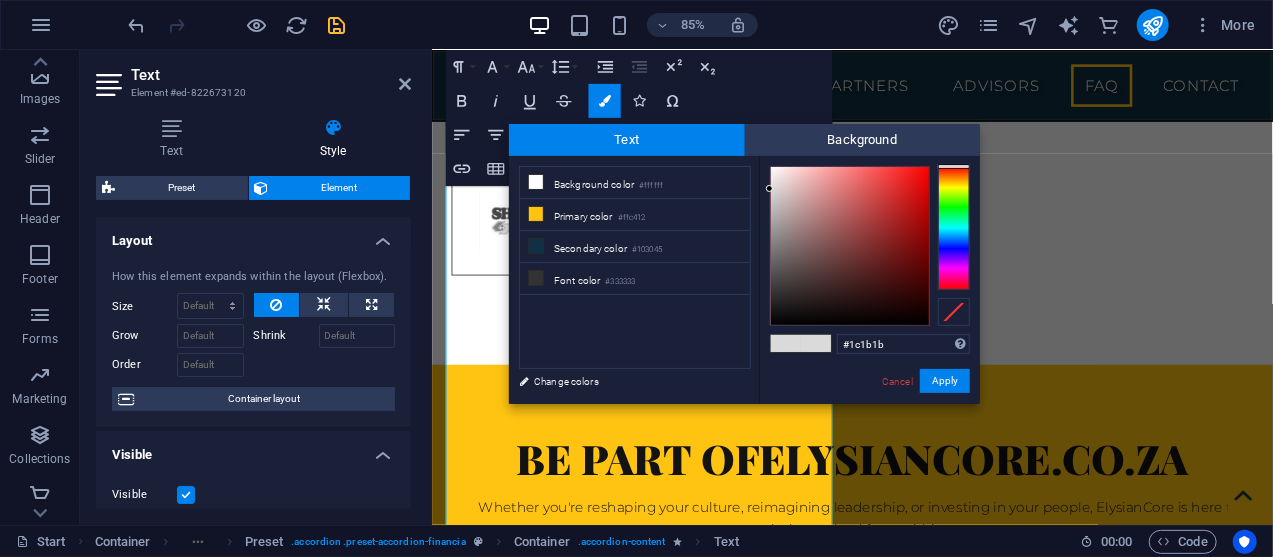 click at bounding box center [850, 246] 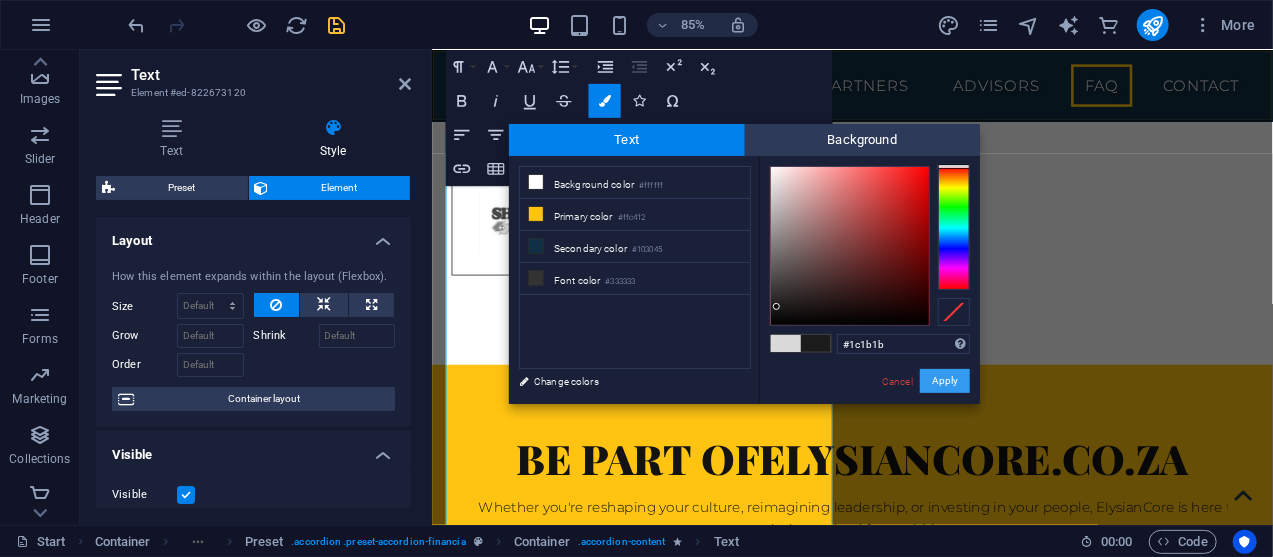 click on "Apply" at bounding box center [945, 381] 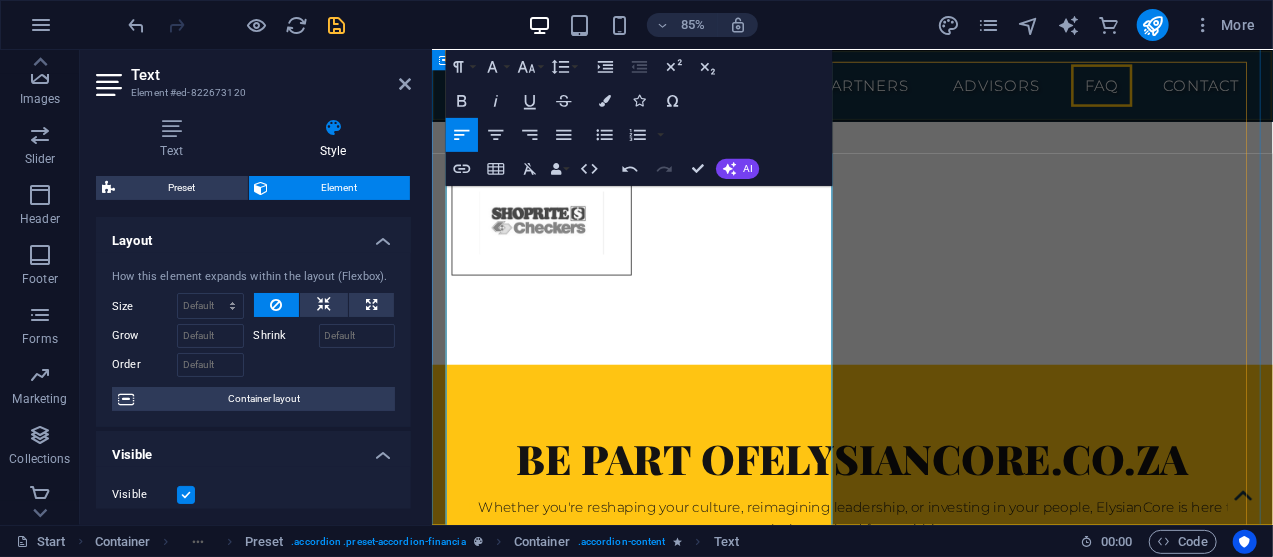 click on "Making HR a strategic partner is crucial for aligning talent with business goals, which boosts efficiency and profitability. A strategic HR function helps attract and retain top talent, improves employee engagement, and builds a culture of continuous learning. This proactive approach ensures the workforce has the right skills to meet future challenges. [URL] +2" at bounding box center [926, 5109] 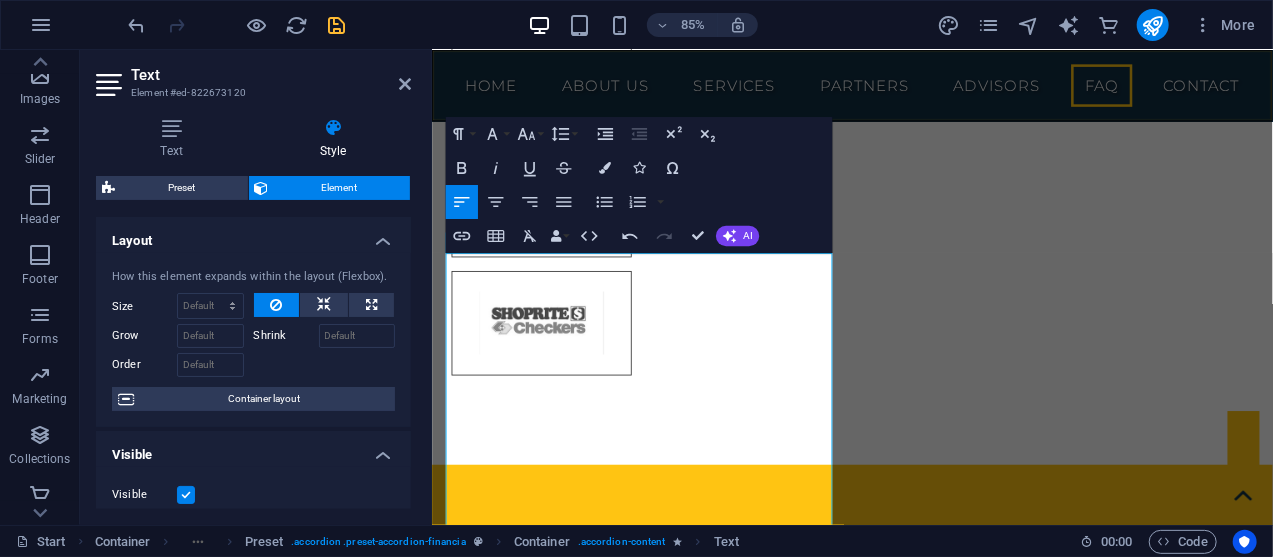 scroll, scrollTop: 10605, scrollLeft: 0, axis: vertical 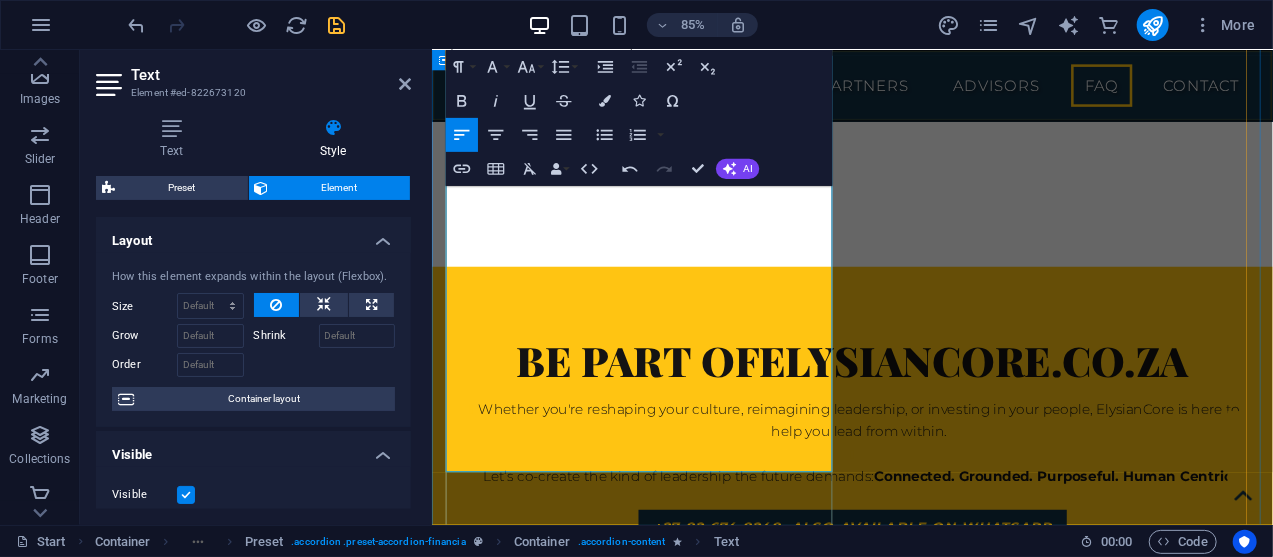 click on "Consultants can facilitate this transition by providing specialized expertise and an objective perspective. They help align HR initiatives with business objectives, introduce new technologies, and coach leaders. By offering services like compliance audits, and performance management frameworks, consultants empower HR teams to move beyond administrative tasks and become true strategic contributors. [URL] +3" at bounding box center [926, 5121] 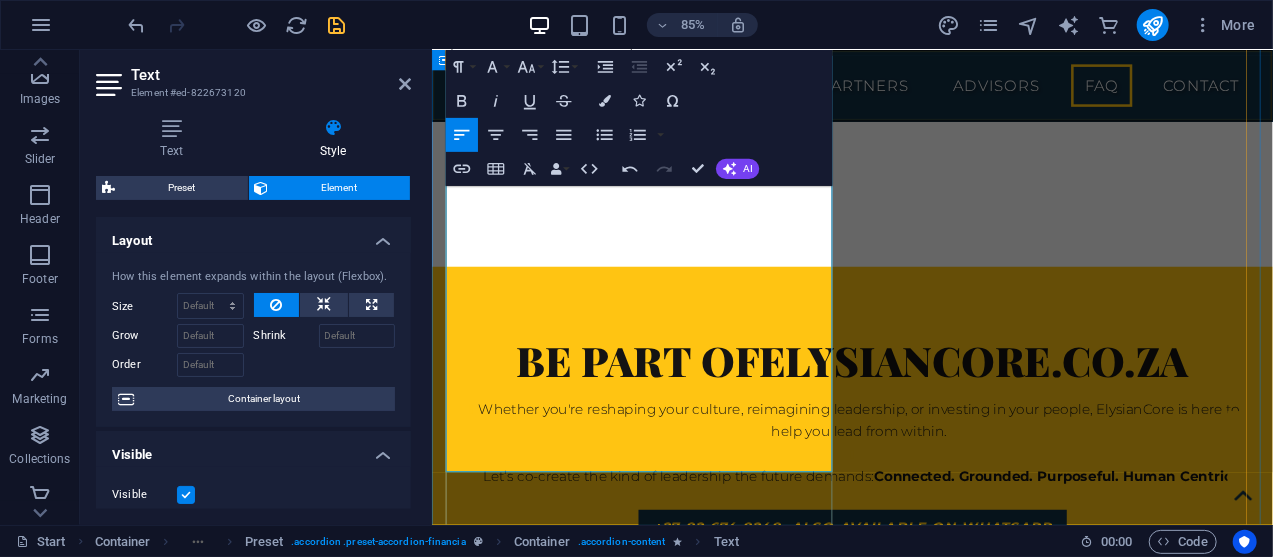 type 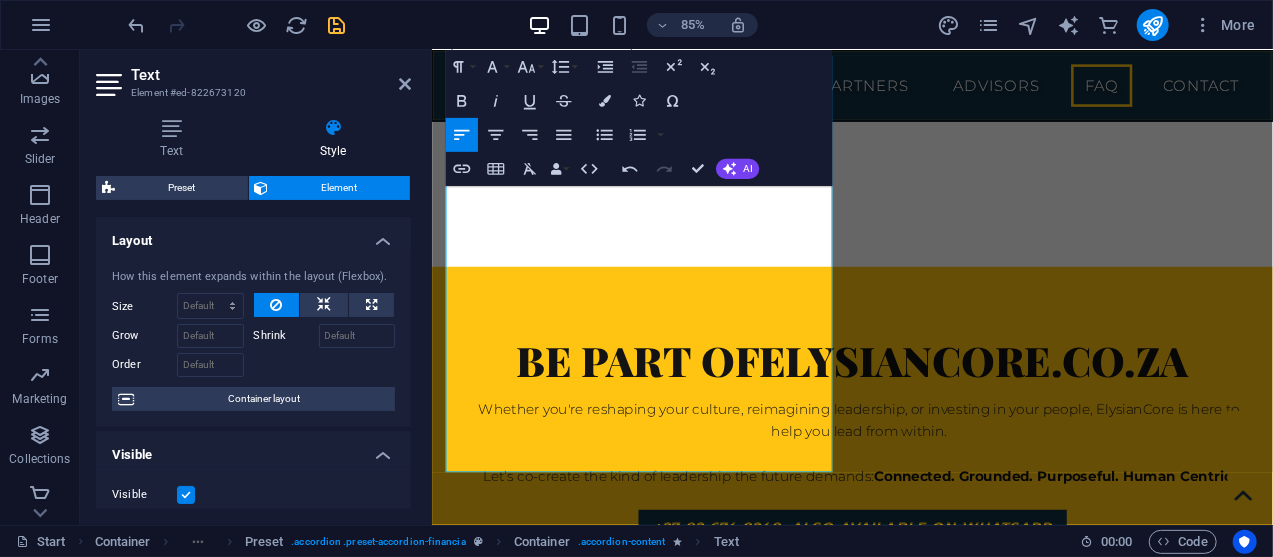 click on "audits" 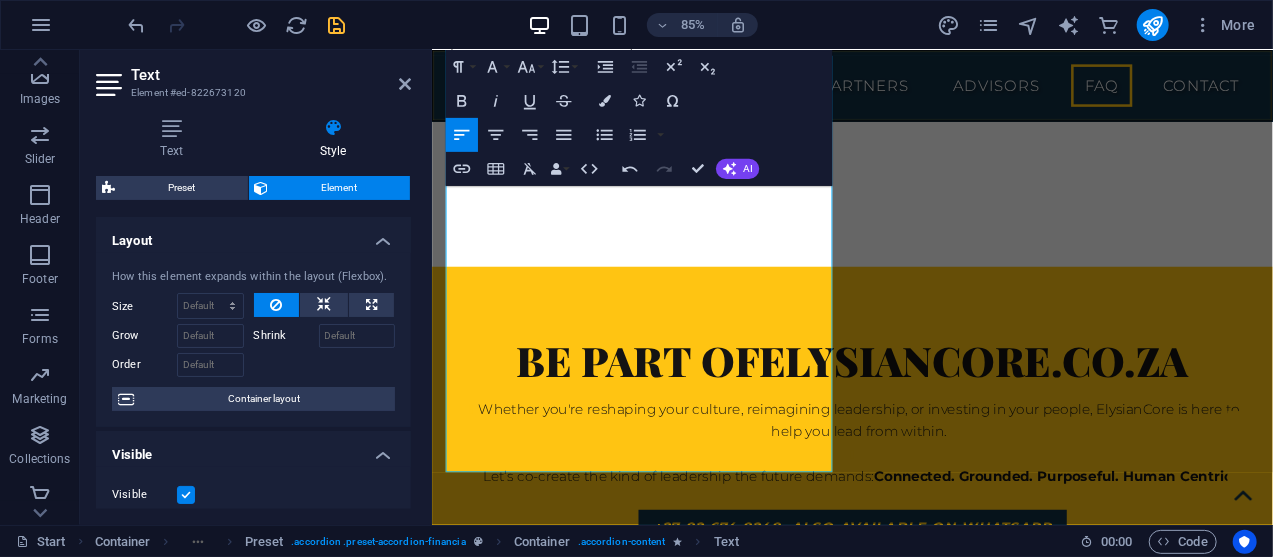 click on "contributors." 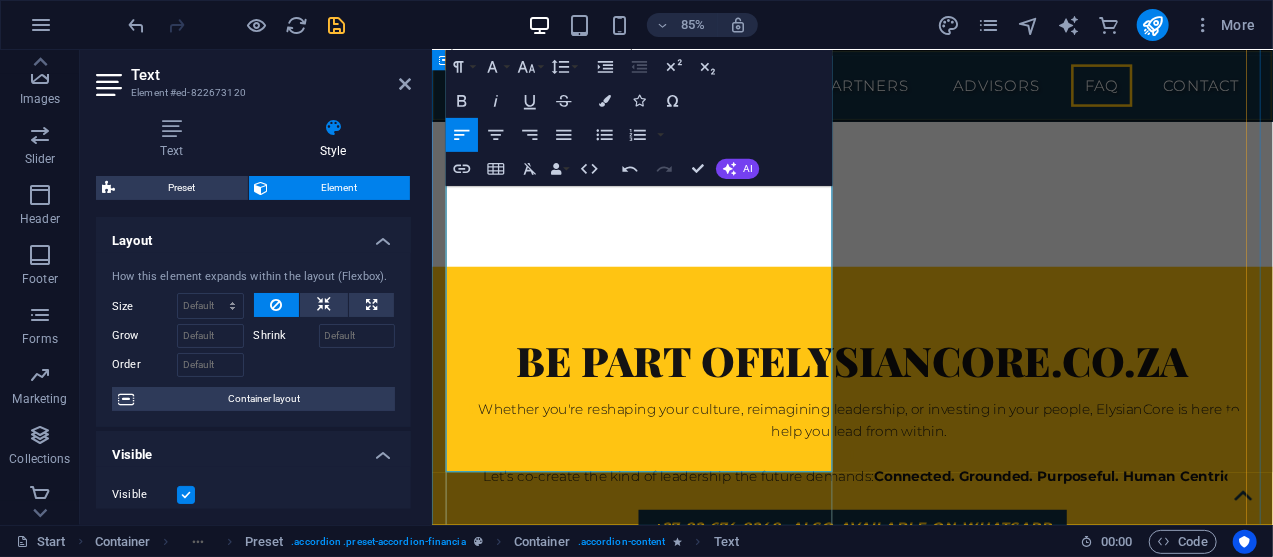 click at bounding box center [926, 5219] 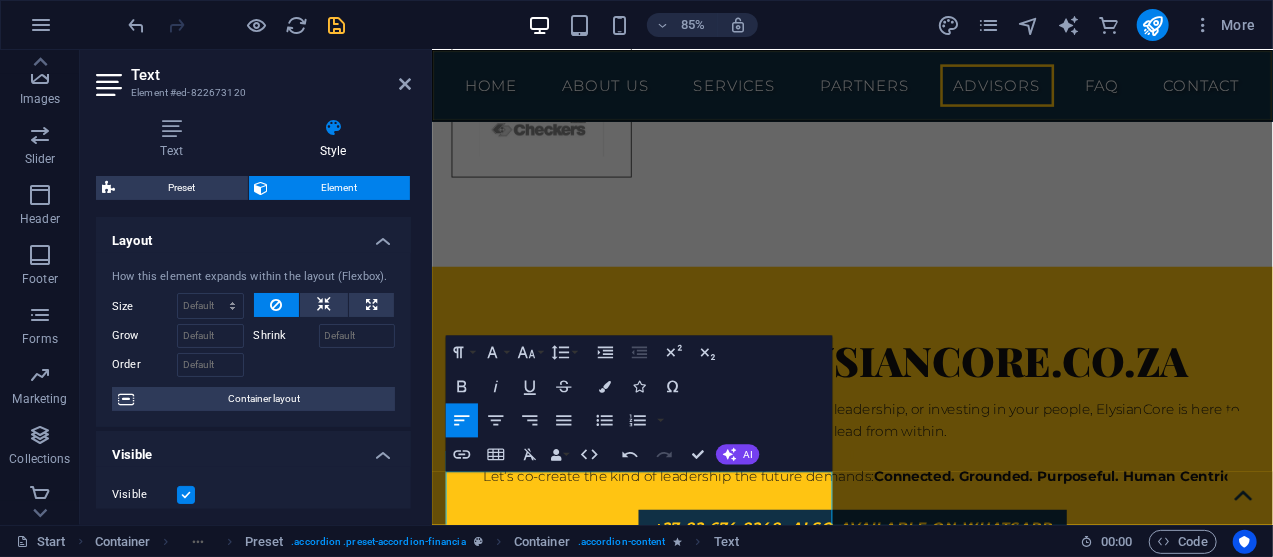 scroll, scrollTop: 10366, scrollLeft: 0, axis: vertical 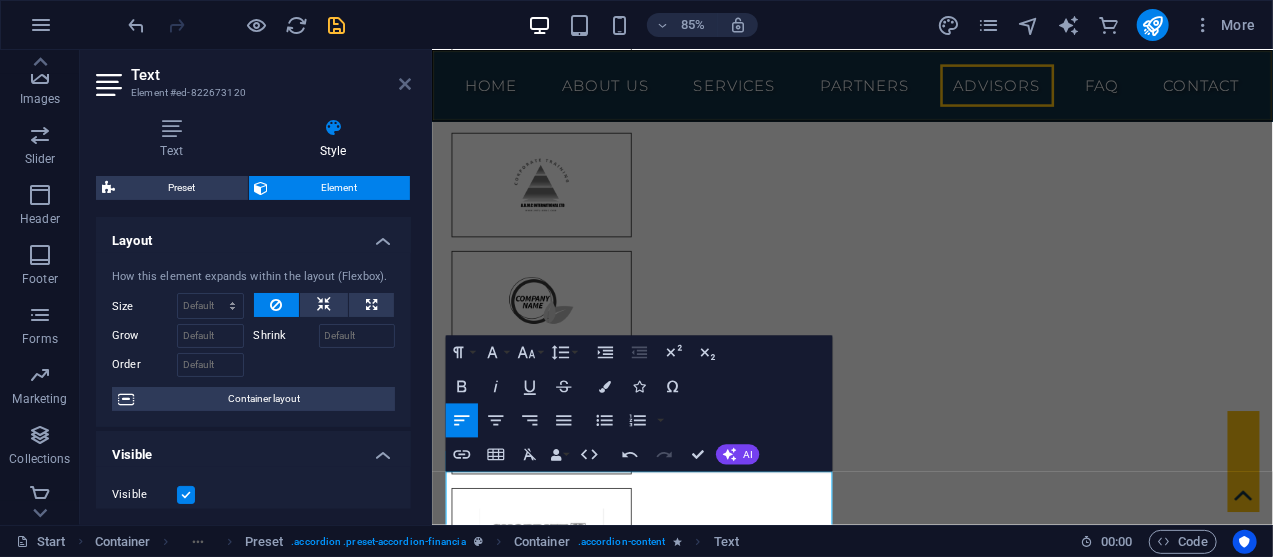 click on "Text" at bounding box center (271, 75) 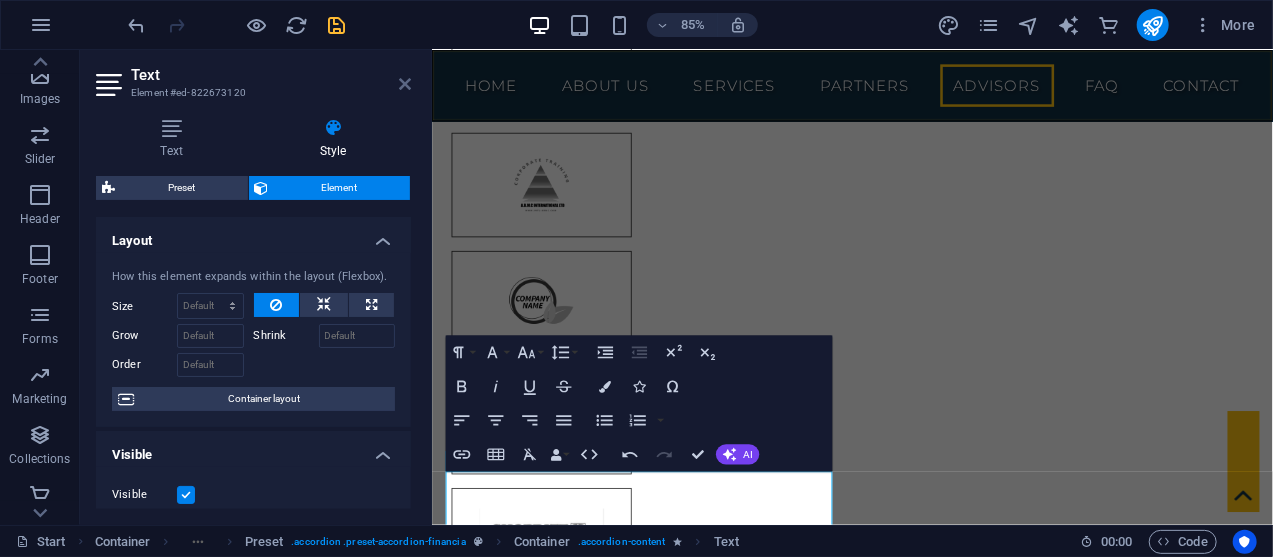 click on "Text" at bounding box center (271, 75) 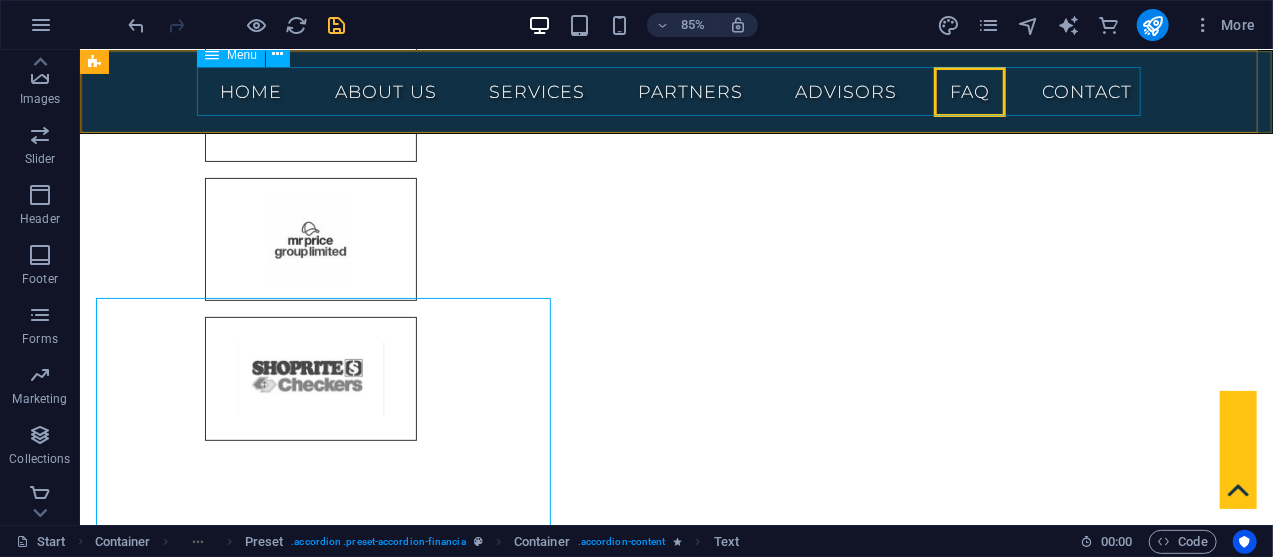 scroll, scrollTop: 10613, scrollLeft: 0, axis: vertical 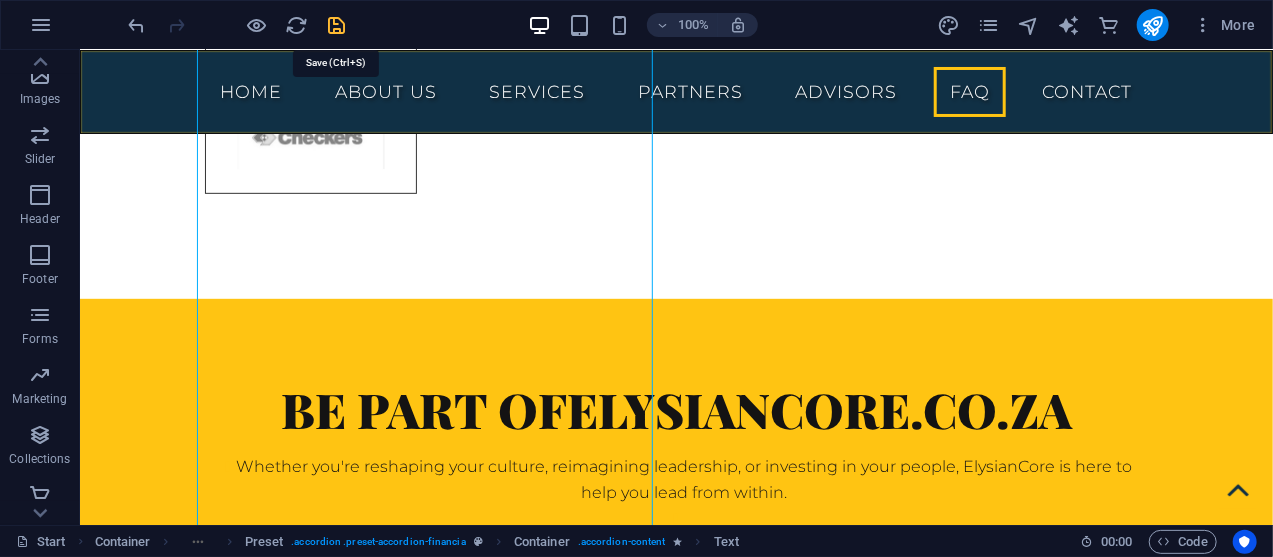 click at bounding box center (337, 25) 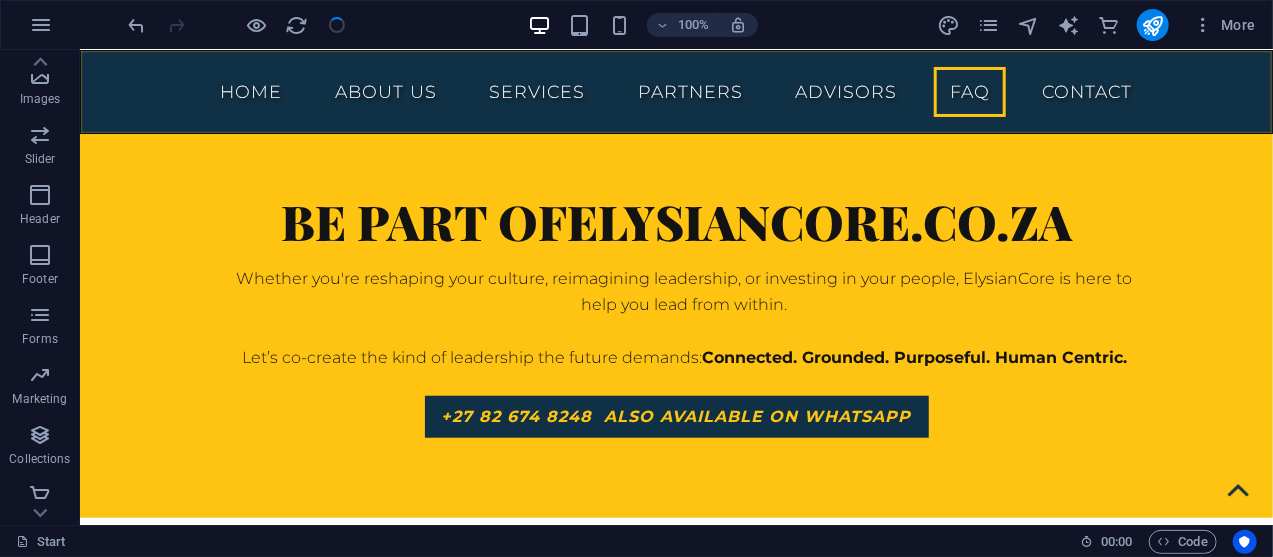 scroll, scrollTop: 10878, scrollLeft: 0, axis: vertical 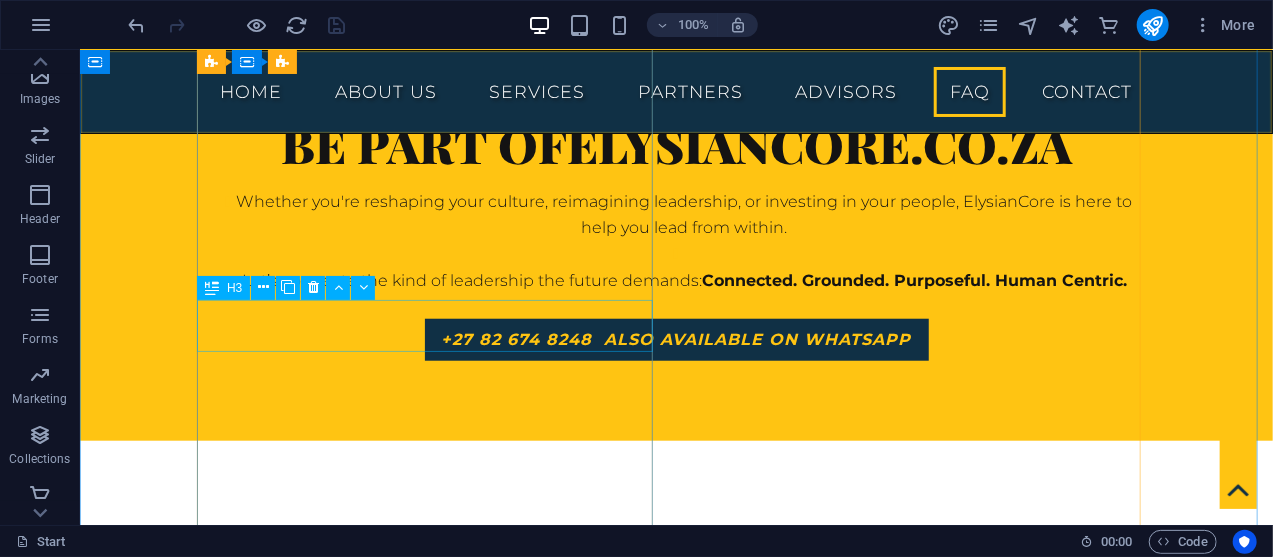 click on "Harum facilis corporis animi" at bounding box center [676, 5196] 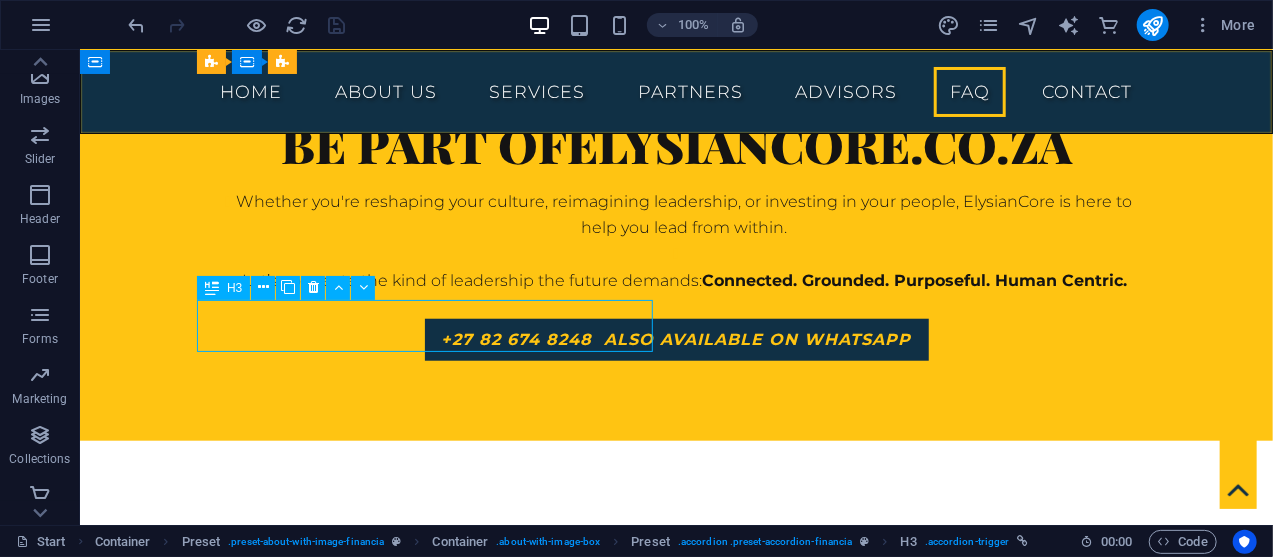 drag, startPoint x: 342, startPoint y: 341, endPoint x: 414, endPoint y: 386, distance: 84.90583 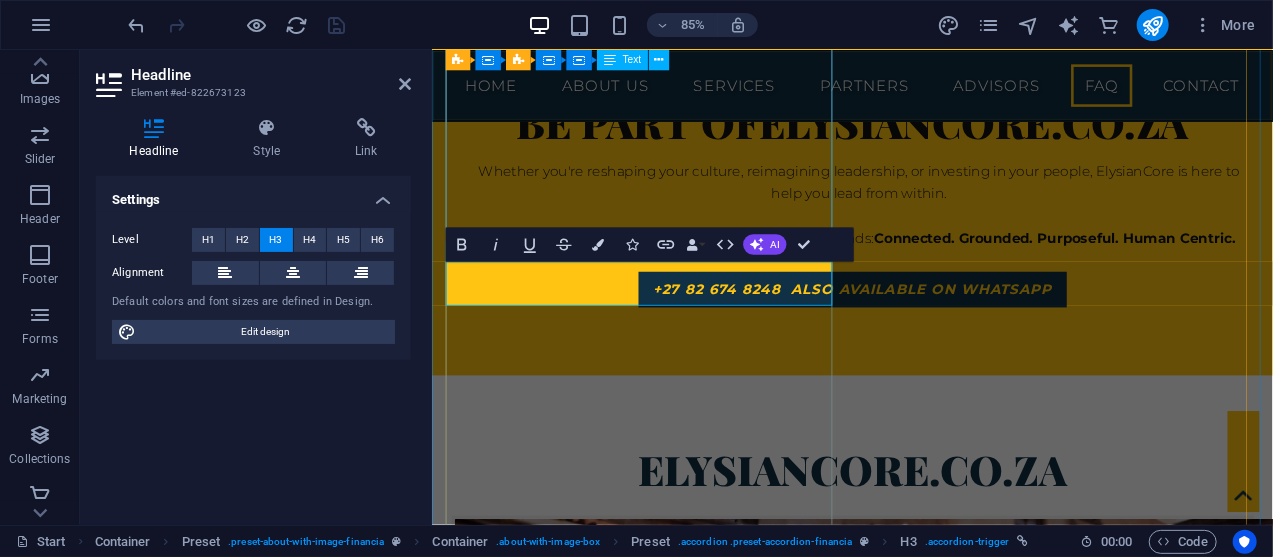 scroll, scrollTop: 1410, scrollLeft: 7, axis: both 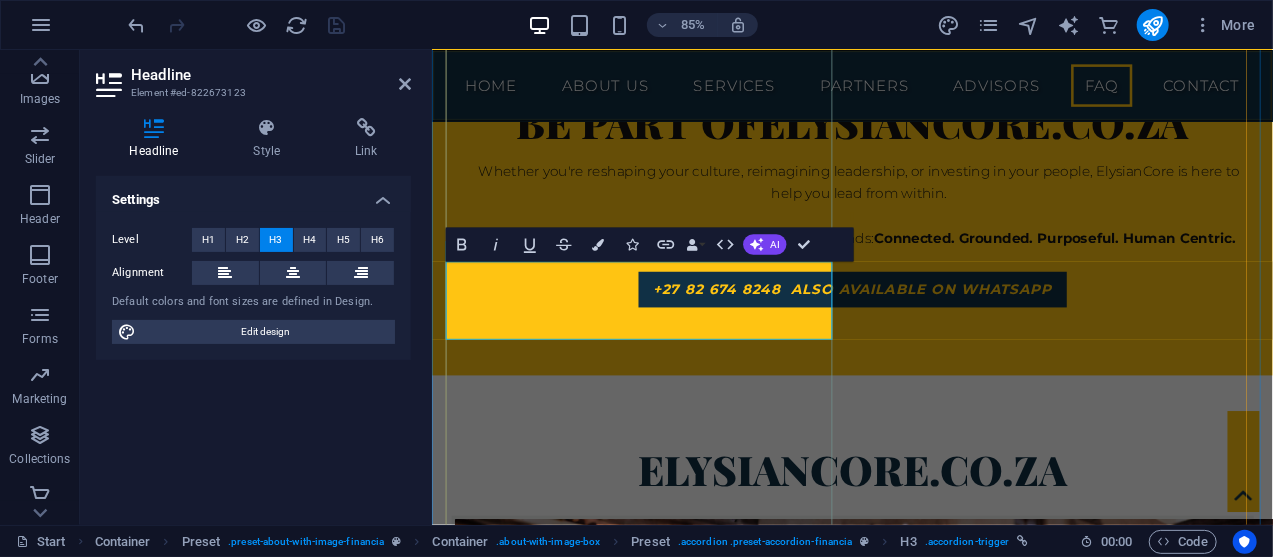 drag, startPoint x: 651, startPoint y: 362, endPoint x: 457, endPoint y: 310, distance: 200.8482 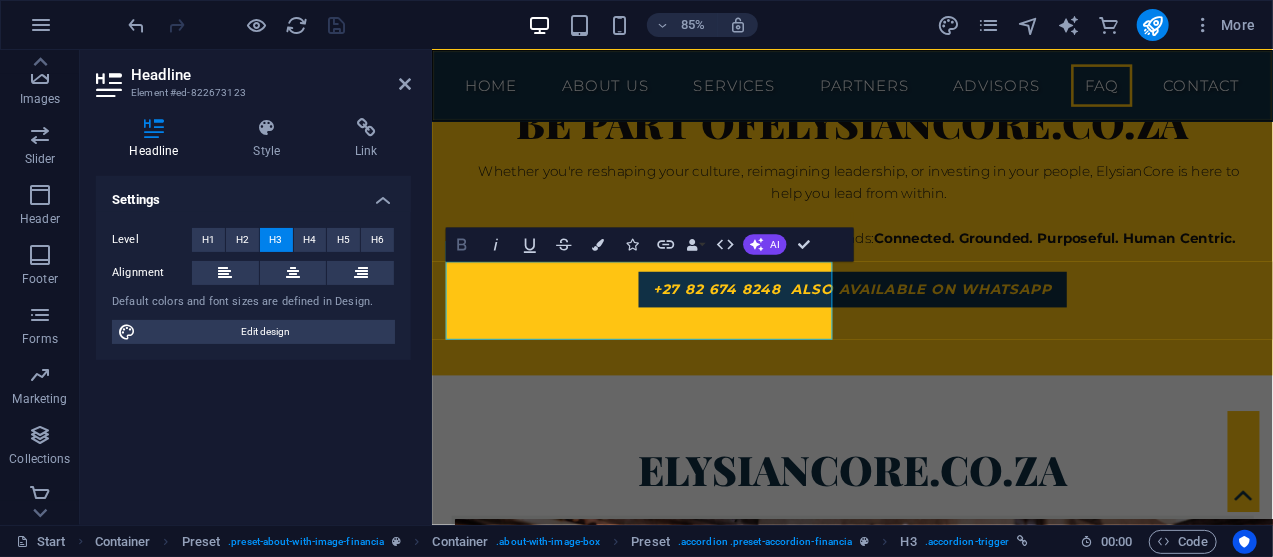 click 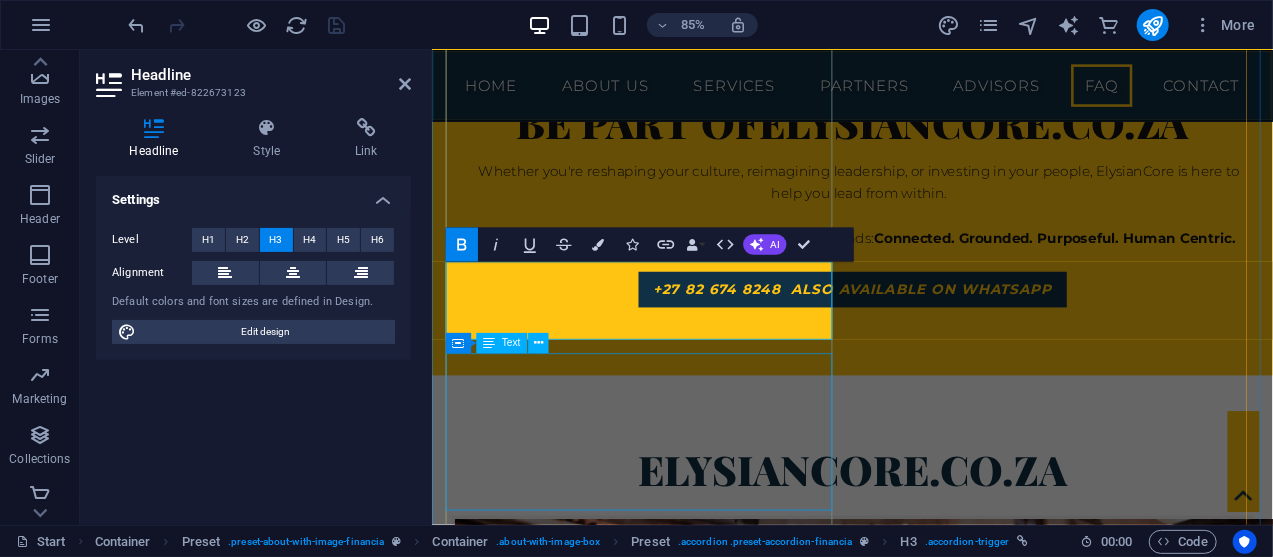 click on "Lorem ipsum dolor sit amet, consectetur adipisicing elit. Maiores ipsum repellat minus nihil. Labore, delectus, nam dignissimos ea repudiandae minima voluptatum magni pariatur possimus quia accusamus harum facilis corporis animi nisi. Enim, pariatur, impedit quia repellat harum ipsam laboriosam voluptas dicta illum nisi obcaecati reprehenderit quis placeat recusandae tenetur aperiam." at bounding box center [926, 5109] 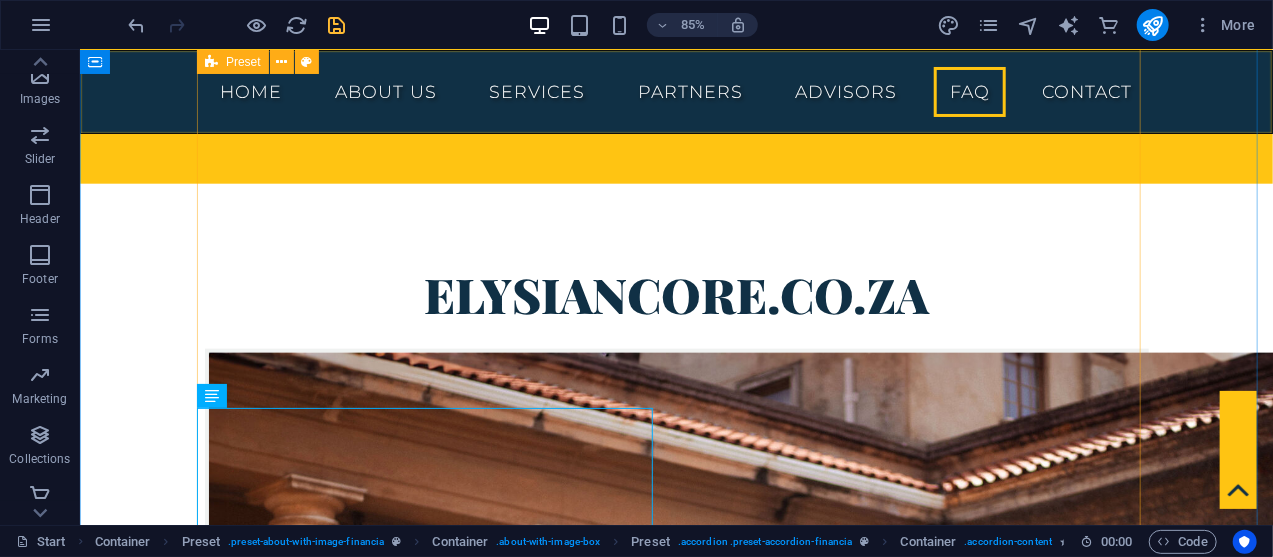 scroll, scrollTop: 10878, scrollLeft: 0, axis: vertical 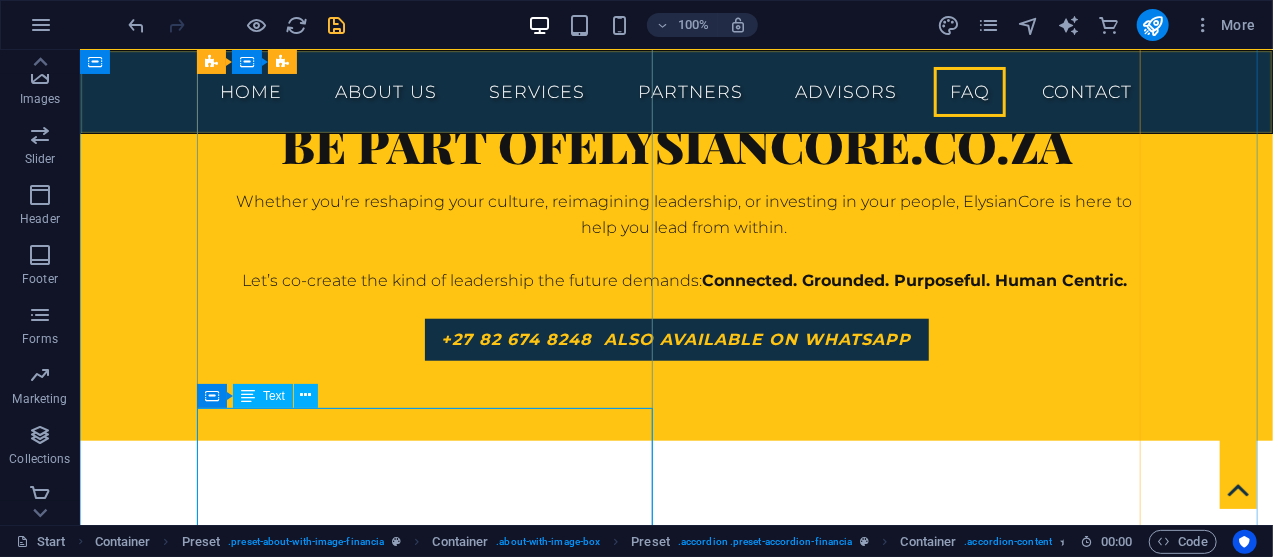 click on "Lorem ipsum dolor sit amet, consectetur adipisicing elit. Maiores ipsum repellat minus nihil. Labore, delectus, nam dignissimos ea repudiandae minima voluptatum magni pariatur possimus quia accusamus harum facilis corporis animi nisi. Enim, pariatur, impedit quia repellat harum ipsam laboriosam voluptas dicta illum nisi obcaecati reprehenderit quis placeat recusandae tenetur aperiam." at bounding box center (676, 5311) 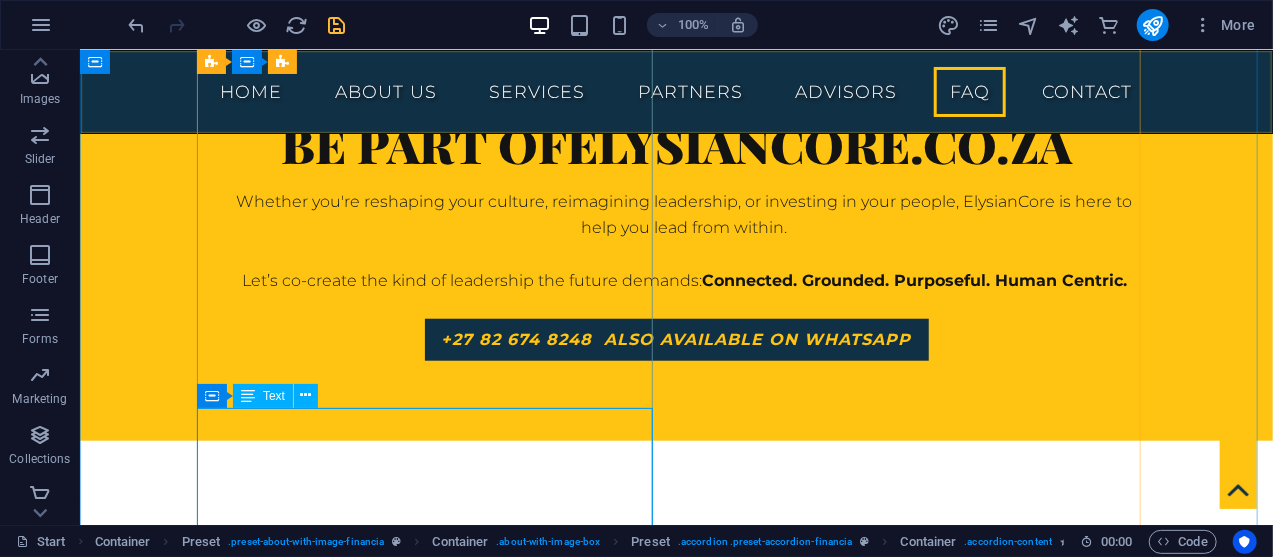 click on "Lorem ipsum dolor sit amet, consectetur adipisicing elit. Maiores ipsum repellat minus nihil. Labore, delectus, nam dignissimos ea repudiandae minima voluptatum magni pariatur possimus quia accusamus harum facilis corporis animi nisi. Enim, pariatur, impedit quia repellat harum ipsam laboriosam voluptas dicta illum nisi obcaecati reprehenderit quis placeat recusandae tenetur aperiam." at bounding box center [676, 5311] 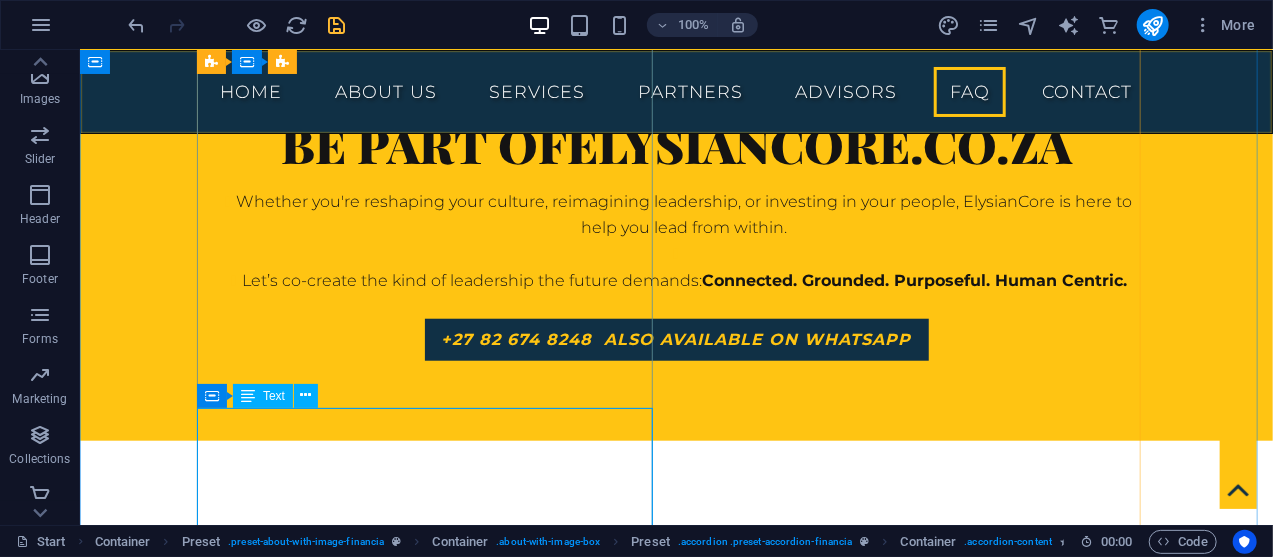 click on "Lorem ipsum dolor sit amet, consectetur adipisicing elit. Maiores ipsum repellat minus nihil. Labore, delectus, nam dignissimos ea repudiandae minima voluptatum magni pariatur possimus quia accusamus harum facilis corporis animi nisi. Enim, pariatur, impedit quia repellat harum ipsam laboriosam voluptas dicta illum nisi obcaecati reprehenderit quis placeat recusandae tenetur aperiam." at bounding box center (676, 5311) 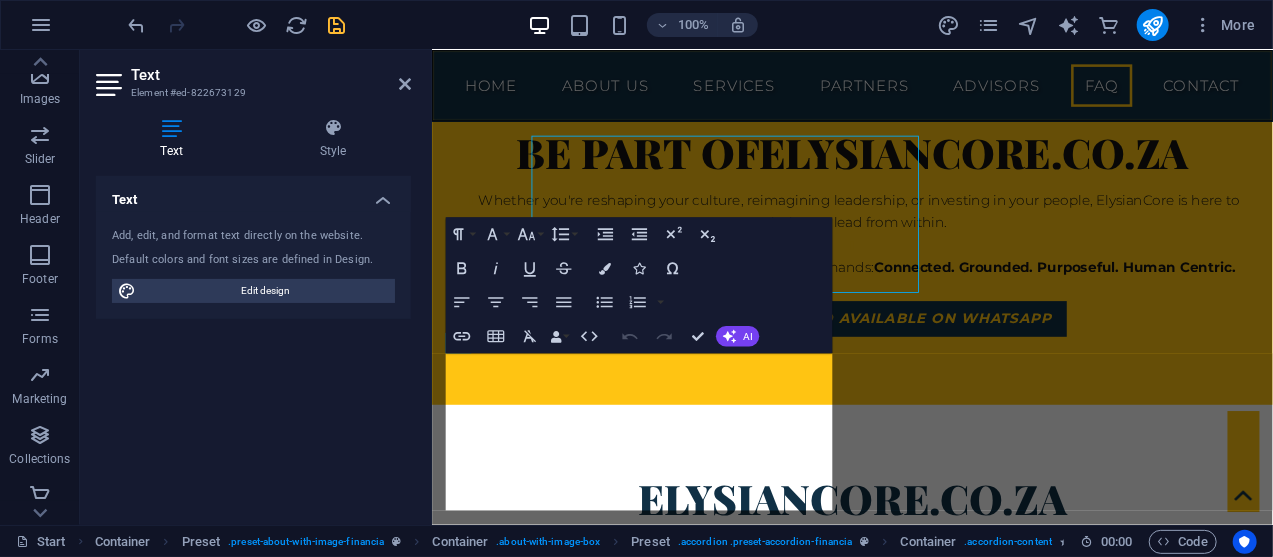 scroll, scrollTop: 11135, scrollLeft: 0, axis: vertical 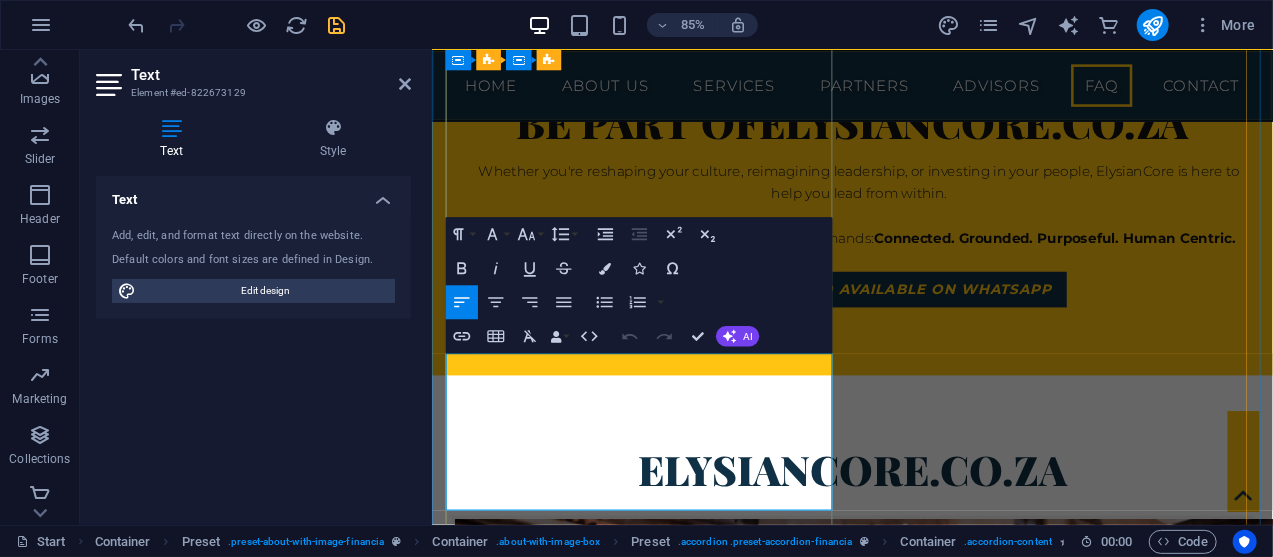 click on "Lorem ipsum dolor sit amet, consectetur adipisicing elit. Maiores ipsum repellat minus nihil. Labore, delectus, nam dignissimos ea repudiandae minima voluptatum magni pariatur possimus quia accusamus harum facilis corporis animi nisi. Enim, pariatur, impedit quia repellat harum ipsam laboriosam voluptas dicta illum nisi obcaecati reprehenderit quis placeat recusandae tenetur aperiam." at bounding box center [926, 5109] 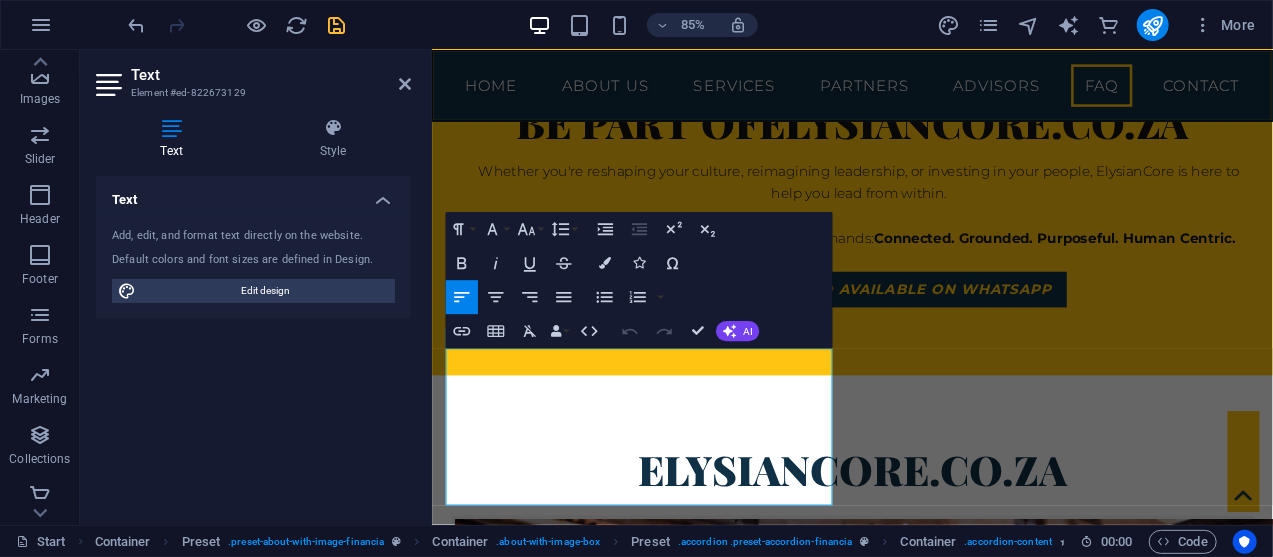 scroll, scrollTop: 11146, scrollLeft: 0, axis: vertical 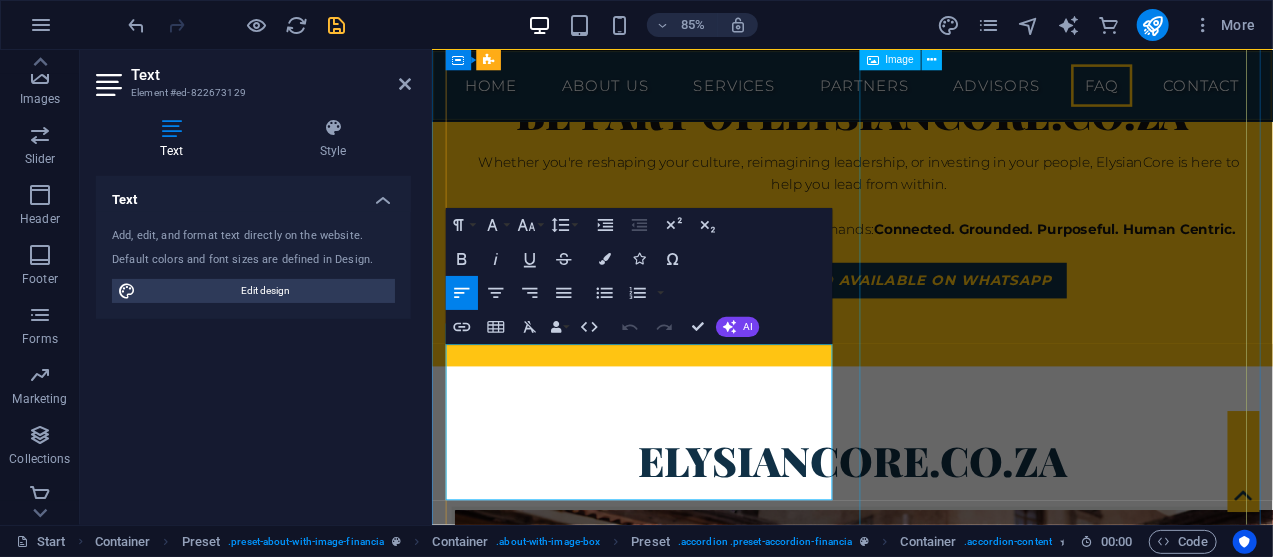 drag, startPoint x: 447, startPoint y: 421, endPoint x: 938, endPoint y: 565, distance: 511.68057 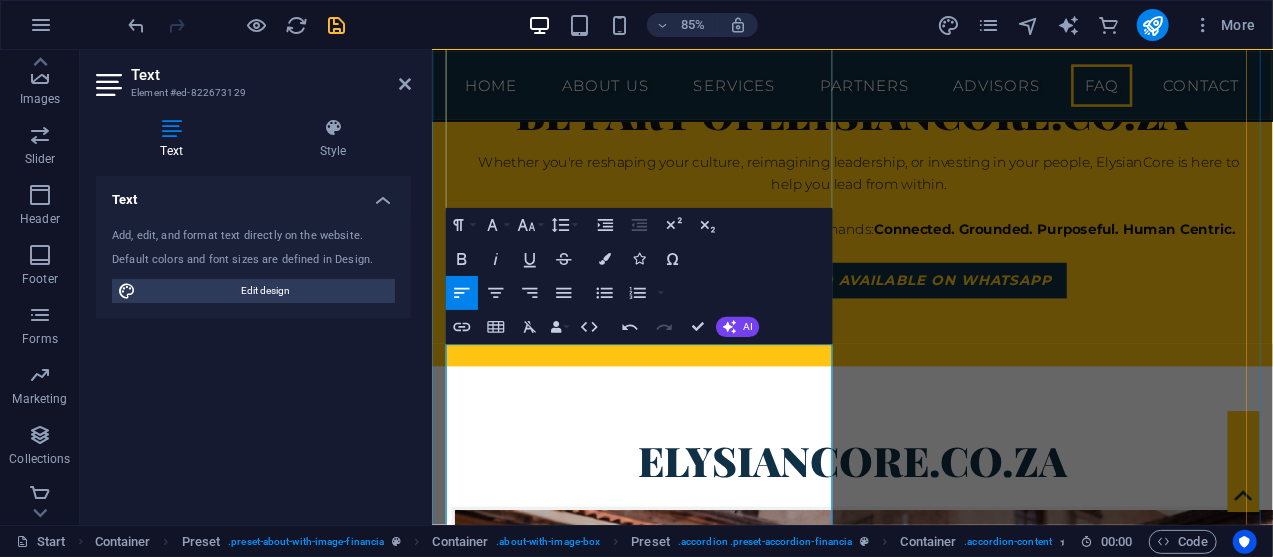 click on "should visibly model the culture, integrate it into strategic decisions, and hold everyone accountable for upholding it. This creates an environment where the culture is not just a poster on the wall, but a lived reality." at bounding box center [926, 5071] 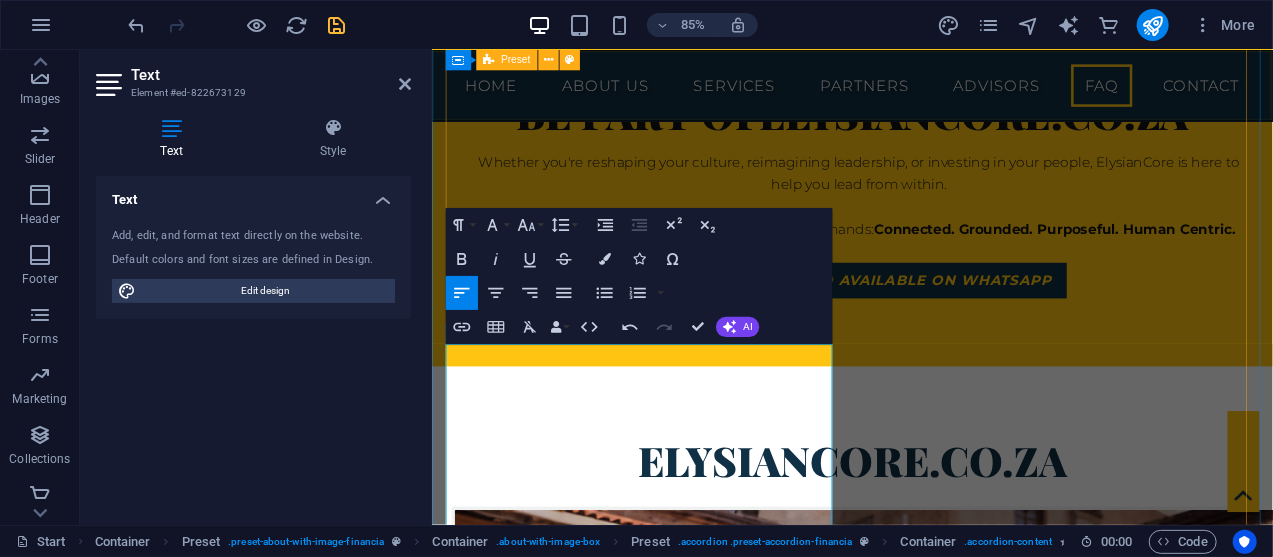 click on "Why is it important to make HR a stretgic partner in business and how can the consultants help with this? Making HR a strategic partner is crucial for aligning talent with business goals, which boosts efficiency and profitability. A strategic HR function helps attract and retain top talent, improves employee engagement, and builds a culture of continuous learning. This proactive approach ensures the workforce has the right skills to meet future challenges. peoplemanagingpeople.com +2 Consultants can facilitate this transition by providing specialised expertise and an objective perspective. They help align HR initiatives with business objectives, introduce new technologies, and coach leaders. By offering services like compliance audits and performance management frameworks, consultants empower HR teams to move beyond administrative tasks and become true strategic contributors.  paradigmie.com +3 What should ExCo do to strengthen organisational culture and what is HR's role in the company's culture? ExCo" at bounding box center [926, 5123] 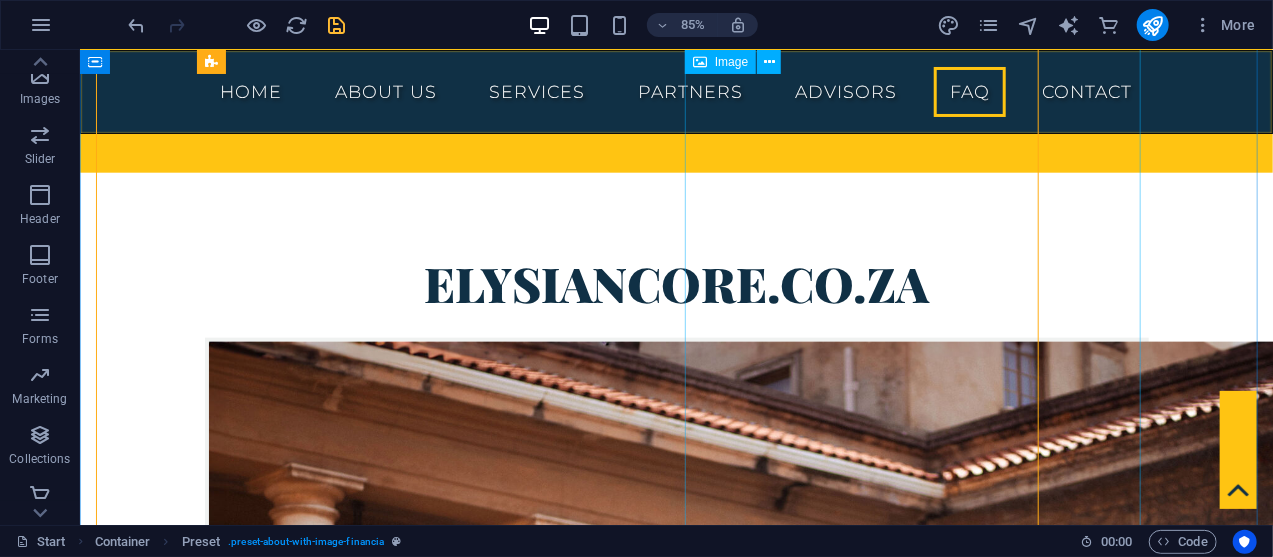scroll, scrollTop: 10891, scrollLeft: 0, axis: vertical 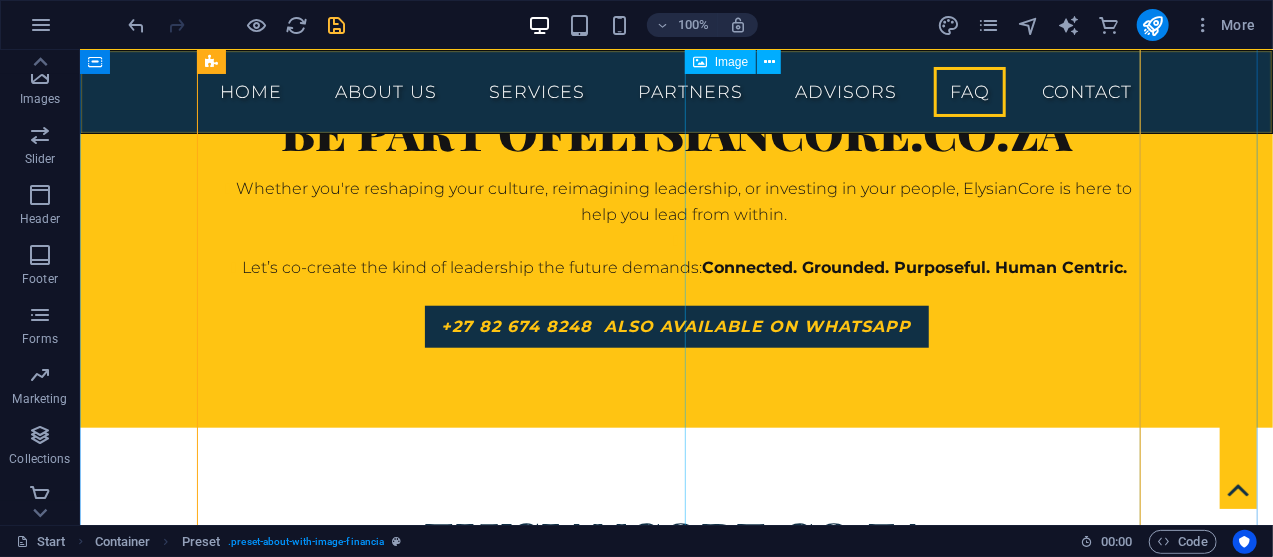 click at bounding box center (350, 5838) 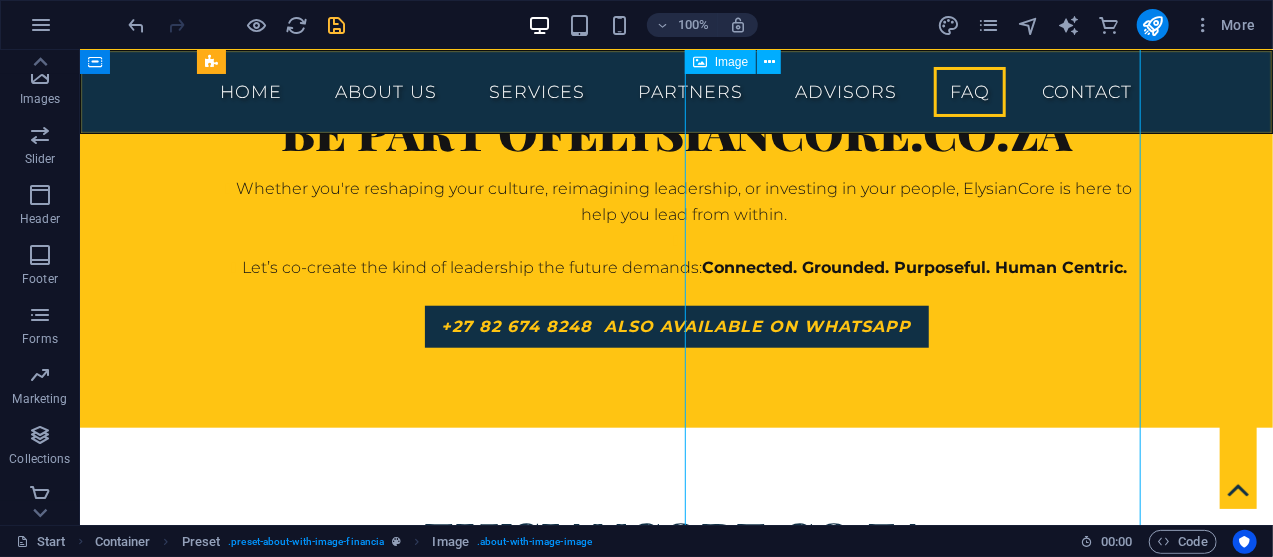 click at bounding box center (350, 5838) 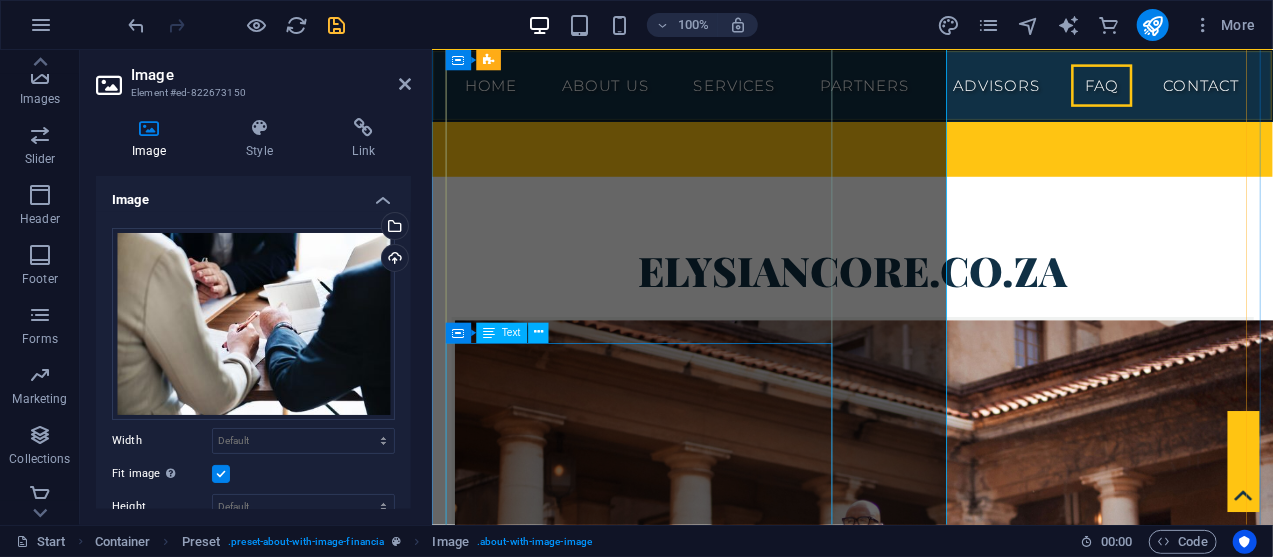 click on "ExCo should visibly model the culture, integrate it into strategic decisions, and hold everyone accountable for upholding it. This creates an environment where the culture is not just a poster on the wall, but a lived reality. HR's role is to be the architect and custodian of this culture. They operationalize the ExCo's vision by embedding cultural values into all HR processes, from recruitment and onboarding to performance management and leadership development. HR also monitors the cultural health of the organization, providing feedback and interventions to ensure it remains strong and aligned with business goals." at bounding box center (926, 4896) 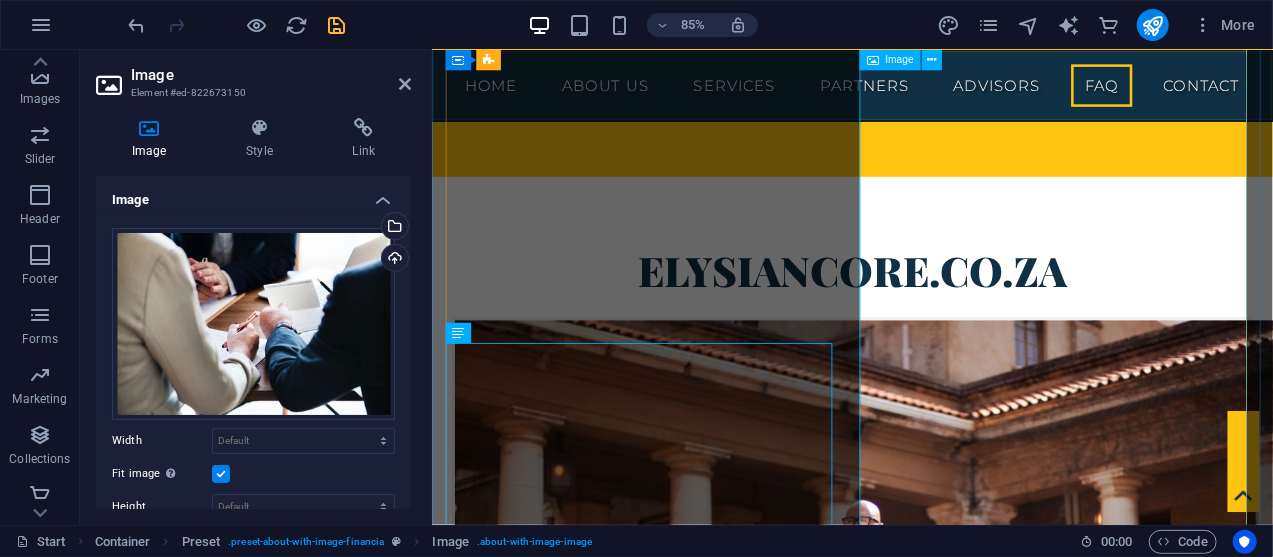 click at bounding box center (600, 5415) 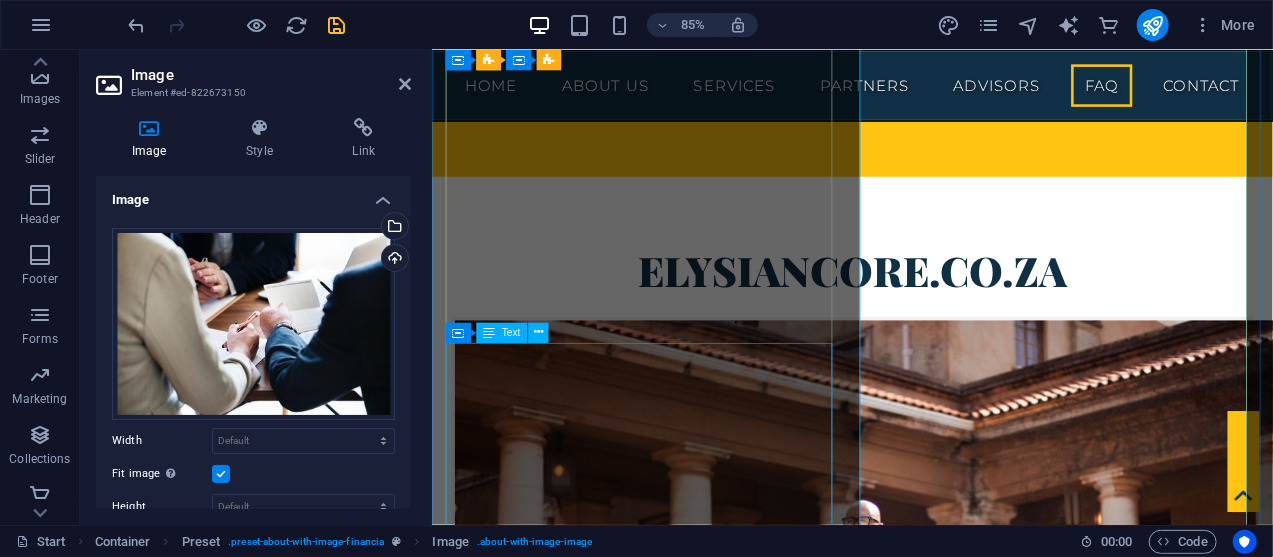 click on "ExCo should visibly model the culture, integrate it into strategic decisions, and hold everyone accountable for upholding it. This creates an environment where the culture is not just a poster on the wall, but a lived reality. HR's role is to be the architect and custodian of this culture. They operationalize the ExCo's vision by embedding cultural values into all HR processes, from recruitment and onboarding to performance management and leadership development. HR also monitors the cultural health of the organization, providing feedback and interventions to ensure it remains strong and aligned with business goals." at bounding box center [926, 4896] 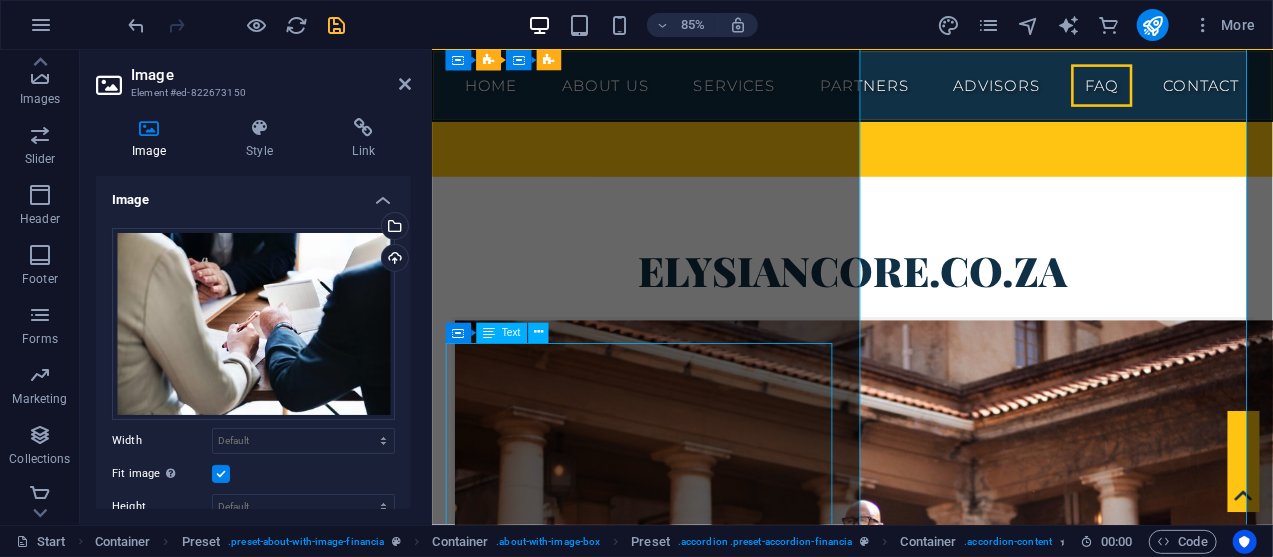 click on "ExCo should visibly model the culture, integrate it into strategic decisions, and hold everyone accountable for upholding it. This creates an environment where the culture is not just a poster on the wall, but a lived reality. HR's role is to be the architect and custodian of this culture. They operationalize the ExCo's vision by embedding cultural values into all HR processes, from recruitment and onboarding to performance management and leadership development. HR also monitors the cultural health of the organization, providing feedback and interventions to ensure it remains strong and aligned with business goals." at bounding box center [926, 4896] 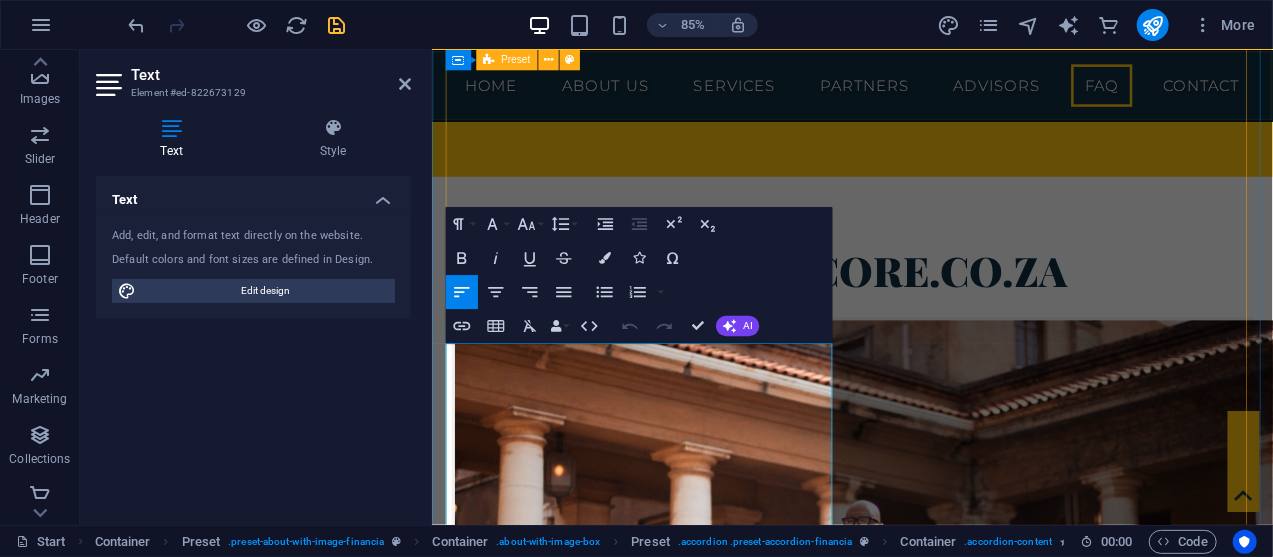 click on "Making HR a strategic partner is crucial for aligning talent with business goals, which boosts efficiency and profitability. A strategic HR function helps attract and retain top talent, improves employee engagement, and builds a culture of continuous learning. This proactive approach ensures the workforce has the right skills to meet future challenges. peoplemanagingpeople.com +2 Consultants can facilitate this transition by providing specialised expertise and an objective perspective. They help align HR initiatives with business objectives, introduce new technologies, and coach leaders. By offering services like compliance audits and performance management frameworks, consultants empower HR teams to move beyond administrative tasks and become true strategic contributors.  paradigmie.com +3" at bounding box center [926, 4571] 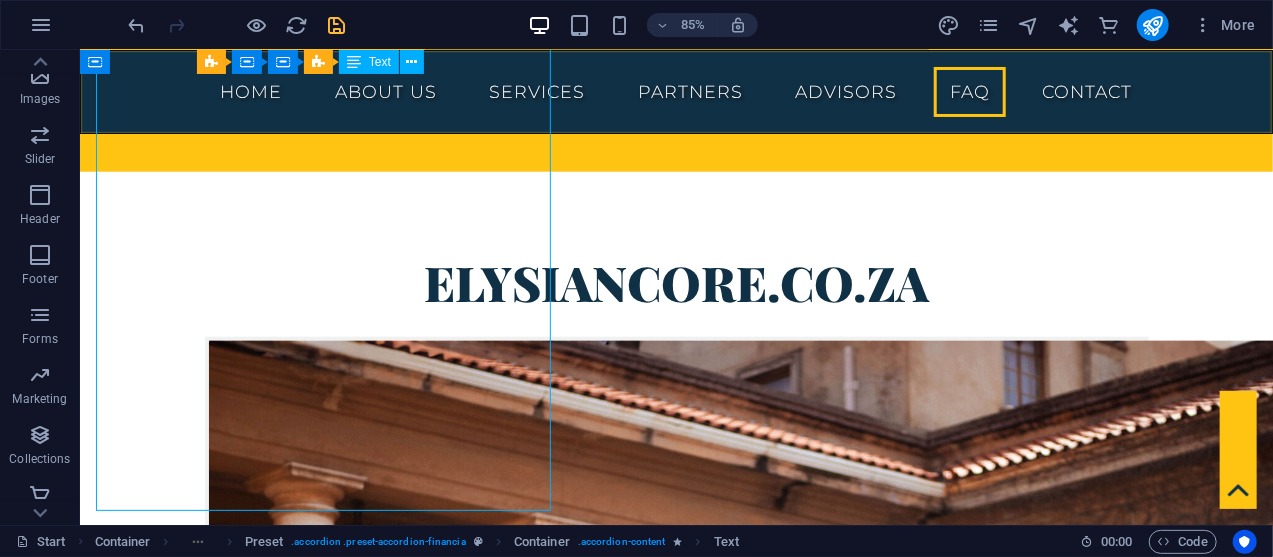 scroll, scrollTop: 10891, scrollLeft: 0, axis: vertical 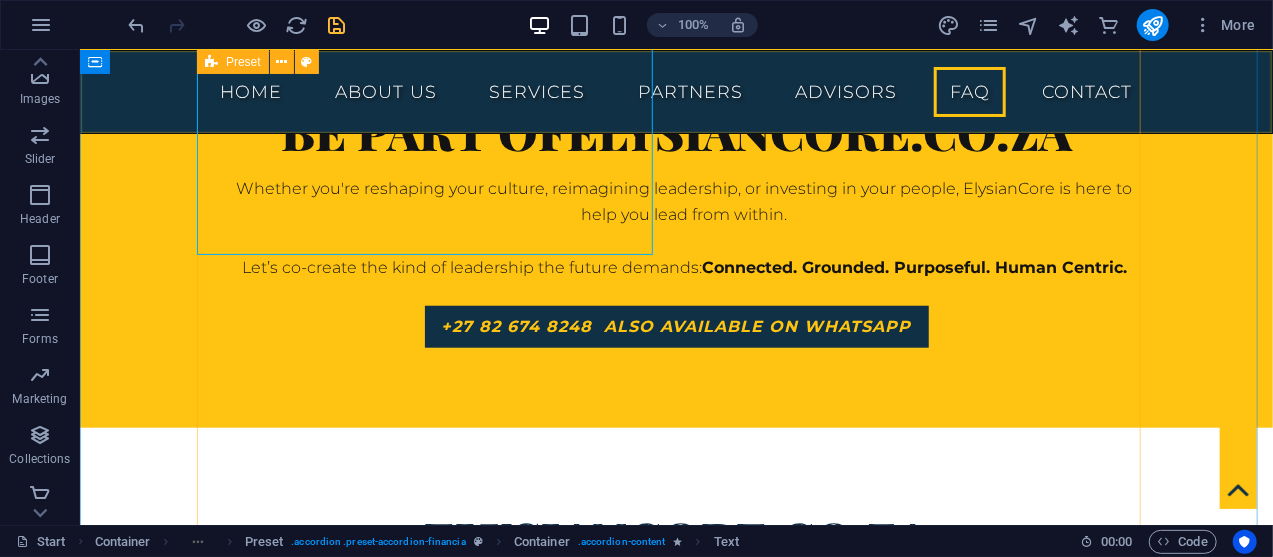 click on "Why is it important to make HR a stretgic partner in business and how can the consultants help with this? Making HR a strategic partner is crucial for aligning talent with business goals, which boosts efficiency and profitability. A strategic HR function helps attract and retain top talent, improves employee engagement, and builds a culture of continuous learning. This proactive approach ensures the workforce has the right skills to meet future challenges. peoplemanagingpeople.com +2 Consultants can facilitate this transition by providing specialised expertise and an objective perspective. They help align HR initiatives with business objectives, introduce new technologies, and coach leaders. By offering services like compliance audits and performance management frameworks, consultants empower HR teams to move beyond administrative tasks and become true strategic contributors.  paradigmie.com +3 What should ExCo do to strengthen organisational culture and what is HR's role in the company's culture?" at bounding box center [676, 5322] 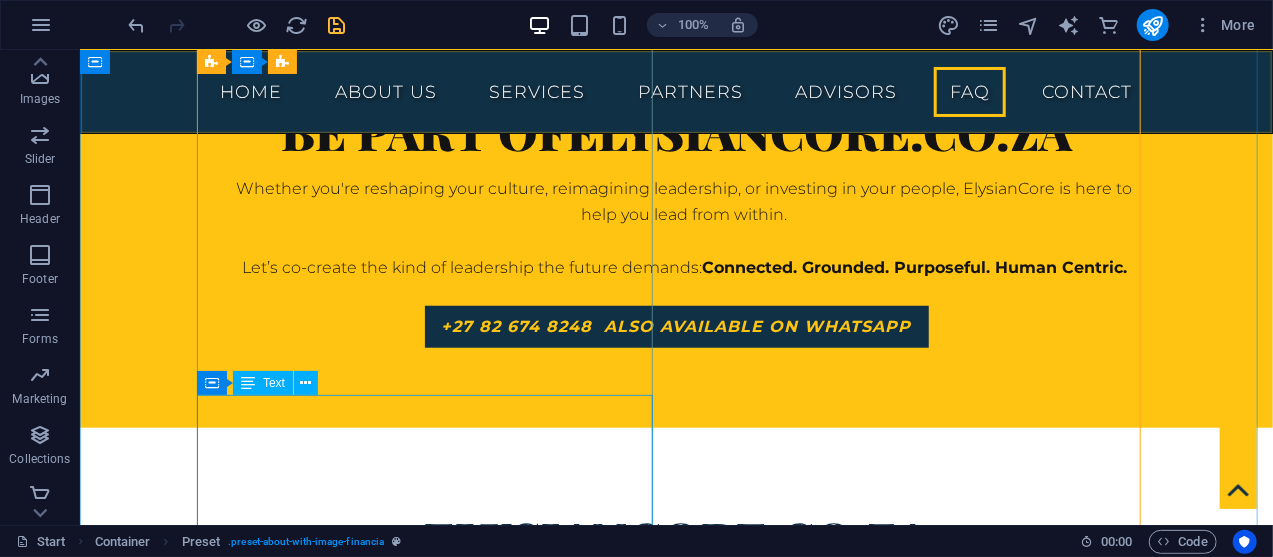 click on "ExCo should visibly model the culture, integrate it into strategic decisions, and hold everyone accountable for upholding it. This creates an environment where the culture is not just a poster on the wall, but a lived reality. HR's role is to be the architect and custodian of this culture. They operationalize the ExCo's vision by embedding cultural values into all HR processes, from recruitment and onboarding to performance management and leadership development. HR also monitors the cultural health of the organization, providing feedback and interventions to ensure it remains strong and aligned with business goals." at bounding box center [676, 5319] 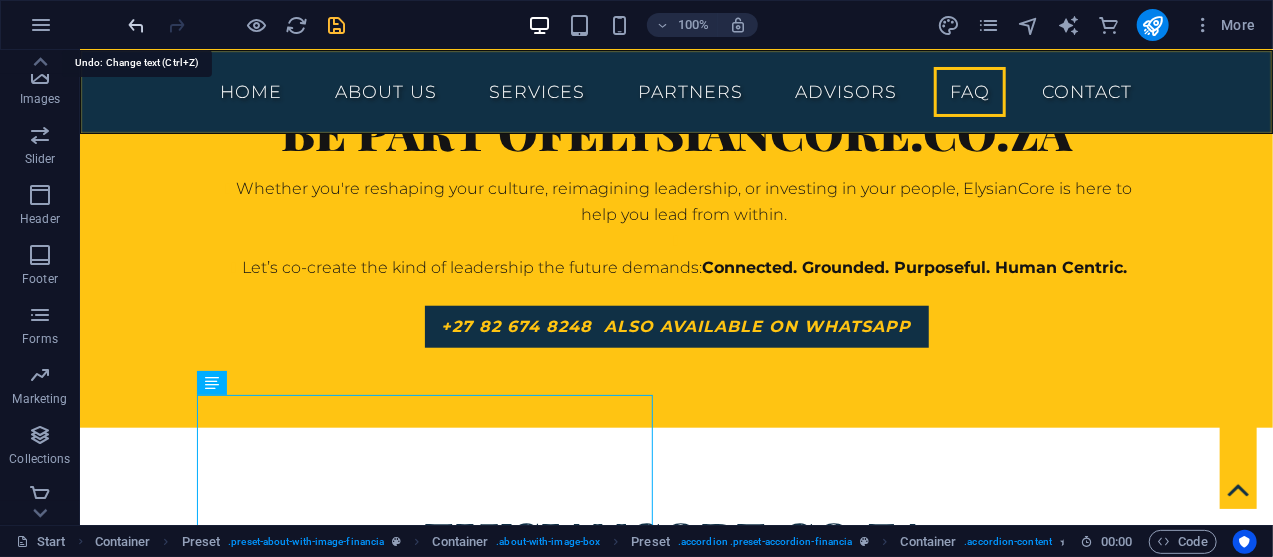 click at bounding box center (137, 25) 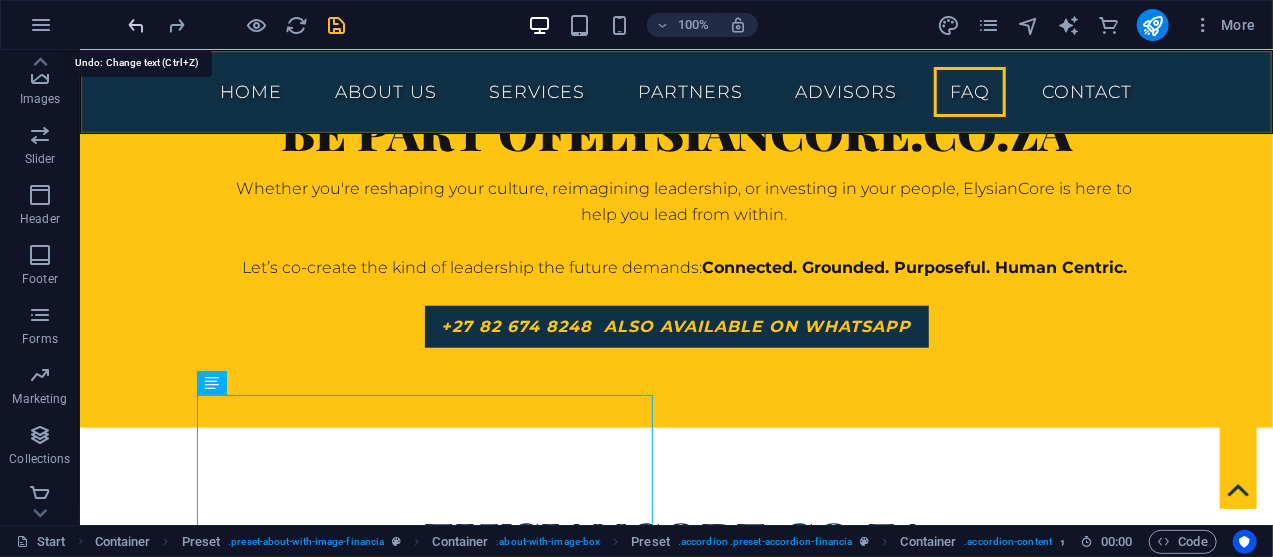 click at bounding box center [137, 25] 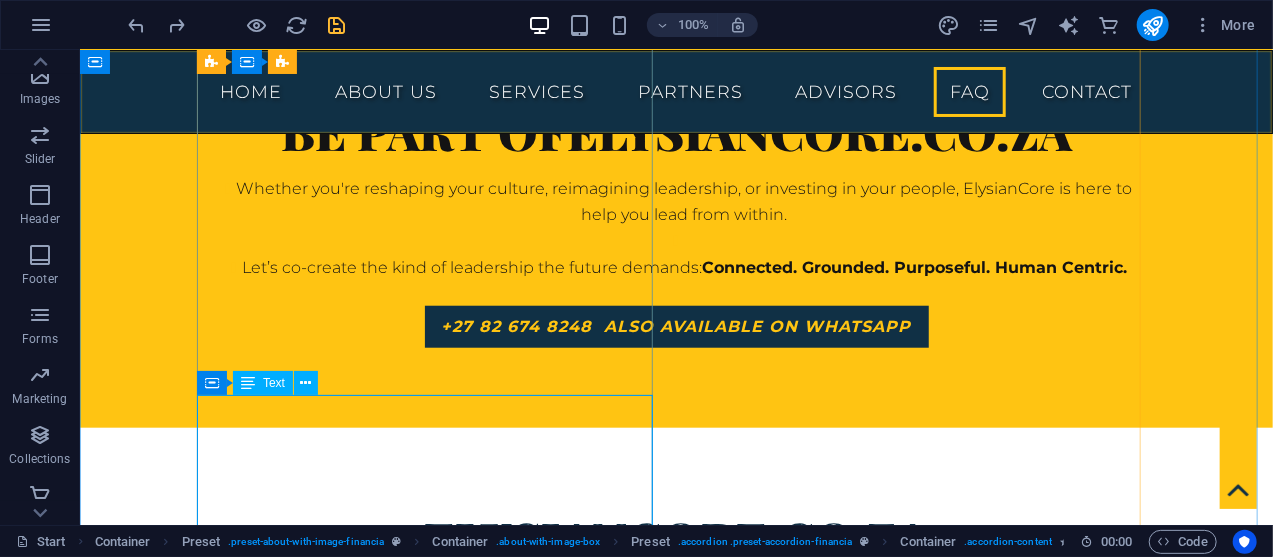 click on "Lorem ipsum dolor sit amet, consectetur adipisicing elit. Maiores ipsum repellat minus nihil. Labore, delectus, nam dignissimos ea repudiandae minima voluptatum magni pariatur possimus quia accusamus harum facilis corporis animi nisi. Enim, pariatur, impedit quia repellat harum ipsam laboriosam voluptas dicta illum nisi obcaecati reprehenderit quis placeat recusandae tenetur aperiam." at bounding box center [676, 5298] 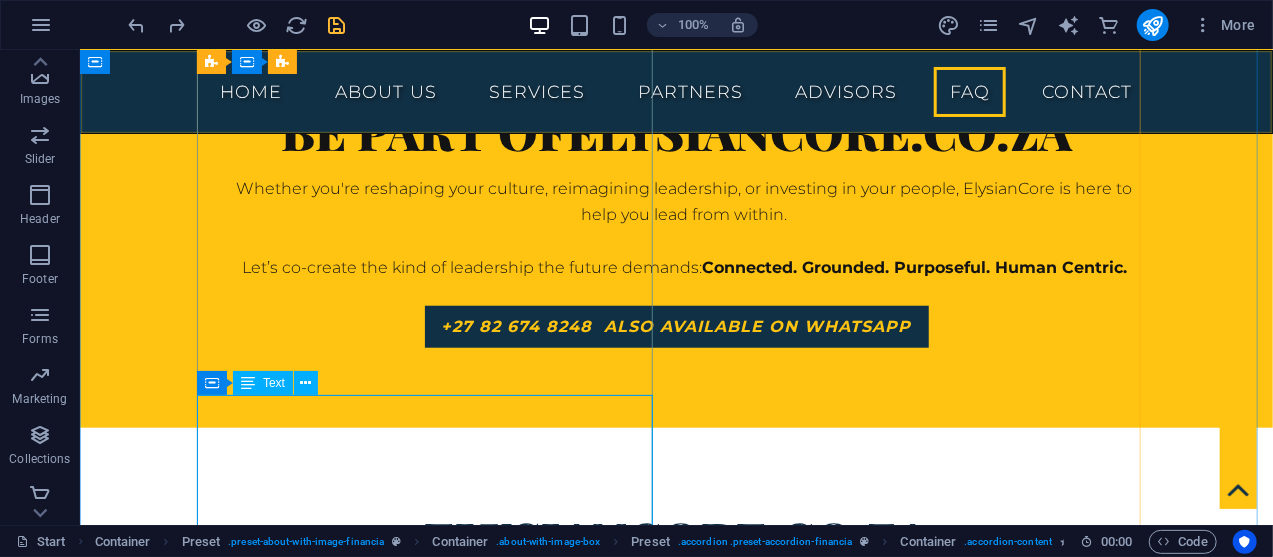 click on "Lorem ipsum dolor sit amet, consectetur adipisicing elit. Maiores ipsum repellat minus nihil. Labore, delectus, nam dignissimos ea repudiandae minima voluptatum magni pariatur possimus quia accusamus harum facilis corporis animi nisi. Enim, pariatur, impedit quia repellat harum ipsam laboriosam voluptas dicta illum nisi obcaecati reprehenderit quis placeat recusandae tenetur aperiam." at bounding box center (676, 5298) 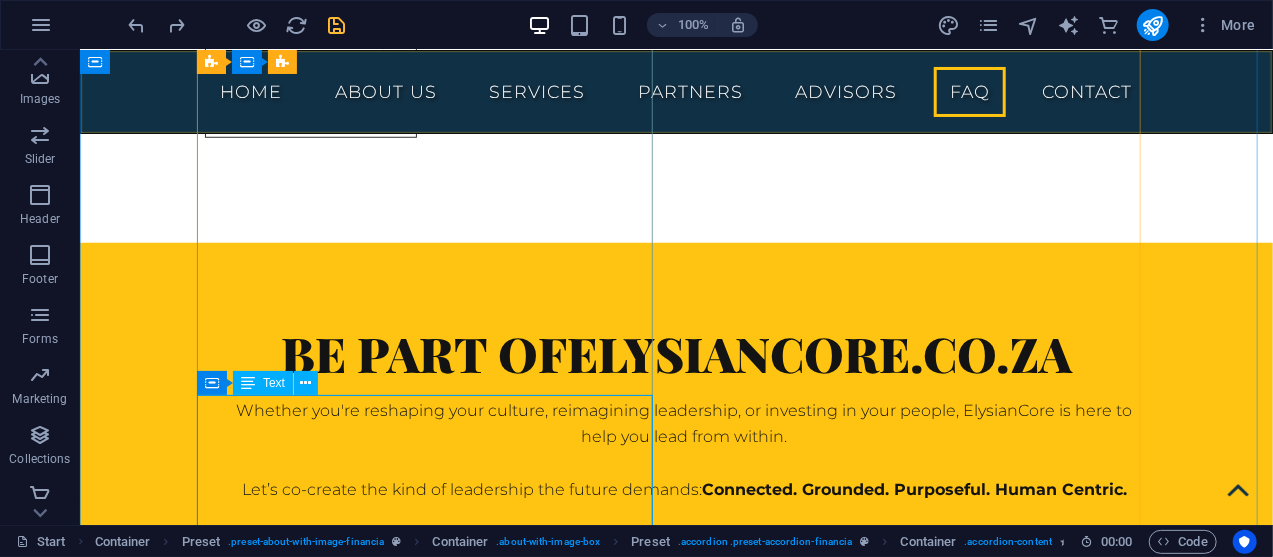 scroll, scrollTop: 11147, scrollLeft: 0, axis: vertical 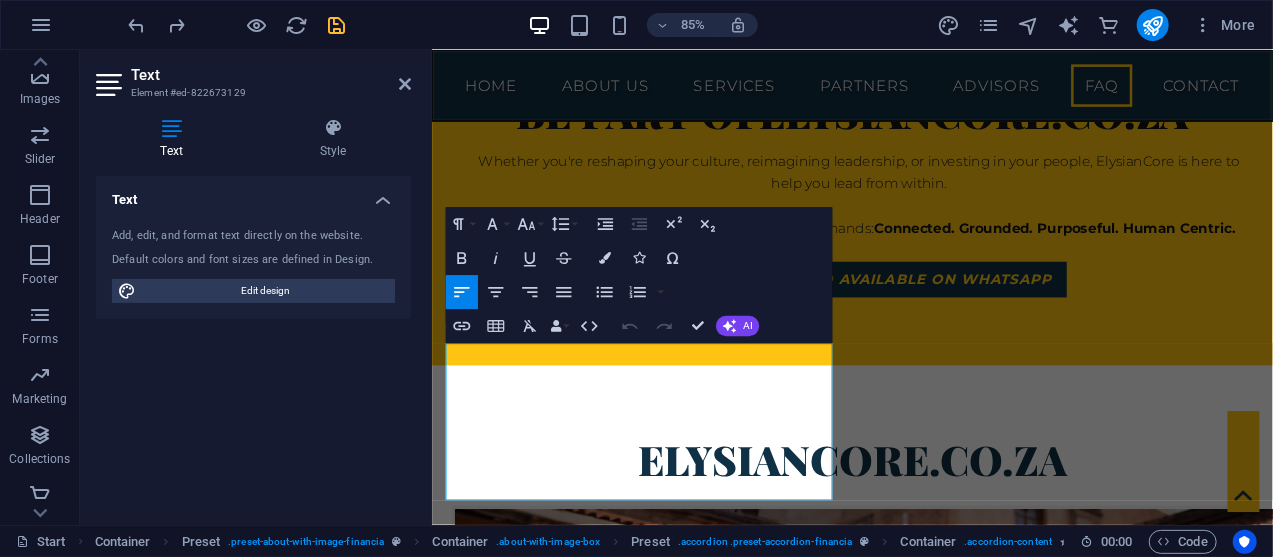 drag, startPoint x: 449, startPoint y: 407, endPoint x: 899, endPoint y: 578, distance: 481.39484 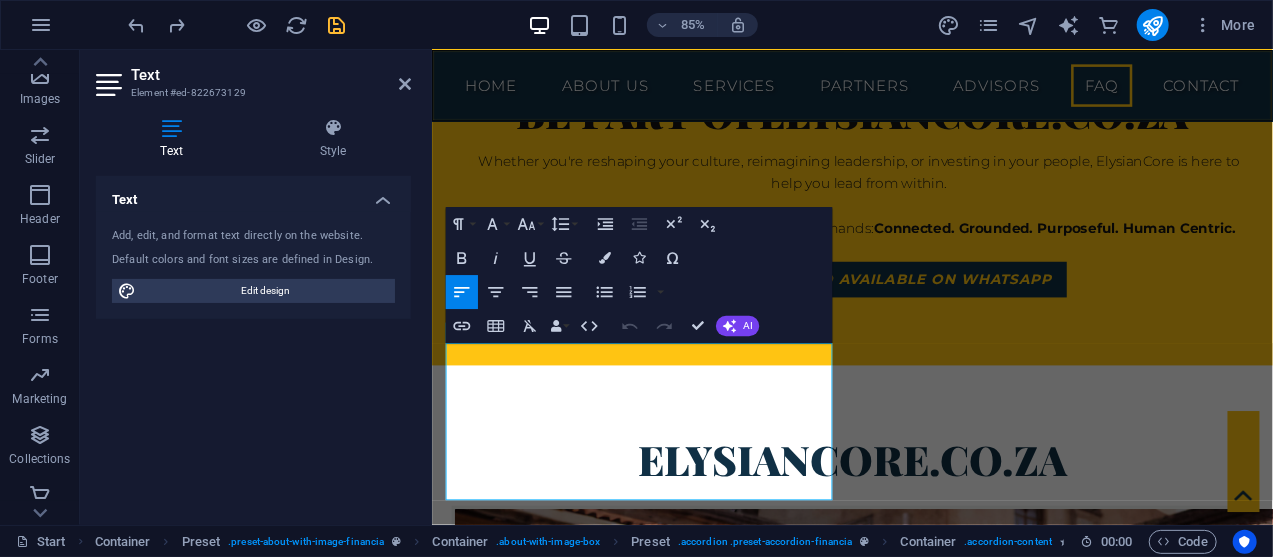 click on "Skip to main content
401 F St NW ,  Washington, DC   20001 +1-123-456-7890 f912a80ca61a67755cae8e41878267@cpanel.local your strategic partner in Human resources Management & Administration Learning & Development Strategies Talent Management (Recruitment) Home About us Services Partners Advisors FAQ Contact About  elysiancore.co.za OUR PURPOSE To ignite transformative leadership and cultural change by returning people and organisations to their core where purpose, values, and personal mastery meet. We exist to empower leaders and organisations to lead from within, aligning who they are with how they lead, so they can create cultures that are not only high-performing but deeply human. OUR VISION To occupy space on the global stage, impacting and inspiring organisational leadership. Proverbs:  " Where there is no vision, the people perish." OUR MISSION Why We Exist At ElysianCore, we believe that  when leaders lead from within, organisations thrive from the inside out . How We Work Our approach is both  1 2" at bounding box center (925, -1848) 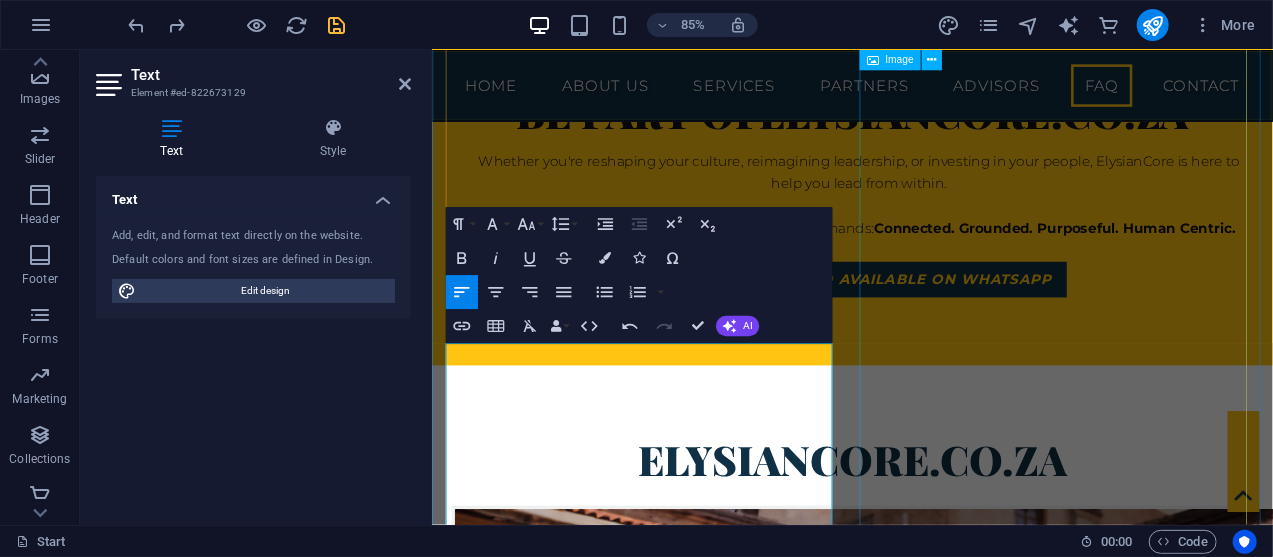 click at bounding box center (600, 5701) 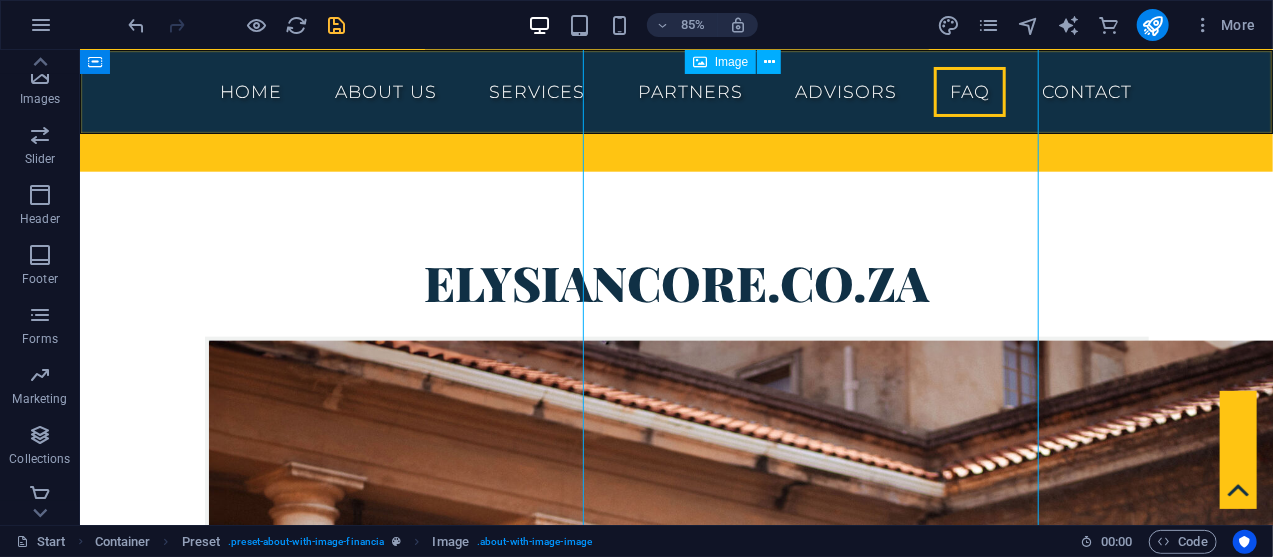 scroll, scrollTop: 10891, scrollLeft: 0, axis: vertical 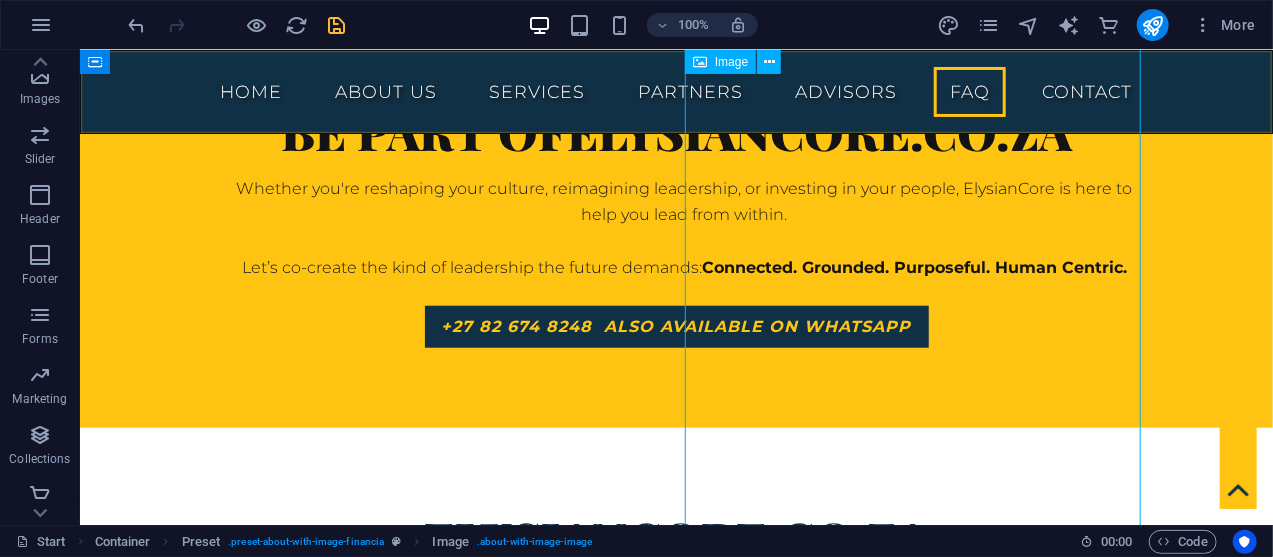 click at bounding box center [350, 5901] 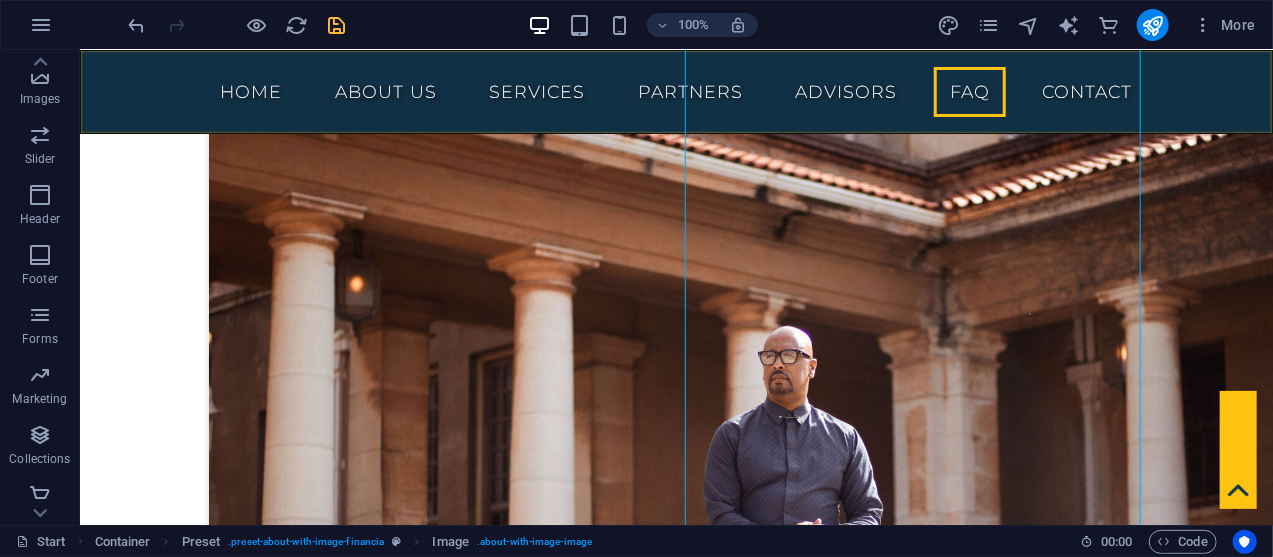 scroll, scrollTop: 11477, scrollLeft: 0, axis: vertical 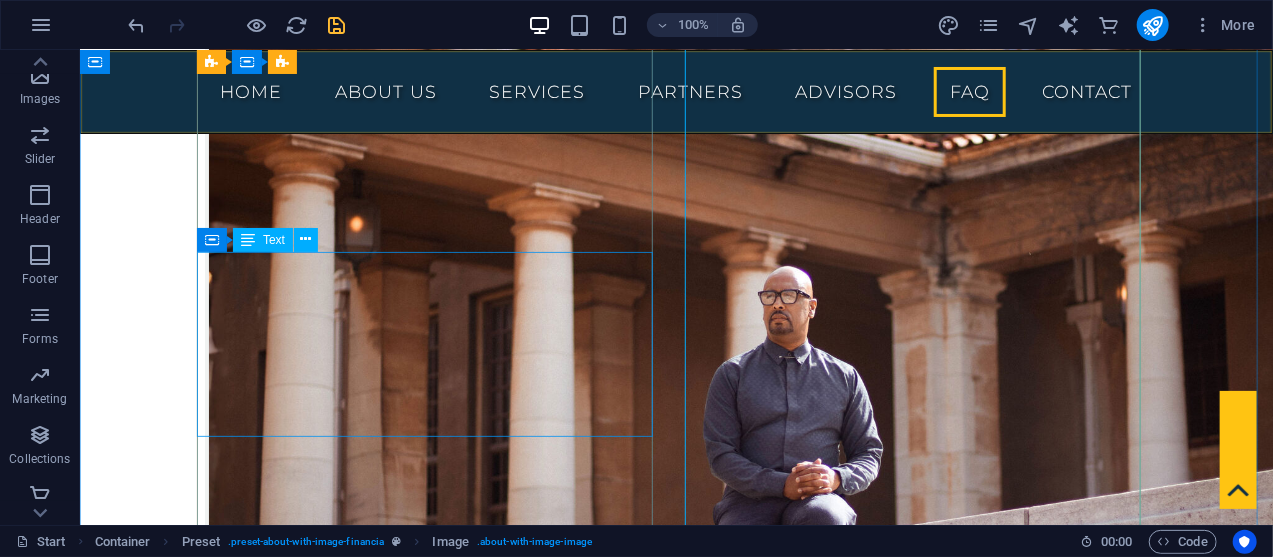 click on "Lorem ipsum dolor sit amet, consectetur adipisicing elit. Maiores ipsum repellat minus nihil. Labore, delectus, nam dignissimos ea repudiandae minima voluptatum magni pariatur possimus quia accusamus harum facilis corporis animi nisi. Enim, pariatur, impedit quia repellat harum ipsam laboriosam voluptas dicta illum nisi obcaecati reprehenderit quis placeat recusandae tenetur aperiam." at bounding box center [676, 5007] 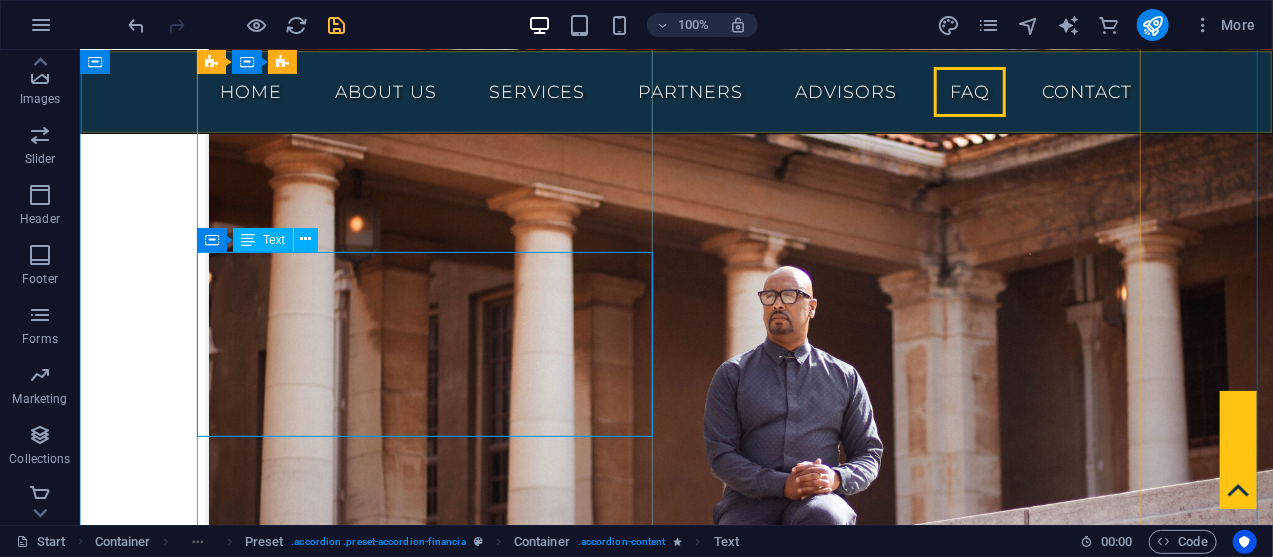 click on "Lorem ipsum dolor sit amet, consectetur adipisicing elit. Maiores ipsum repellat minus nihil. Labore, delectus, nam dignissimos ea repudiandae minima voluptatum magni pariatur possimus quia accusamus harum facilis corporis animi nisi. Enim, pariatur, impedit quia repellat harum ipsam laboriosam voluptas dicta illum nisi obcaecati reprehenderit quis placeat recusandae tenetur aperiam." at bounding box center (676, 5007) 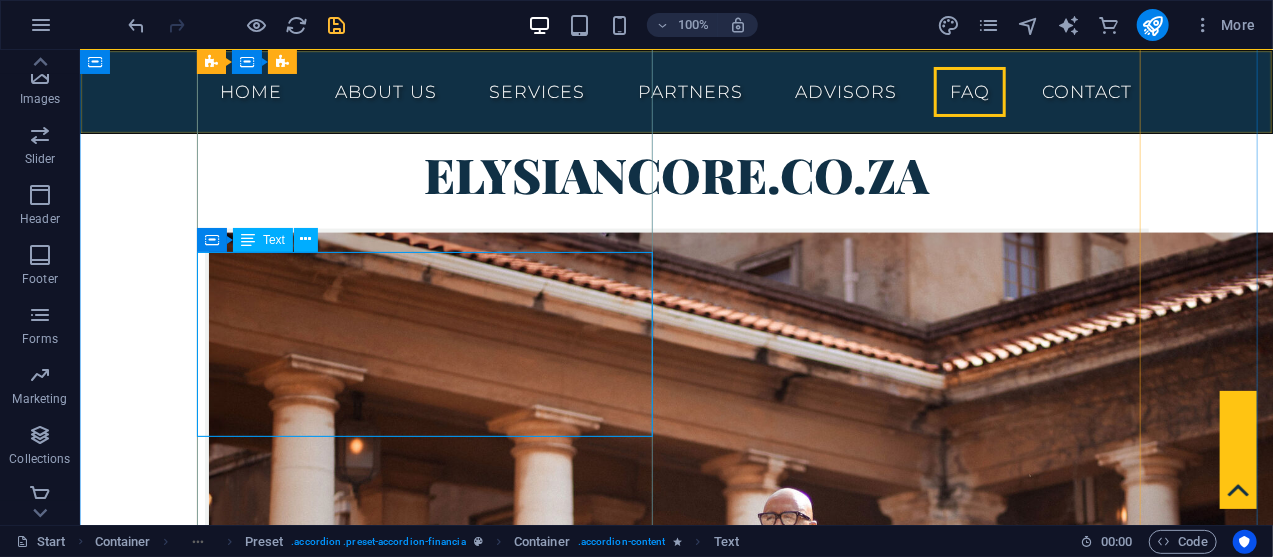 scroll, scrollTop: 11733, scrollLeft: 0, axis: vertical 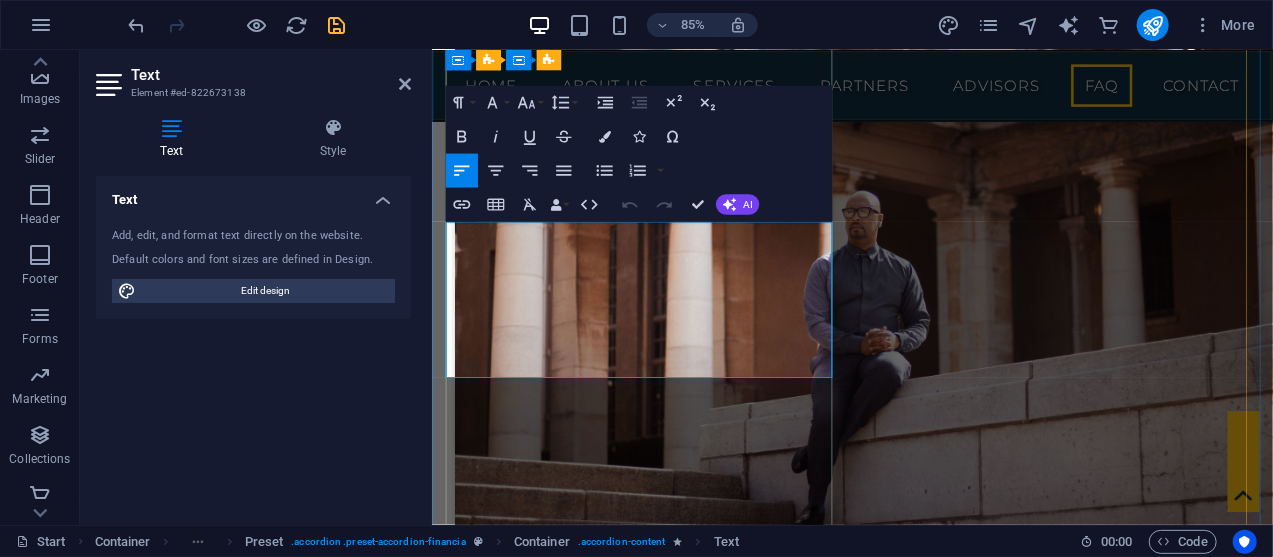 drag, startPoint x: 449, startPoint y: 261, endPoint x: 895, endPoint y: 415, distance: 471.83896 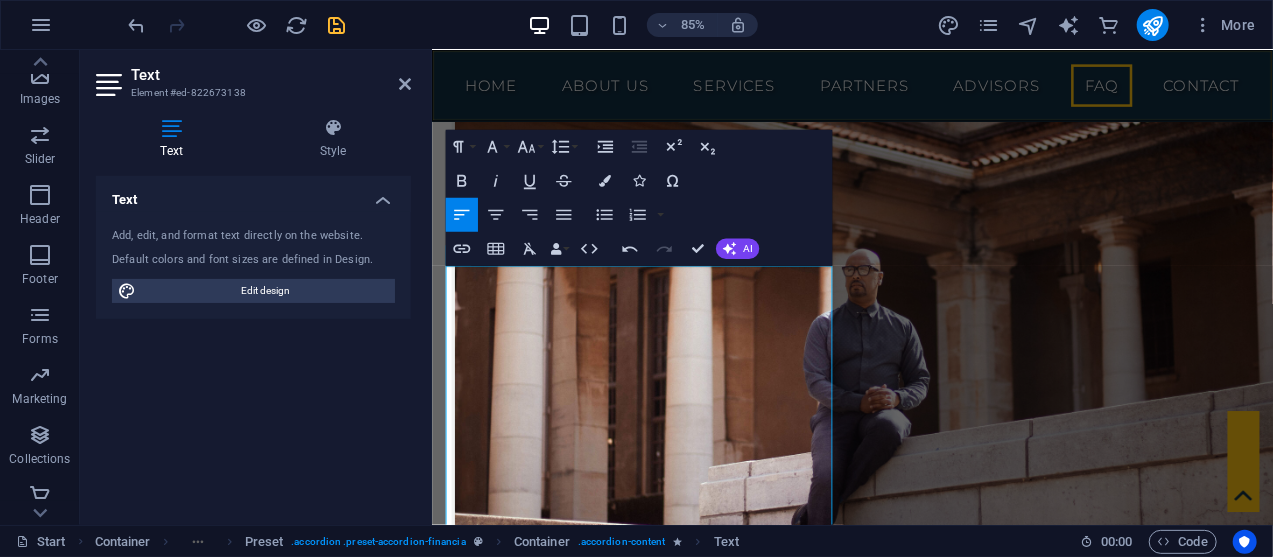 scroll, scrollTop: 11681, scrollLeft: 0, axis: vertical 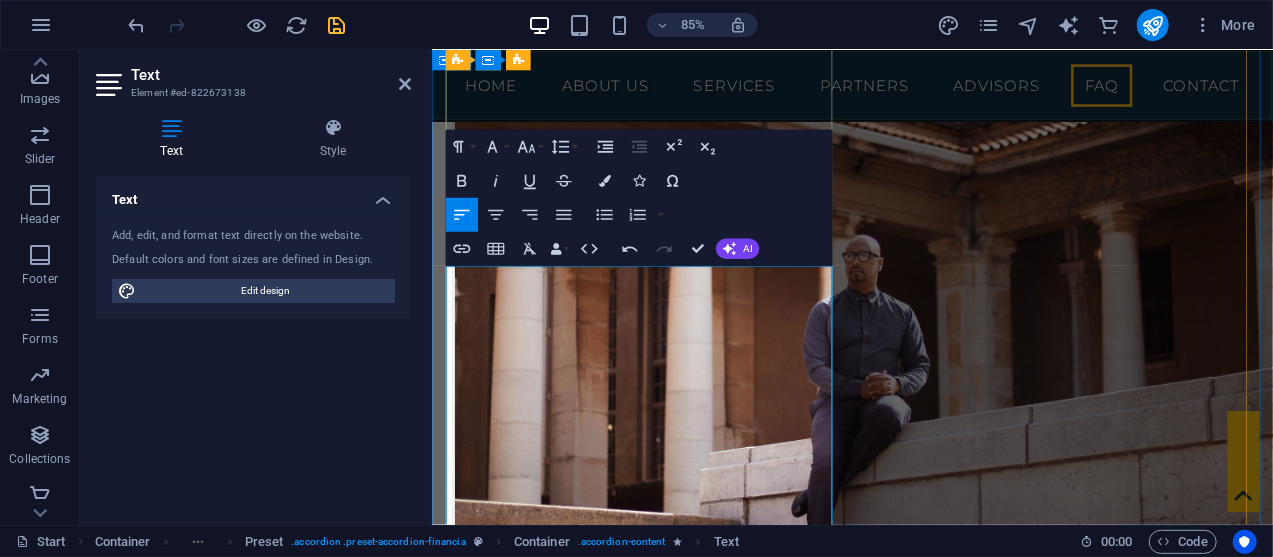 click on "High staff turnover often stems from a few core issues: a lack of growth opportunities, poor management, non-competitive compensation, a toxic work environment, or burnout. Employees leave when they feel undervalued, unsupported, or see no future with the company. This constant churn is expensive, disrupts teams, and drains institutional knowledge." at bounding box center (926, 4858) 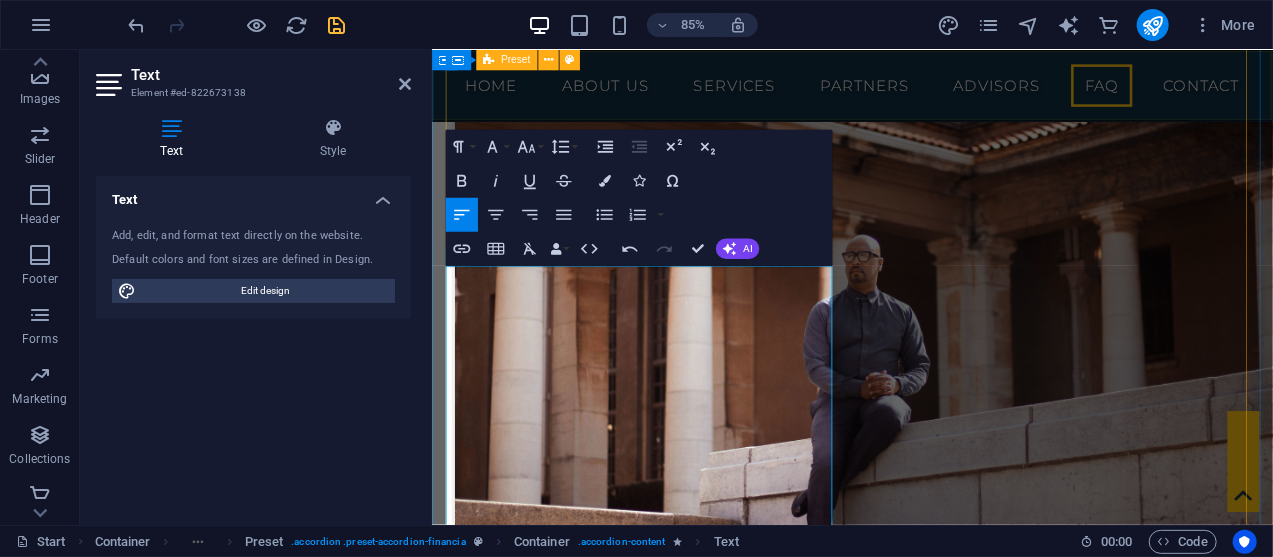 click on "Why is it important to make HR a stretgic partner in business and how can the consultants help with this? Making HR a strategic partner is crucial for aligning talent with business goals, which boosts efficiency and profitability. A strategic HR function helps attract and retain top talent, improves employee engagement, and builds a culture of continuous learning. This proactive approach ensures the workforce has the right skills to meet future challenges. peoplemanagingpeople.com +2 Consultants can facilitate this transition by providing specialised expertise and an objective perspective. They help align HR initiatives with business objectives, introduce new technologies, and coach leaders. By offering services like compliance audits and performance management frameworks, consultants empower HR teams to move beyond administrative tasks and become true strategic contributors.  paradigmie.com +3 What should ExCo do to strengthen organisational culture and what is HR's role in the company's culture?" at bounding box center [926, 4686] 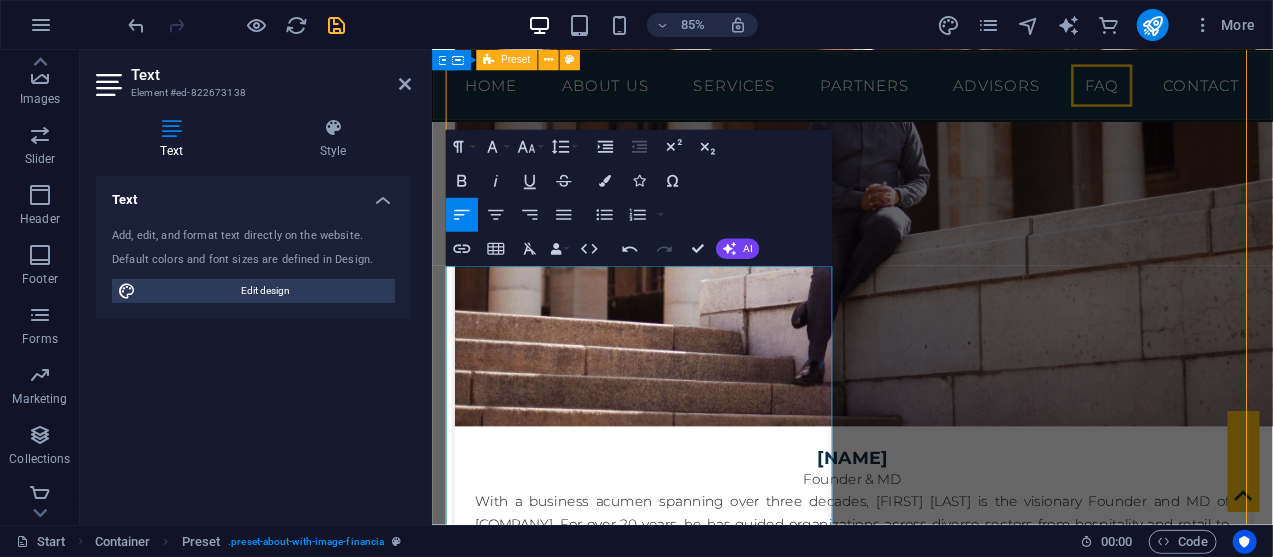 click at bounding box center (600, 5076) 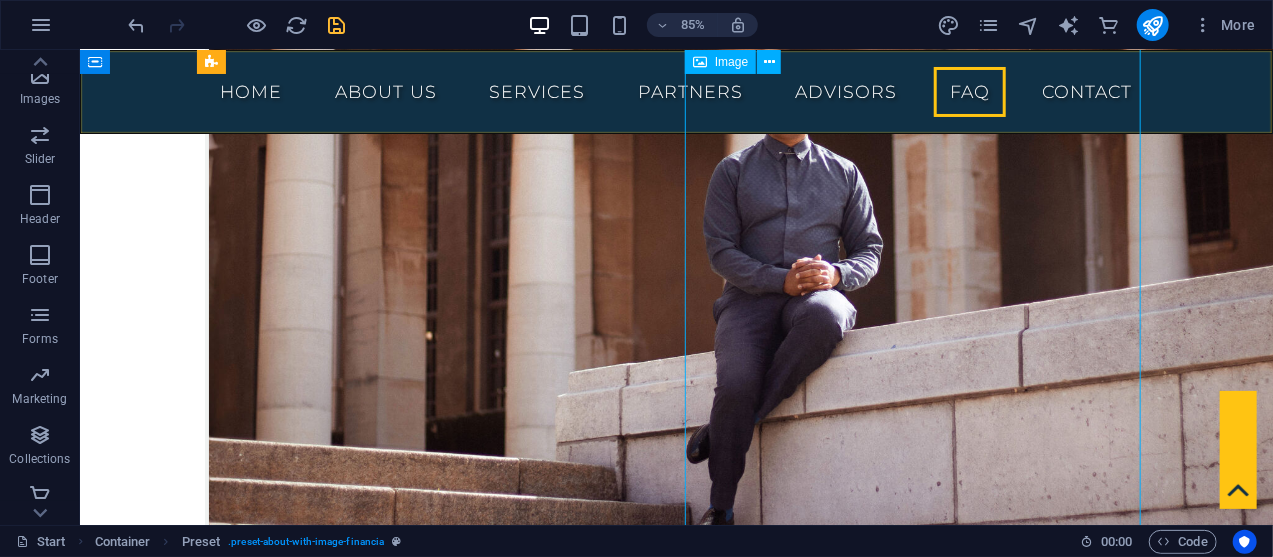 scroll, scrollTop: 11425, scrollLeft: 0, axis: vertical 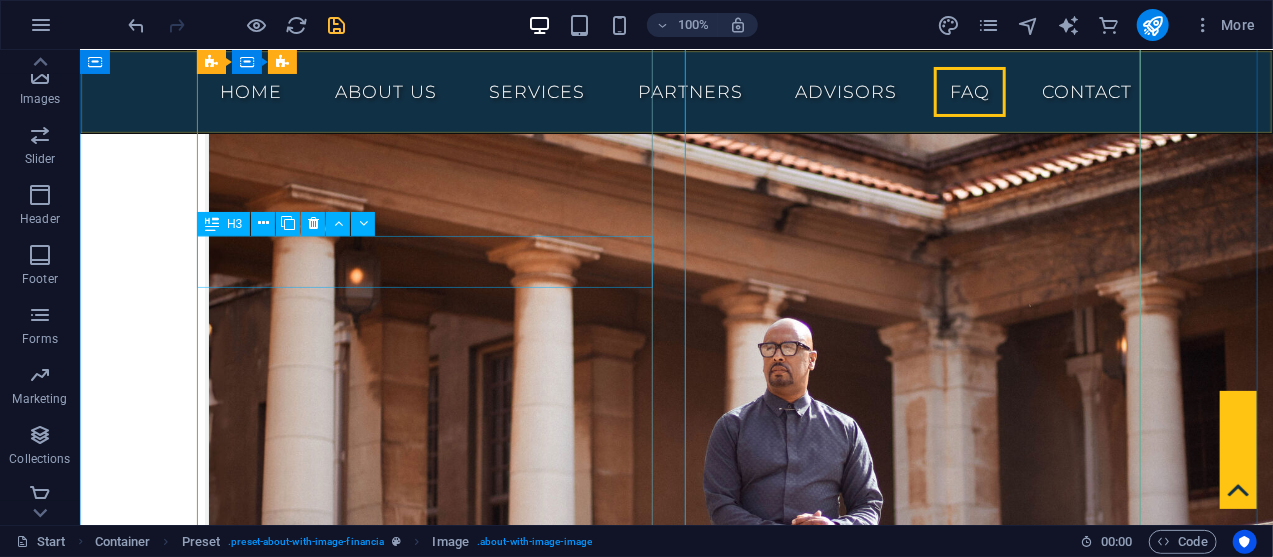 click on "Enim pariartur impedit quia" at bounding box center (676, 4964) 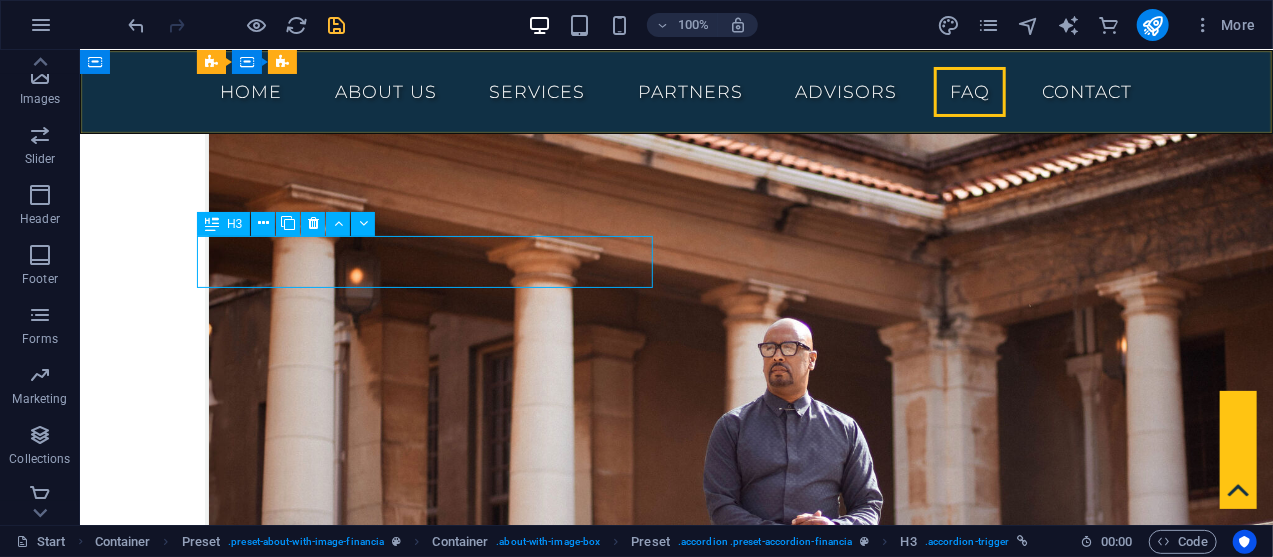 click on "Enim pariartur impedit quia" at bounding box center (676, 4964) 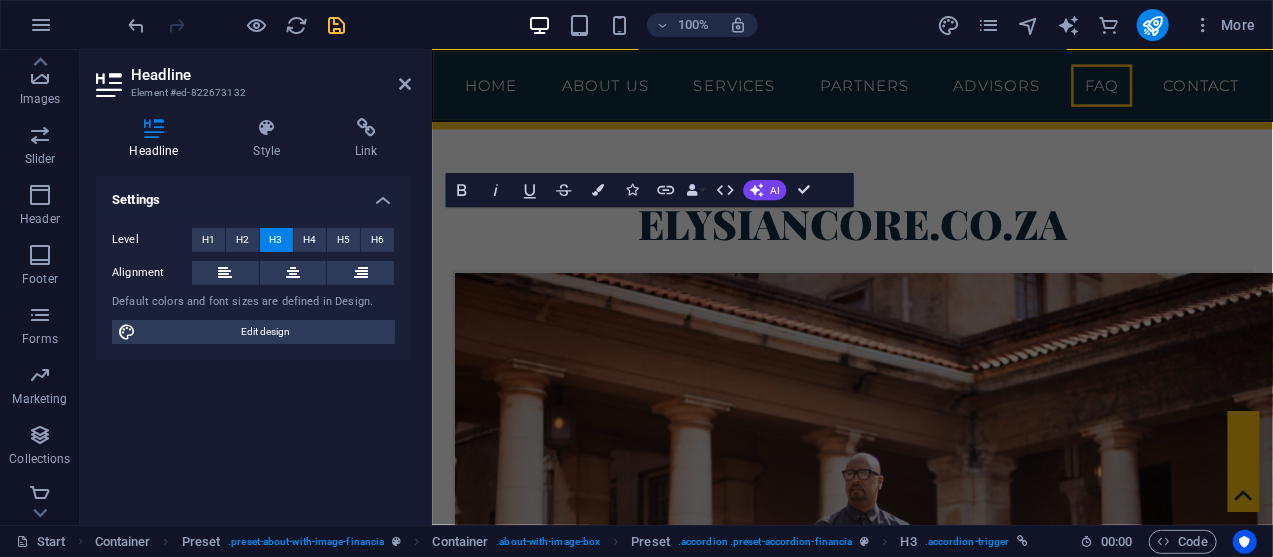 scroll, scrollTop: 11682, scrollLeft: 0, axis: vertical 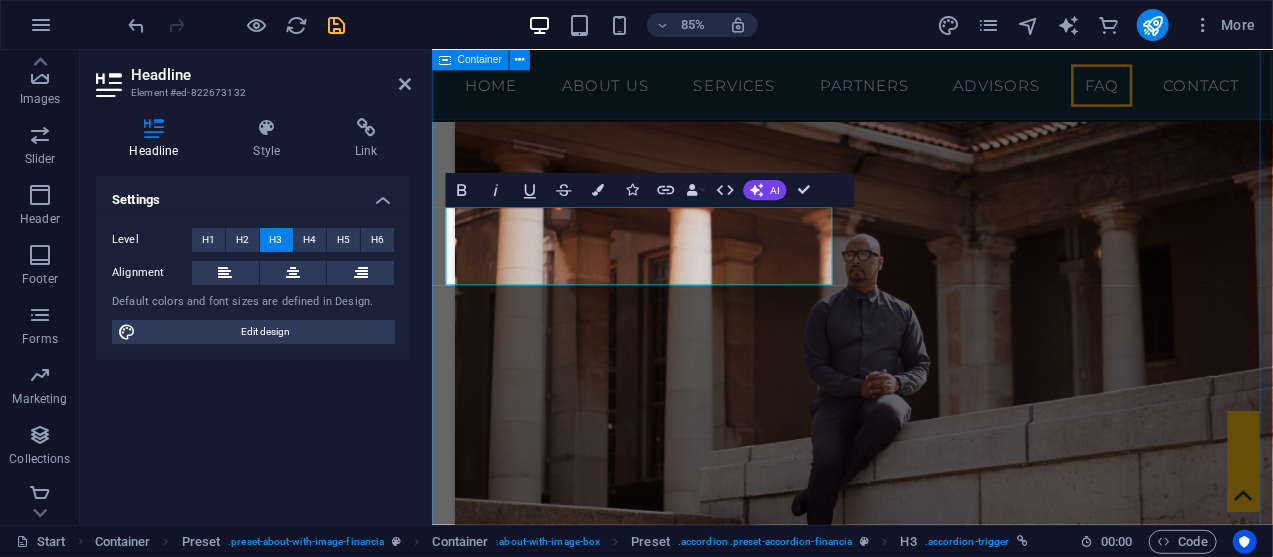 drag, startPoint x: 588, startPoint y: 297, endPoint x: 430, endPoint y: 225, distance: 173.63179 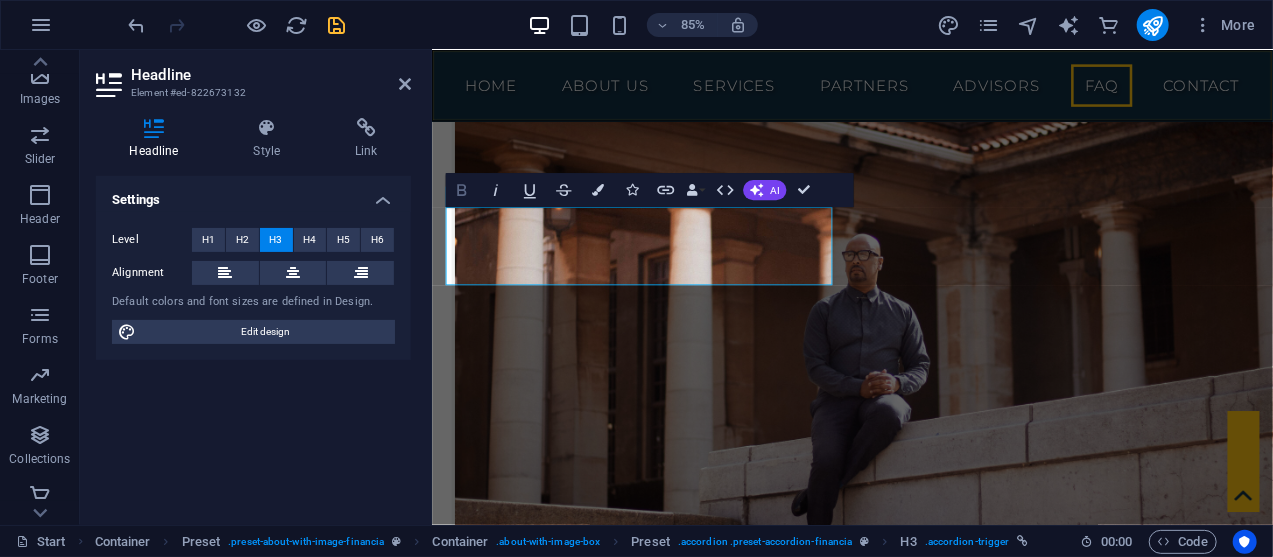 click 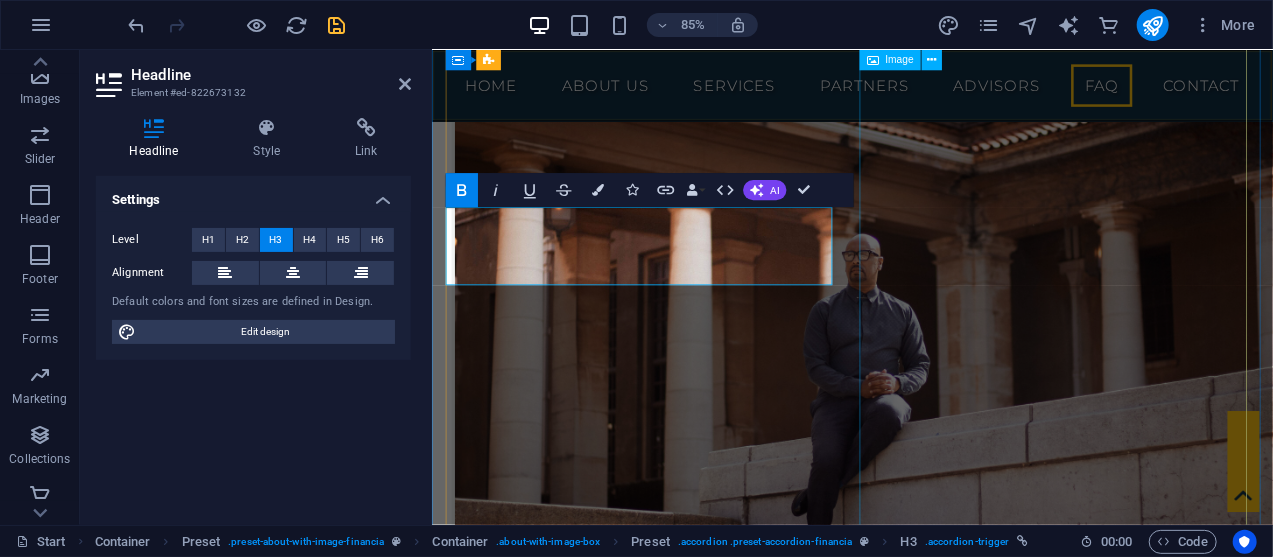 click at bounding box center (600, 5317) 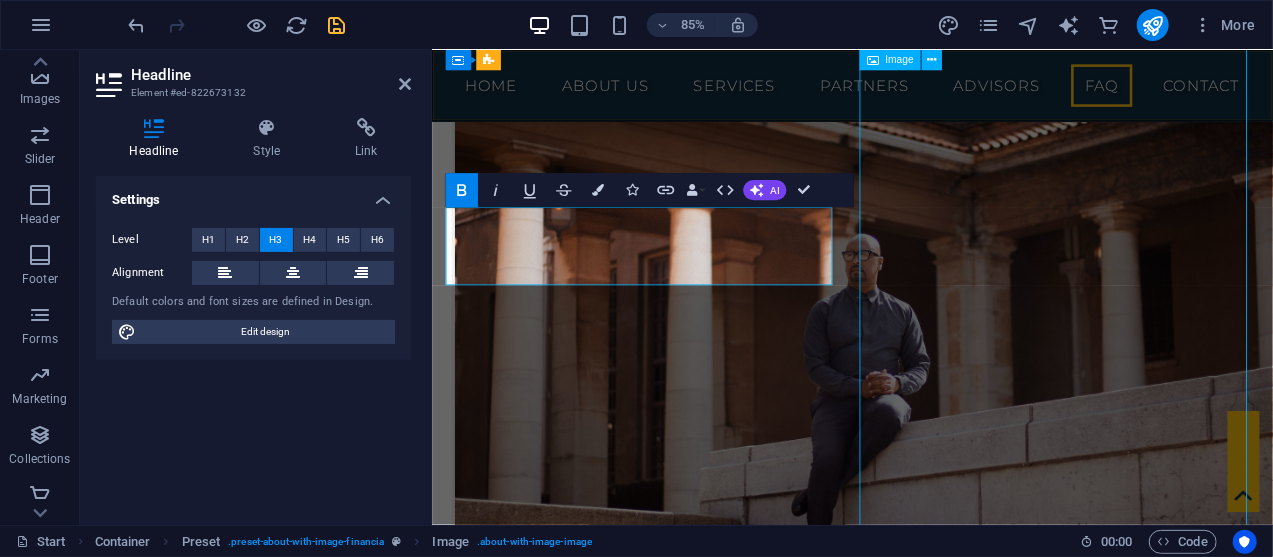 scroll, scrollTop: 11425, scrollLeft: 0, axis: vertical 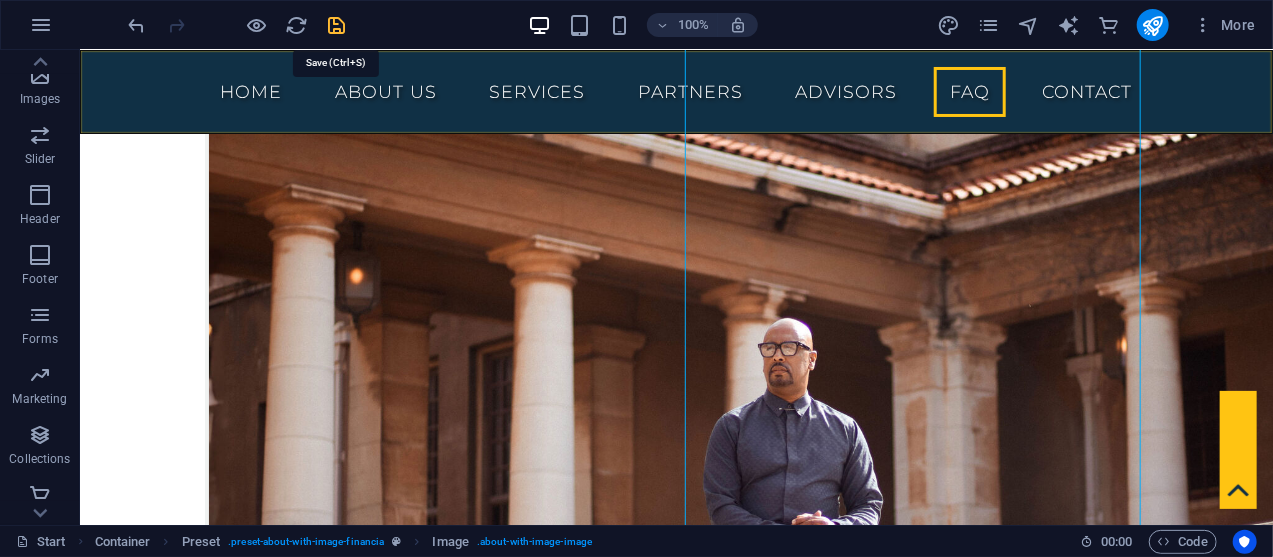 click at bounding box center (337, 25) 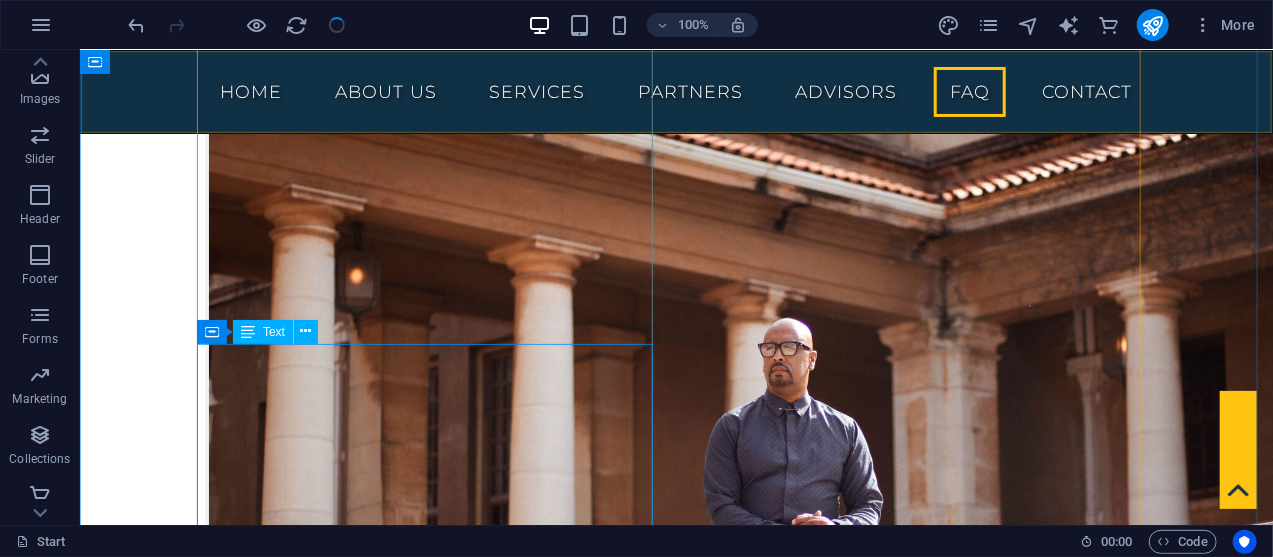click on "High staff turnover often stems from a few core issues: a lack of growth opportunities, poor/toxic management, non-competitive compensation, a toxic work environment, or burnout. Employees leave when they feel undervalued, unsupported, or see no future with the company. This constant churn is expensive, disrupts teams, and drains institutional knowledge. ElysianCore can help by first diagnosing the specific causes through staff surveys and exit interviews. Based on these insights, they can develop targeted solutions, such as implementing robust career development programs, training managers in effective leadership, benchmarking and adjusting compensation, or launching initiatives to improve work-life balance and employee recognition. We can also help hire the best management replacements when and where necessary." at bounding box center (676, 5145) 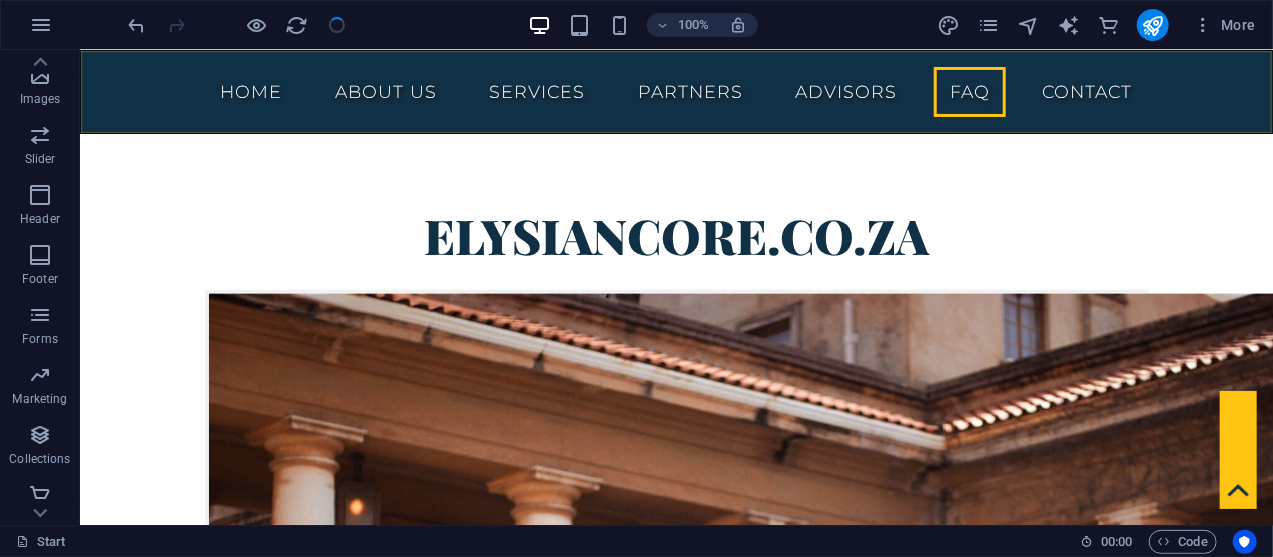 scroll, scrollTop: 11235, scrollLeft: 0, axis: vertical 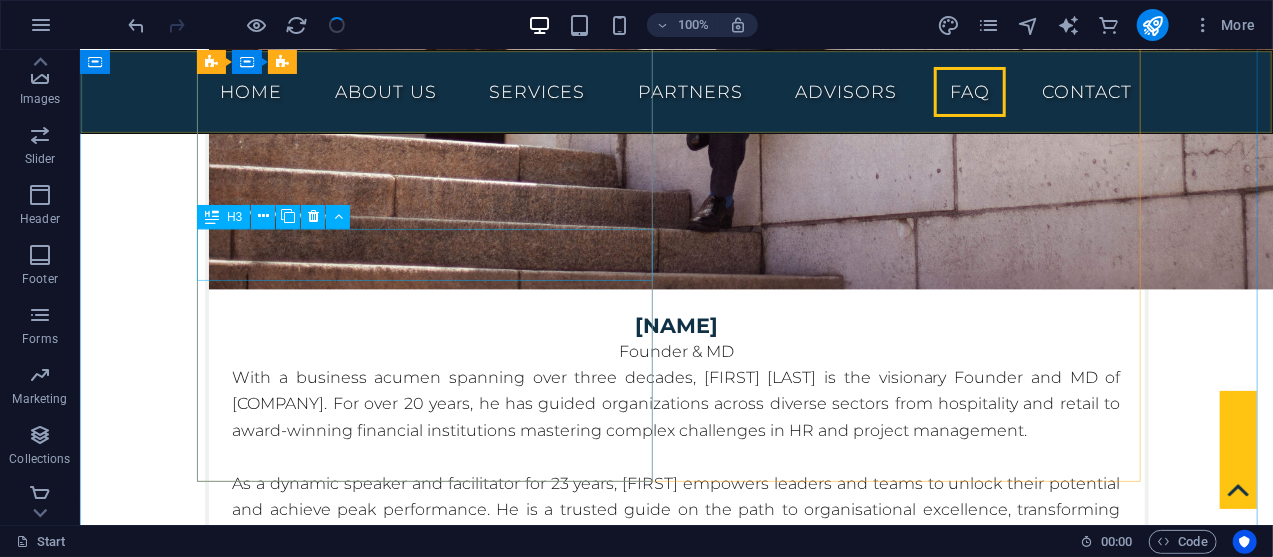 click on "Labore delctus Kepudiandae" at bounding box center (676, 4735) 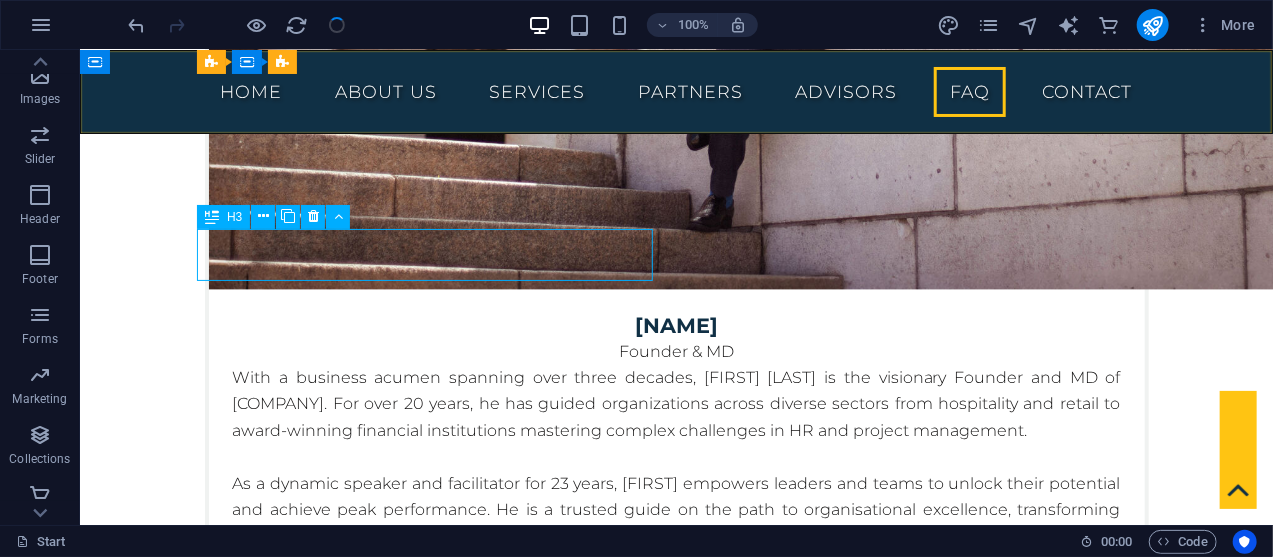 click on "Labore delctus Kepudiandae" at bounding box center (676, 4735) 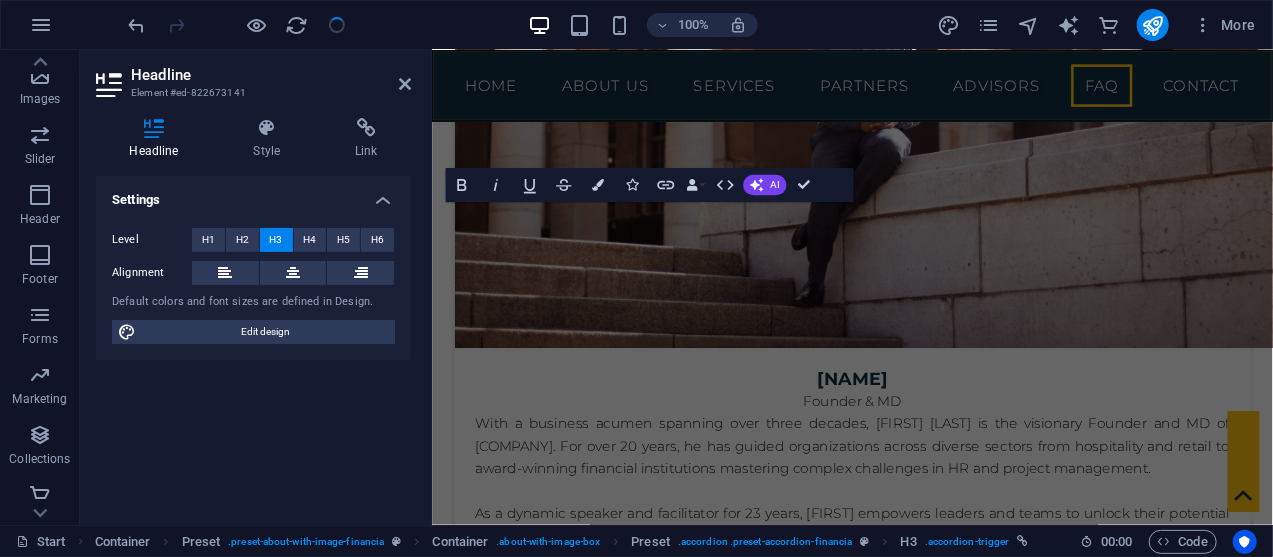 scroll, scrollTop: 12251, scrollLeft: 0, axis: vertical 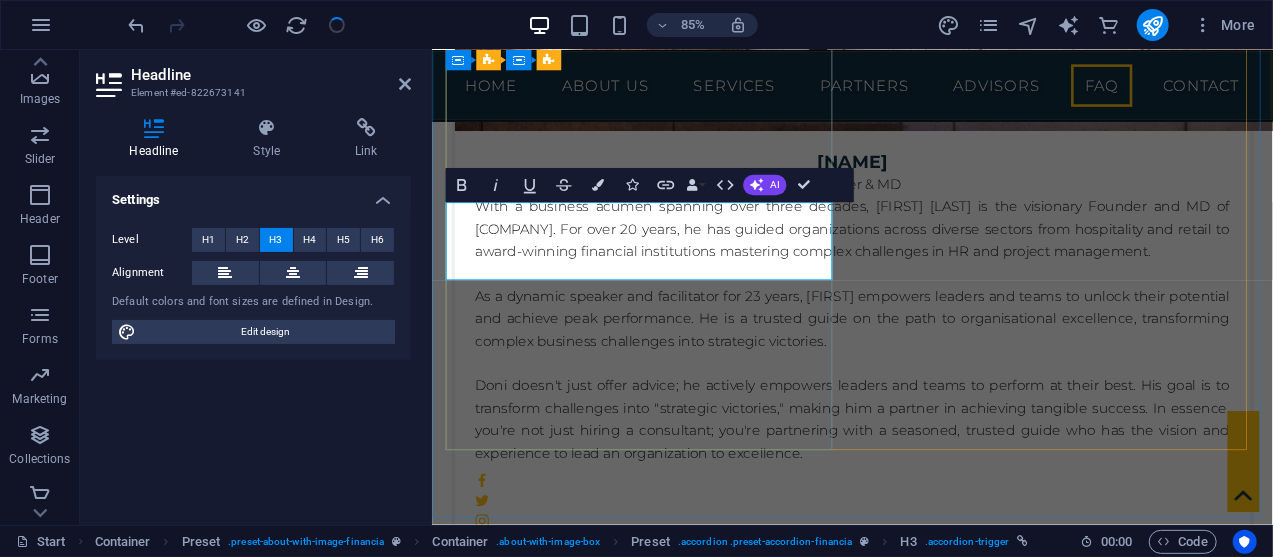 drag, startPoint x: 565, startPoint y: 296, endPoint x: 448, endPoint y: 248, distance: 126.46343 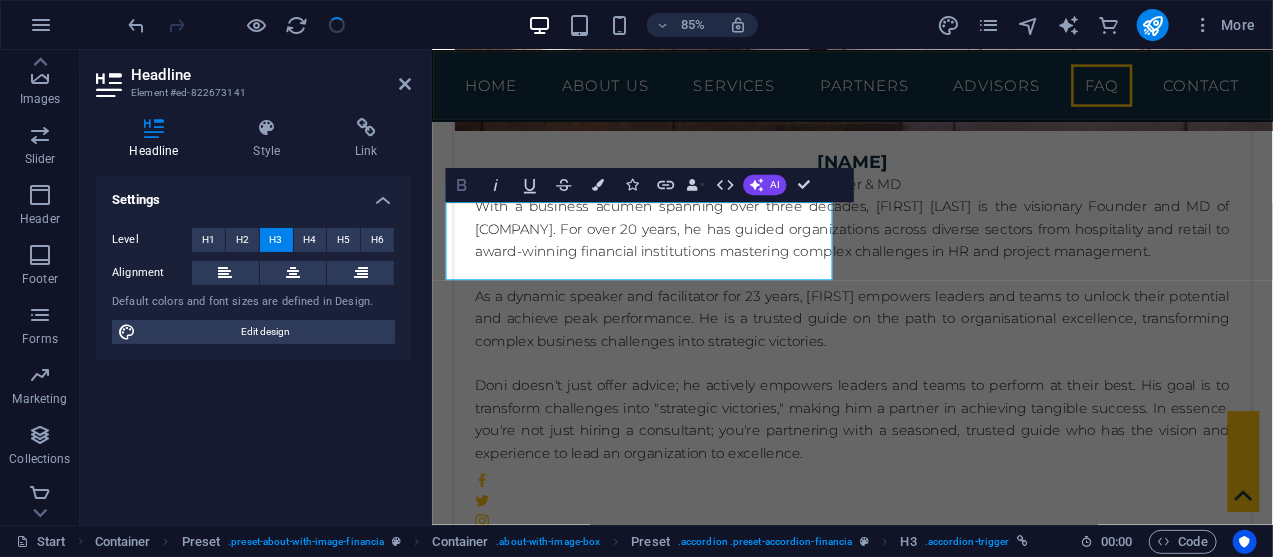 click 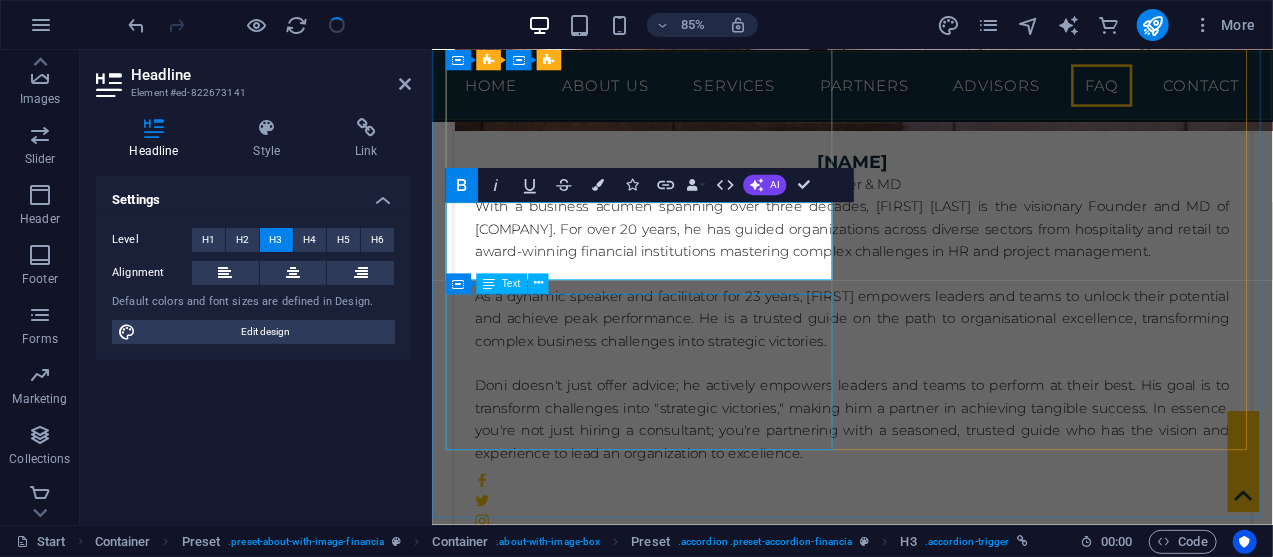 click on "Lorem ipsum dolor sit amet, consectetur adipisicing elit. Maiores ipsum repellat minus nihil. Labore, delectus, nam dignissimos ea repudiandae minima voluptatum magni pariatur possimus quia accusamus harum facilis corporis animi nisi. Enim, pariatur, impedit quia repellat harum ipsam laboriosam voluptas dicta illum nisi obcaecati reprehenderit quis placeat recusandae tenetur aperiam." at bounding box center [926, 4630] 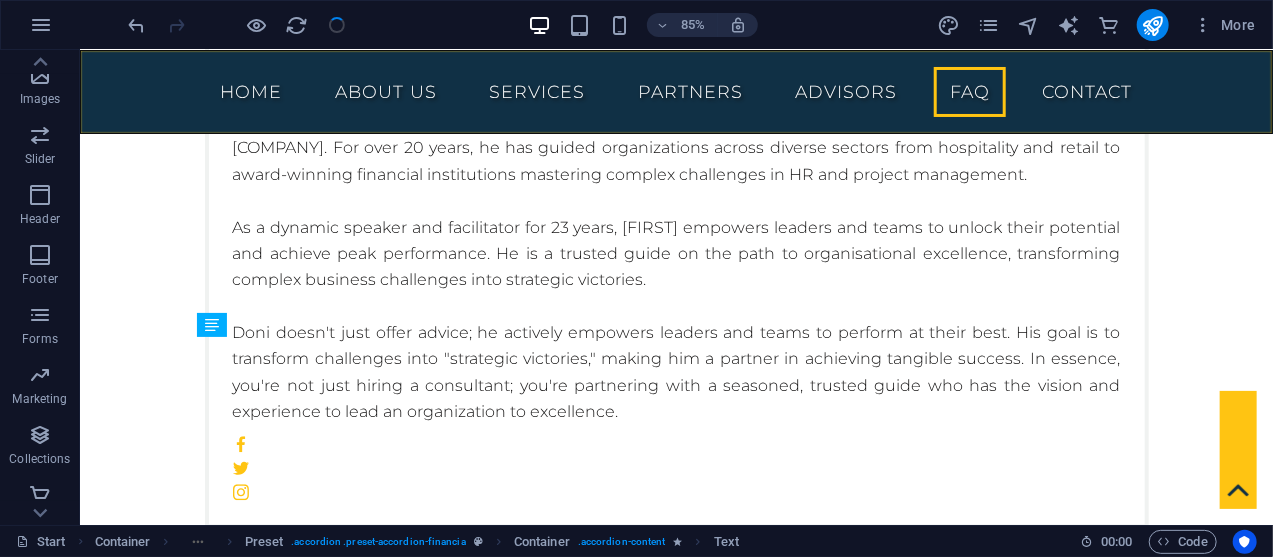 scroll, scrollTop: 11995, scrollLeft: 0, axis: vertical 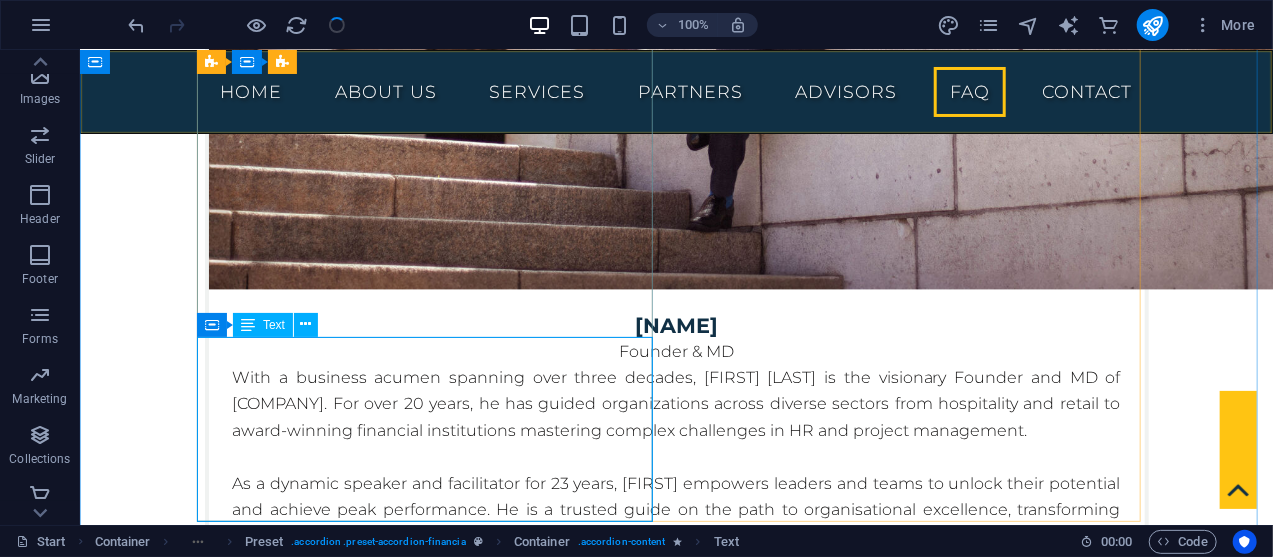 click on "Lorem ipsum dolor sit amet, consectetur adipisicing elit. Maiores ipsum repellat minus nihil. Labore, delectus, nam dignissimos ea repudiandae minima voluptatum magni pariatur possimus quia accusamus harum facilis corporis animi nisi. Enim, pariatur, impedit quia repellat harum ipsam laboriosam voluptas dicta illum nisi obcaecati reprehenderit quis placeat recusandae tenetur aperiam." at bounding box center (676, 4830) 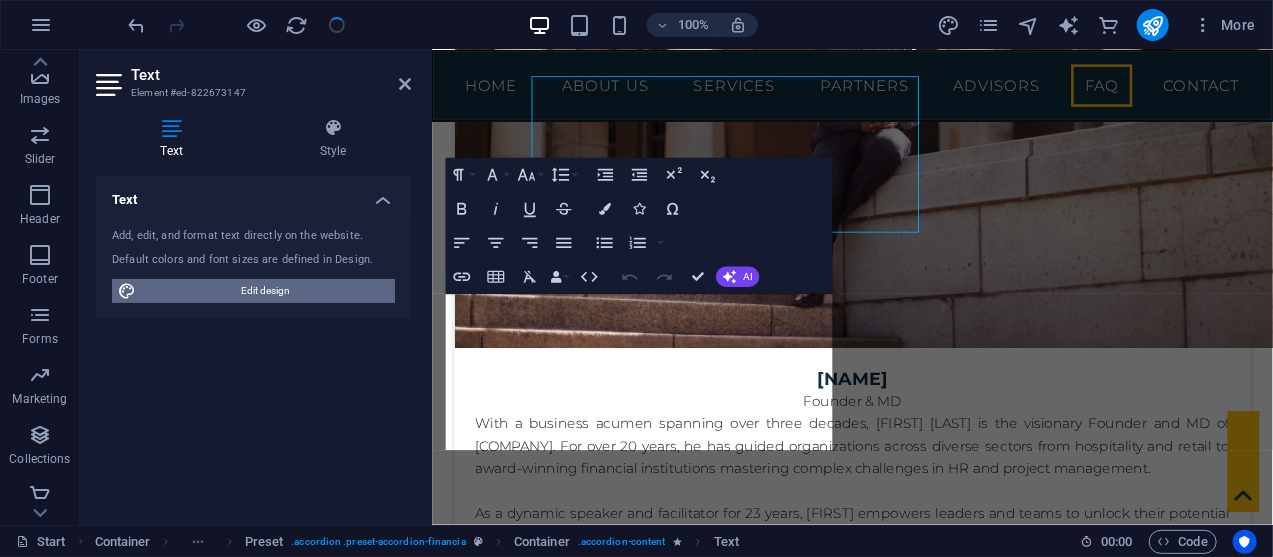 scroll, scrollTop: 12251, scrollLeft: 0, axis: vertical 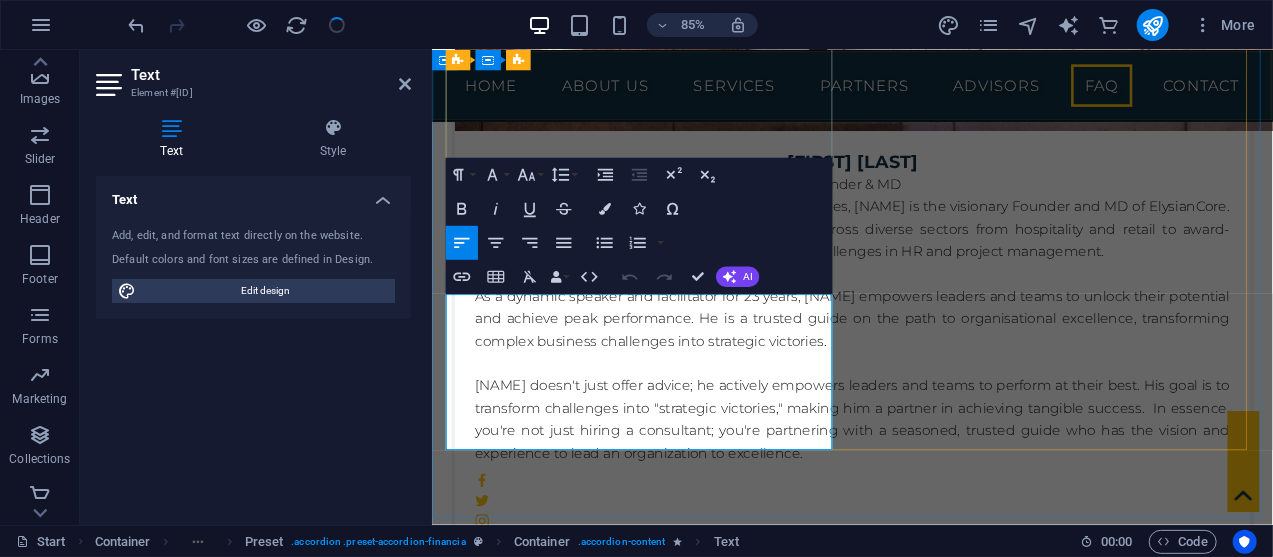 click on "Lorem ipsum dolor sit amet, consectetur adipisicing elit. Maiores ipsum repellat minus nihil. Labore, delectus, nam dignissimos ea repudiandae minima voluptatum magni pariatur possimus quia accusamus harum facilis corporis animi nisi. Enim, pariatur, impedit quia repellat harum ipsam laboriosam voluptas dicta illum nisi obcaecati reprehenderit quis placeat recusandae tenetur aperiam." at bounding box center [926, 4630] 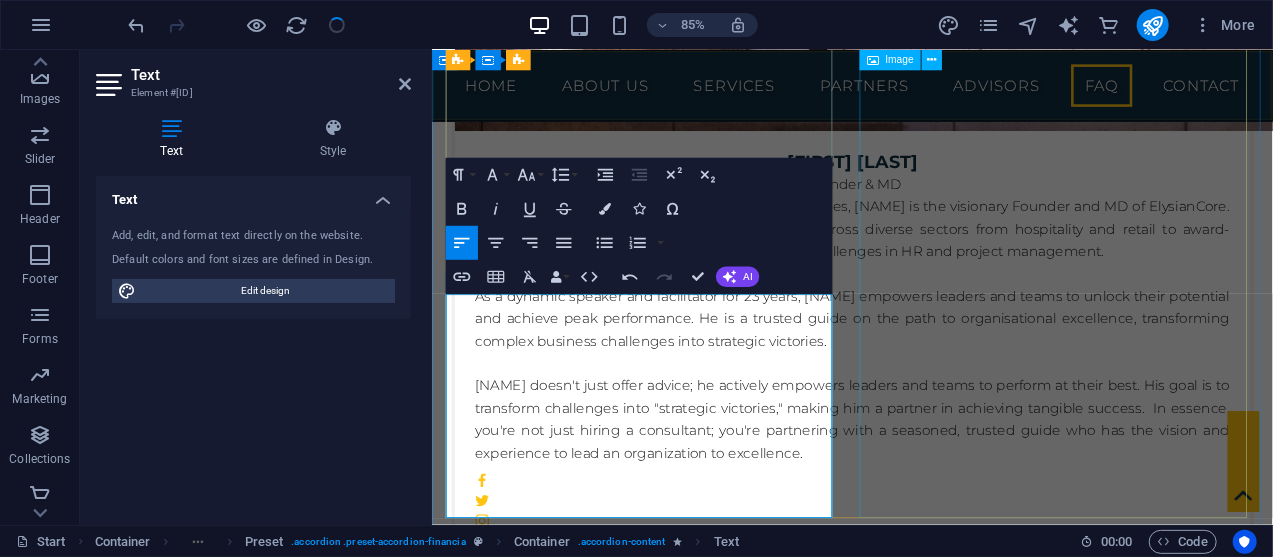 click at bounding box center (600, 4801) 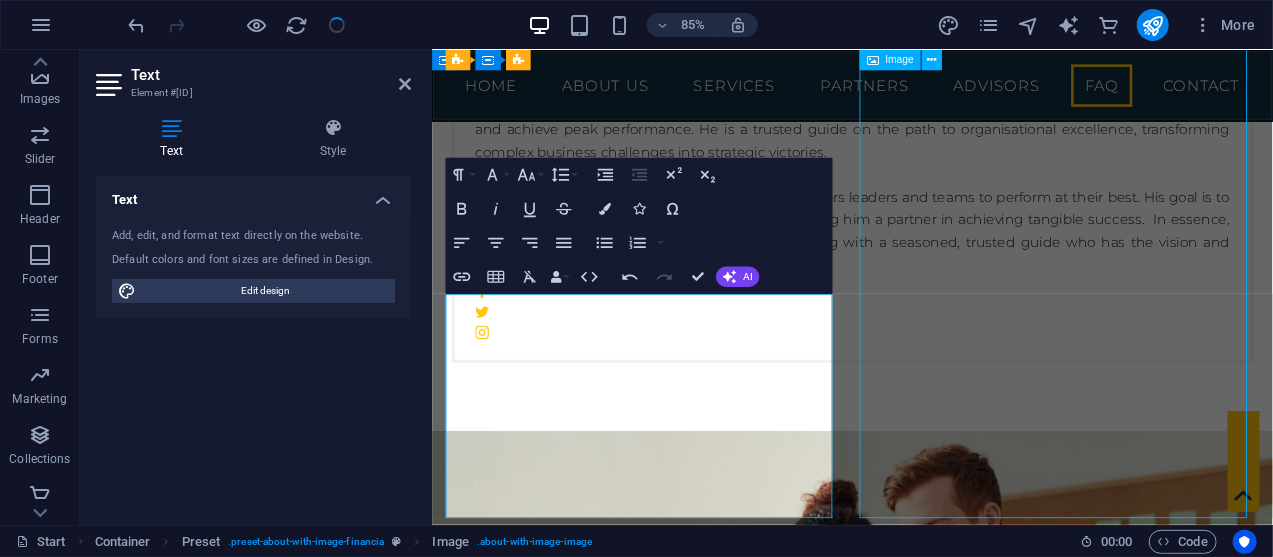 scroll, scrollTop: 11995, scrollLeft: 0, axis: vertical 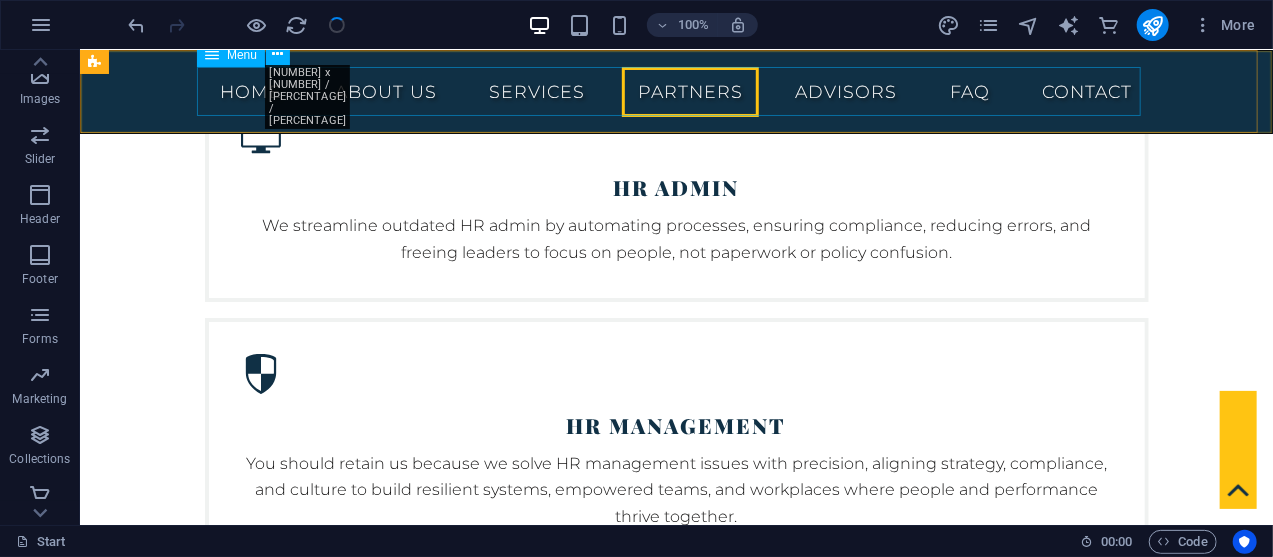 click on "Home About us Services Partners Advisors FAQ Contact" at bounding box center [676, 91] 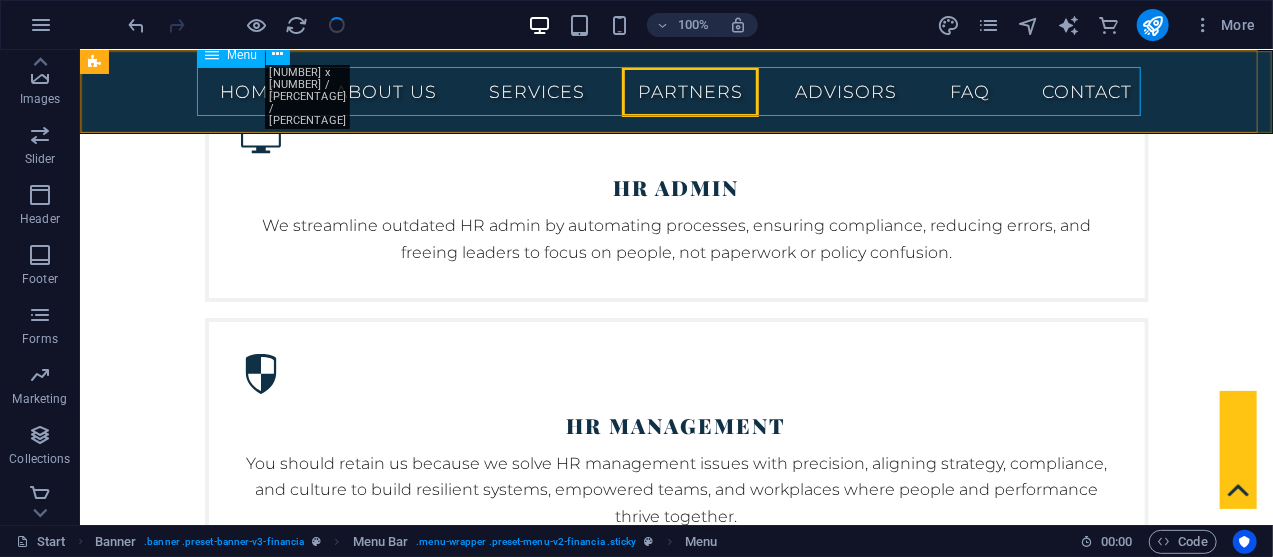 click on "Home About us Services Partners Advisors FAQ Contact" at bounding box center (676, 91) 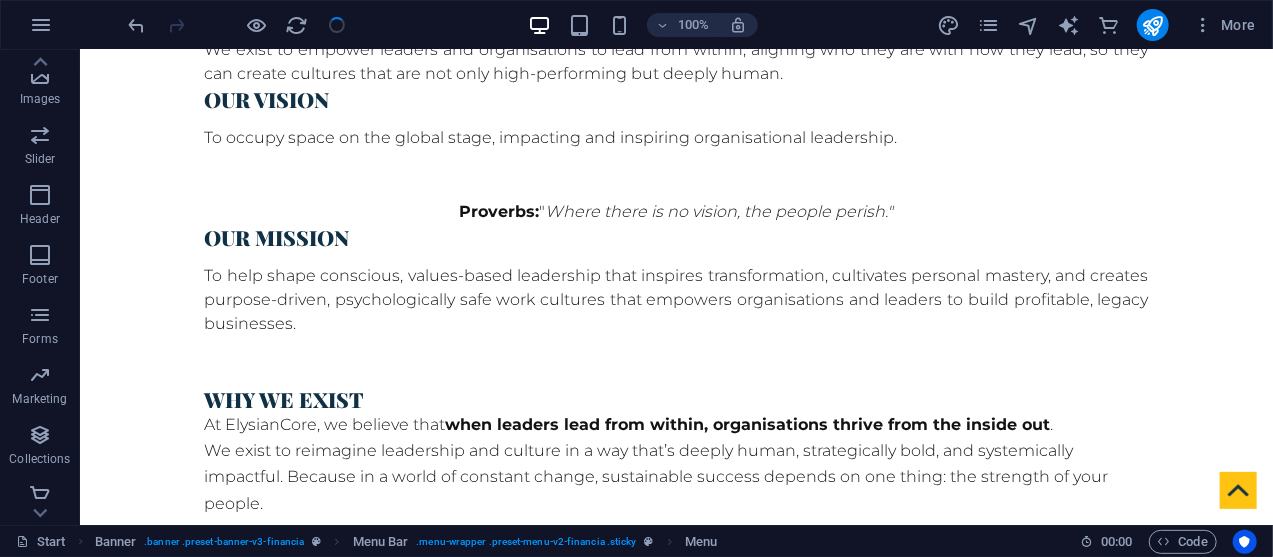scroll, scrollTop: 0, scrollLeft: 0, axis: both 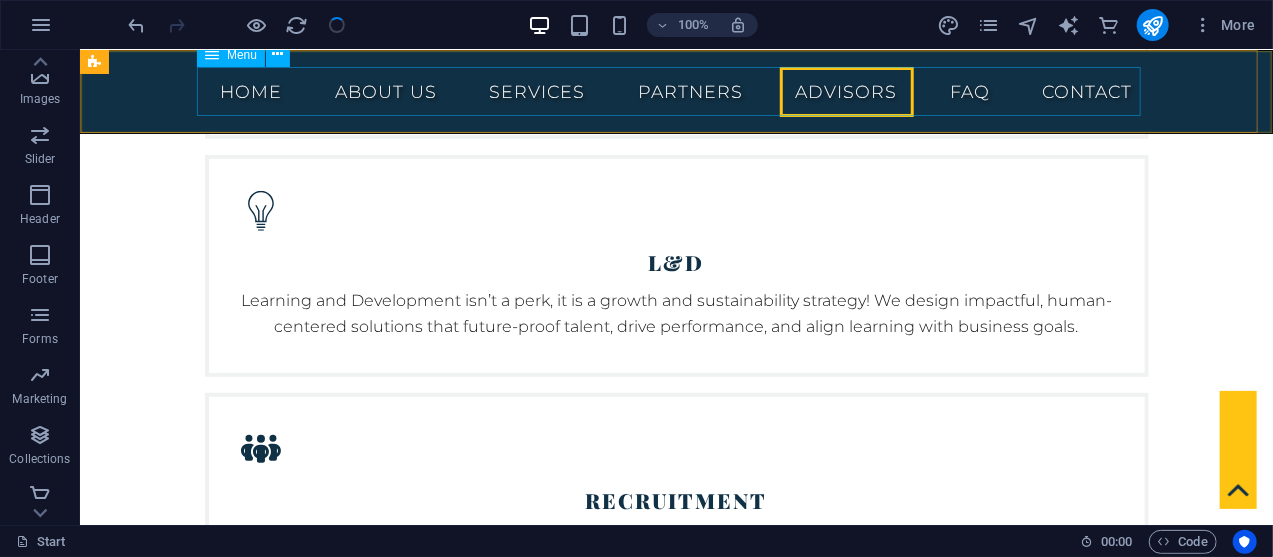 click on "Home About us Services Partners Advisors FAQ Contact" at bounding box center [676, 91] 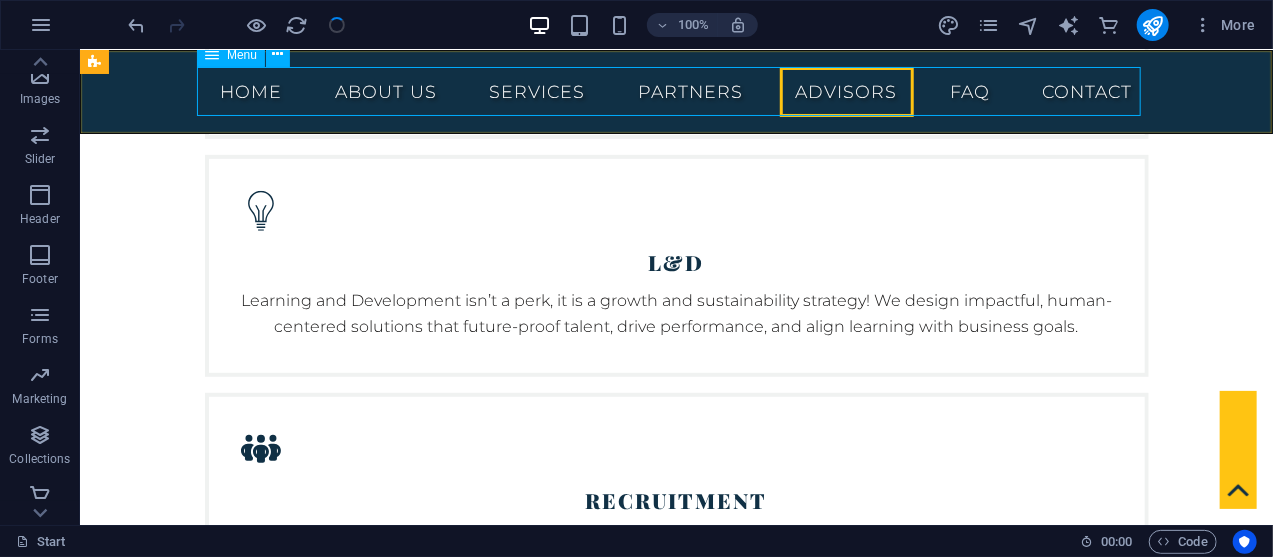 click on "Home About us Services Partners Advisors FAQ Contact" at bounding box center [676, 91] 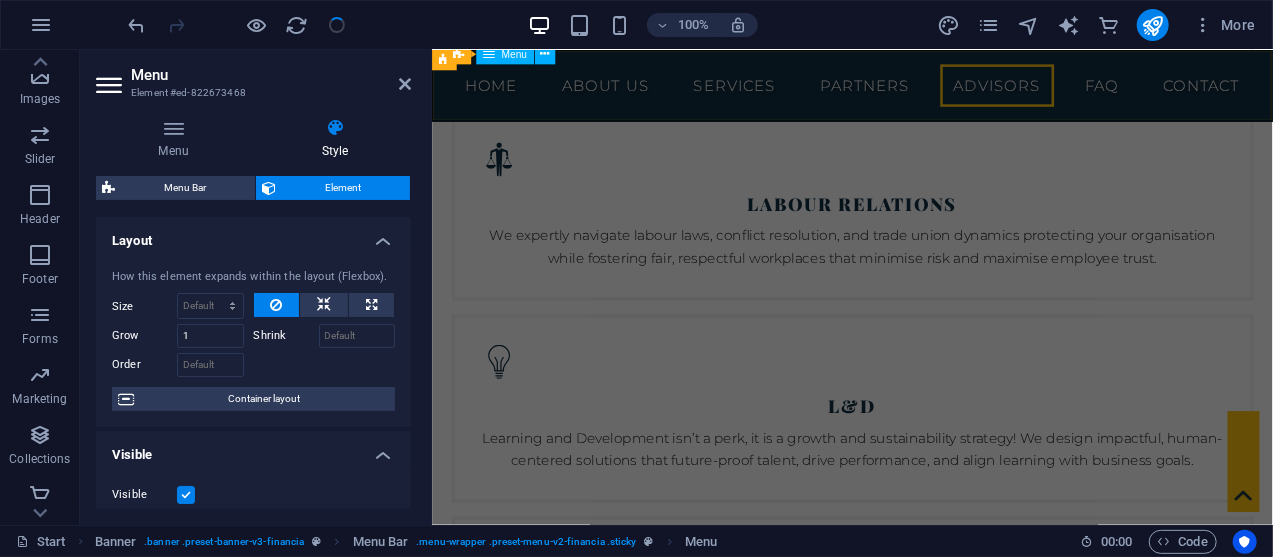 scroll, scrollTop: 7386, scrollLeft: 0, axis: vertical 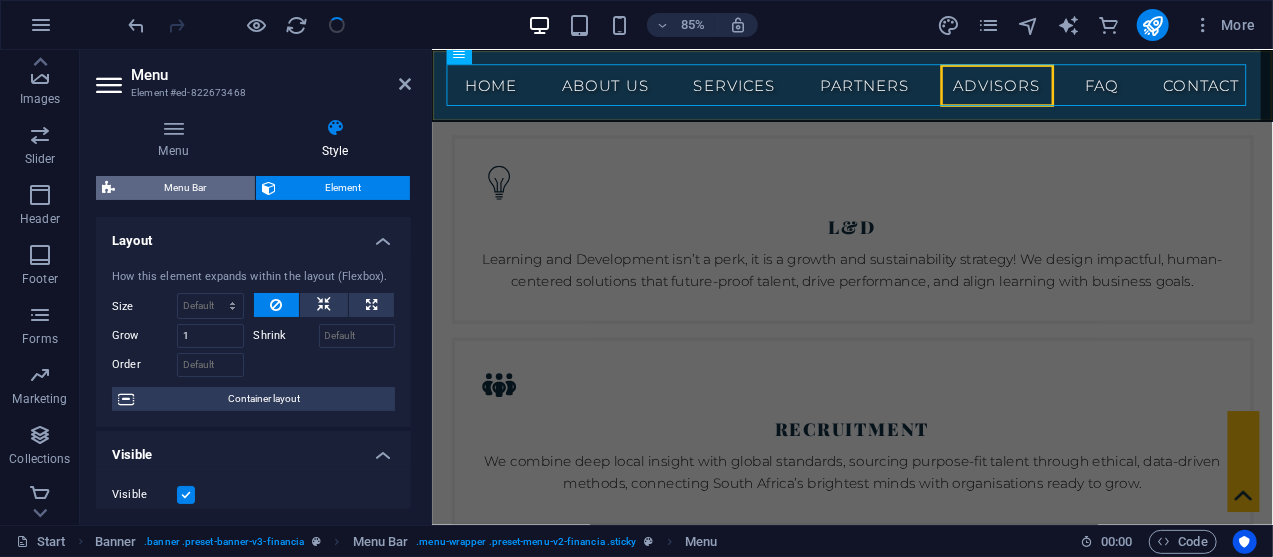 click on "Menu Bar" at bounding box center [185, 188] 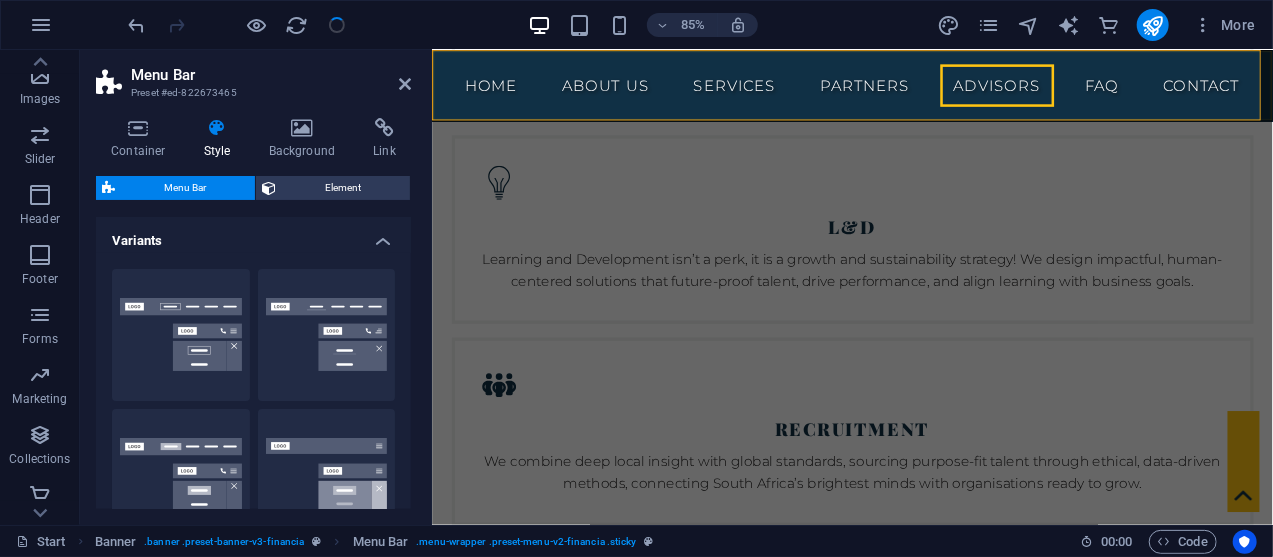 drag, startPoint x: 404, startPoint y: 232, endPoint x: 407, endPoint y: 289, distance: 57.07889 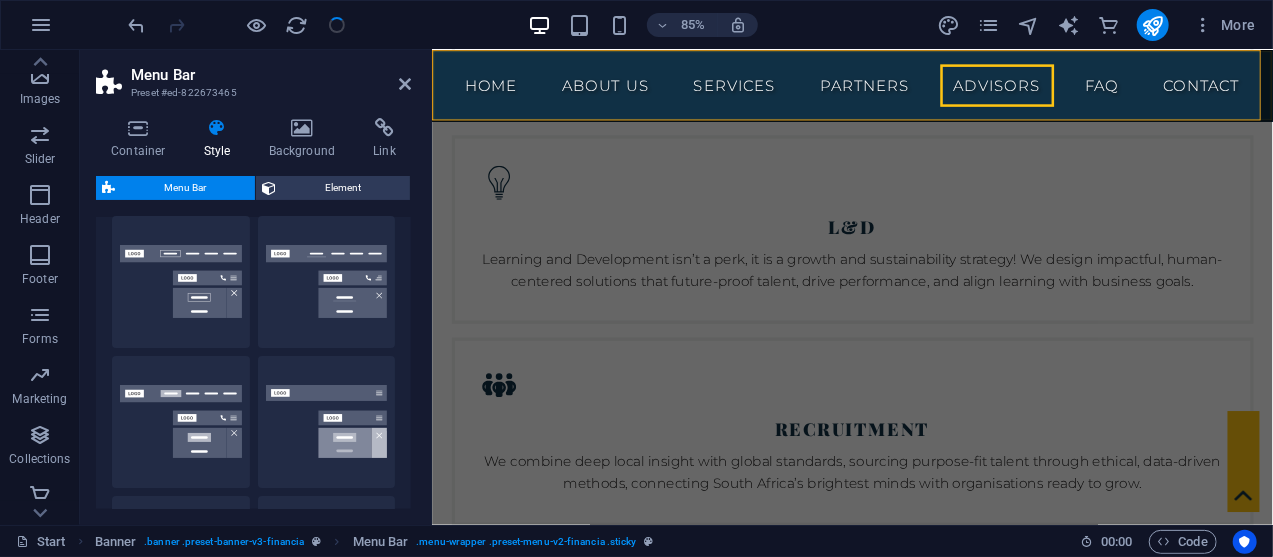 scroll, scrollTop: 0, scrollLeft: 0, axis: both 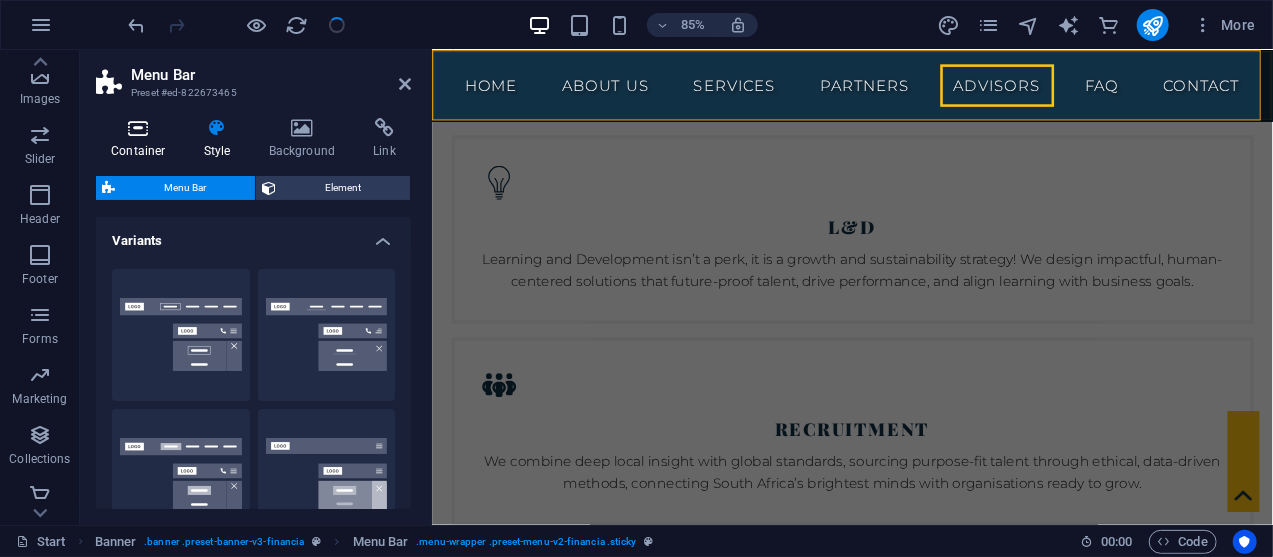 click at bounding box center [138, 128] 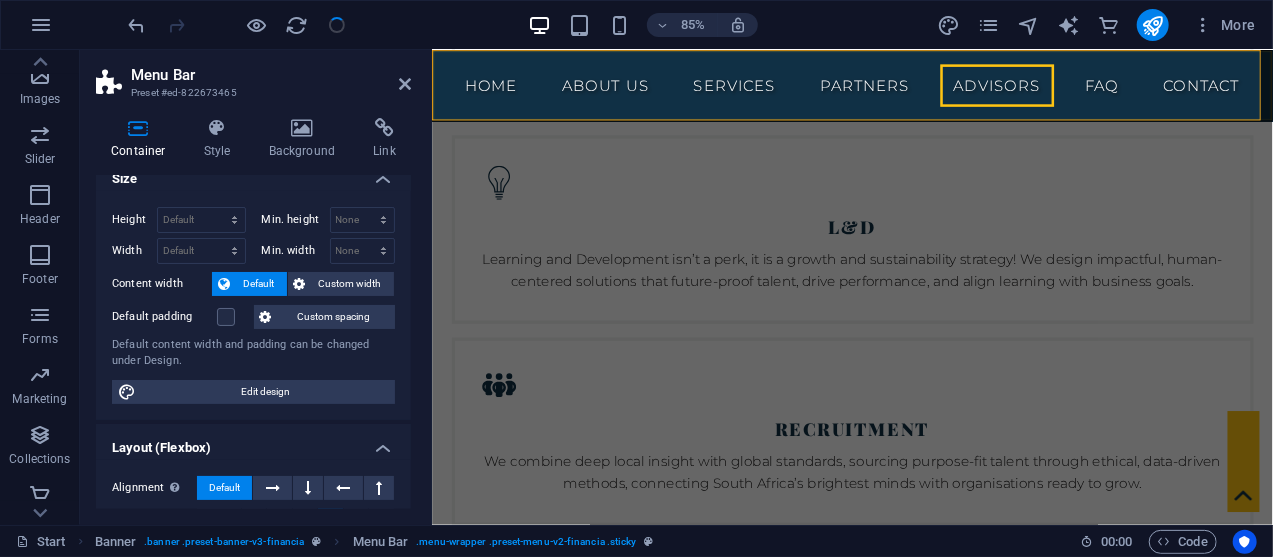 scroll, scrollTop: 0, scrollLeft: 0, axis: both 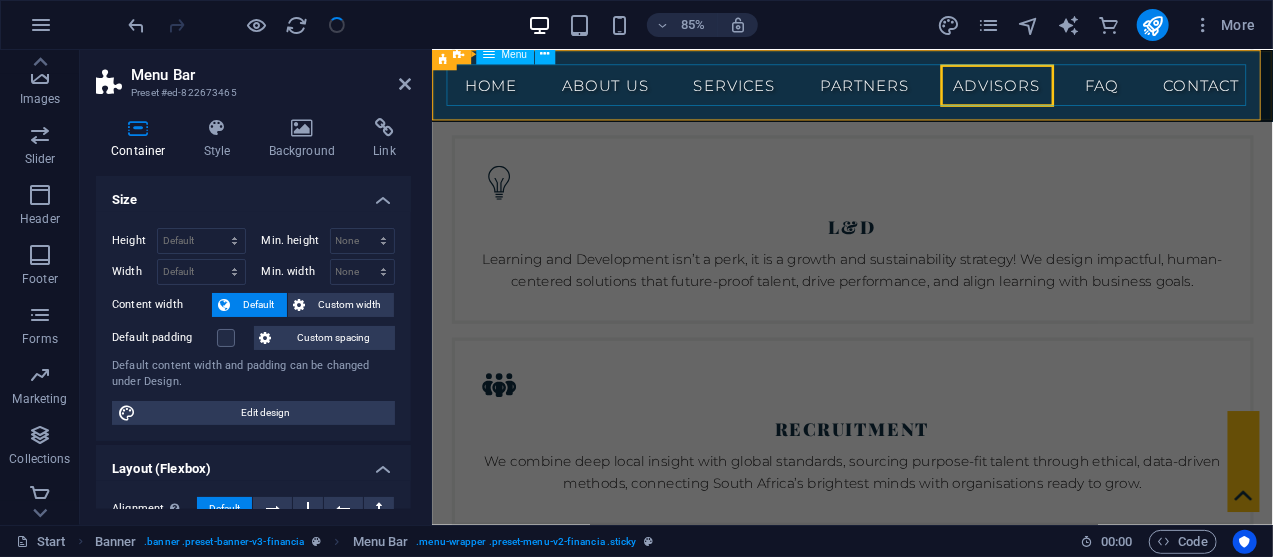 click on "Home About us Services Partners Advisors FAQ Contact" at bounding box center [926, 91] 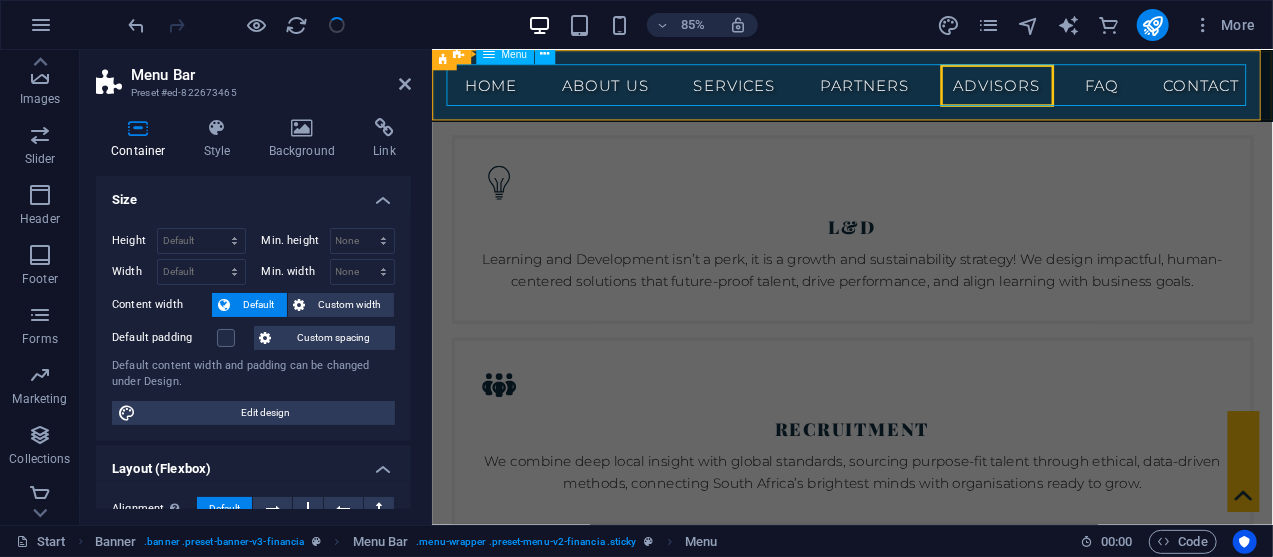 click on "Home About us Services Partners Advisors FAQ Contact" at bounding box center [926, 91] 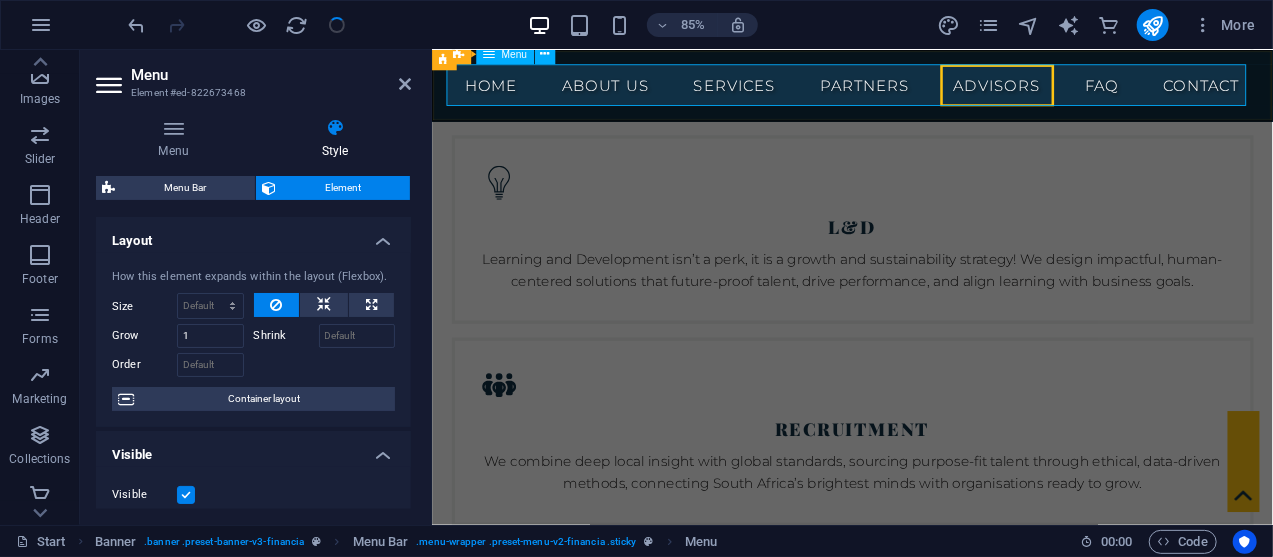 click at bounding box center (926, 4679) 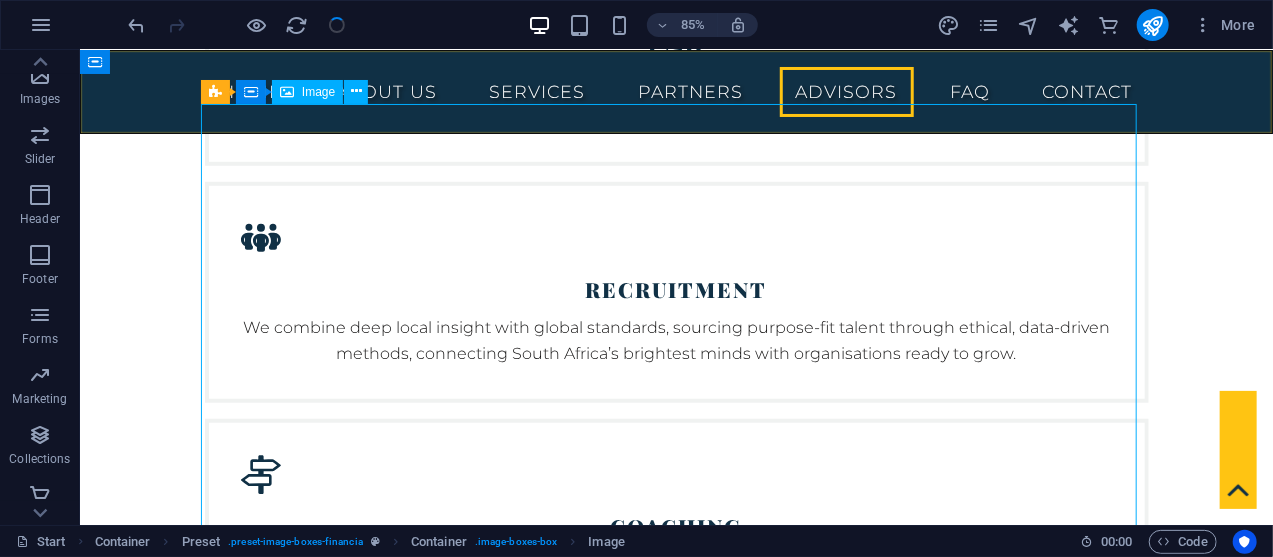 scroll, scrollTop: 7175, scrollLeft: 0, axis: vertical 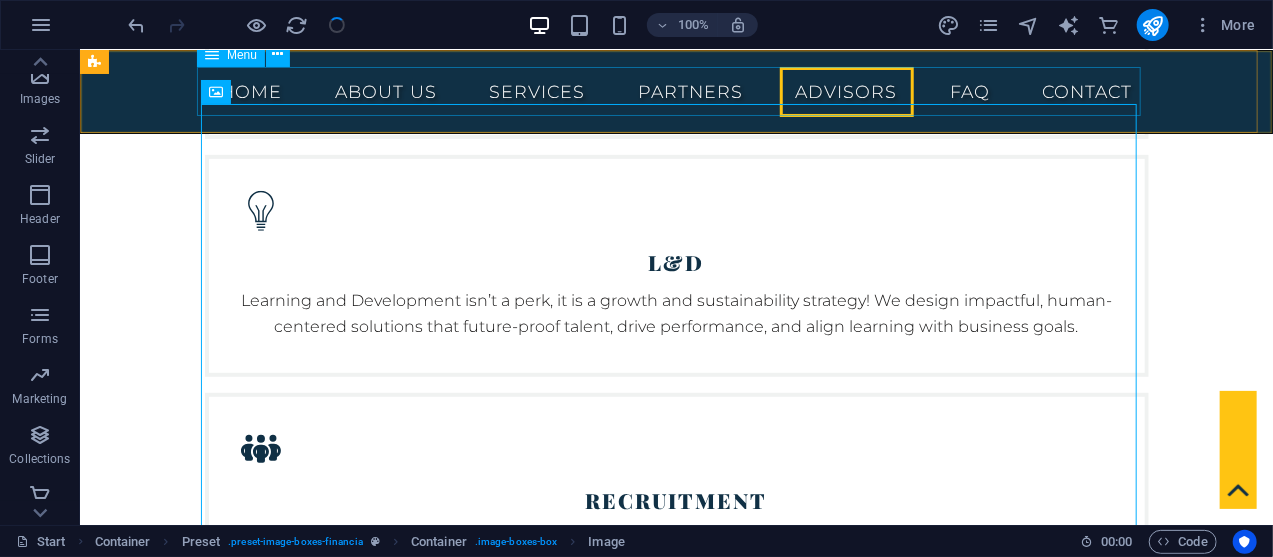 click on "Home About us Services Partners Advisors FAQ Contact" at bounding box center [676, 91] 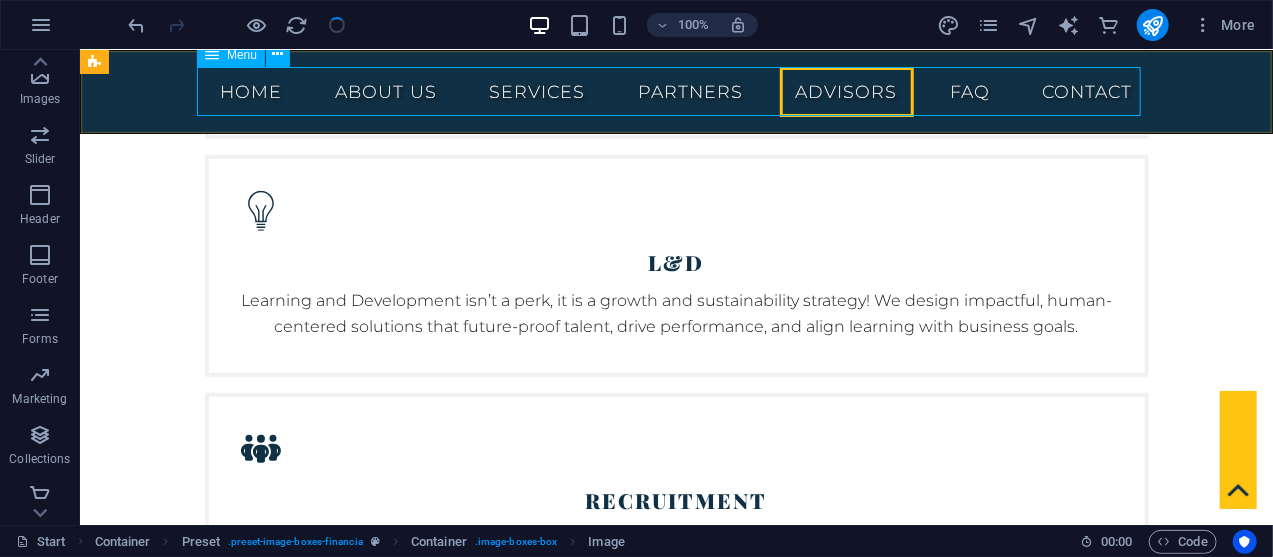 click on "Home About us Services Partners Advisors FAQ Contact" at bounding box center [676, 91] 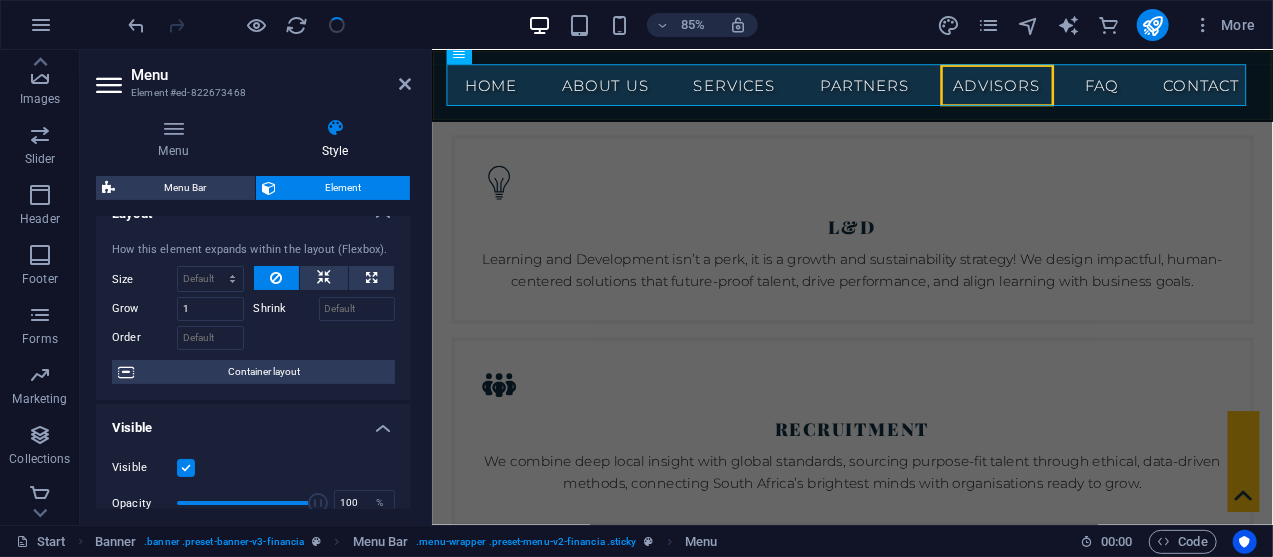 scroll, scrollTop: 0, scrollLeft: 0, axis: both 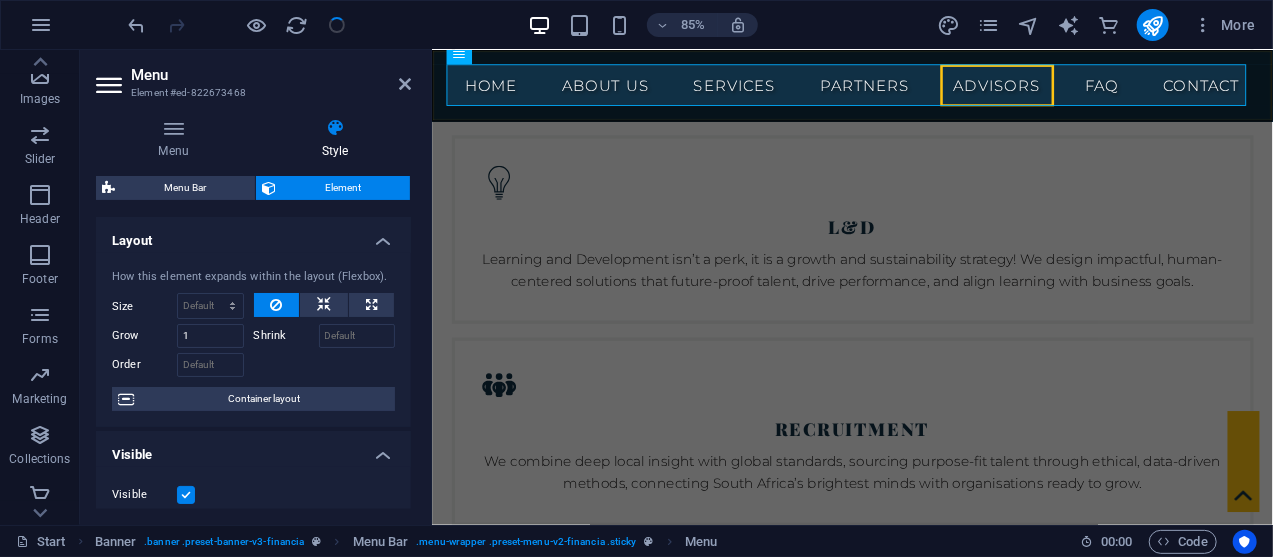 drag, startPoint x: 410, startPoint y: 273, endPoint x: 13, endPoint y: 197, distance: 404.2091 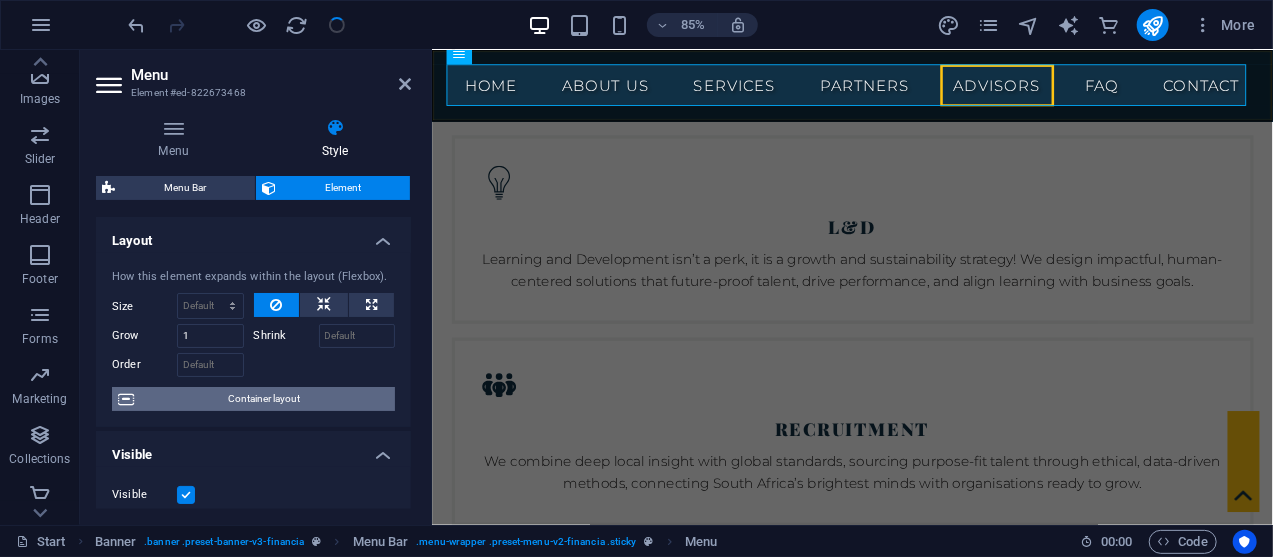 click on "Container layout" at bounding box center (264, 399) 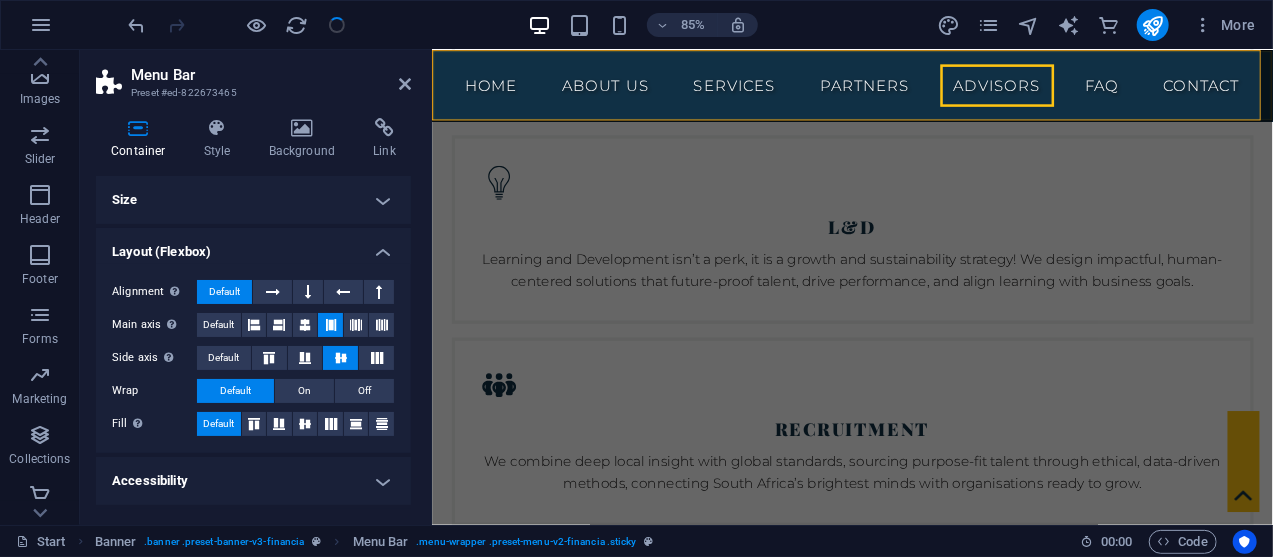 click on "Size" at bounding box center [253, 200] 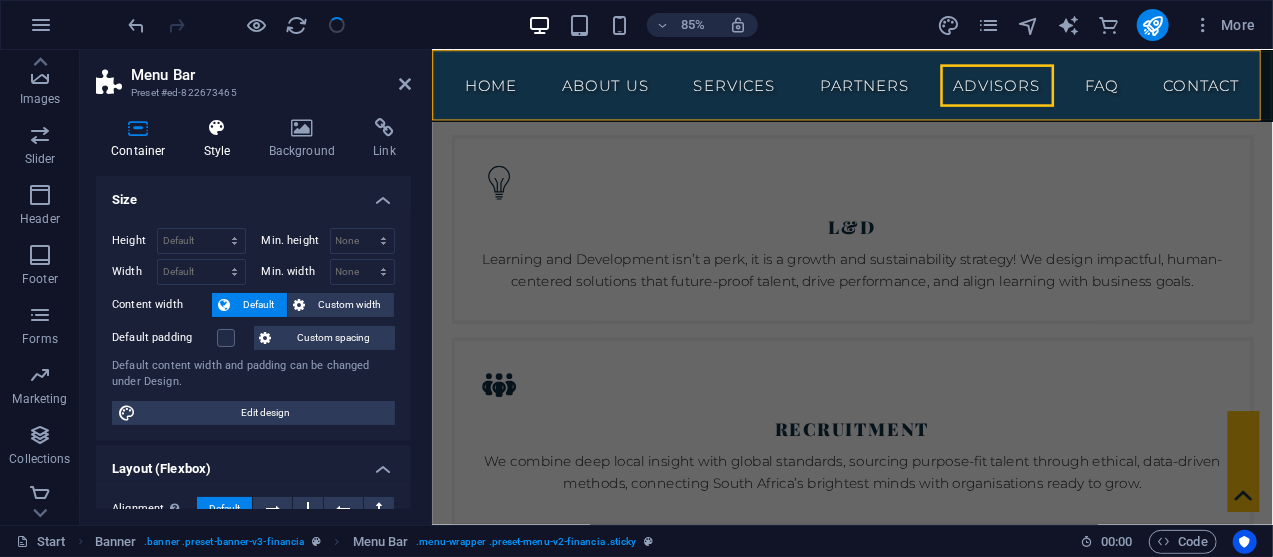 click at bounding box center (217, 128) 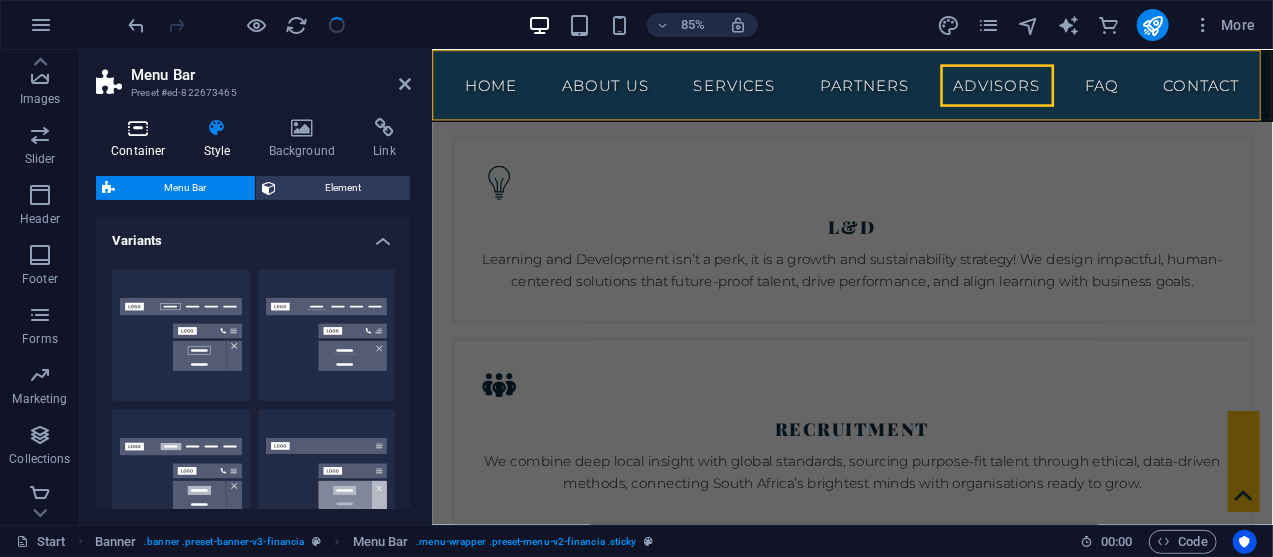 click at bounding box center (138, 128) 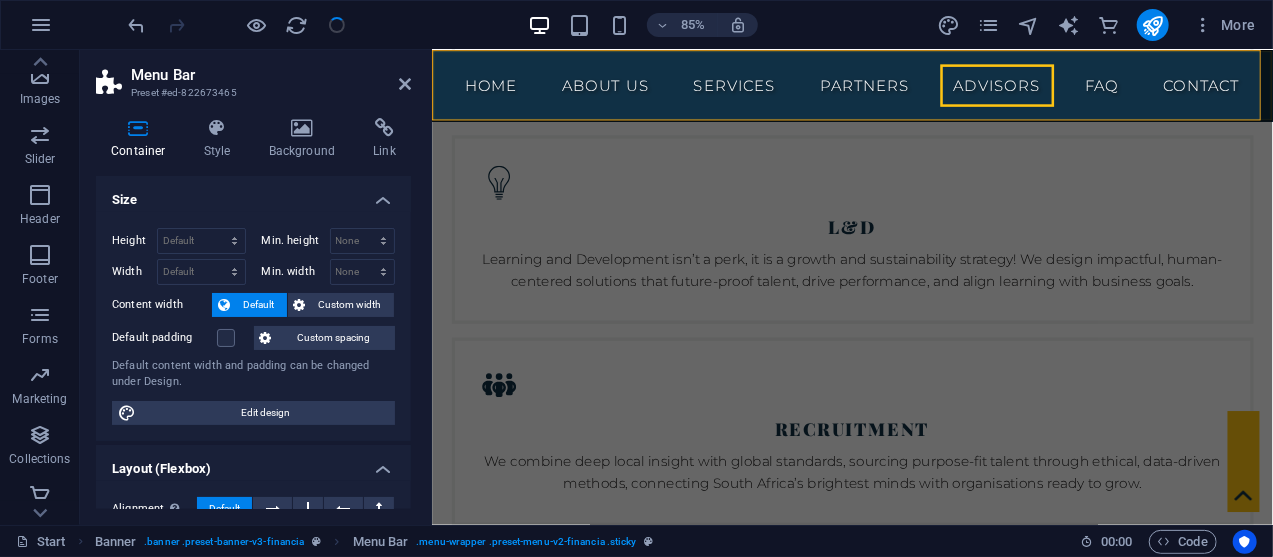 click on "Size" at bounding box center (253, 194) 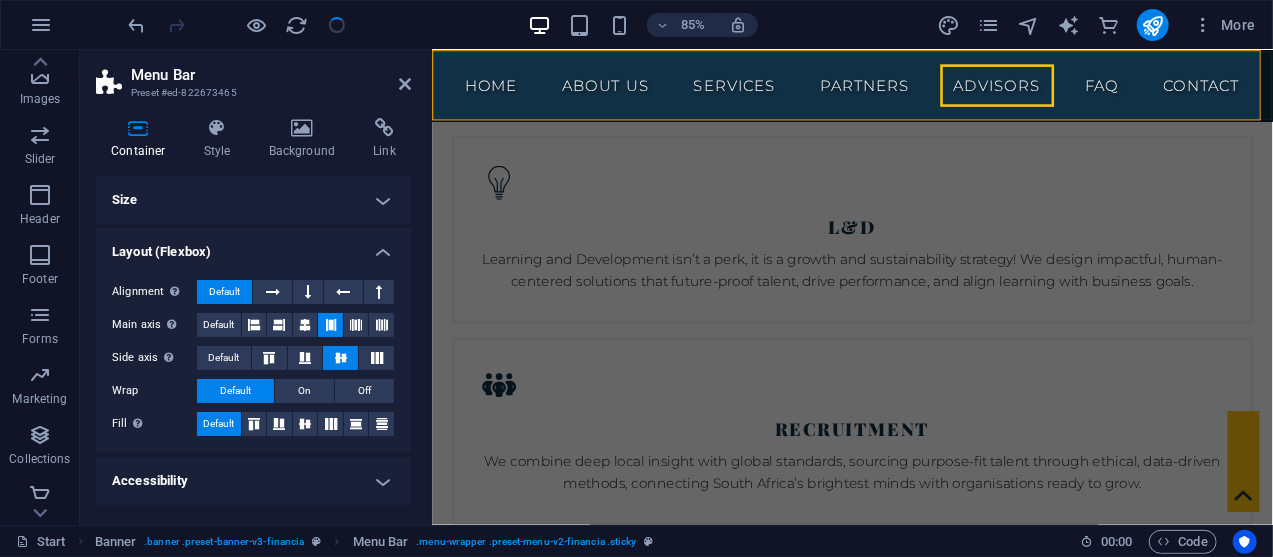 click on "Layout (Flexbox)" at bounding box center [253, 246] 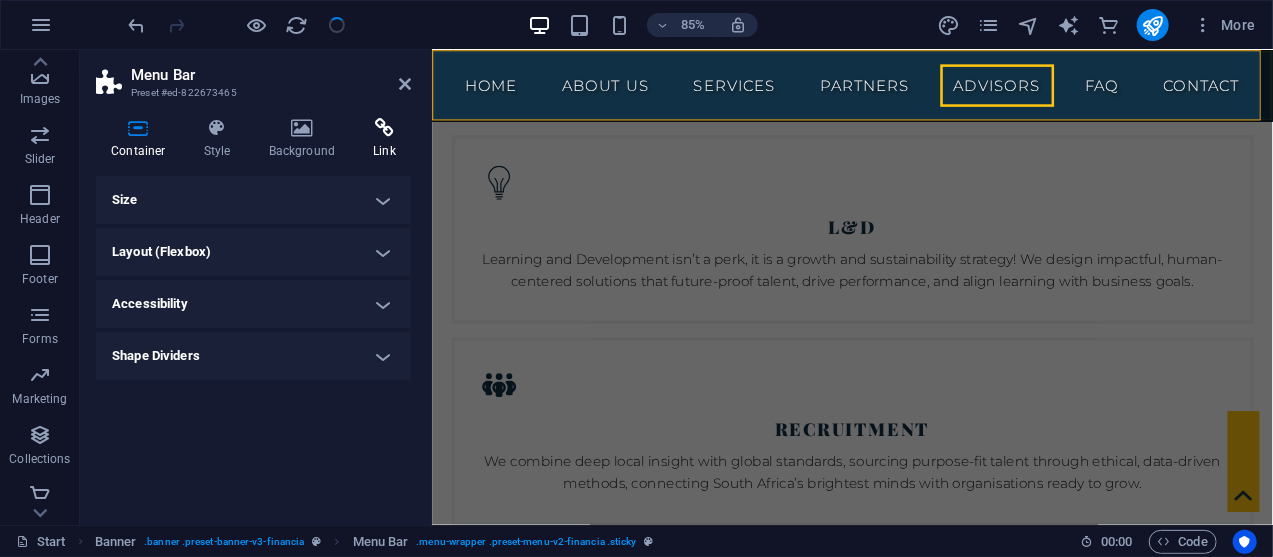 click on "Link" at bounding box center [384, 139] 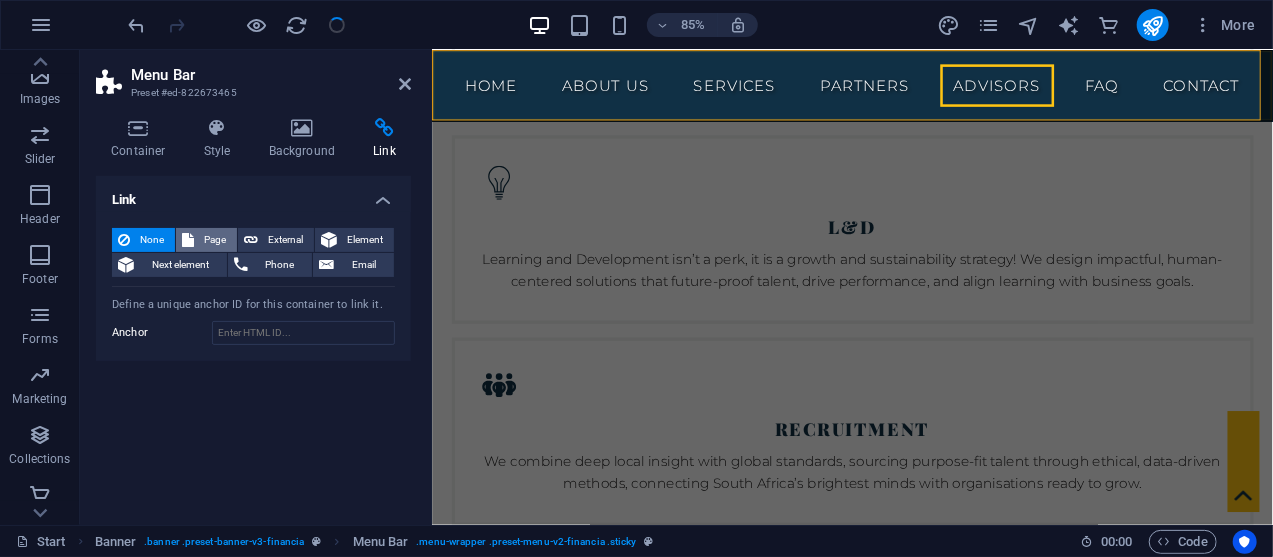 click at bounding box center [188, 240] 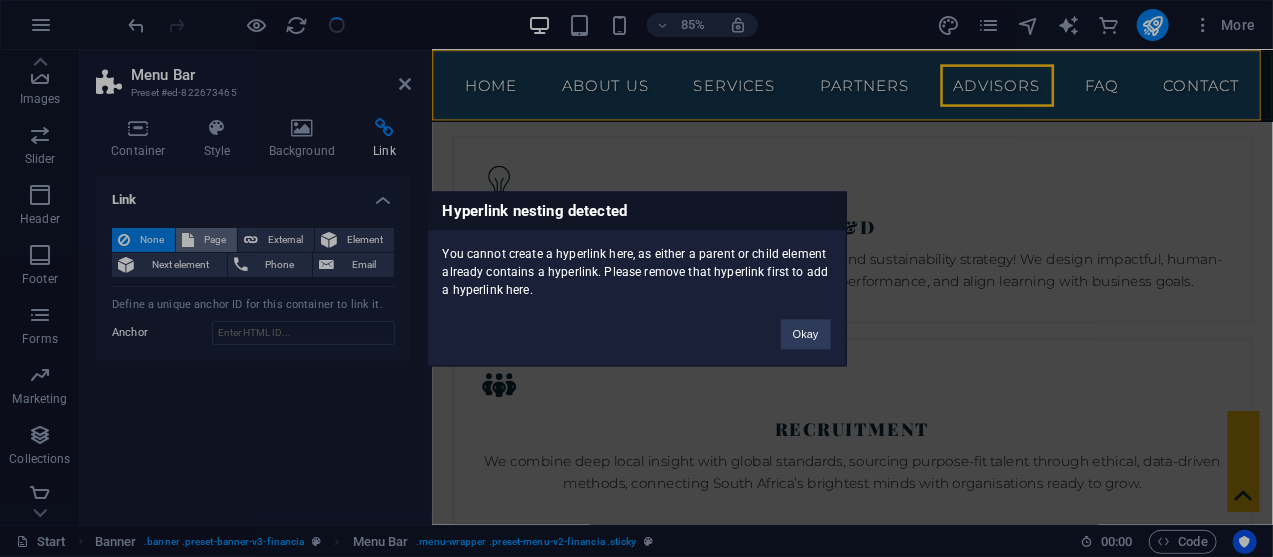 click on "Hyperlink nesting detected You cannot create a hyperlink here, as either a parent or child element already contains a hyperlink. Please remove that hyperlink first to add a hyperlink here. Okay" at bounding box center (636, 278) 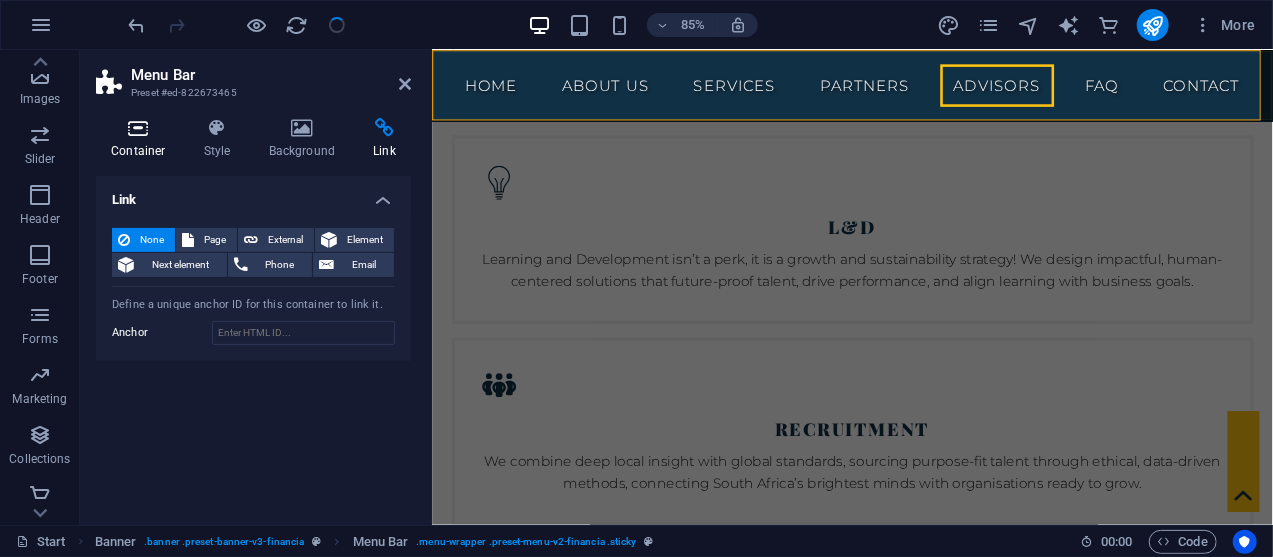 click at bounding box center (138, 128) 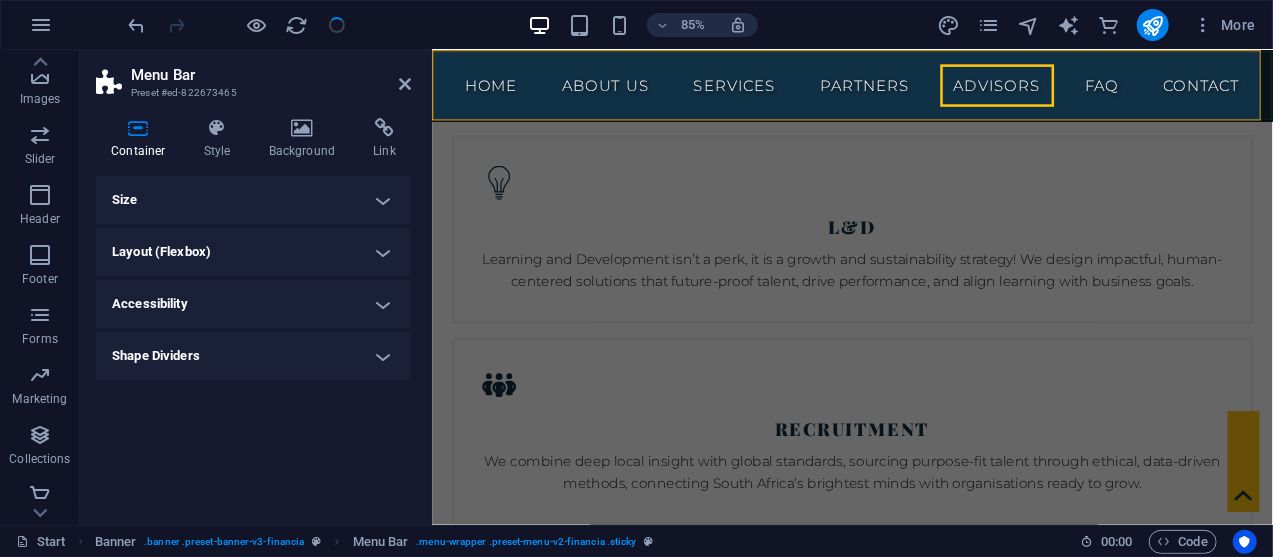 click on "Size" at bounding box center [253, 200] 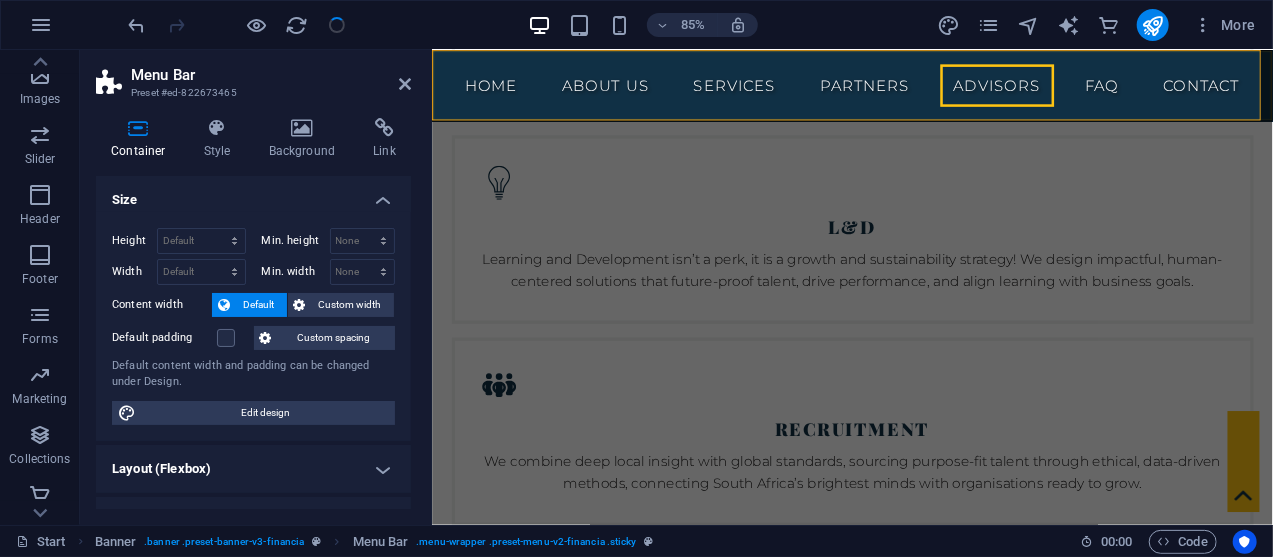 click on "Menu Bar" at bounding box center (271, 75) 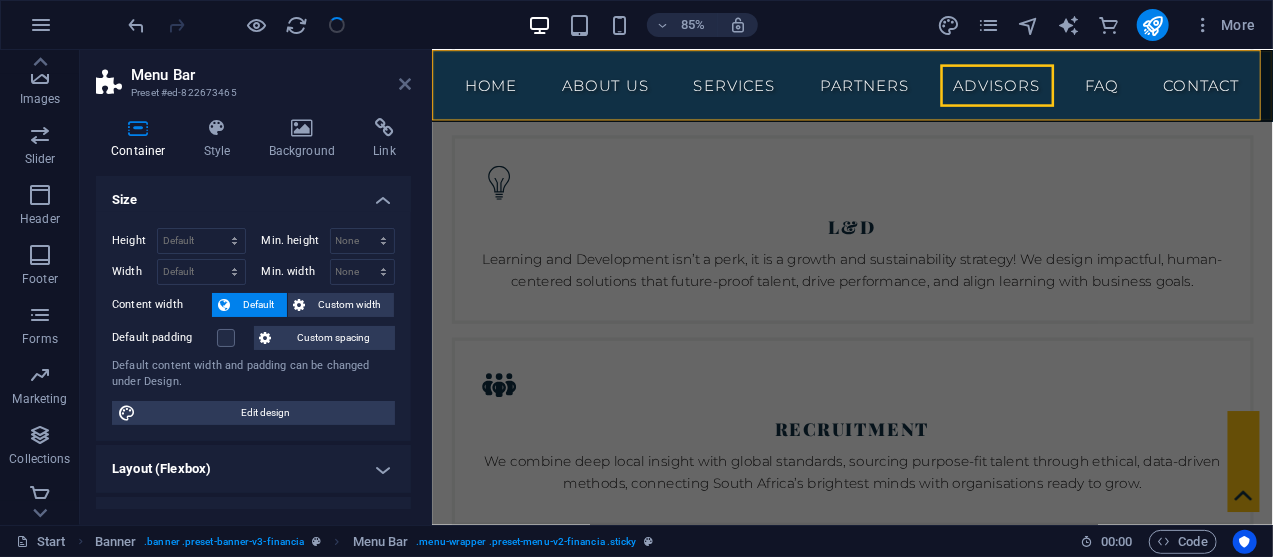 click at bounding box center (405, 84) 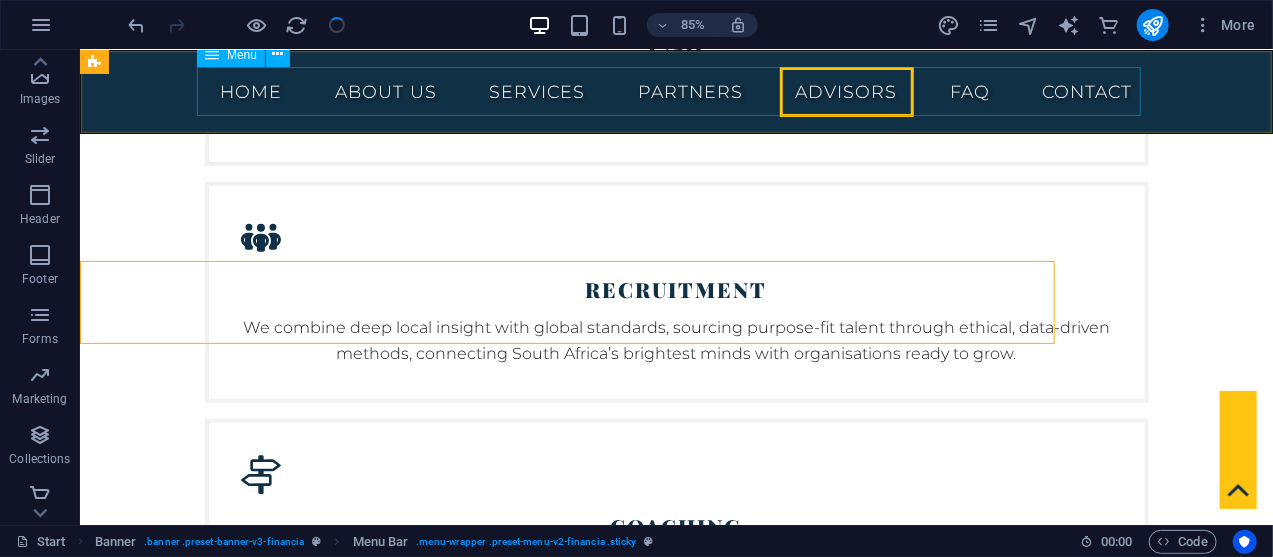 scroll, scrollTop: 7175, scrollLeft: 0, axis: vertical 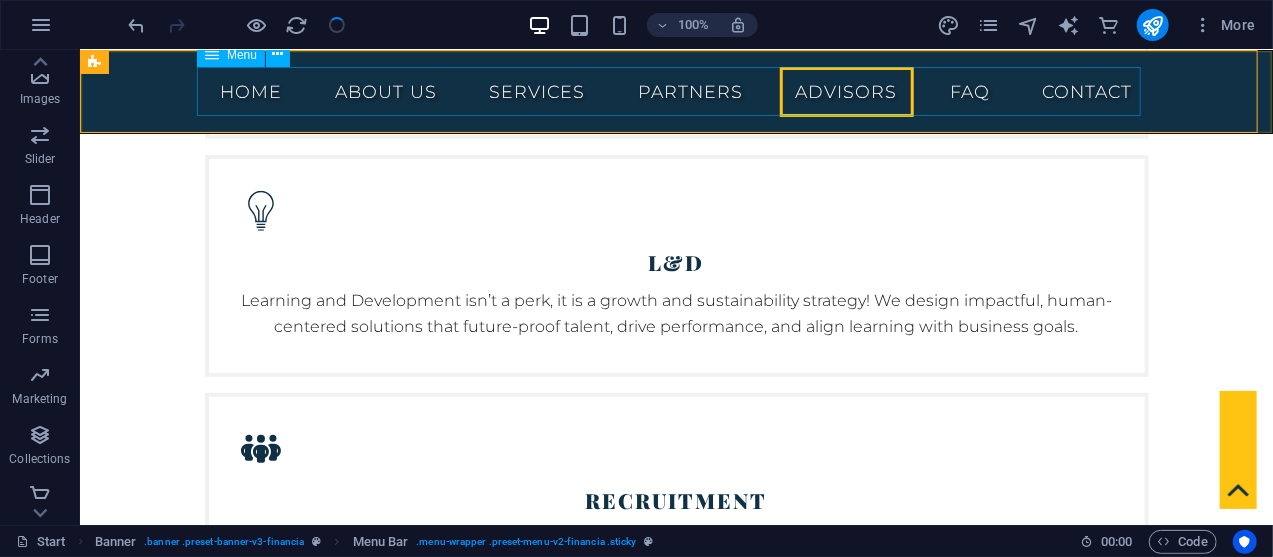 click on "Home About us Services Partners Advisors FAQ Contact" at bounding box center [676, 91] 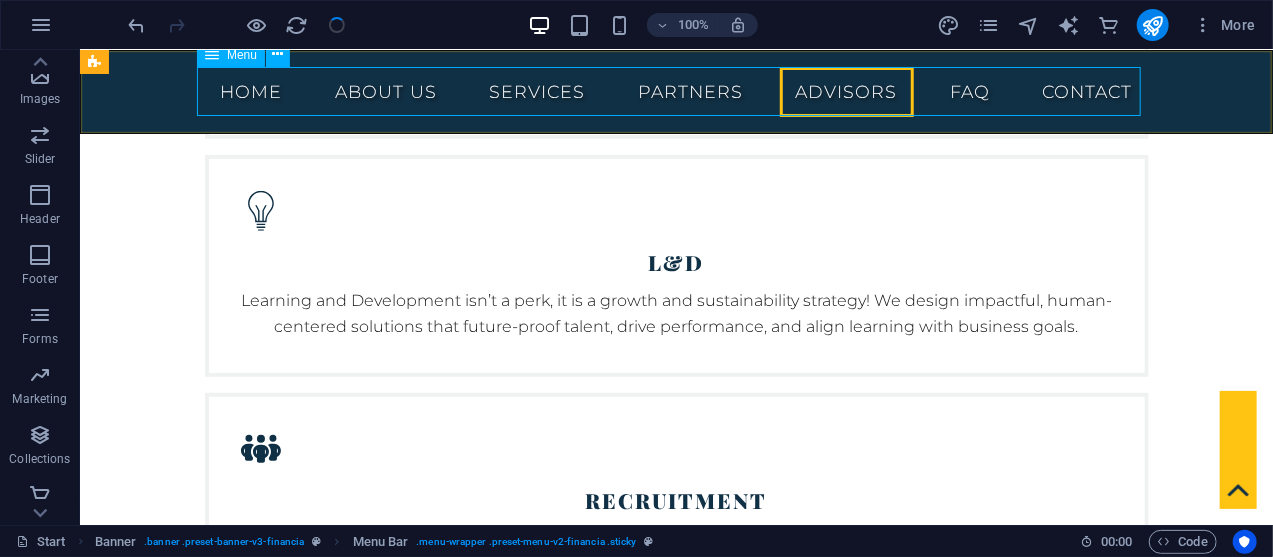 click on "Home About us Services Partners Advisors FAQ Contact" at bounding box center [676, 91] 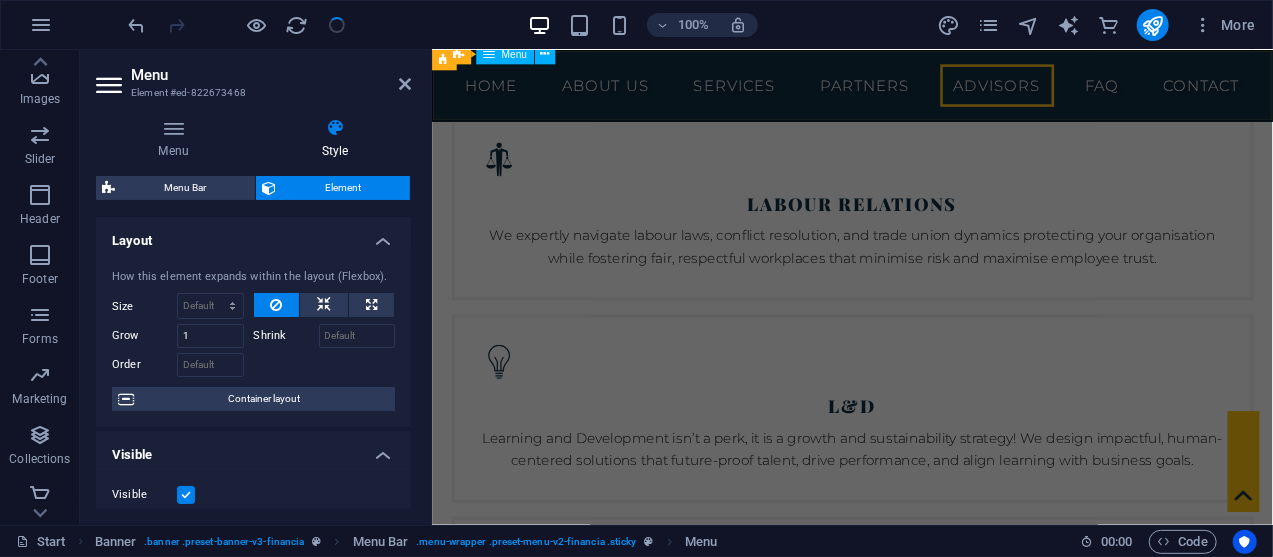 scroll, scrollTop: 7386, scrollLeft: 0, axis: vertical 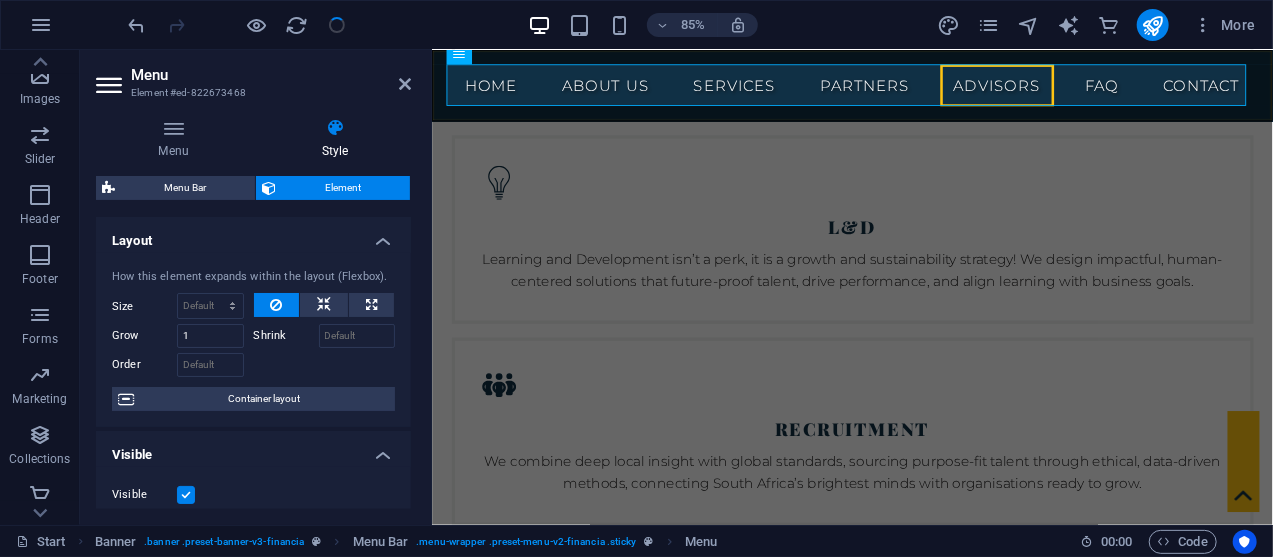 drag, startPoint x: 411, startPoint y: 230, endPoint x: 406, endPoint y: 277, distance: 47.26521 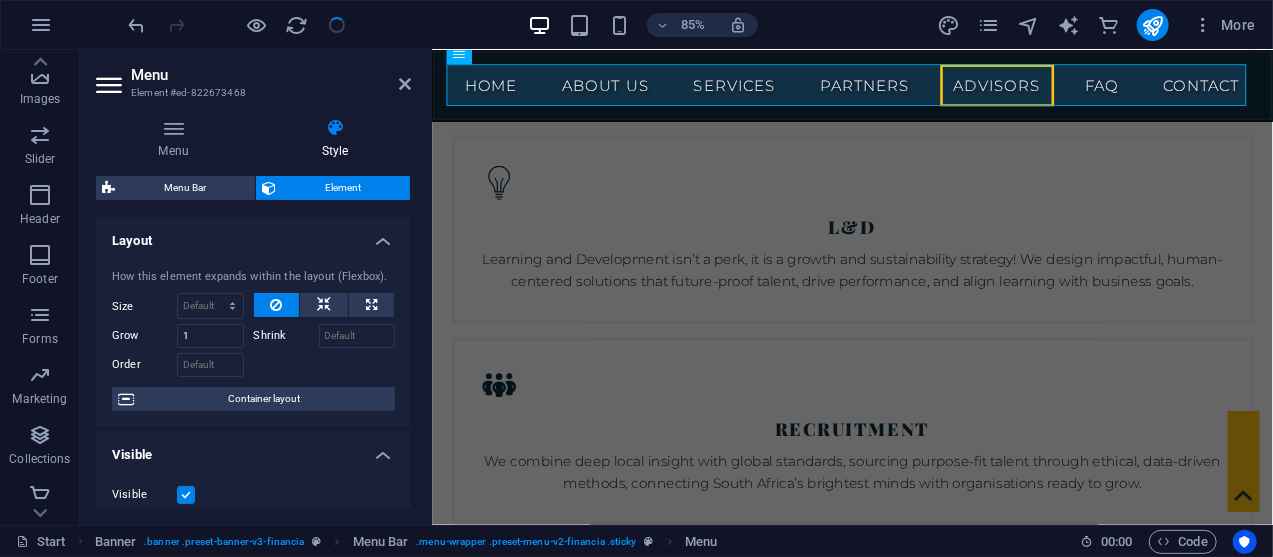 click on "Menu Style Menu Auto Custom Create custom menu items for this menu. Recommended for one-page websites. Manage pages Menu items 1 None Page External Element Phone Email Page Start Subpage Legal Notice Privacy Element
URL /#home Phone Email Link text Home Link target New tab Same tab Overlay Title Additional link description, should not be the same as the link text. The title is most often shown as a tooltip text when the mouse moves over the element. Leave empty if uncertain. Relationship Sets the  relationship of this link to the link target . For example, the value "nofollow" instructs search engines not to follow the link. Can be left empty. alternate author bookmark external help license next nofollow noreferrer noopener prev search tag Button Design None Default Primary Secondary 2 None Page External Element Phone Email Page Start Subpage Legal Notice Privacy Element
URL /#about-us Phone Email Link text About us Link target New tab Same tab Overlay Title tag" at bounding box center [253, 313] 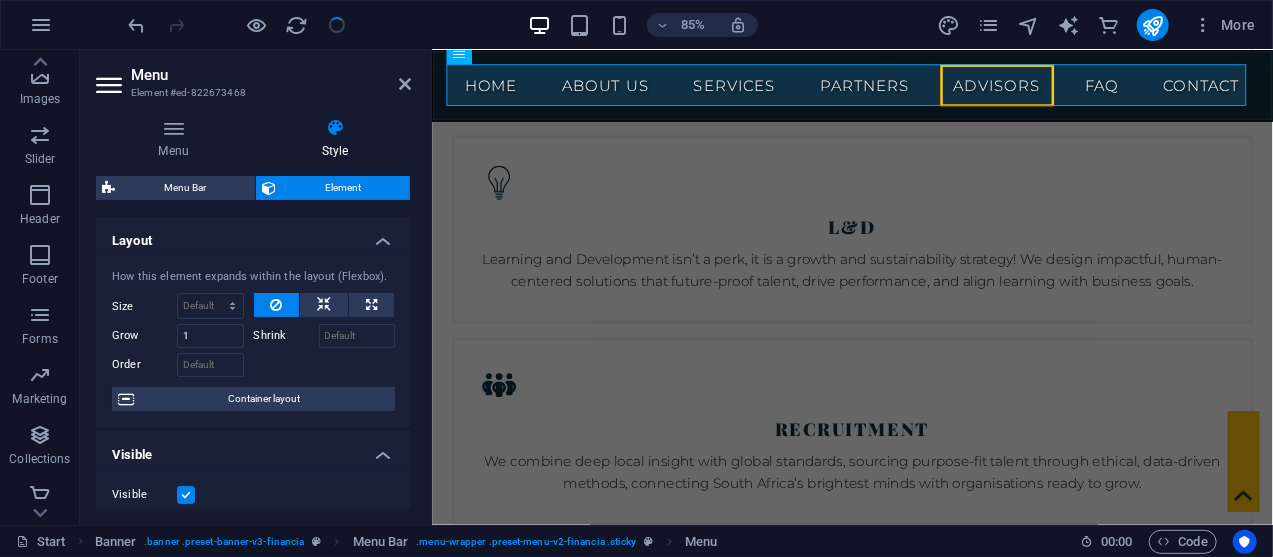 click on "Menu Style Menu Auto Custom Create custom menu items for this menu. Recommended for one-page websites. Manage pages Menu items 1 None Page External Element Phone Email Page Start Subpage Legal Notice Privacy Element
URL /#home Phone Email Link text Home Link target New tab Same tab Overlay Title Additional link description, should not be the same as the link text. The title is most often shown as a tooltip text when the mouse moves over the element. Leave empty if uncertain. Relationship Sets the  relationship of this link to the link target . For example, the value "nofollow" instructs search engines not to follow the link. Can be left empty. alternate author bookmark external help license next nofollow noreferrer noopener prev search tag Button Design None Default Primary Secondary 2 None Page External Element Phone Email Page Start Subpage Legal Notice Privacy Element
URL /#about-us Phone Email Link text About us Link target New tab Same tab Overlay Title tag" at bounding box center [253, 313] 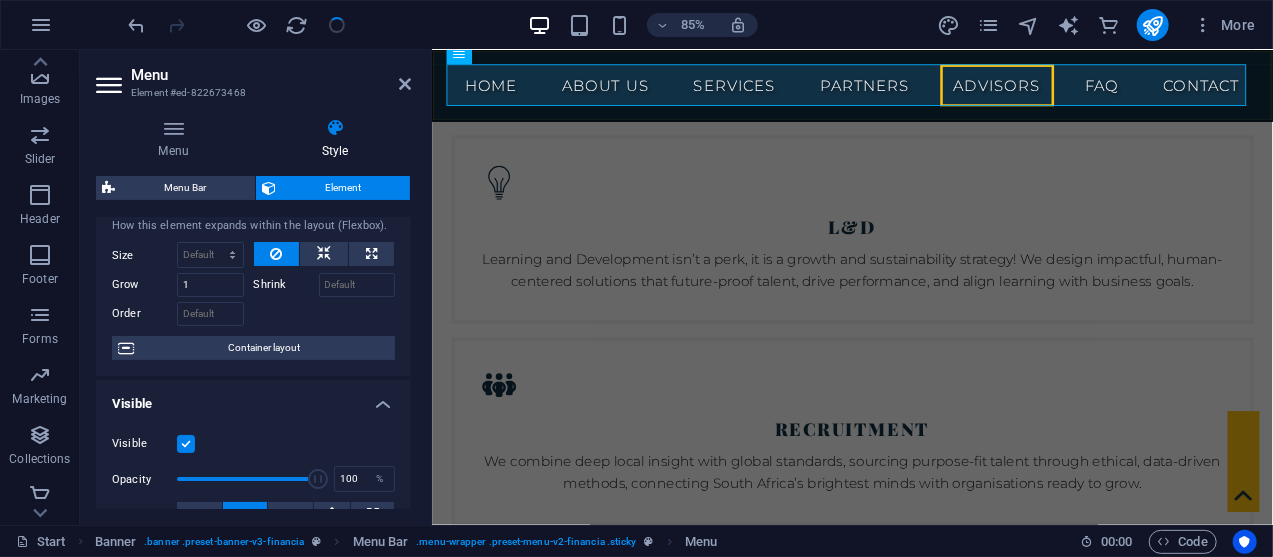 scroll, scrollTop: 0, scrollLeft: 0, axis: both 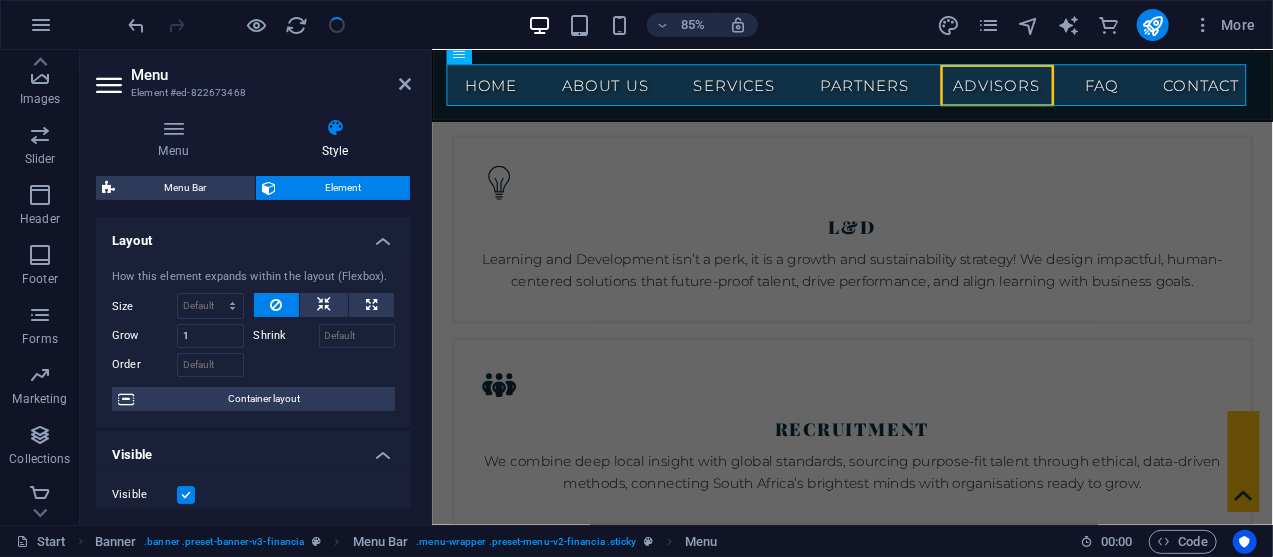 drag, startPoint x: 408, startPoint y: 279, endPoint x: 10, endPoint y: 222, distance: 402.06094 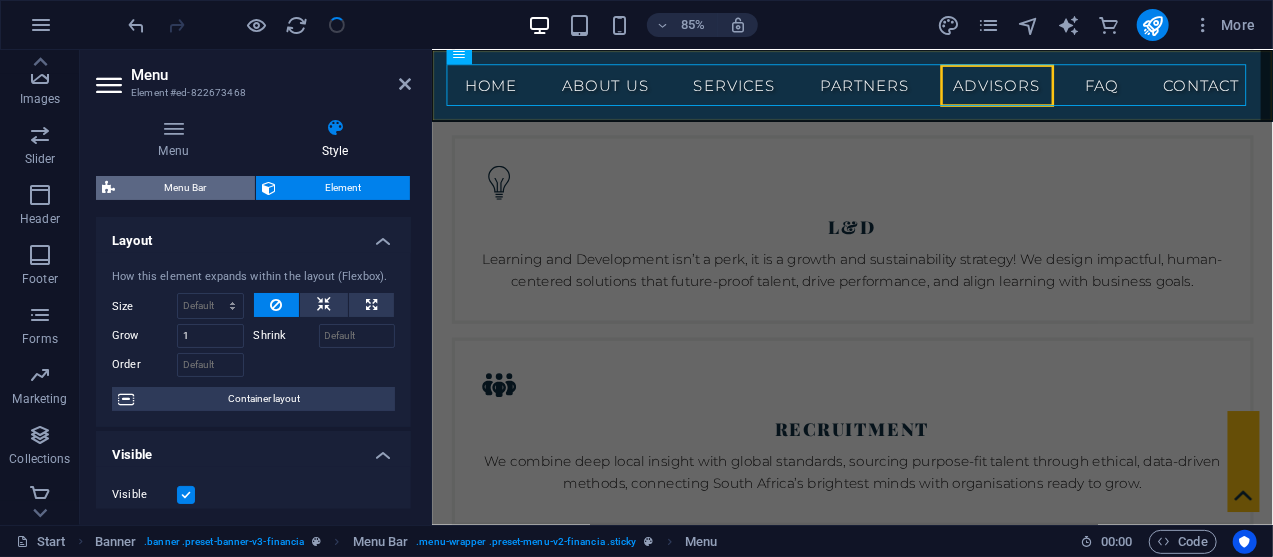 click on "Menu Bar" at bounding box center [185, 188] 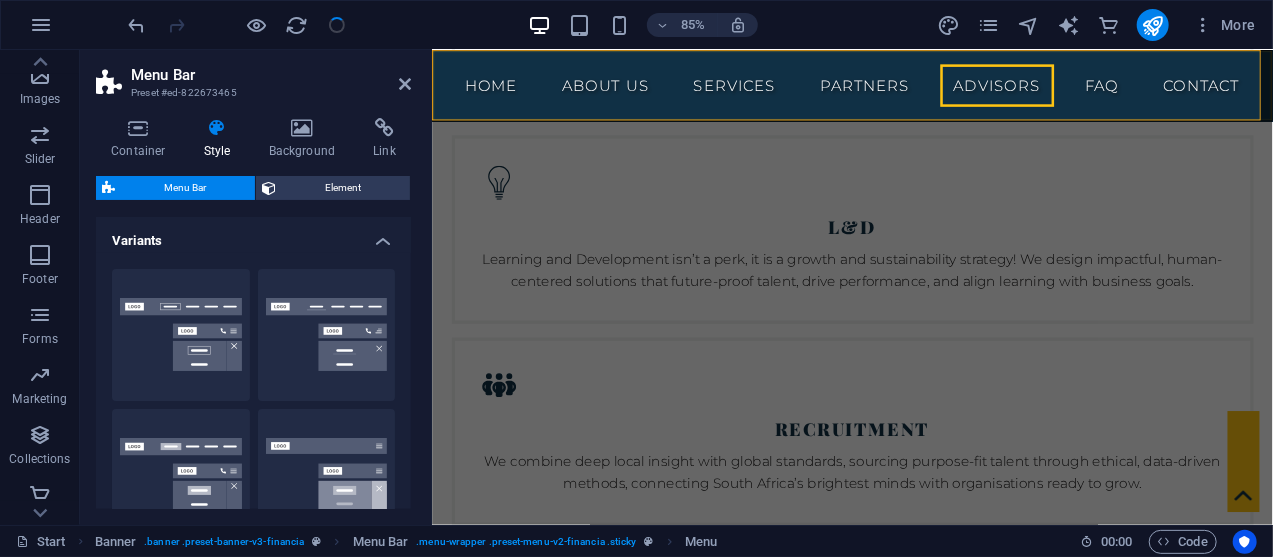 click on "Menu Bar" at bounding box center (185, 188) 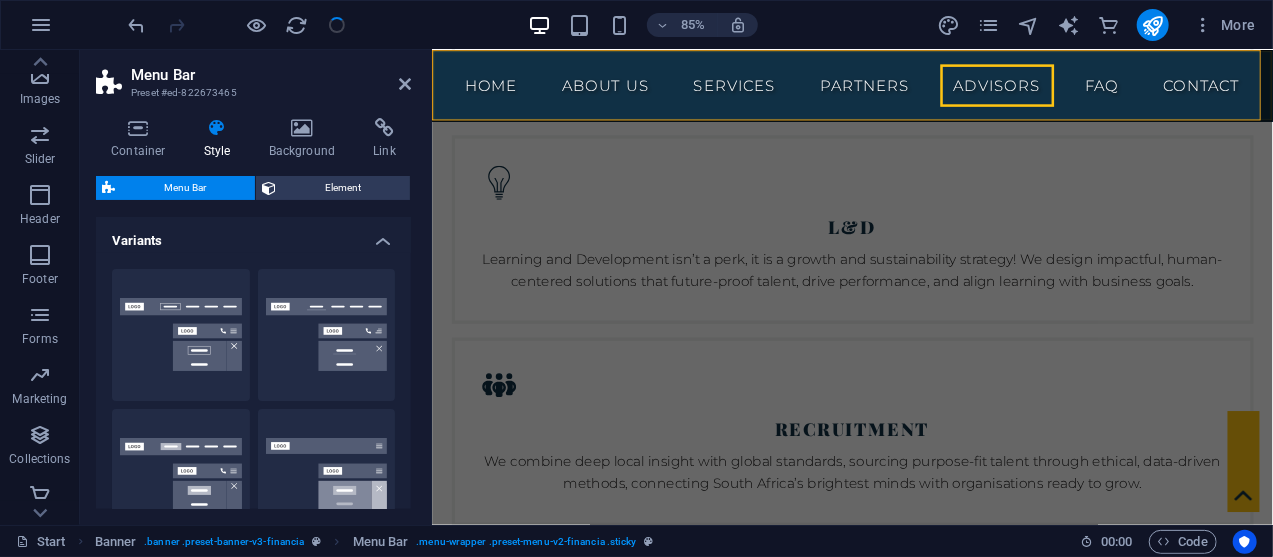 click on "Menu Bar" at bounding box center (185, 188) 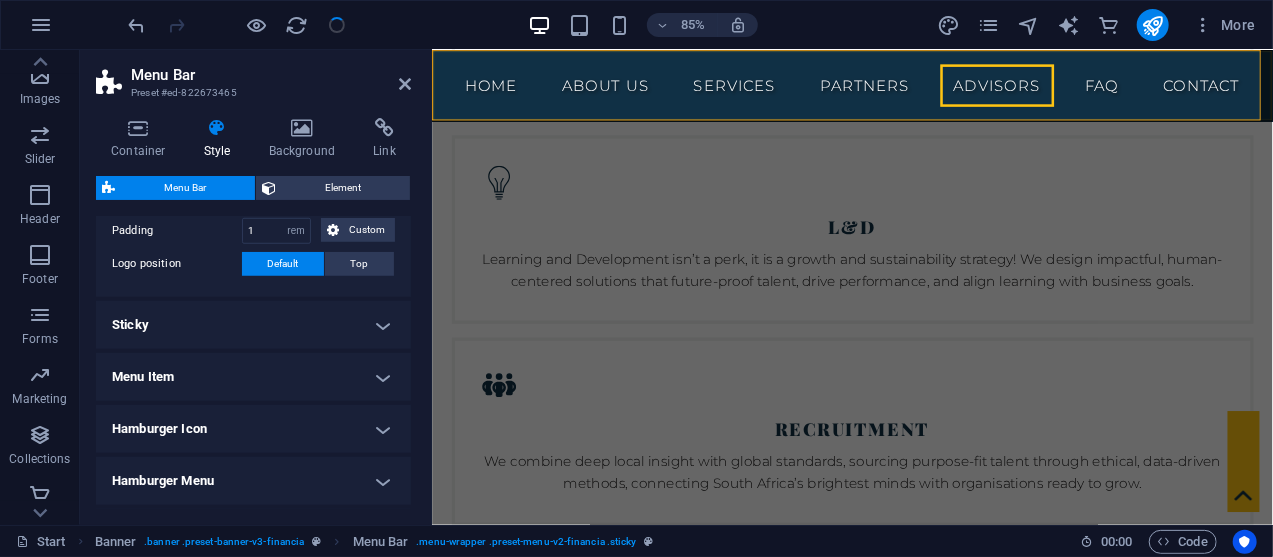 scroll, scrollTop: 758, scrollLeft: 0, axis: vertical 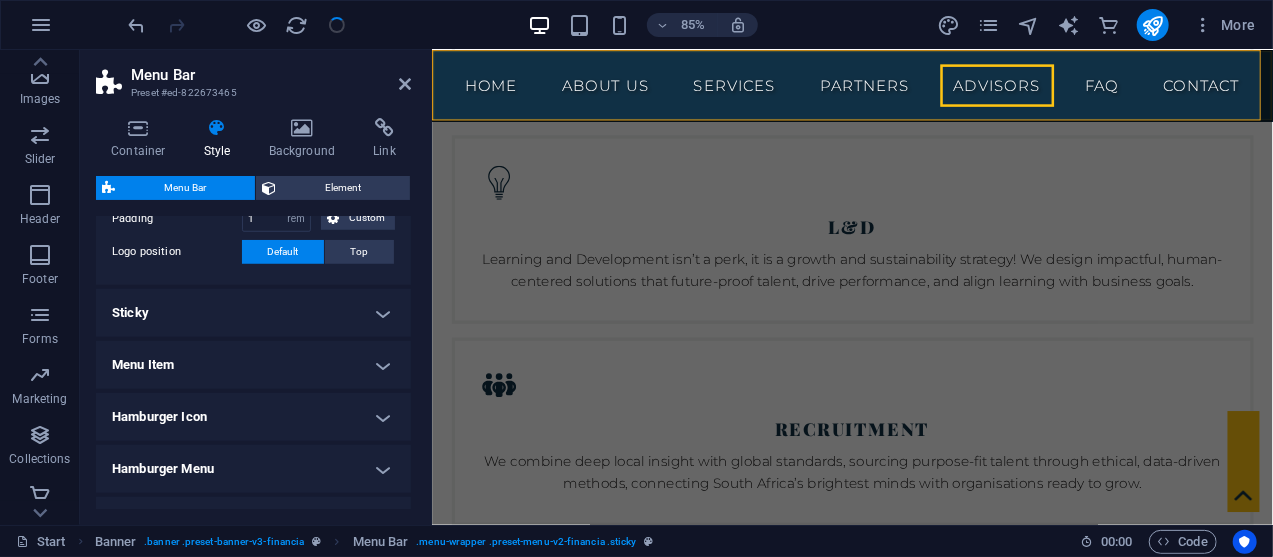 click on "Menu Item" at bounding box center (253, 365) 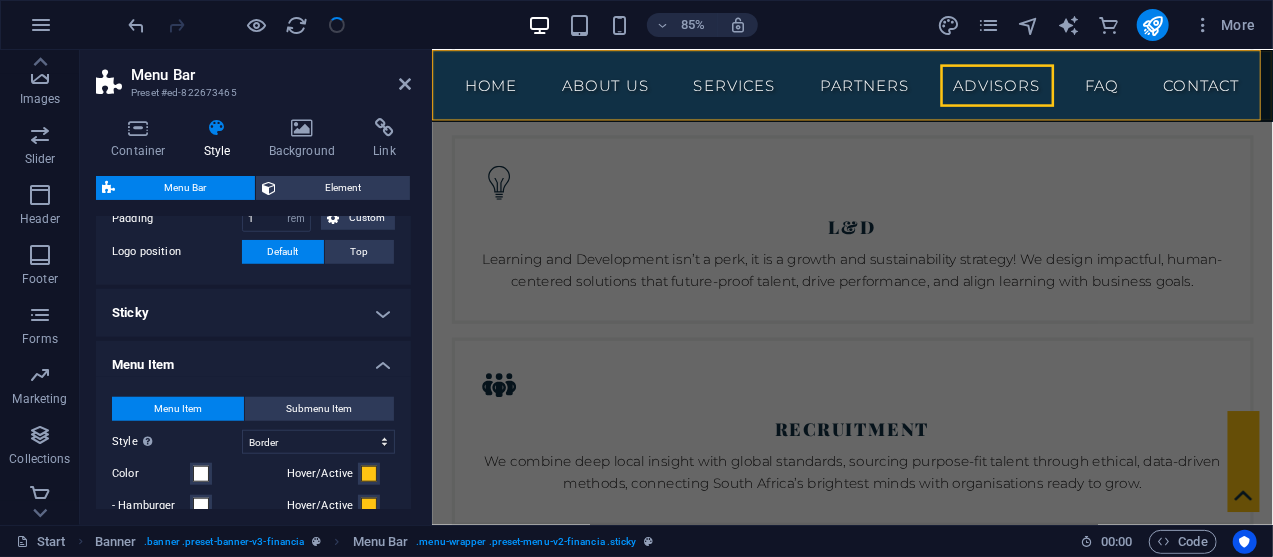 drag, startPoint x: 416, startPoint y: 379, endPoint x: 416, endPoint y: 421, distance: 42 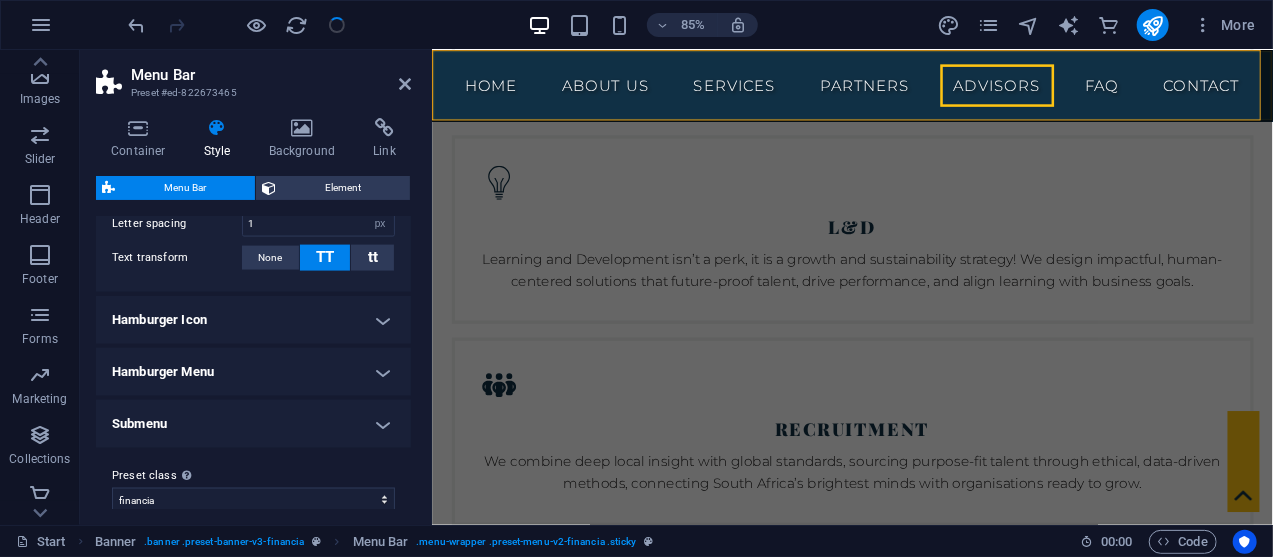 scroll, scrollTop: 1386, scrollLeft: 0, axis: vertical 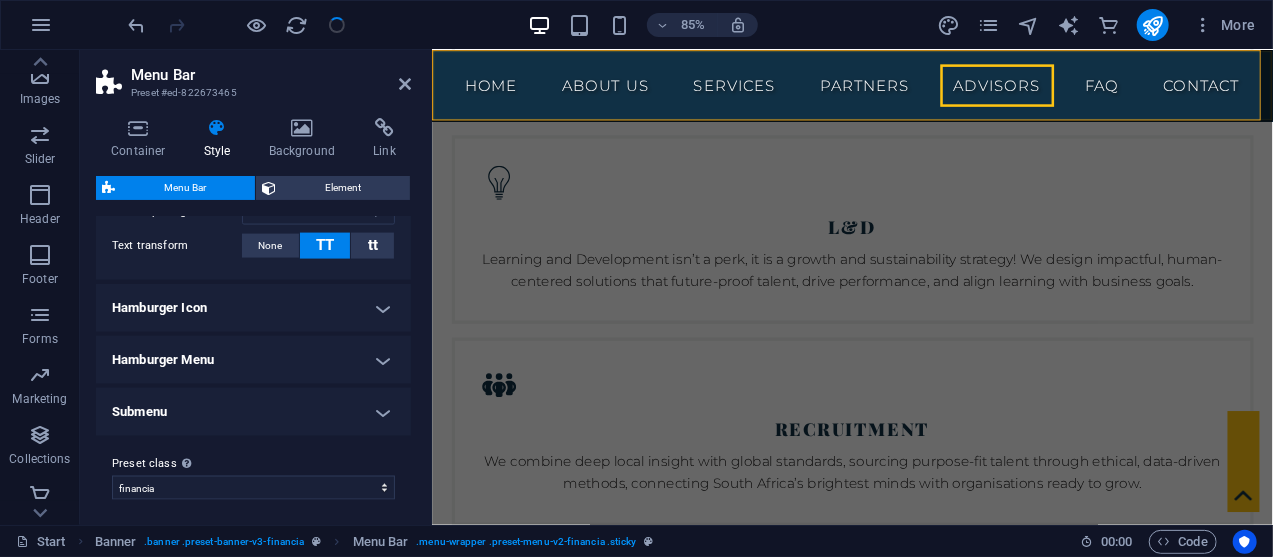 drag, startPoint x: 404, startPoint y: 484, endPoint x: 406, endPoint y: 339, distance: 145.0138 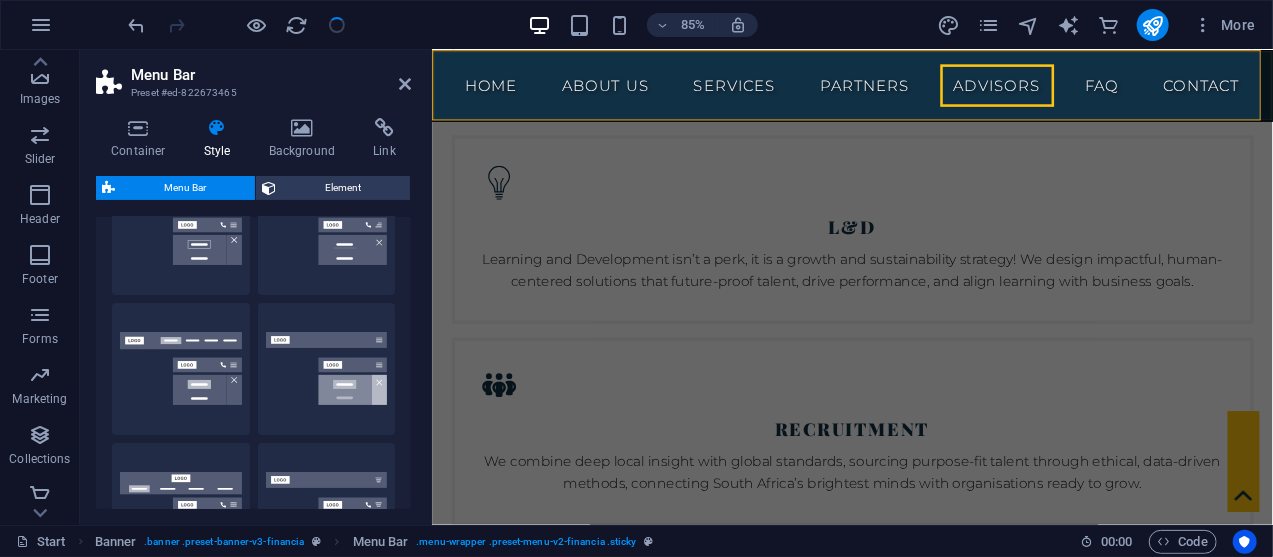 scroll, scrollTop: 0, scrollLeft: 0, axis: both 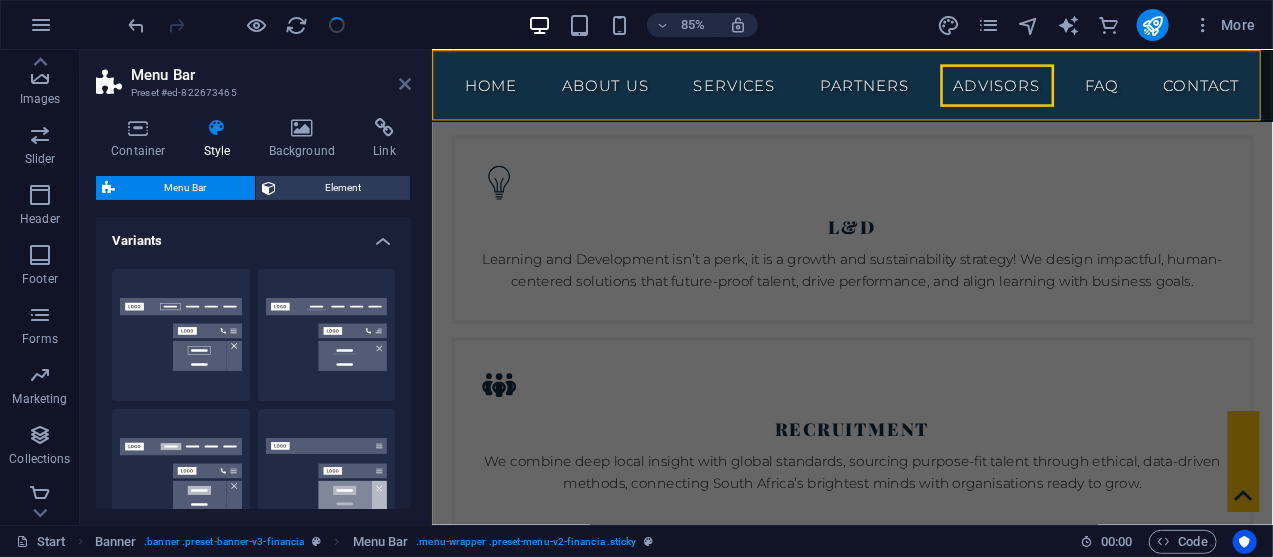 click at bounding box center [405, 84] 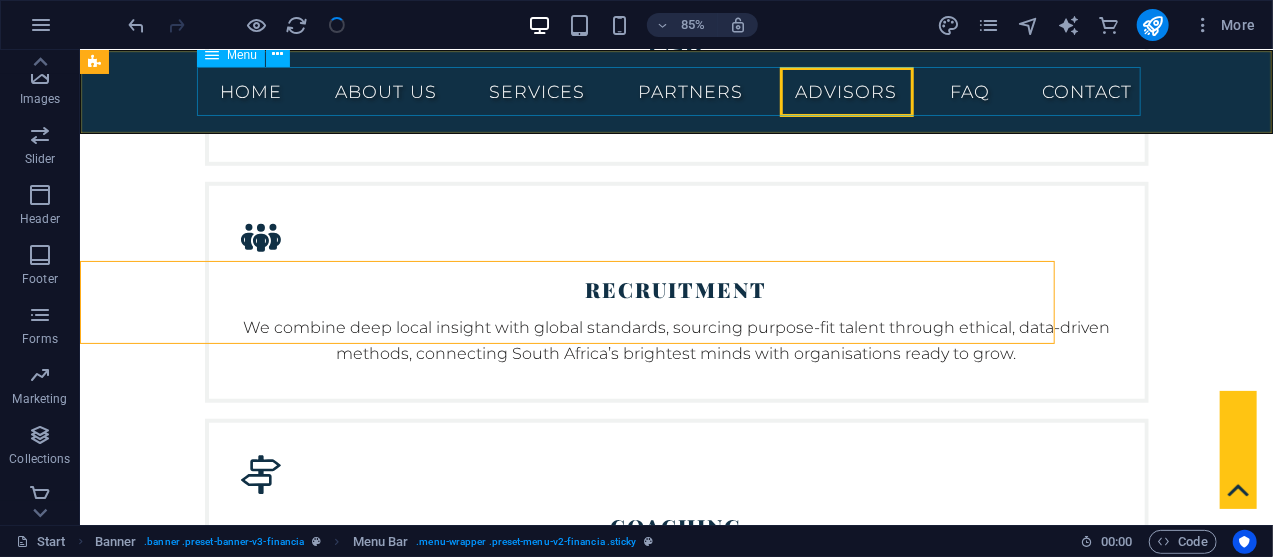 scroll, scrollTop: 7175, scrollLeft: 0, axis: vertical 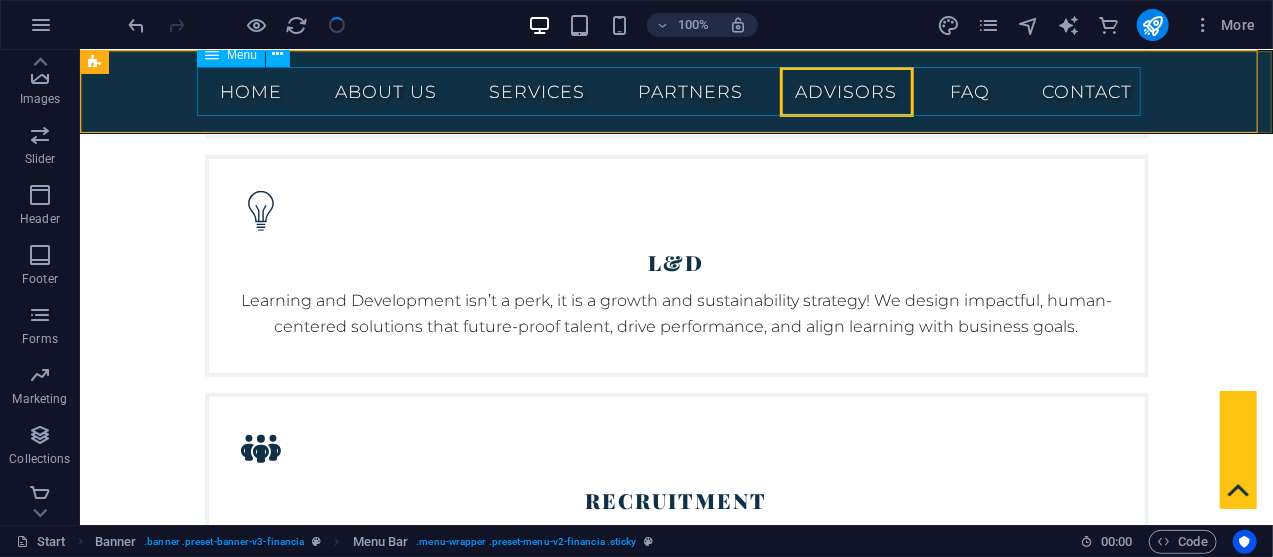 click on "Home About us Services Partners Advisors FAQ Contact" at bounding box center [676, 91] 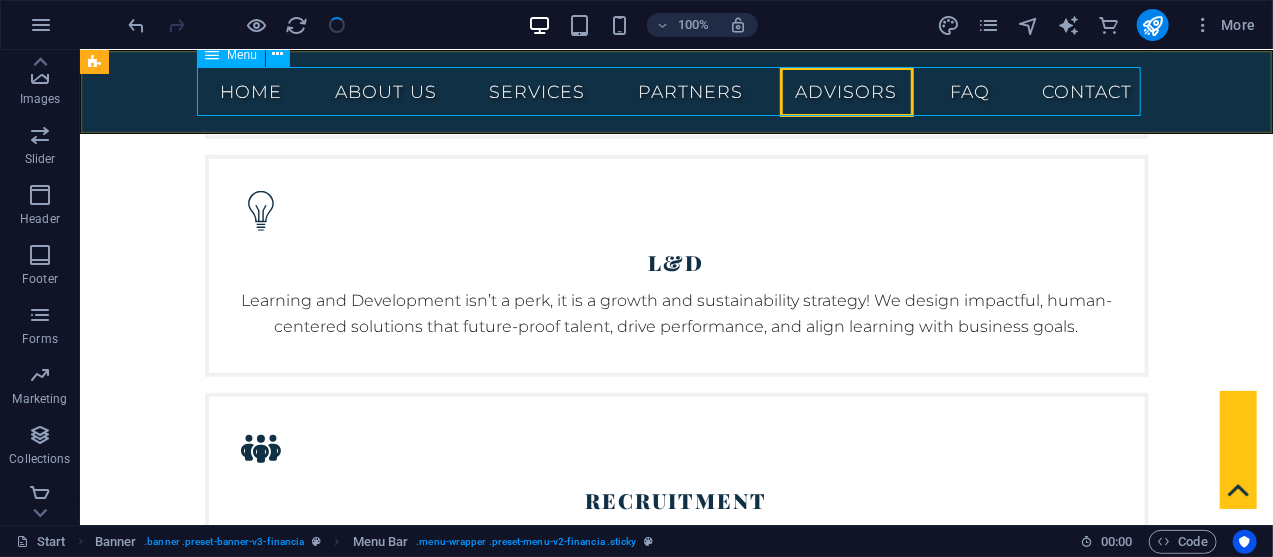 click on "Home About us Services Partners Advisors FAQ Contact" at bounding box center [676, 91] 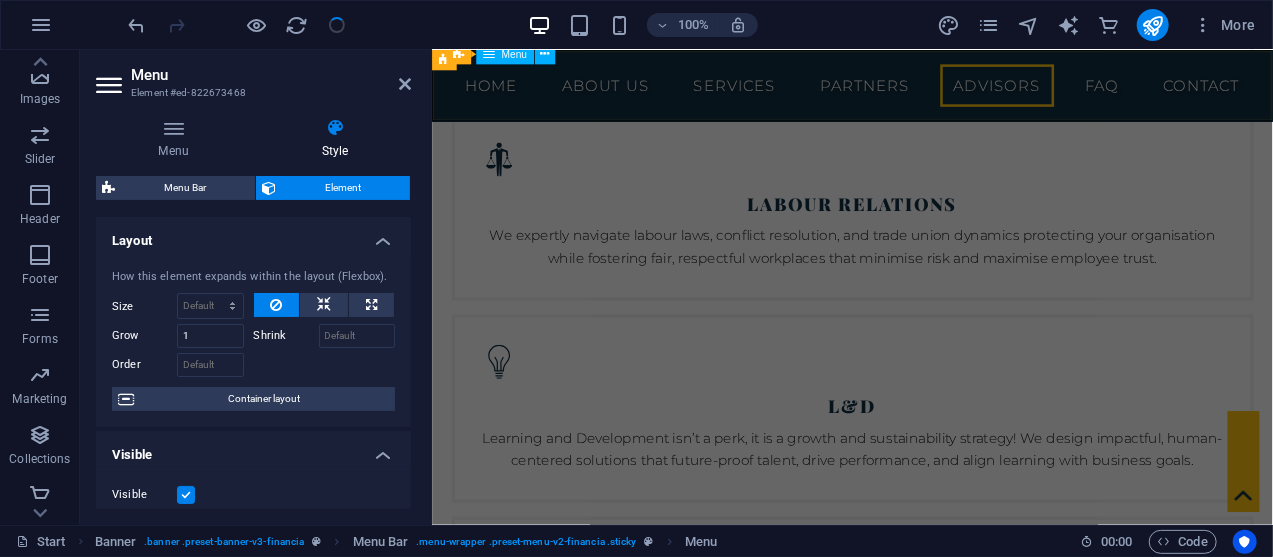 scroll, scrollTop: 7386, scrollLeft: 0, axis: vertical 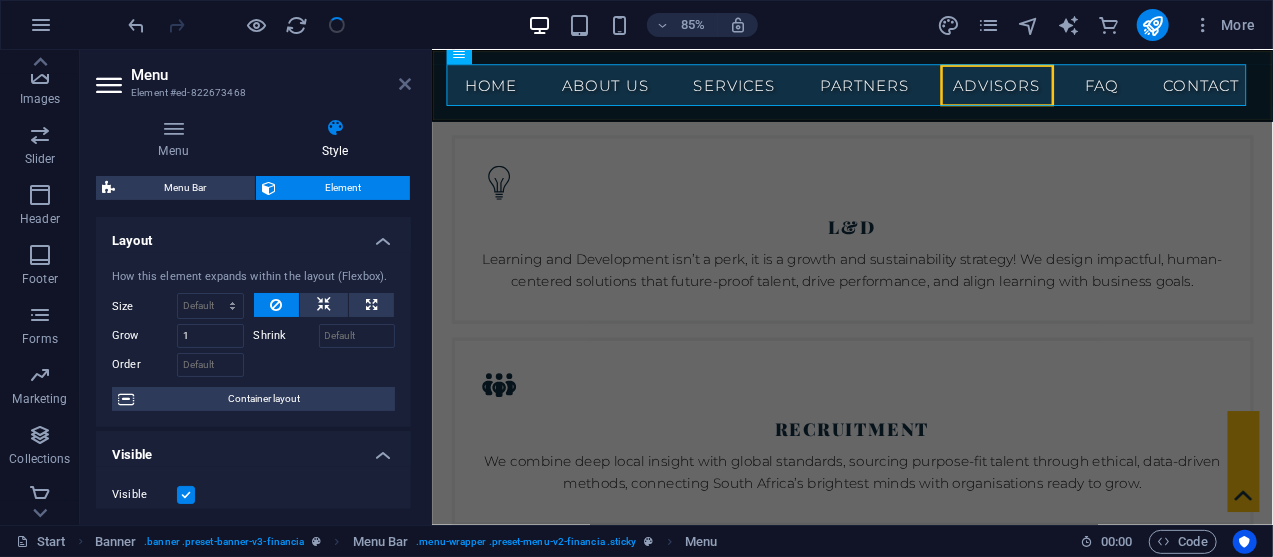click at bounding box center (405, 84) 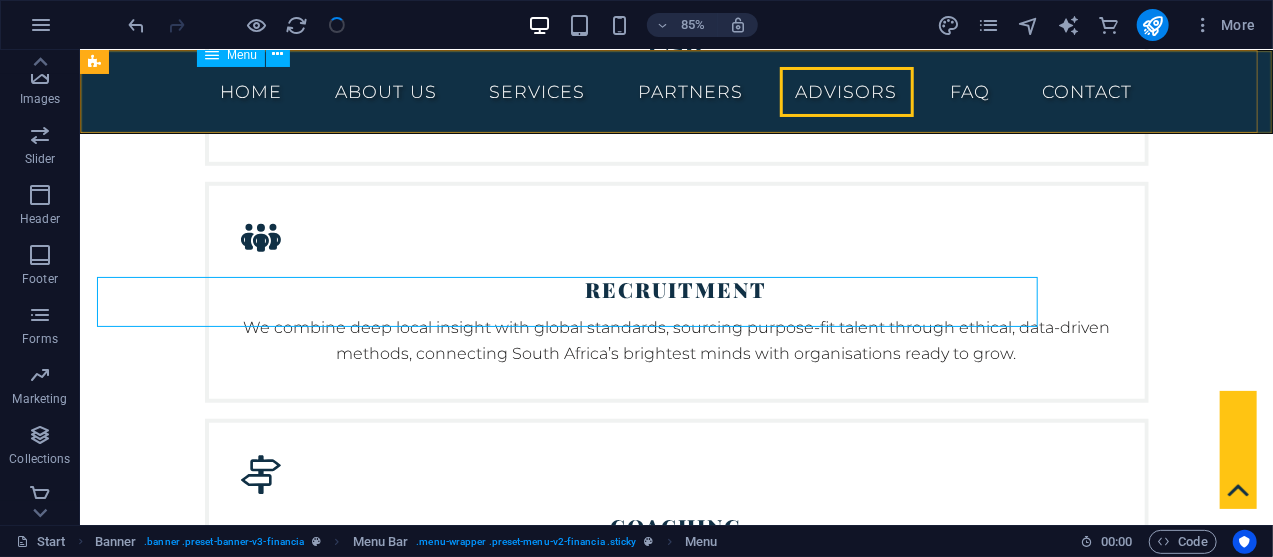 scroll, scrollTop: 7175, scrollLeft: 0, axis: vertical 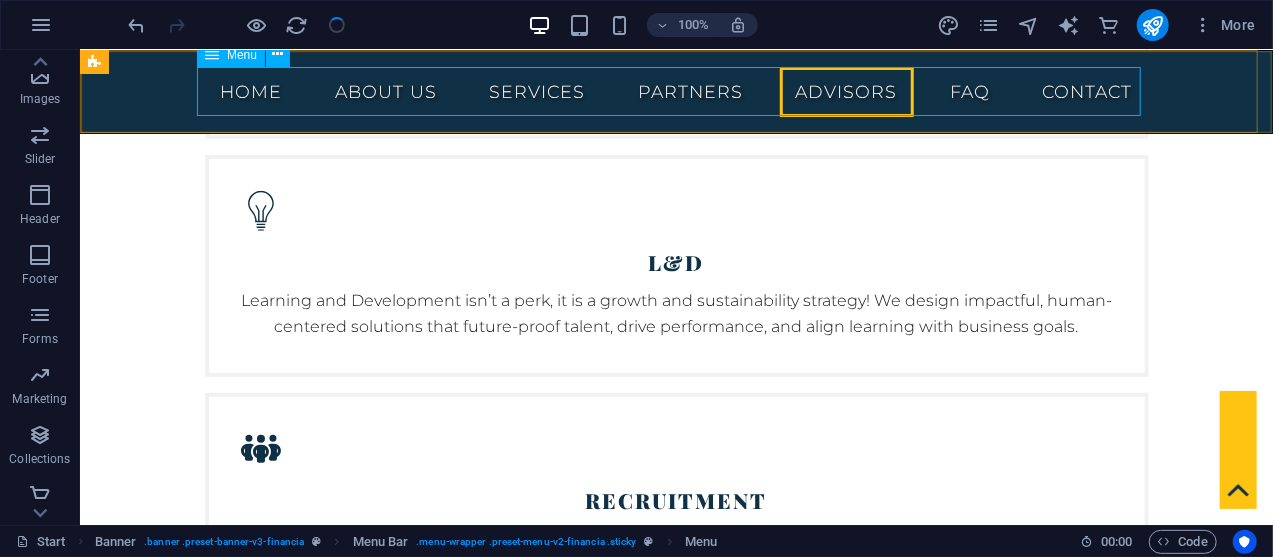 click on "Home About us Services Partners Advisors FAQ Contact" at bounding box center (676, 91) 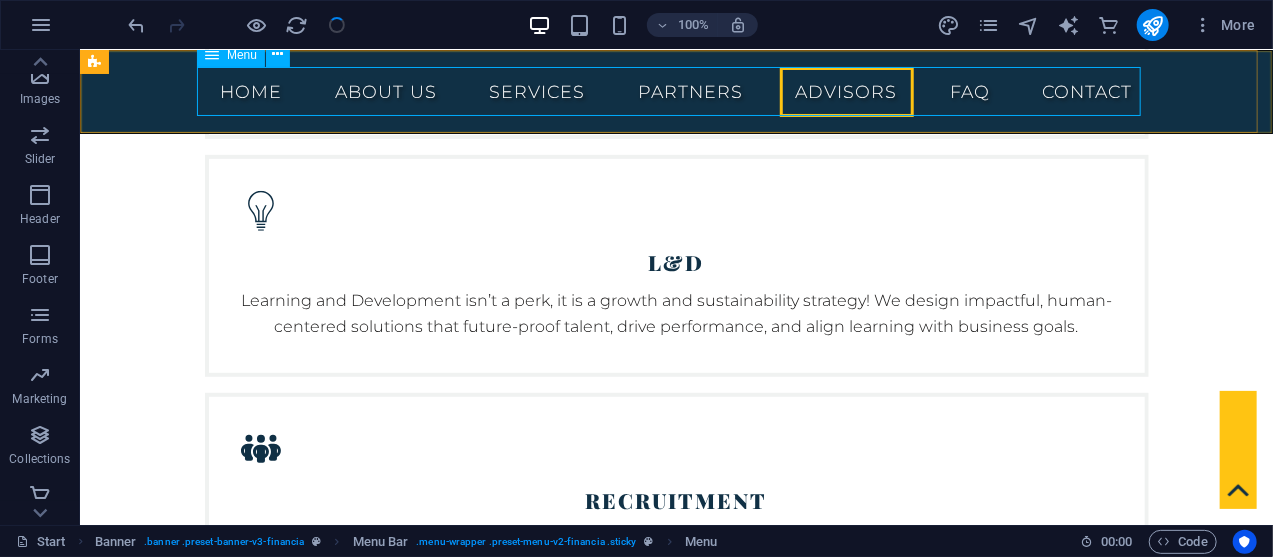 click on "Home About us Services Partners Advisors FAQ Contact" at bounding box center (676, 91) 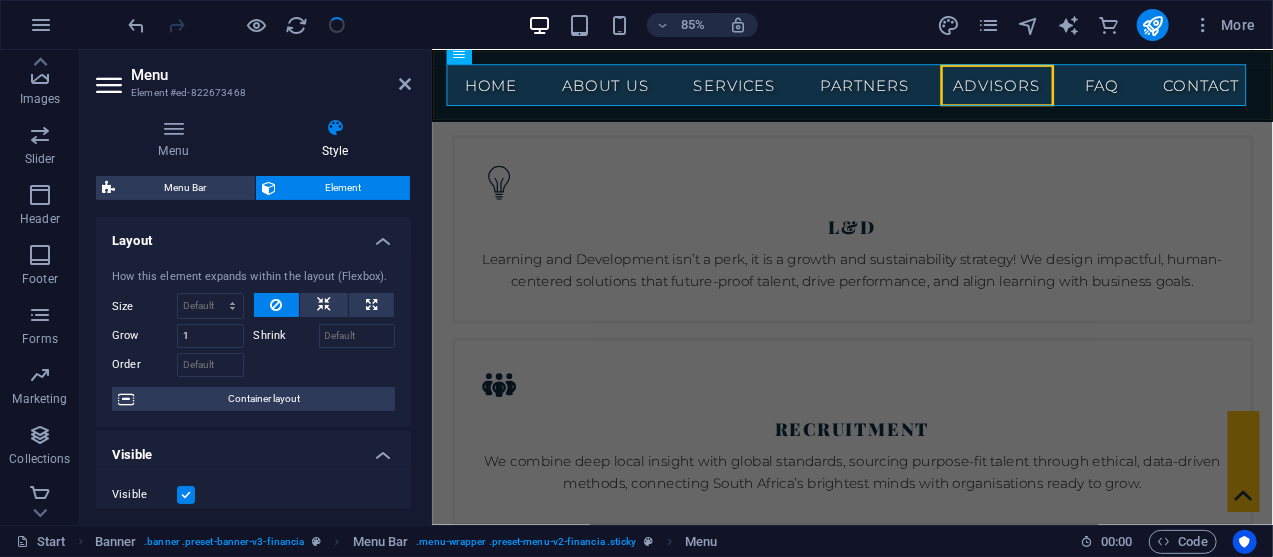 click on "Layout" at bounding box center (253, 235) 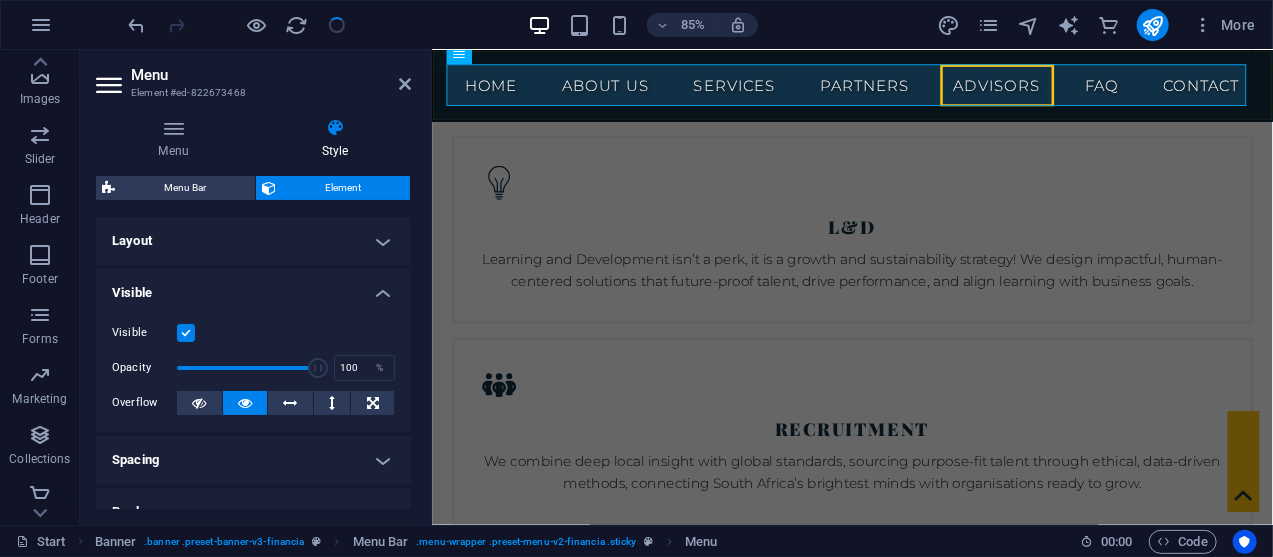 click on "Visible" at bounding box center [253, 287] 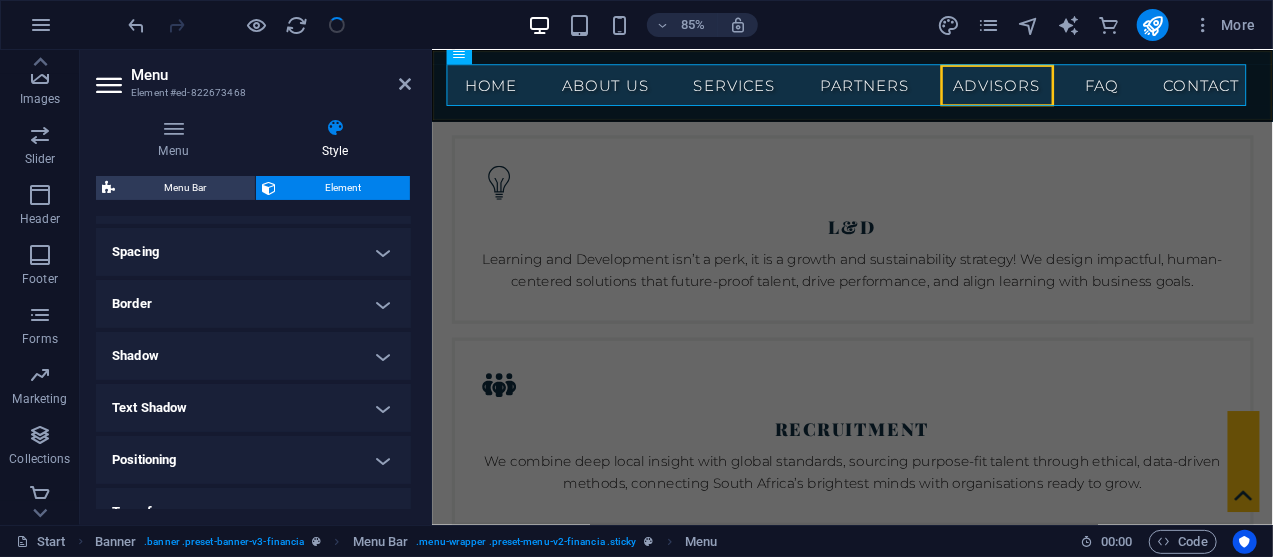 scroll, scrollTop: 0, scrollLeft: 0, axis: both 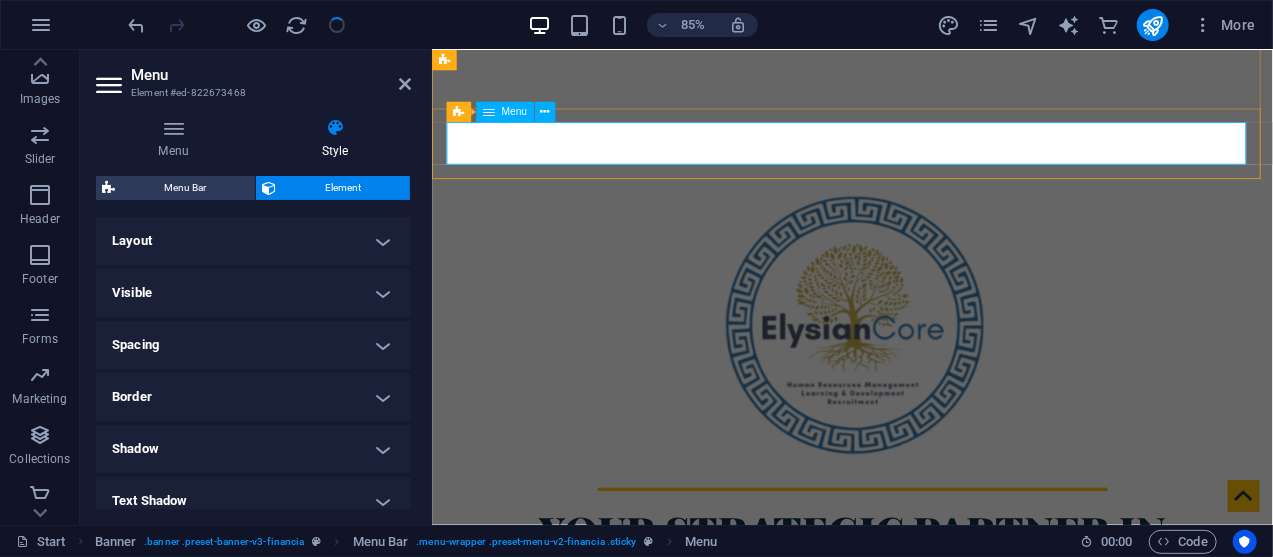 click on "Home About us Services Partners Advisors FAQ Contact" at bounding box center [926, 948] 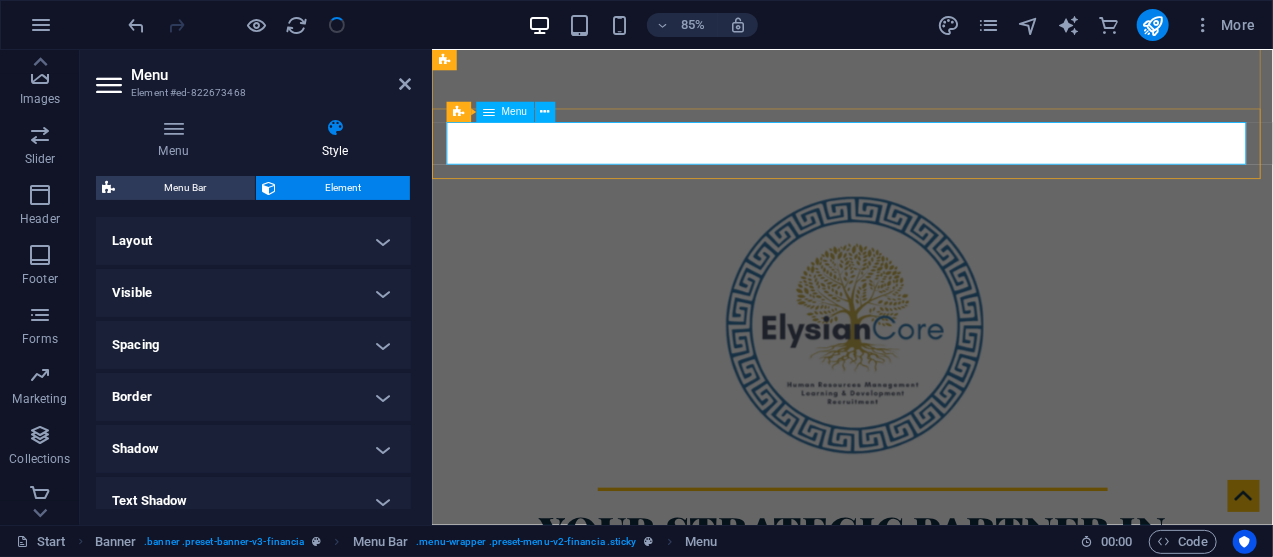 click on "Home About us Services Partners Advisors FAQ Contact" at bounding box center (926, 948) 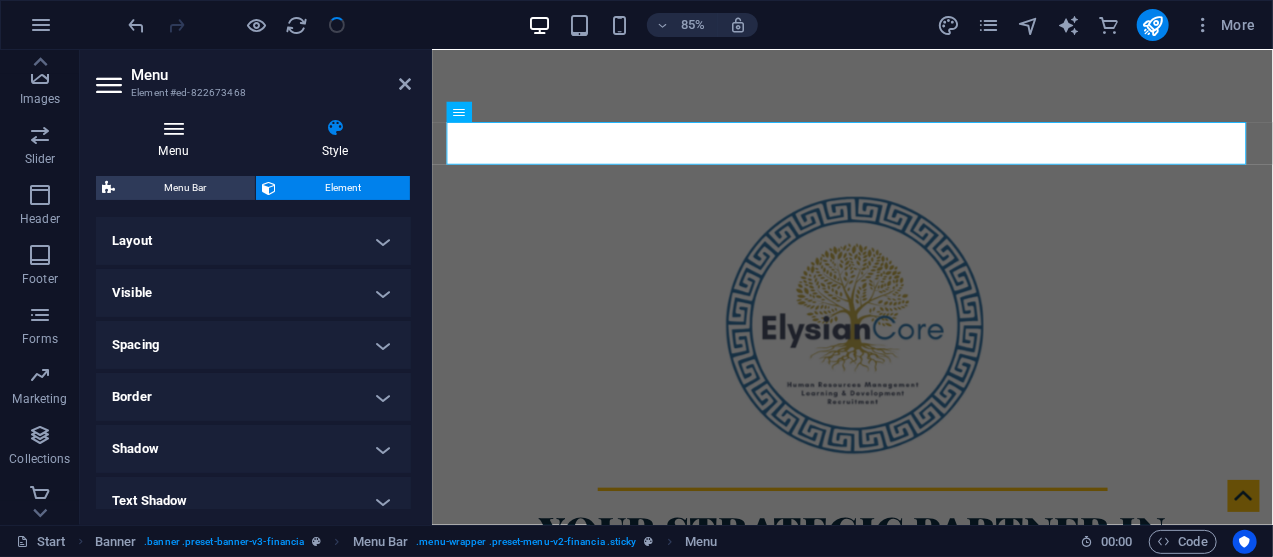 click on "Menu" at bounding box center (177, 139) 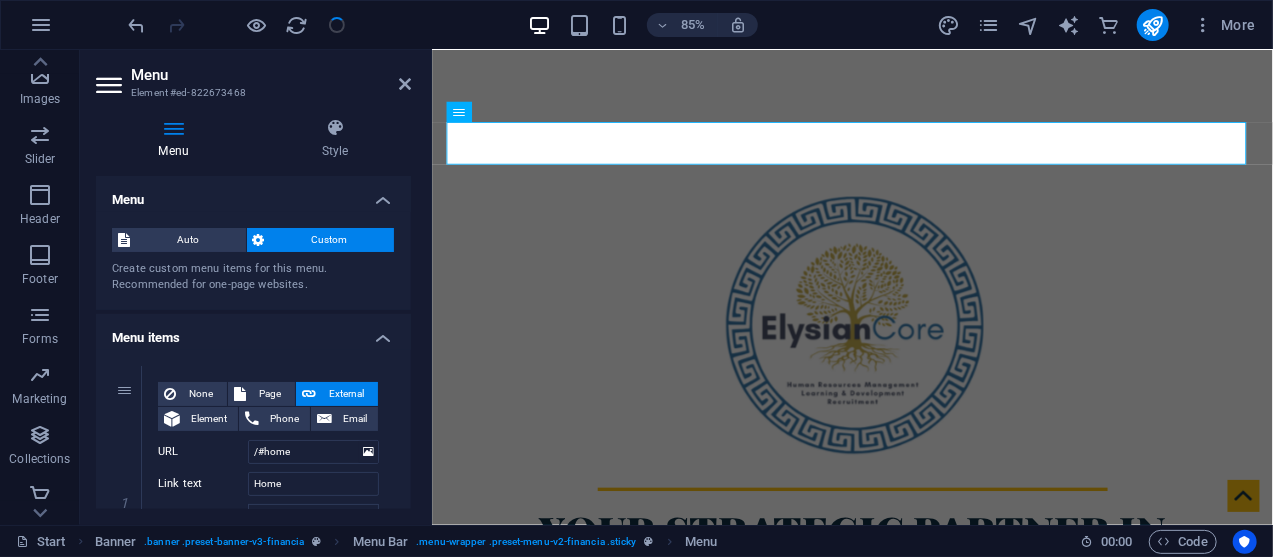 click on "Menu" at bounding box center (177, 139) 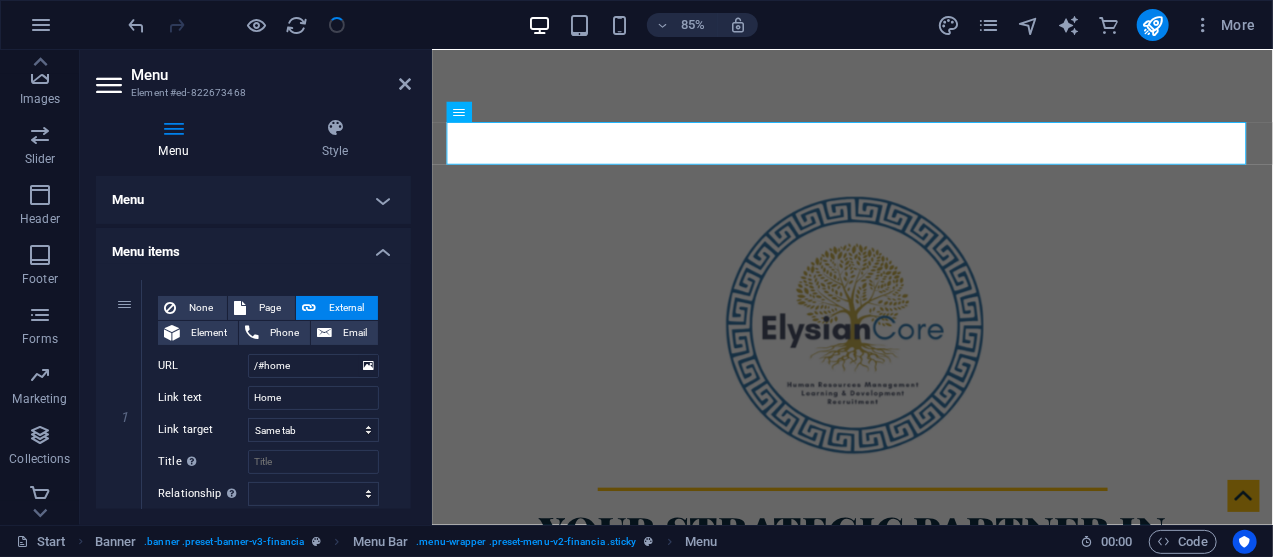 click on "Menu items" at bounding box center (253, 246) 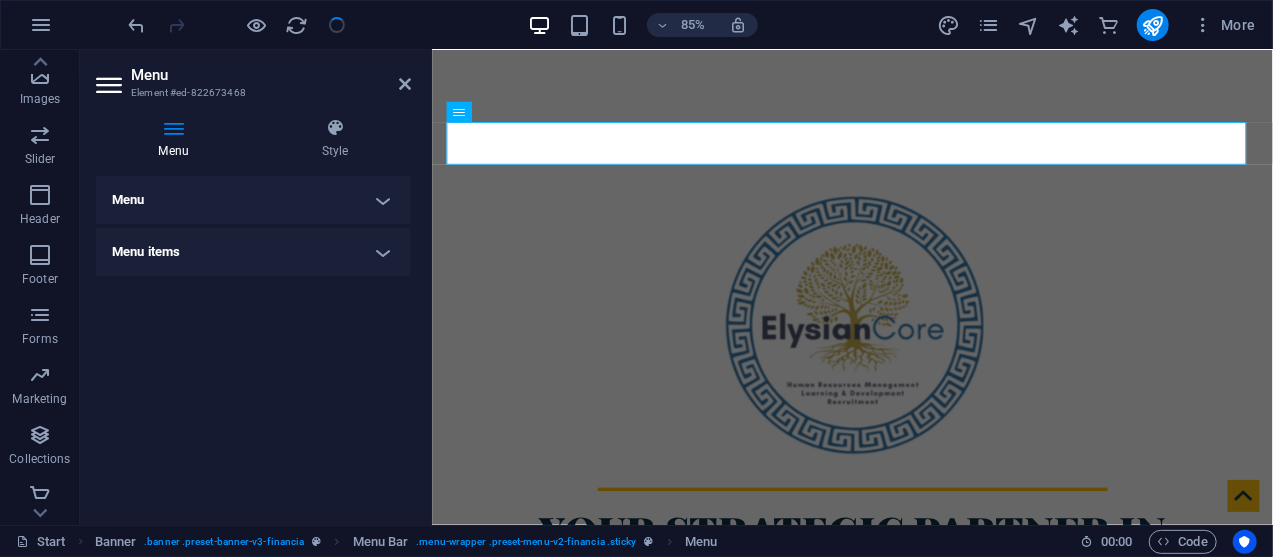 click at bounding box center [173, 128] 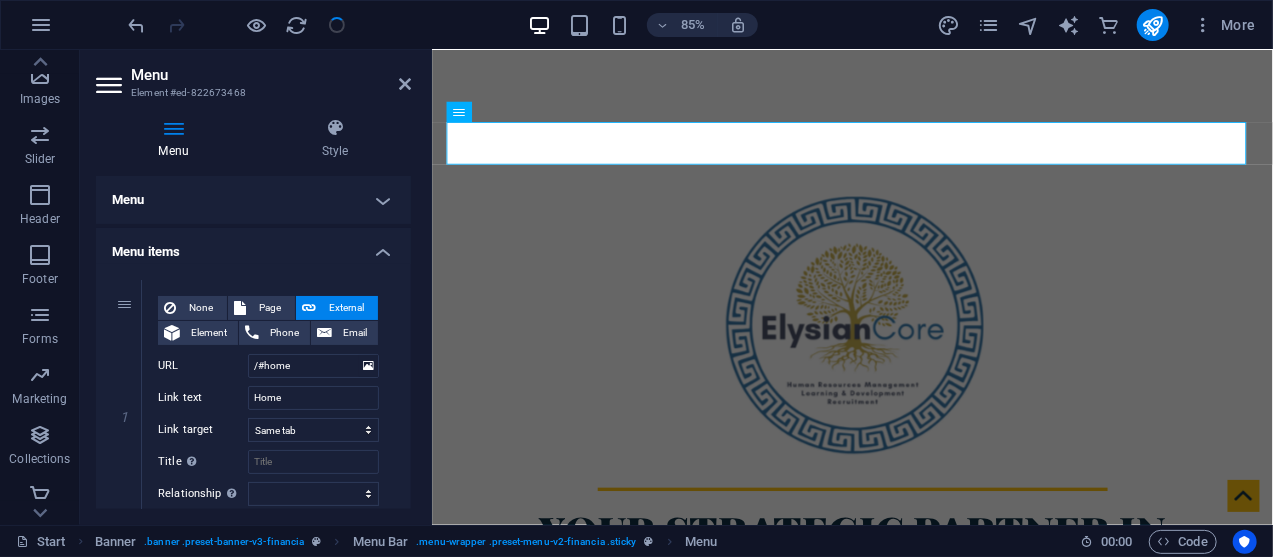 click on "Menu items" at bounding box center [253, 246] 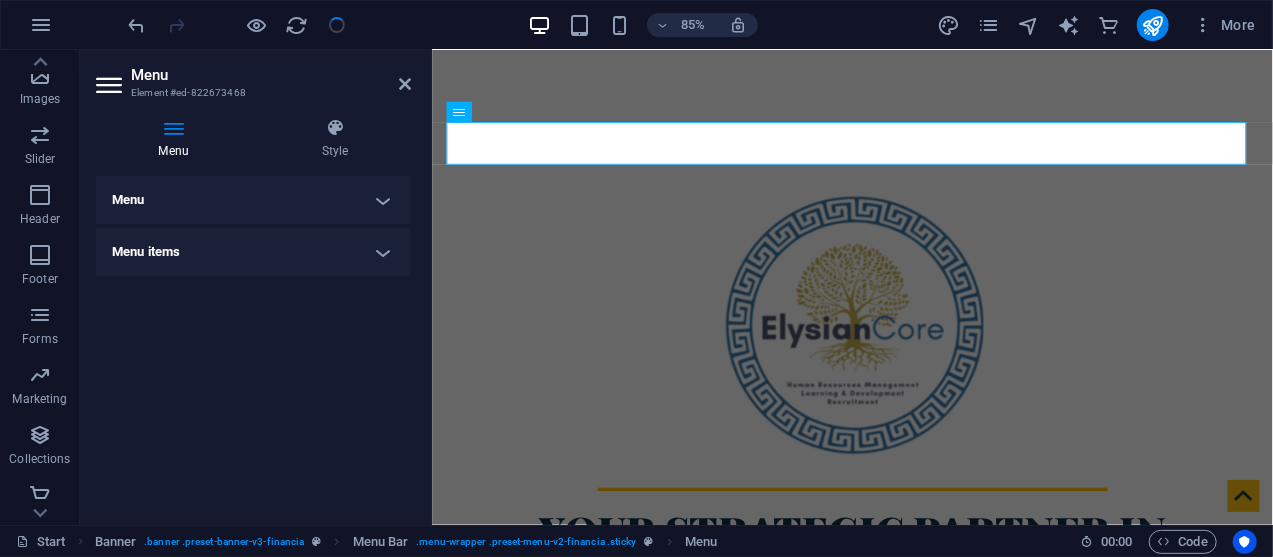 click on "Menu" at bounding box center (253, 200) 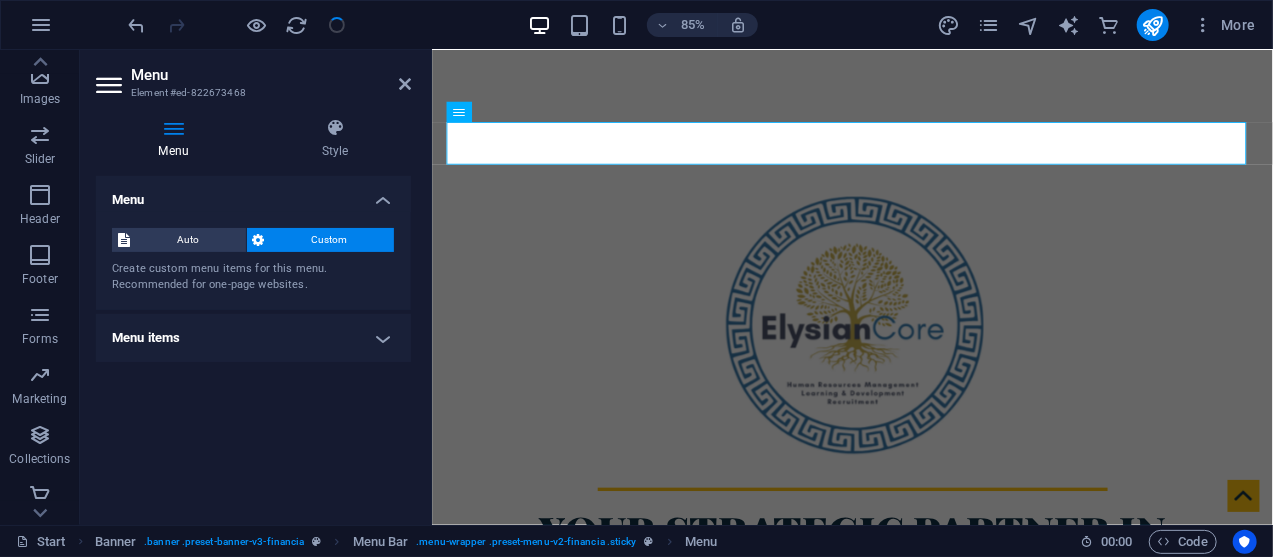 click on "Custom" at bounding box center [330, 240] 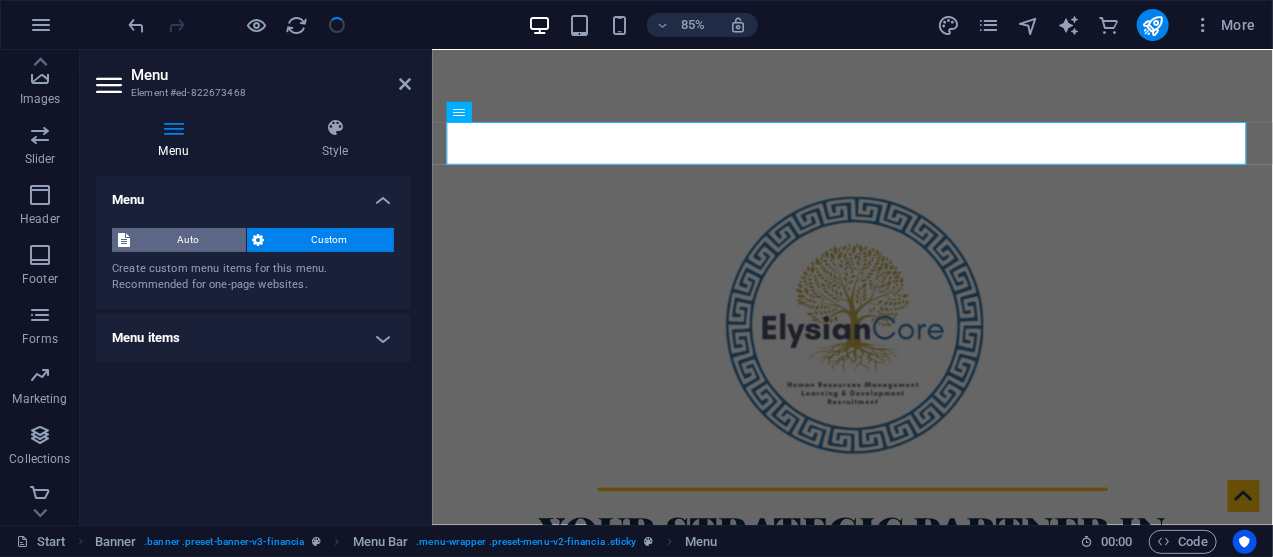 click on "Auto" at bounding box center [188, 240] 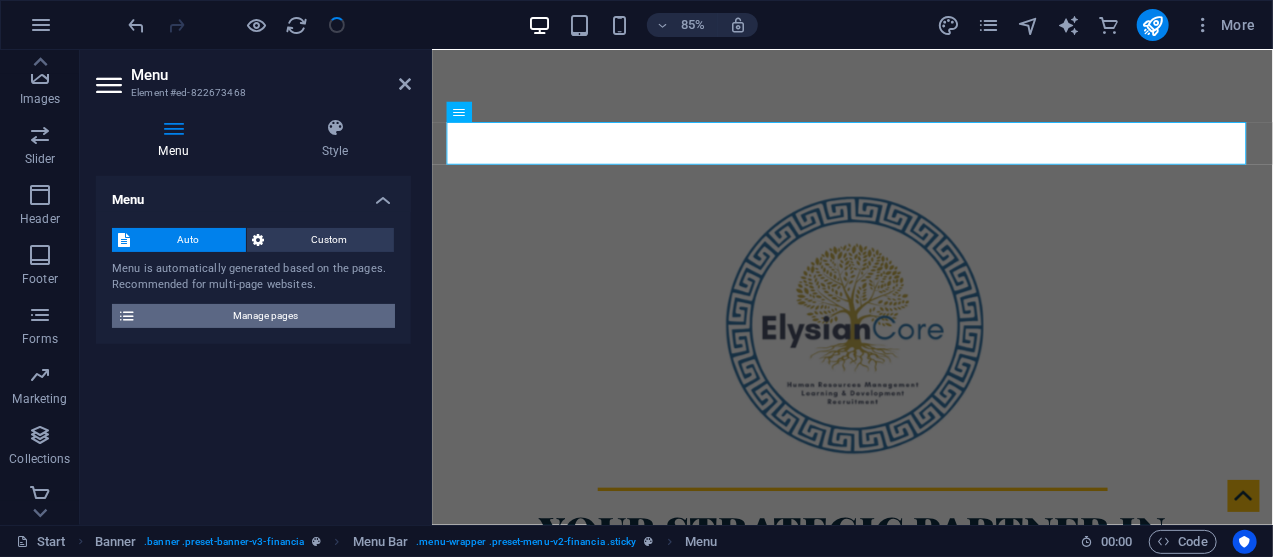 click on "Manage pages" at bounding box center (265, 316) 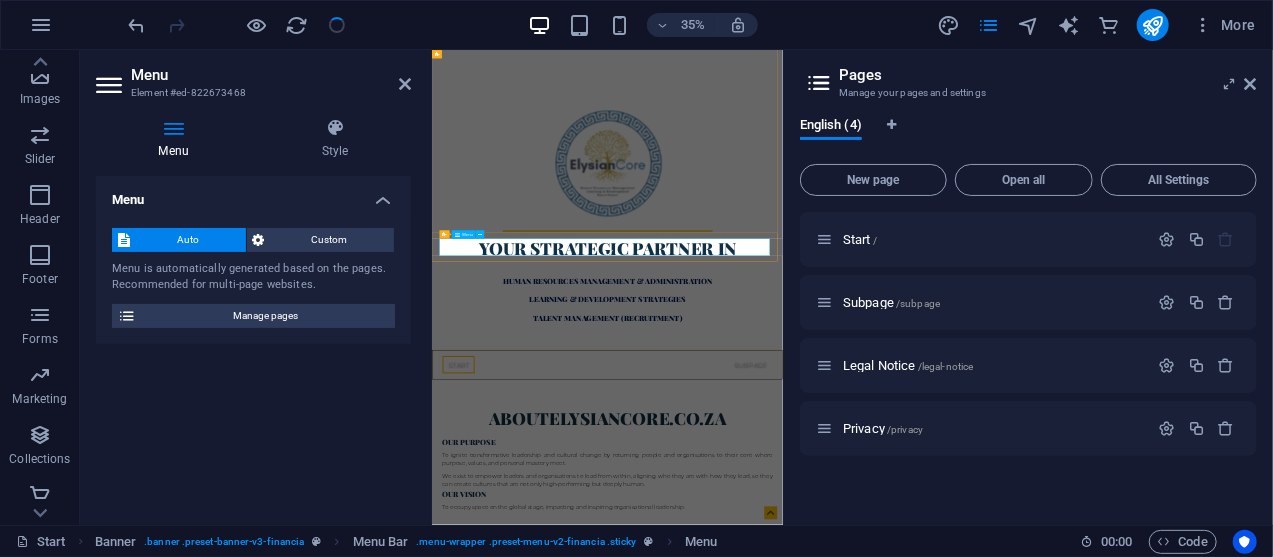 click on "Start Subpage" at bounding box center [933, 949] 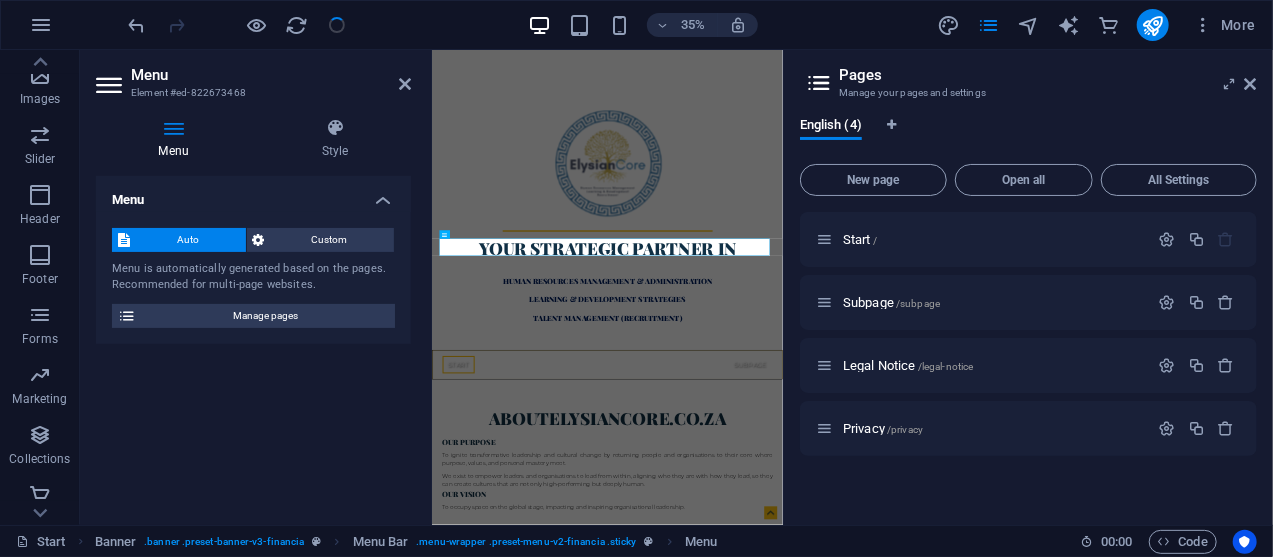 click at bounding box center (819, 83) 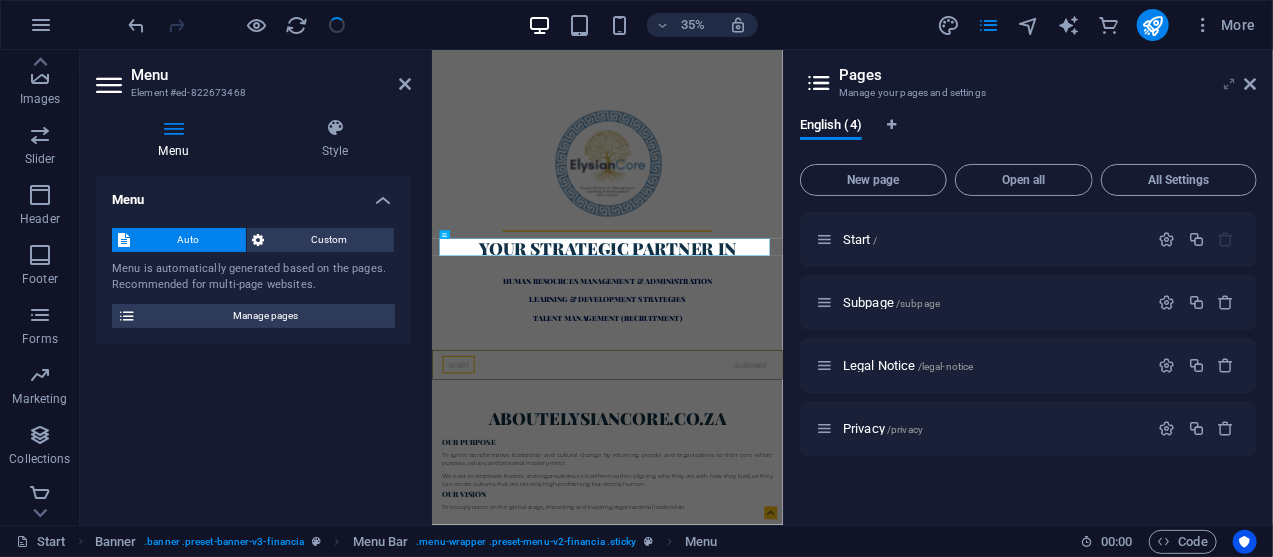 click at bounding box center (1229, 84) 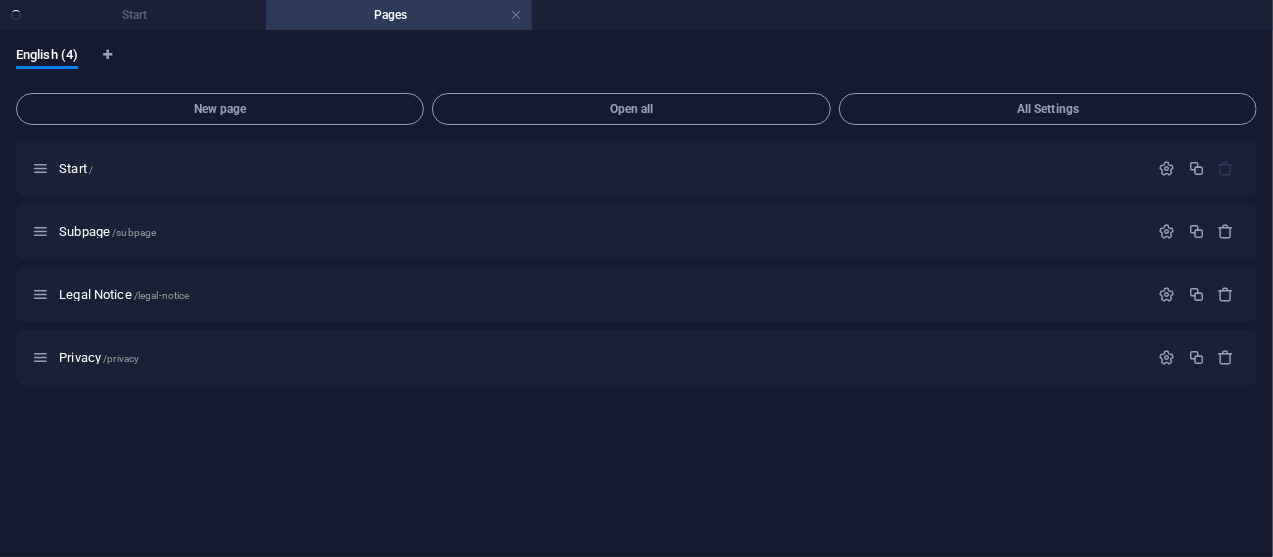 scroll, scrollTop: 0, scrollLeft: 0, axis: both 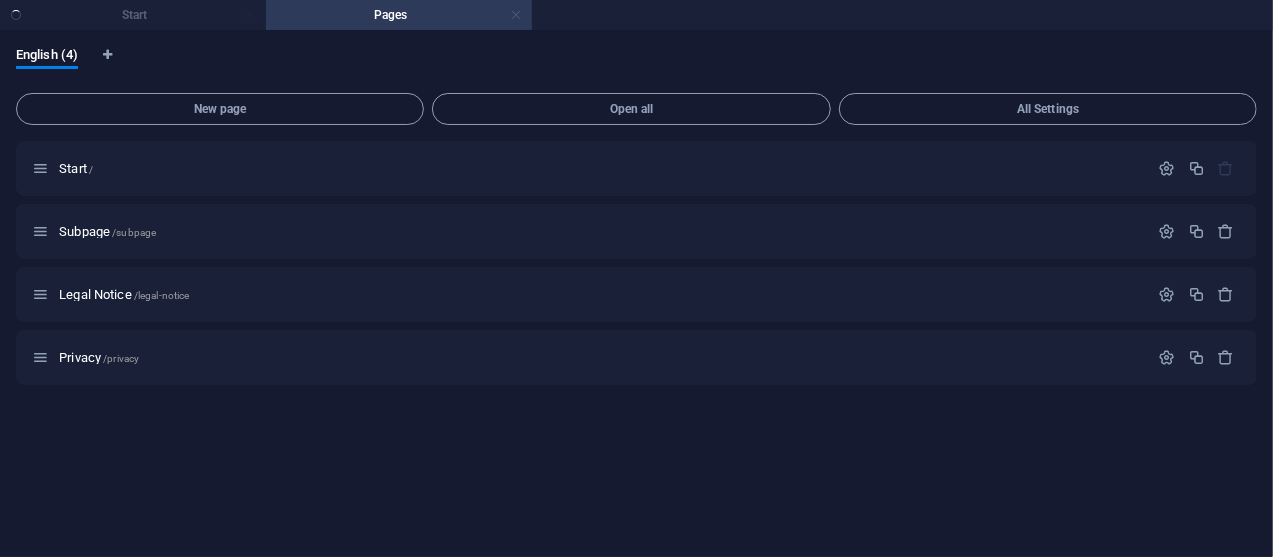 click at bounding box center [516, 15] 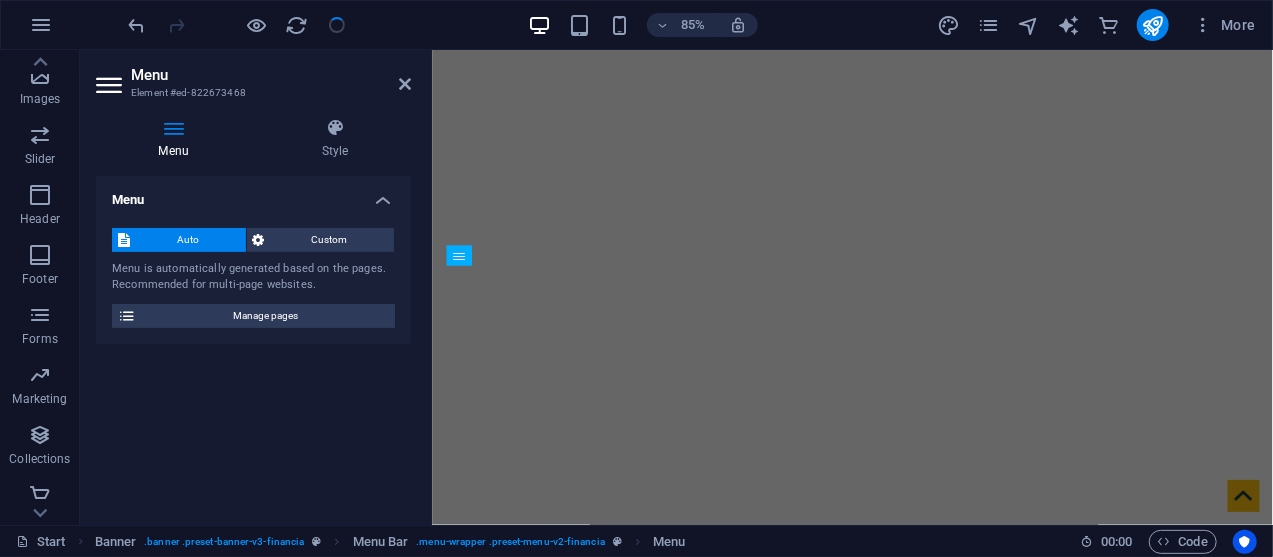 scroll, scrollTop: 752, scrollLeft: 0, axis: vertical 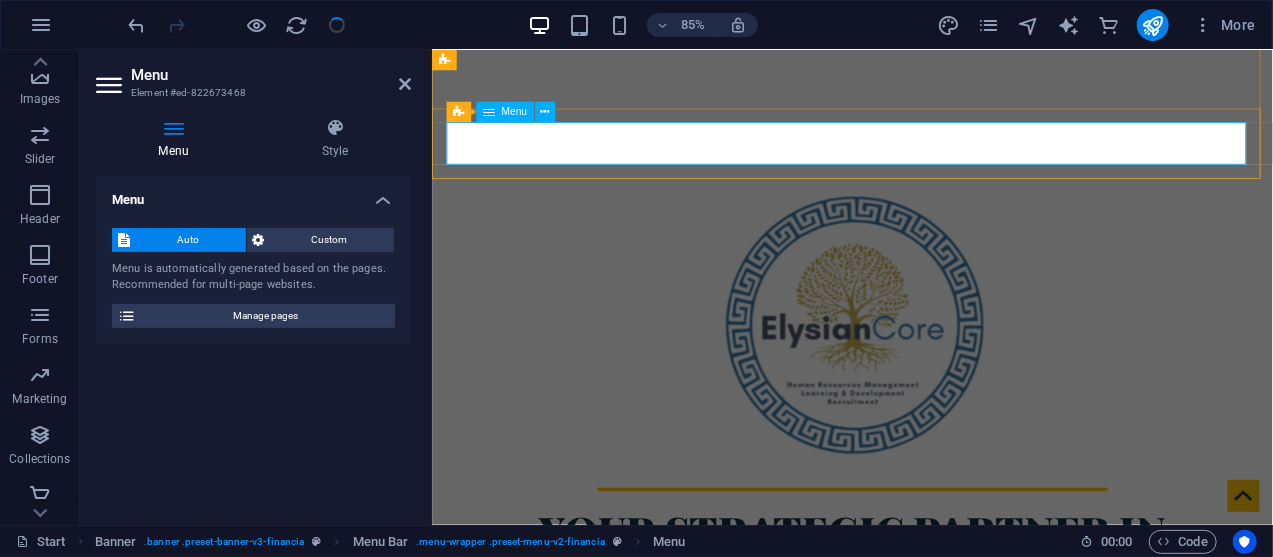 click on "Start Subpage" at bounding box center [926, 948] 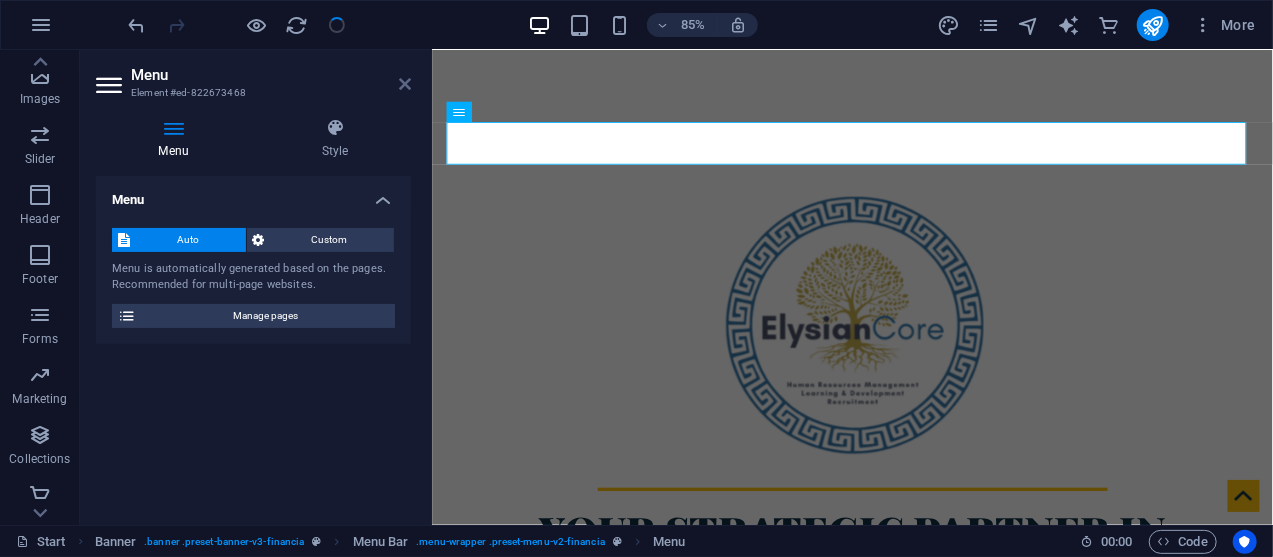click at bounding box center [405, 84] 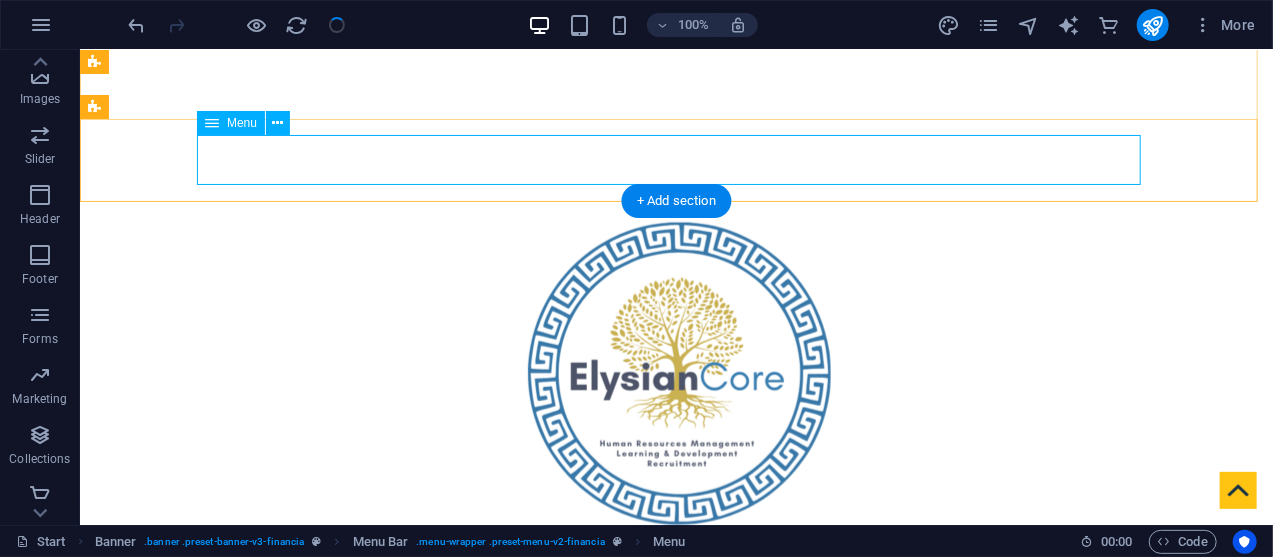 click on "Start Subpage" at bounding box center [676, 948] 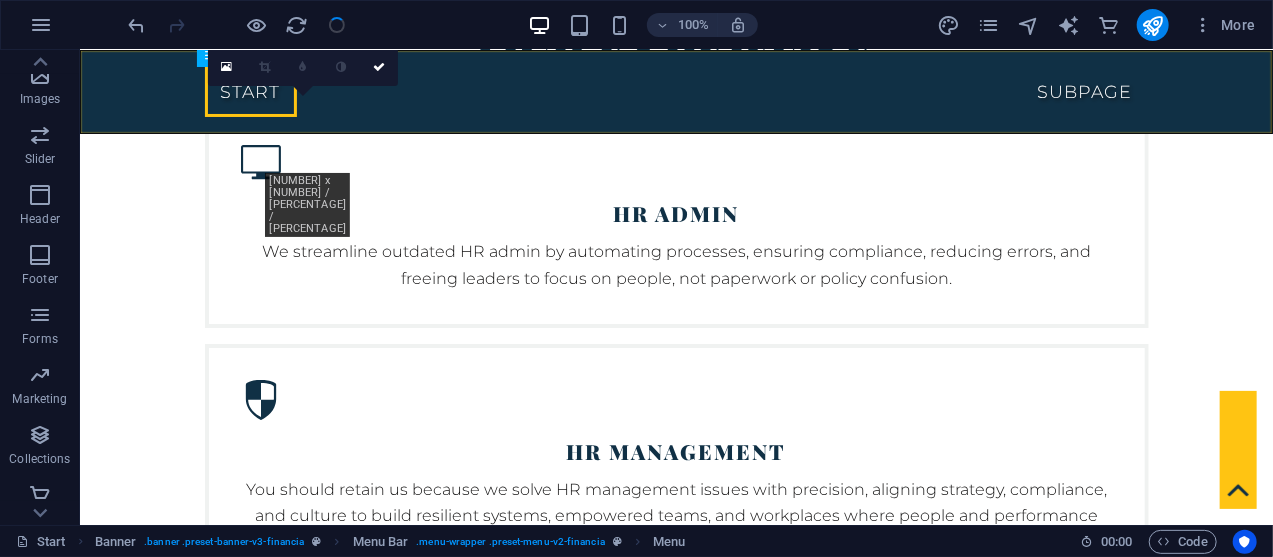 scroll, scrollTop: 6362, scrollLeft: 0, axis: vertical 